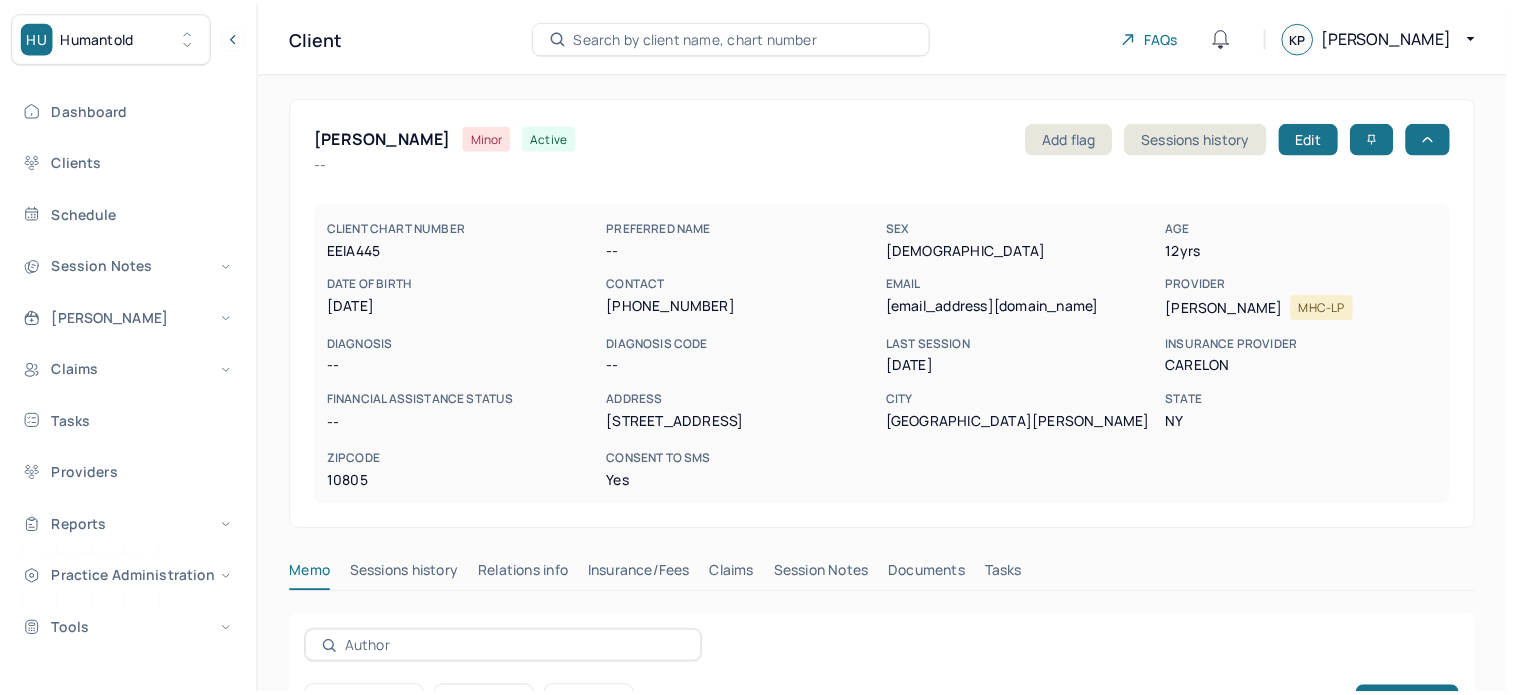 scroll, scrollTop: 0, scrollLeft: 0, axis: both 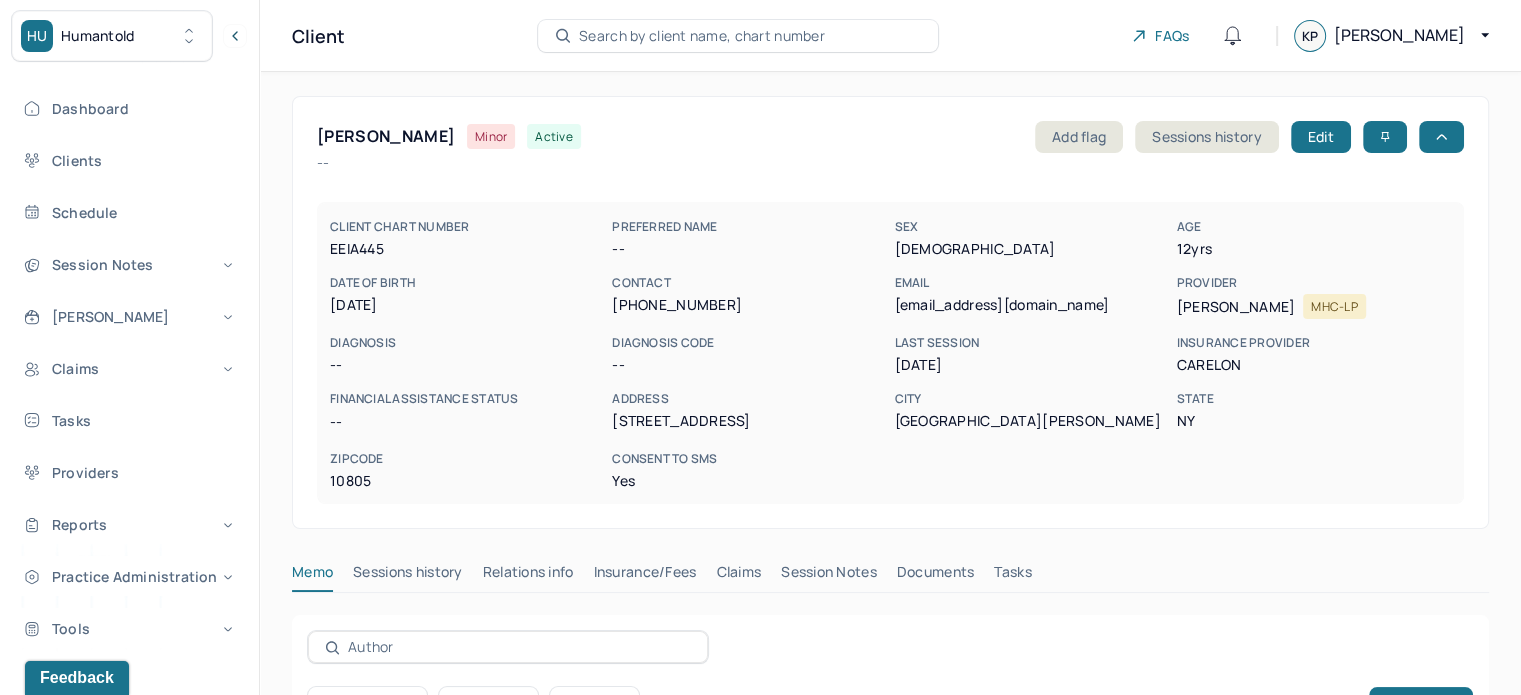 type 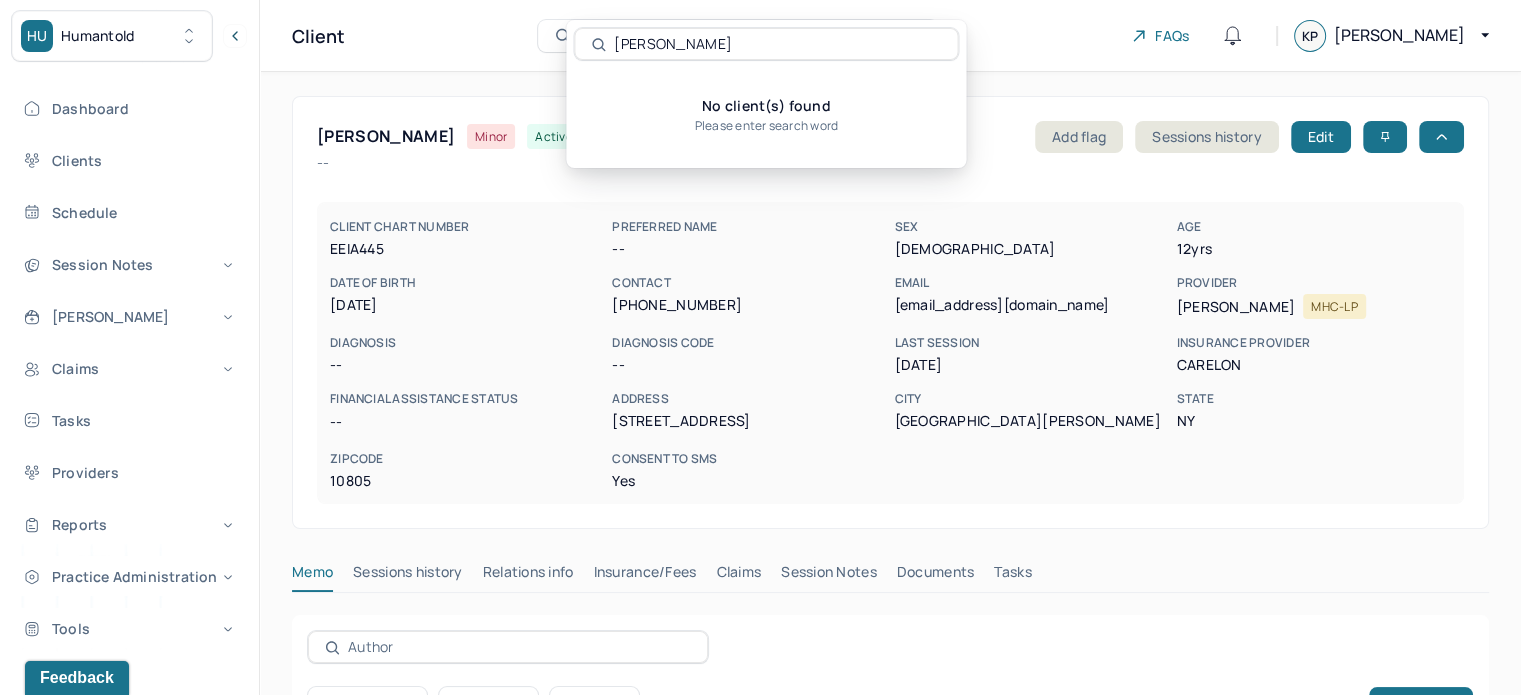 drag, startPoint x: 640, startPoint y: 47, endPoint x: 570, endPoint y: 63, distance: 71.80529 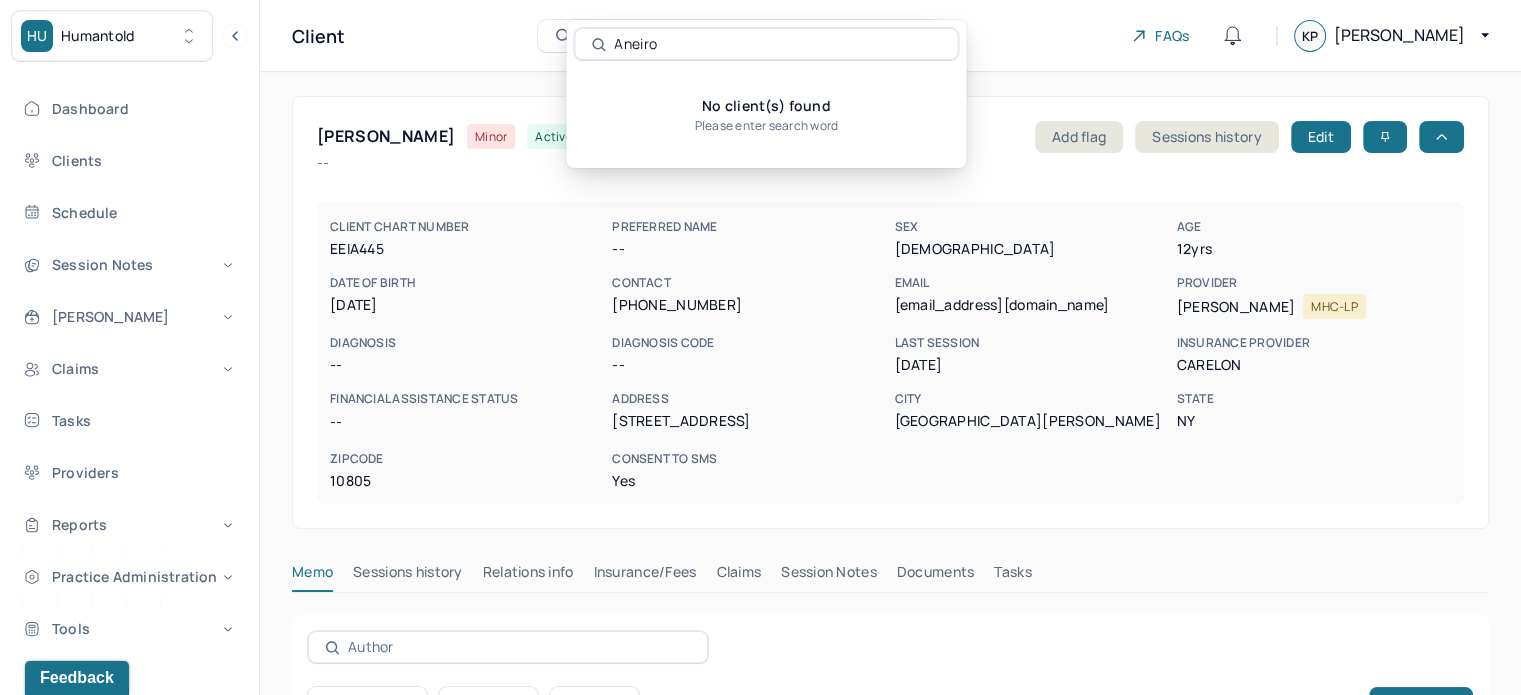 type on "Aneiro" 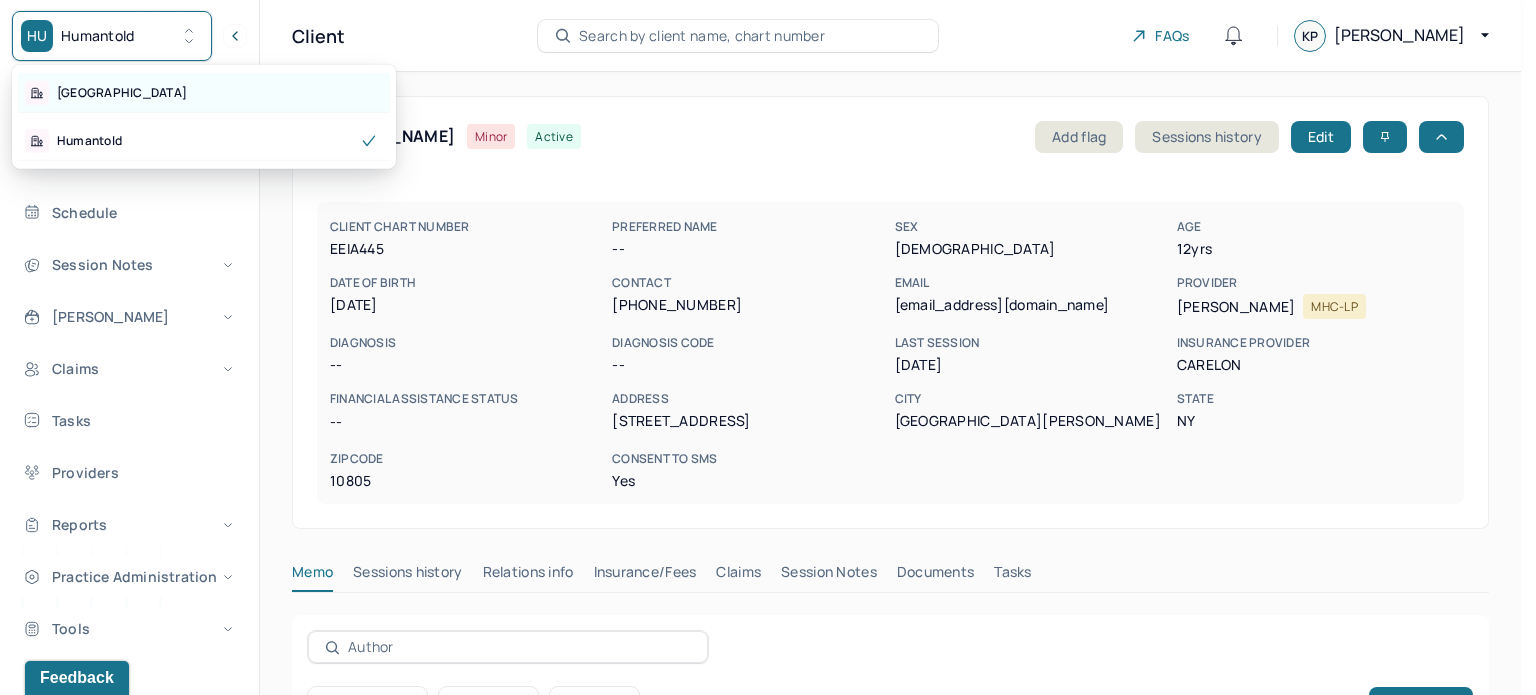 click on "[GEOGRAPHIC_DATA]" at bounding box center (204, 93) 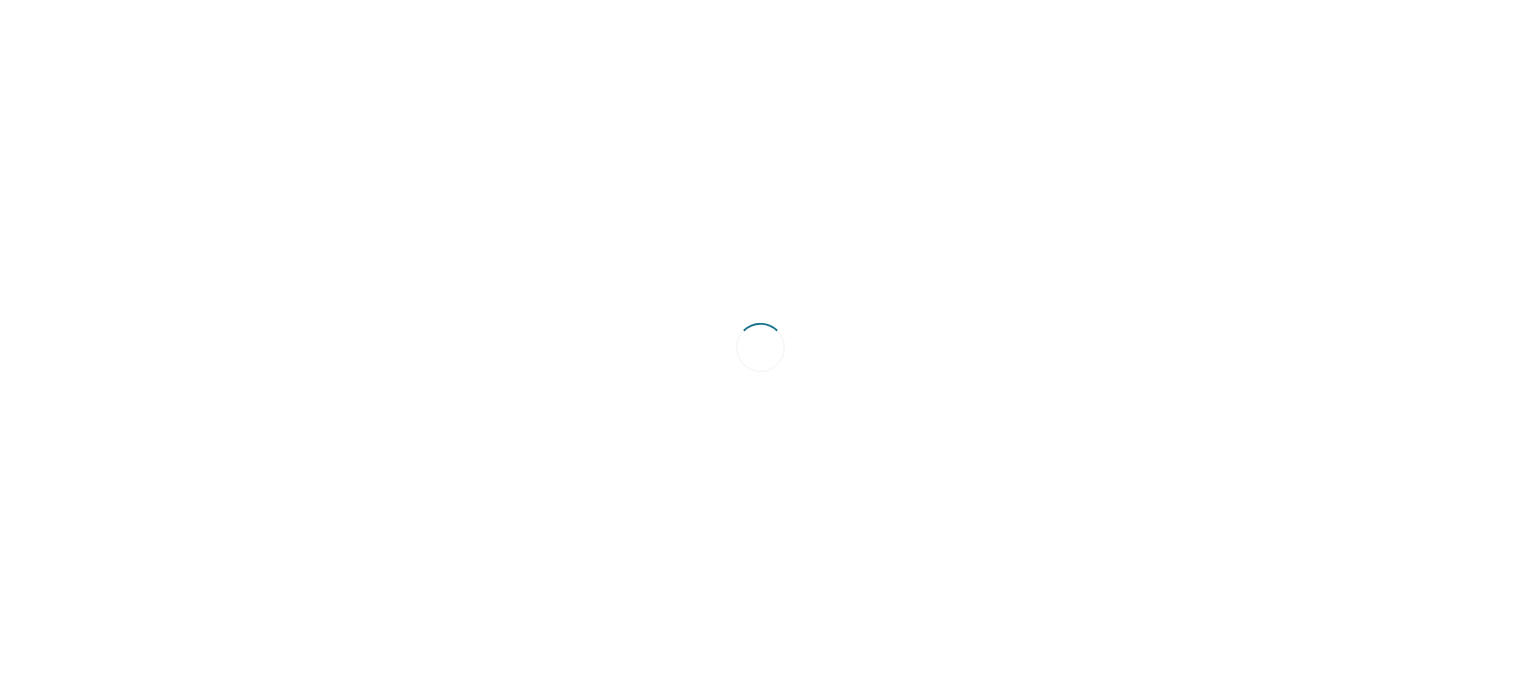 scroll, scrollTop: 0, scrollLeft: 0, axis: both 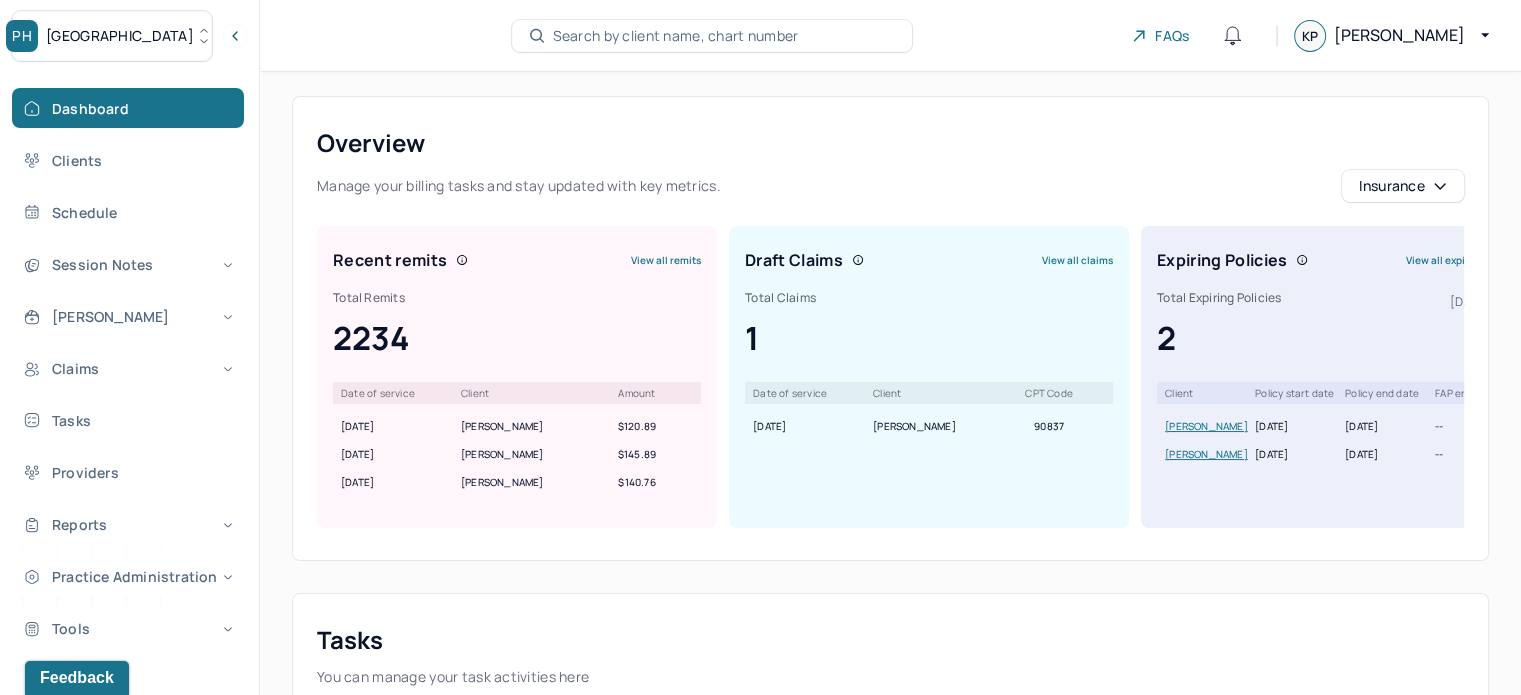 click on "Search by client name, chart number" at bounding box center (676, 36) 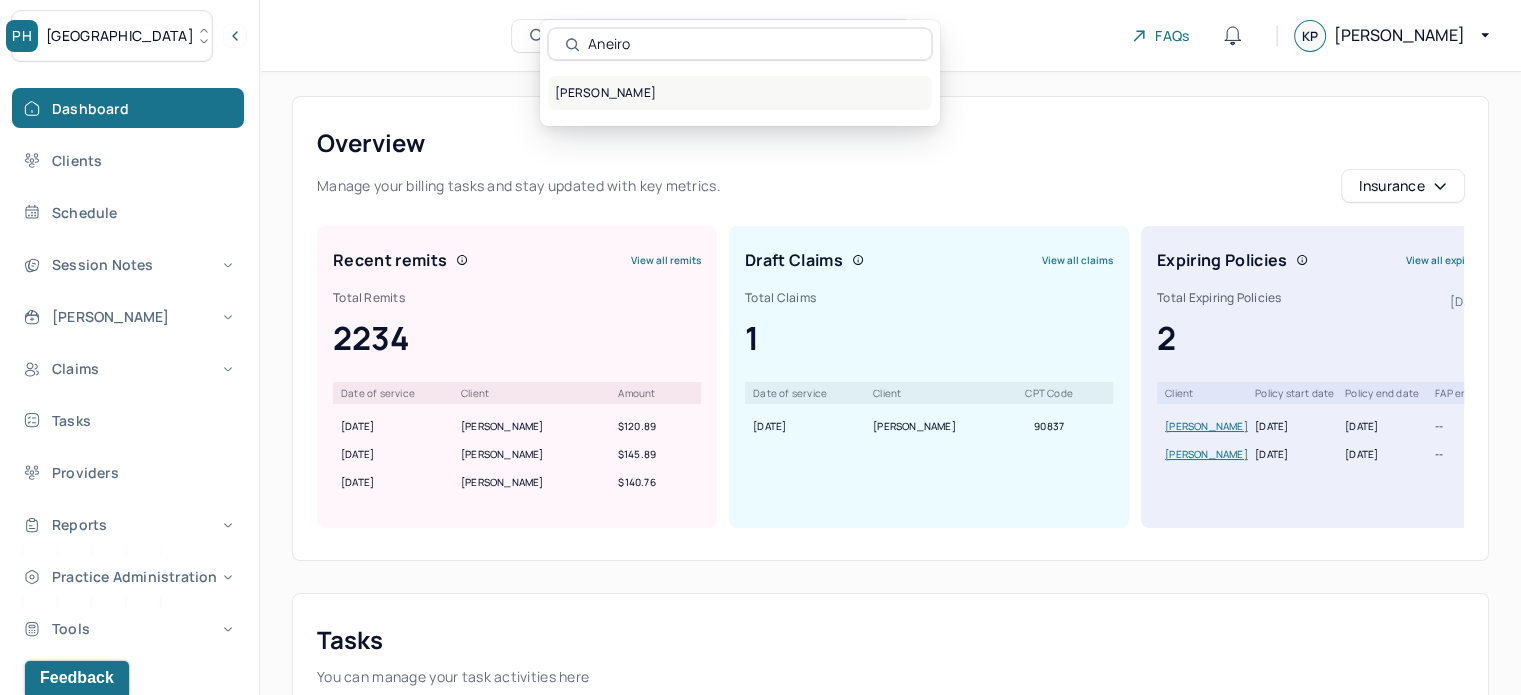type on "Aneiro" 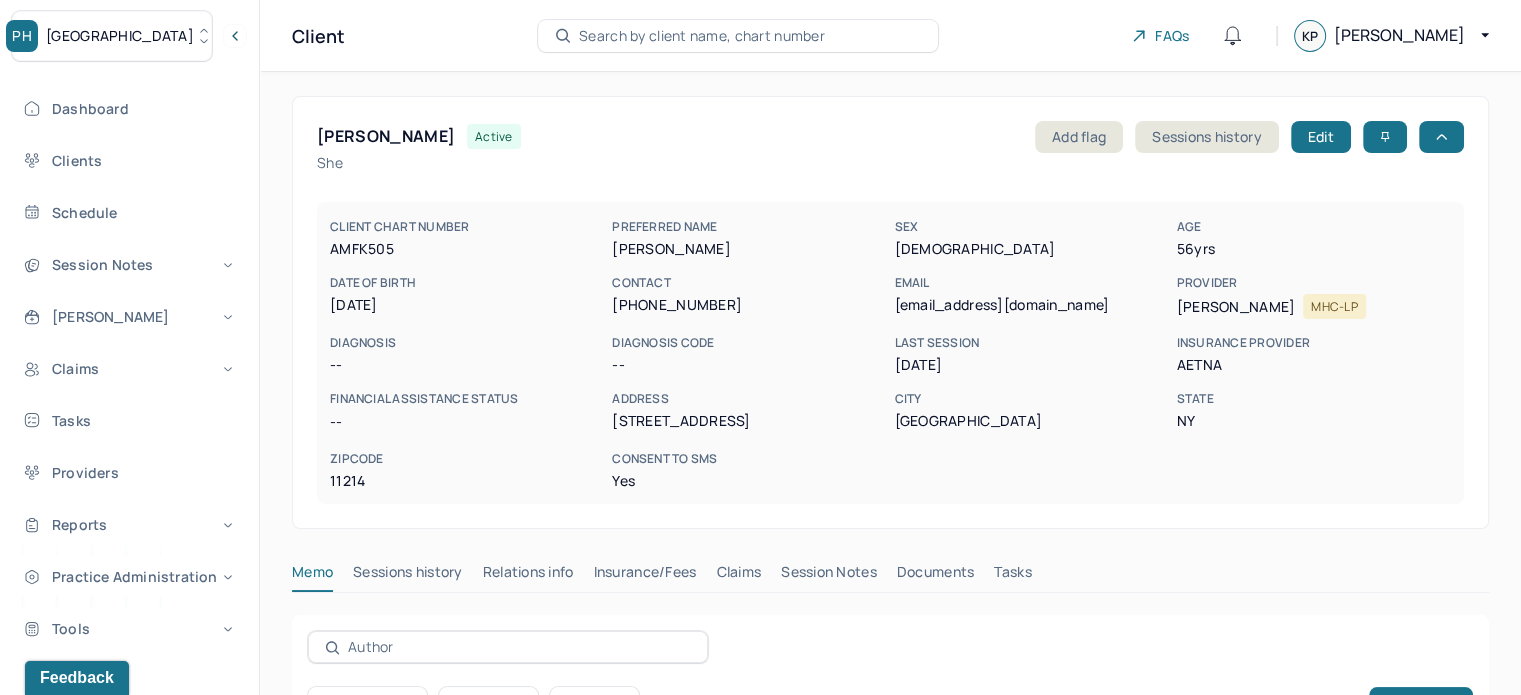 click on "[EMAIL_ADDRESS][DOMAIN_NAME]" at bounding box center [1031, 305] 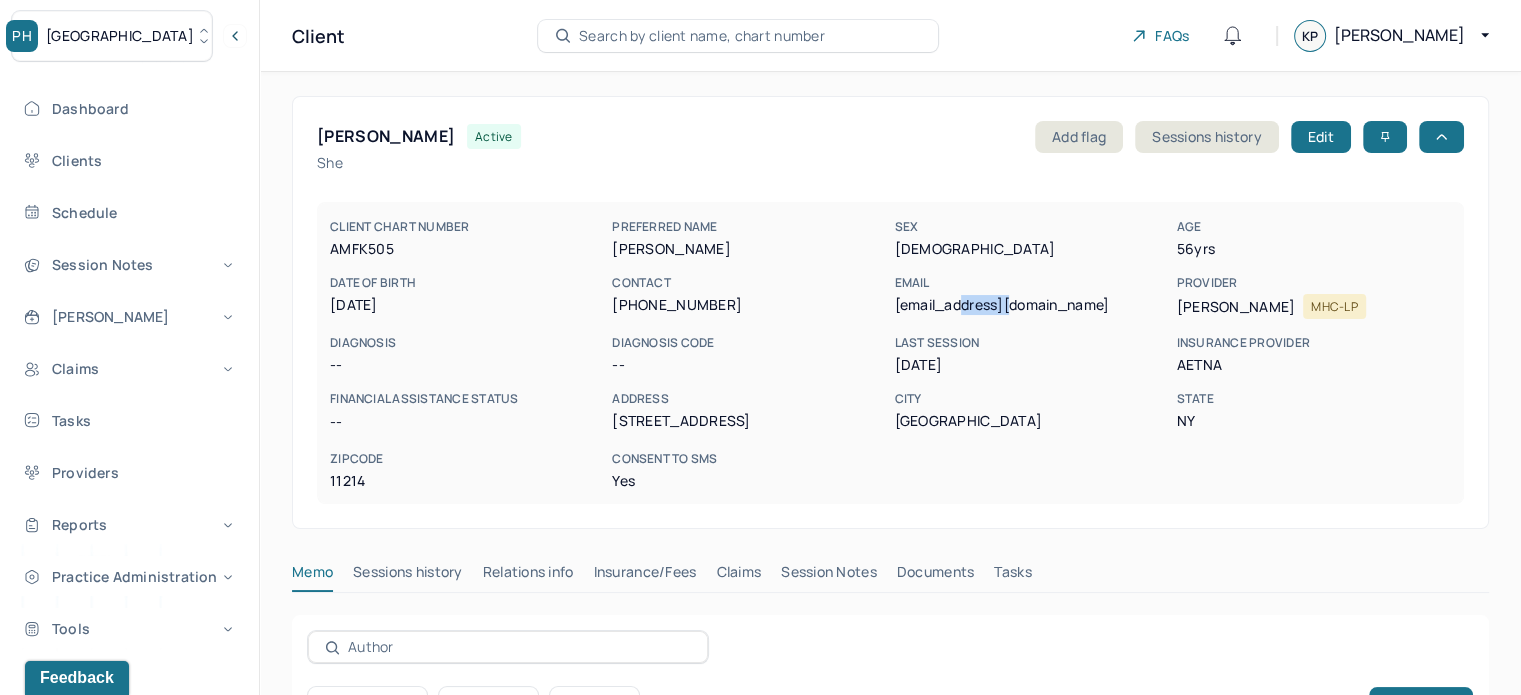 click on "pfaneiro@hotmail.com" at bounding box center [1031, 305] 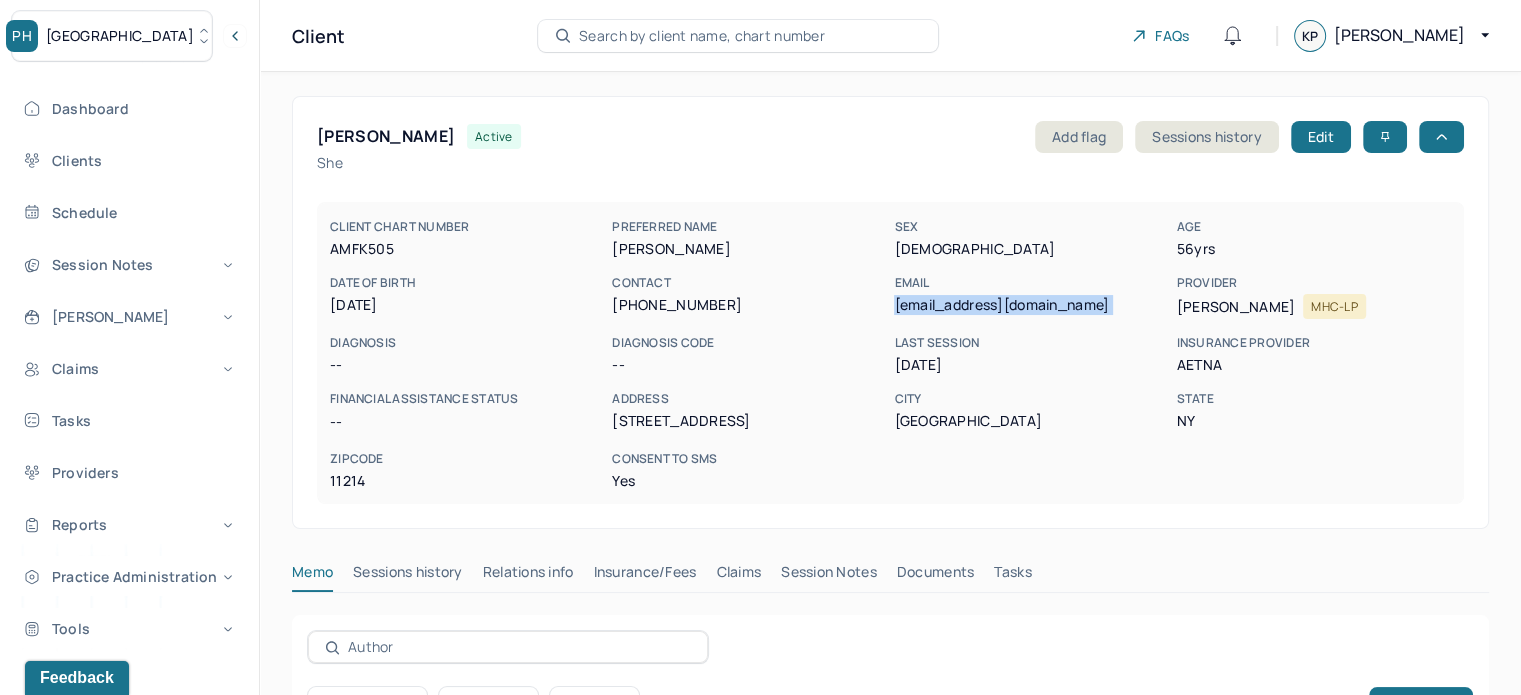 click on "pfaneiro@hotmail.com" at bounding box center (1031, 305) 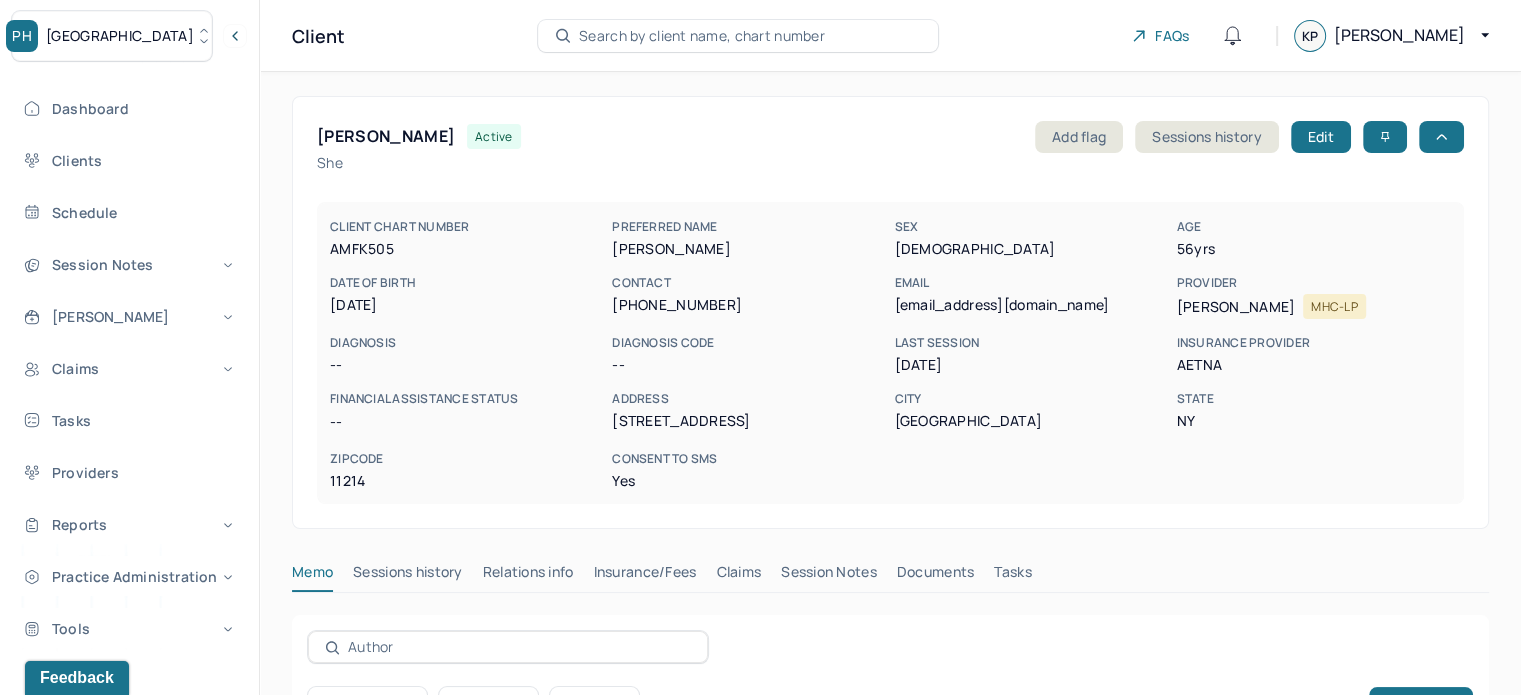 click on "CLIENT CHART NUMBER AMFK505 PREFERRED NAME Pam SEX female AGE 56  yrs DATE OF BIRTH 12/01/1968  CONTACT (917) 453-1755 EMAIL pfaneiro@hotmail.com PROVIDER BOKHAN, MARYIA MHC-LP DIAGNOSIS -- DIAGNOSIS CODE -- LAST SESSION 07/07/2025 insurance provider AETna FINANCIAL ASSISTANCE STATUS -- Address 81 Bay 20 Street City Brooklyn State NY Zipcode 11214 Consent to Sms Yes" at bounding box center [890, 353] 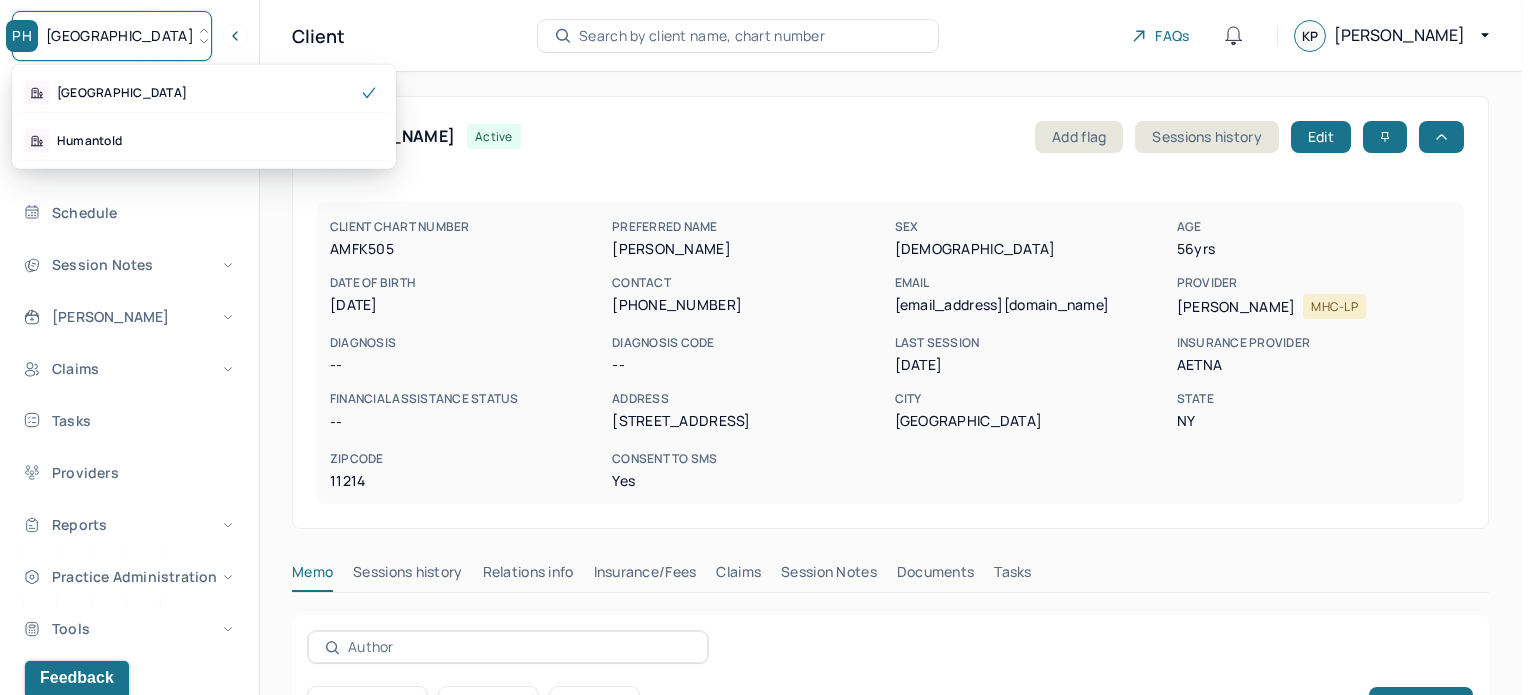 click on "Park Hill     Humantold" at bounding box center [204, 117] 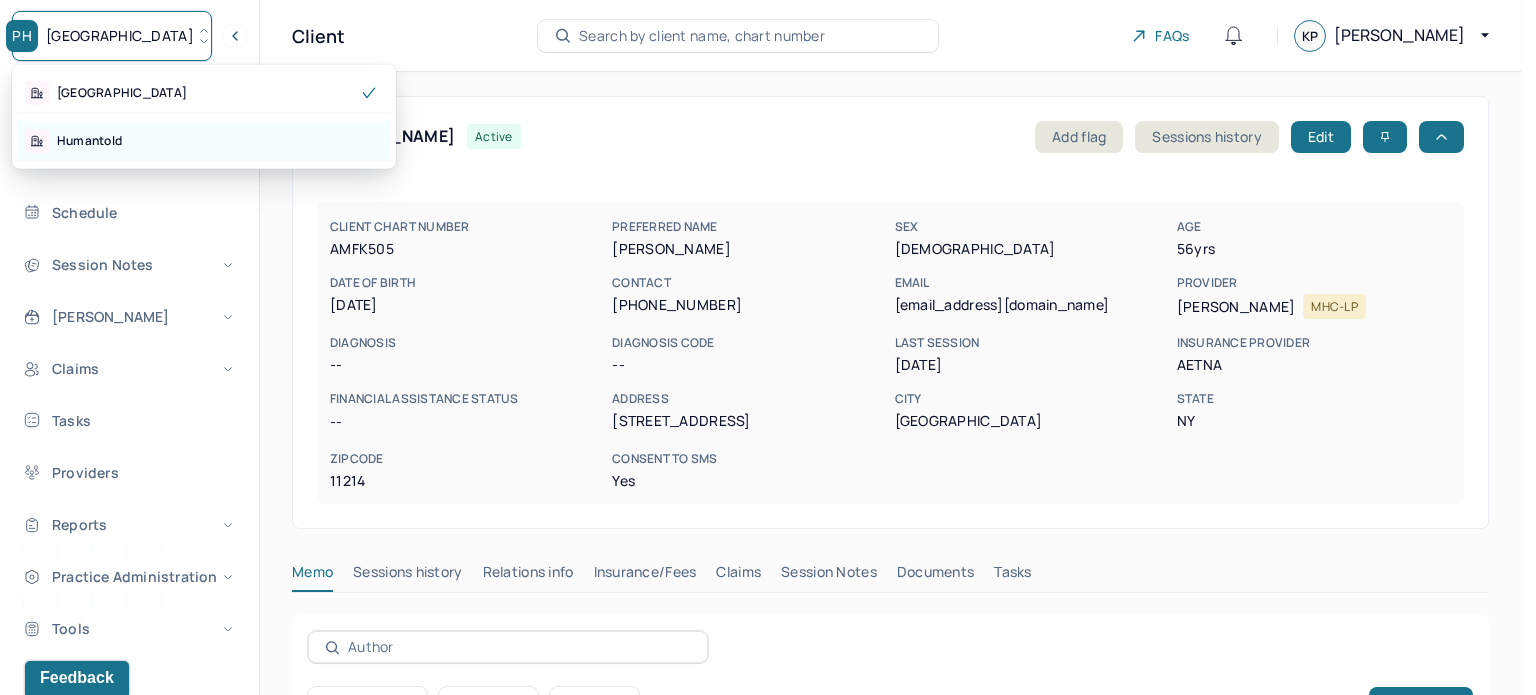 click on "Humantold" at bounding box center (204, 141) 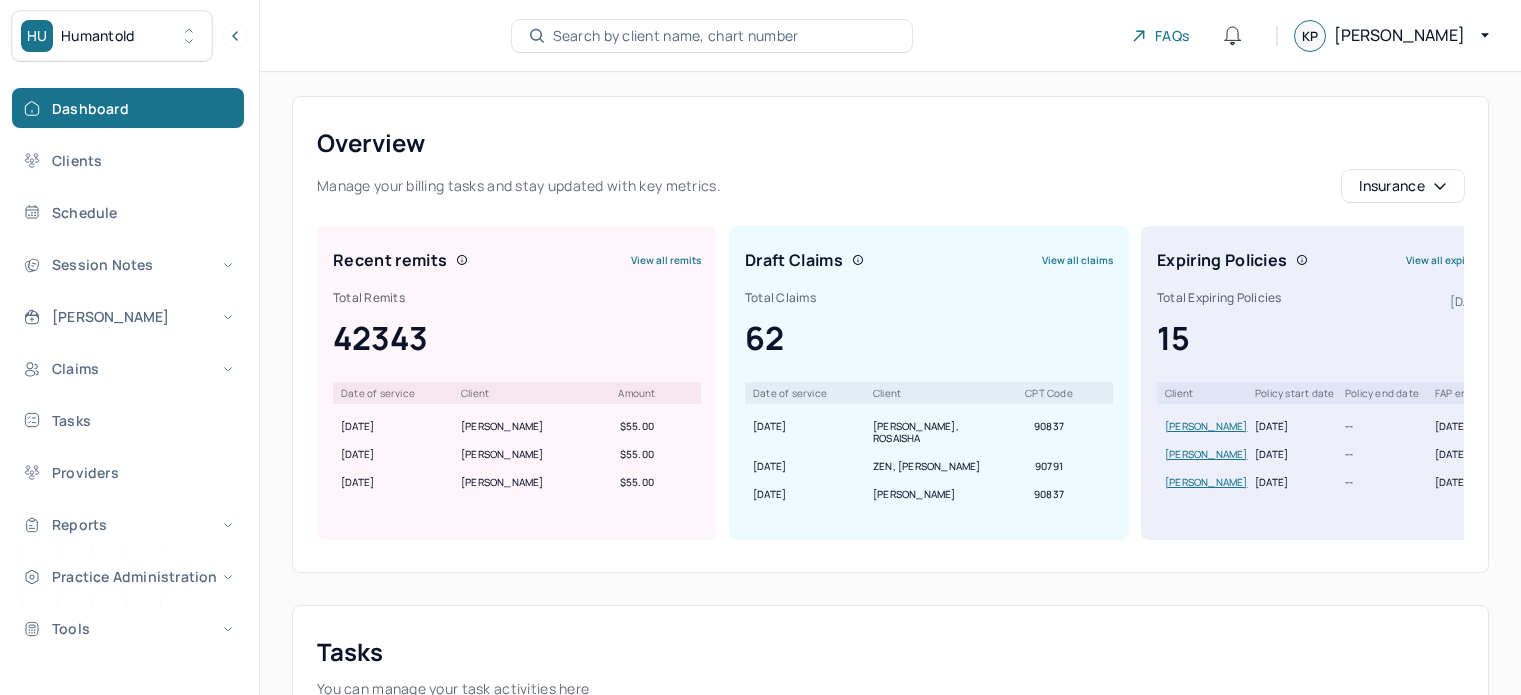scroll, scrollTop: 0, scrollLeft: 0, axis: both 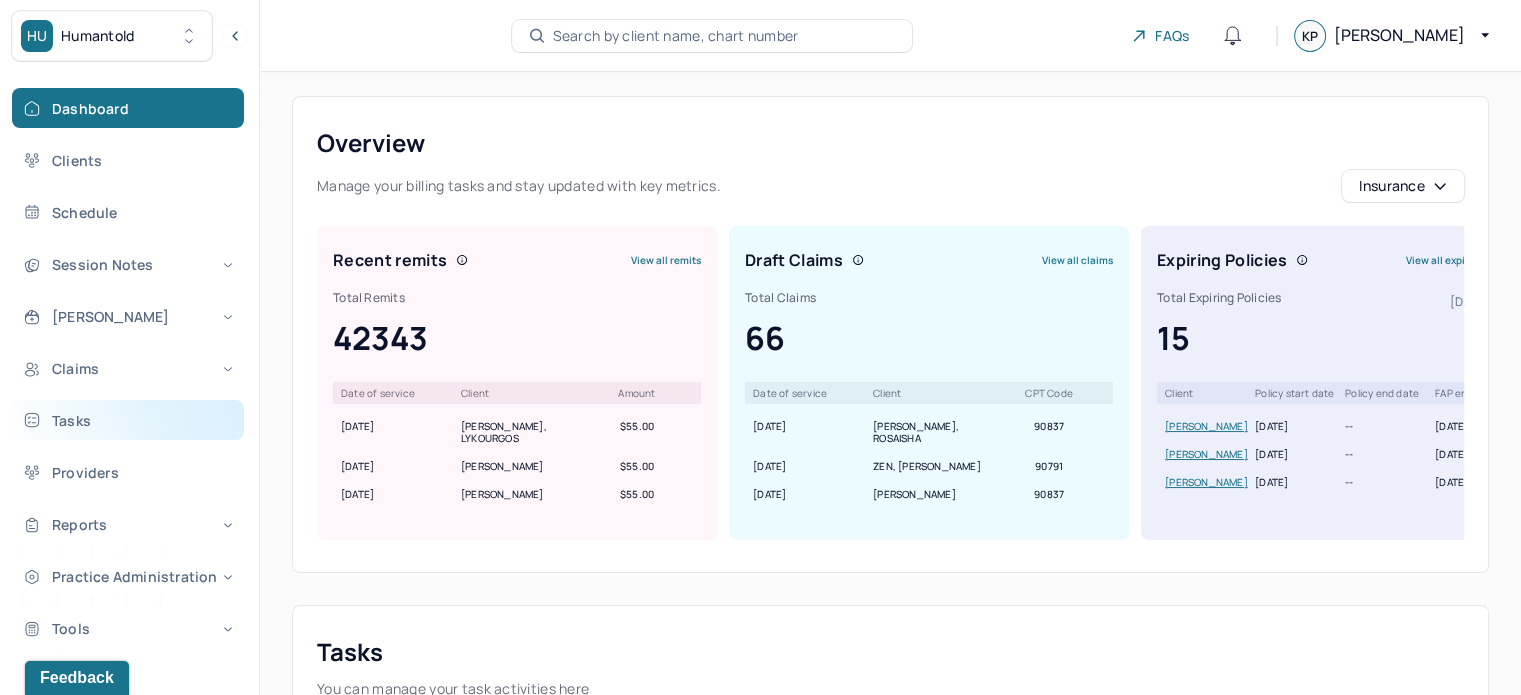 click on "Tasks" at bounding box center (128, 420) 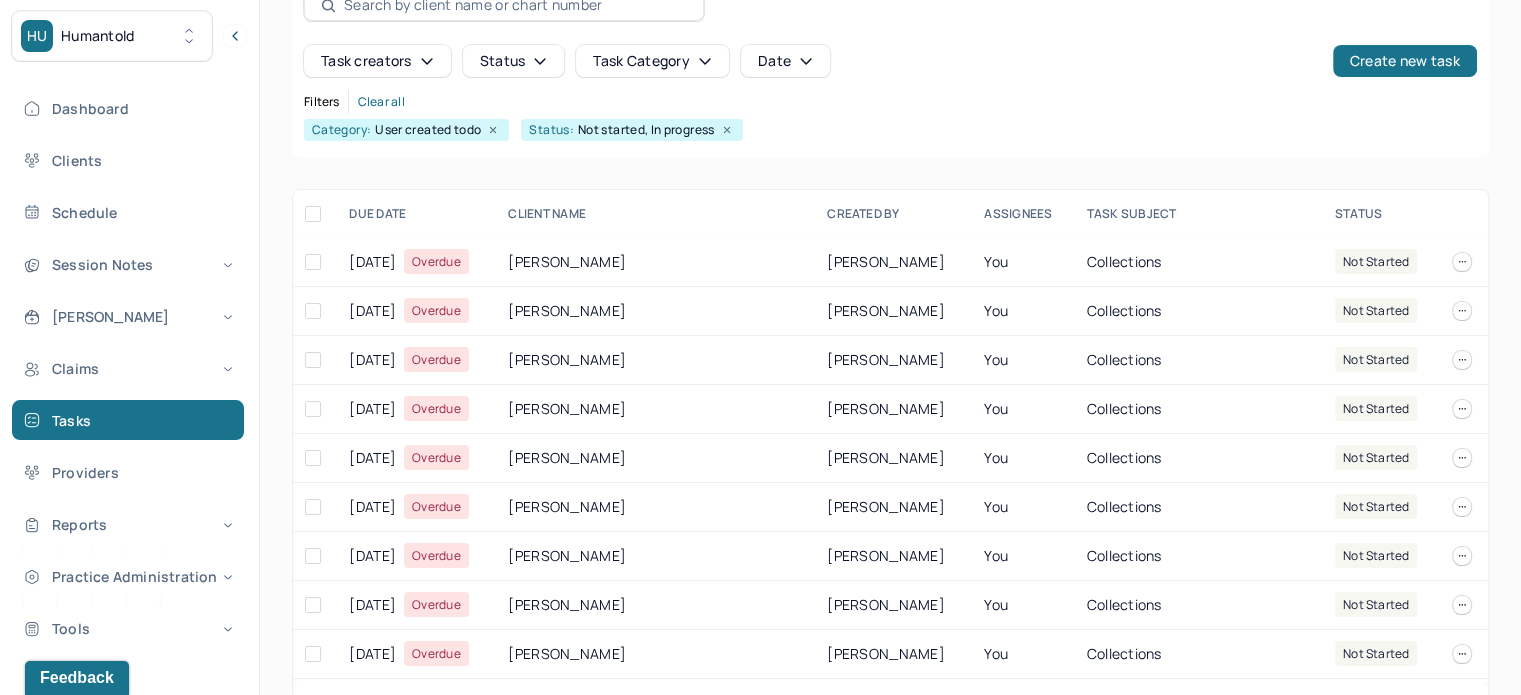 scroll, scrollTop: 200, scrollLeft: 0, axis: vertical 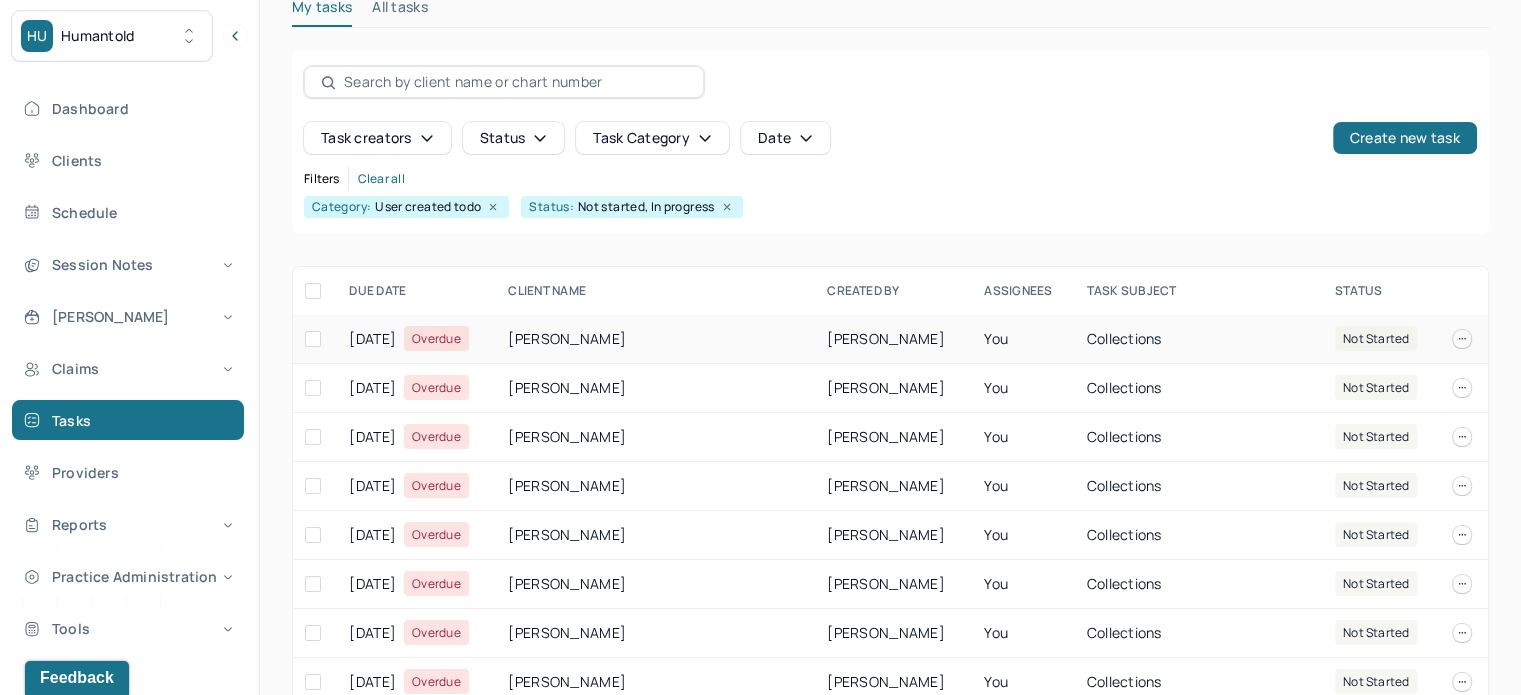 click on "ZELLARS, MONIQUE" at bounding box center [655, 339] 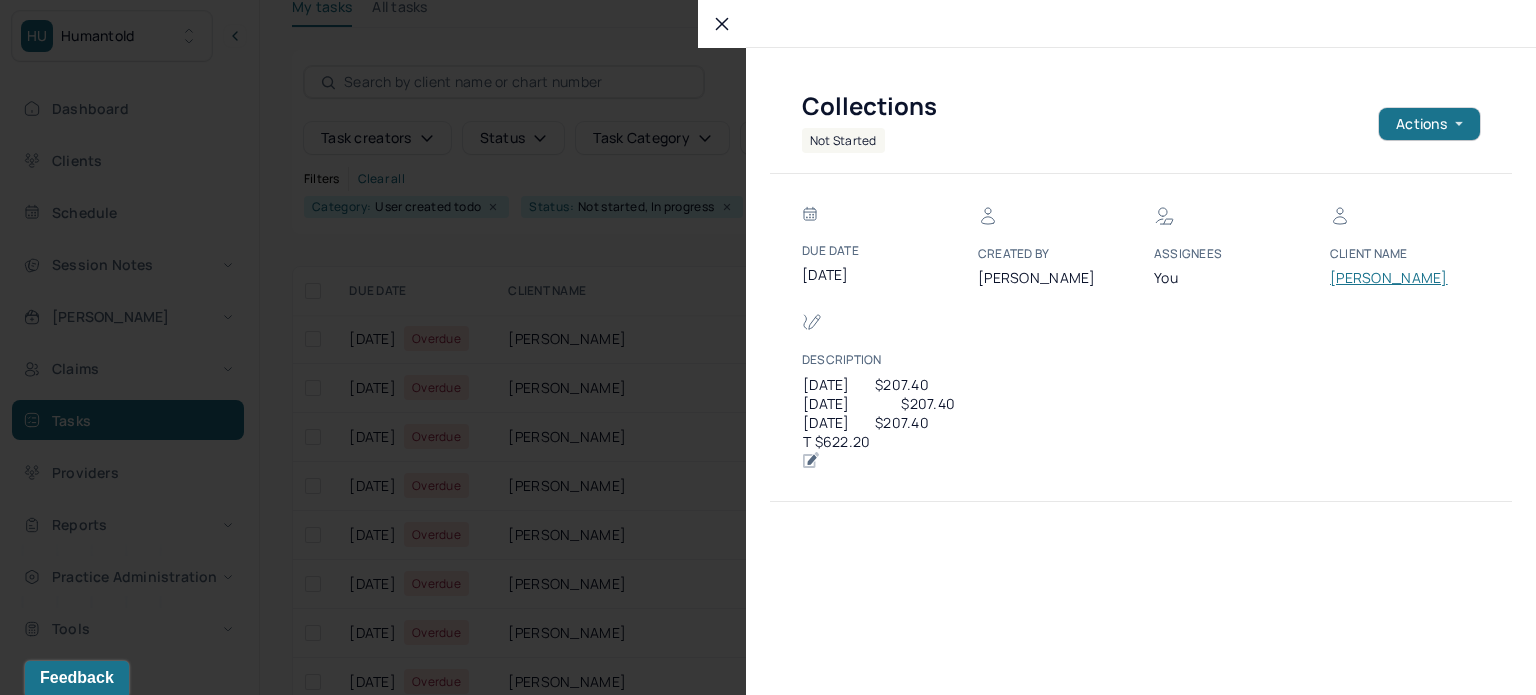 click on "ZELLARS, MONIQUE" at bounding box center [1390, 278] 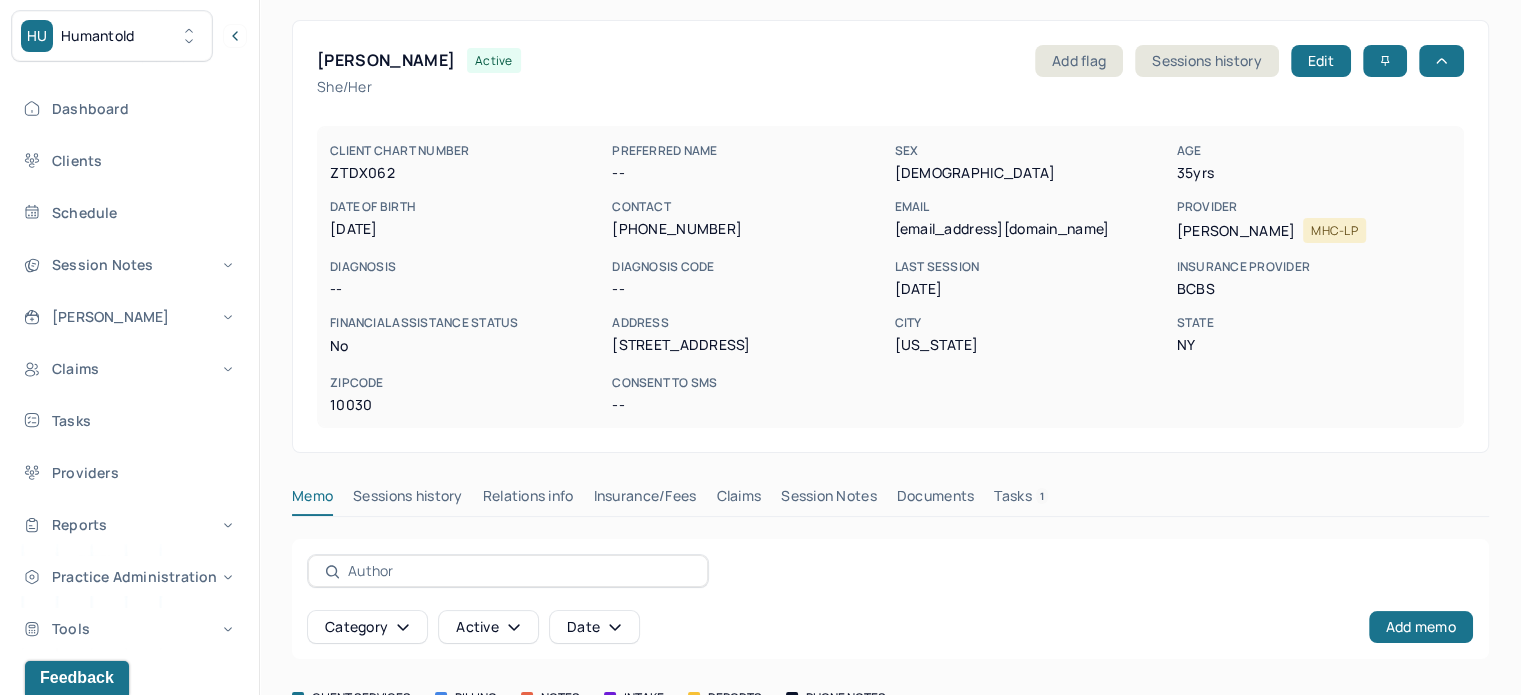 scroll, scrollTop: 0, scrollLeft: 0, axis: both 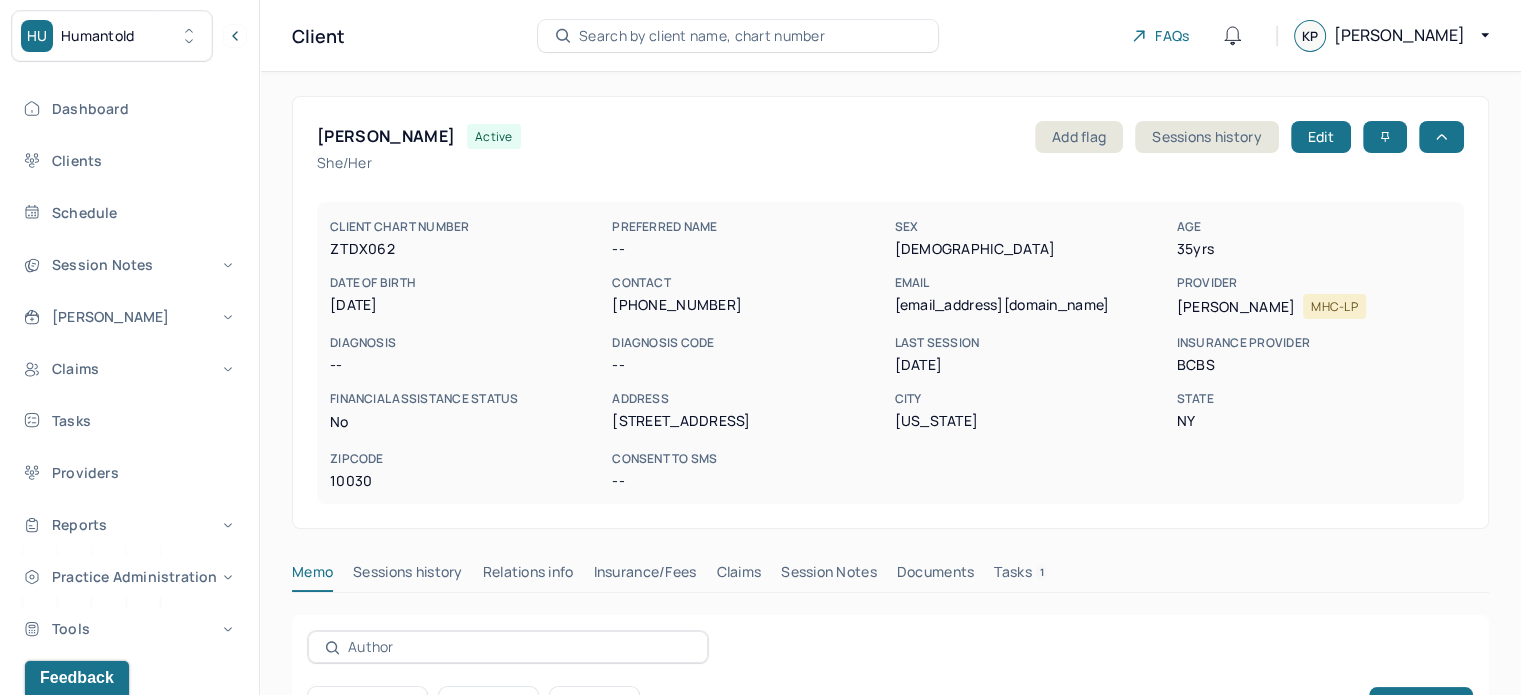 click on "Claims" at bounding box center [738, 576] 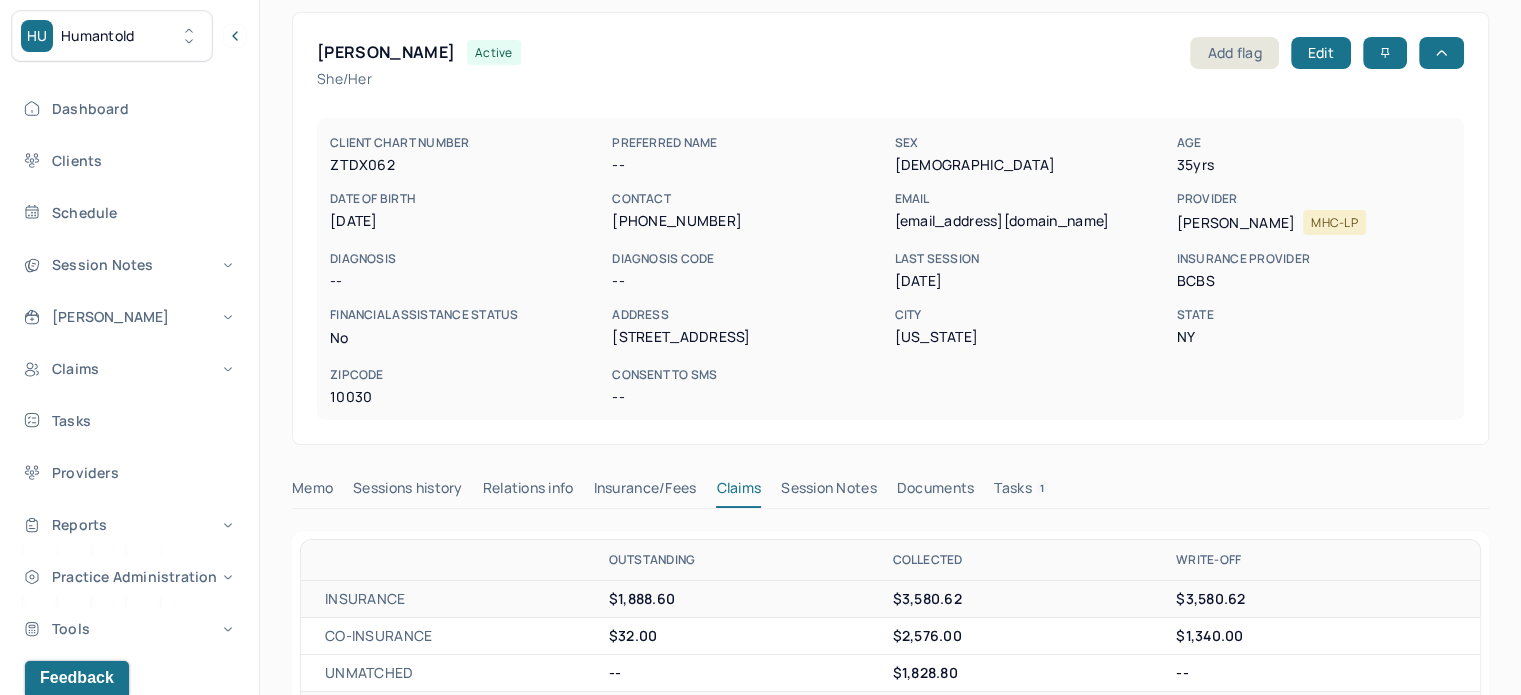 scroll, scrollTop: 0, scrollLeft: 0, axis: both 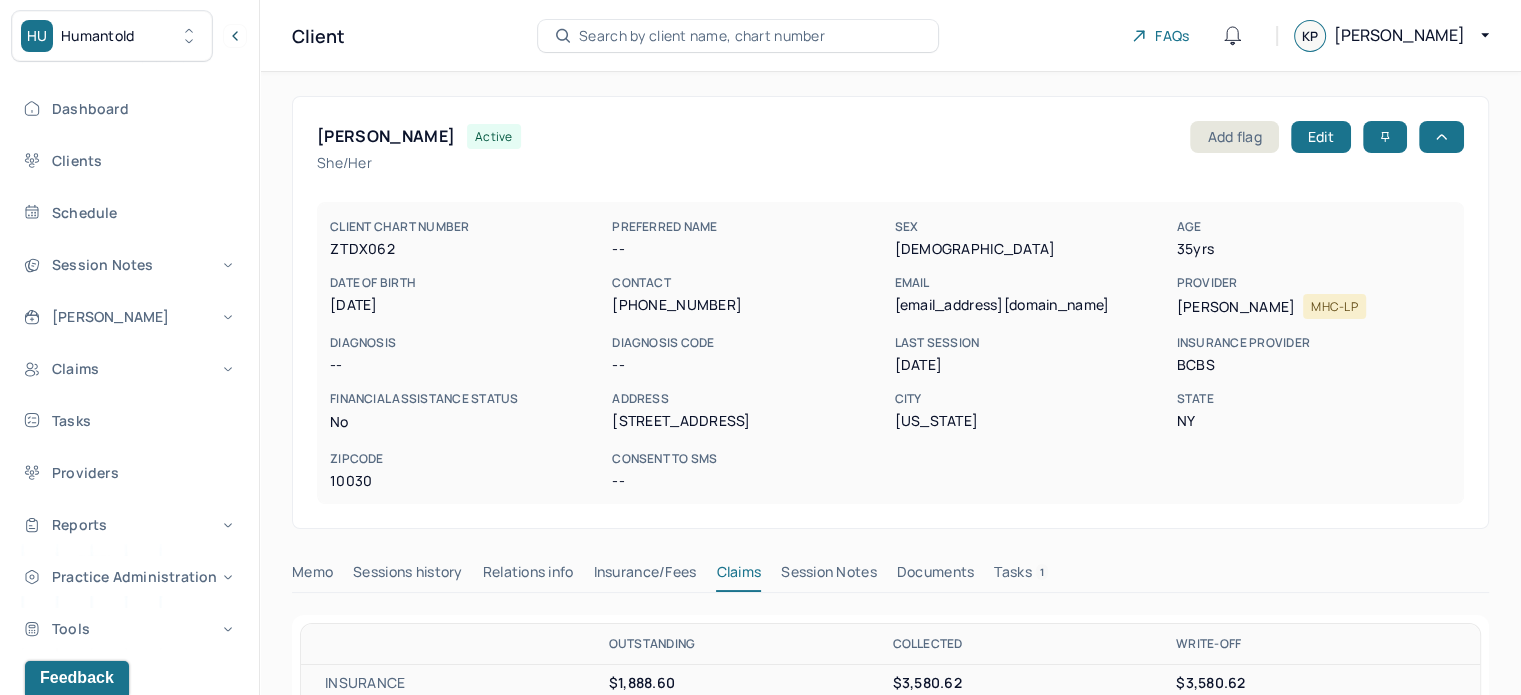 click on "ZELLARS, MONIQUE" at bounding box center [386, 136] 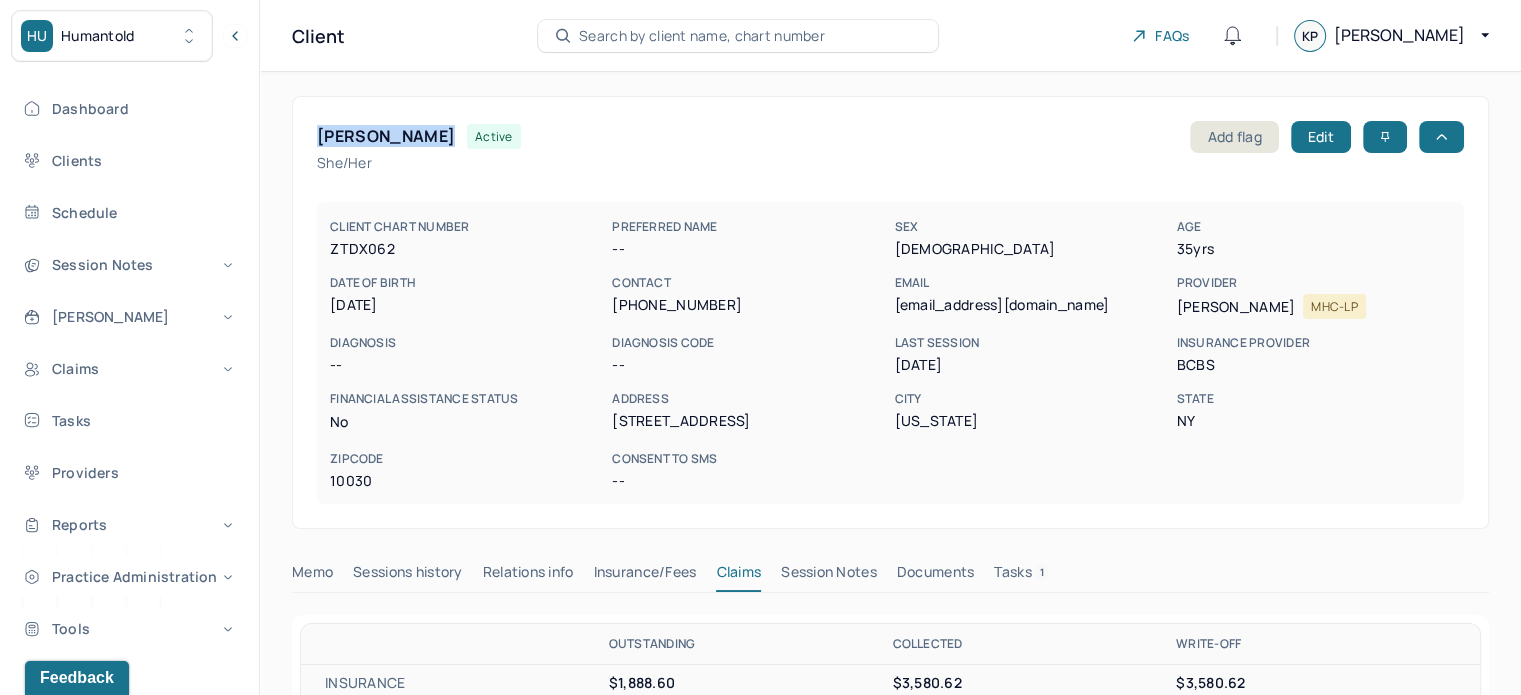 click on "ZELLARS, MONIQUE" at bounding box center (386, 136) 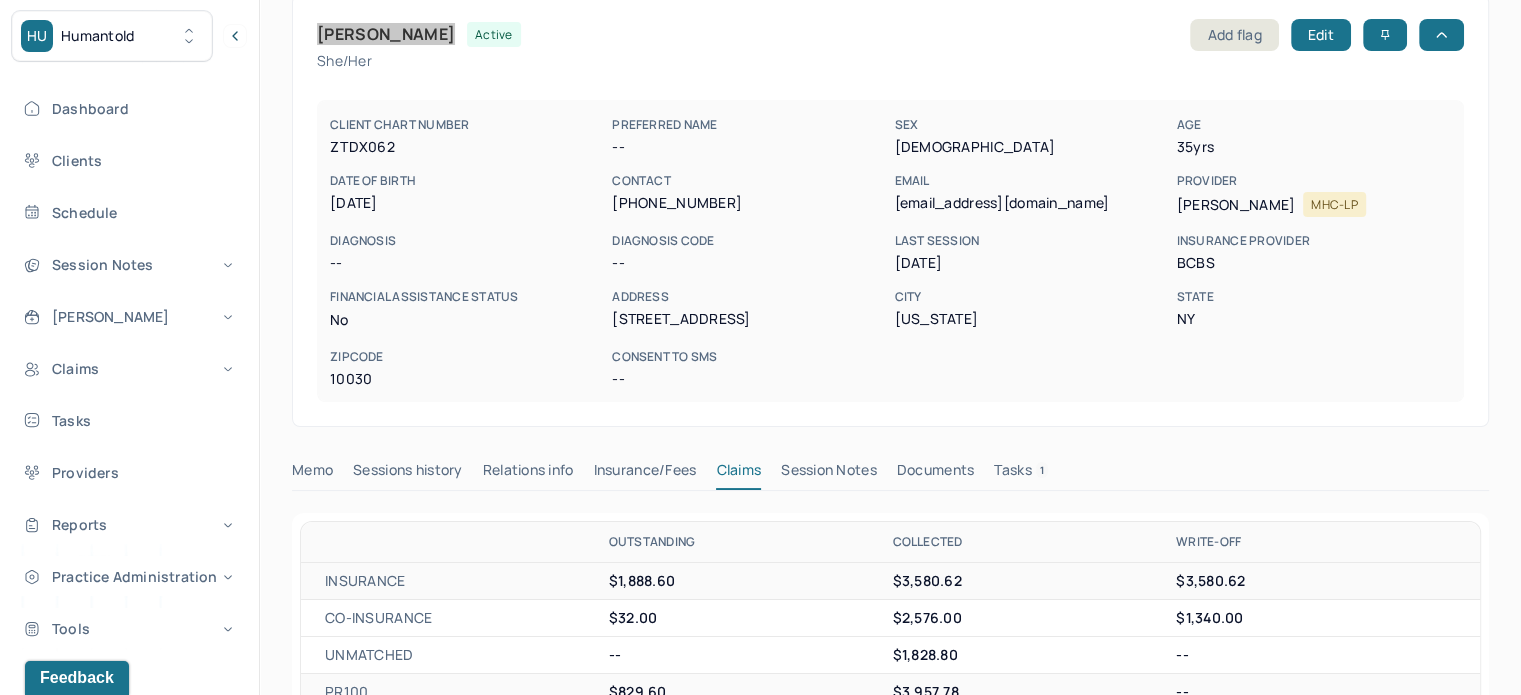 scroll, scrollTop: 300, scrollLeft: 0, axis: vertical 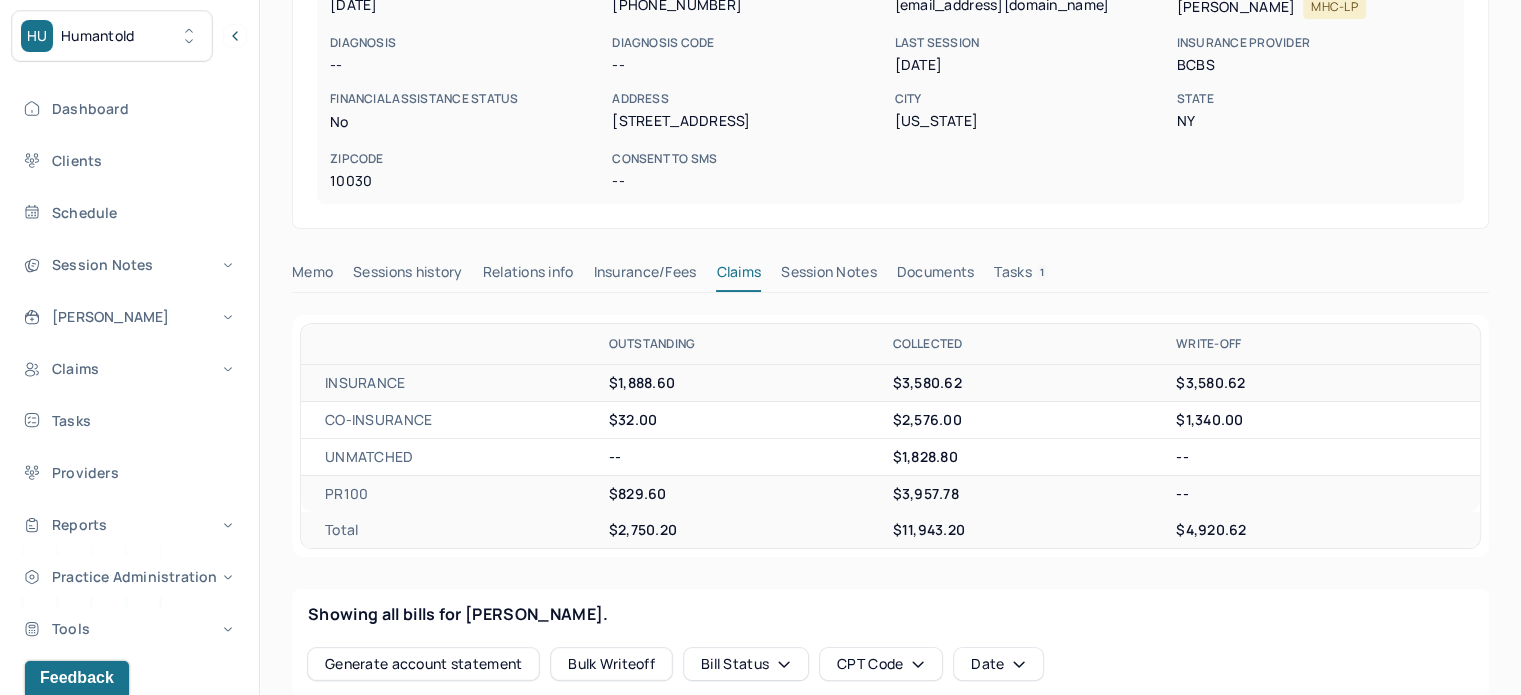 click on "Tasks 1" at bounding box center [1021, 276] 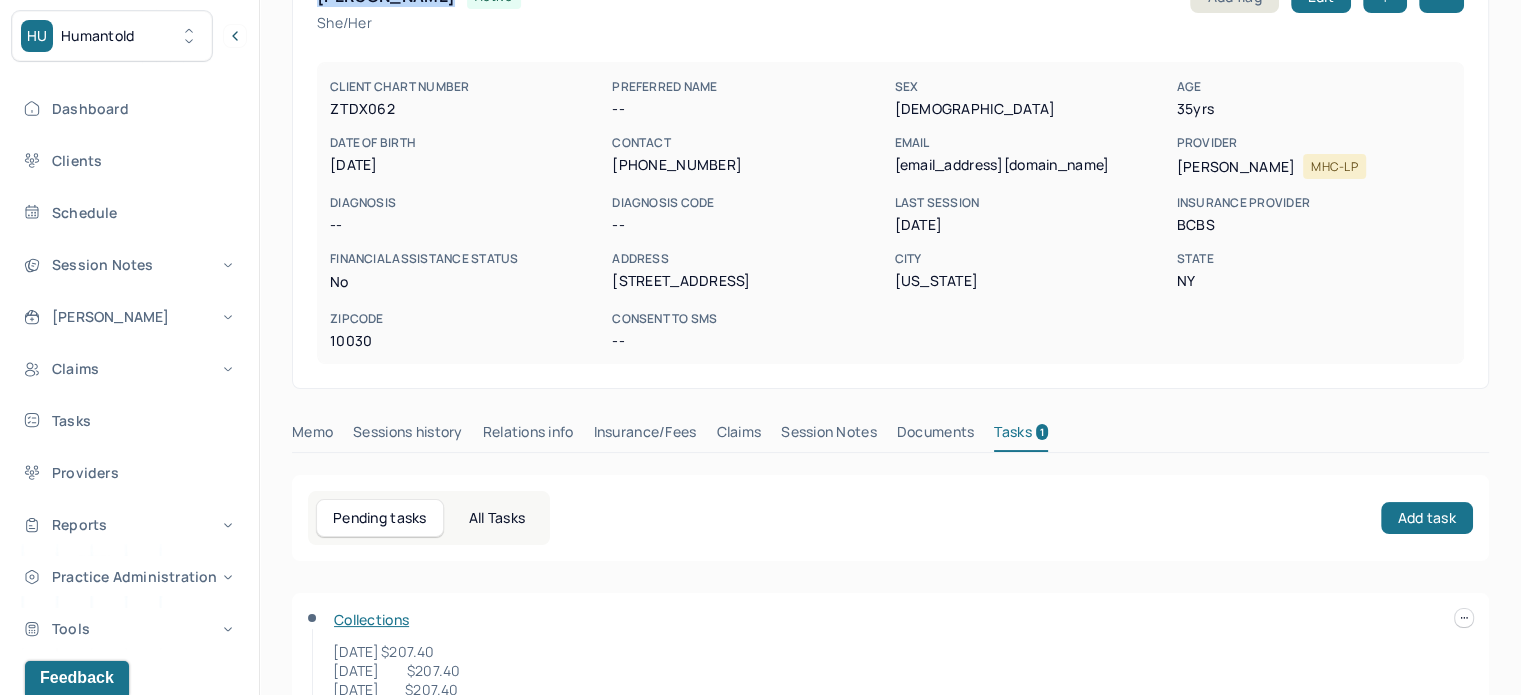 scroll, scrollTop: 0, scrollLeft: 0, axis: both 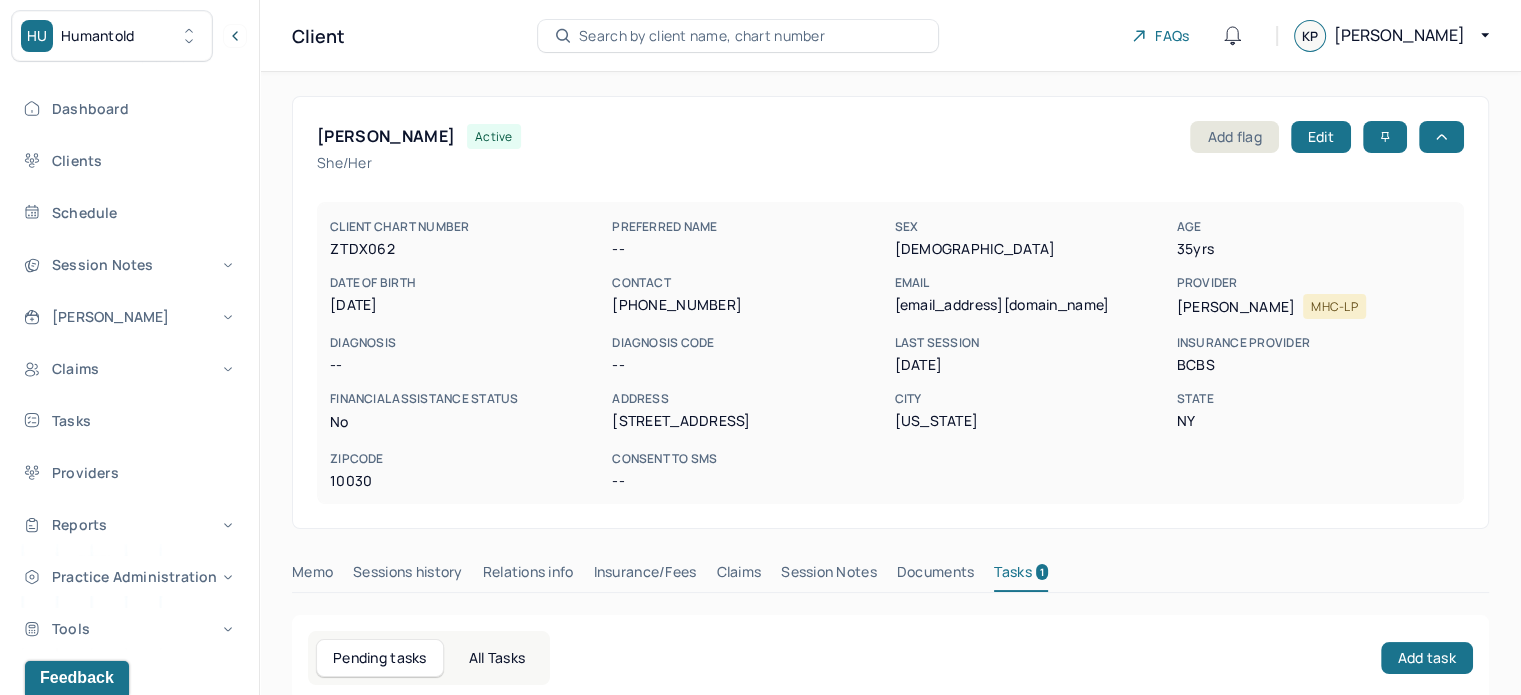 click on "[EMAIL_ADDRESS][DOMAIN_NAME]" at bounding box center (1031, 305) 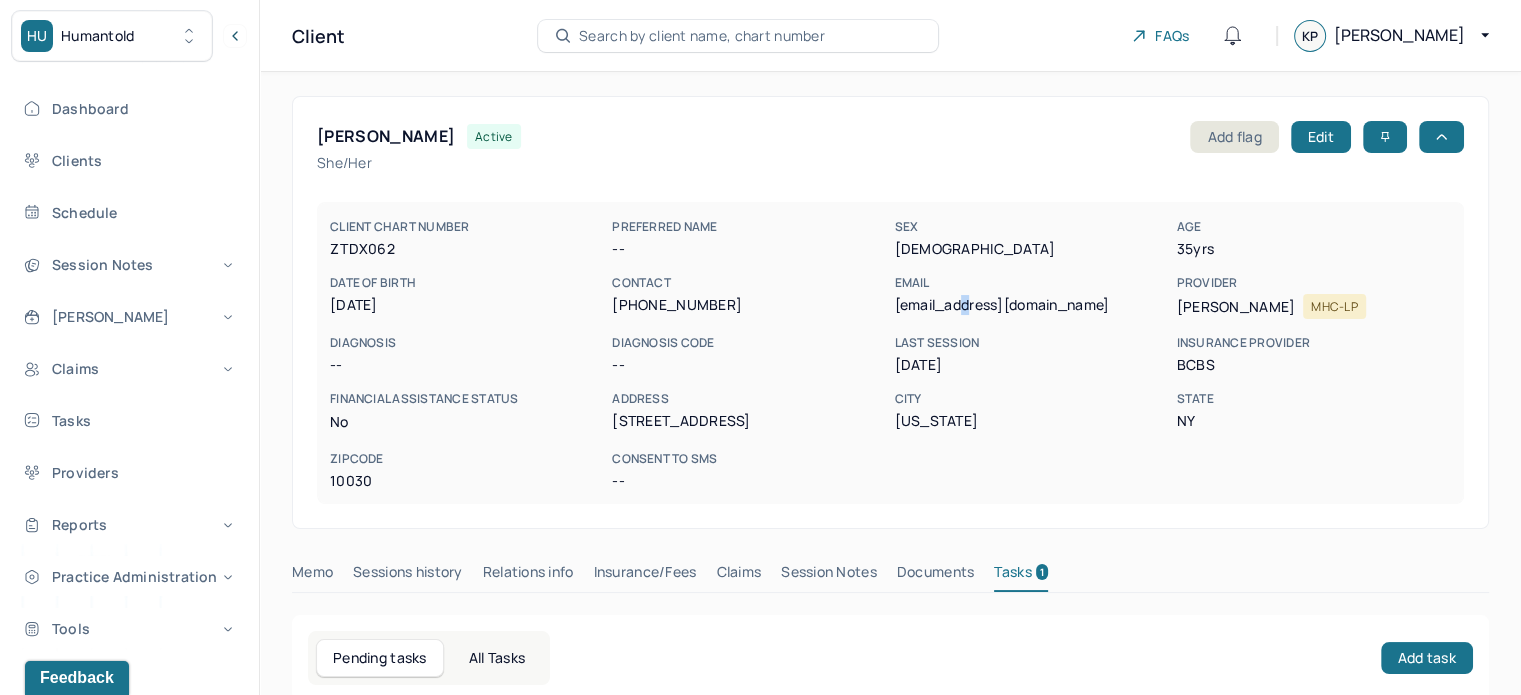 click on "[EMAIL_ADDRESS][DOMAIN_NAME]" at bounding box center [1031, 305] 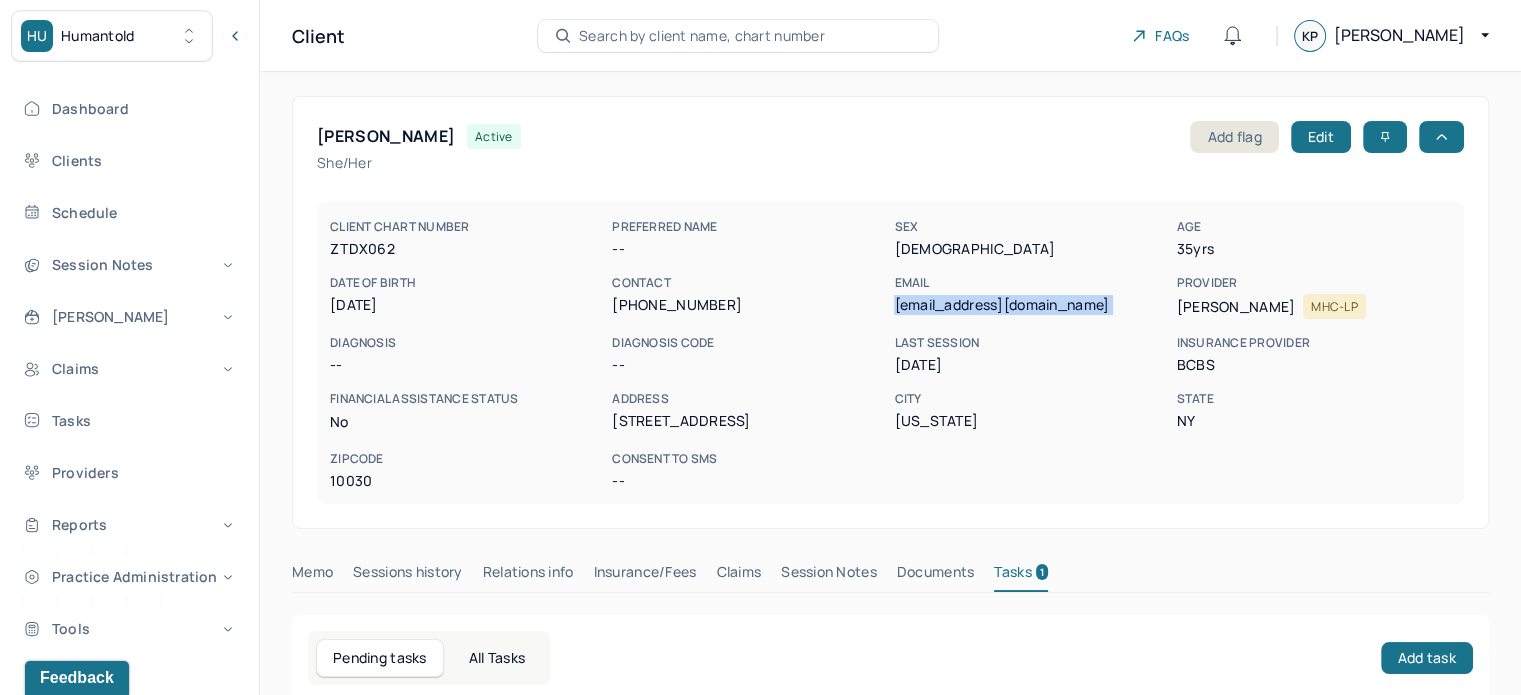 click on "[EMAIL_ADDRESS][DOMAIN_NAME]" at bounding box center (1031, 305) 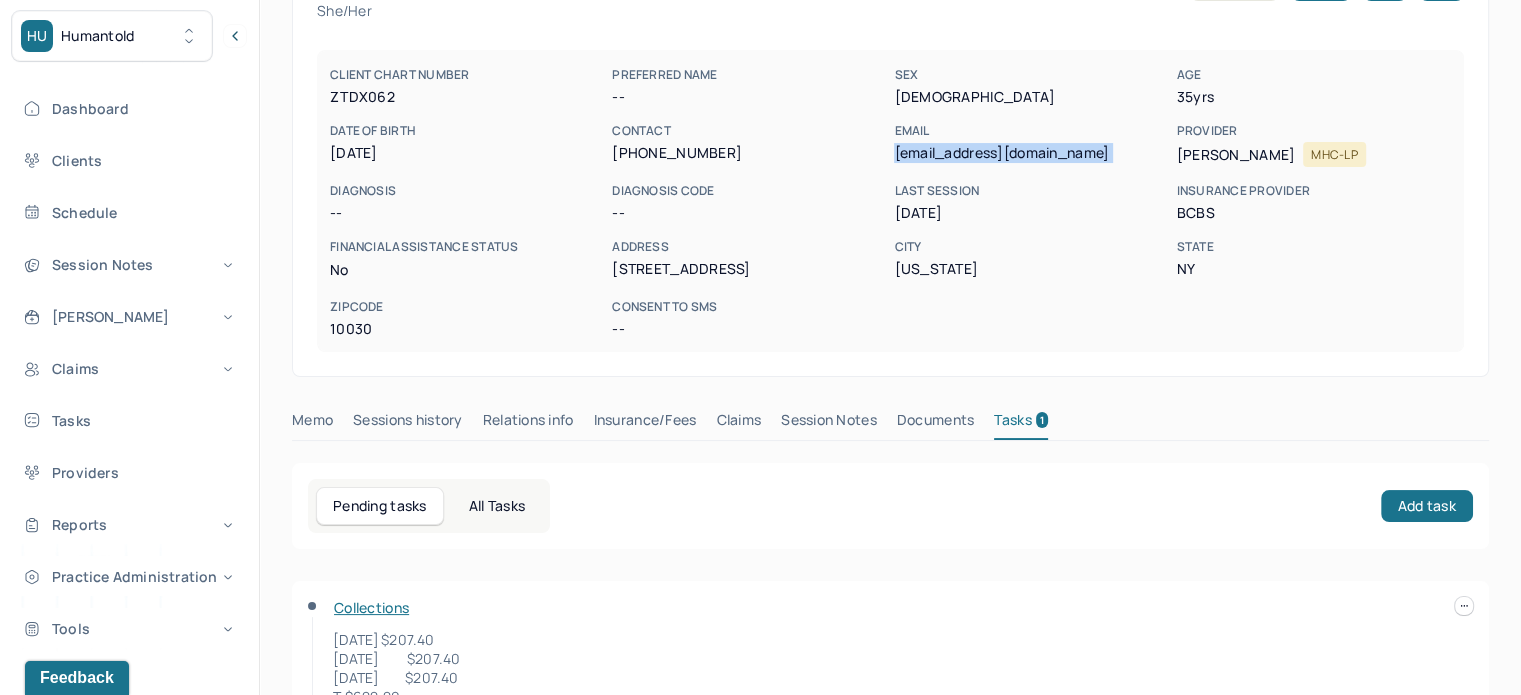 scroll, scrollTop: 269, scrollLeft: 0, axis: vertical 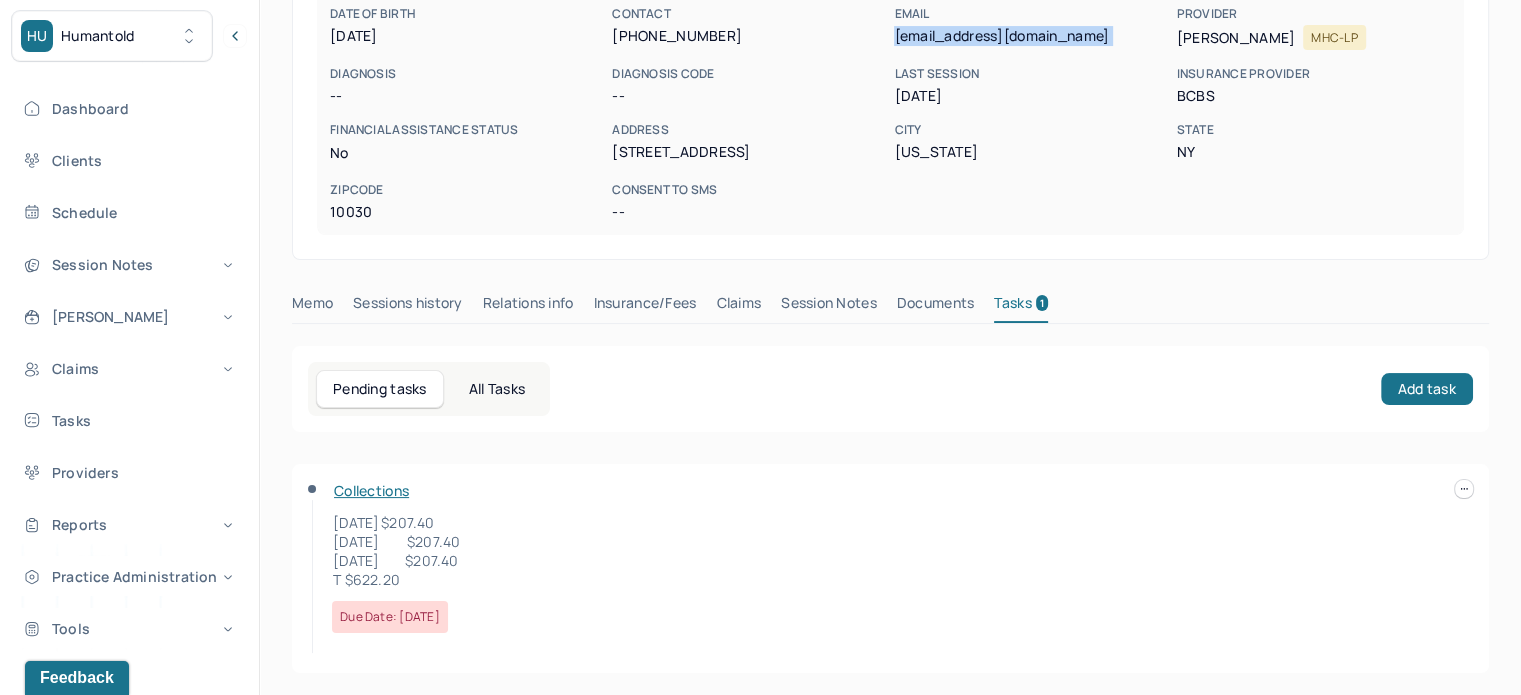 click on "Claims" at bounding box center [738, 307] 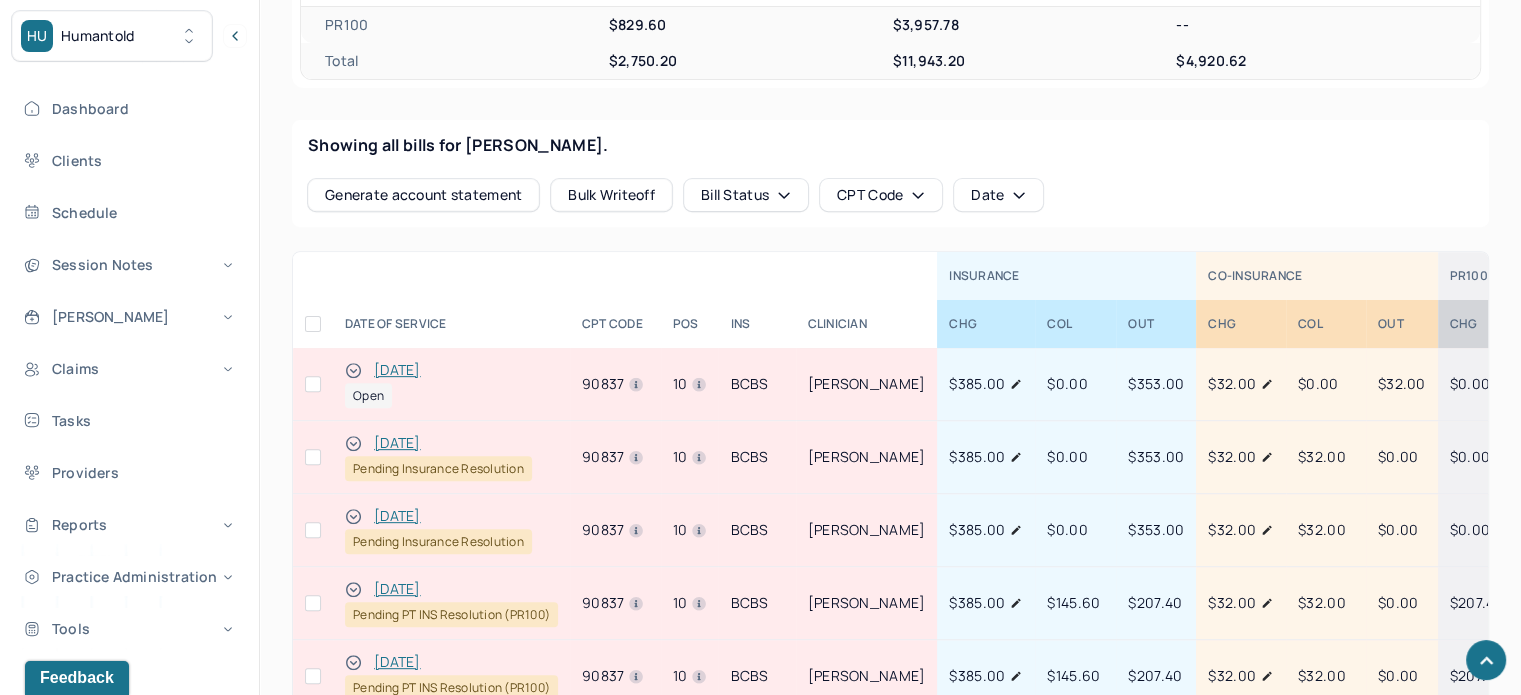 scroll, scrollTop: 869, scrollLeft: 0, axis: vertical 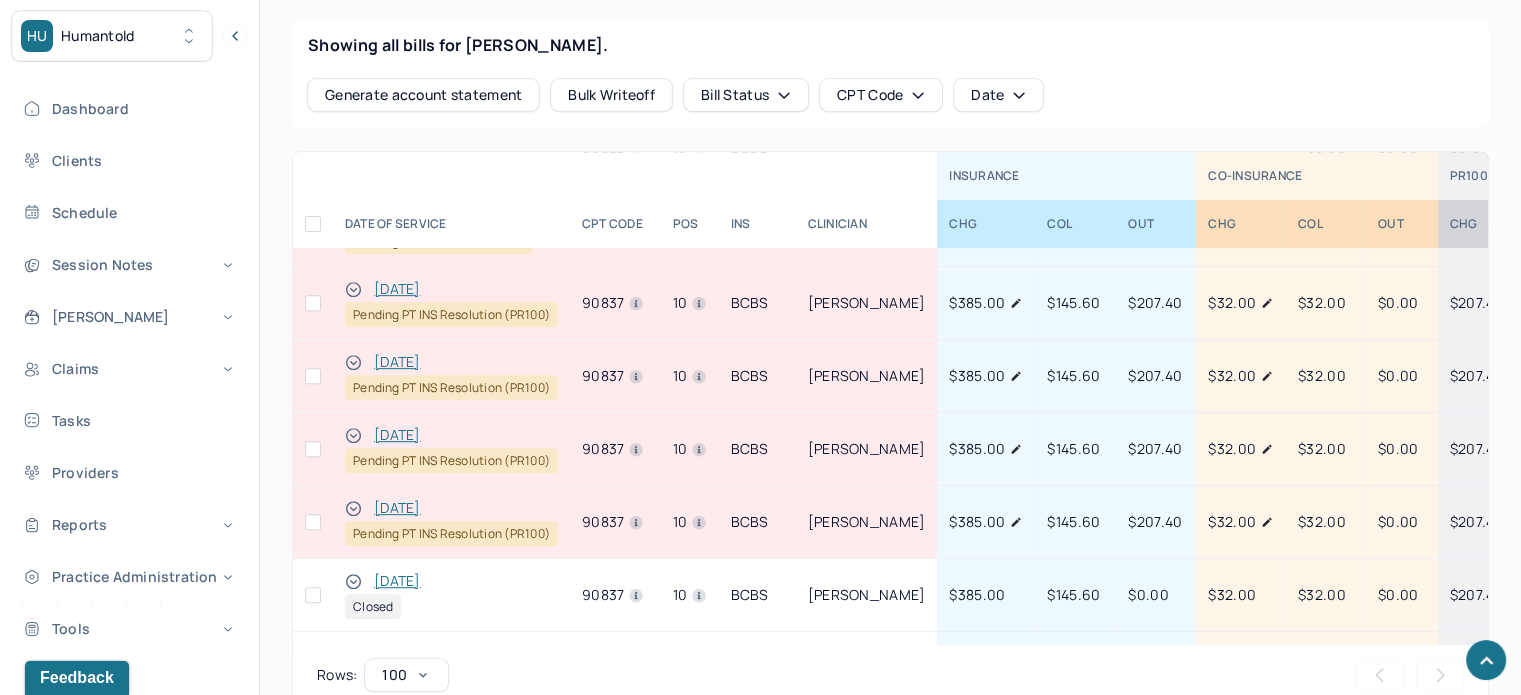 drag, startPoint x: 311, startPoint y: 517, endPoint x: 312, endPoint y: 450, distance: 67.00746 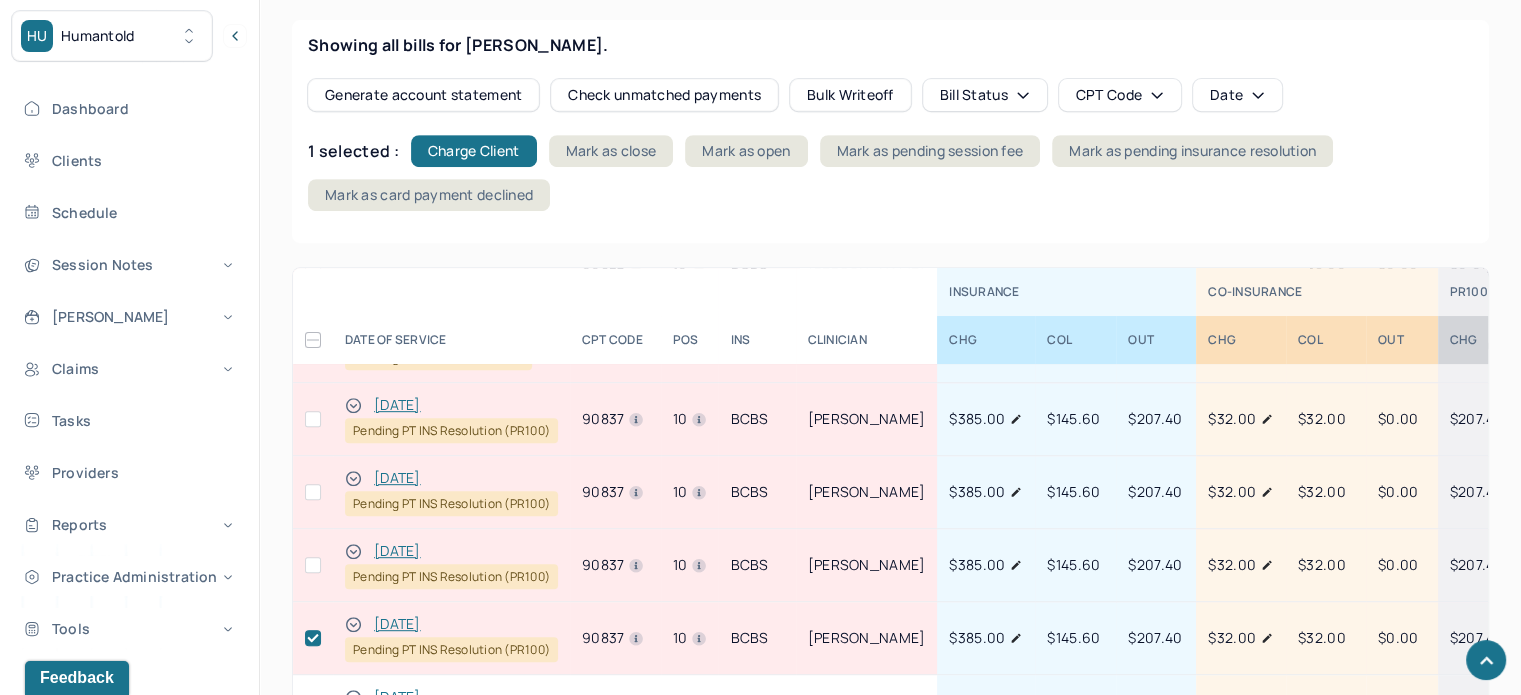 click at bounding box center (313, 565) 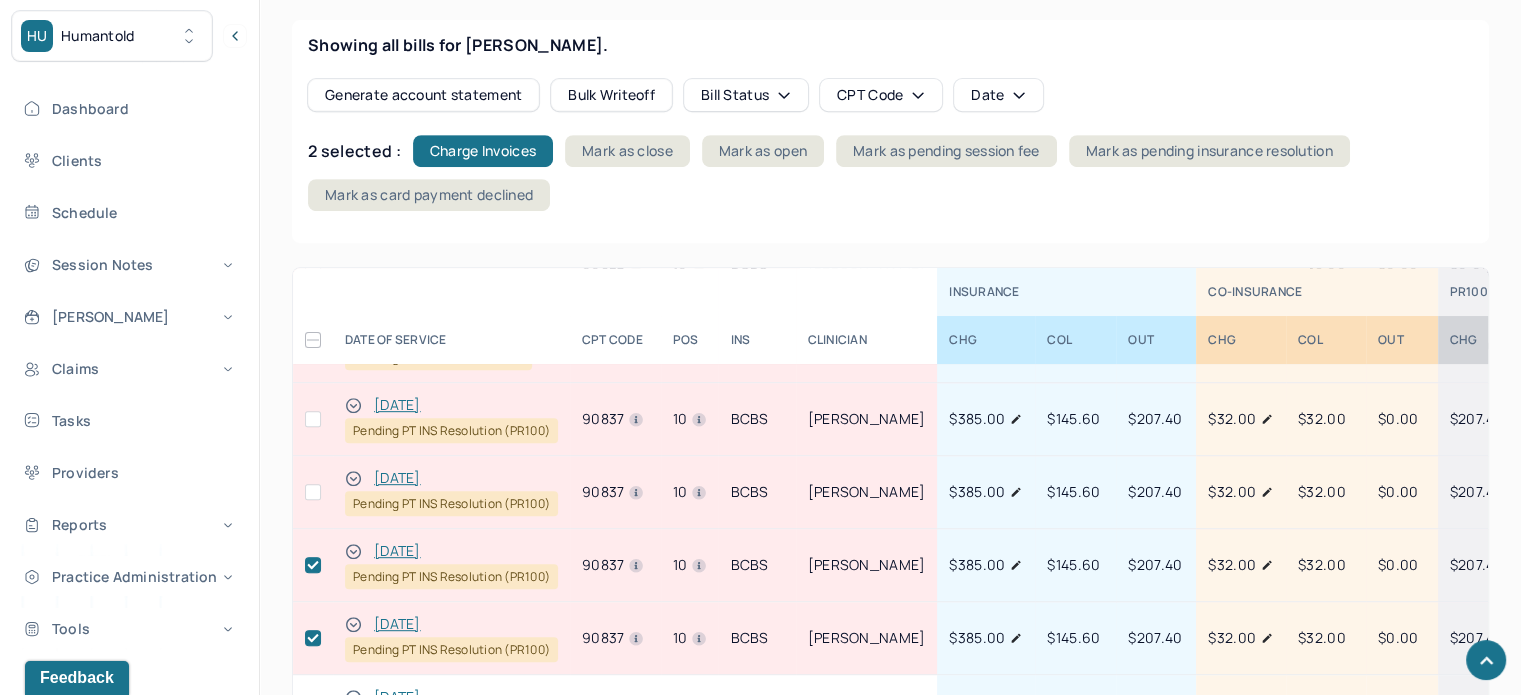 click at bounding box center (313, 492) 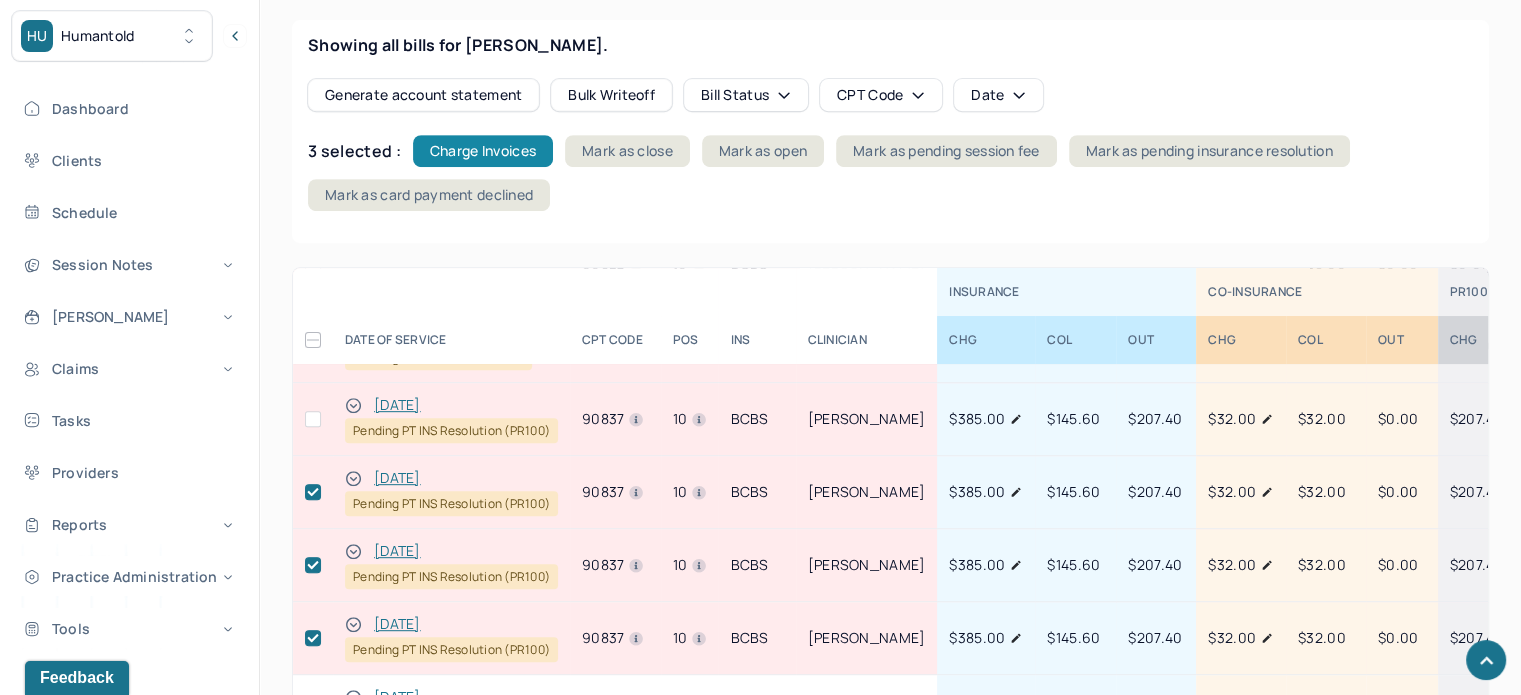 click on "Charge Invoices" at bounding box center [483, 151] 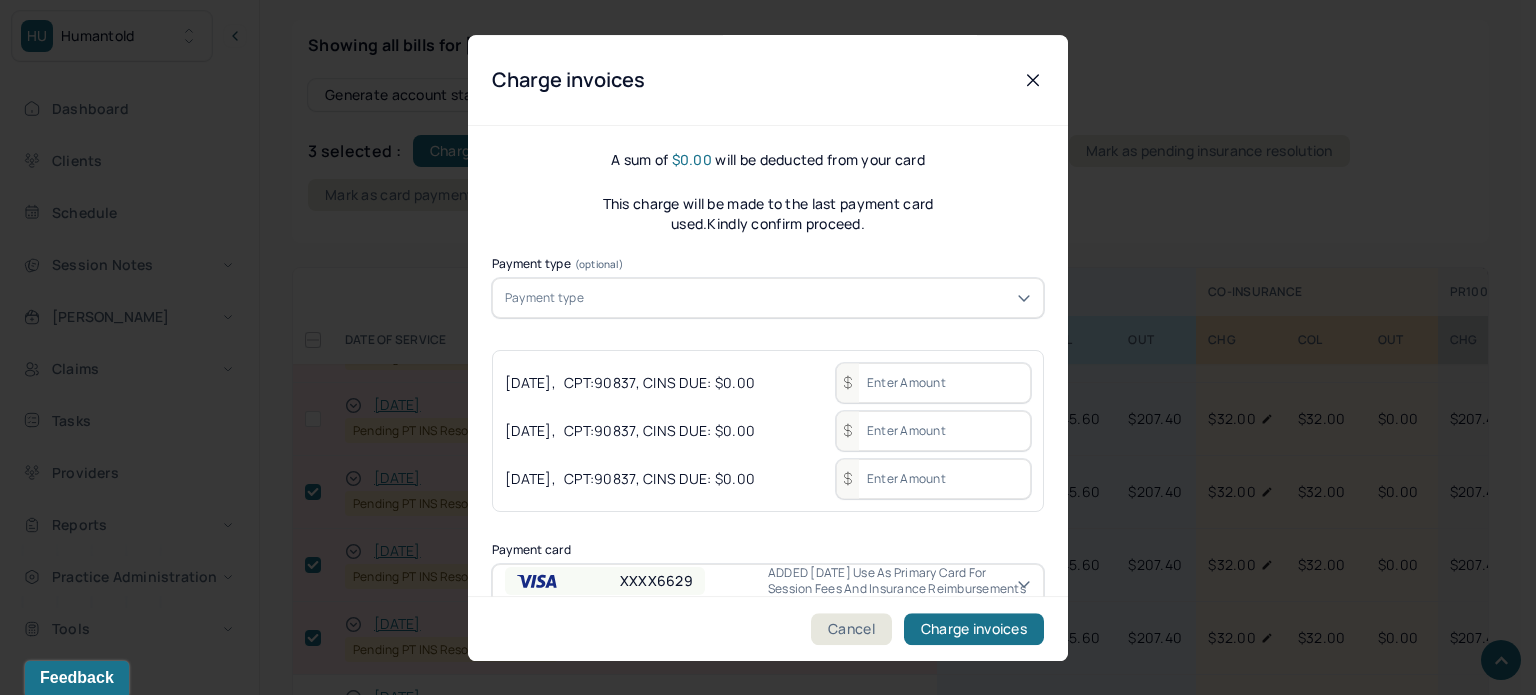 click on "Payment type" at bounding box center (768, 298) 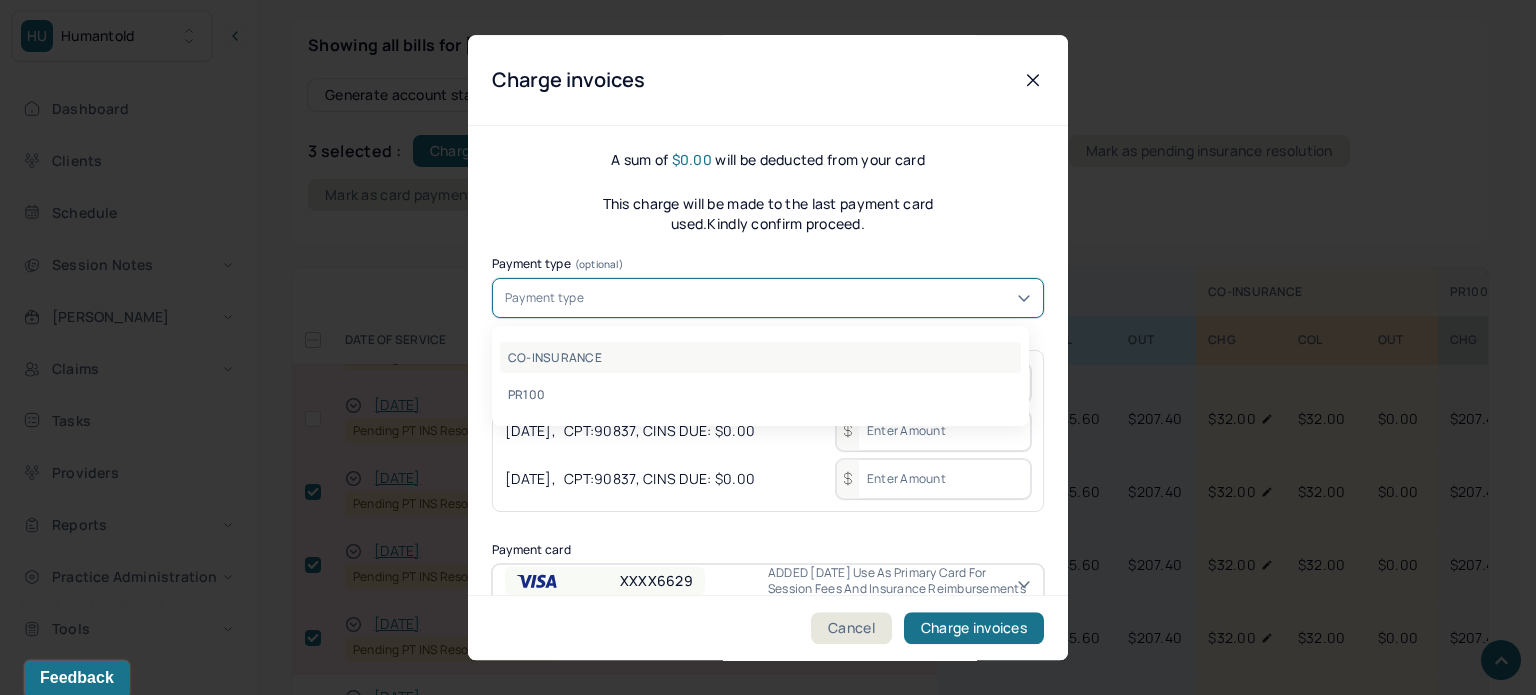 click on "CO-INSURANCE" at bounding box center (760, 357) 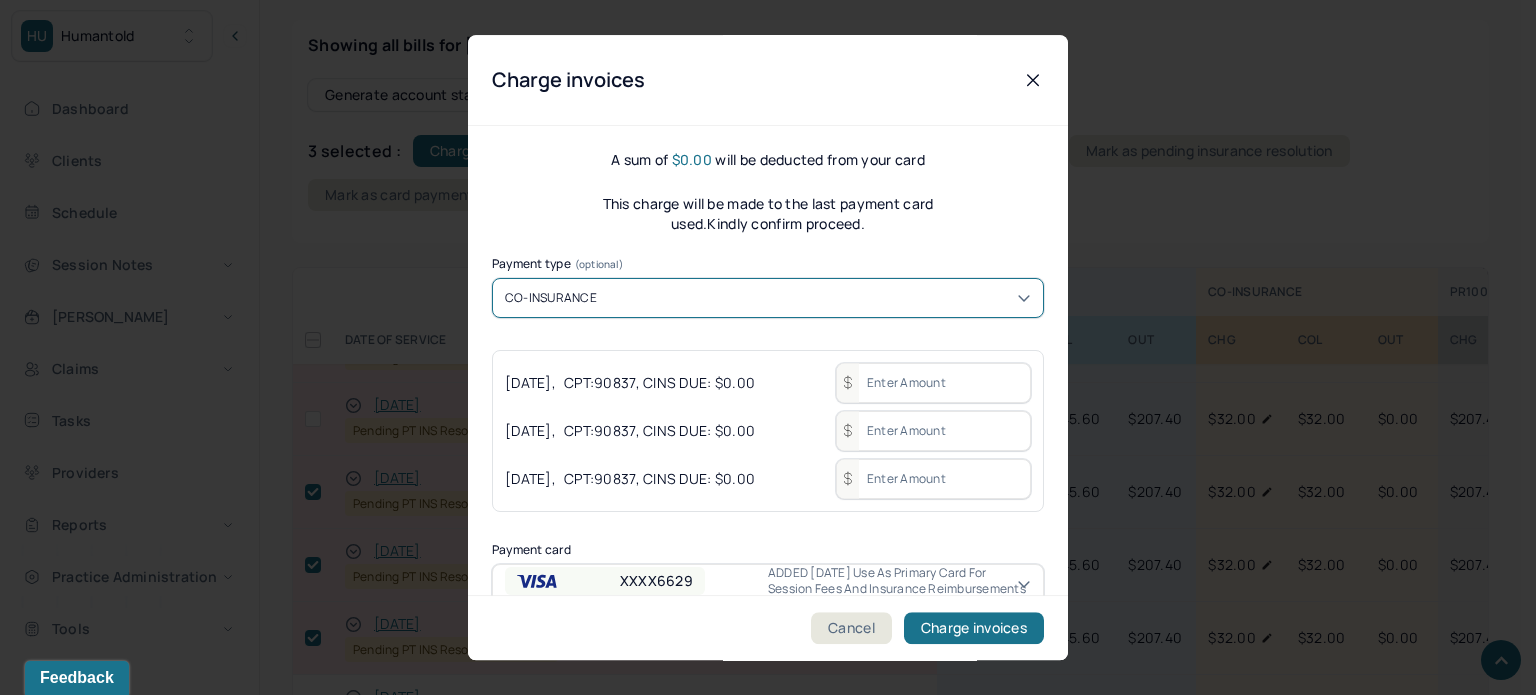 click at bounding box center [933, 383] 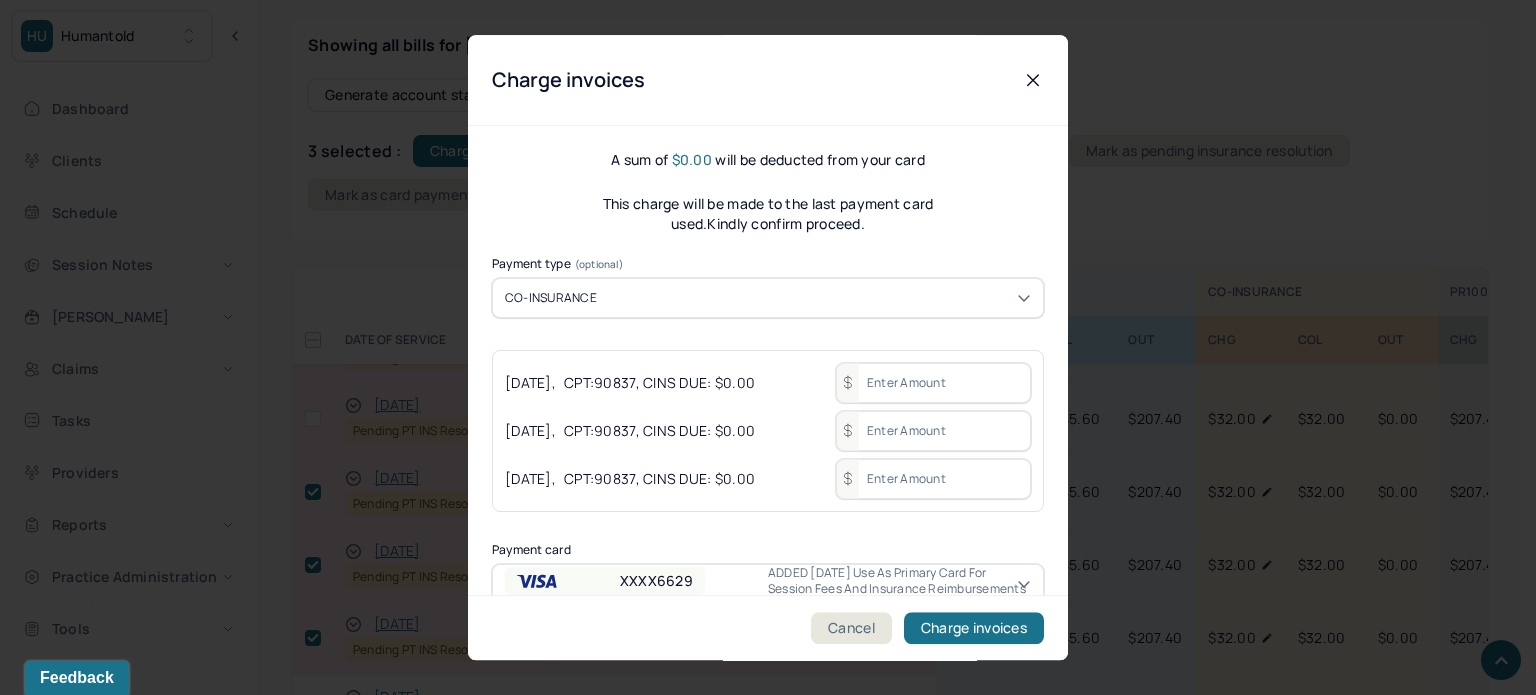 click at bounding box center [933, 383] 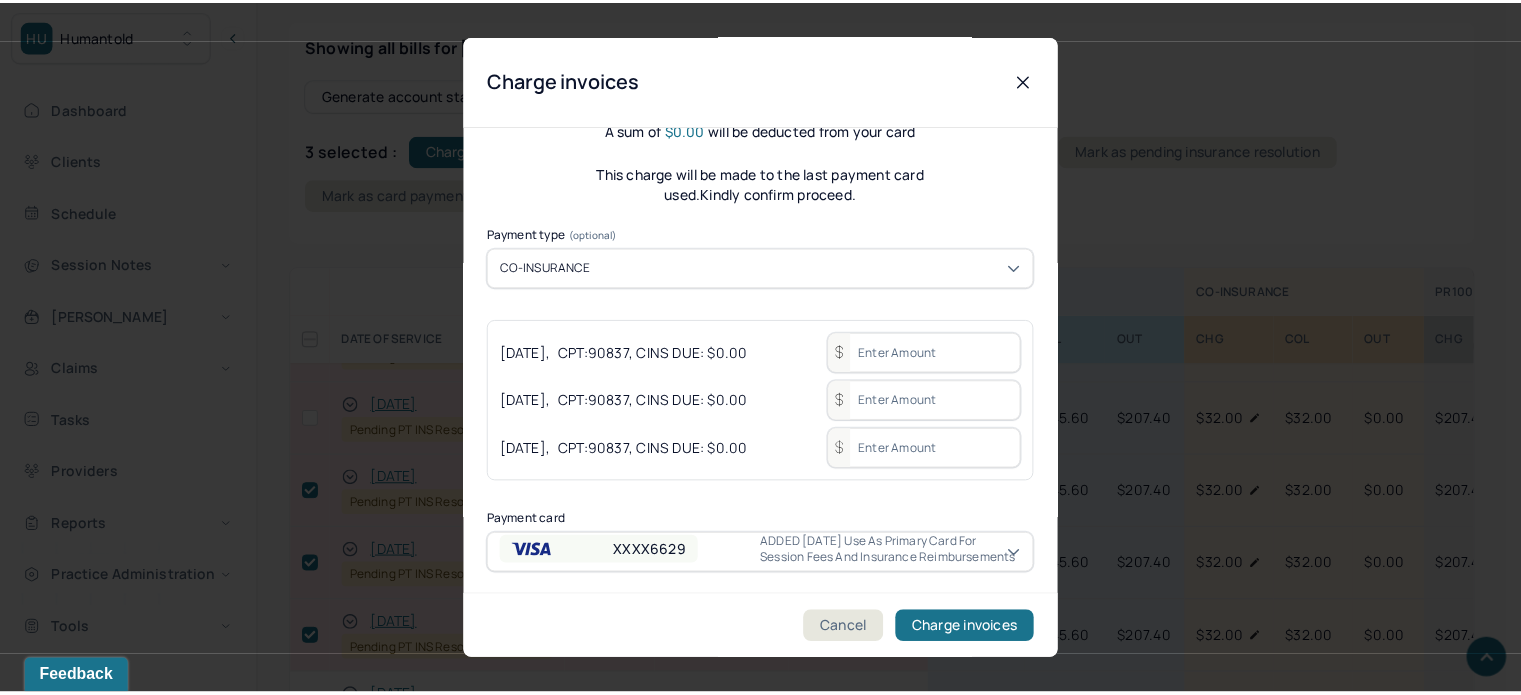 scroll, scrollTop: 0, scrollLeft: 0, axis: both 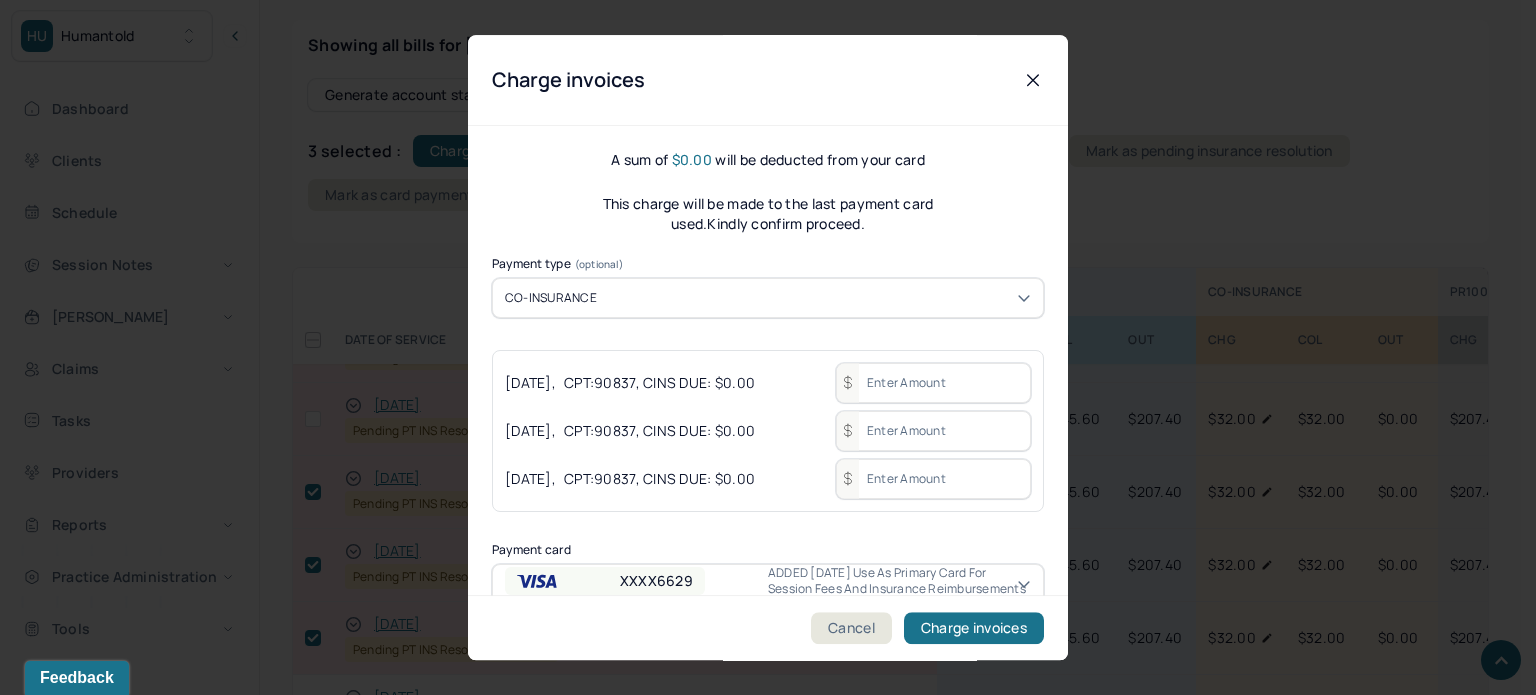 click 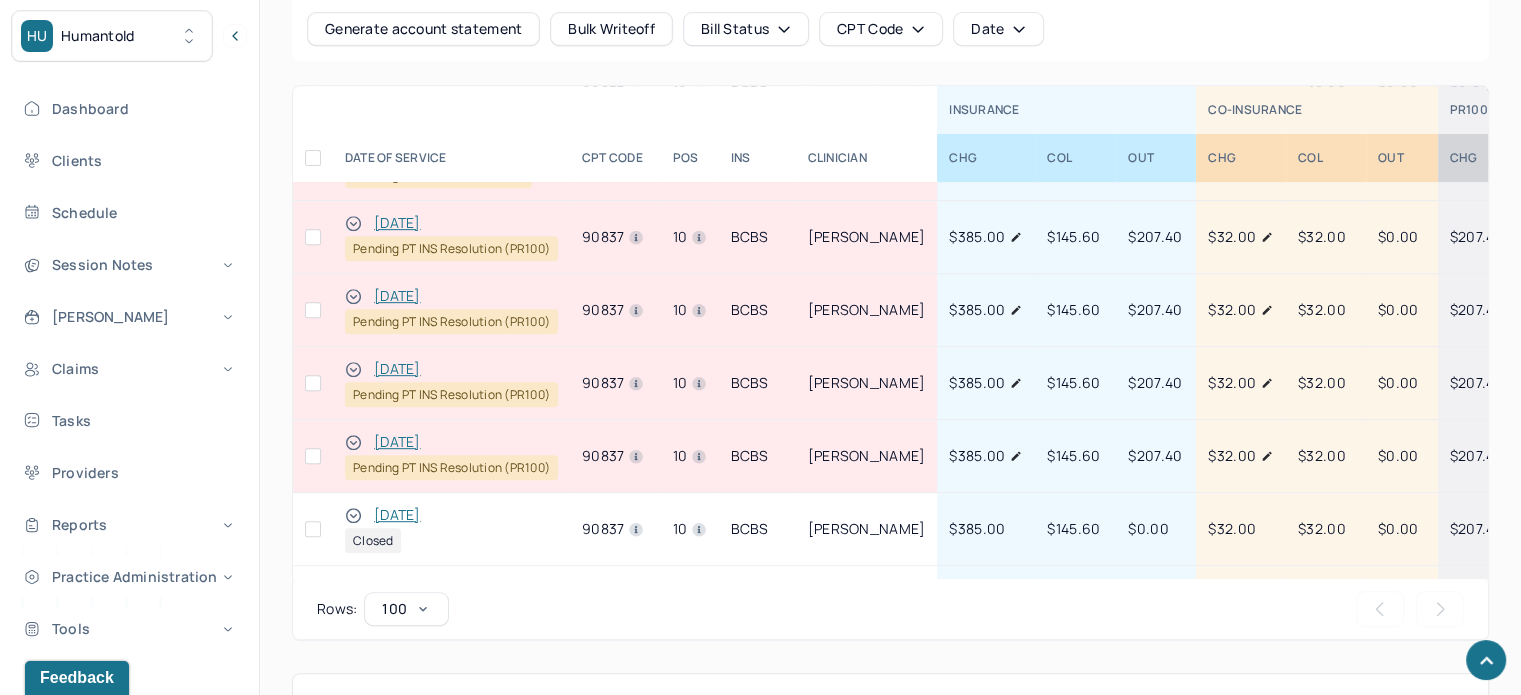 scroll, scrollTop: 969, scrollLeft: 0, axis: vertical 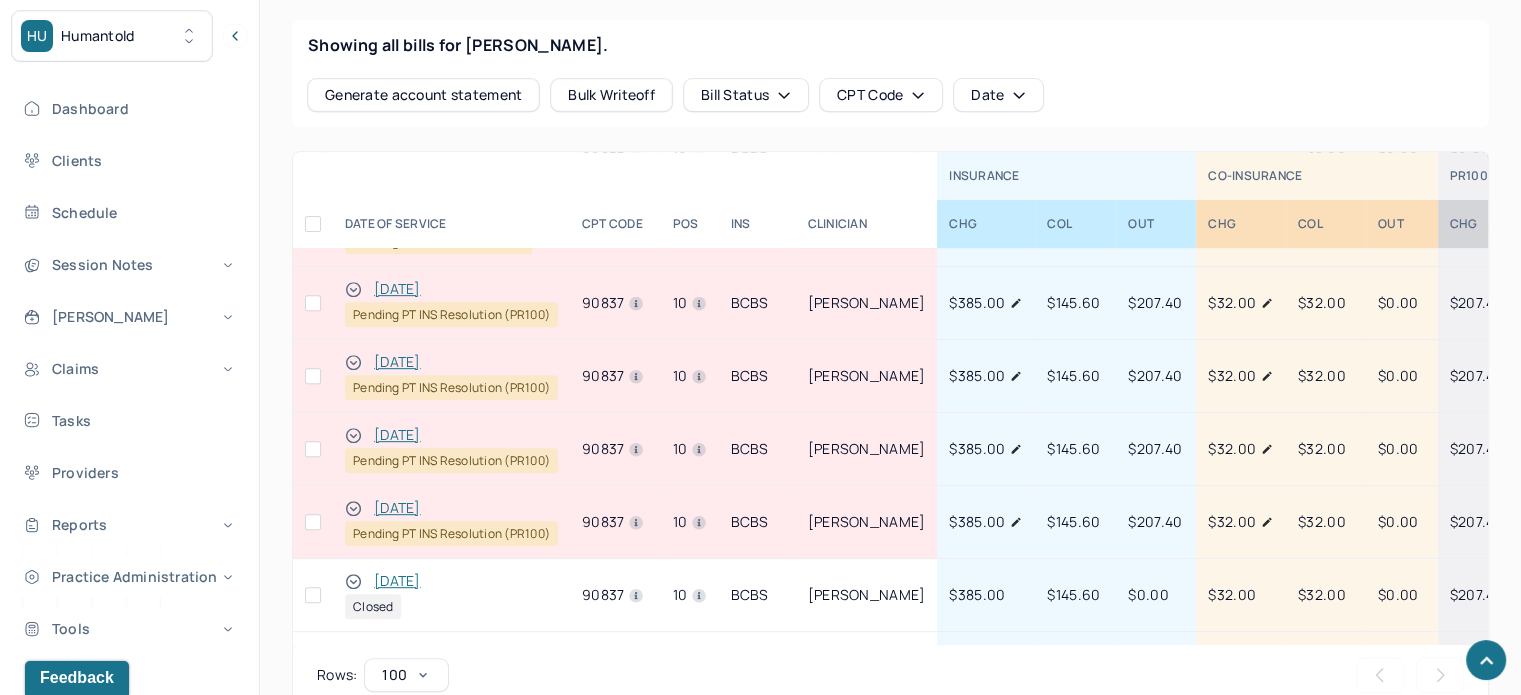 click at bounding box center [313, 522] 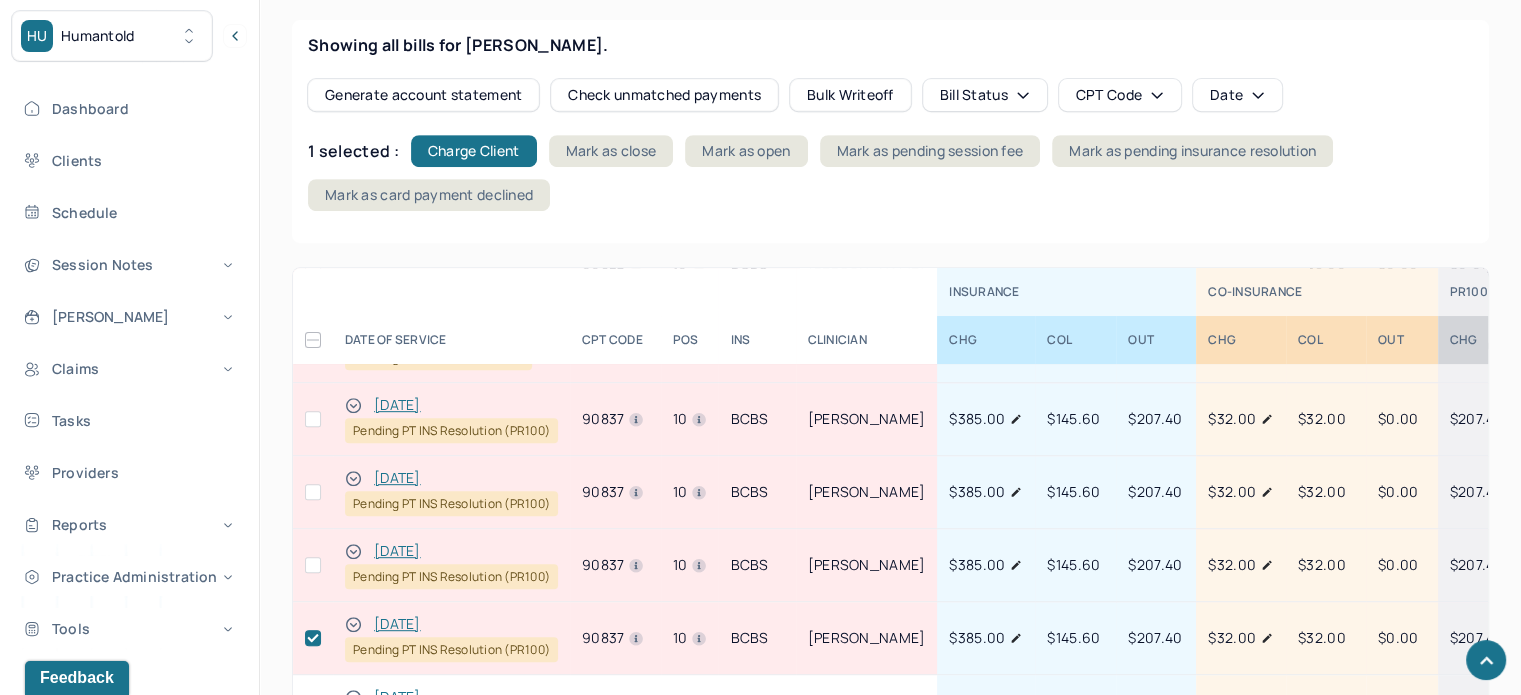 click at bounding box center (313, 565) 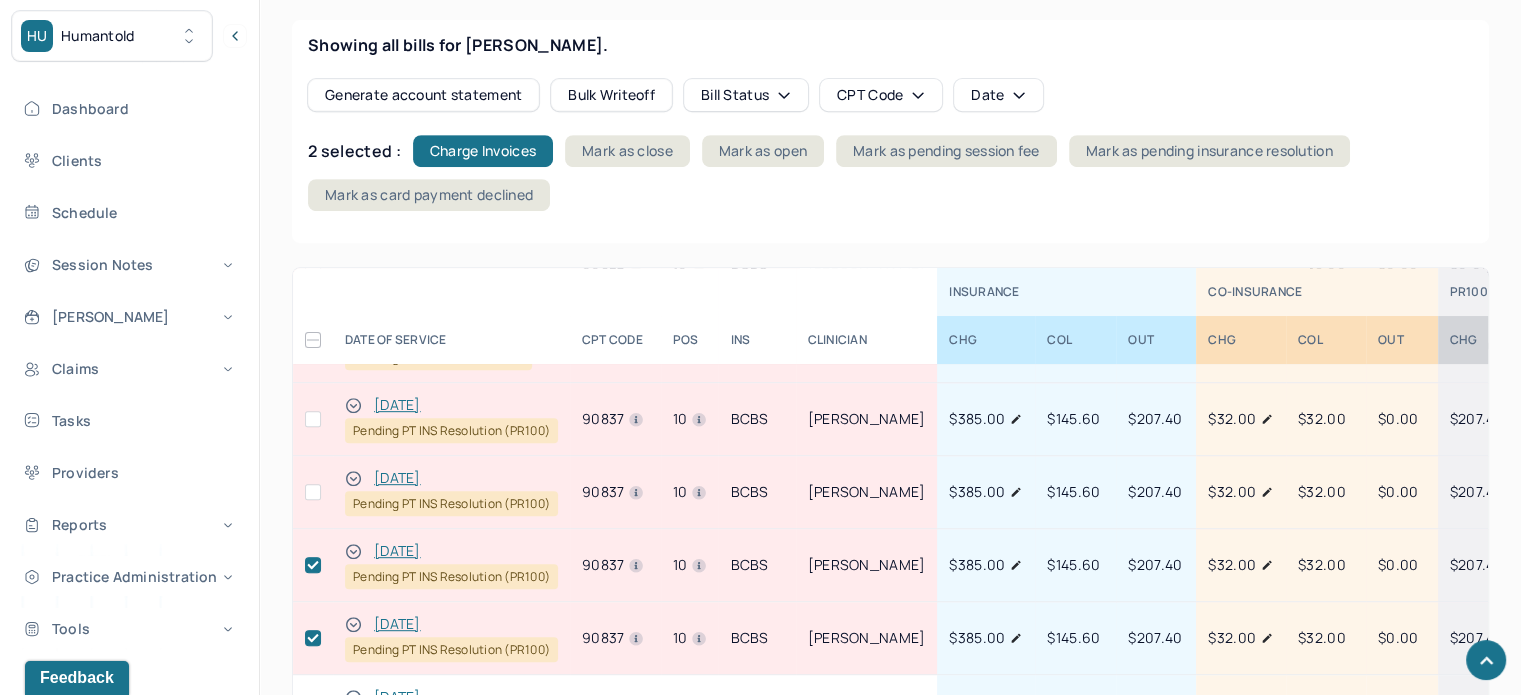 click at bounding box center (313, 492) 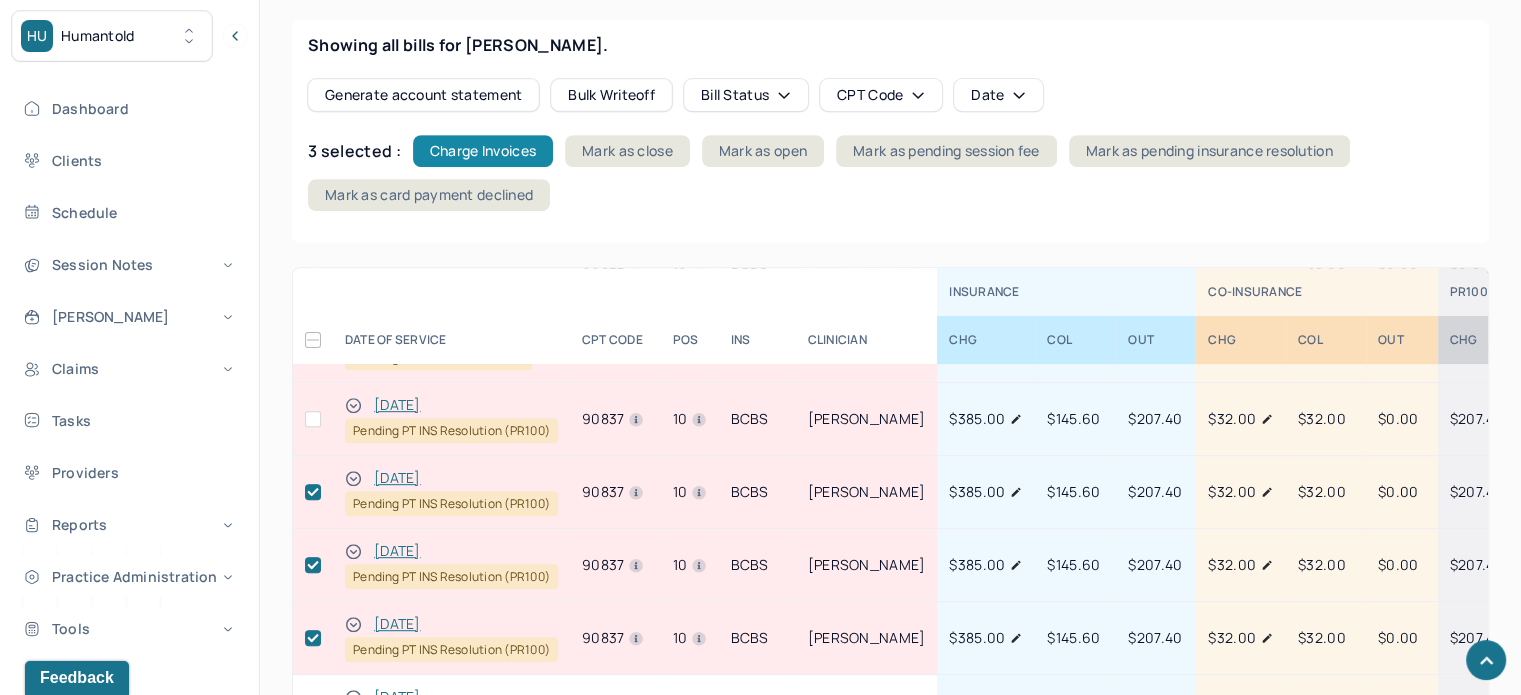 click on "Charge Invoices" at bounding box center [483, 151] 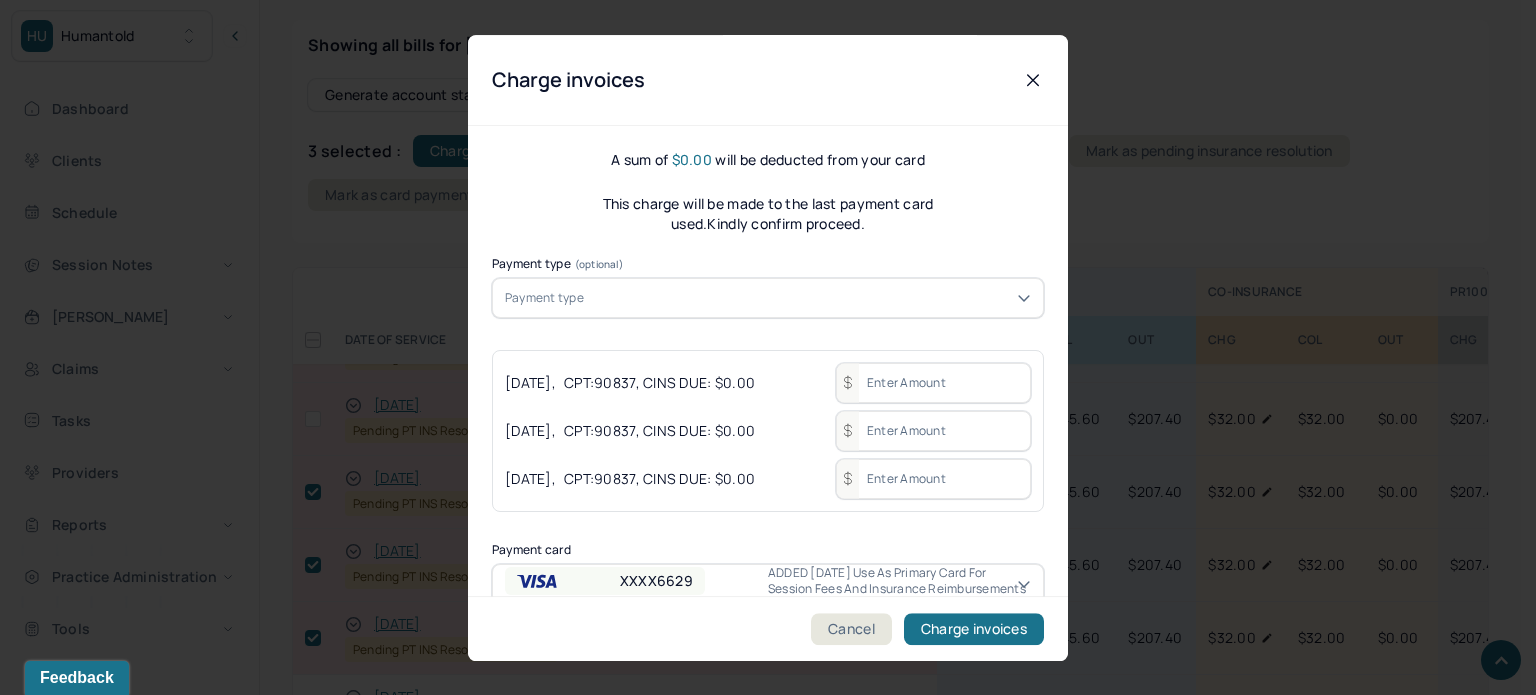 click at bounding box center (933, 431) 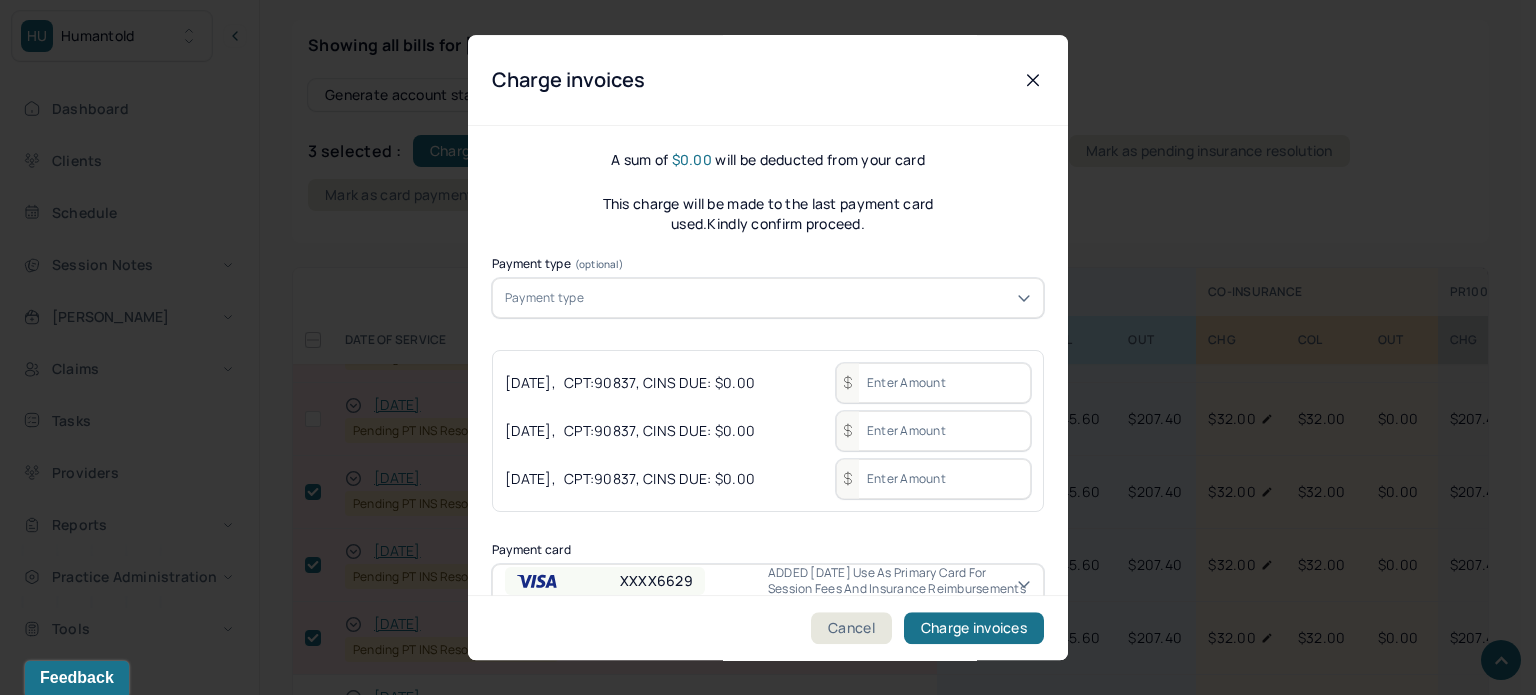 scroll, scrollTop: 30, scrollLeft: 0, axis: vertical 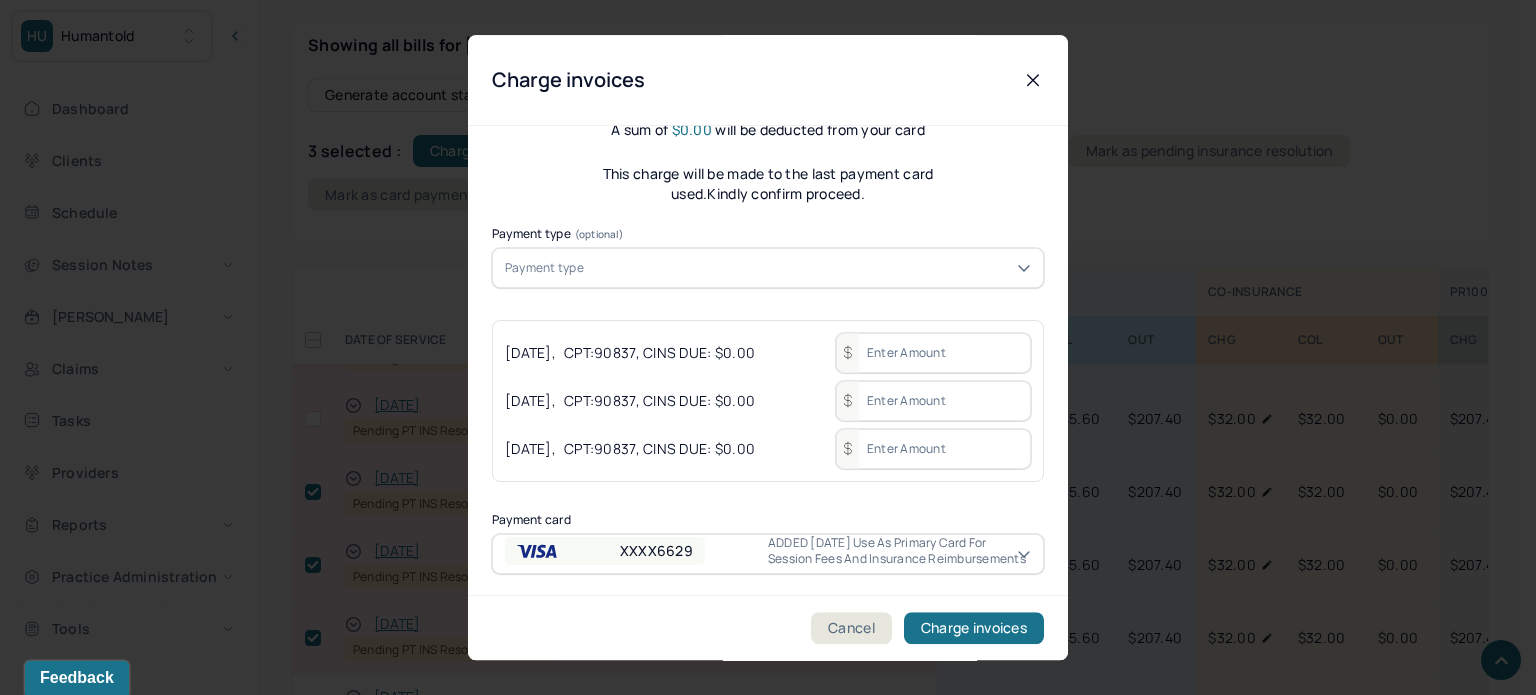 click on "Payment type" at bounding box center [768, 268] 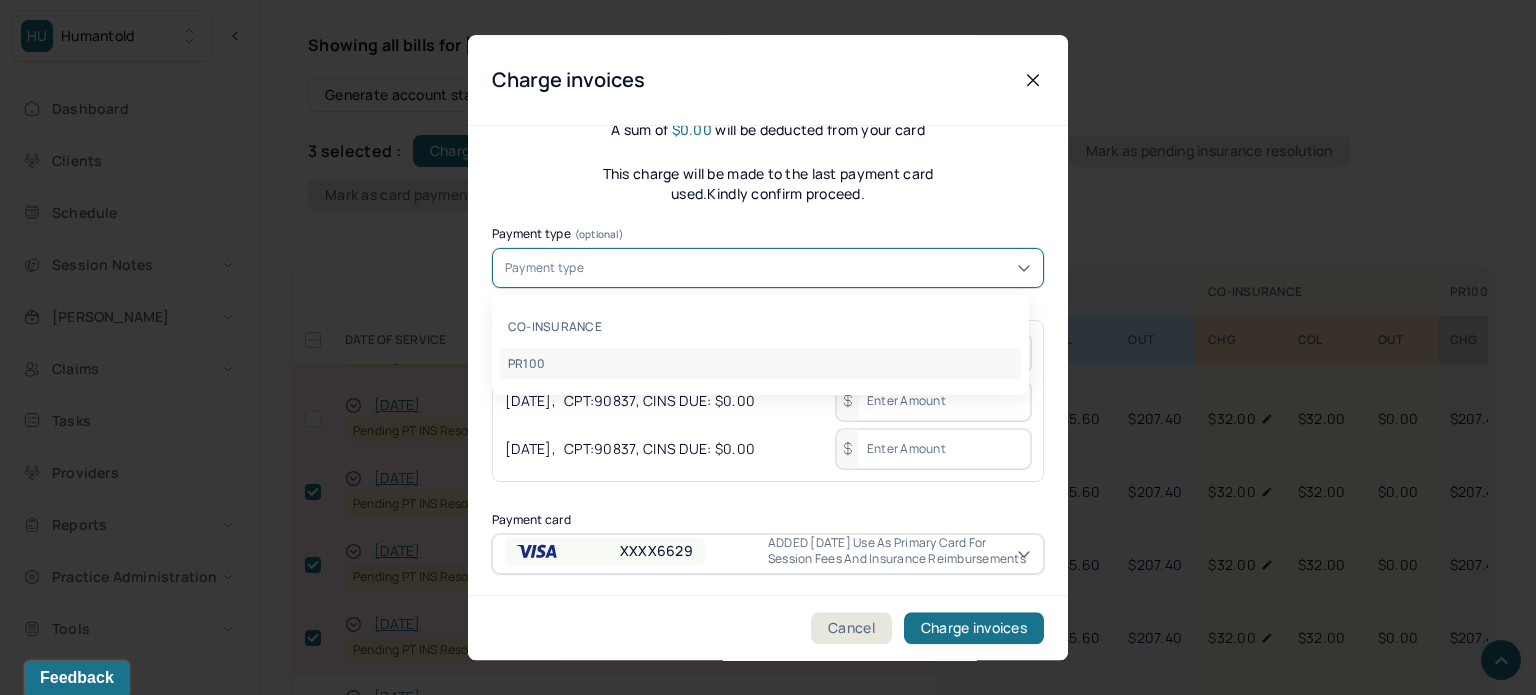 click on "PR100" at bounding box center (760, 363) 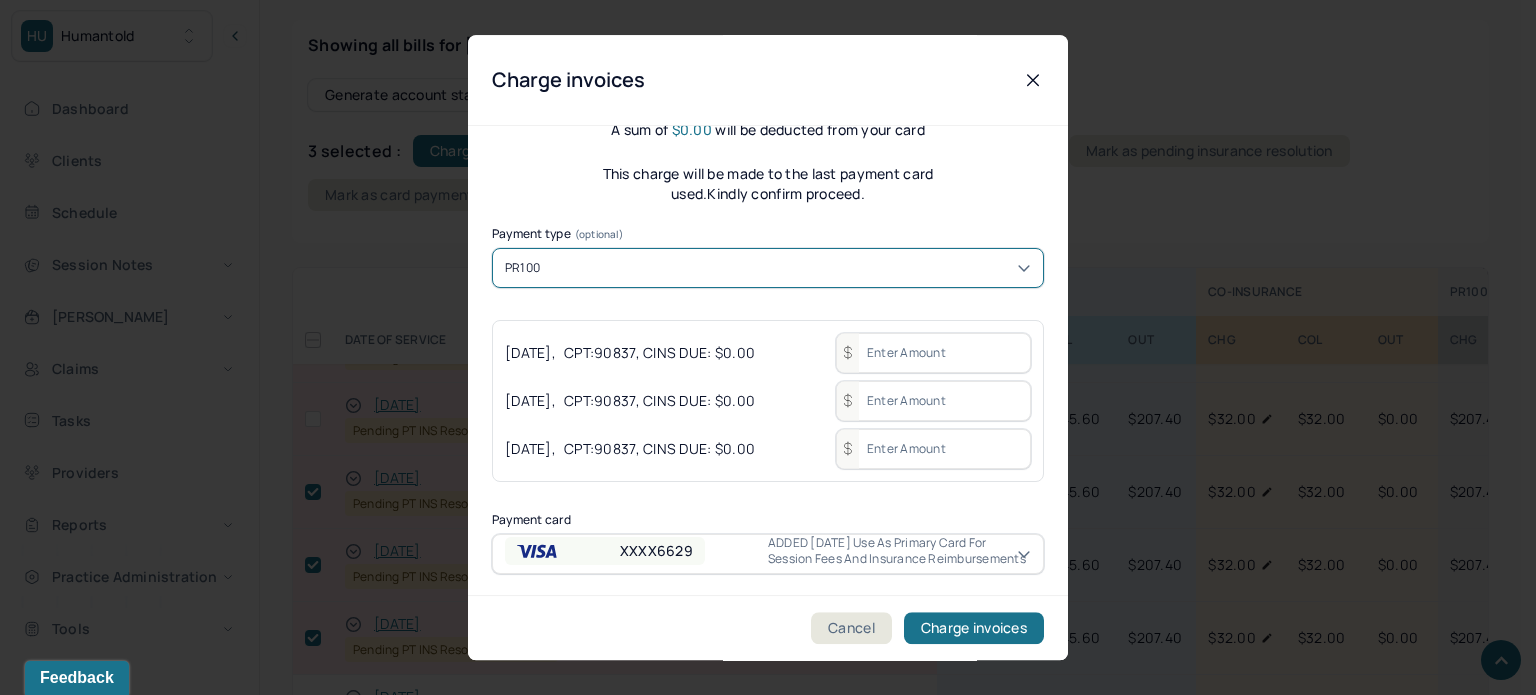 click at bounding box center [933, 353] 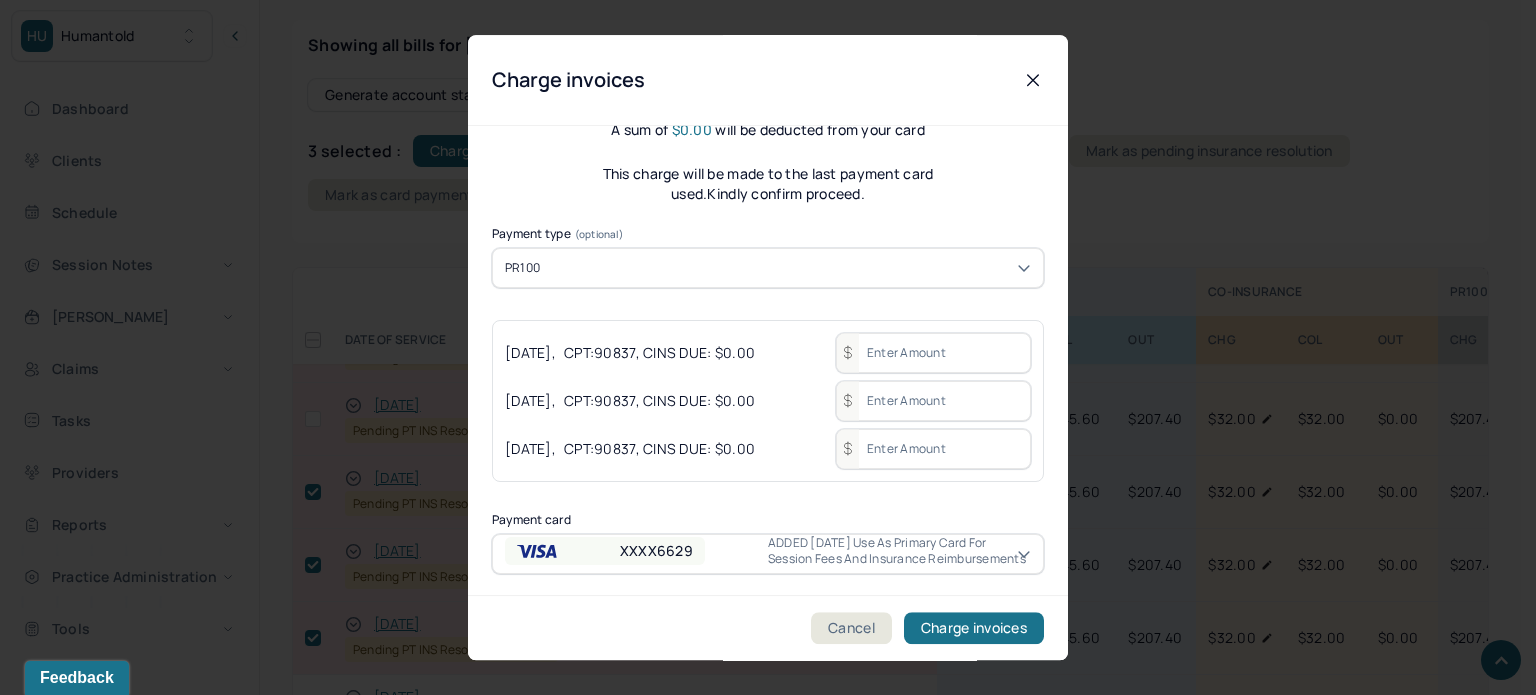 click at bounding box center [933, 353] 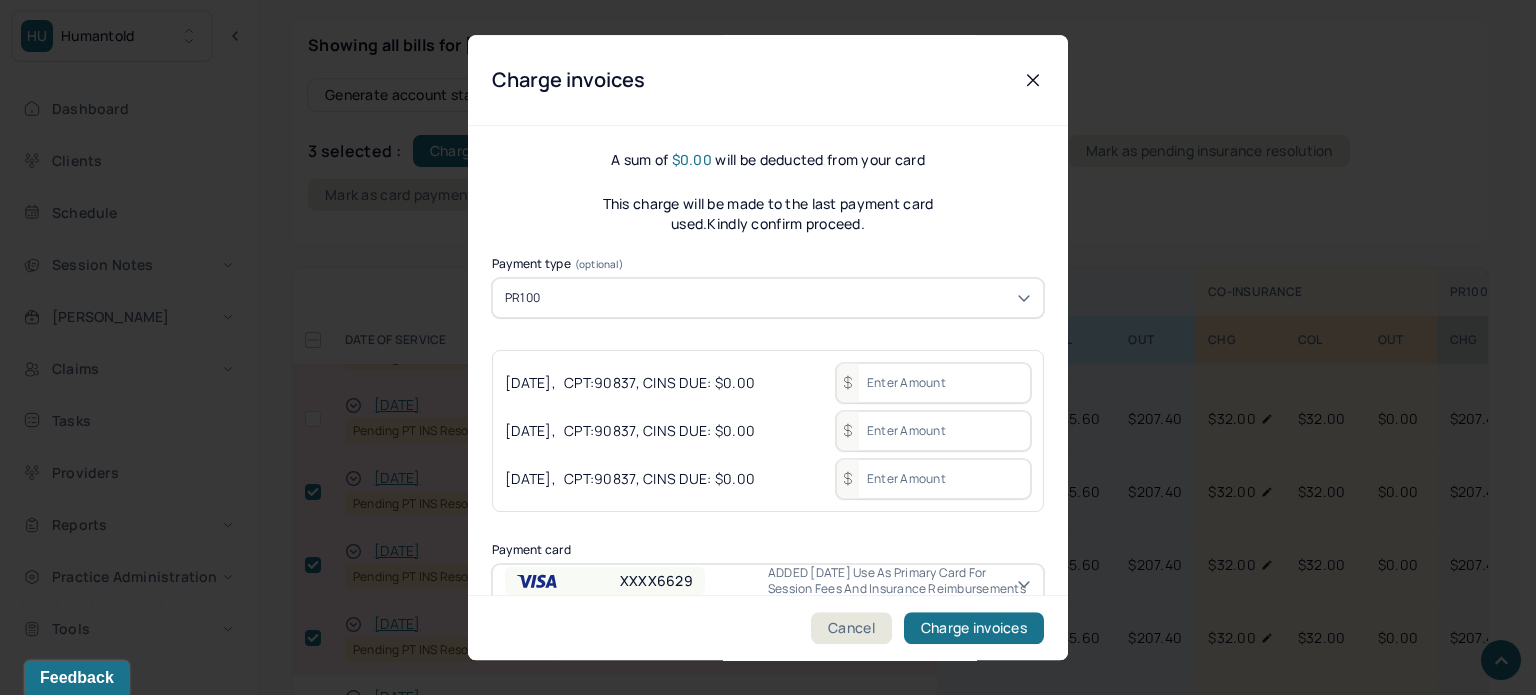 click on "PR100" at bounding box center [768, 298] 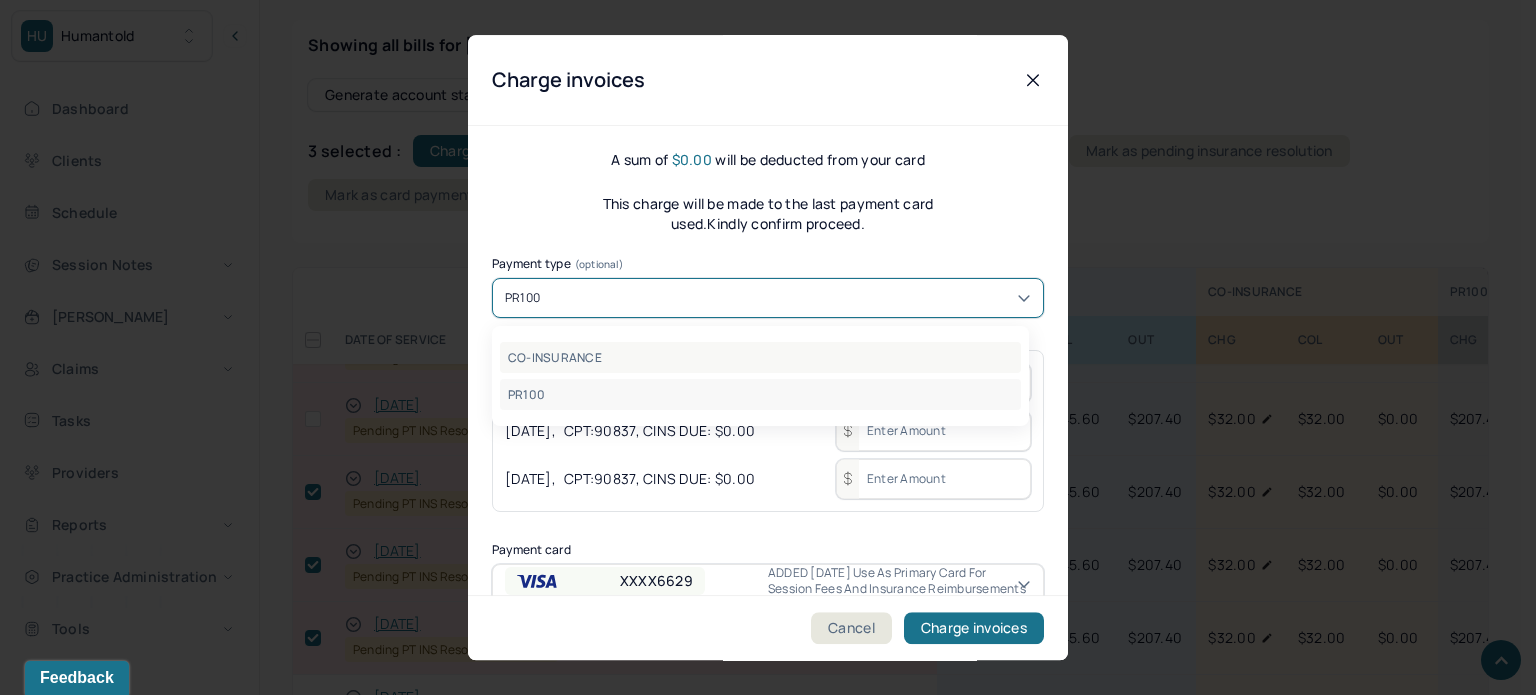 click on "CO-INSURANCE" at bounding box center (760, 357) 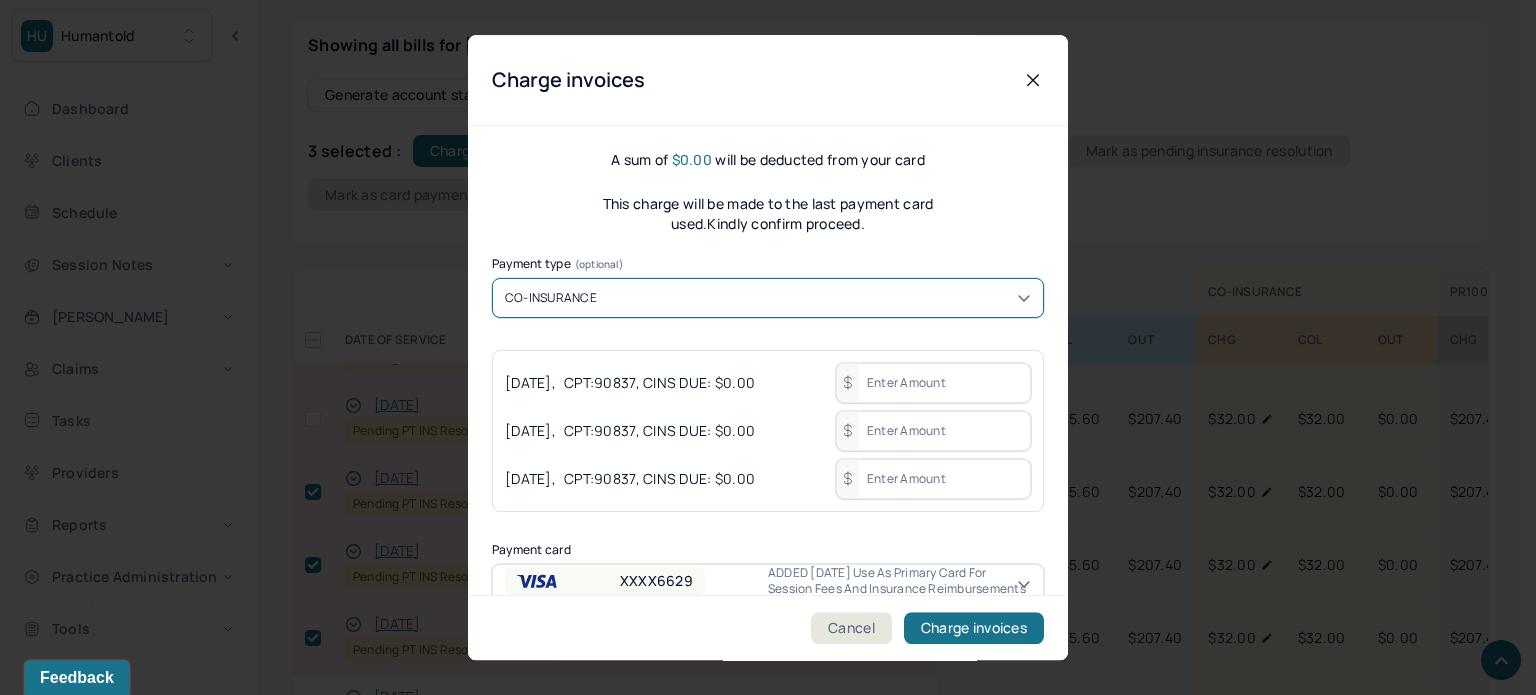 click at bounding box center (933, 383) 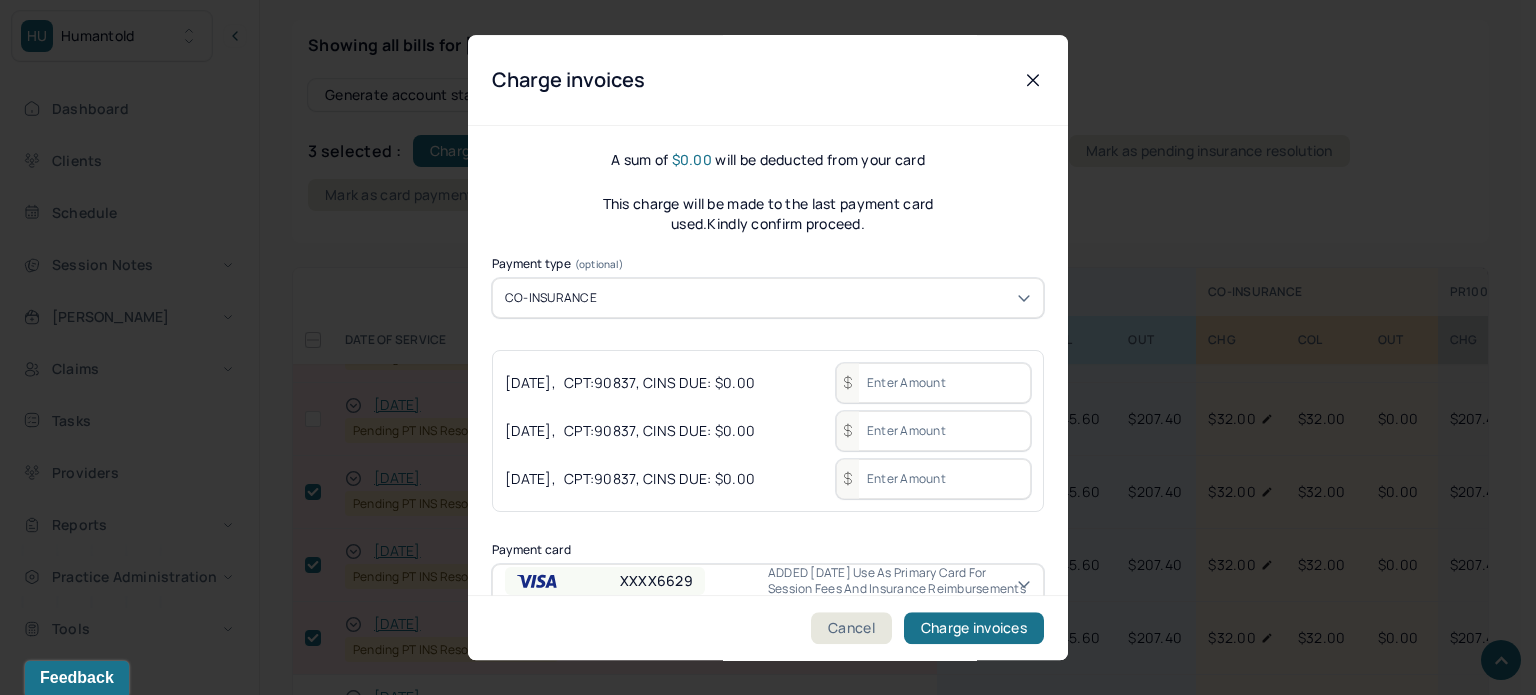 click at bounding box center (933, 383) 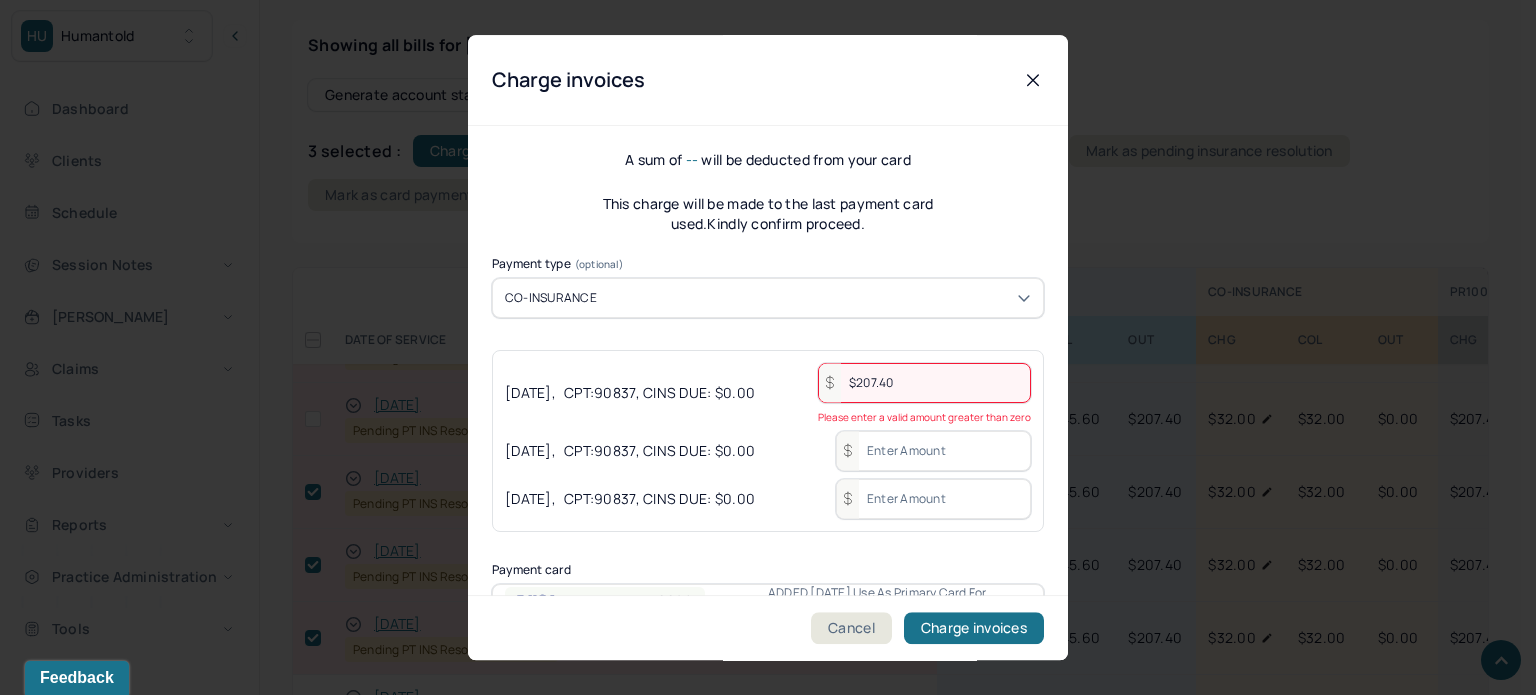 type on "$207.40" 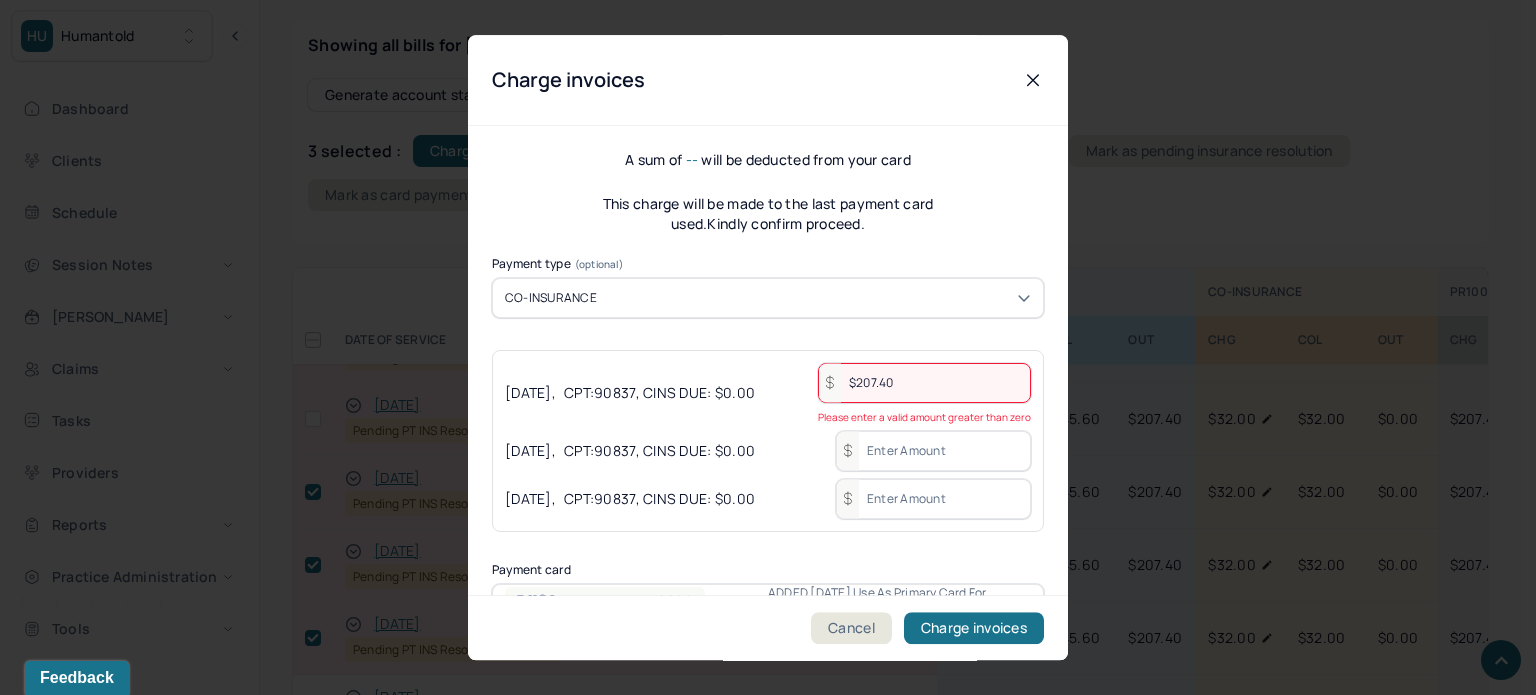 click at bounding box center (933, 451) 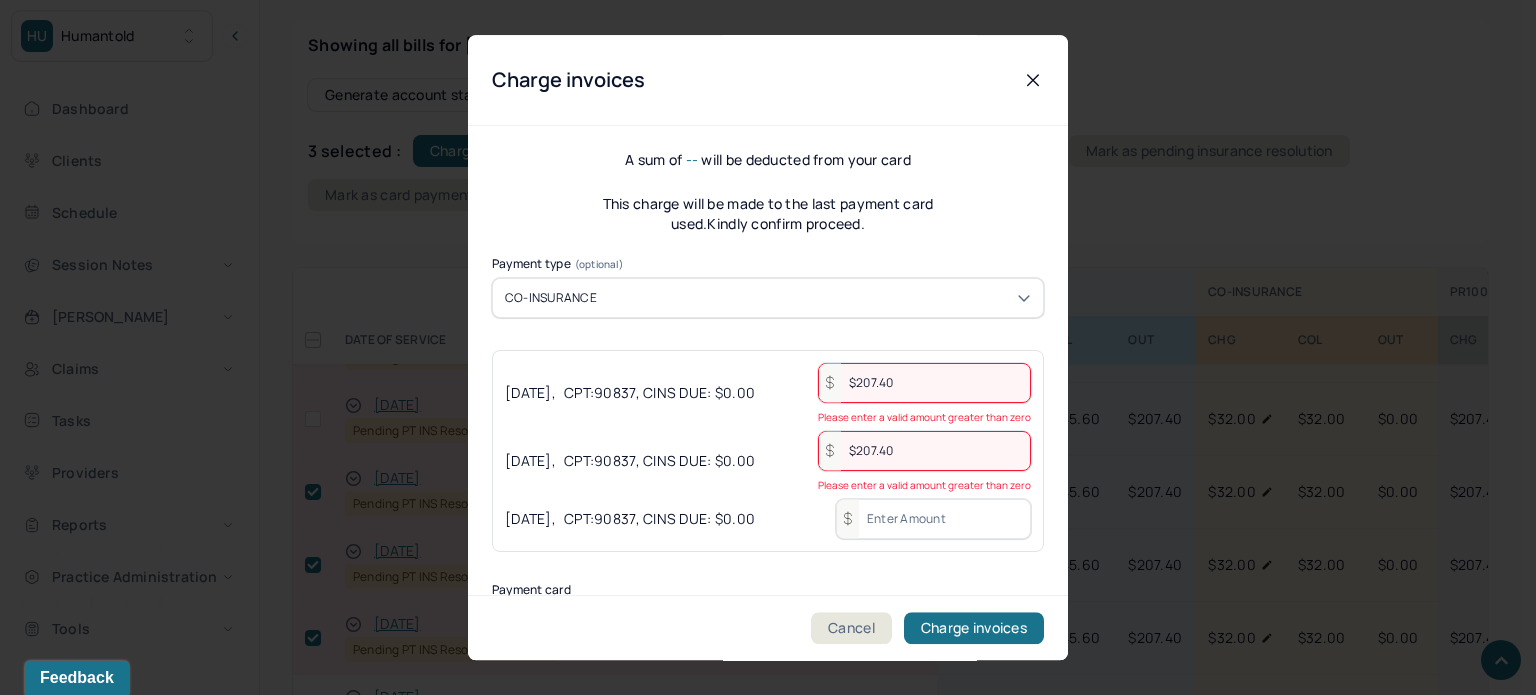 type on "$207.40" 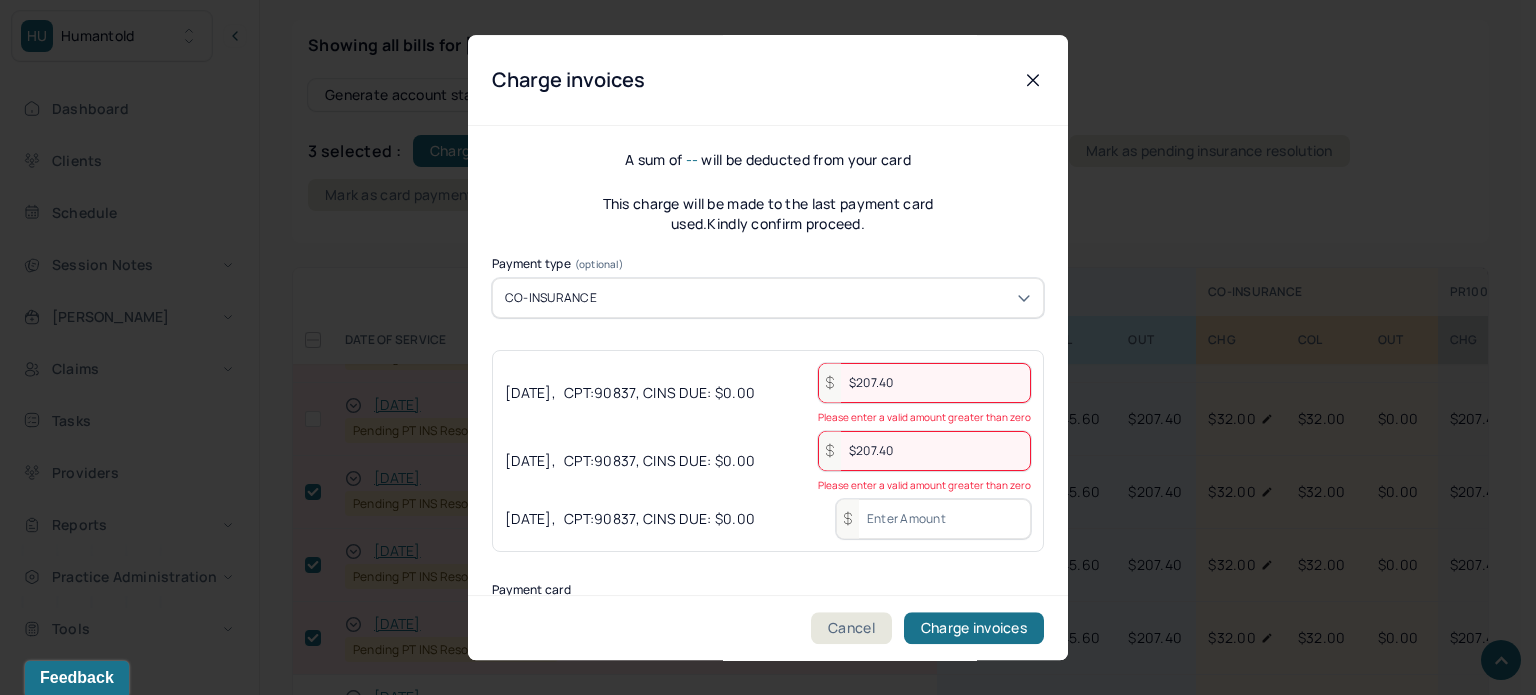 click at bounding box center (933, 519) 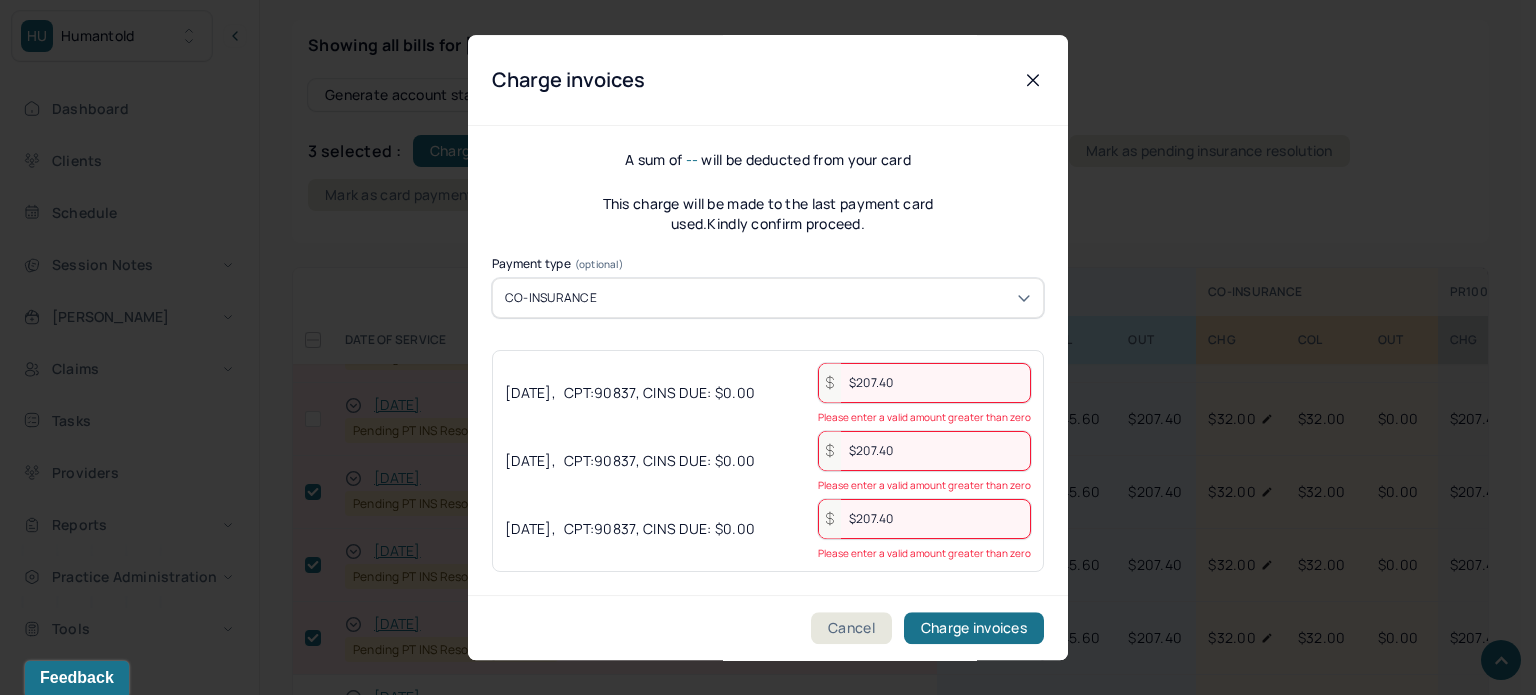 type on "$207.40" 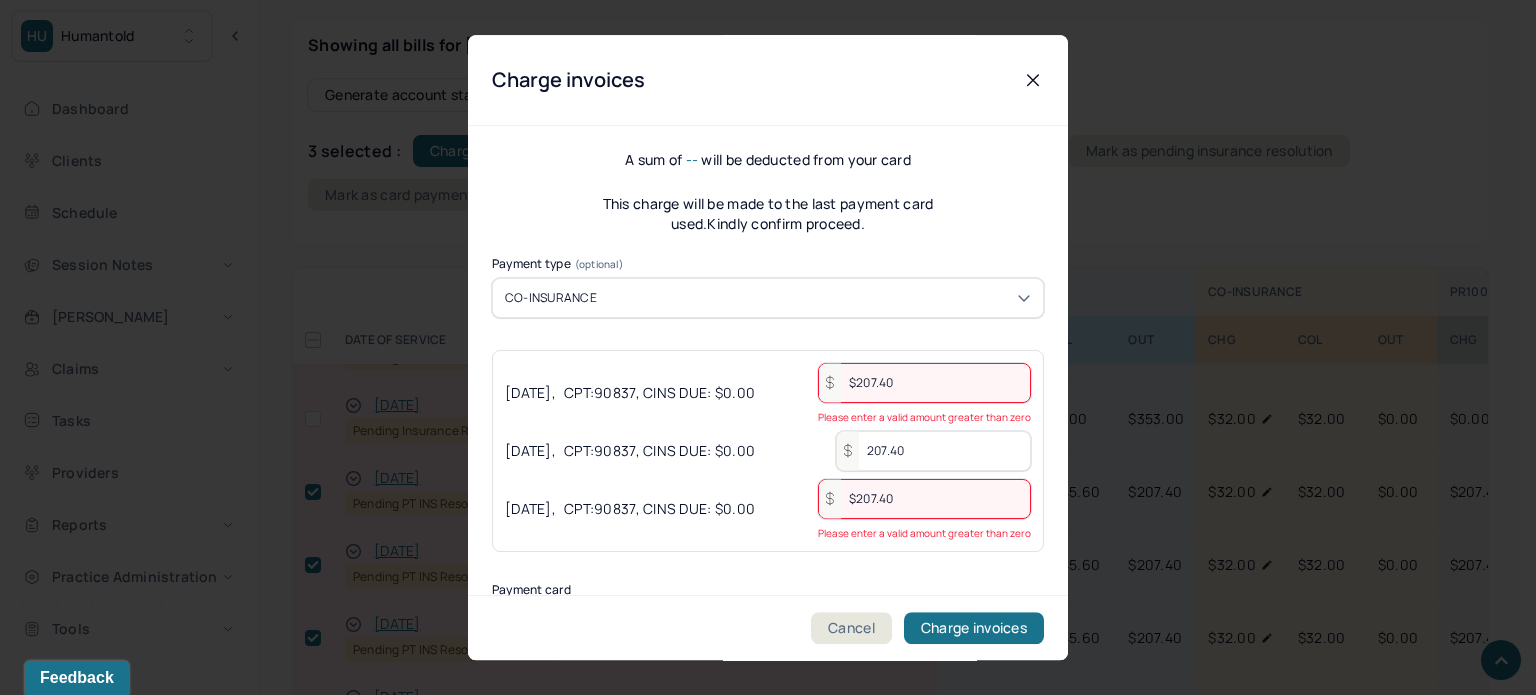 type on "207.40" 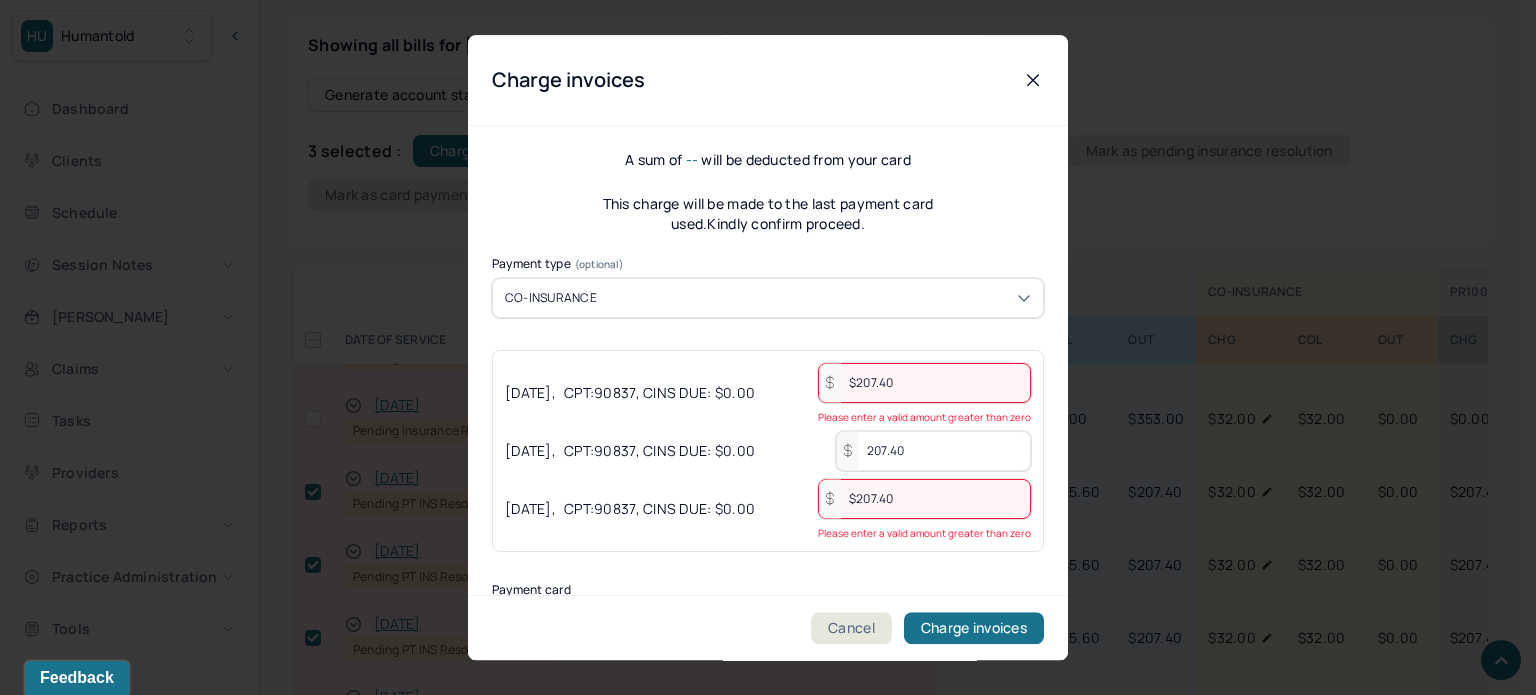 click on "$207.40" at bounding box center (924, 499) 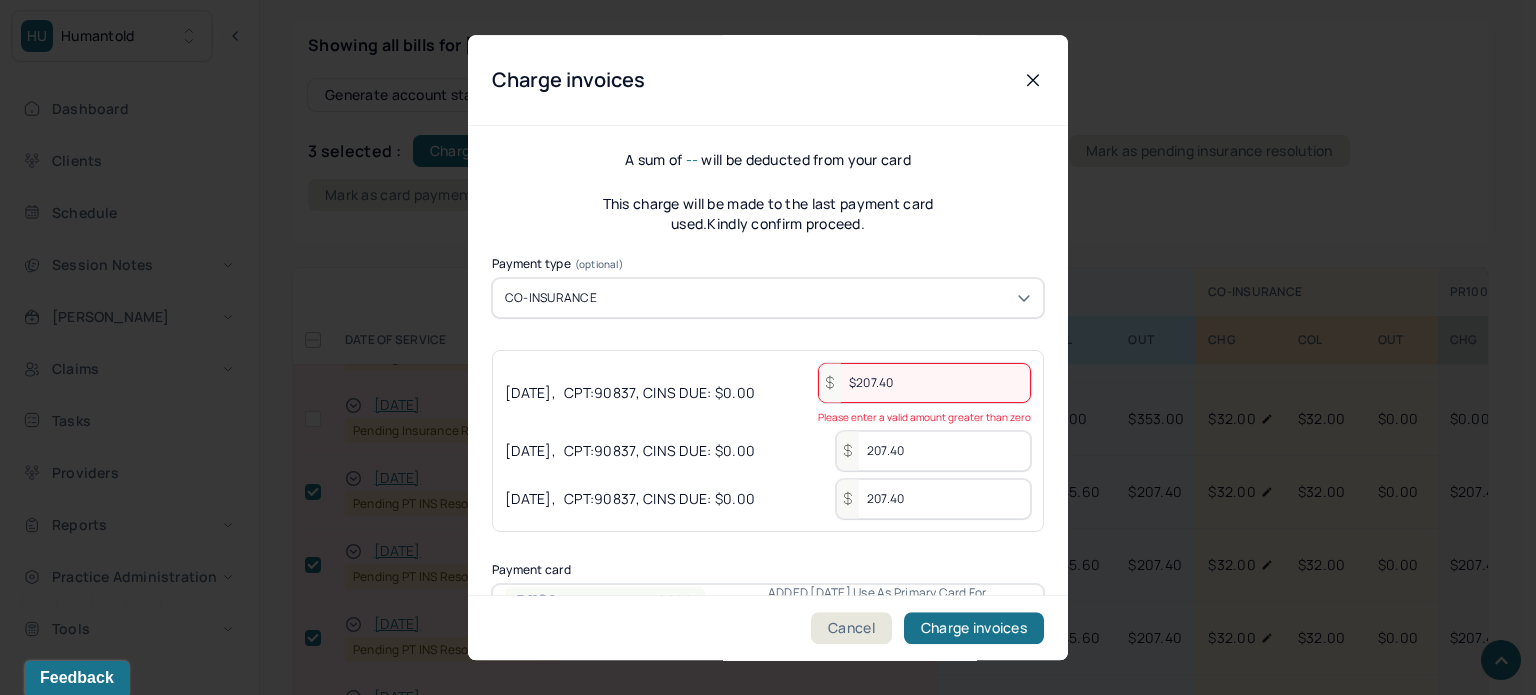 type on "207.40" 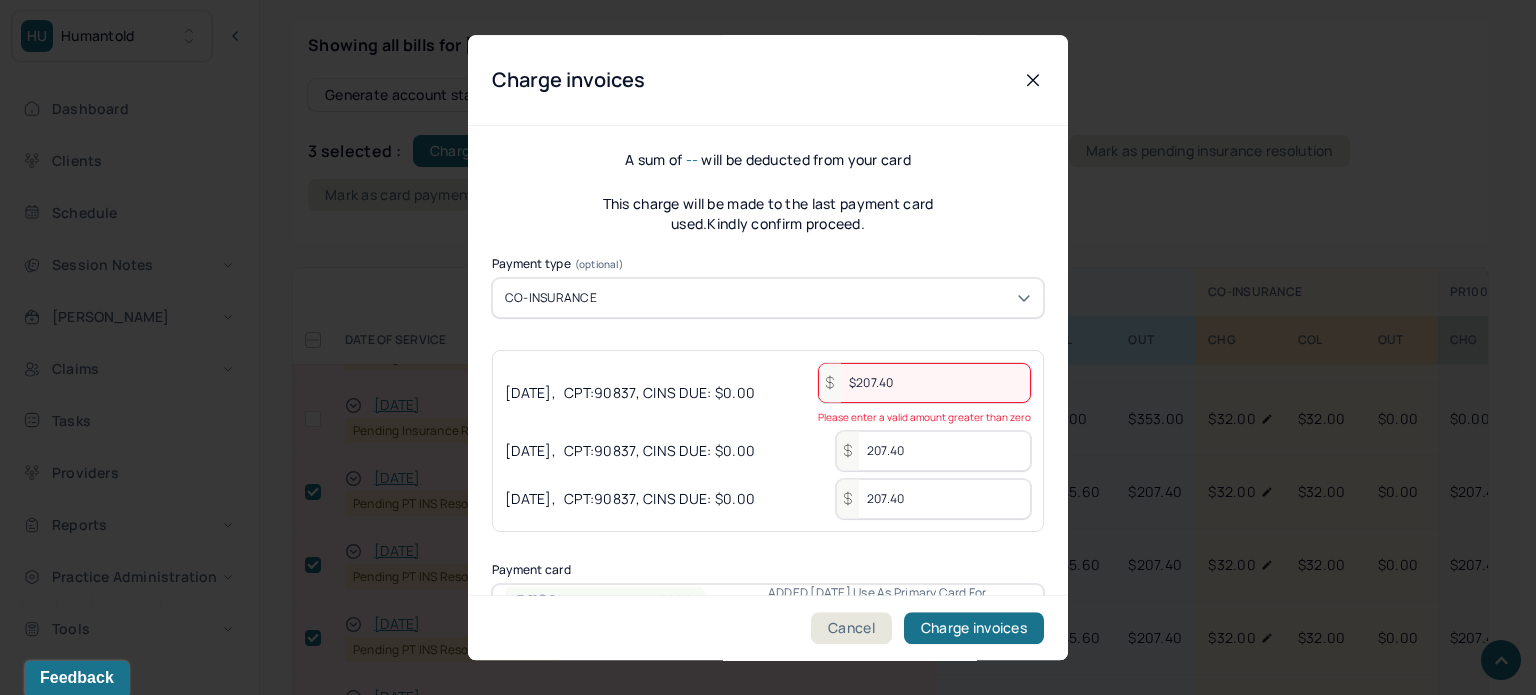 click on "$207.40" at bounding box center [924, 383] 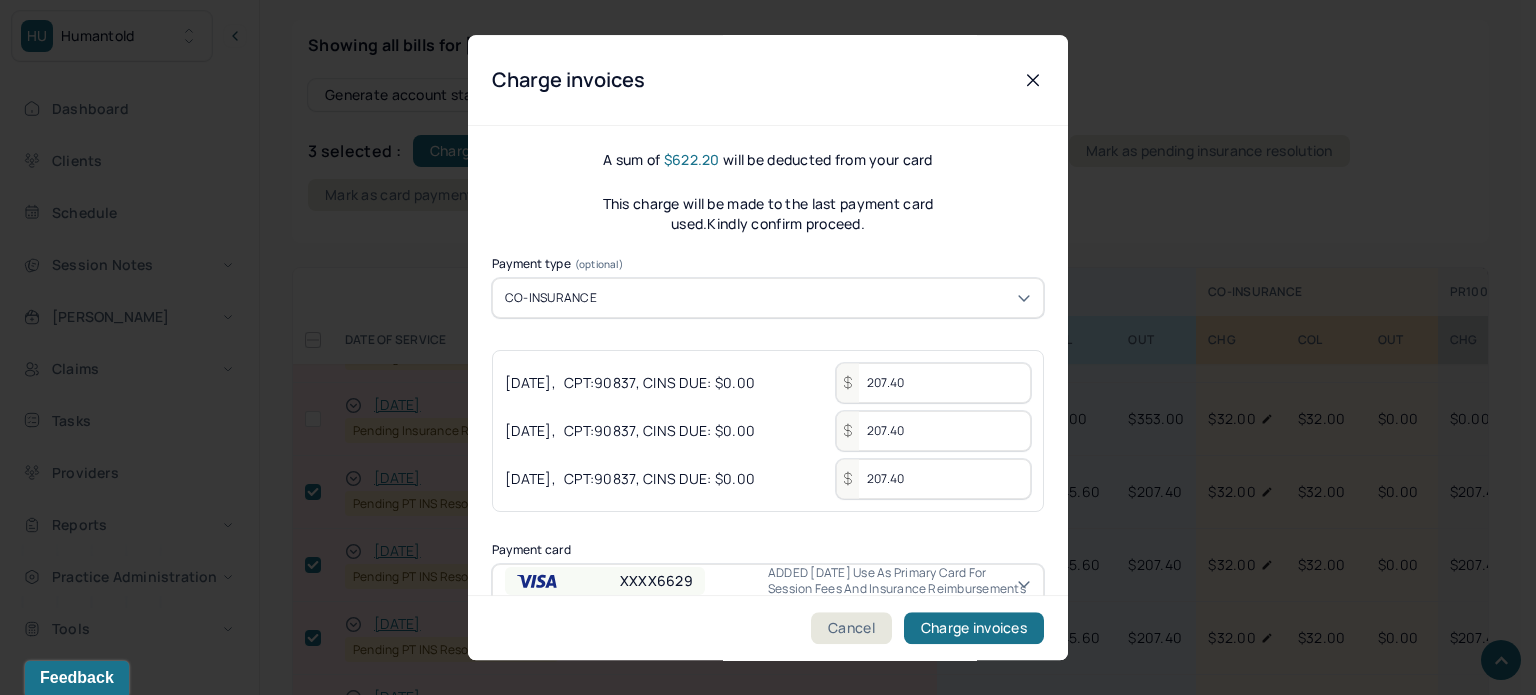 type on "207.40" 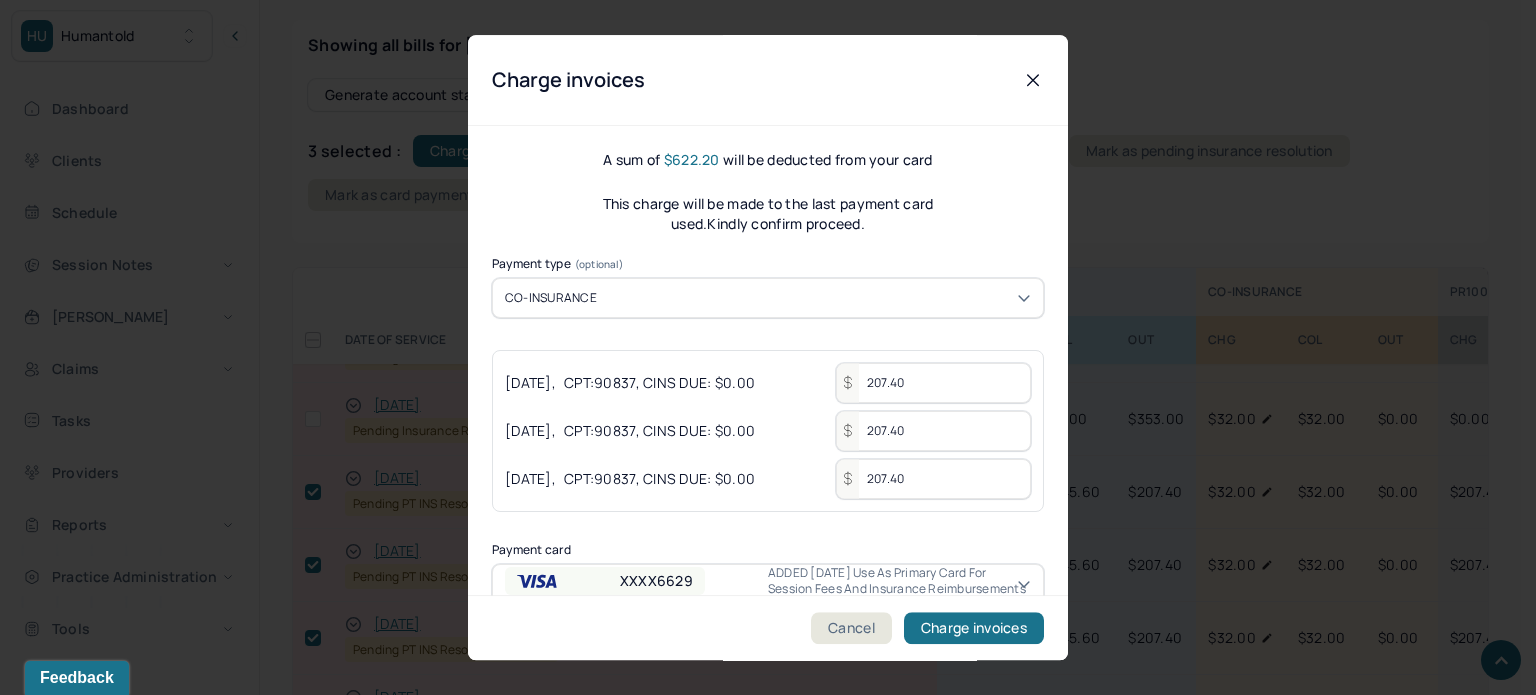 scroll, scrollTop: 30, scrollLeft: 0, axis: vertical 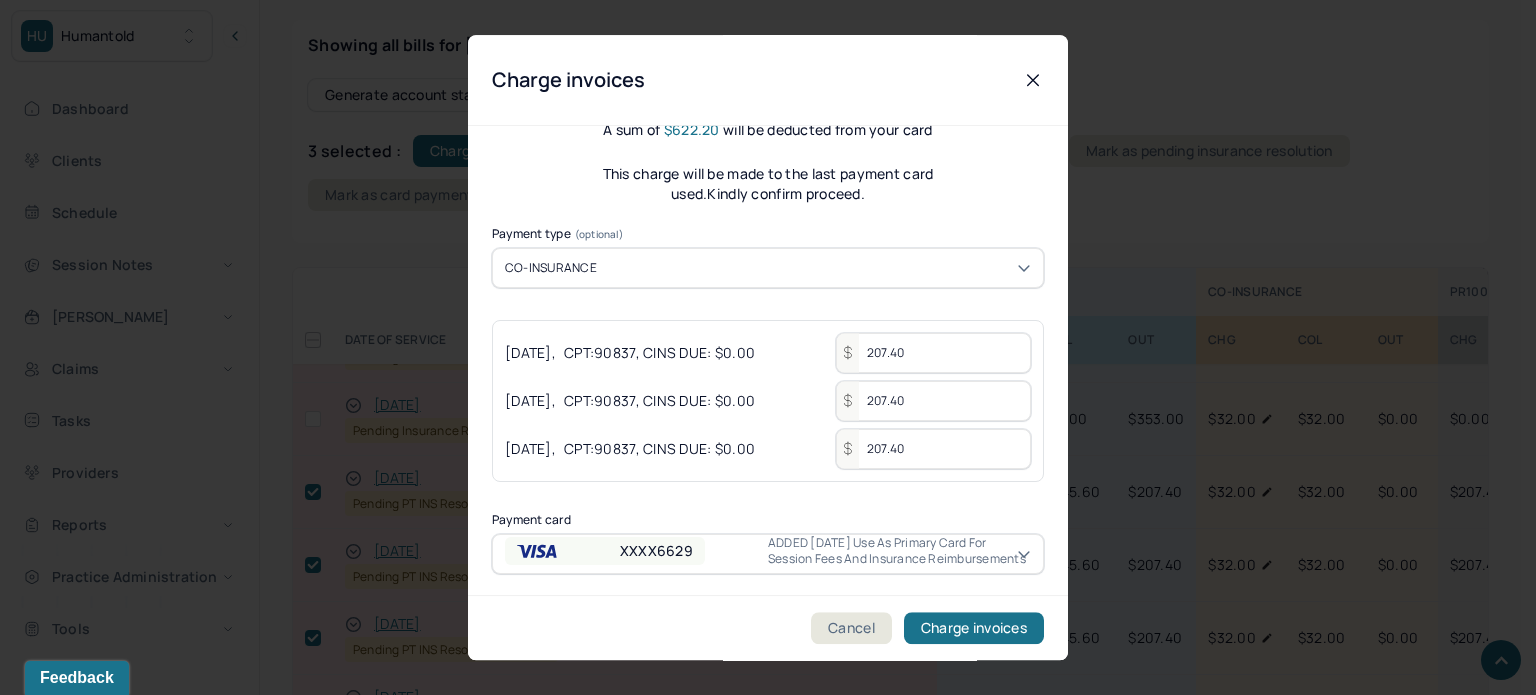 click on "Payment card" at bounding box center (768, 520) 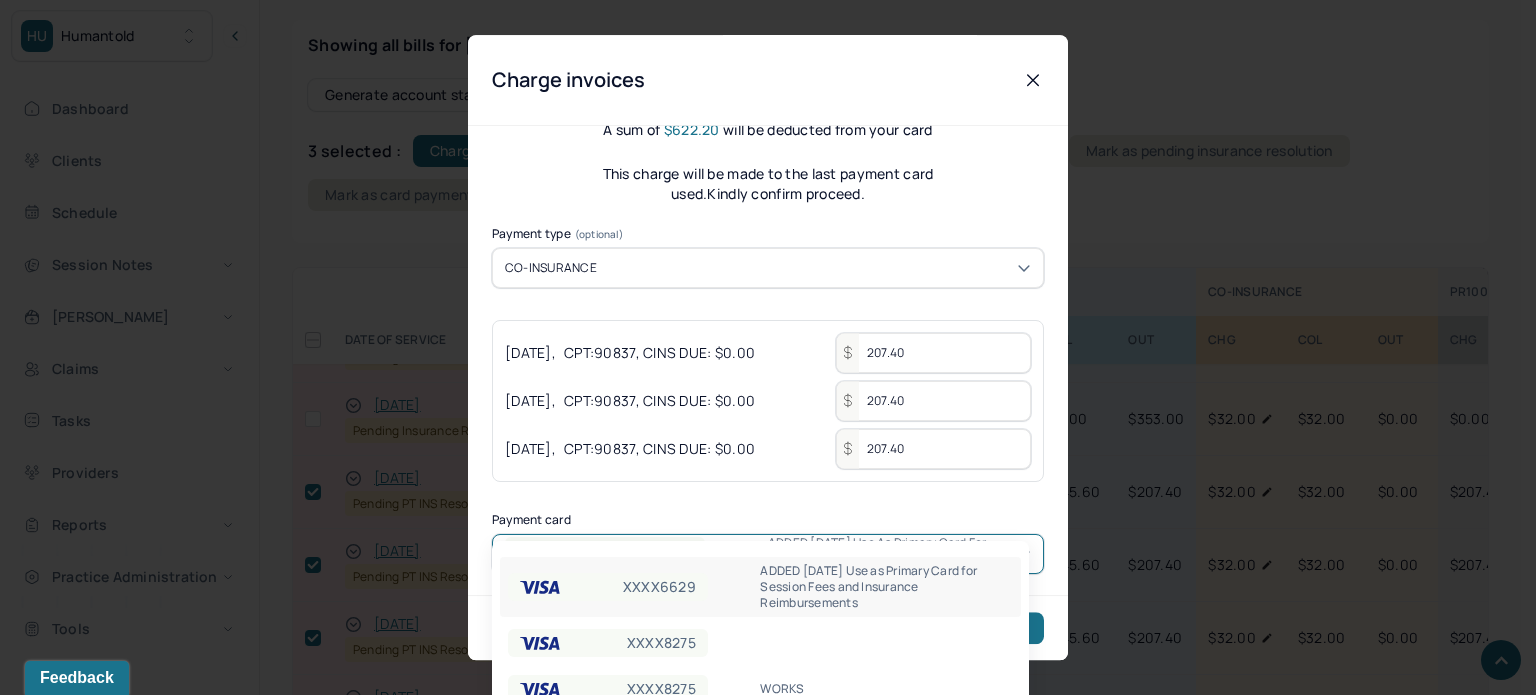 click on "HU Humantold       Dashboard Clients Schedule Session Notes Billings Claims Tasks Providers Reports Practice Administration Tools KP Katherine   Powers clientsupport,biller   Logout Client   Search by client name, chart number     FAQs     KP Katherine ZELLARS, MONIQUE active   Add flag     Edit               She/her CLIENT CHART NUMBER ZTDX062 PREFERRED NAME -- SEX female AGE 35  yrs DATE OF BIRTH 06/03/1990  CONTACT (313) 912-0530 EMAIL mrzellars@gmail.com PROVIDER JIN, YIFAN MHC-LP DIAGNOSIS -- DIAGNOSIS CODE -- LAST SESSION 07/06/2025 insurance provider BCBS FINANCIAL ASSISTANCE STATUS no Address 306 W 142nd St, 6E City New York State NY Zipcode 10030 Consent to Sms --   Memo     Sessions history     Relations info     Insurance/Fees     Claims     Session Notes     Documents     Tasks 1    OUTSTANDING COLLECTED WRITE-OFF INSURANCE $2,241.60 $3,580.62 $3,580.62 CO-INSURANCE $64.00 $2,576.00 $1,340.00 UNMATCHED -- $1,828.80 -- PR100 $829.60 $3,957.78 -- Total $3,135.20 $11,943.20" at bounding box center (760, 1073) 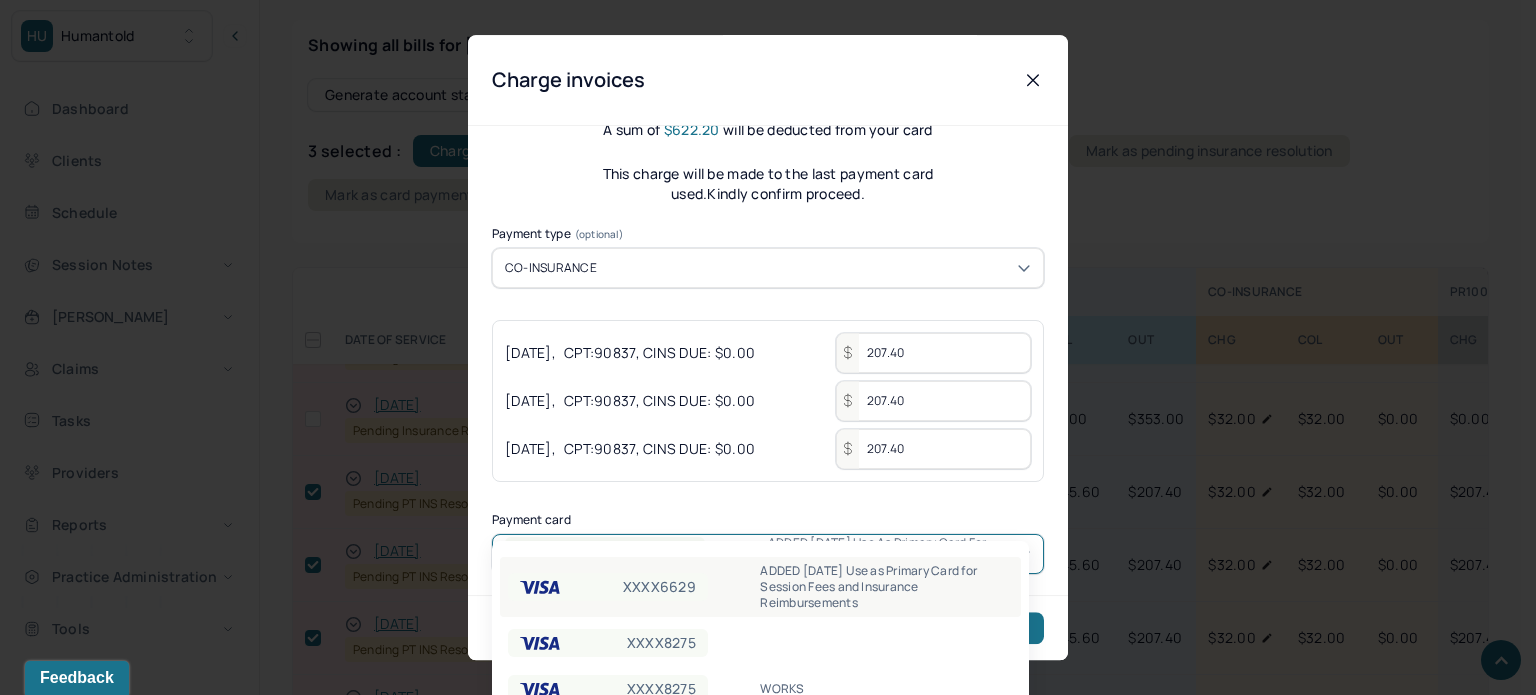 click on "ADDED 4/3/25
Use as Primary Card for Session Fees and Insurance Reimbursements" at bounding box center (886, 587) 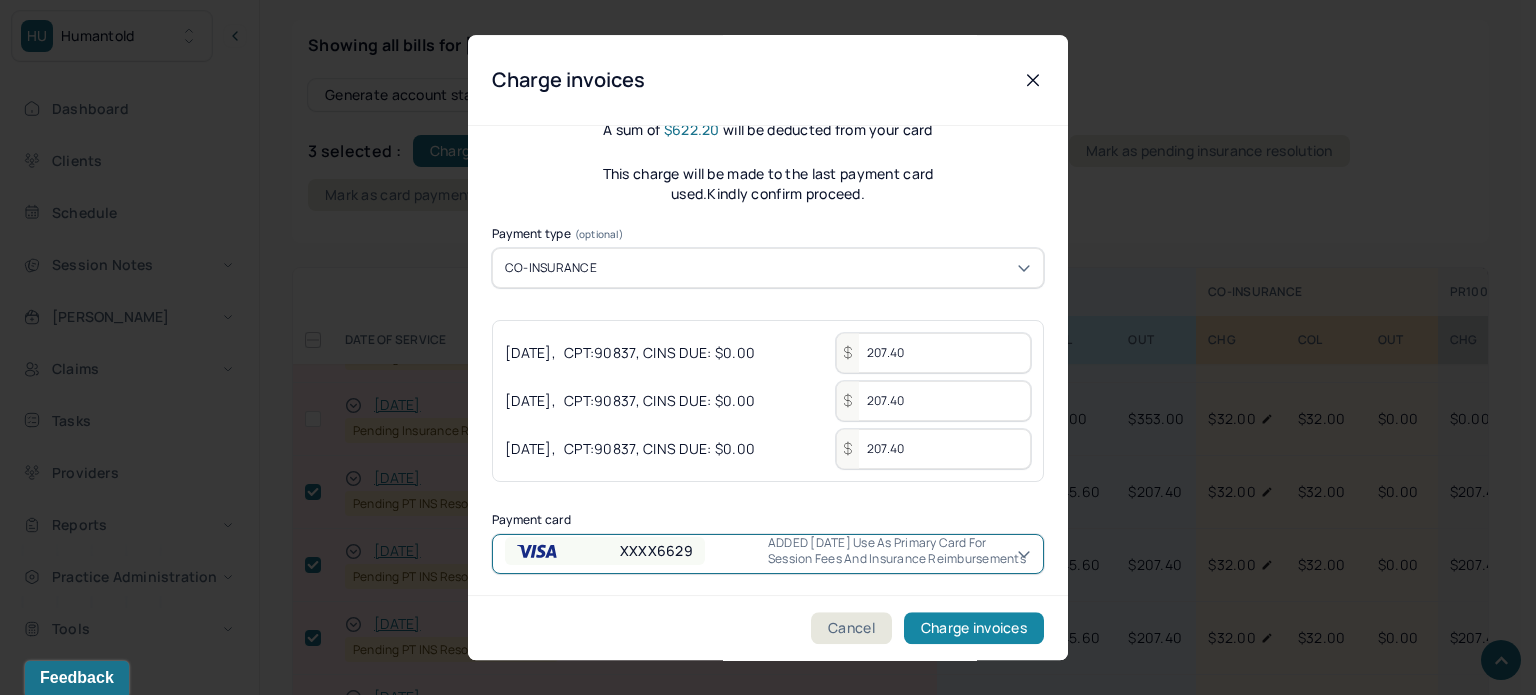 click on "Charge invoices" at bounding box center [974, 628] 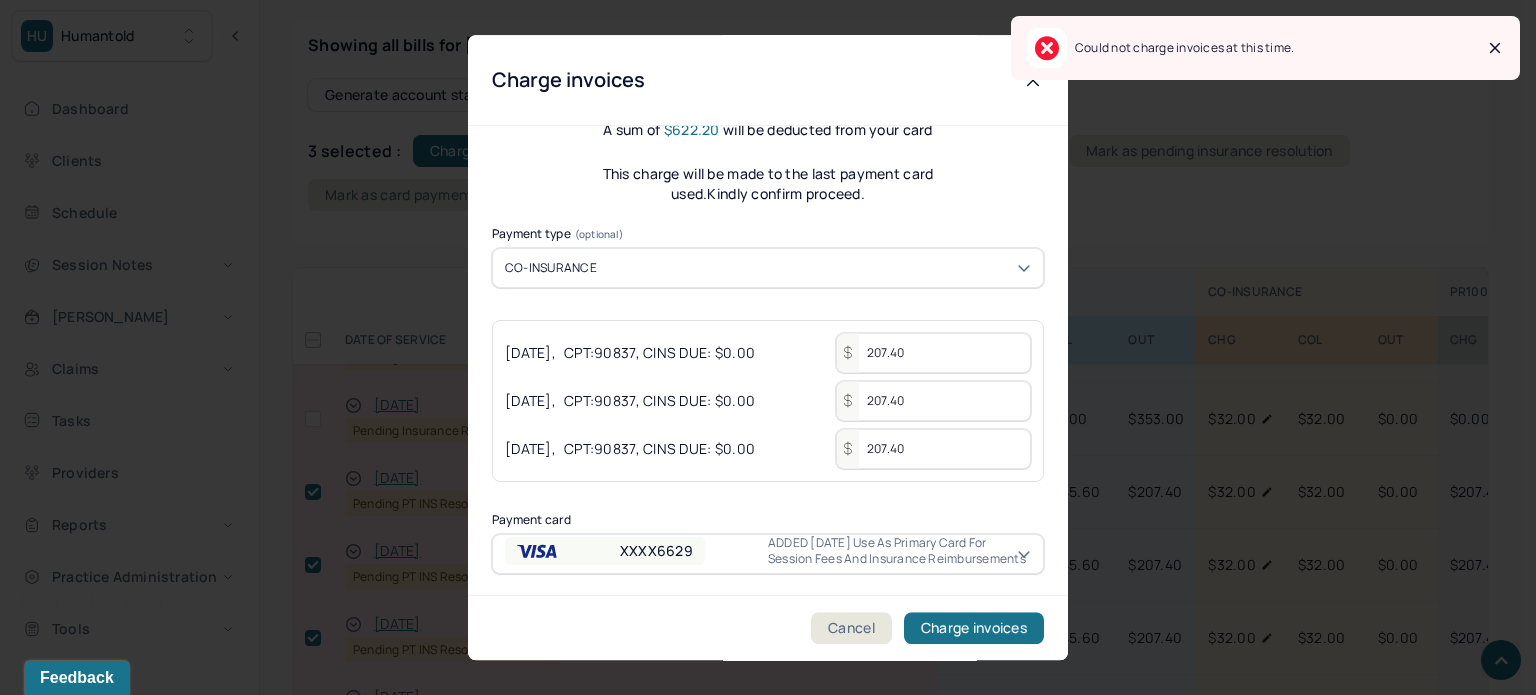 click on "HU Humantold       Dashboard Clients Schedule Session Notes Billings Claims Tasks Providers Reports Practice Administration Tools KP Katherine   Powers clientsupport,biller   Logout Client   Search by client name, chart number     FAQs     KP Katherine ZELLARS, MONIQUE active   Add flag     Edit               She/her CLIENT CHART NUMBER ZTDX062 PREFERRED NAME -- SEX female AGE 35  yrs DATE OF BIRTH 06/03/1990  CONTACT (313) 912-0530 EMAIL mrzellars@gmail.com PROVIDER JIN, YIFAN MHC-LP DIAGNOSIS -- DIAGNOSIS CODE -- LAST SESSION 07/06/2025 insurance provider BCBS FINANCIAL ASSISTANCE STATUS no Address 306 W 142nd St, 6E City New York State NY Zipcode 10030 Consent to Sms --   Memo     Sessions history     Relations info     Insurance/Fees     Claims     Session Notes     Documents     Tasks 1    OUTSTANDING COLLECTED WRITE-OFF INSURANCE $2,241.60 $3,580.62 $3,580.62 CO-INSURANCE $64.00 $2,576.00 $1,340.00 UNMATCHED -- $1,828.80 -- PR100 $829.60 $3,957.78 -- Total $3,135.20 $11,943.20" at bounding box center (760, 1073) 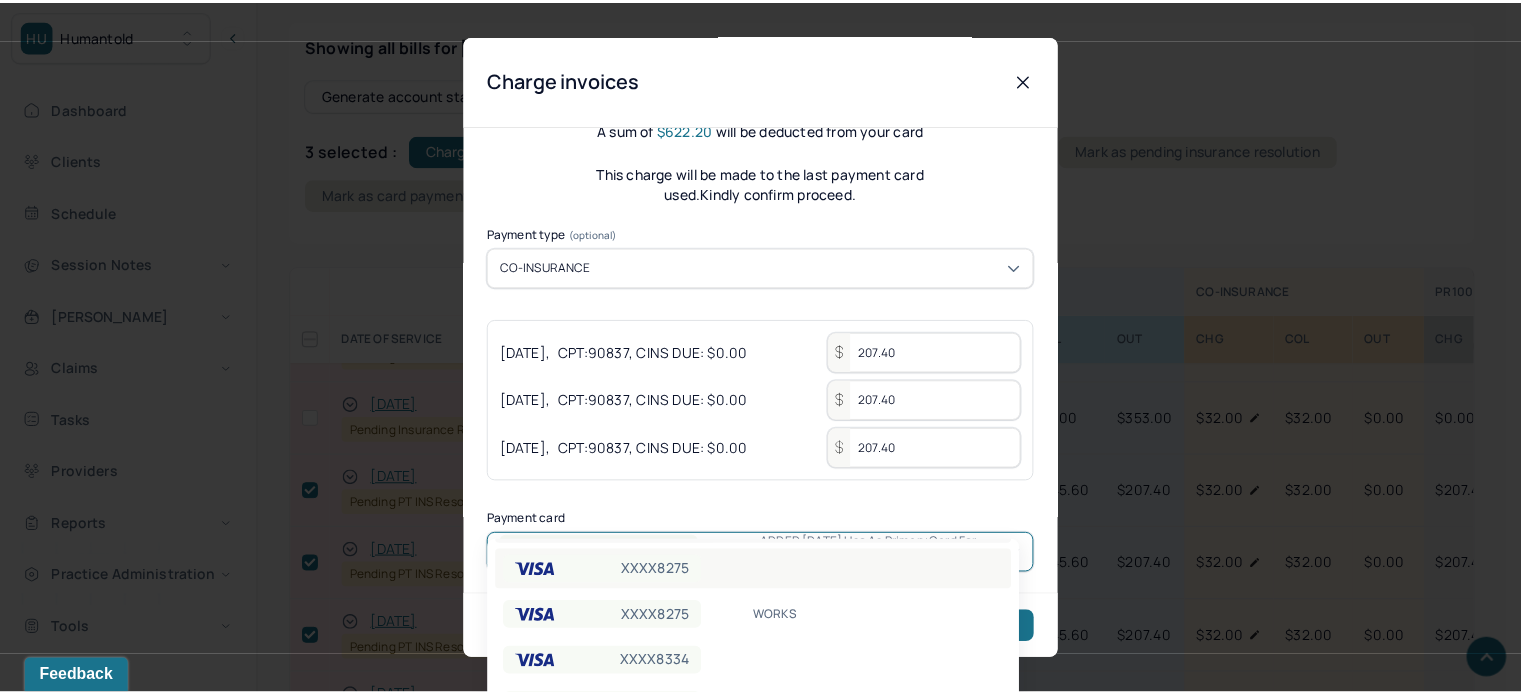 scroll, scrollTop: 100, scrollLeft: 0, axis: vertical 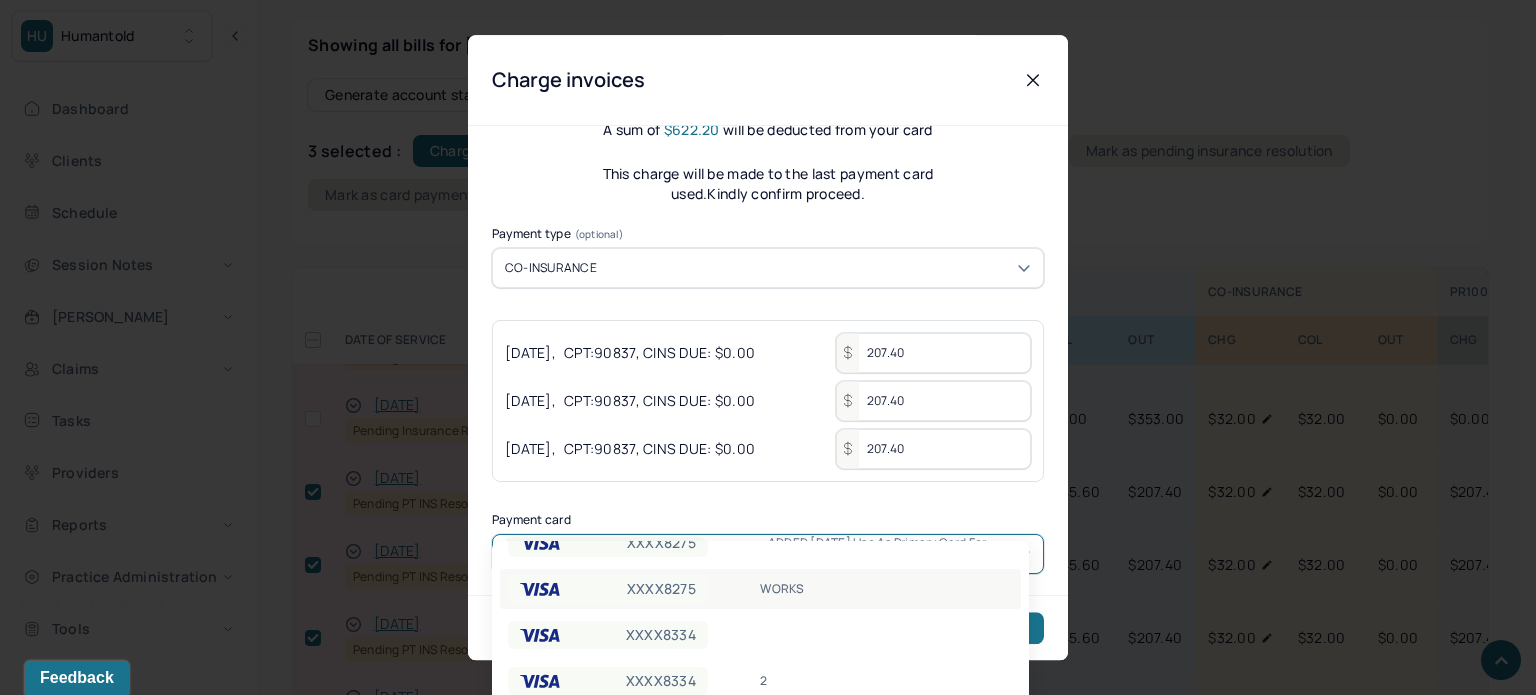 click on "WORKS" at bounding box center (886, 589) 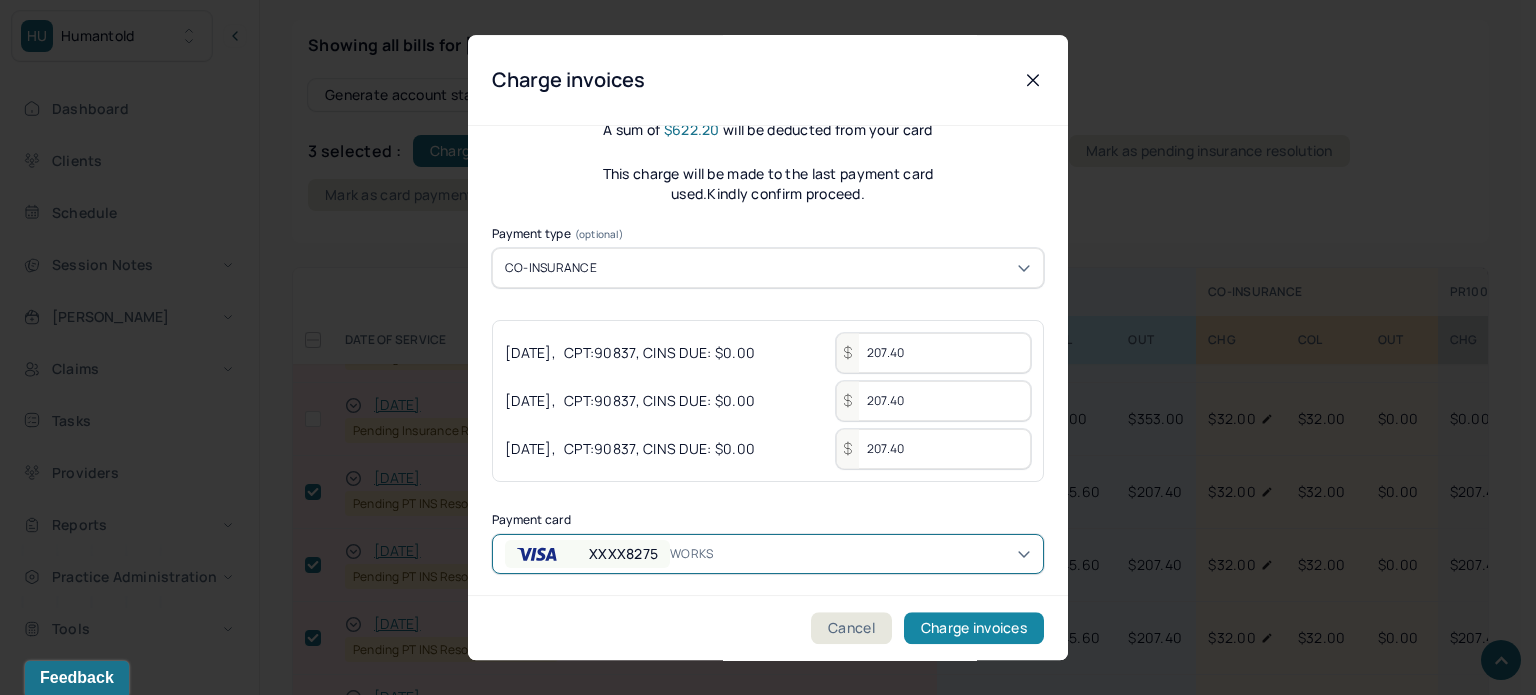 click on "Charge invoices" at bounding box center [974, 628] 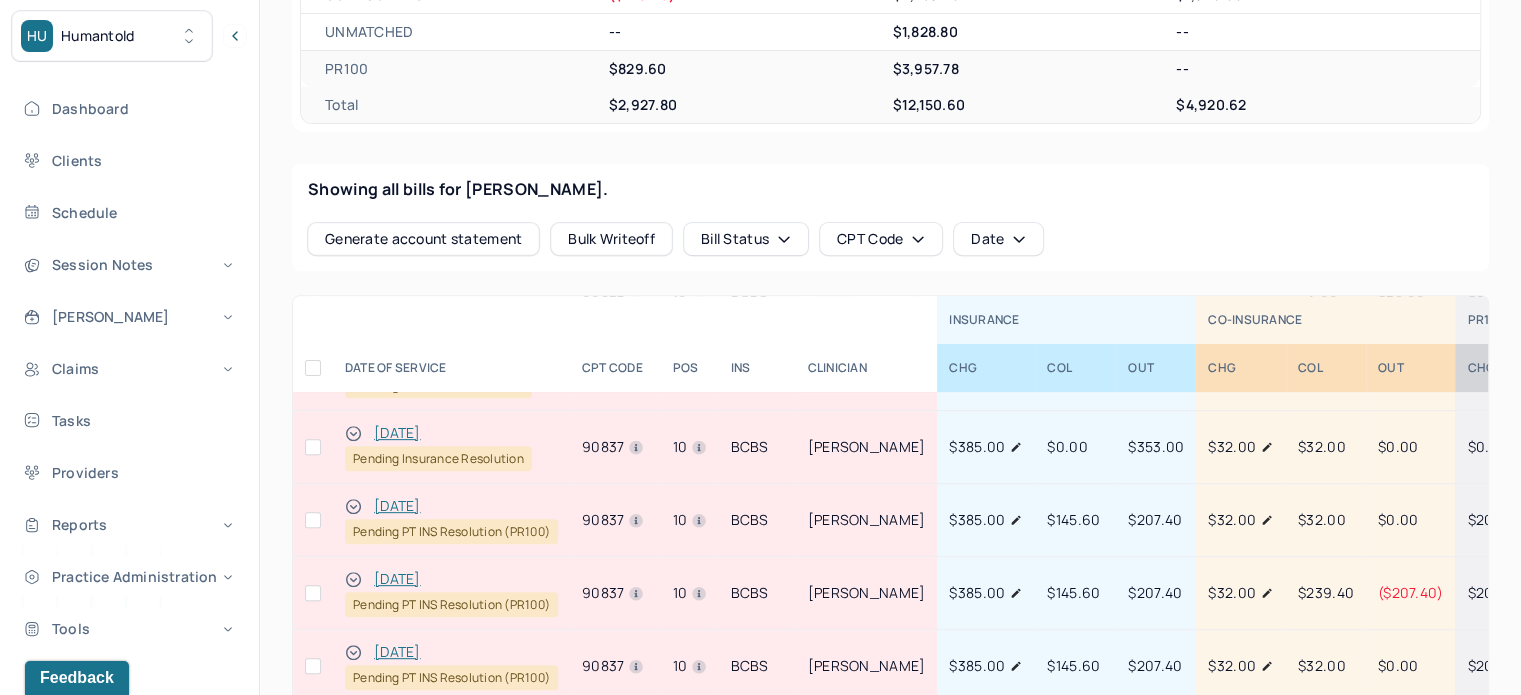 scroll, scrollTop: 369, scrollLeft: 0, axis: vertical 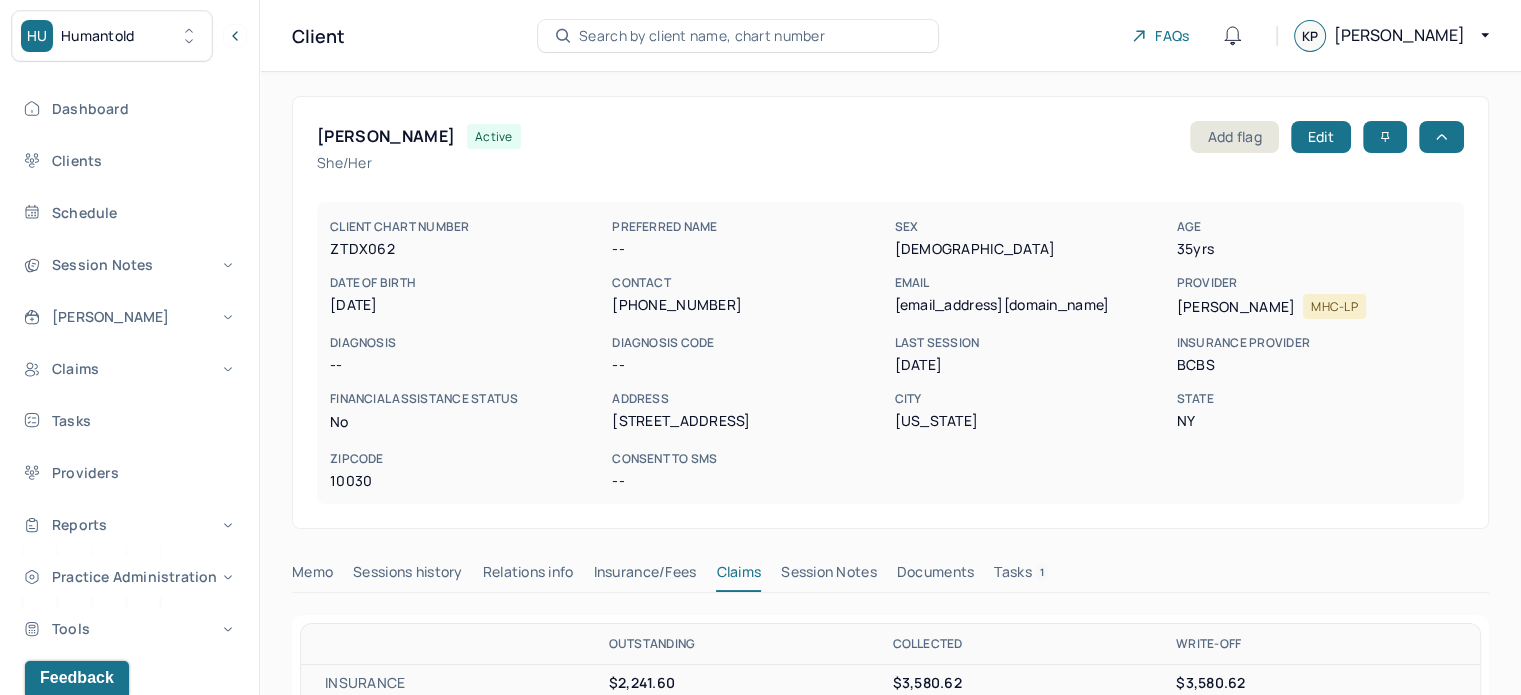 click on "ZTDX062" at bounding box center [467, 249] 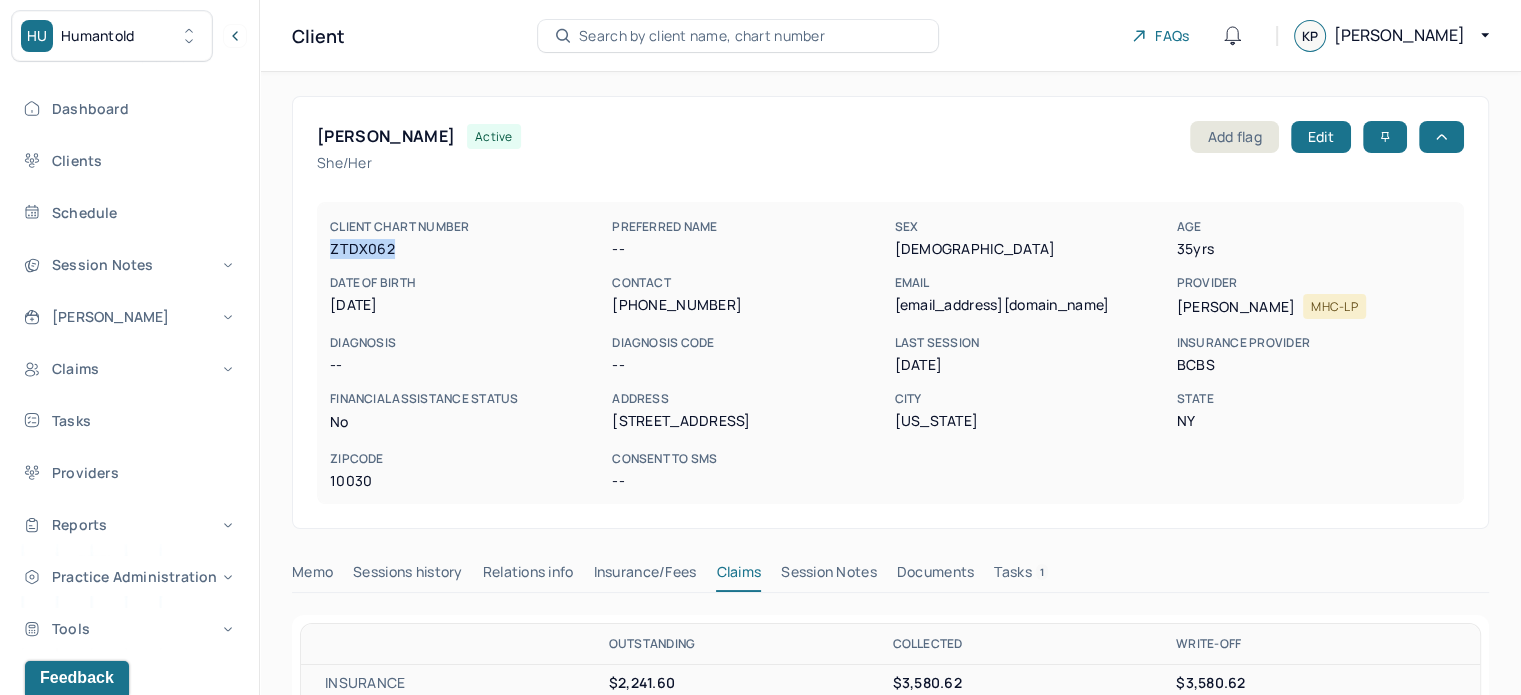 click on "ZTDX062" at bounding box center [467, 249] 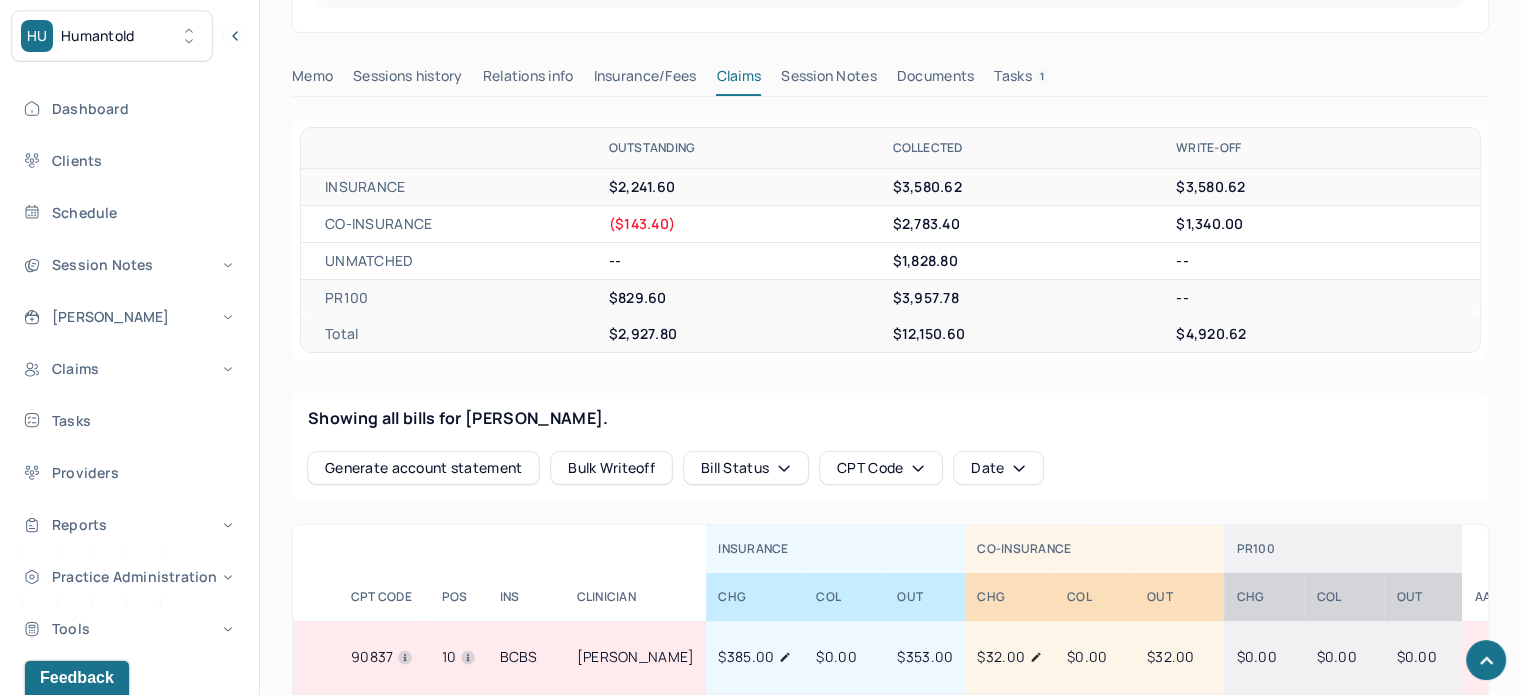 scroll, scrollTop: 800, scrollLeft: 0, axis: vertical 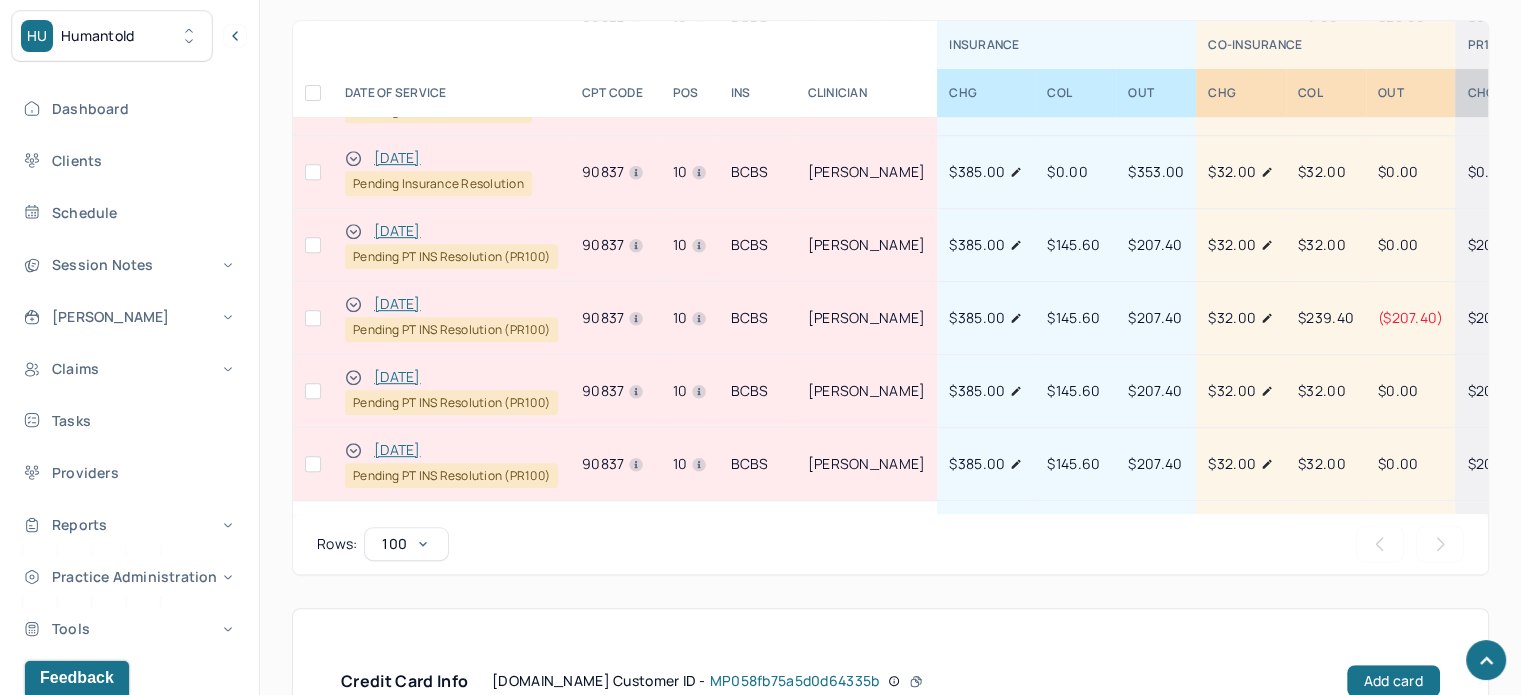 click 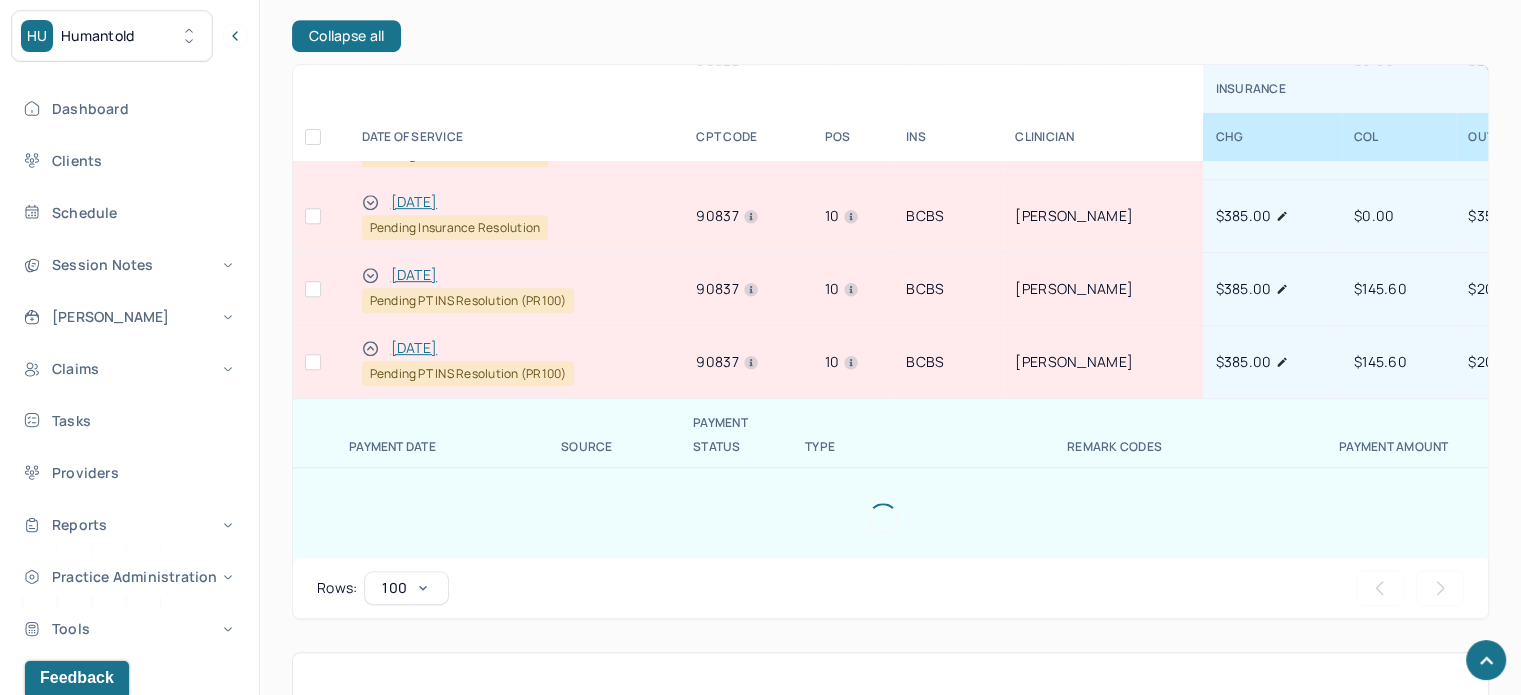 scroll, scrollTop: 1044, scrollLeft: 0, axis: vertical 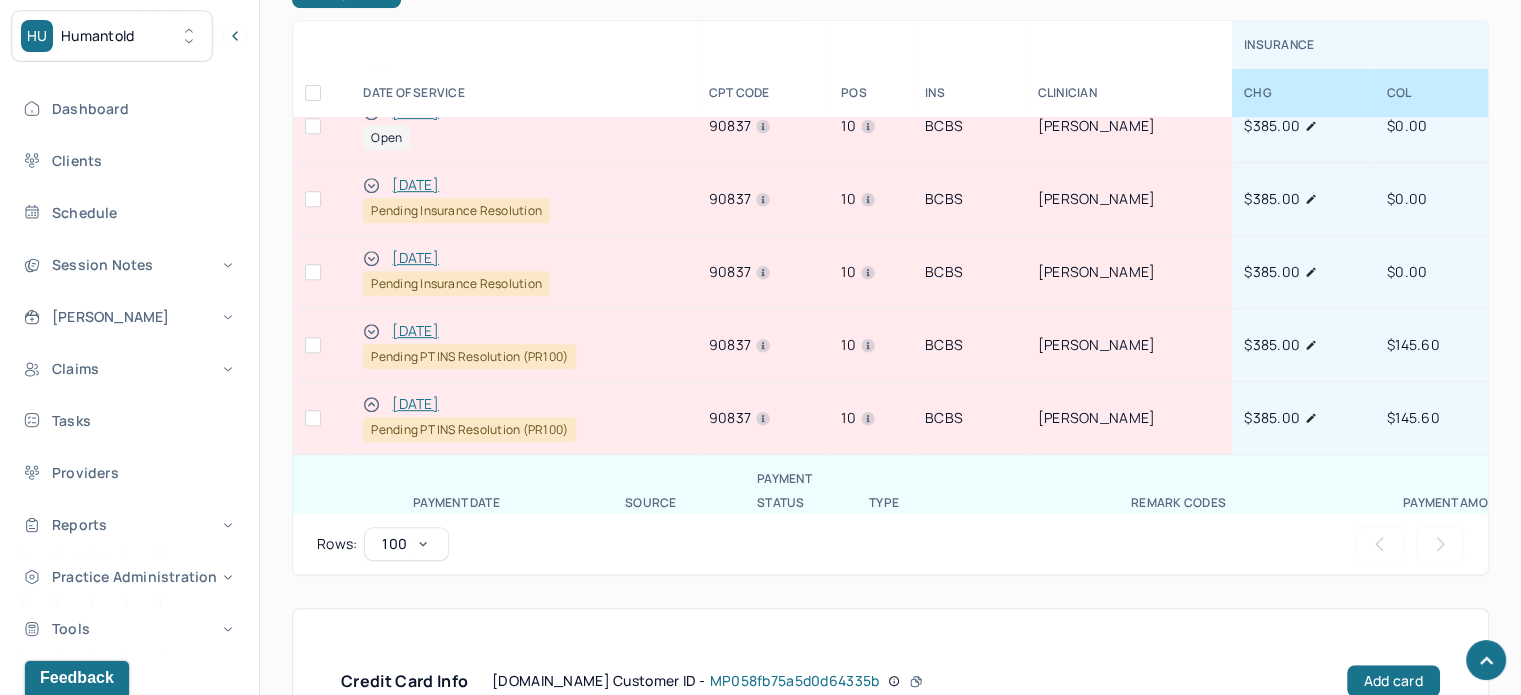 drag, startPoint x: 368, startPoint y: 400, endPoint x: 960, endPoint y: 520, distance: 604.03973 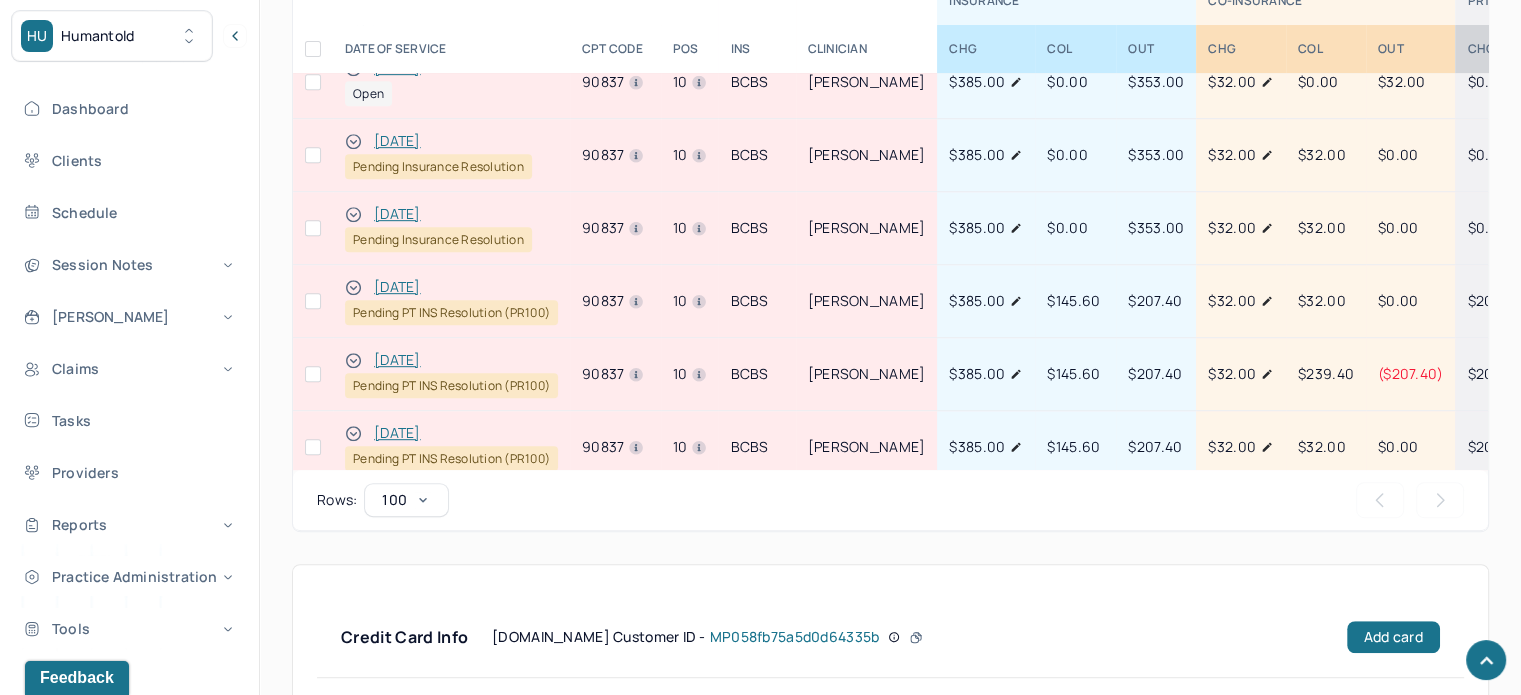 scroll, scrollTop: 1000, scrollLeft: 0, axis: vertical 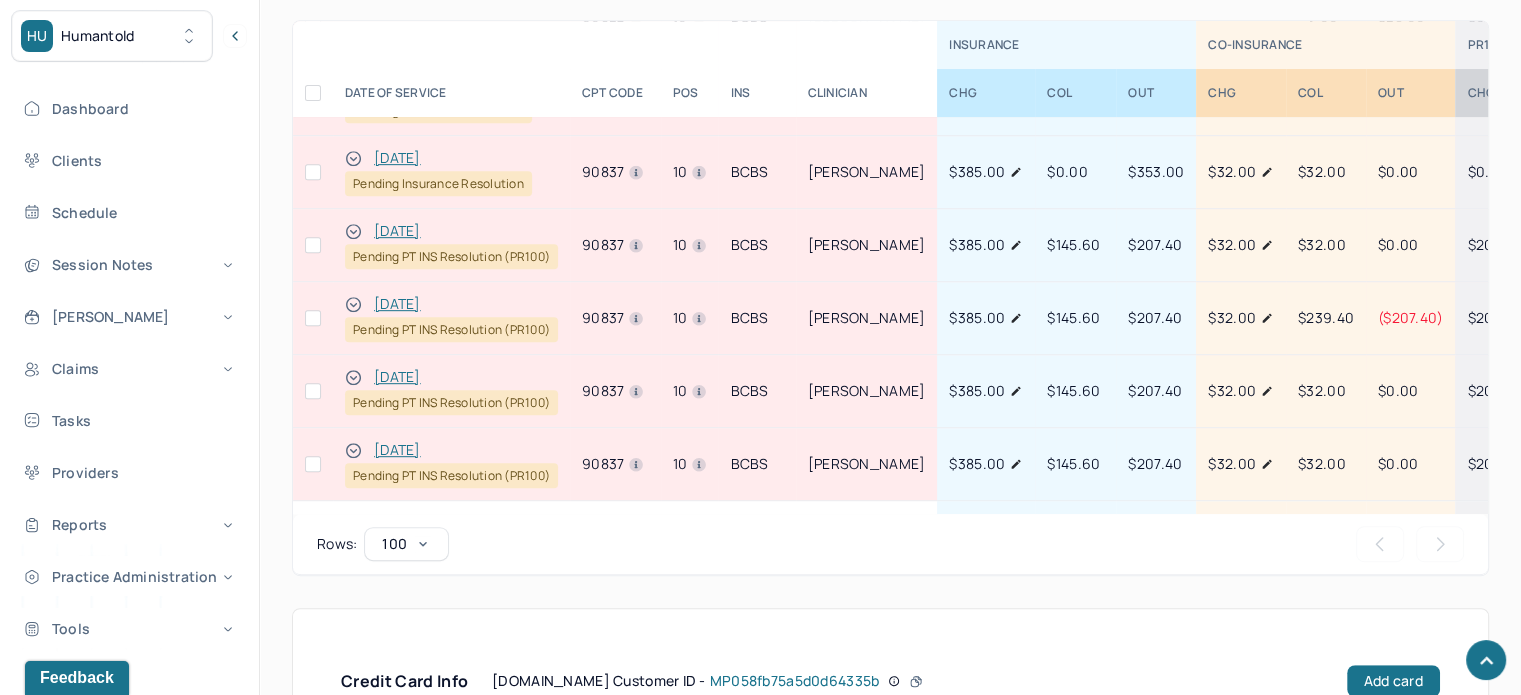 click on "OUTSTANDING COLLECTED WRITE-OFF INSURANCE $2,241.60 $3,580.62 $3,580.62 CO-INSURANCE ($143.40) $2,783.40 $1,340.00 UNMATCHED -- $1,828.80 -- PR100 $829.60 $3,957.78 -- Total $2,927.80 $12,150.60 $4,920.62 Showing all bills for ZELLARS, MONIQUE.    Generate account statement     Bulk Writeoff     Bill Status     CPT Code     Date   INSURANCE CO-INSURANCE PR100 DATE OF SERVICE CPT CODE pos Ins CLINICIAN CHG COL OUT CHG COL OUT CHg COL OUT AA     07/06/2025 Open 90837 10 BCBS JIN, YIFAN $385.00     $0.00 $353.00 $32.00     $0.00 $32.00 $0.00 $0.00 $0.00 --     07/03/2025 Open 90837 10 BCBS JIN, YIFAN $385.00     $0.00 $353.00 $32.00     $0.00 $32.00 $0.00 $0.00 $0.00 --     06/30/2025 Pending Insurance Resolution 90837 10 BCBS JIN, YIFAN $385.00     $0.00 $353.00 $32.00     $32.00 $0.00 $0.00 $0.00 $0.00 --     06/26/2025 Pending Insurance Resolution 90837 10 BCBS JIN, YIFAN $385.00     $0.00 $353.00 $32.00     $32.00 $0.00 $0.00 $0.00 $0.00 --     06/19/2025 Pending PT INS Resolution (PR100) 90837 10 BCBS" at bounding box center [890, 1179] 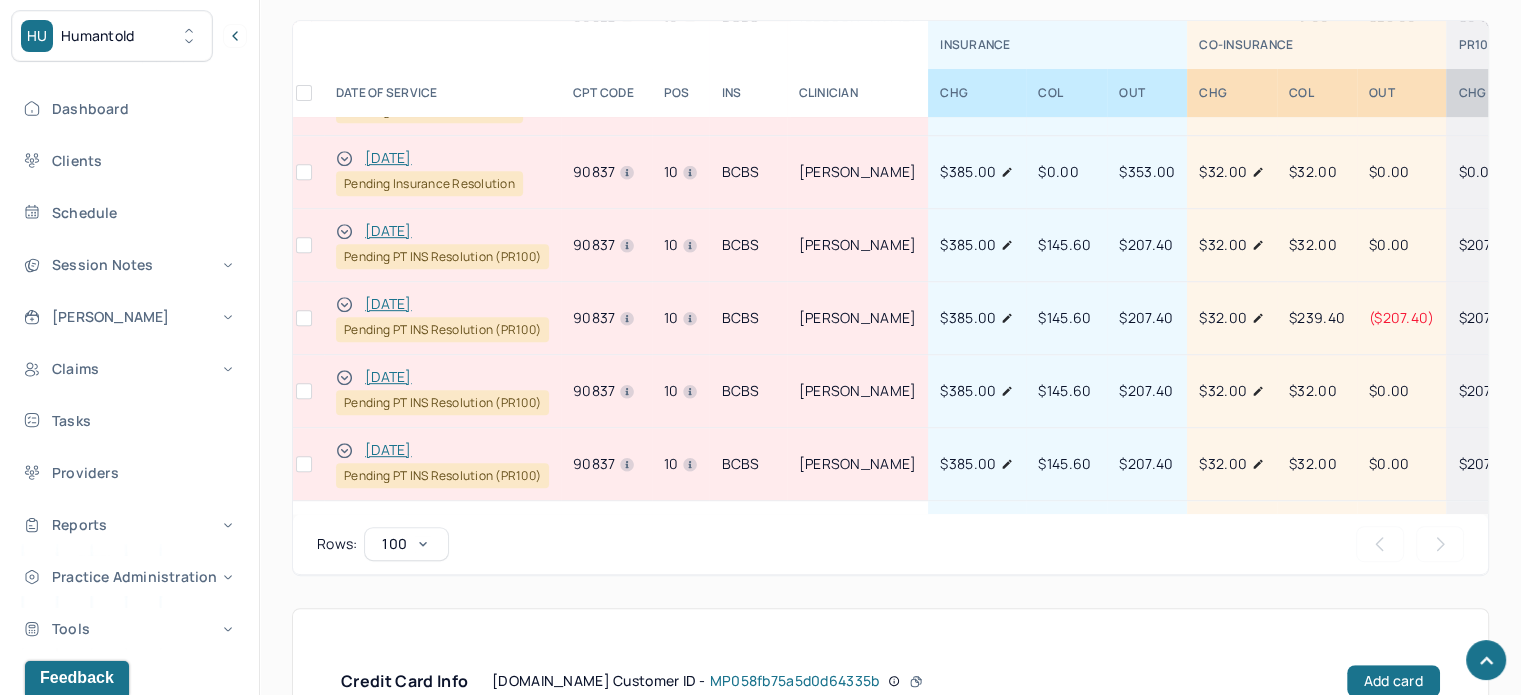 scroll, scrollTop: 200, scrollLeft: 0, axis: vertical 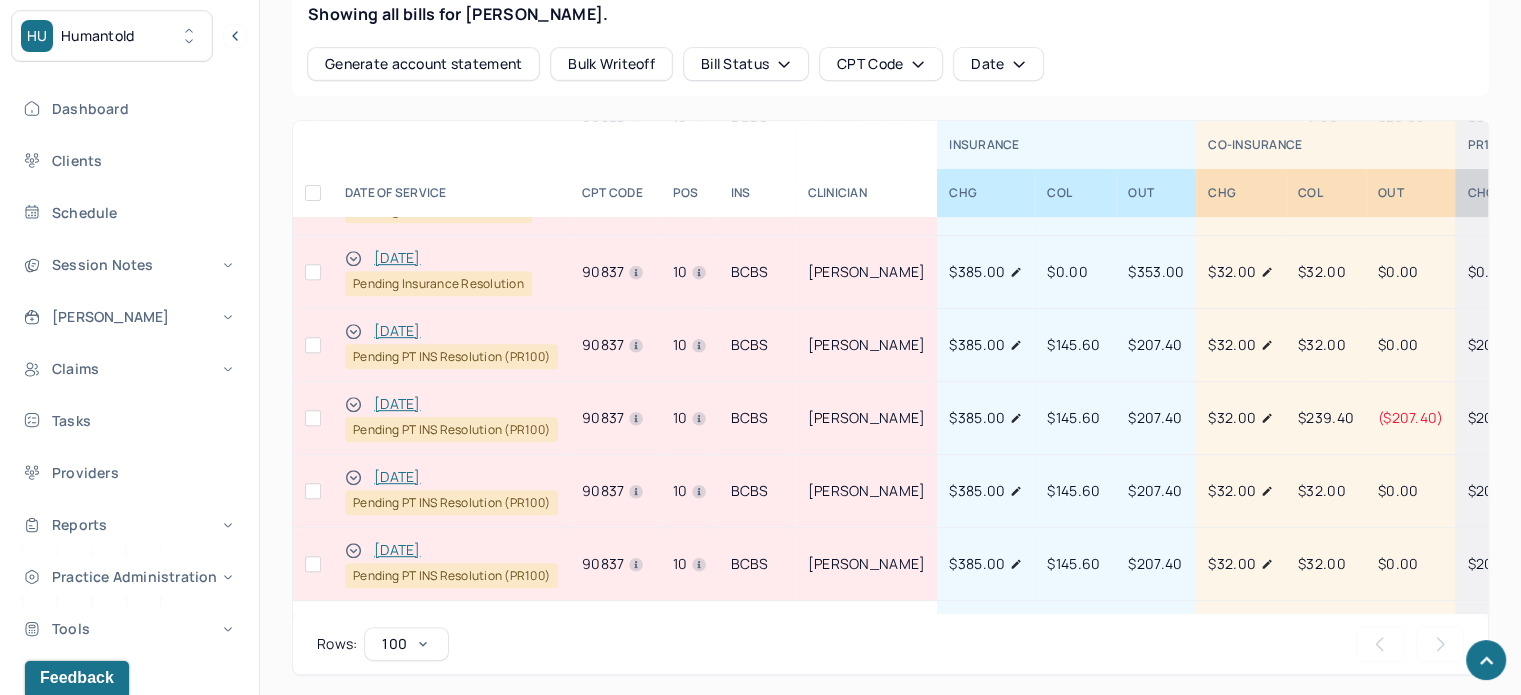 drag, startPoint x: 705, startPoint y: 624, endPoint x: 855, endPoint y: 615, distance: 150.26976 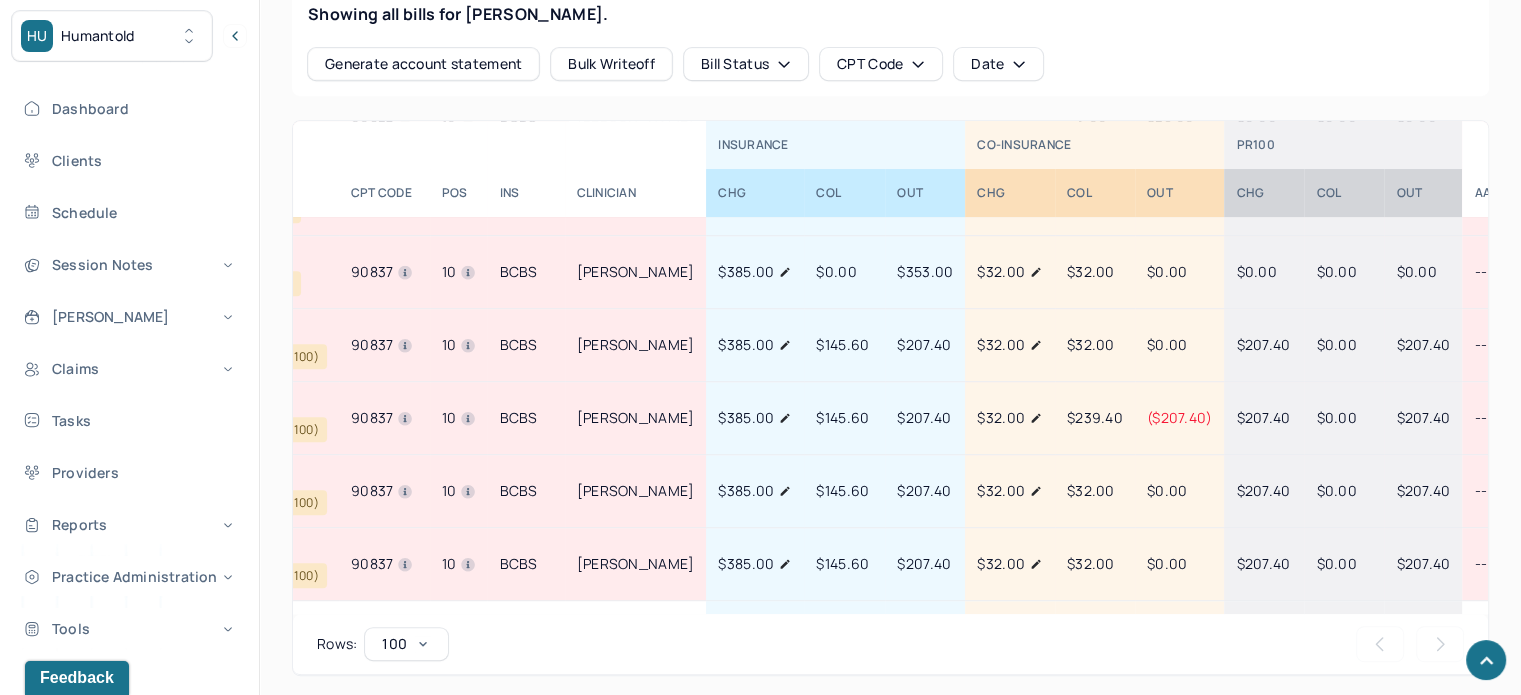 scroll, scrollTop: 200, scrollLeft: 0, axis: vertical 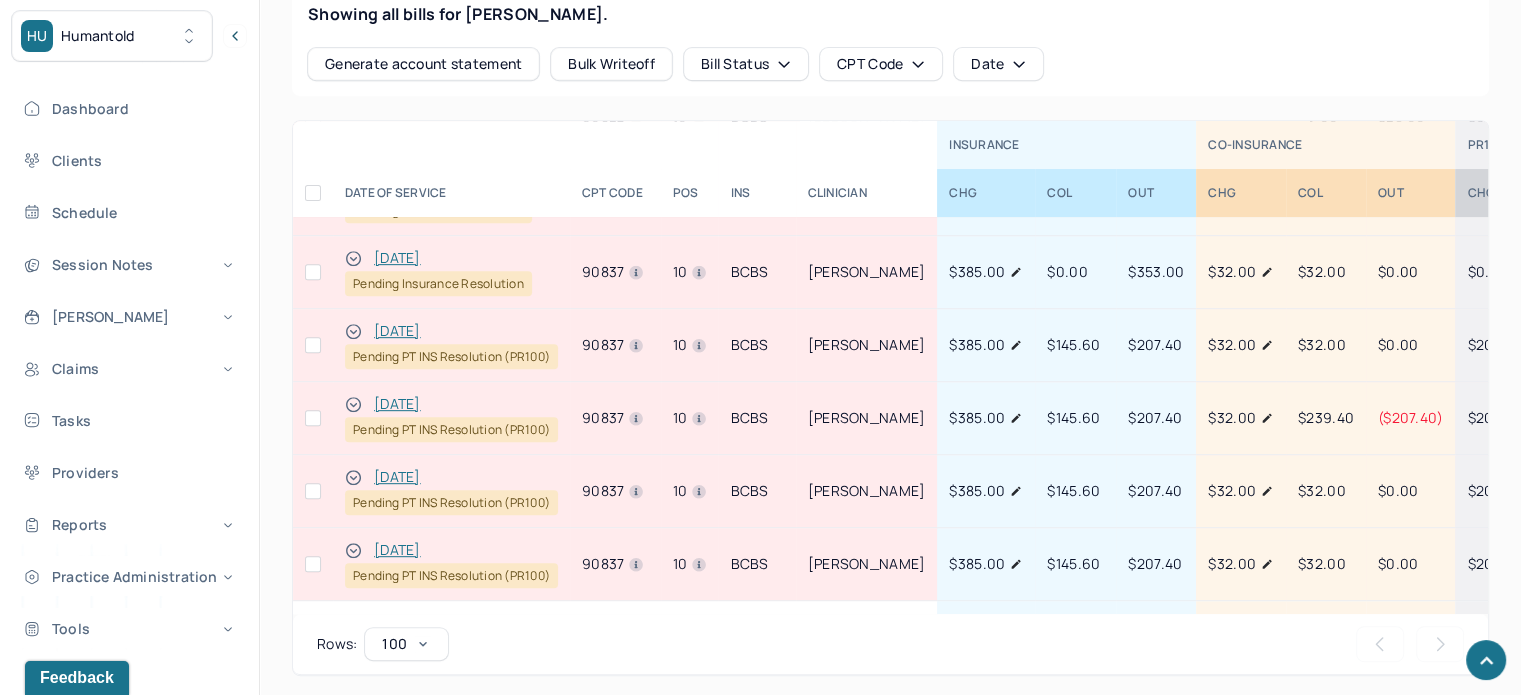 click 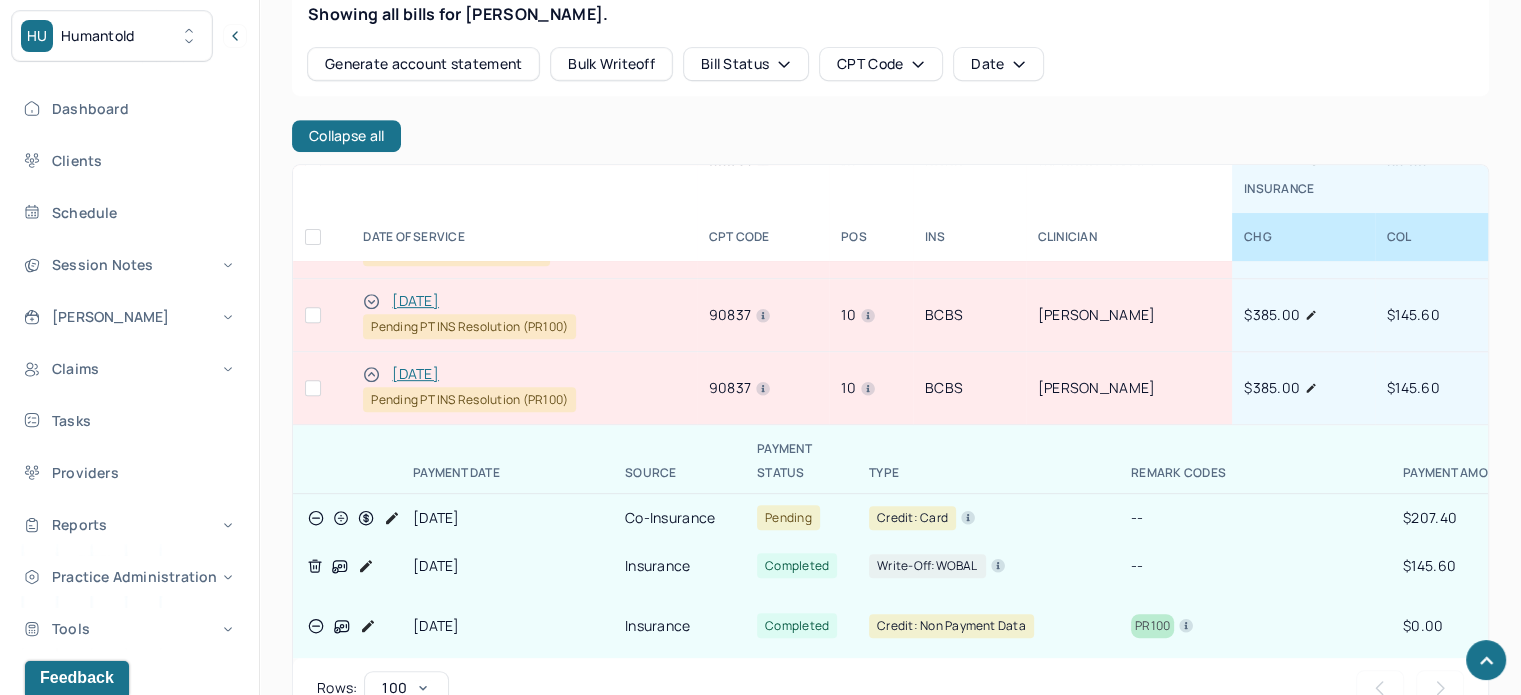 scroll, scrollTop: 300, scrollLeft: 0, axis: vertical 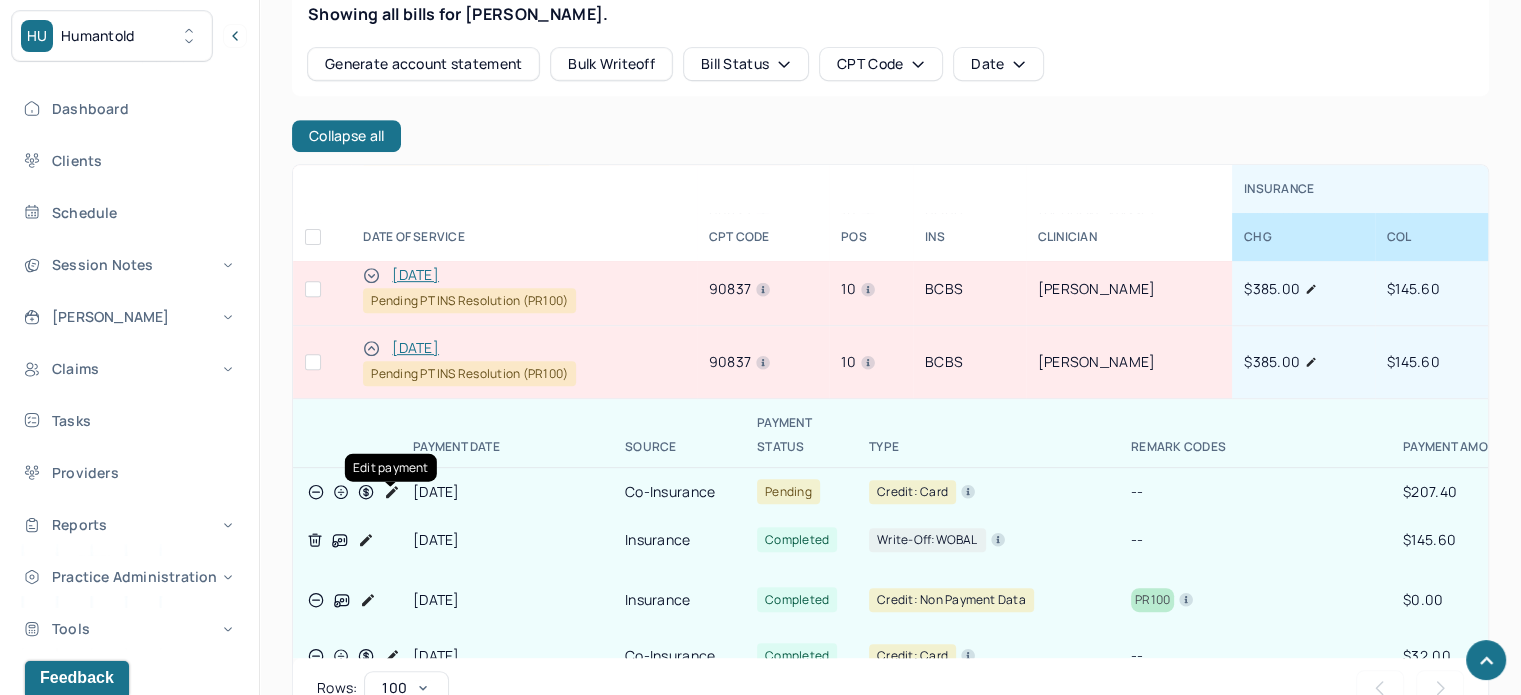 click 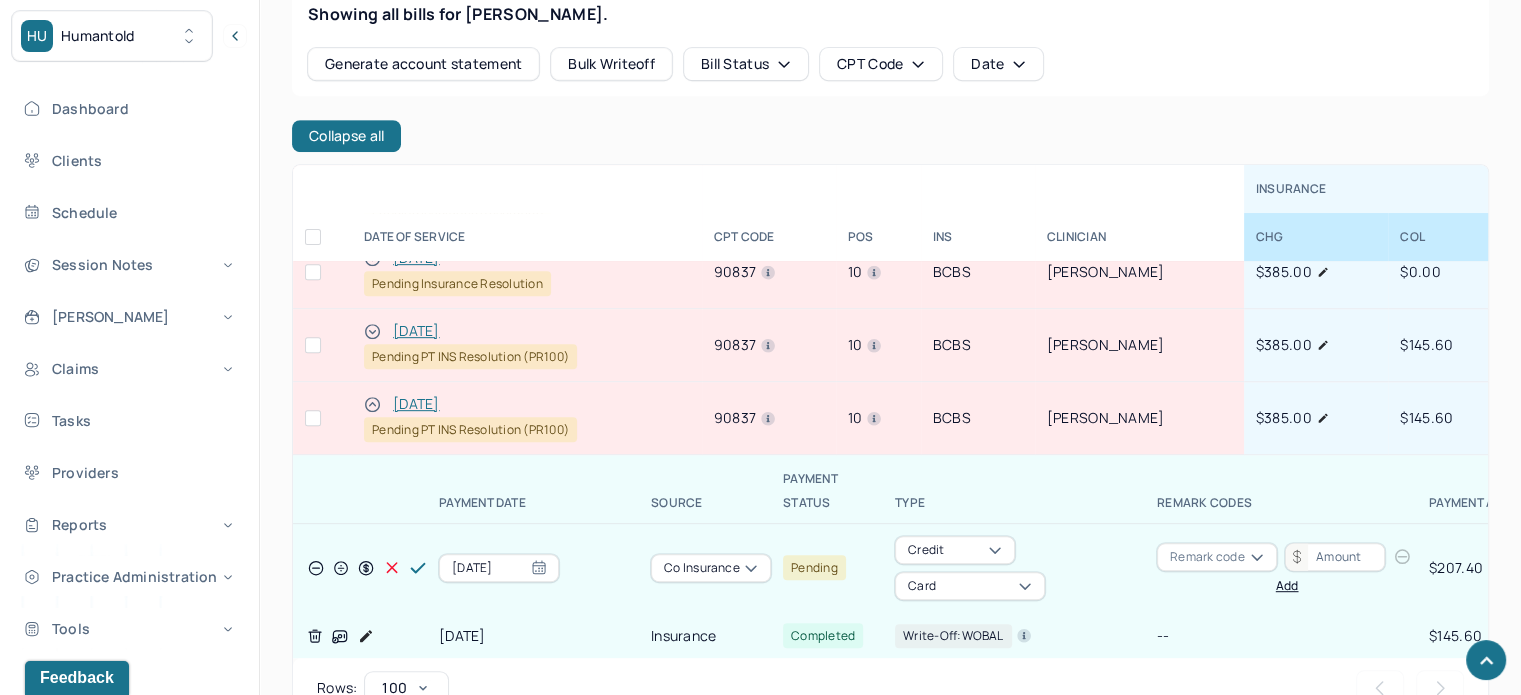 scroll, scrollTop: 200, scrollLeft: 0, axis: vertical 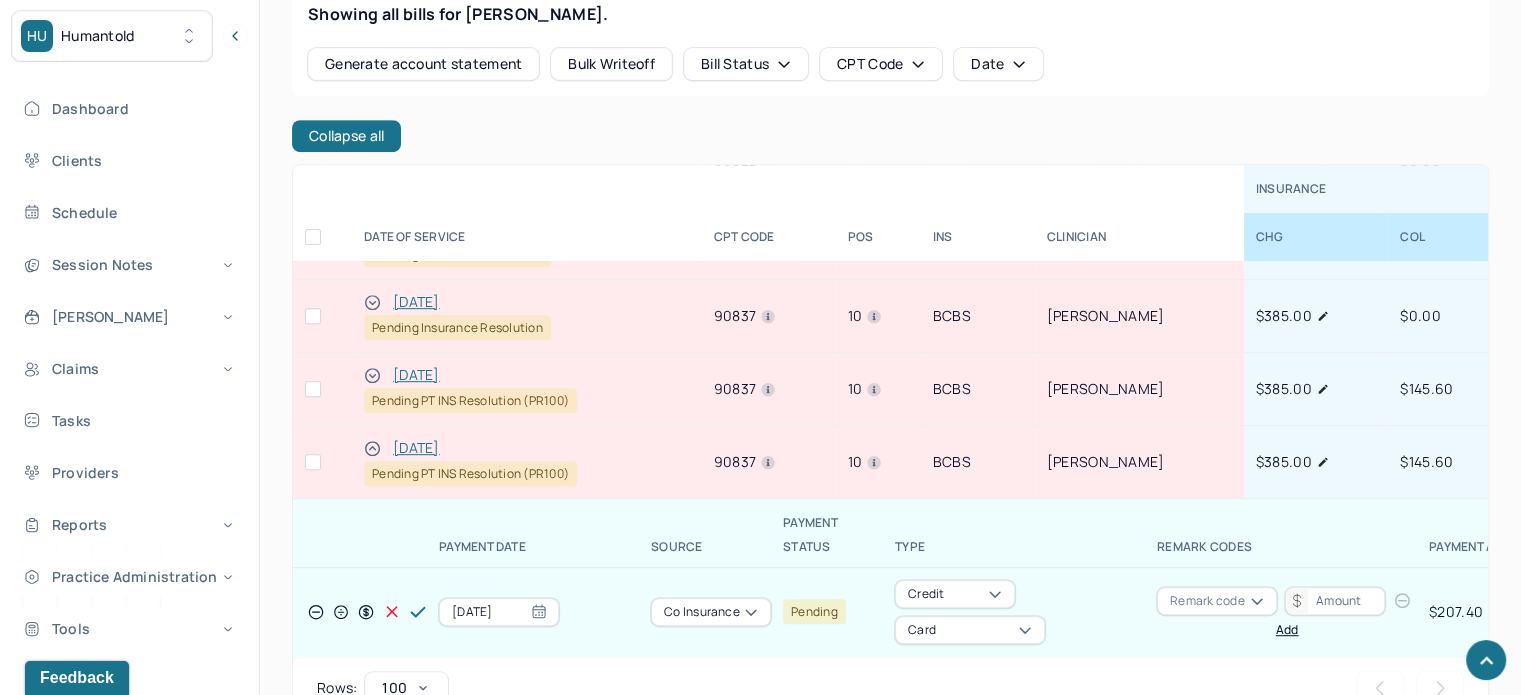 click 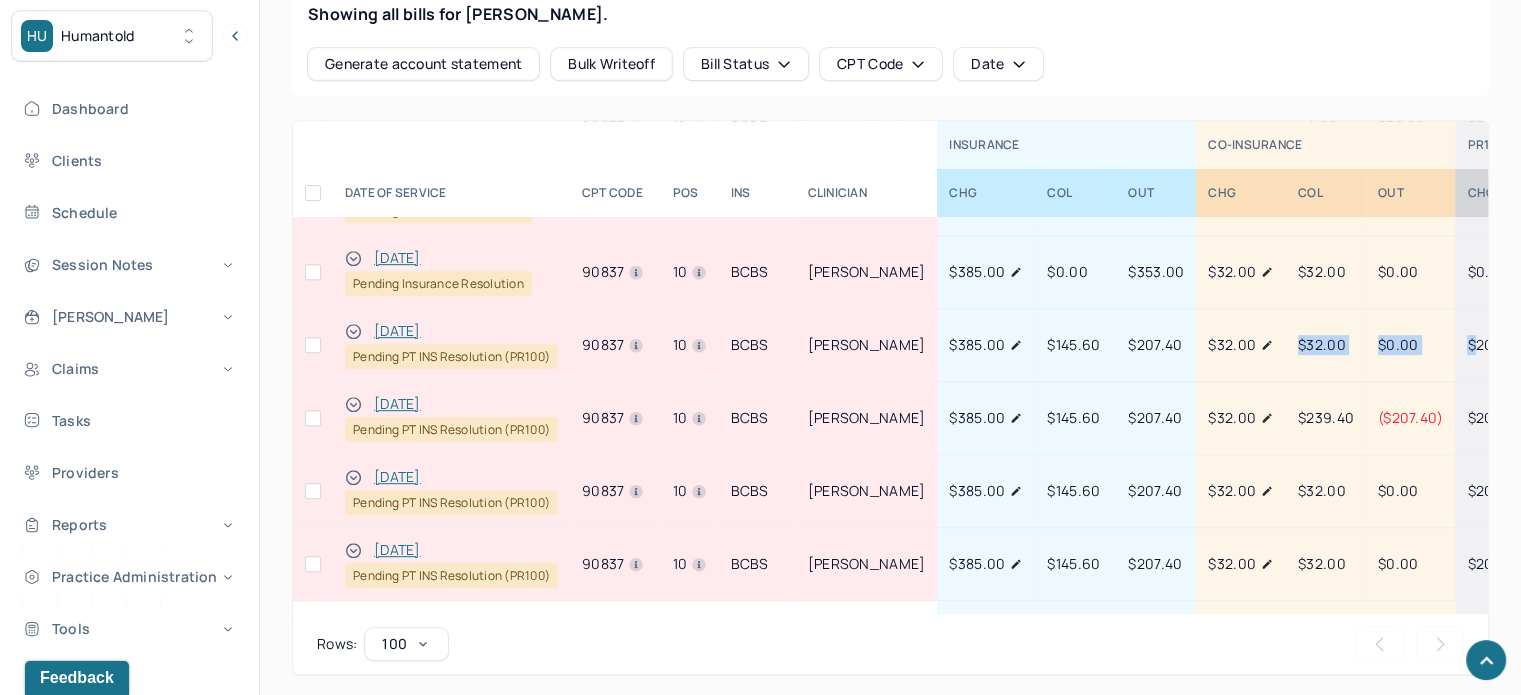scroll, scrollTop: 200, scrollLeft: 231, axis: both 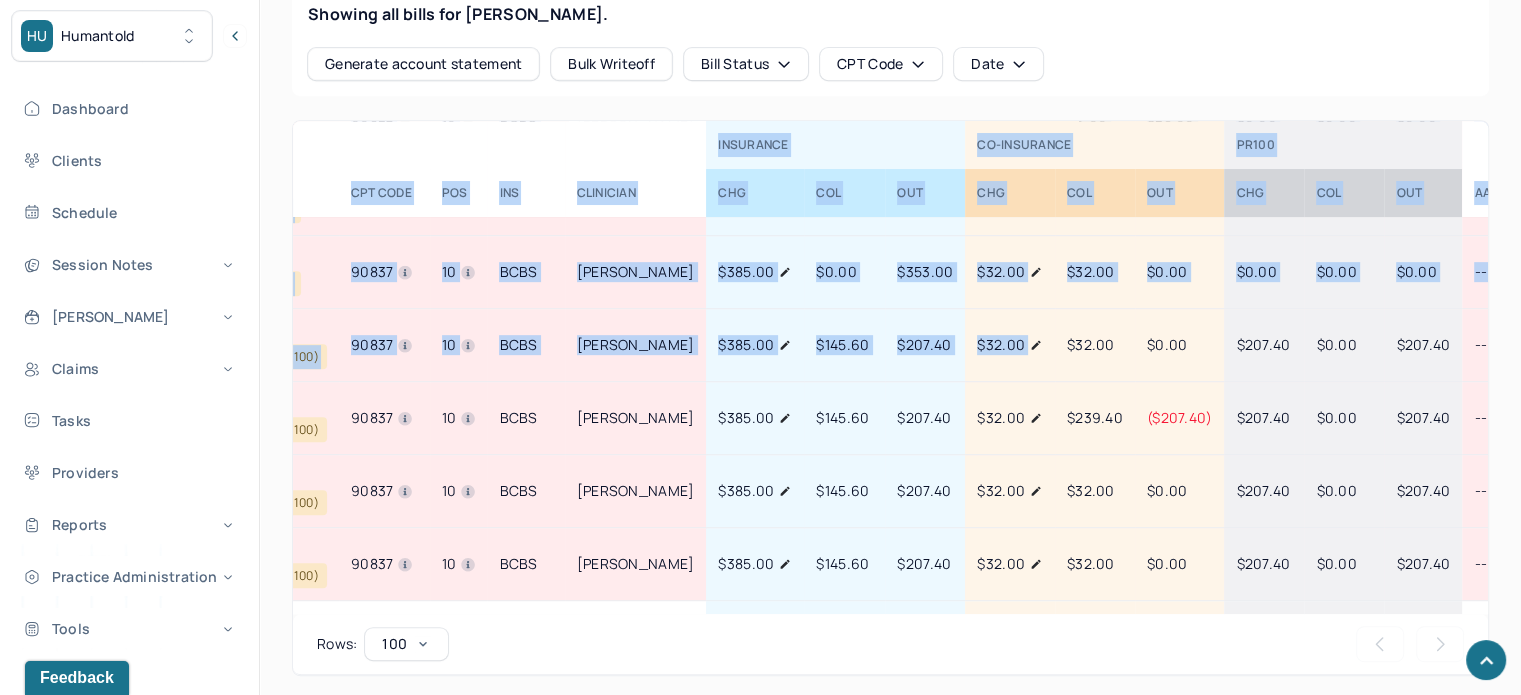 drag, startPoint x: 1259, startPoint y: 337, endPoint x: 1528, endPoint y: 342, distance: 269.04648 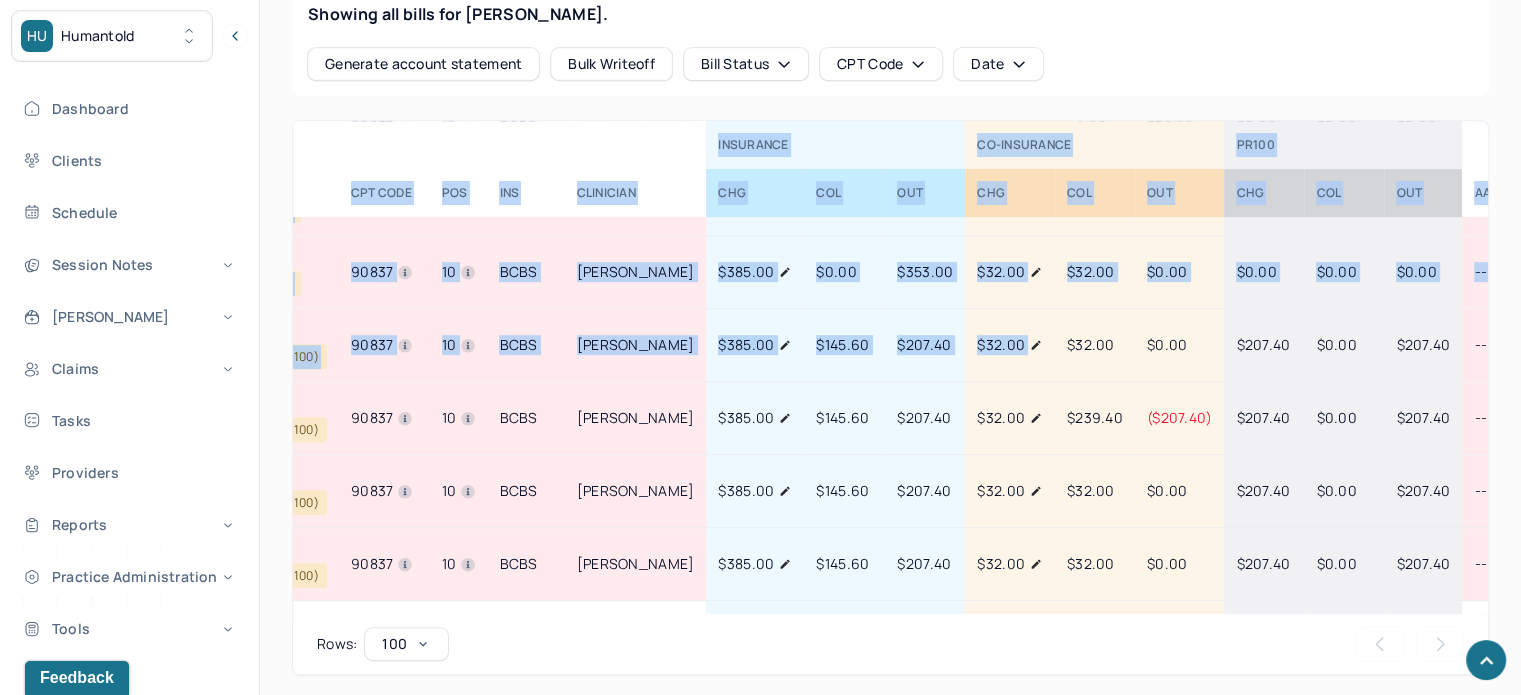 scroll, scrollTop: 200, scrollLeft: 0, axis: vertical 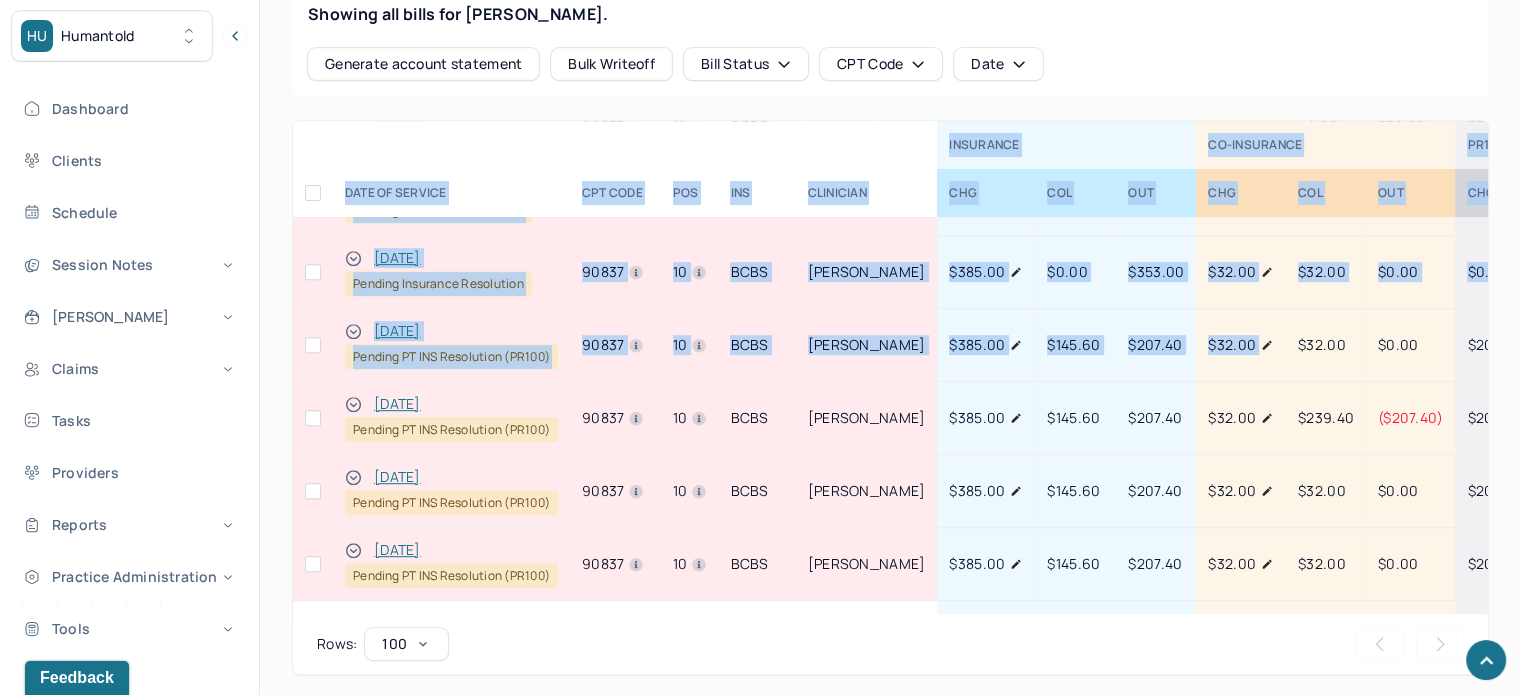 click on "JIN, YIFAN" at bounding box center (867, 418) 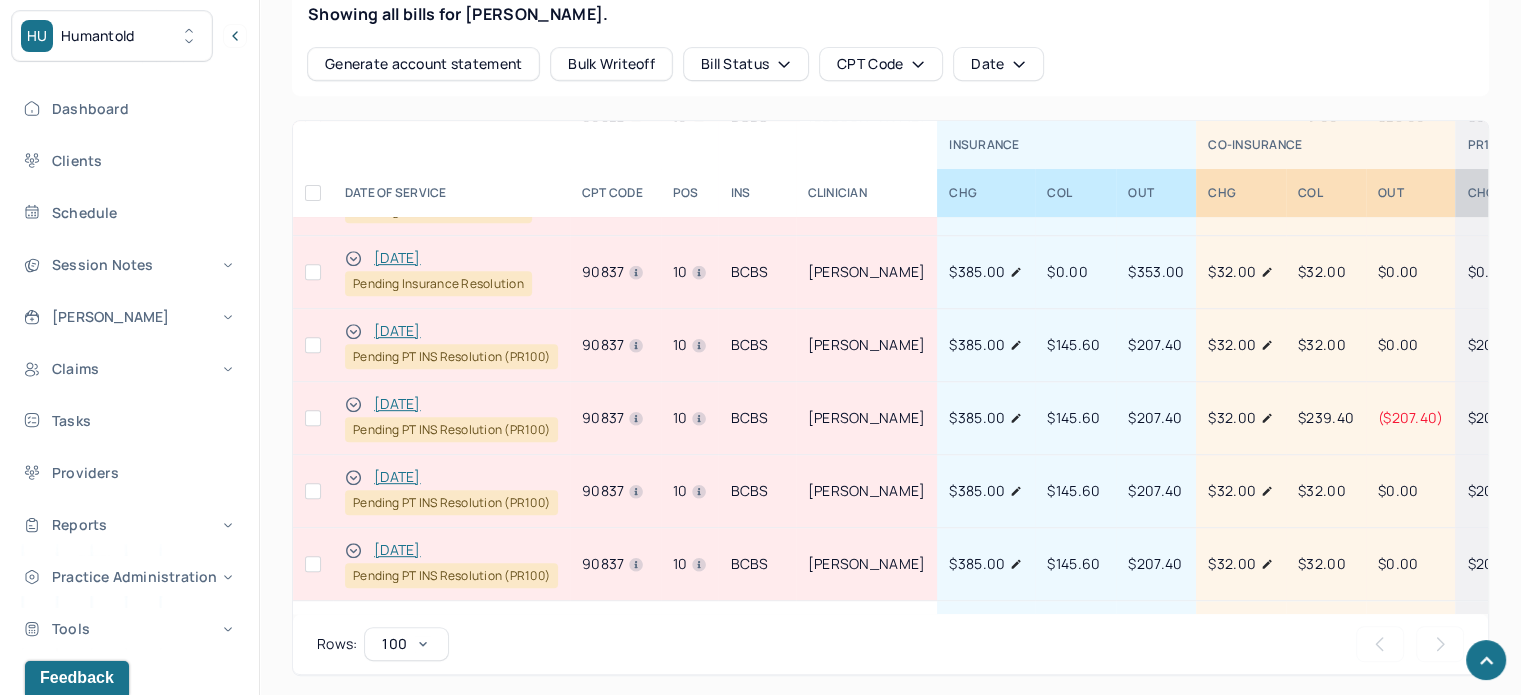 click at bounding box center (313, 418) 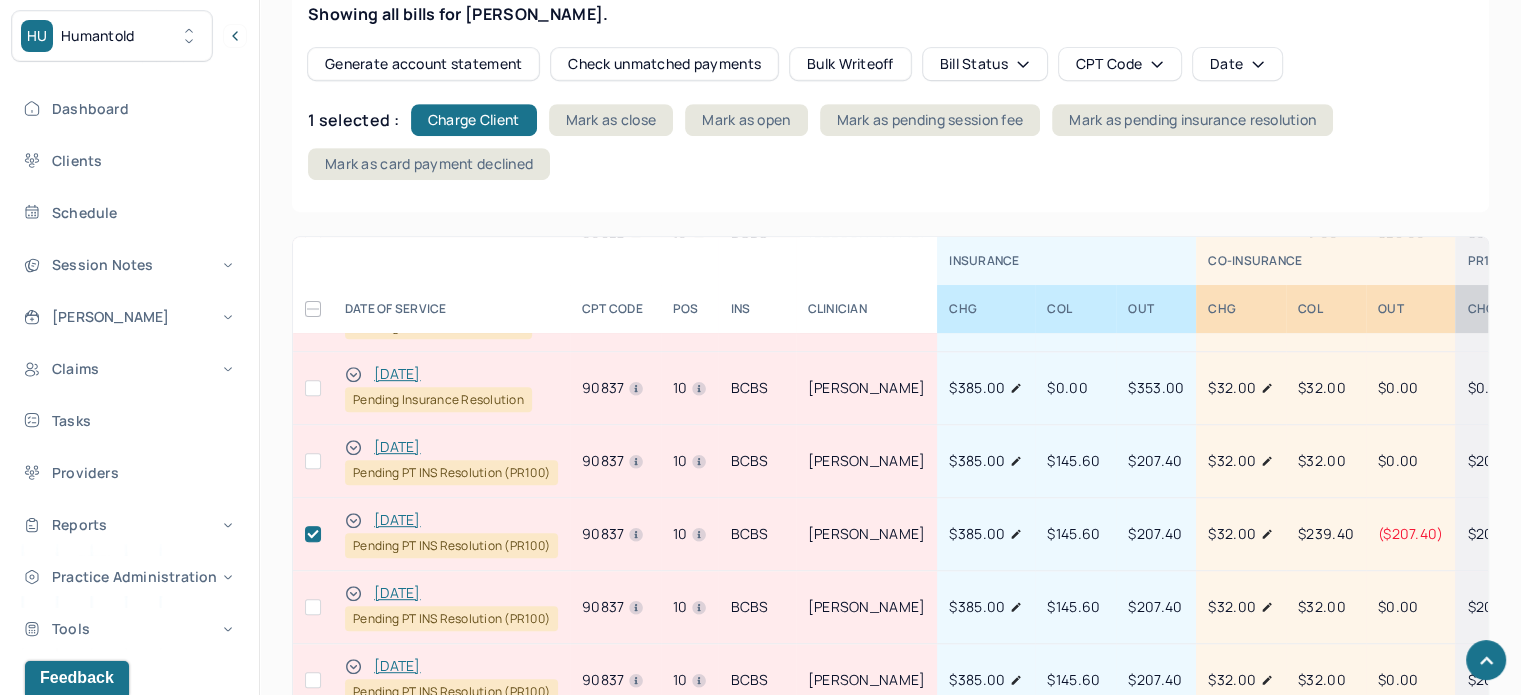 click 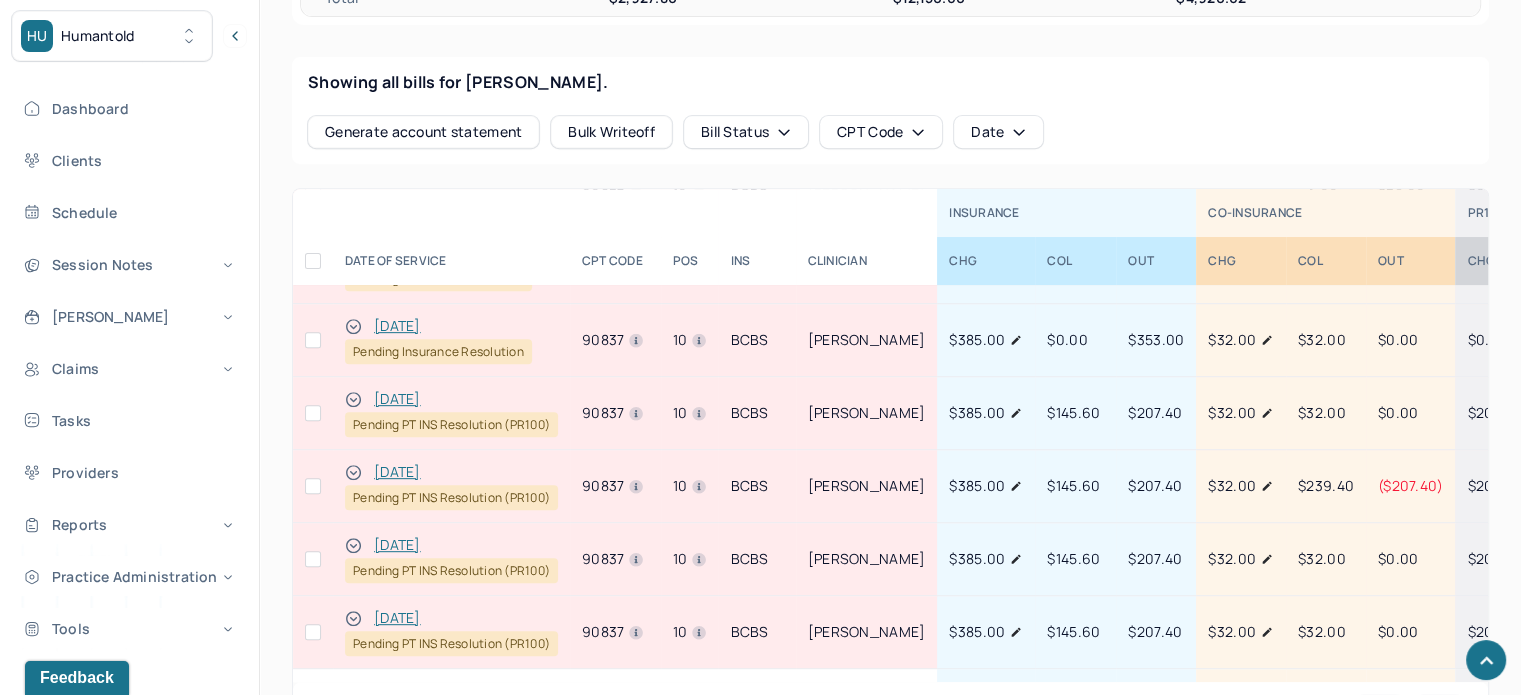 scroll, scrollTop: 800, scrollLeft: 0, axis: vertical 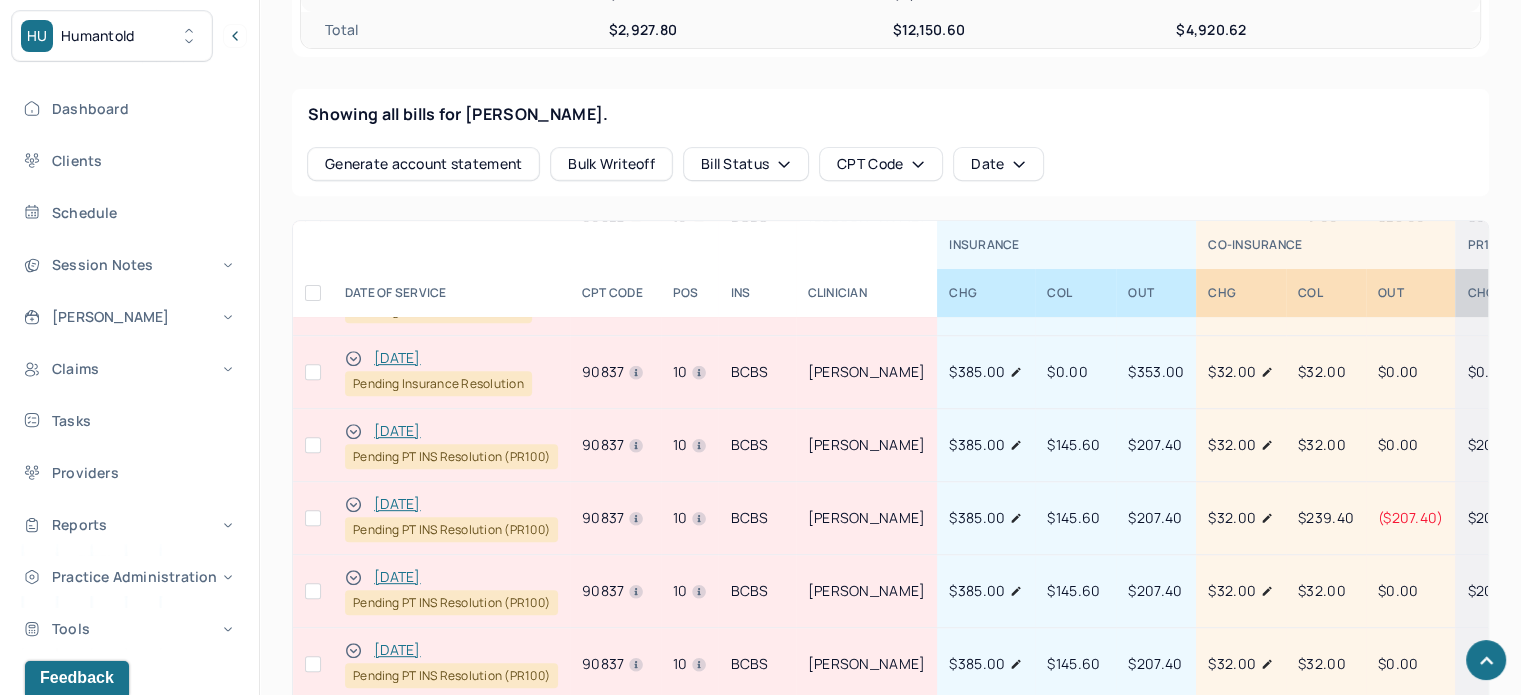 click 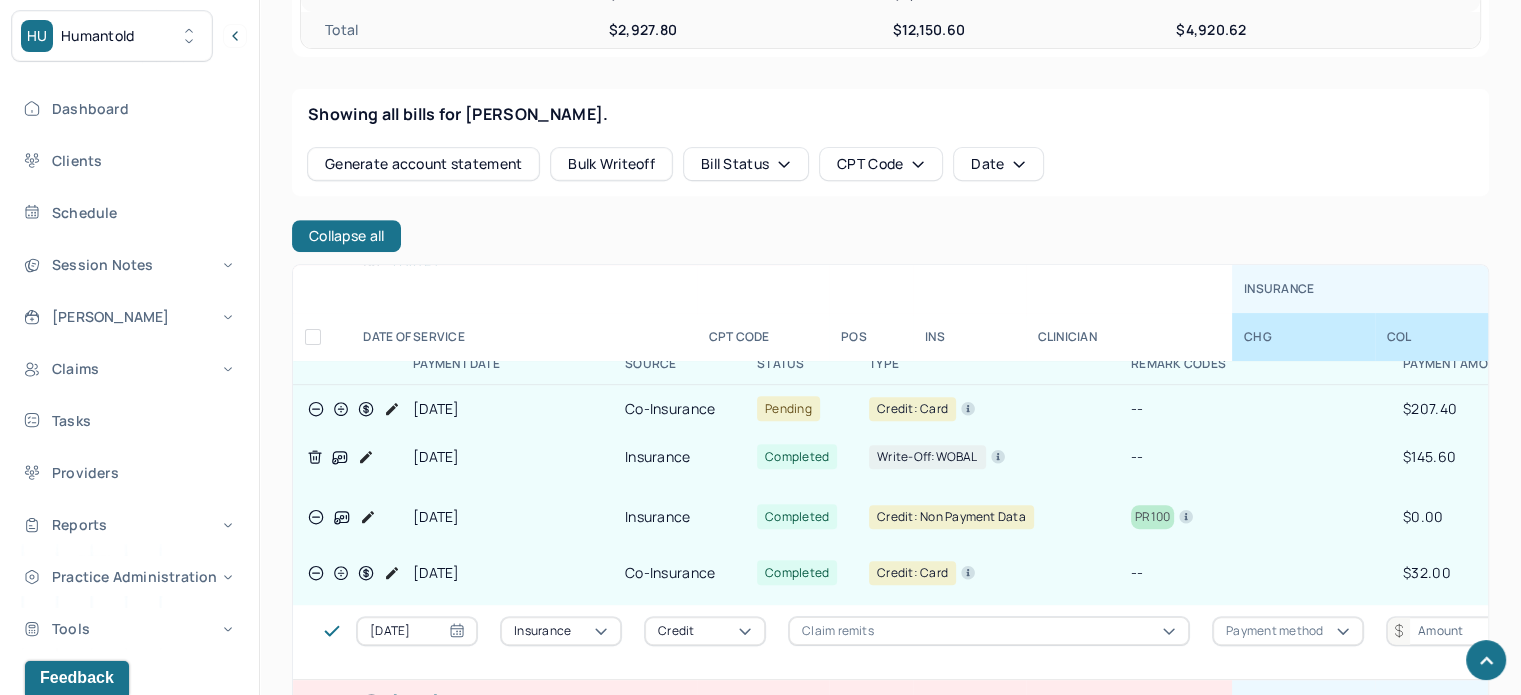 scroll, scrollTop: 500, scrollLeft: 0, axis: vertical 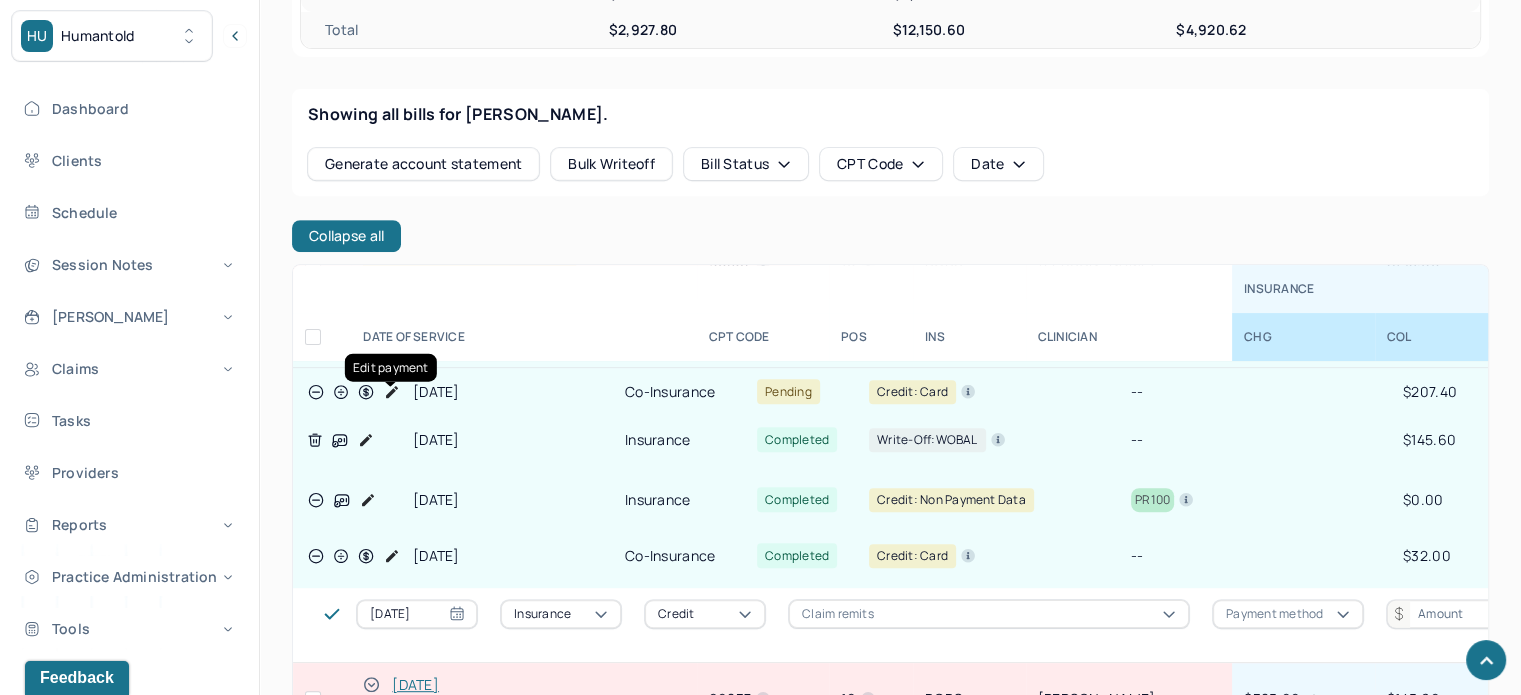 click 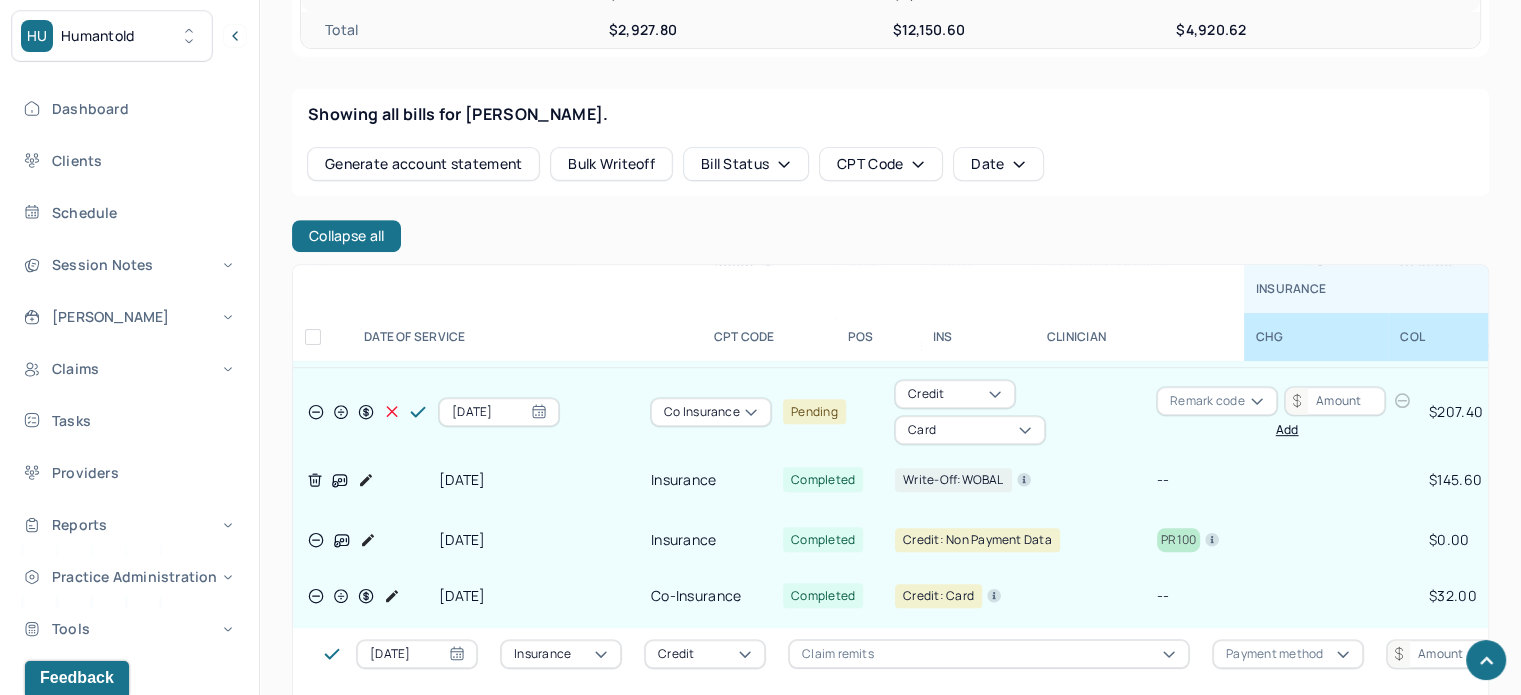 click on "Co insurance" at bounding box center (702, 412) 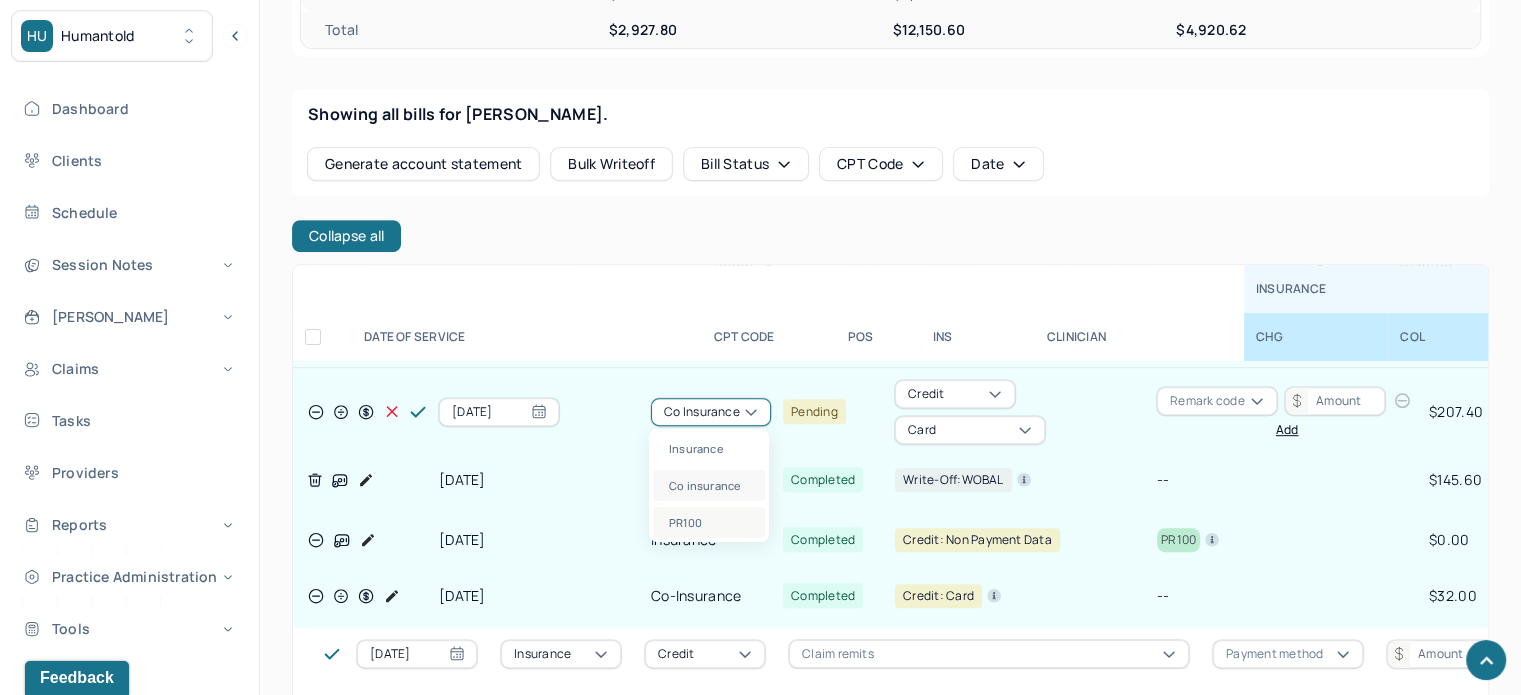 click on "PR100" at bounding box center (709, 522) 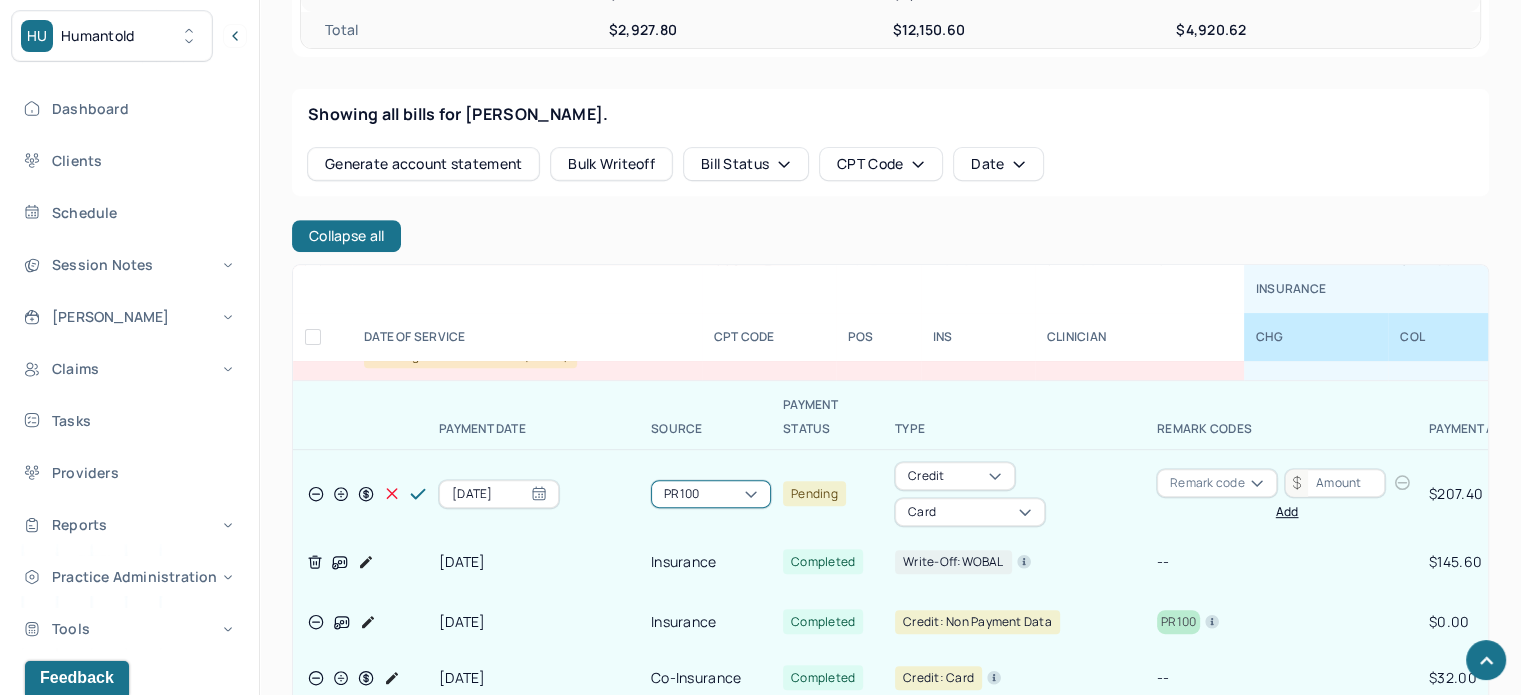 scroll, scrollTop: 400, scrollLeft: 0, axis: vertical 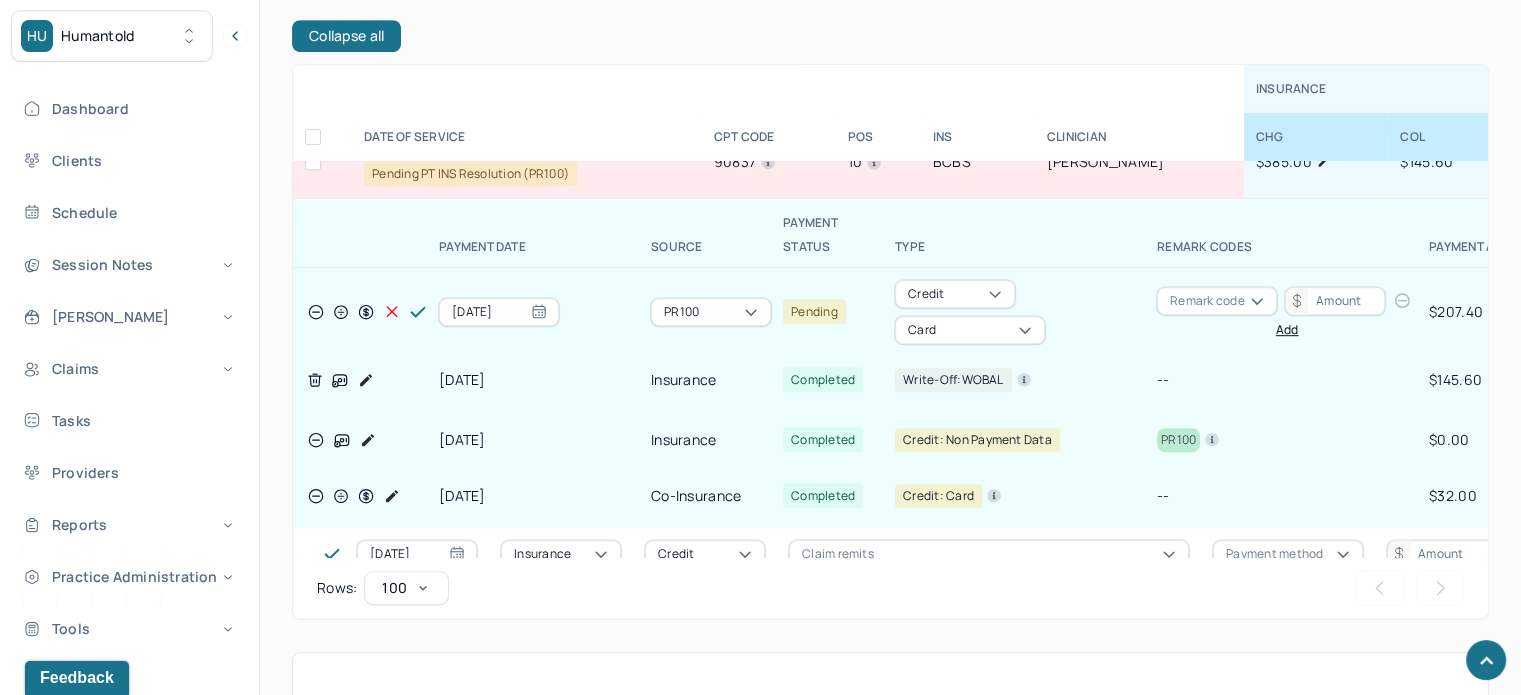 click 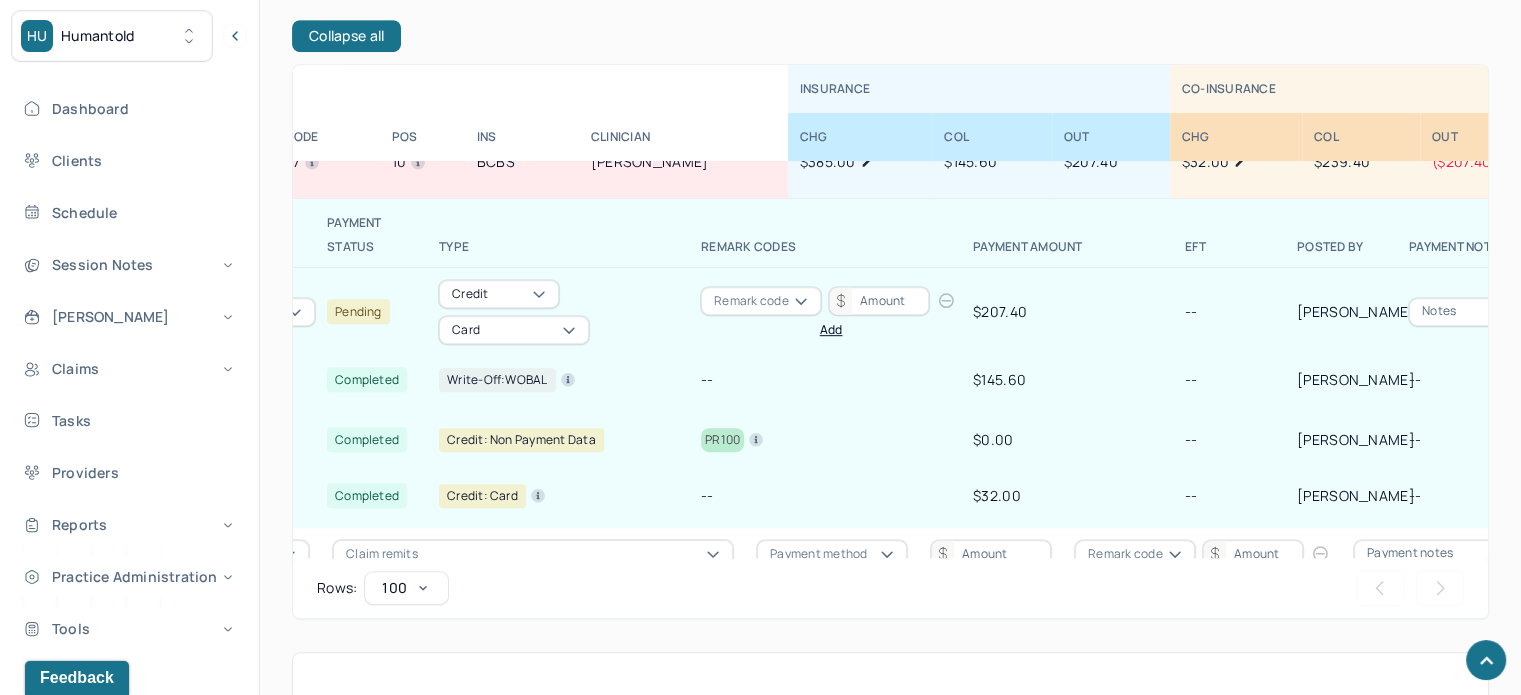 scroll, scrollTop: 400, scrollLeft: 423, axis: both 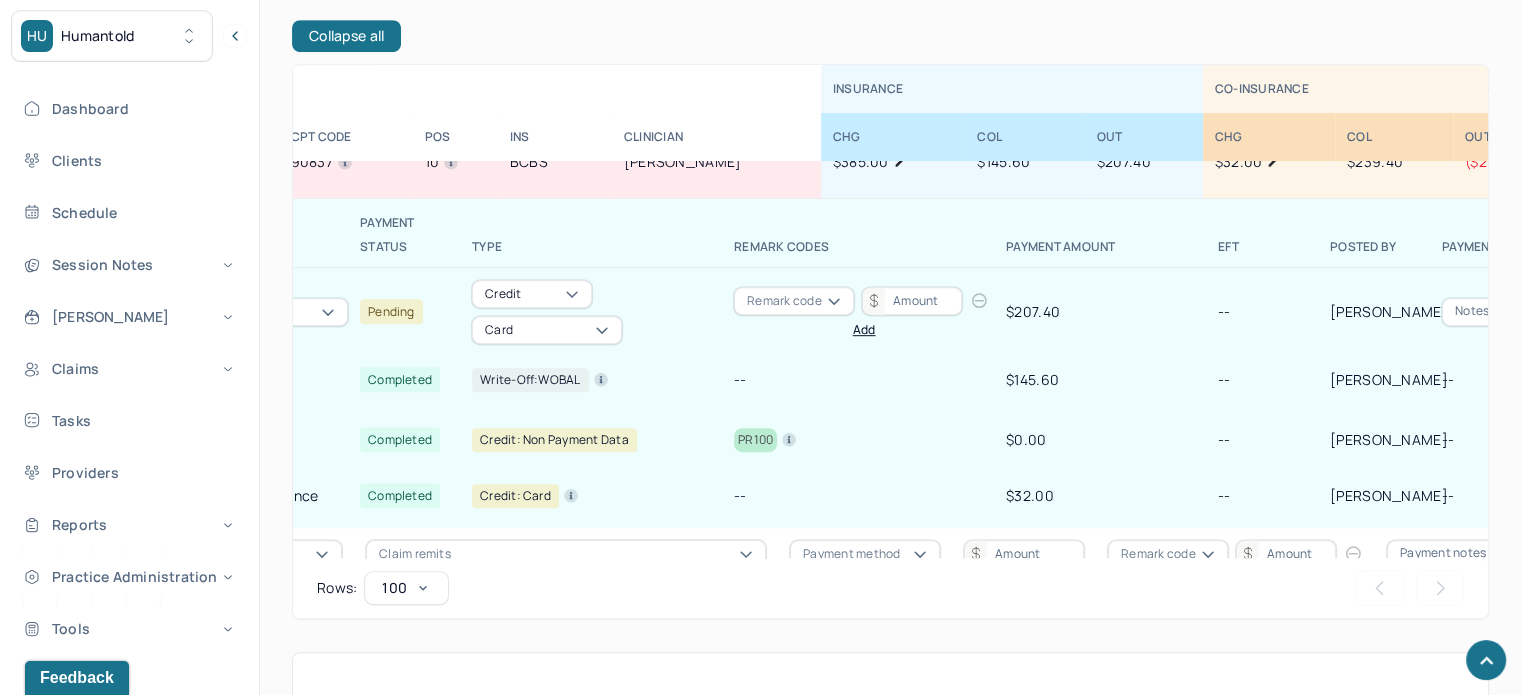 click on "Remark code" at bounding box center [784, 301] 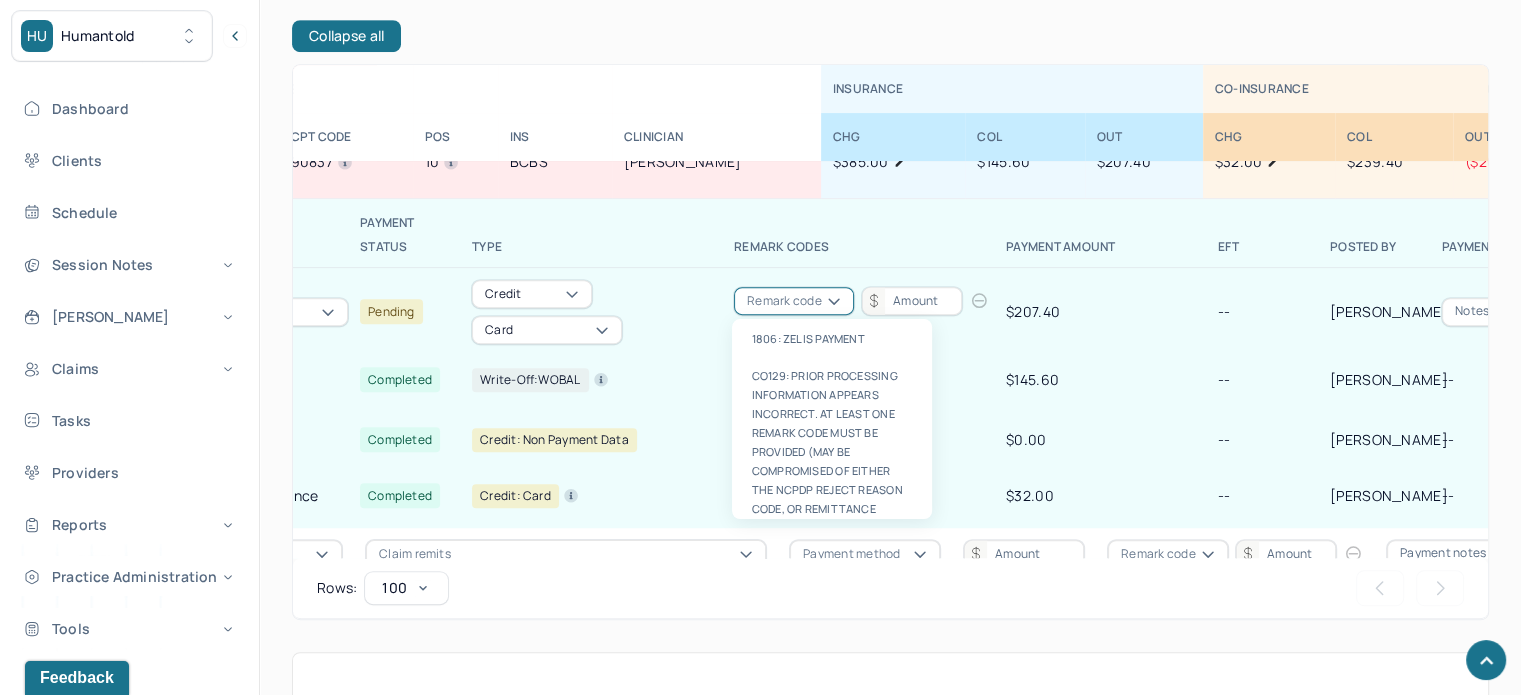 click at bounding box center [912, 301] 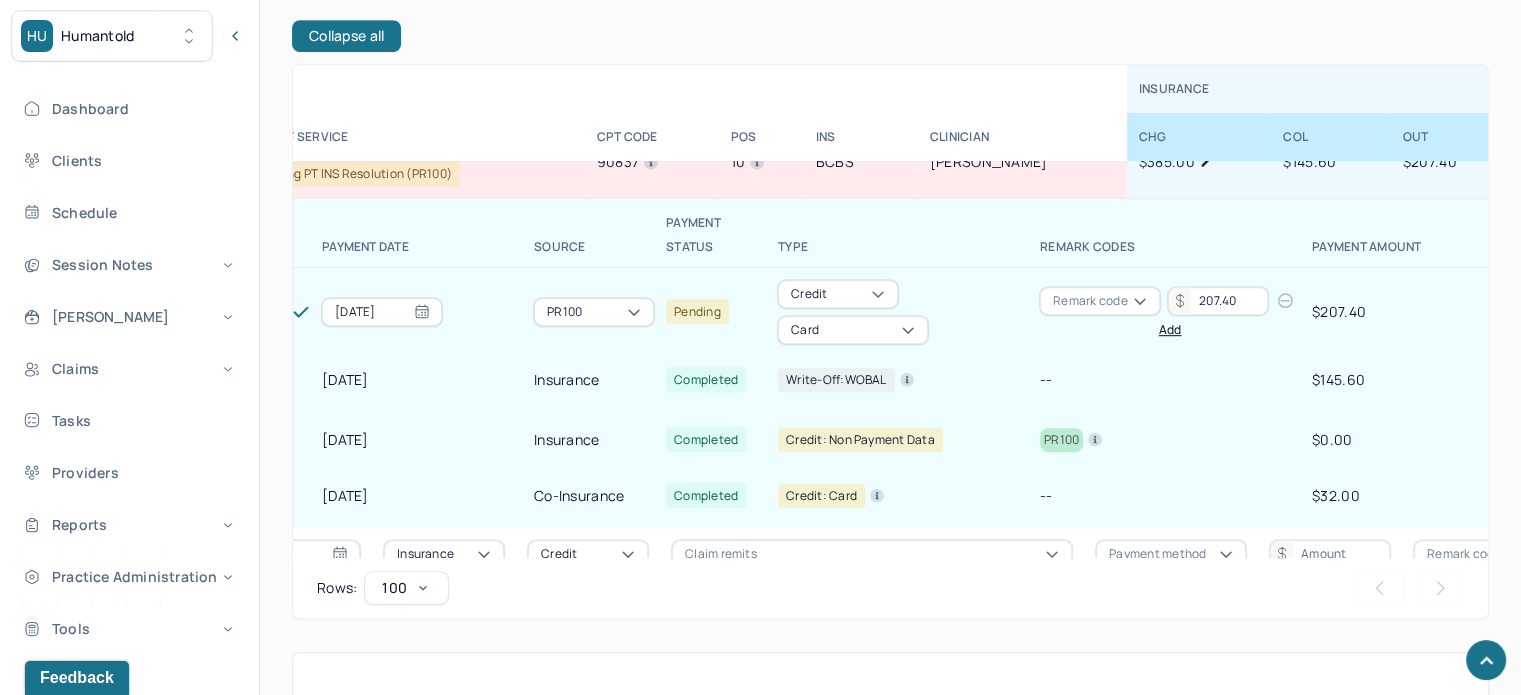 scroll, scrollTop: 400, scrollLeft: 77, axis: both 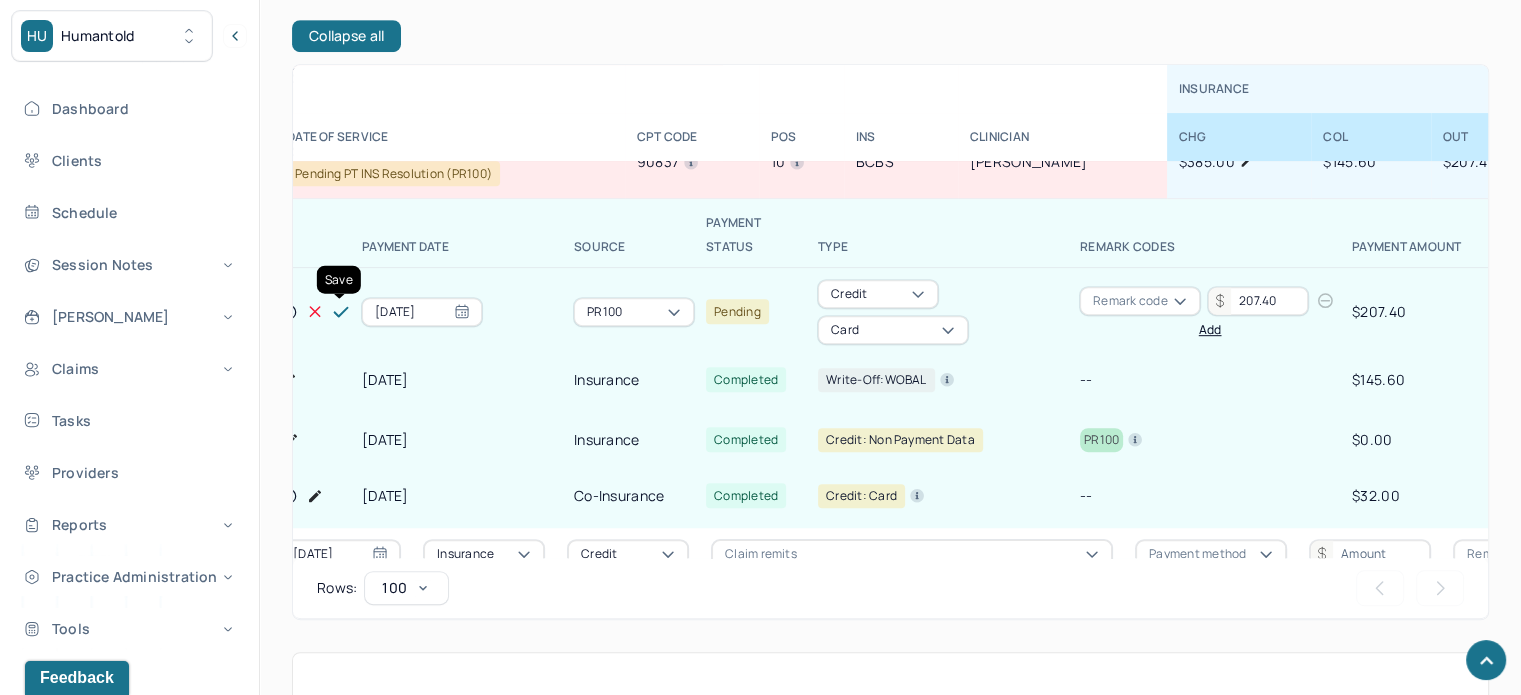 type on "207.40" 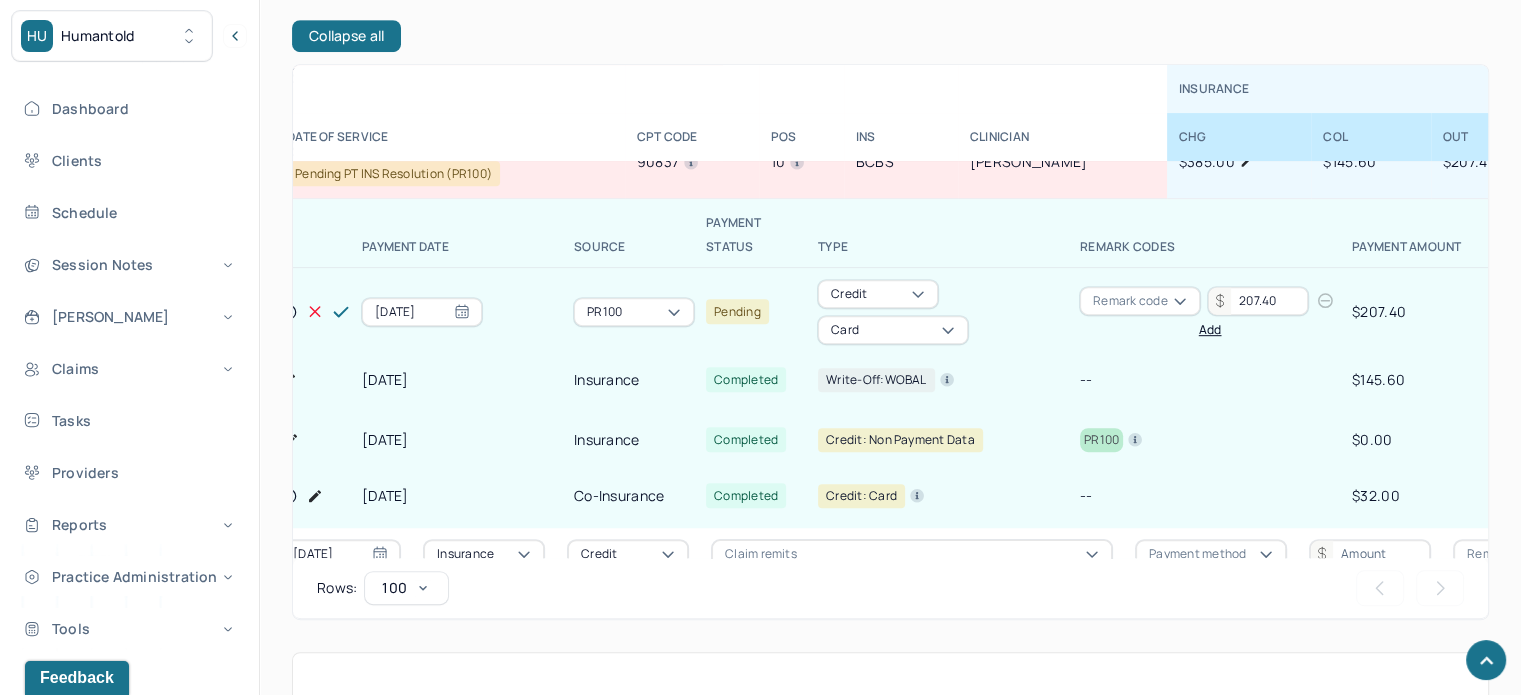 click 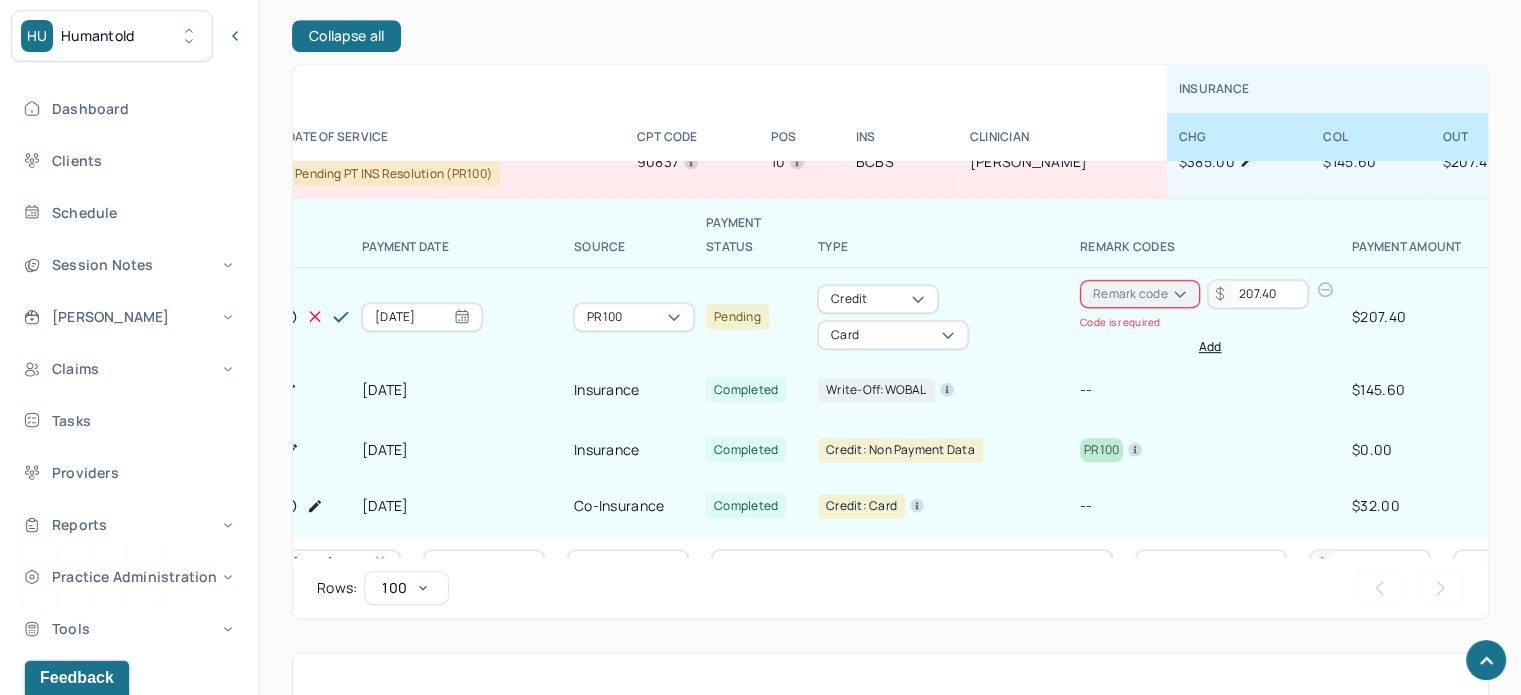 click on "Remark code" at bounding box center (1130, 294) 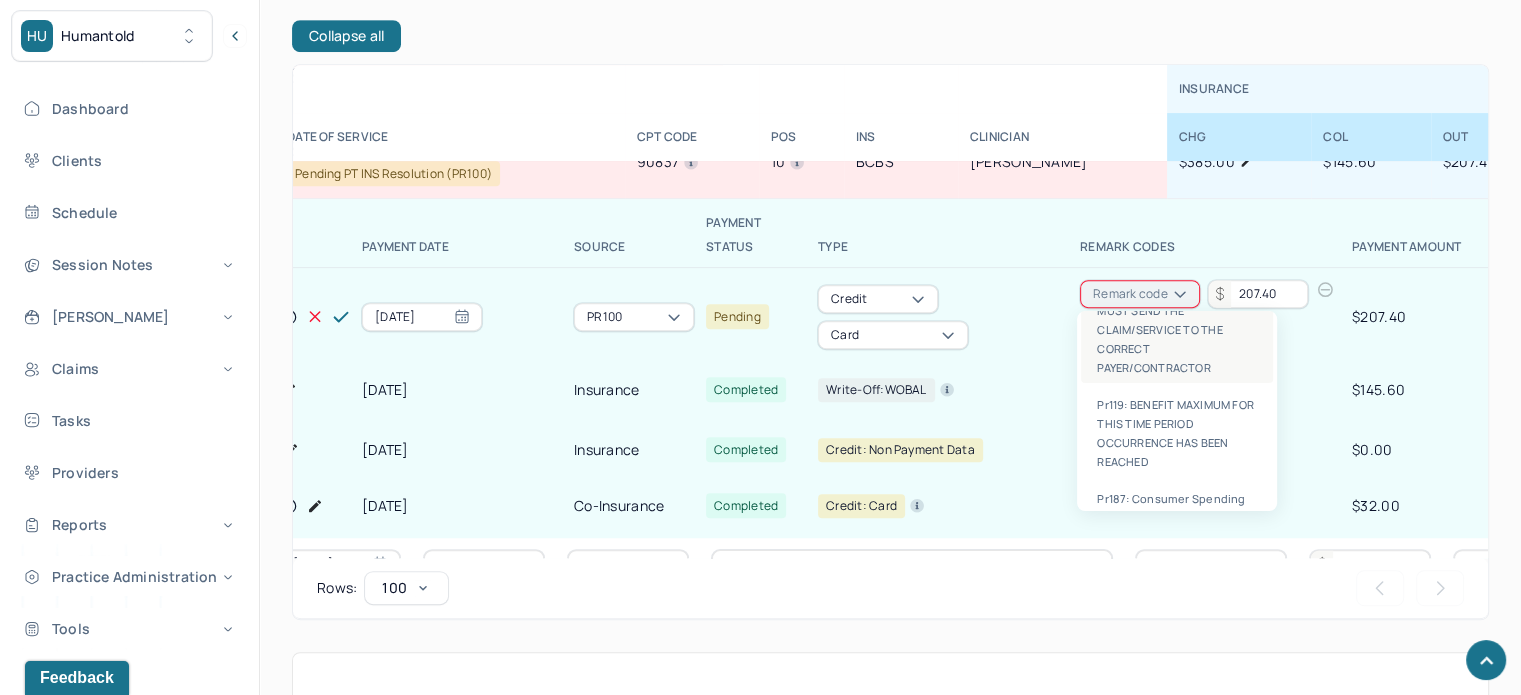 scroll, scrollTop: 2556, scrollLeft: 0, axis: vertical 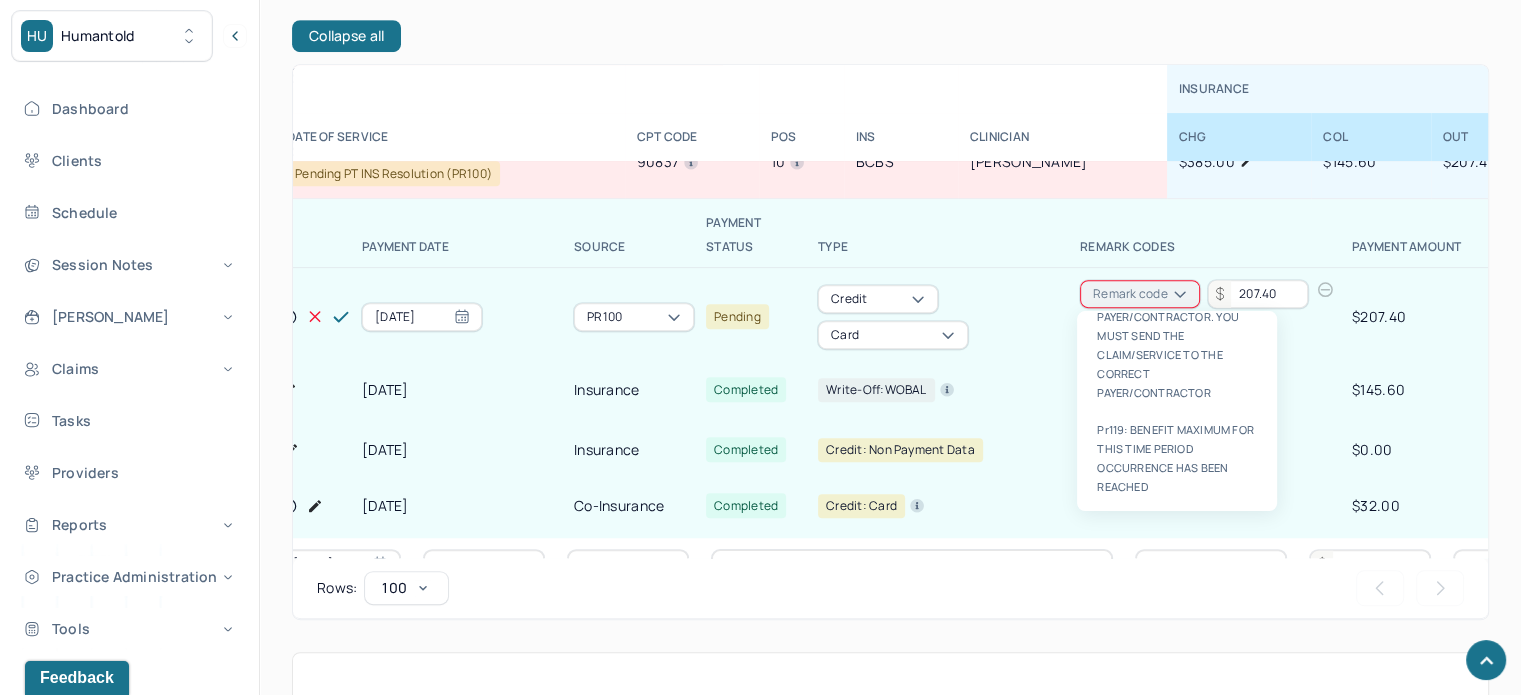 click on "pr100: PAYMENT SENT TO PATIENT" at bounding box center [1177, 232] 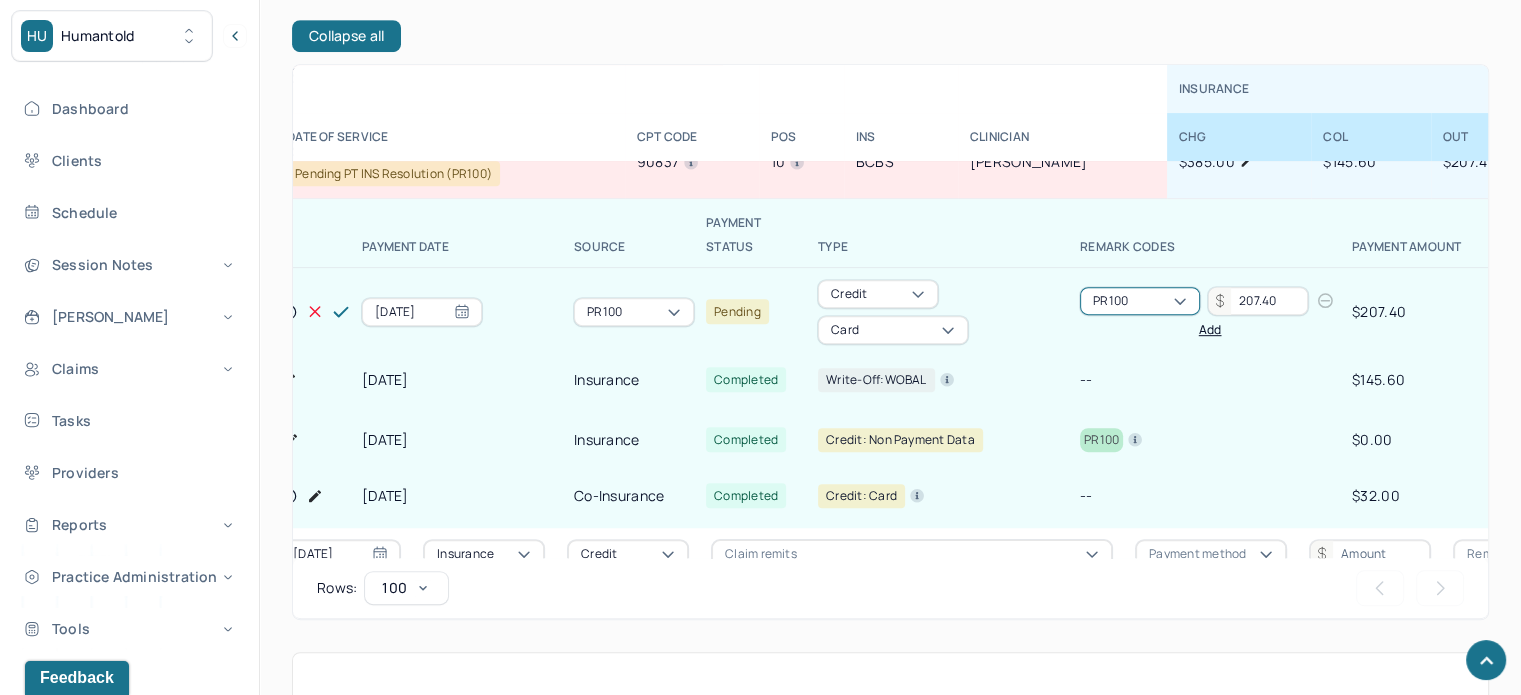 scroll, scrollTop: 400, scrollLeft: 0, axis: vertical 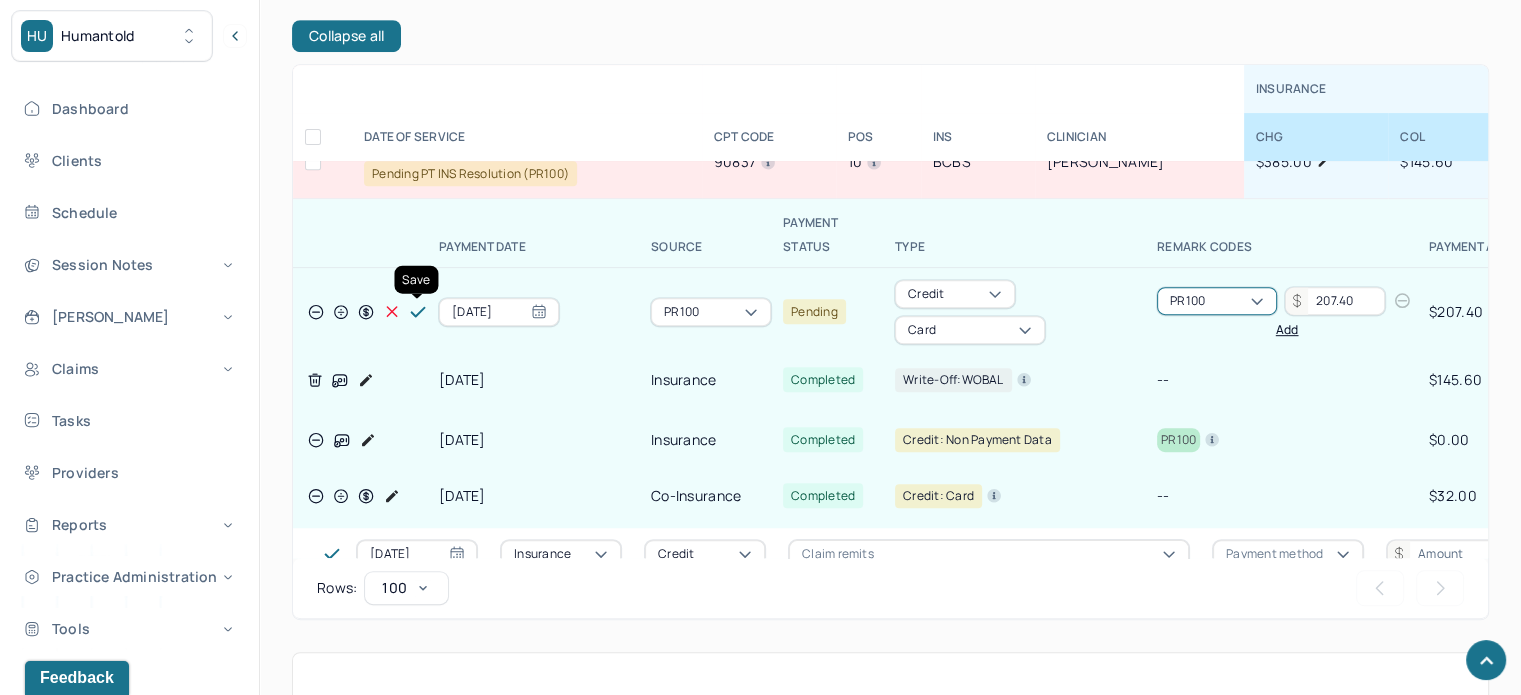 click 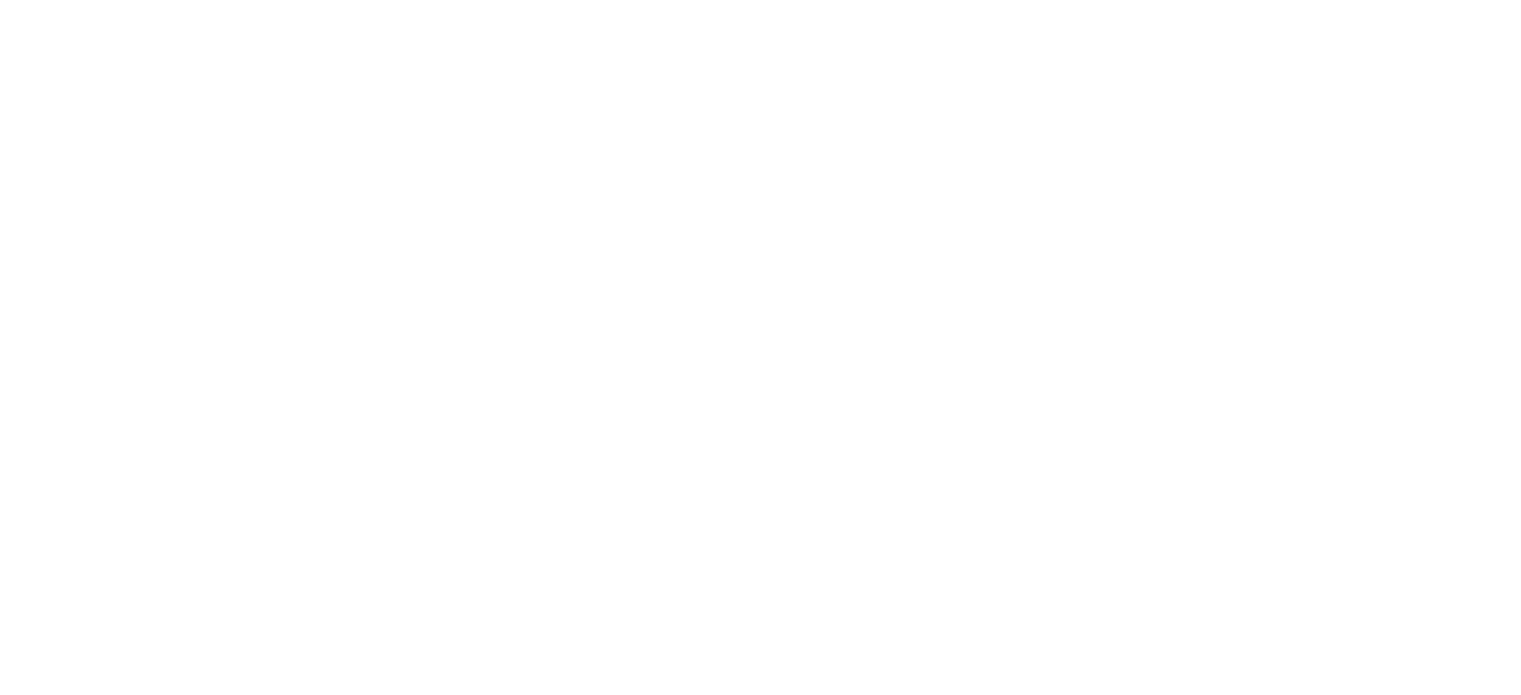 scroll, scrollTop: 0, scrollLeft: 0, axis: both 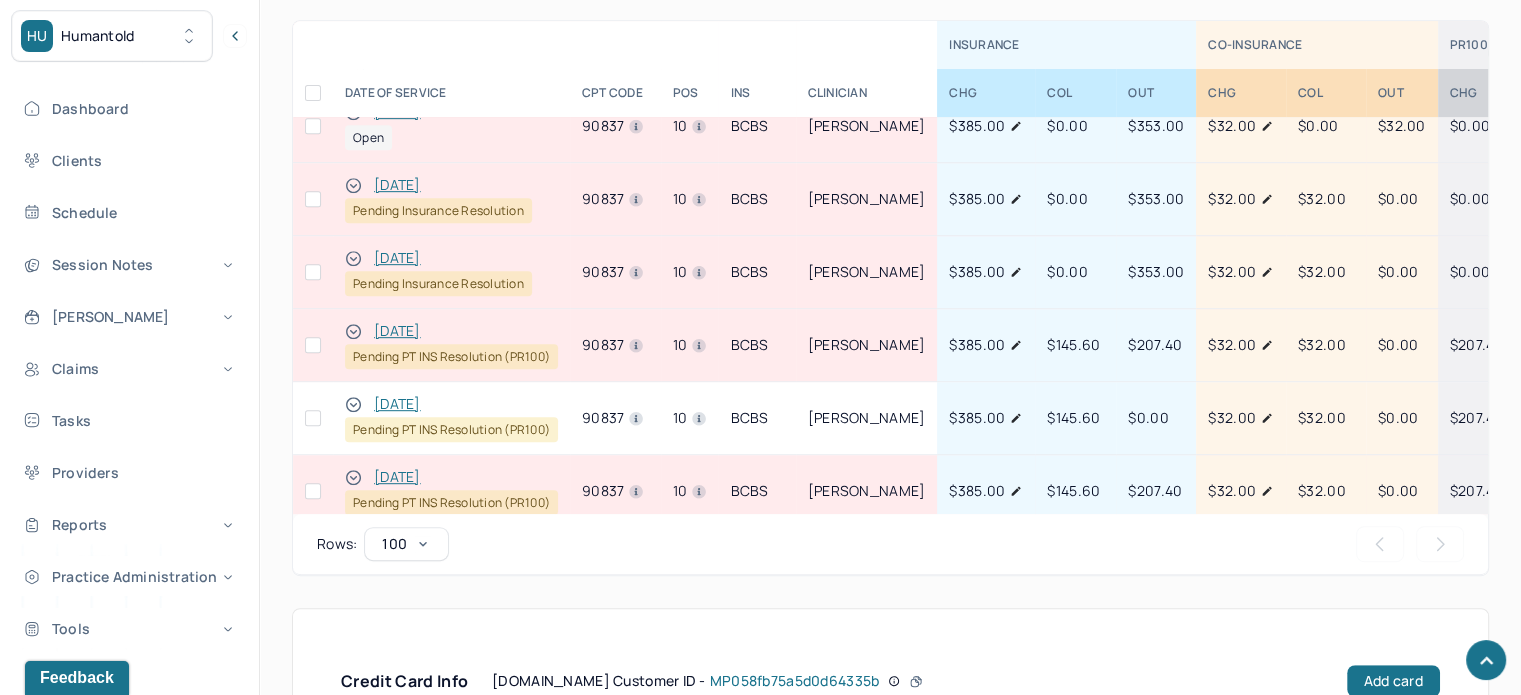 click 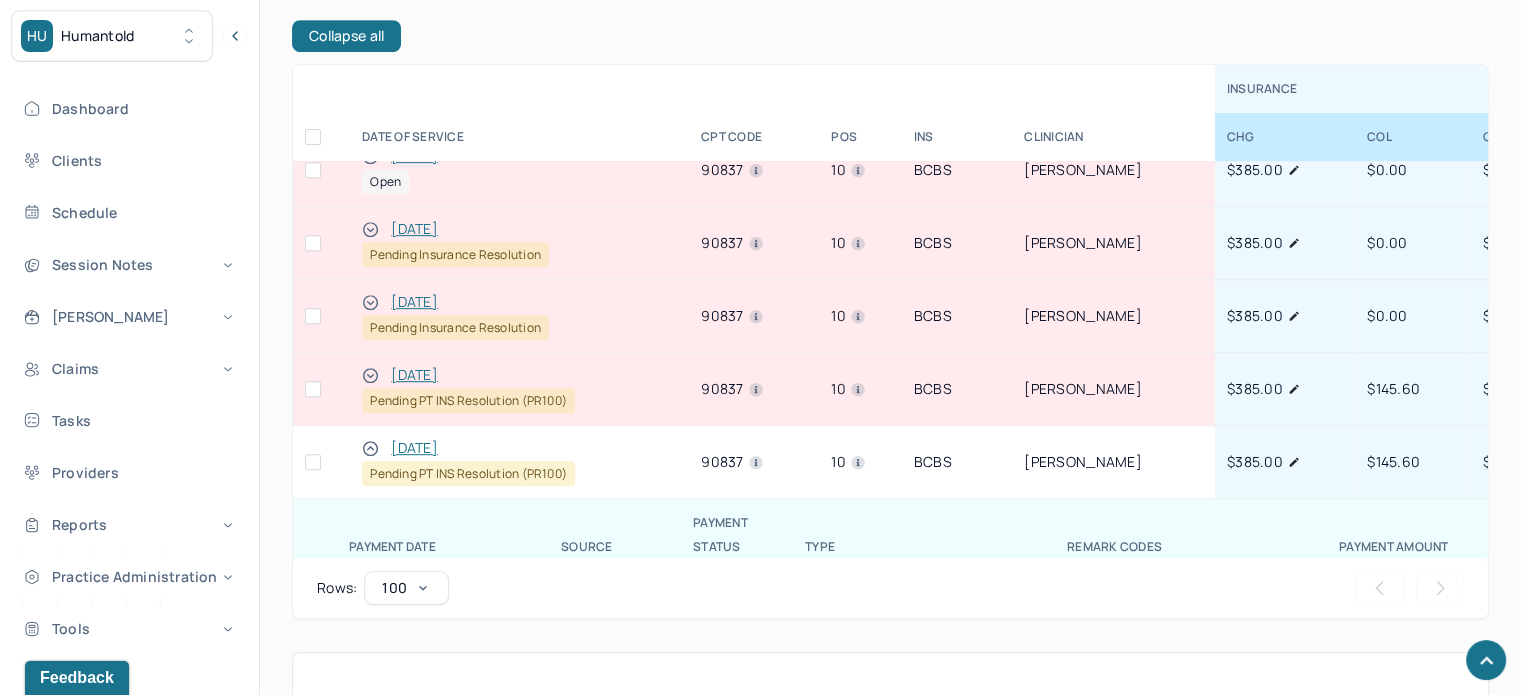 scroll, scrollTop: 1044, scrollLeft: 0, axis: vertical 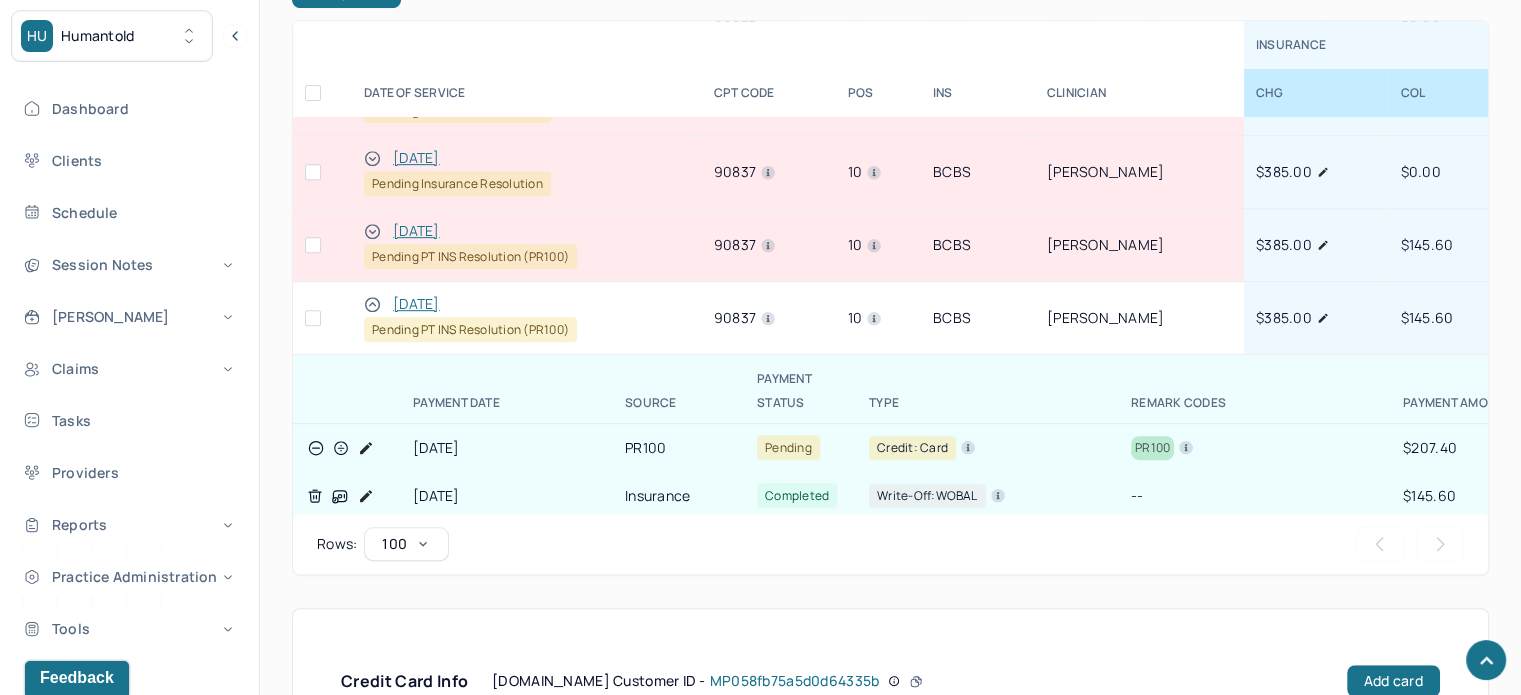 click 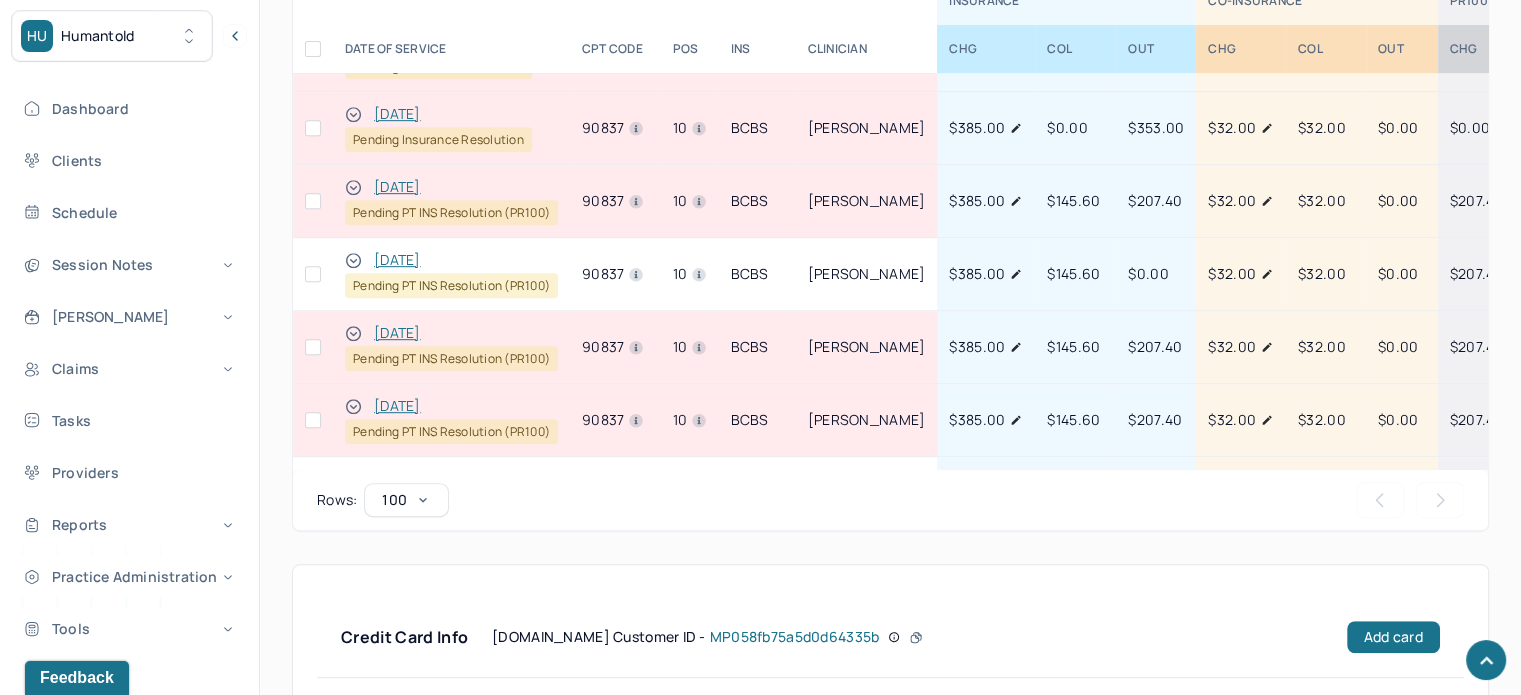 scroll, scrollTop: 1000, scrollLeft: 0, axis: vertical 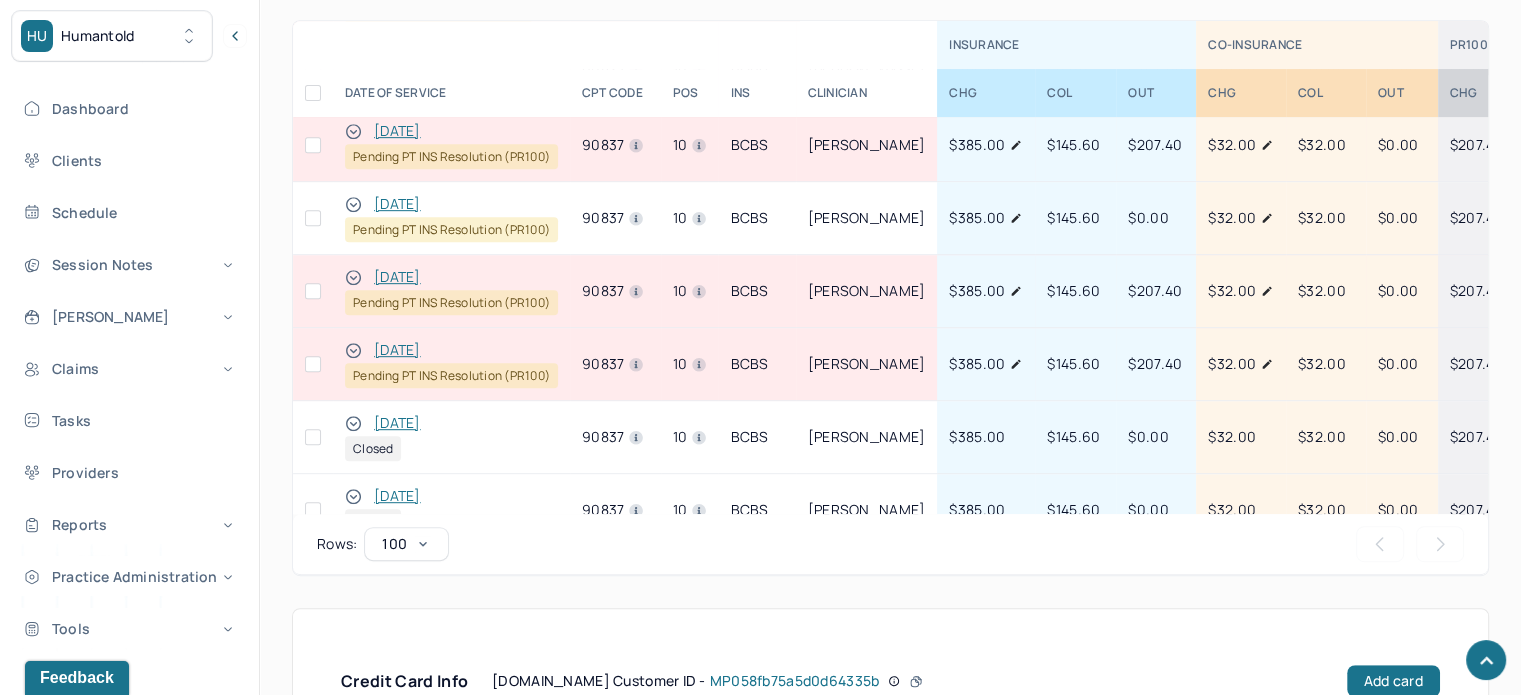 click at bounding box center (313, 218) 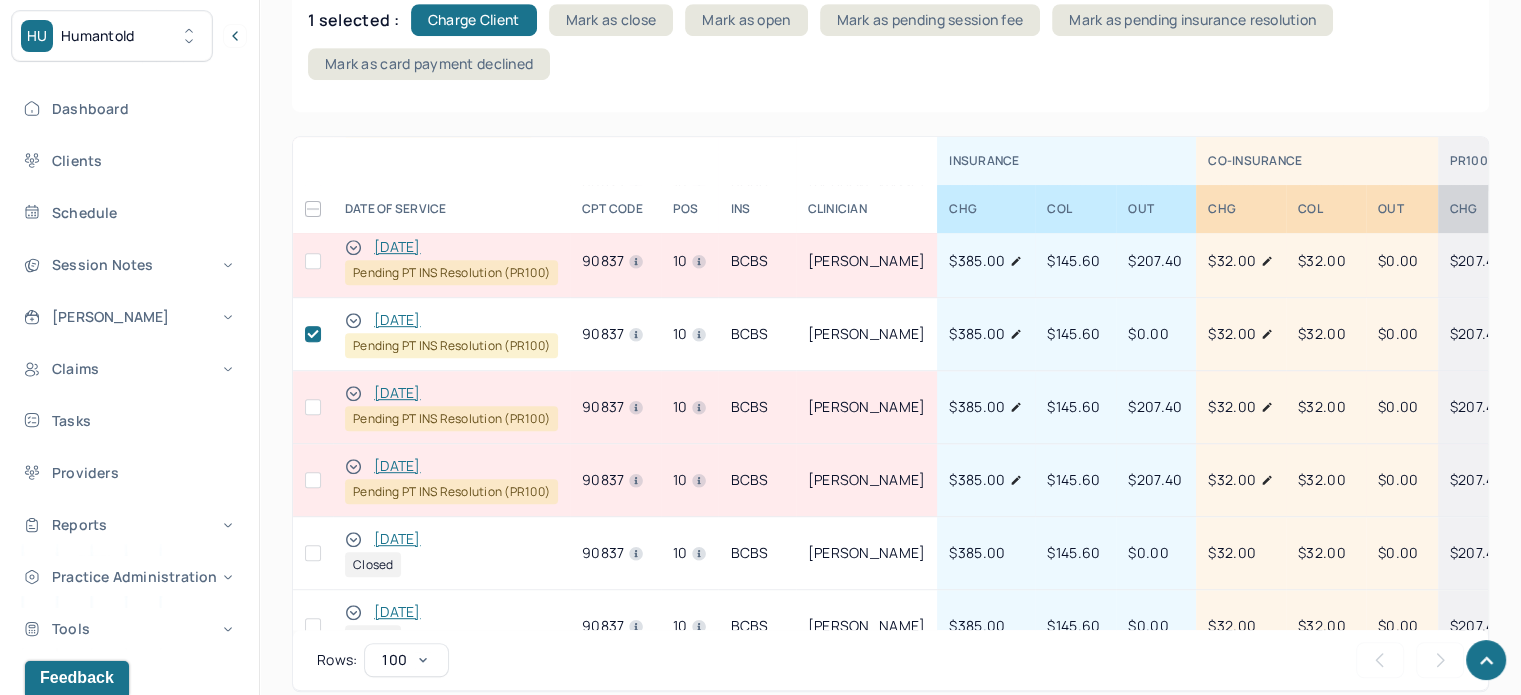 scroll, scrollTop: 1116, scrollLeft: 0, axis: vertical 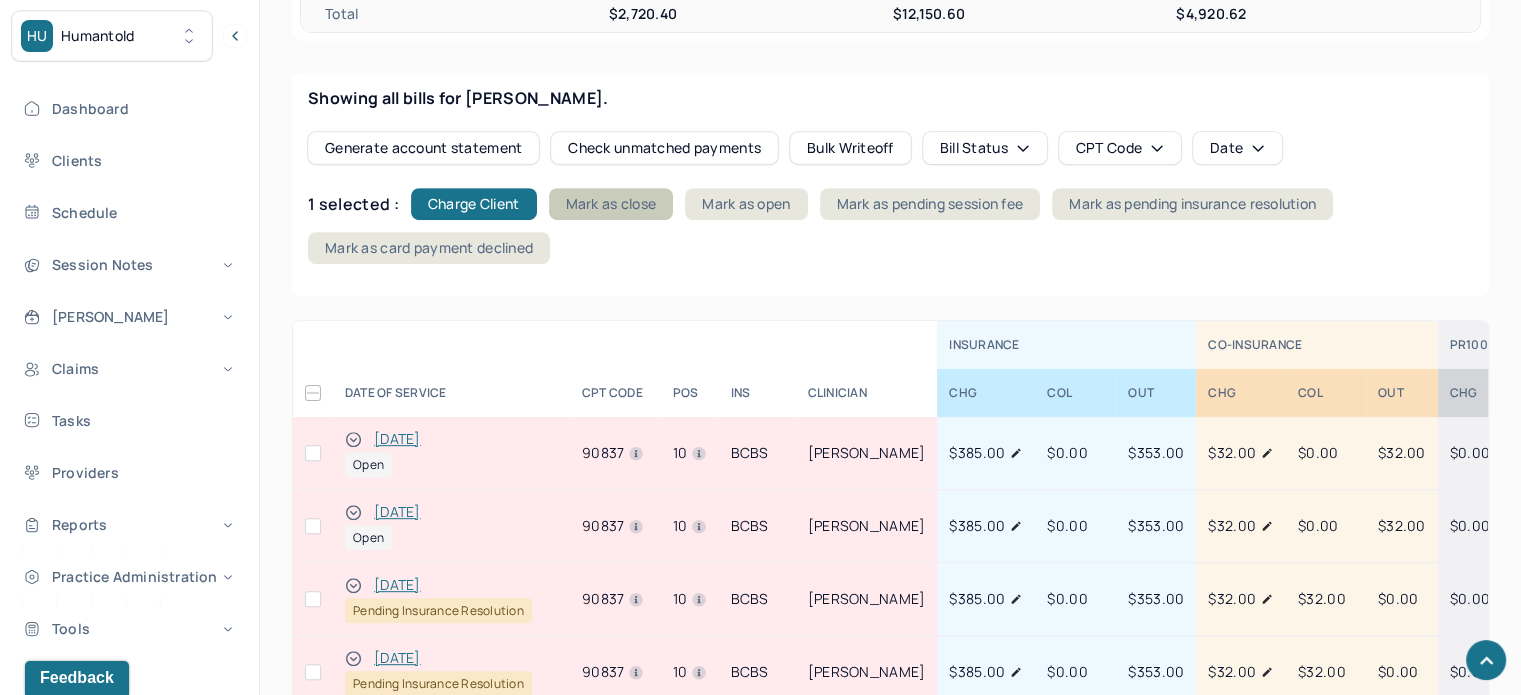 click on "Mark as close" at bounding box center [611, 204] 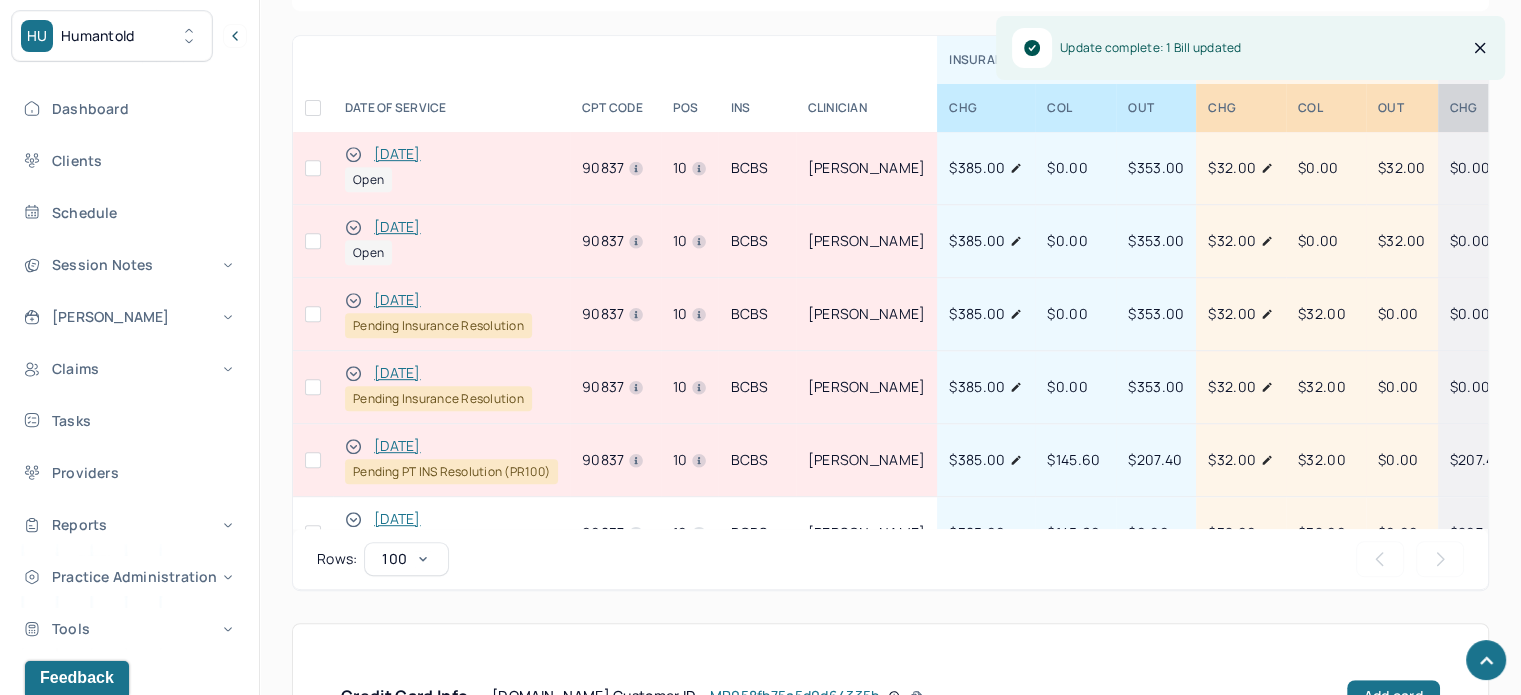 scroll, scrollTop: 1016, scrollLeft: 0, axis: vertical 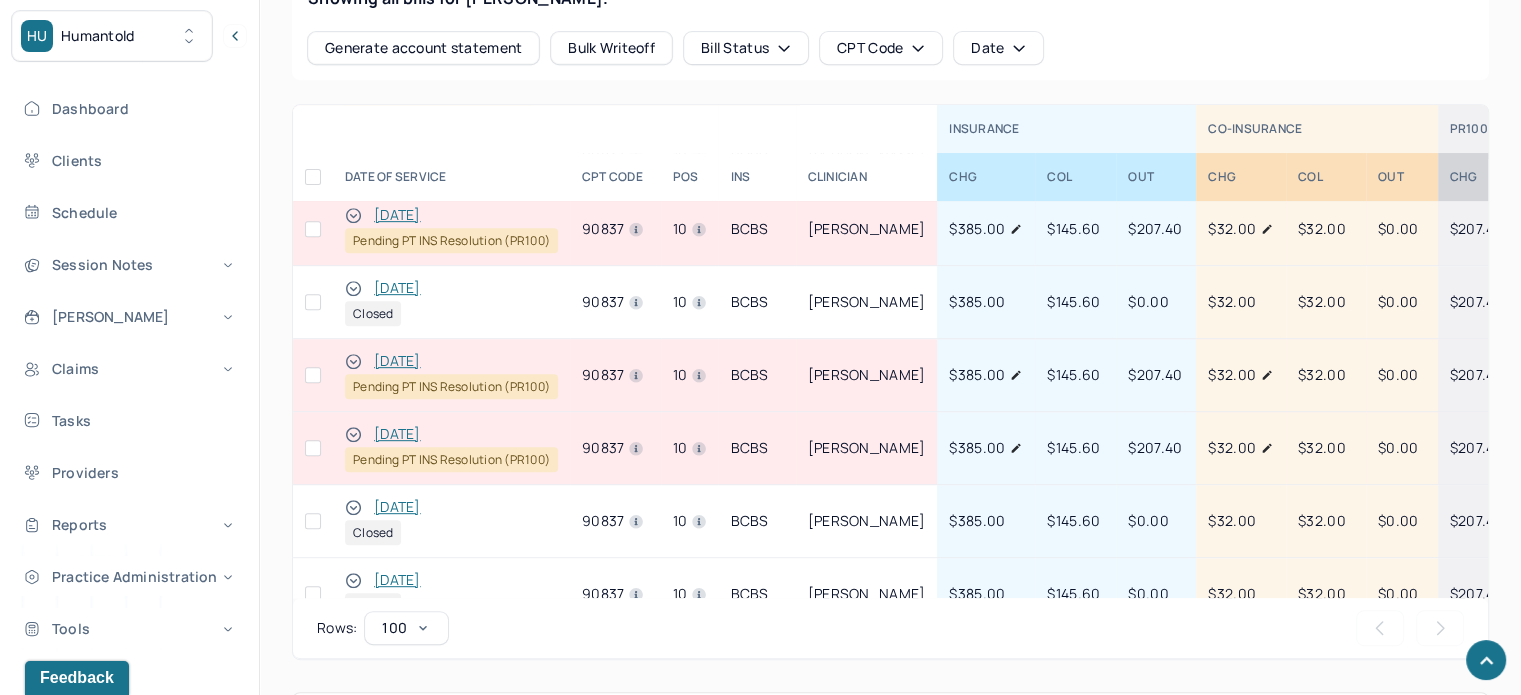 click at bounding box center [313, 375] 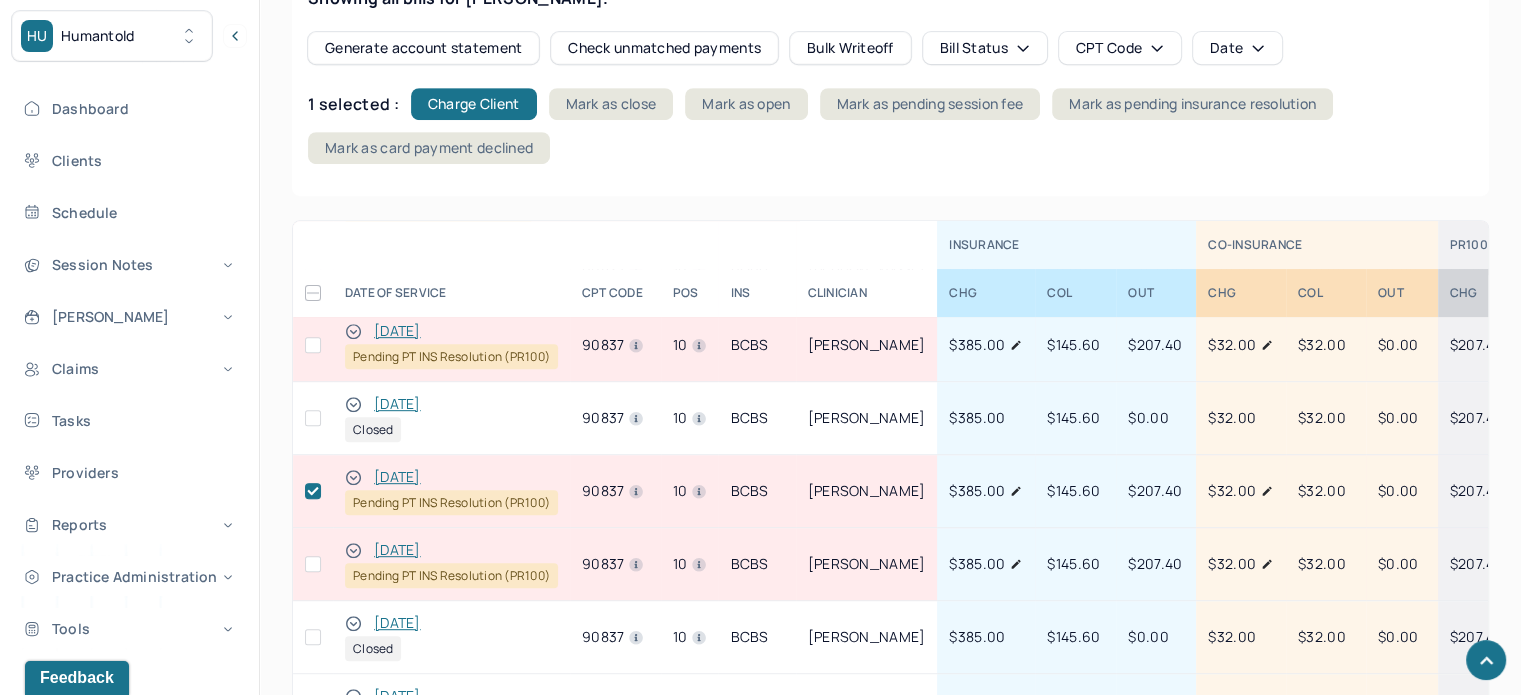 click at bounding box center (313, 564) 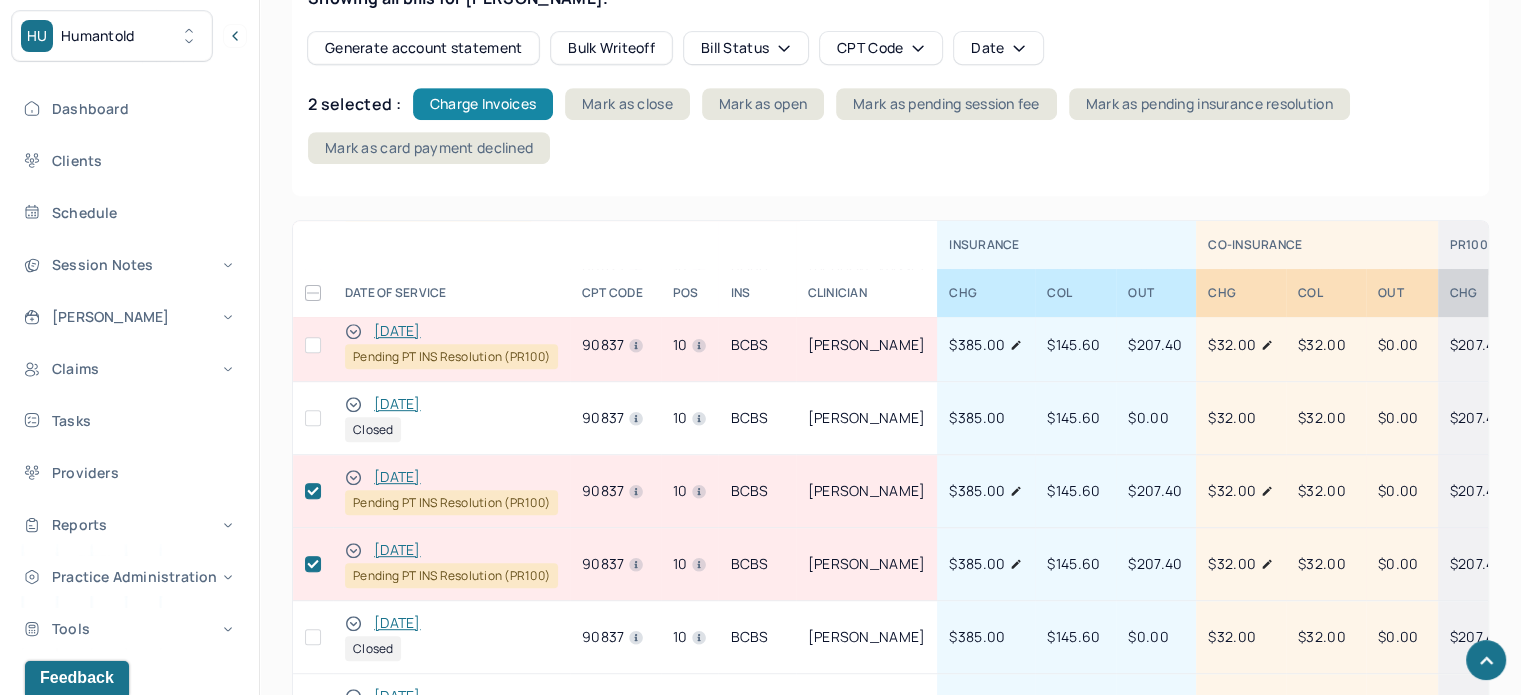 click on "Charge Invoices" at bounding box center (483, 104) 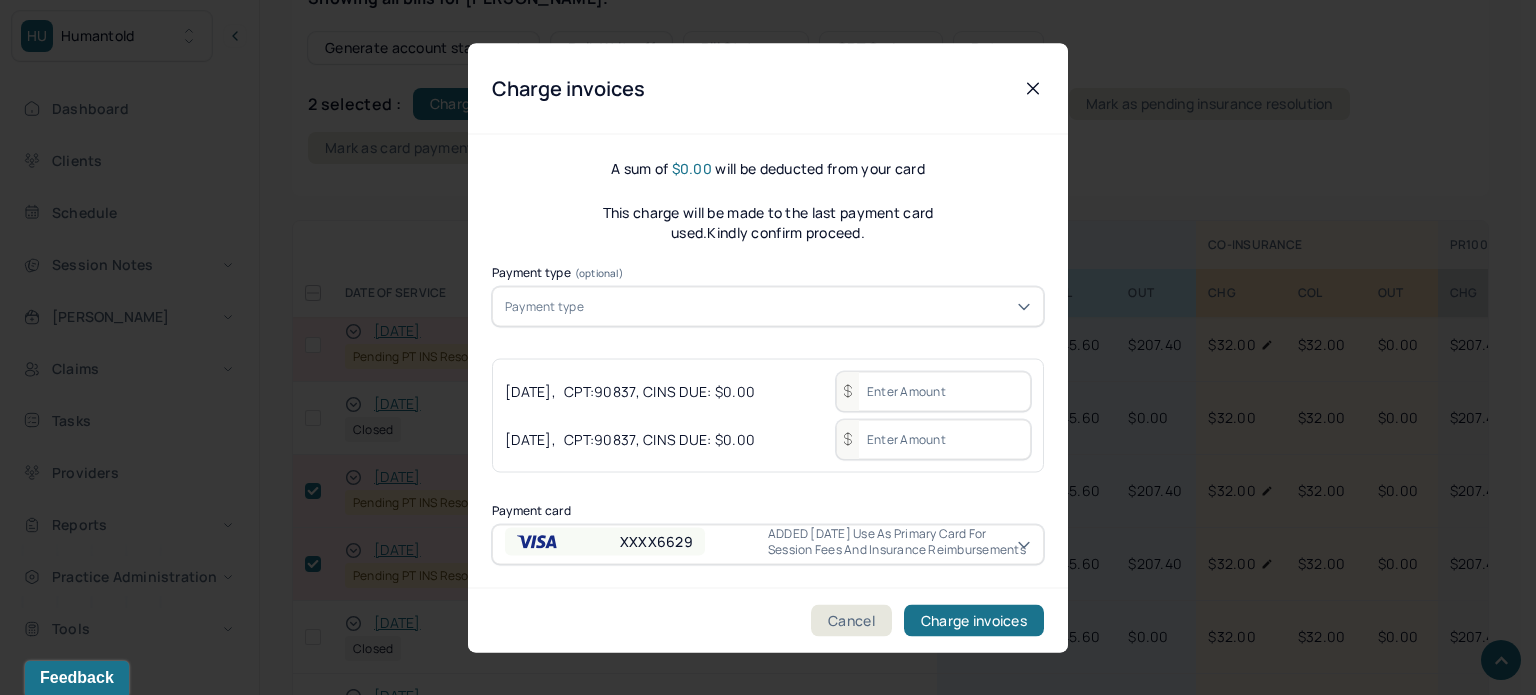 click on "Payment type" at bounding box center (768, 306) 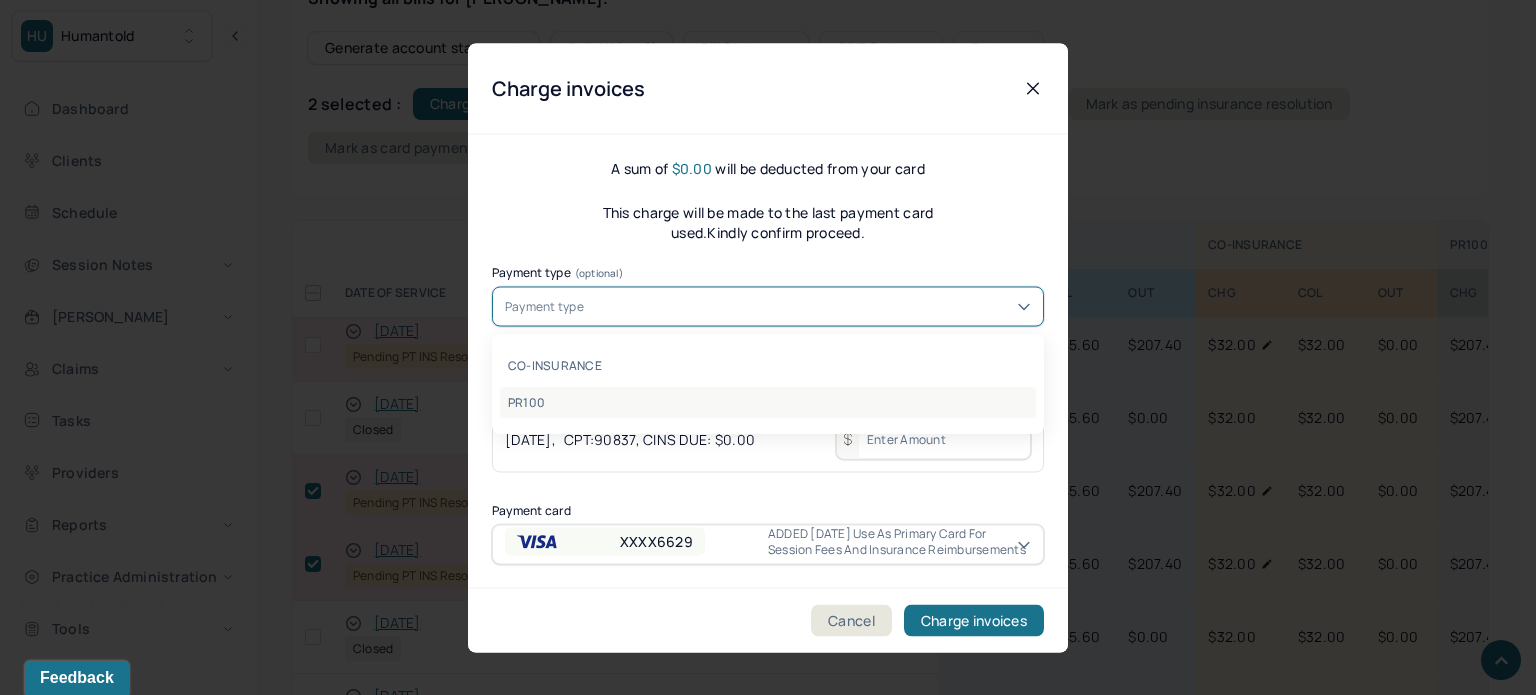 click on "PR100" at bounding box center (768, 402) 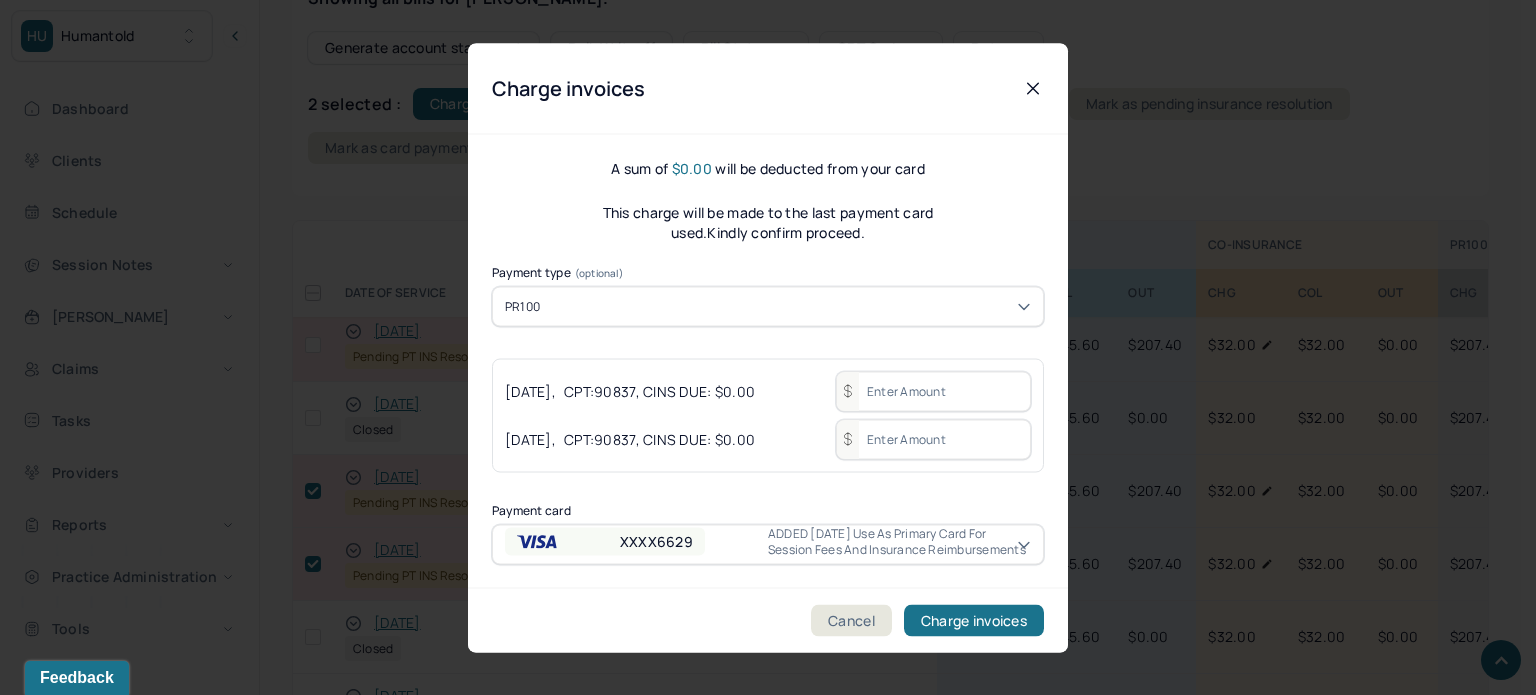 click at bounding box center (933, 391) 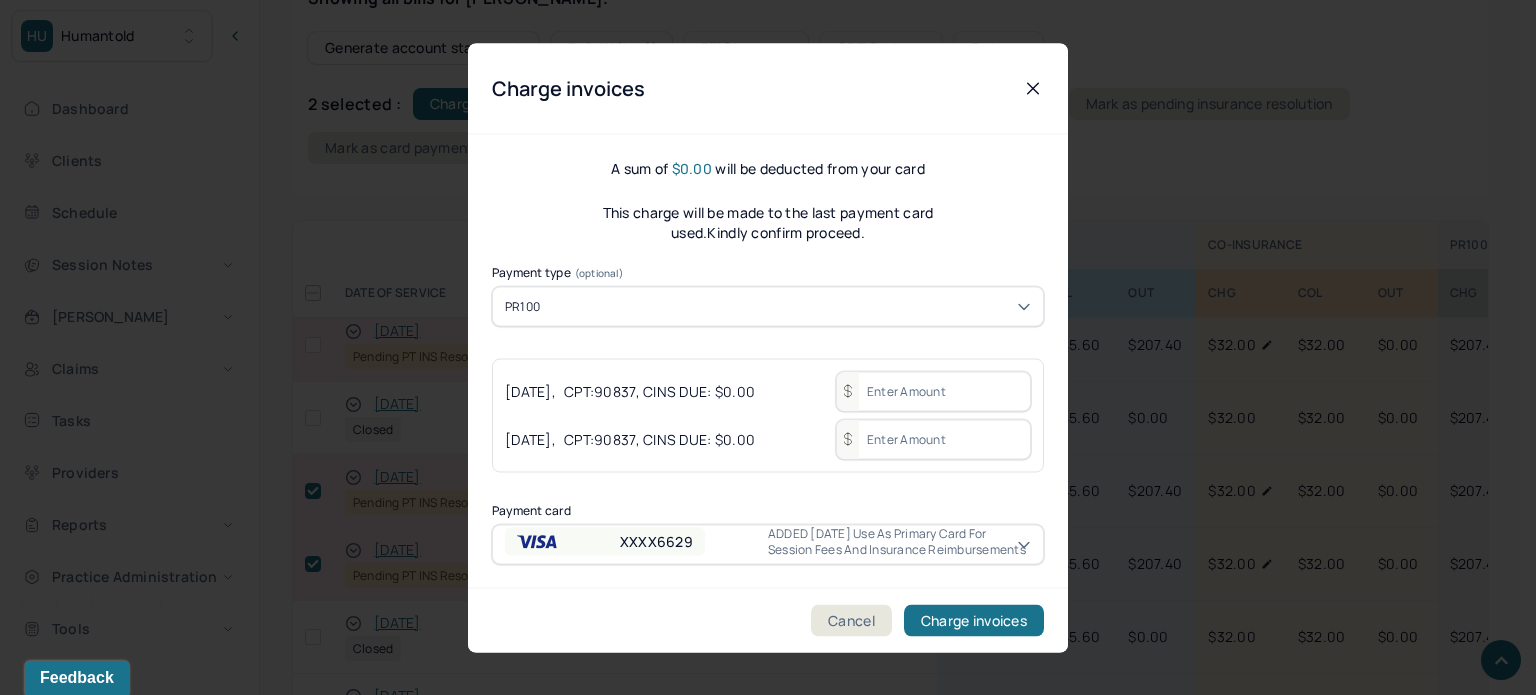 click at bounding box center [933, 391] 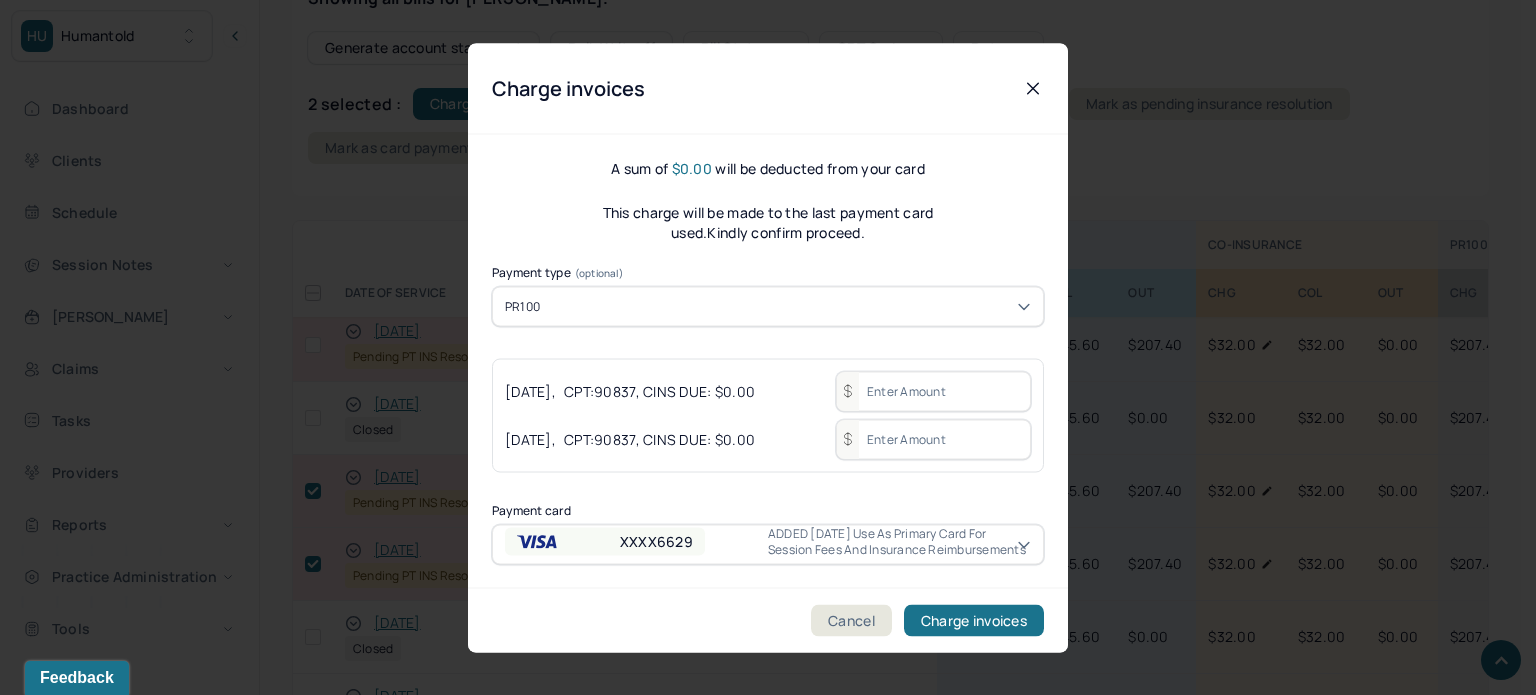 click at bounding box center [933, 391] 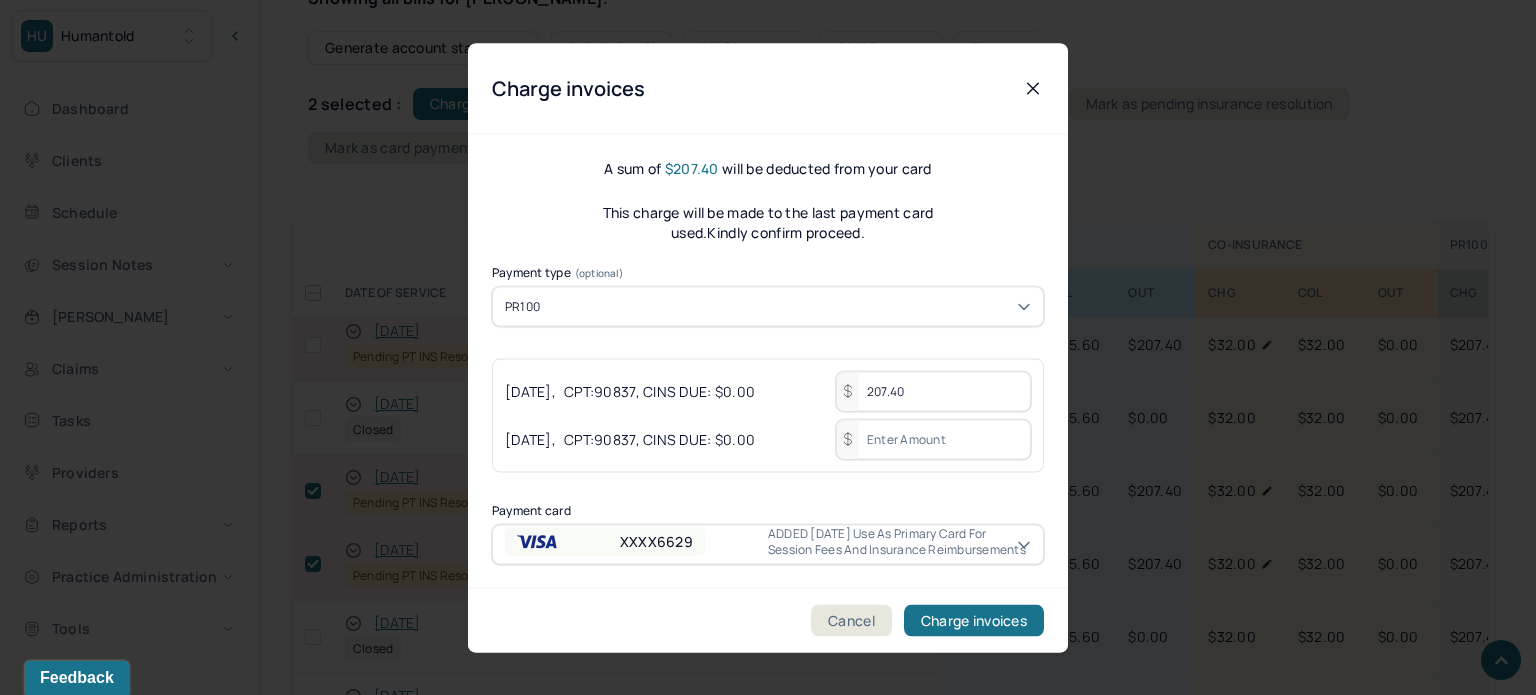 click at bounding box center [933, 439] 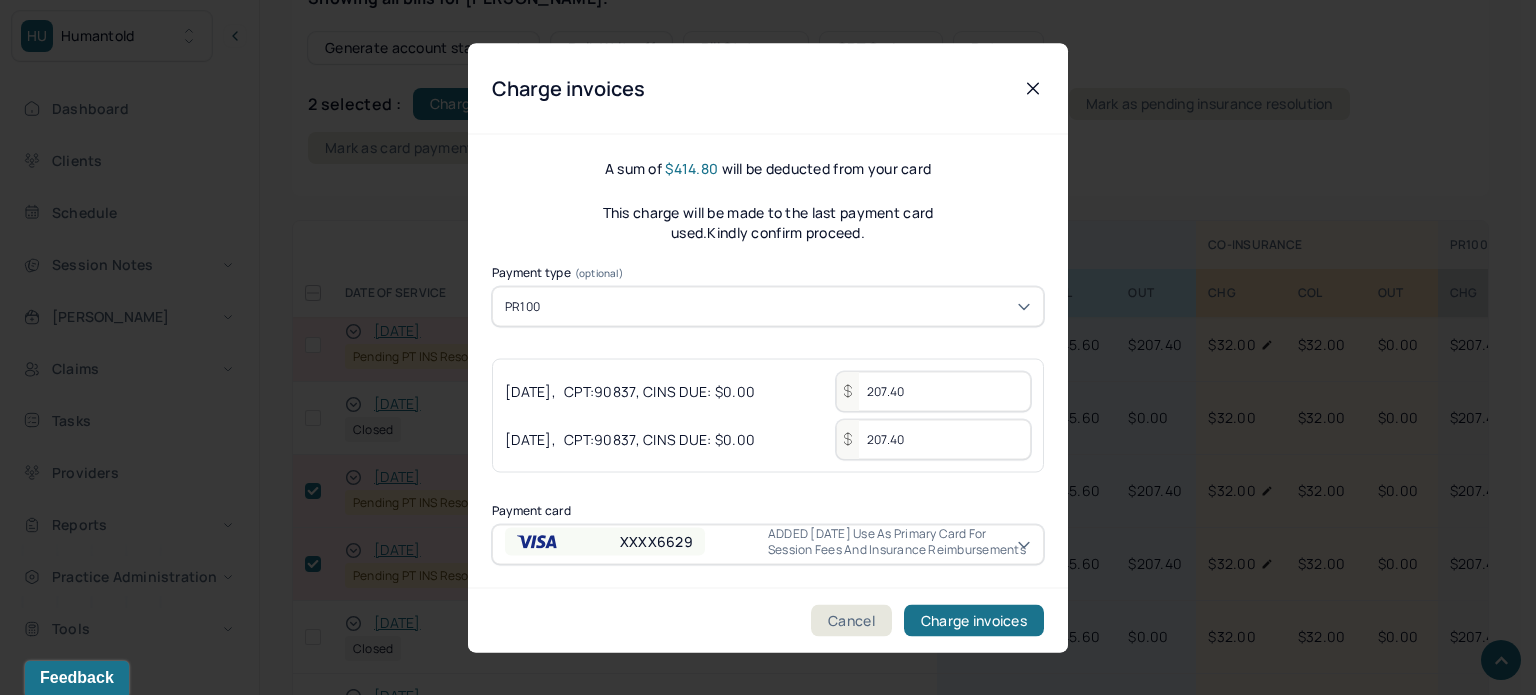 click on "Payment card XXXX6629 ADDED 4/3/25
Use as Primary Card for Session Fees and Insurance Reimbursements" at bounding box center [768, 534] 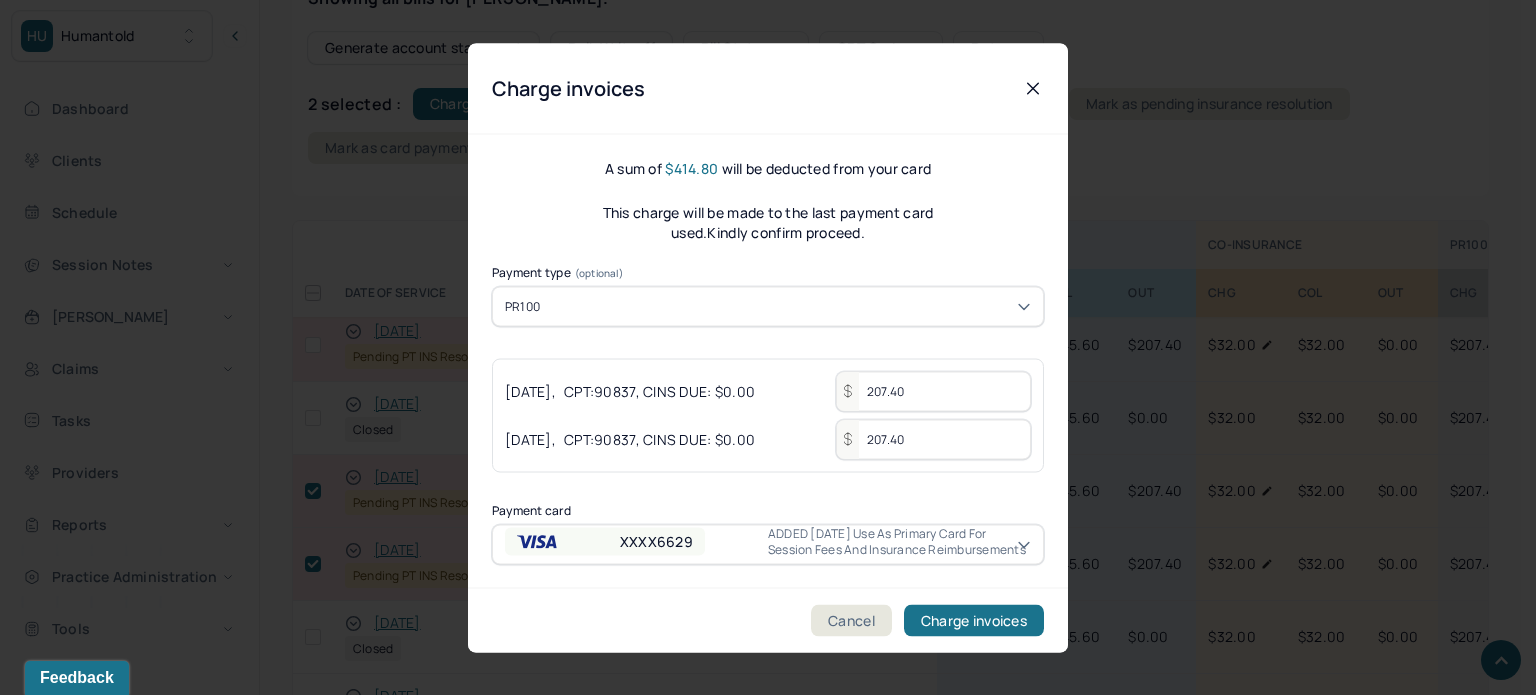 click on "HU Humantold       Dashboard Clients Schedule Session Notes Billings Claims Tasks Providers Reports Practice Administration Tools KP Katherine   Powers clientsupport,biller   Logout Client   Search by client name, chart number     FAQs     KP Katherine ZELLARS, MONIQUE active   Add flag     Edit               She/her CLIENT CHART NUMBER ZTDX062 PREFERRED NAME -- SEX female AGE 35  yrs DATE OF BIRTH 06/03/1990  CONTACT (313) 912-0530 EMAIL mrzellars@gmail.com PROVIDER JIN, YIFAN MHC-LP DIAGNOSIS -- DIAGNOSIS CODE -- LAST SESSION 07/06/2025 insurance provider BCBS FINANCIAL ASSISTANCE STATUS no Address 306 W 142nd St, 6E City New York State NY Zipcode 10030 Consent to Sms --   Memo     Sessions history     Relations info     Insurance/Fees     Claims     Session Notes     Documents     Tasks 1    OUTSTANDING COLLECTED WRITE-OFF INSURANCE $2,034.20 $3,580.62 $3,580.62 CO-INSURANCE $64.00 $2,576.00 $1,340.00 UNMATCHED -- $1,828.80 -- PR100 $622.20 $4,165.18 -- Total $2,720.40 $12,150.60" at bounding box center (760, 1026) 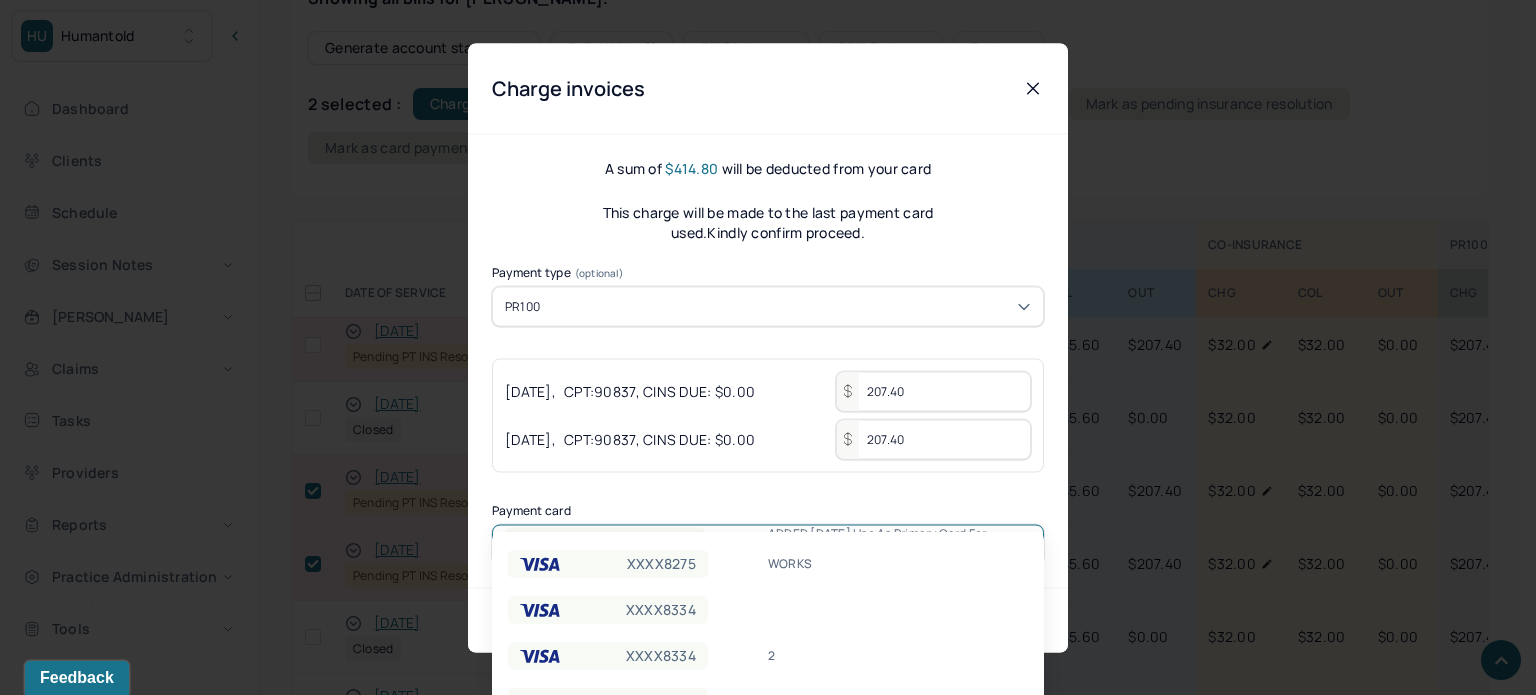 scroll, scrollTop: 200, scrollLeft: 0, axis: vertical 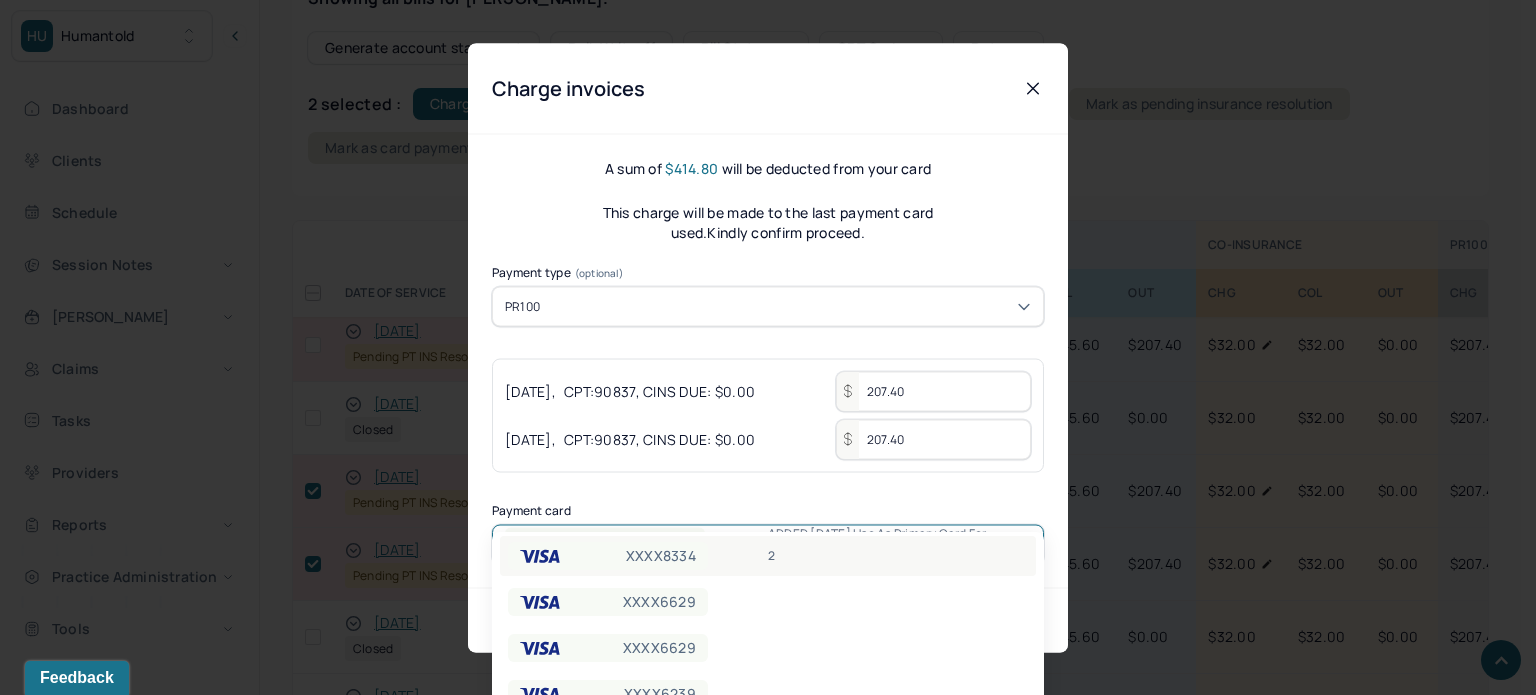 click on "XXXX8334 2" at bounding box center [768, 556] 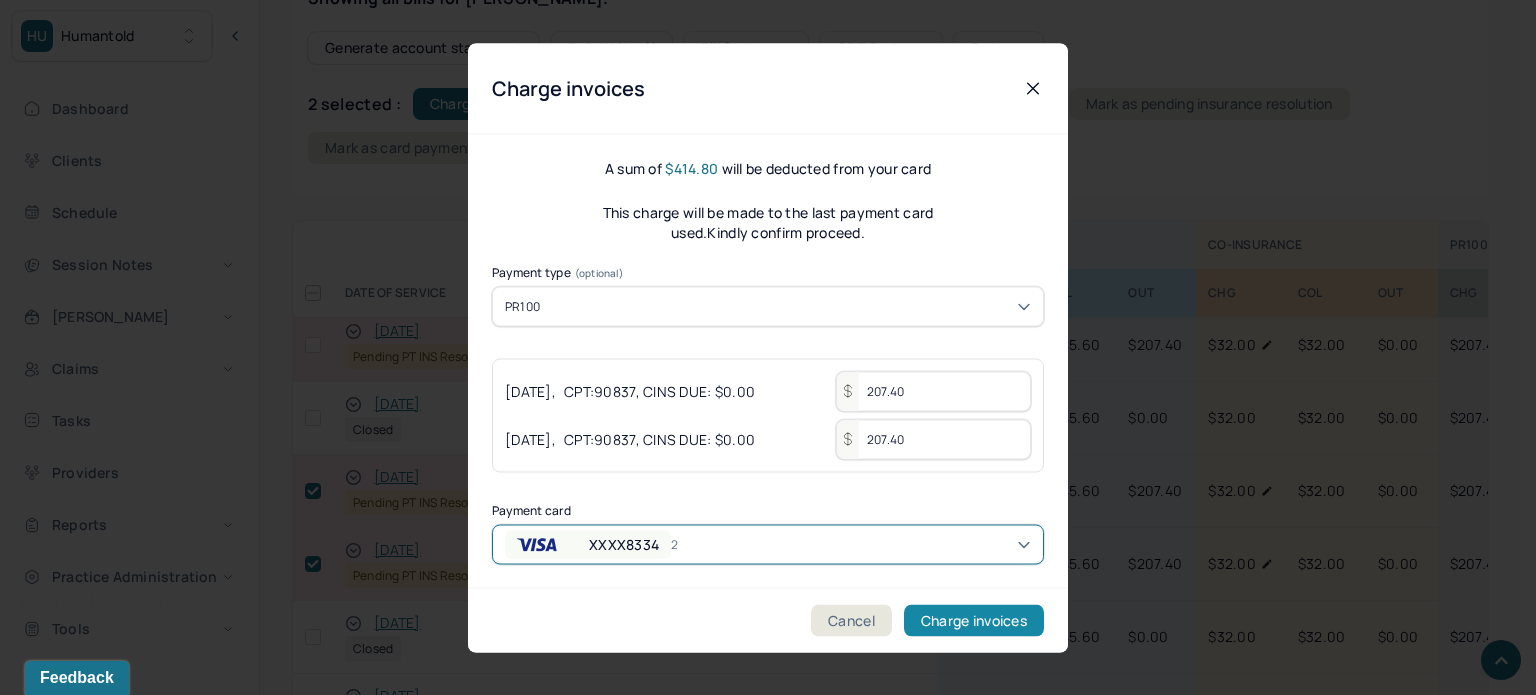 click on "Charge invoices" at bounding box center [974, 620] 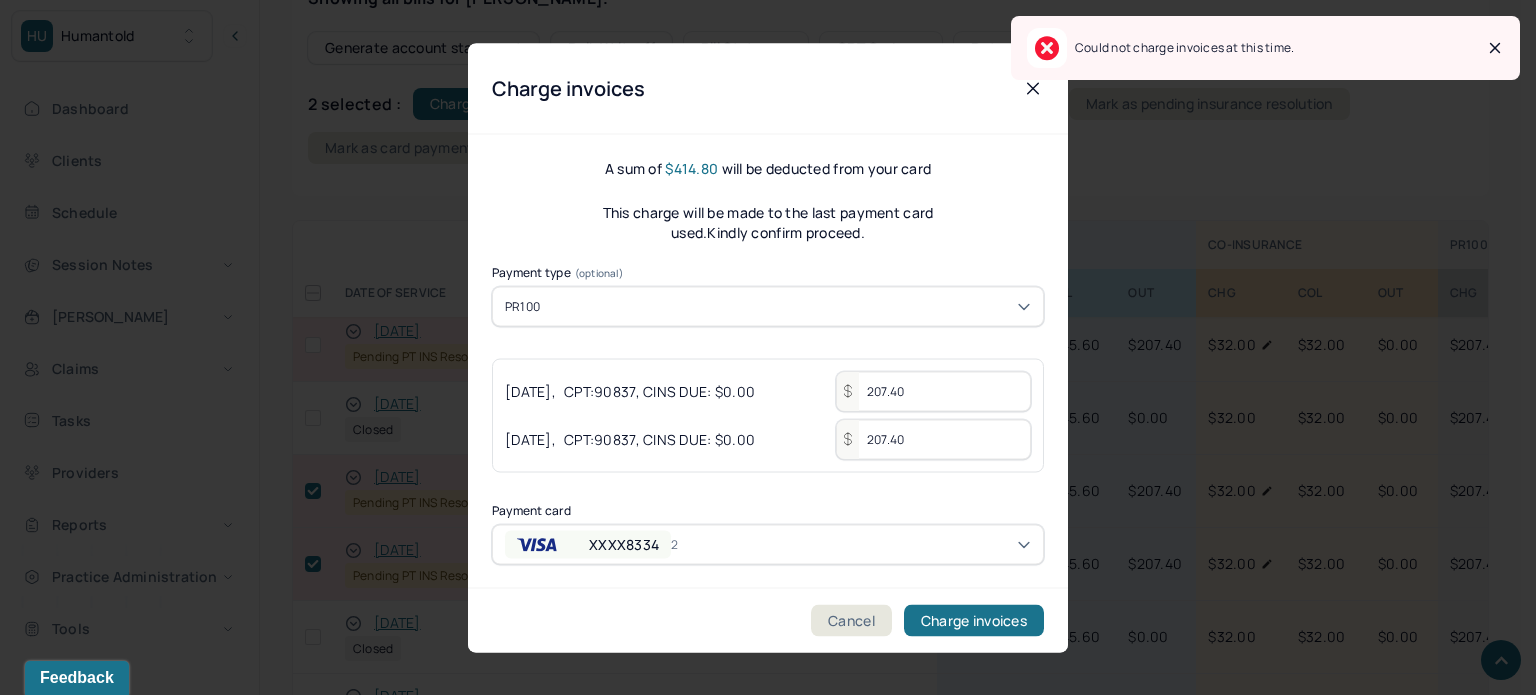 click on "HU Humantold       Dashboard Clients Schedule Session Notes Billings Claims Tasks Providers Reports Practice Administration Tools KP Katherine   Powers clientsupport,biller   Logout Client   Search by client name, chart number     FAQs     KP Katherine ZELLARS, MONIQUE active   Add flag     Edit               She/her CLIENT CHART NUMBER ZTDX062 PREFERRED NAME -- SEX female AGE 35  yrs DATE OF BIRTH 06/03/1990  CONTACT (313) 912-0530 EMAIL mrzellars@gmail.com PROVIDER JIN, YIFAN MHC-LP DIAGNOSIS -- DIAGNOSIS CODE -- LAST SESSION 07/06/2025 insurance provider BCBS FINANCIAL ASSISTANCE STATUS no Address 306 W 142nd St, 6E City New York State NY Zipcode 10030 Consent to Sms --   Memo     Sessions history     Relations info     Insurance/Fees     Claims     Session Notes     Documents     Tasks 1    OUTSTANDING COLLECTED WRITE-OFF INSURANCE $2,034.20 $3,580.62 $3,580.62 CO-INSURANCE $64.00 $2,576.00 $1,340.00 UNMATCHED -- $1,828.80 -- PR100 $622.20 $4,165.18 -- Total $2,720.40 $12,150.60" at bounding box center [760, 1026] 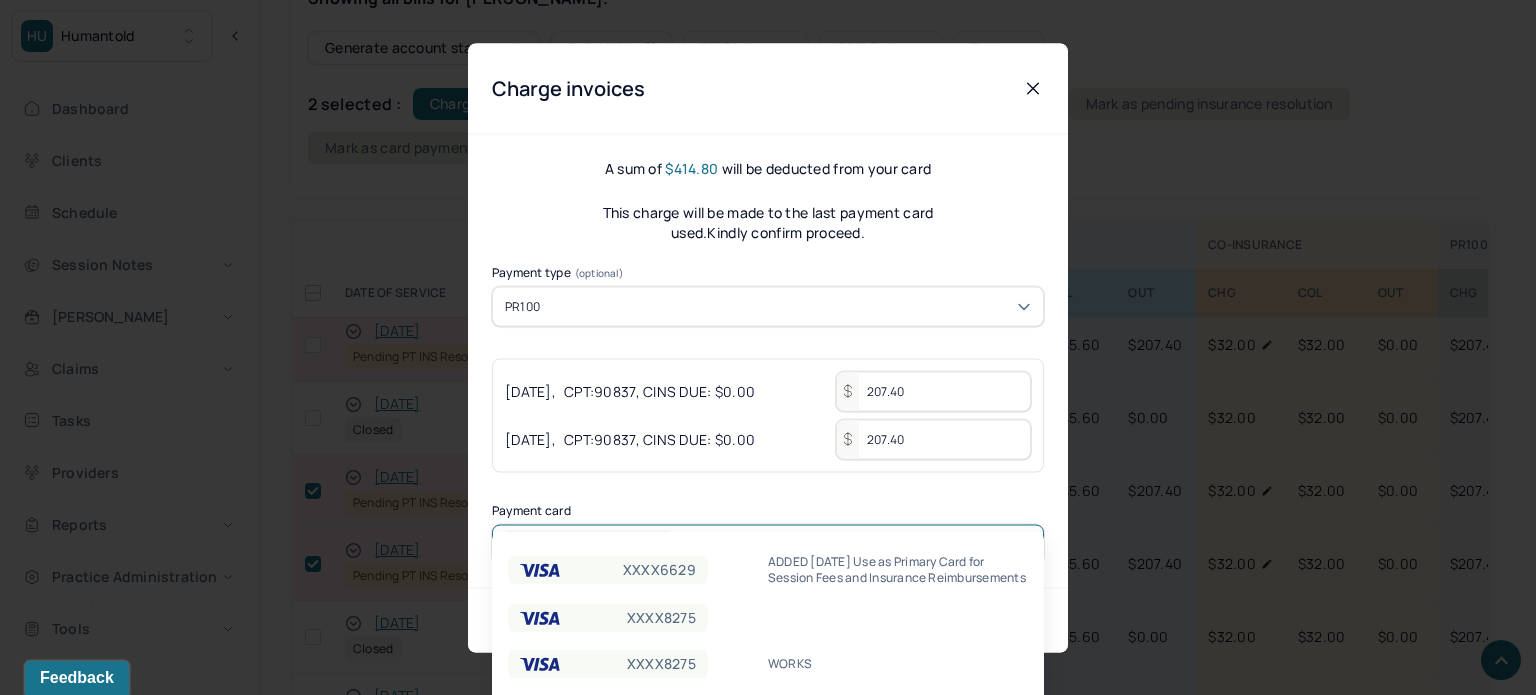 click on "06/05/2025 , CPT:  90837 ,   CINS DUE:   $0.00 207.40 05/29/2025 , CPT:  90837 ,   CINS DUE:   $0.00 207.40" at bounding box center (768, 415) 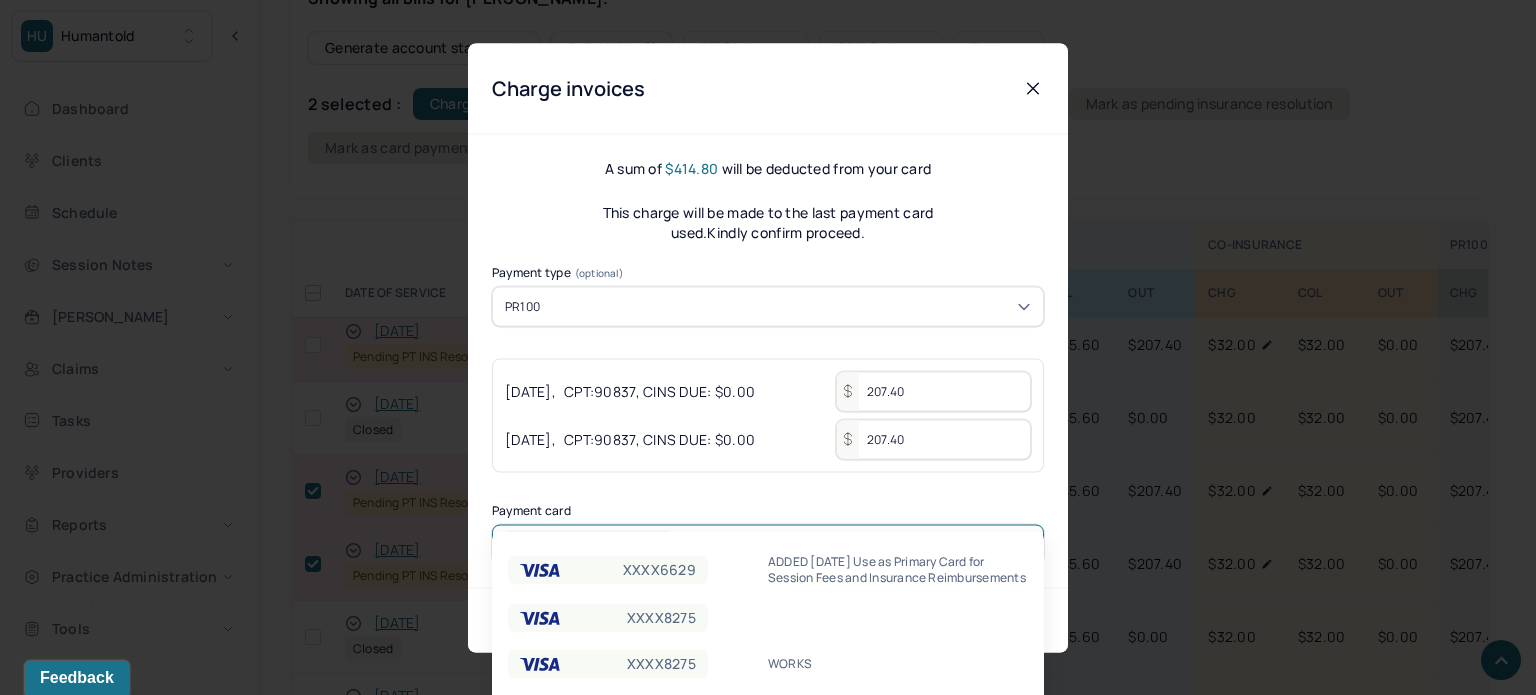 click on "HU Humantold       Dashboard Clients Schedule Session Notes Billings Claims Tasks Providers Reports Practice Administration Tools KP Katherine   Powers clientsupport,biller   Logout Client   Search by client name, chart number     FAQs     KP Katherine ZELLARS, MONIQUE active   Add flag     Edit               She/her CLIENT CHART NUMBER ZTDX062 PREFERRED NAME -- SEX female AGE 35  yrs DATE OF BIRTH 06/03/1990  CONTACT (313) 912-0530 EMAIL mrzellars@gmail.com PROVIDER JIN, YIFAN MHC-LP DIAGNOSIS -- DIAGNOSIS CODE -- LAST SESSION 07/06/2025 insurance provider BCBS FINANCIAL ASSISTANCE STATUS no Address 306 W 142nd St, 6E City New York State NY Zipcode 10030 Consent to Sms --   Memo     Sessions history     Relations info     Insurance/Fees     Claims     Session Notes     Documents     Tasks 1    OUTSTANDING COLLECTED WRITE-OFF INSURANCE $2,034.20 $3,580.62 $3,580.62 CO-INSURANCE $64.00 $2,576.00 $1,340.00 UNMATCHED -- $1,828.80 -- PR100 $622.20 $4,165.18 -- Total $2,720.40 $12,150.60" at bounding box center (760, 1026) 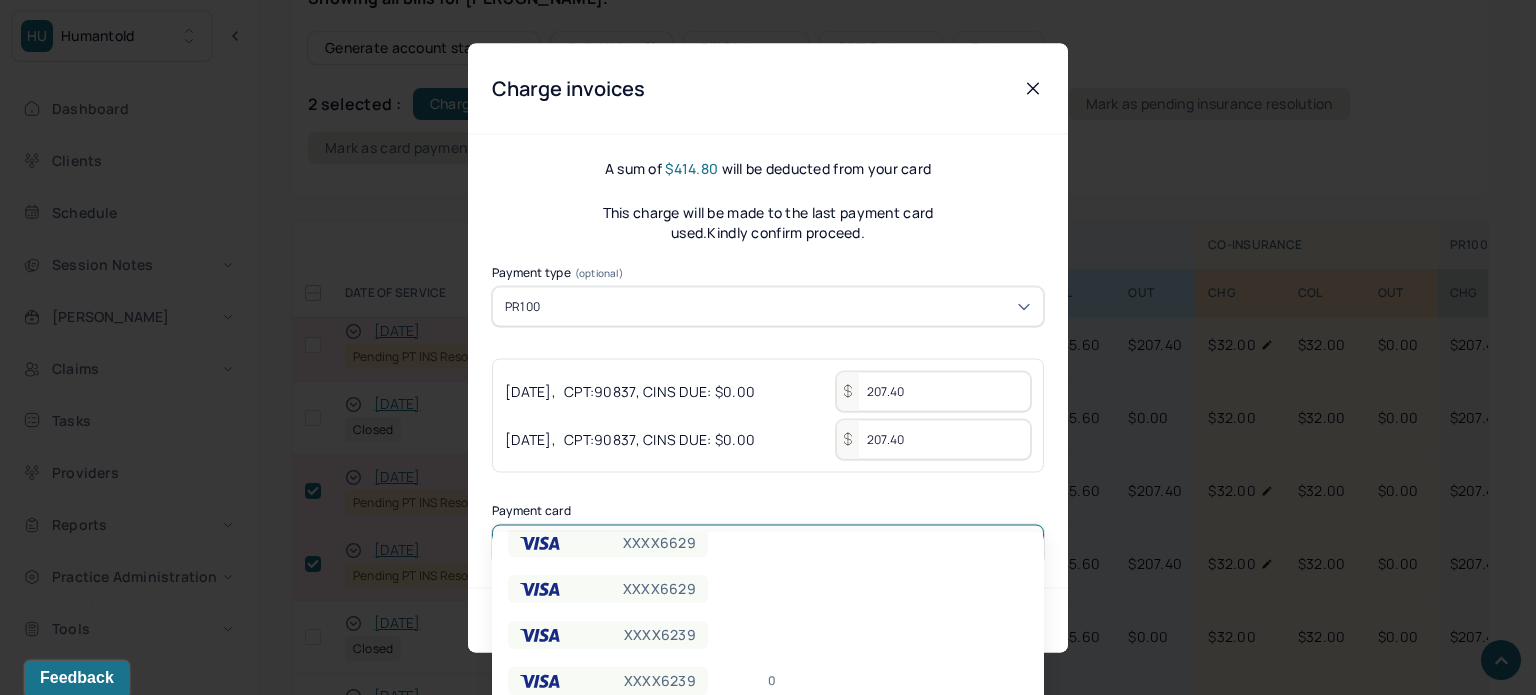scroll, scrollTop: 300, scrollLeft: 0, axis: vertical 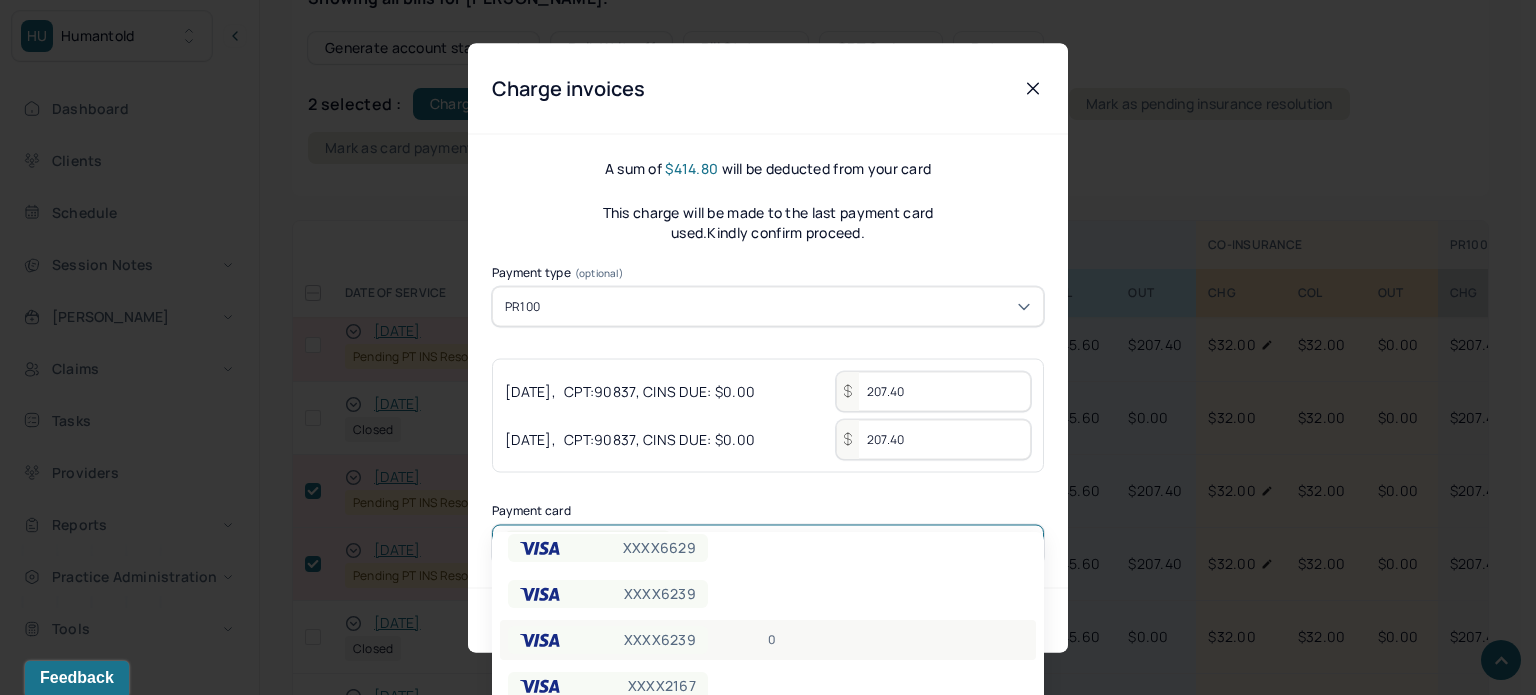 click on "0" at bounding box center [898, 640] 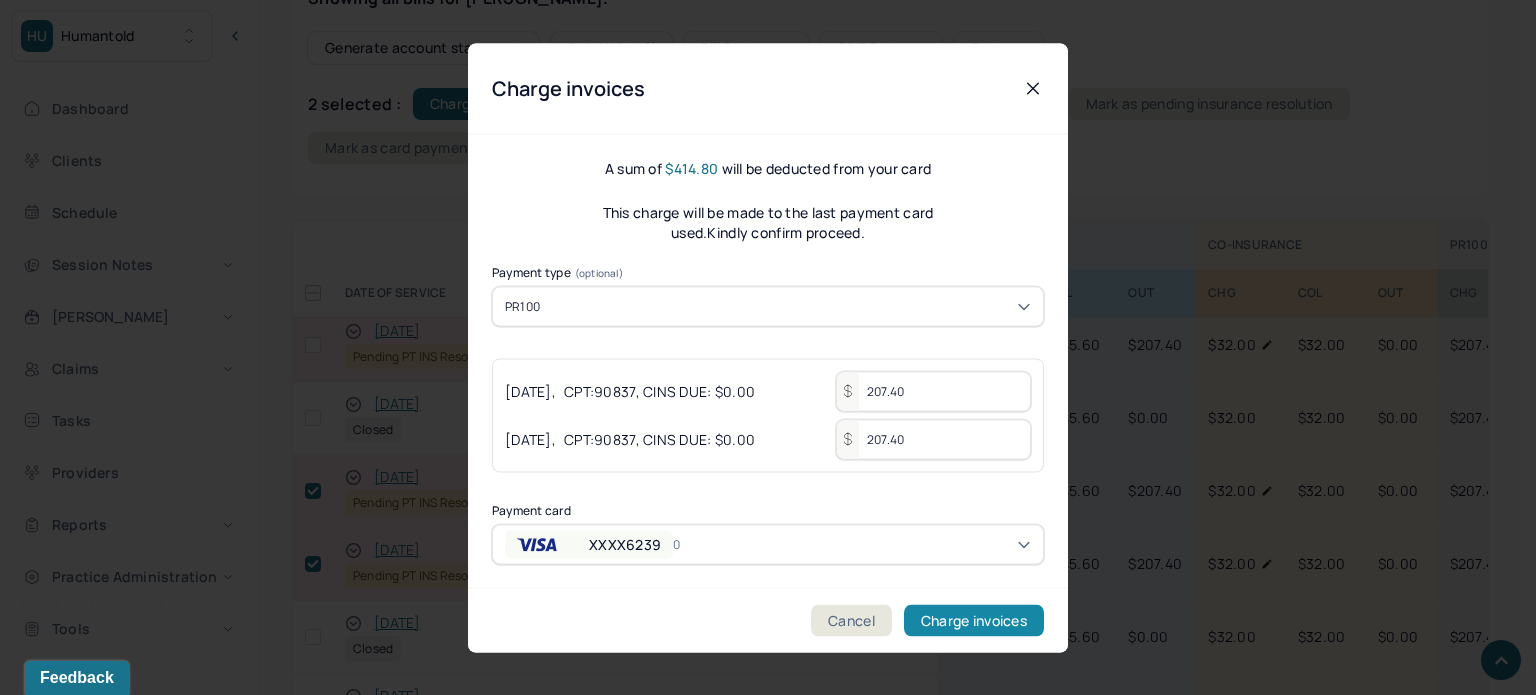 click on "Charge invoices" at bounding box center [974, 620] 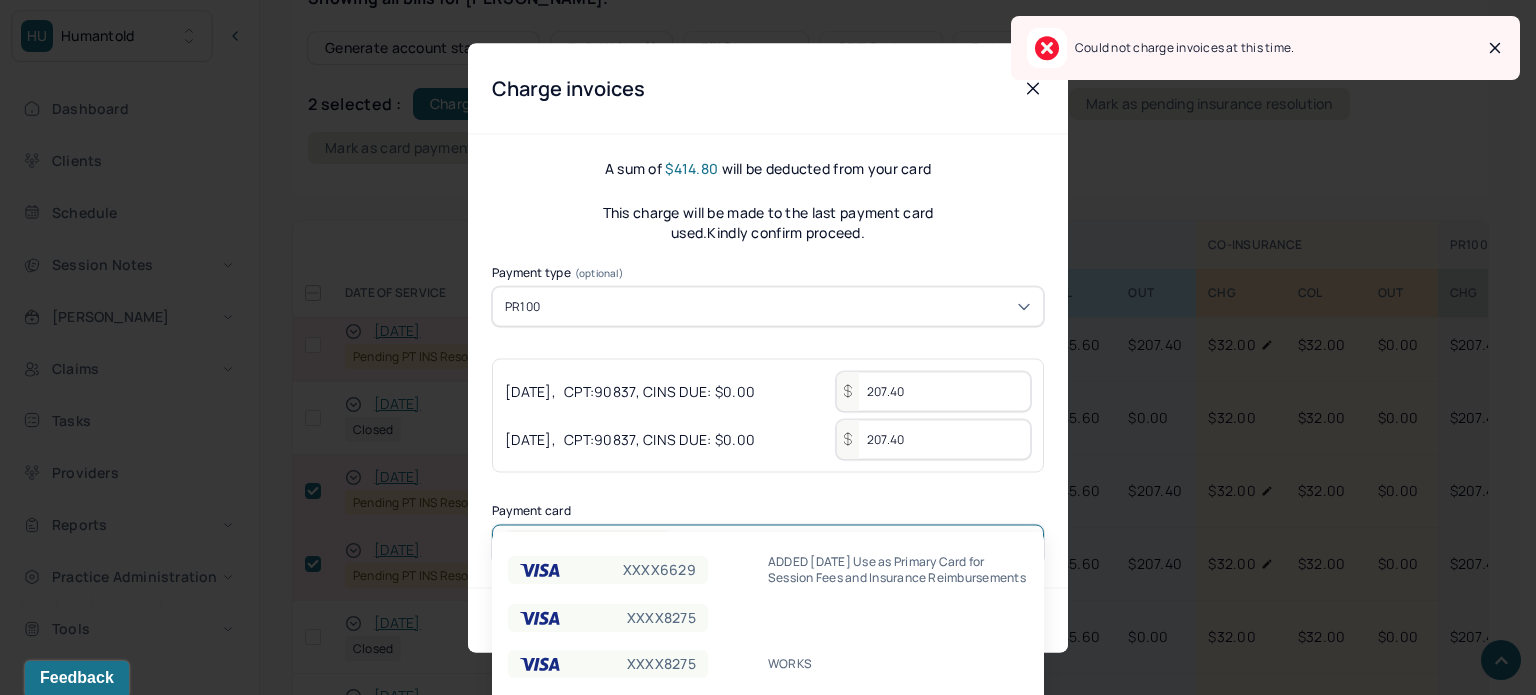 click on "HU Humantold       Dashboard Clients Schedule Session Notes Billings Claims Tasks Providers Reports Practice Administration Tools KP Katherine   Powers clientsupport,biller   Logout Client   Search by client name, chart number     FAQs     KP Katherine ZELLARS, MONIQUE active   Add flag     Edit               She/her CLIENT CHART NUMBER ZTDX062 PREFERRED NAME -- SEX female AGE 35  yrs DATE OF BIRTH 06/03/1990  CONTACT (313) 912-0530 EMAIL mrzellars@gmail.com PROVIDER JIN, YIFAN MHC-LP DIAGNOSIS -- DIAGNOSIS CODE -- LAST SESSION 07/06/2025 insurance provider BCBS FINANCIAL ASSISTANCE STATUS no Address 306 W 142nd St, 6E City New York State NY Zipcode 10030 Consent to Sms --   Memo     Sessions history     Relations info     Insurance/Fees     Claims     Session Notes     Documents     Tasks 1    OUTSTANDING COLLECTED WRITE-OFF INSURANCE $2,034.20 $3,580.62 $3,580.62 CO-INSURANCE $64.00 $2,576.00 $1,340.00 UNMATCHED -- $1,828.80 -- PR100 $622.20 $4,165.18 -- Total $2,720.40 $12,150.60" at bounding box center (760, 1026) 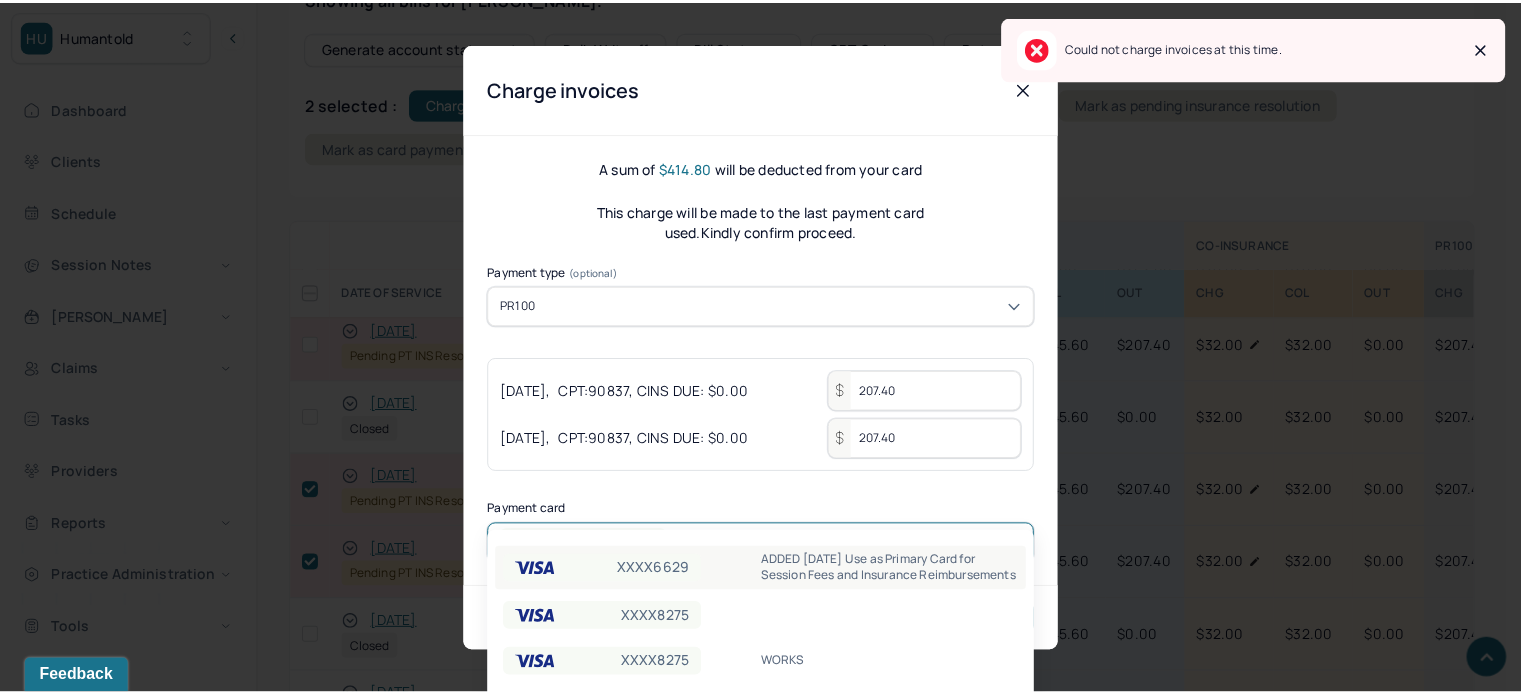 scroll, scrollTop: 352, scrollLeft: 0, axis: vertical 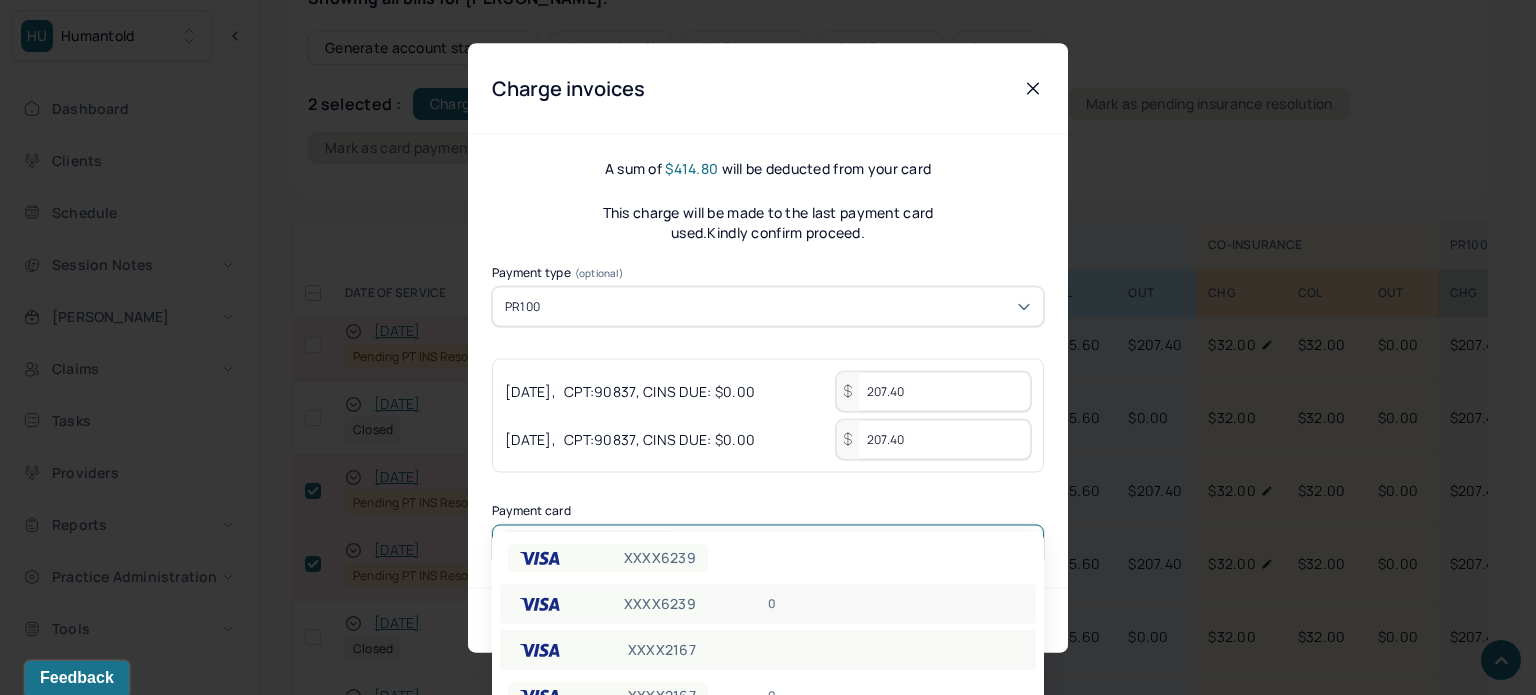 click on "XXXX2167" at bounding box center (768, 650) 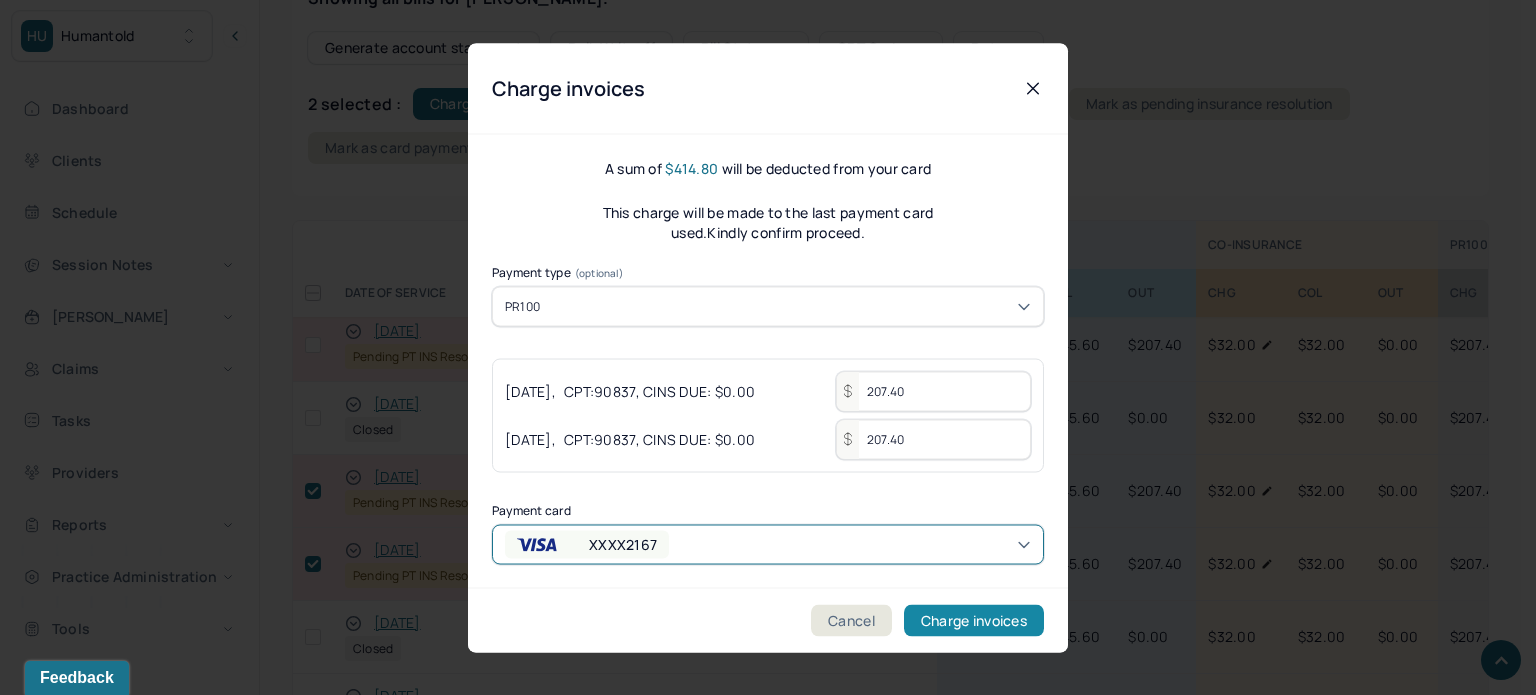 click on "Charge invoices" at bounding box center [974, 620] 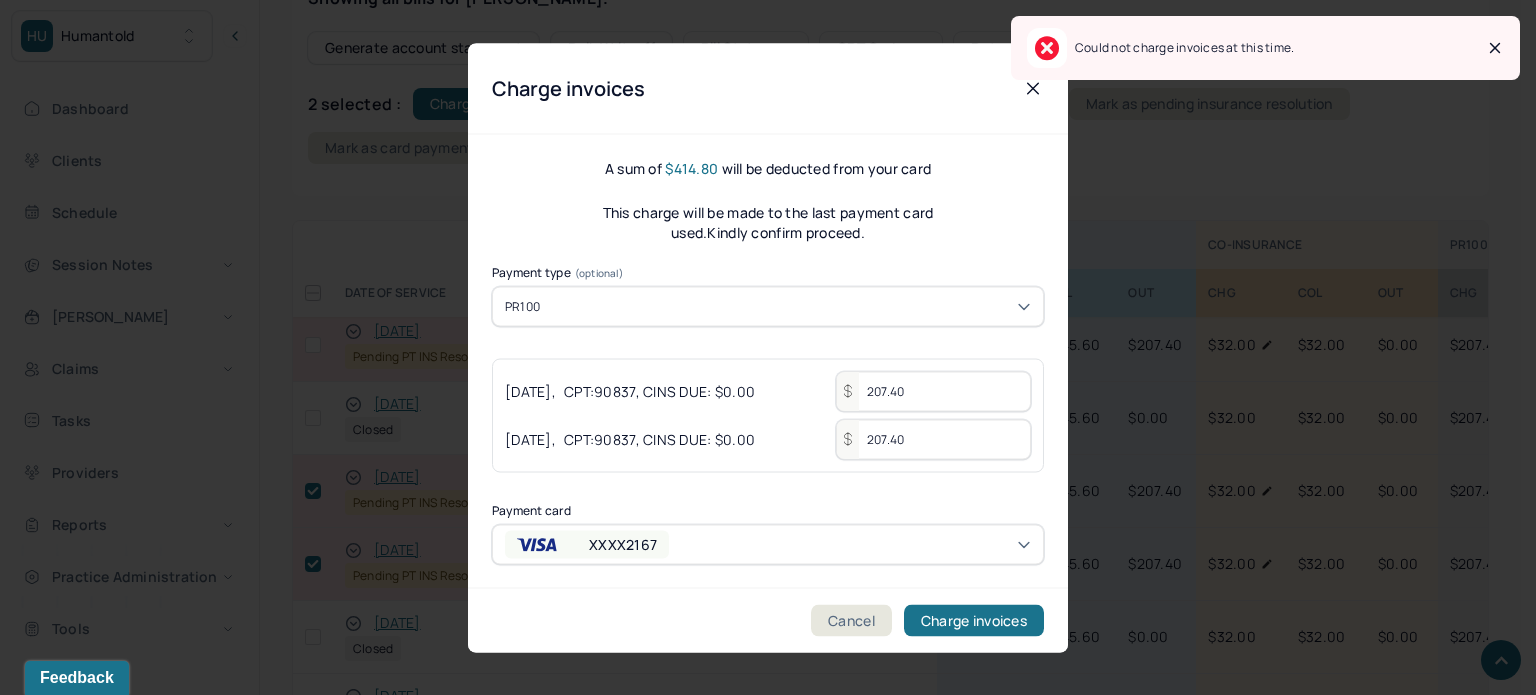 click 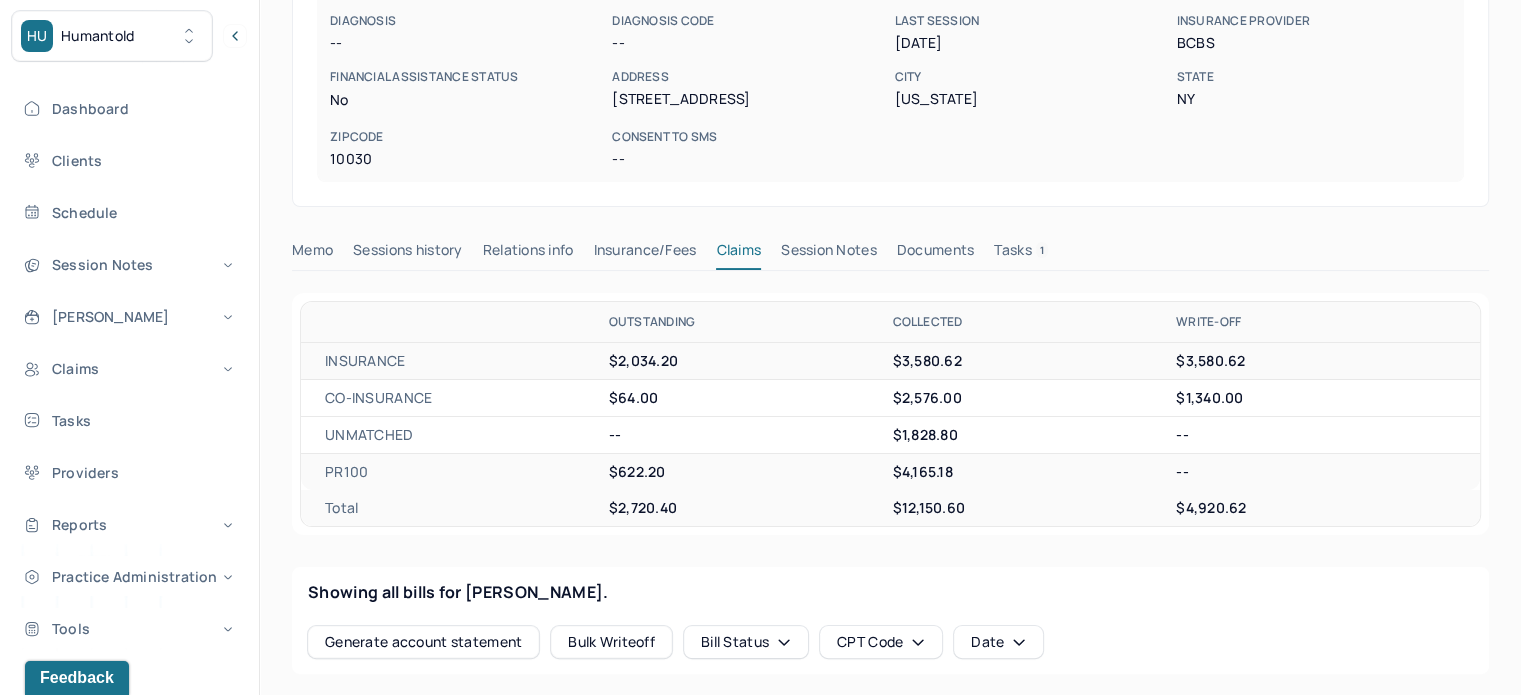 scroll, scrollTop: 116, scrollLeft: 0, axis: vertical 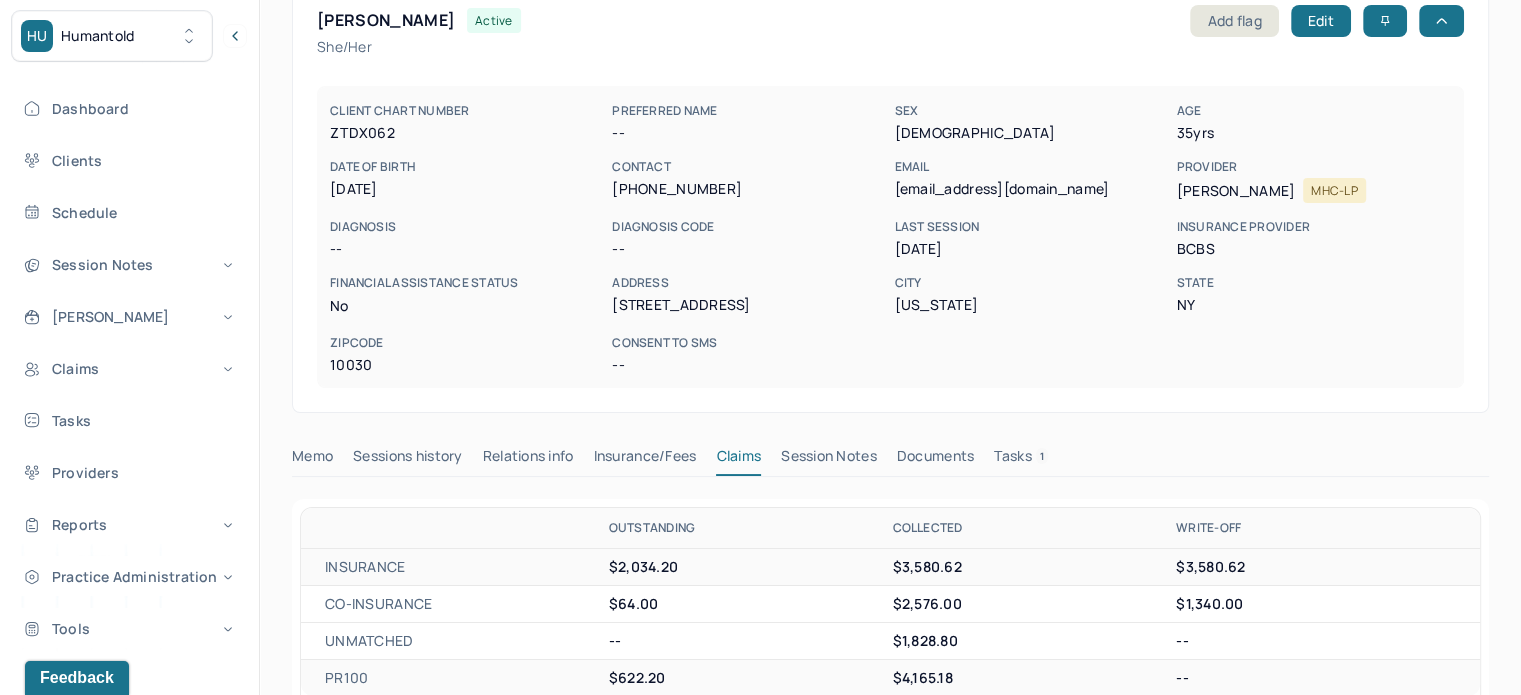 click on "mrzellars@gmail.com" at bounding box center (1031, 189) 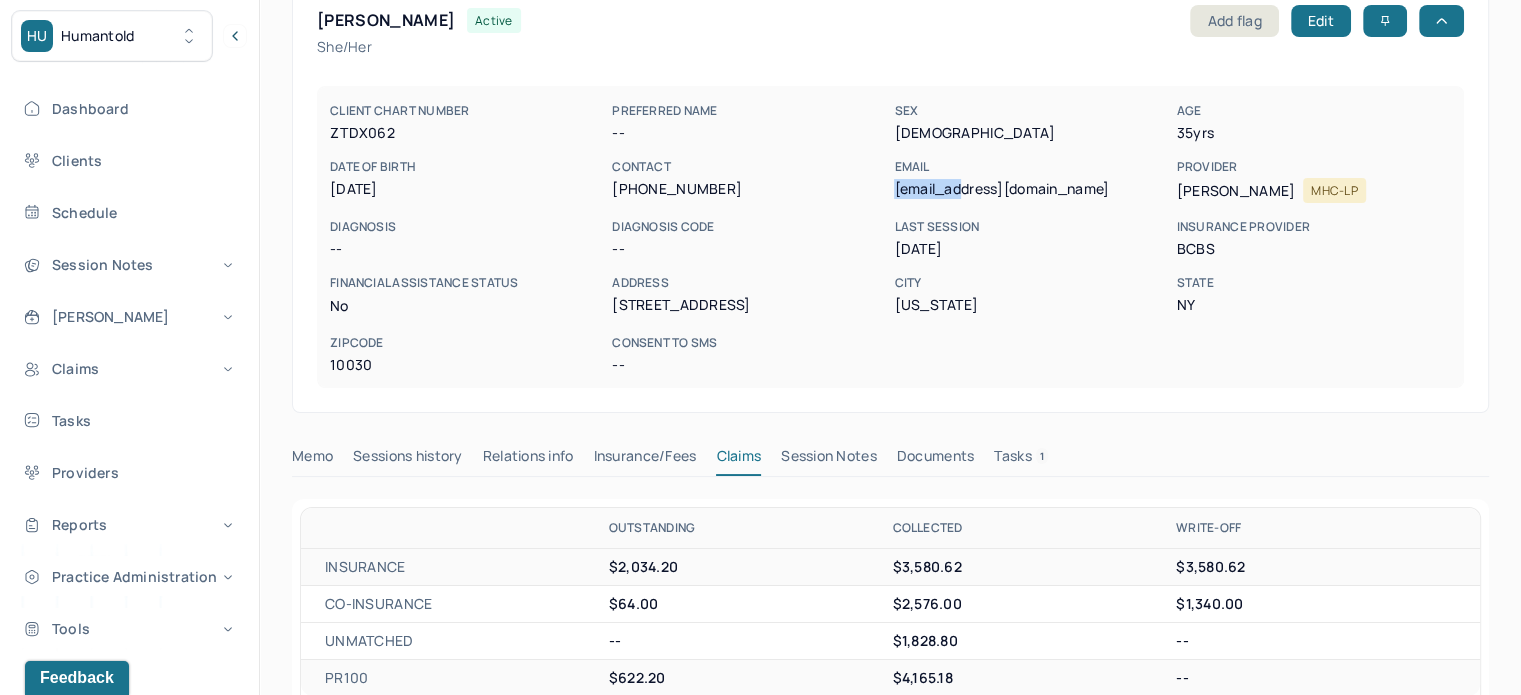 click on "mrzellars@gmail.com" at bounding box center [1031, 189] 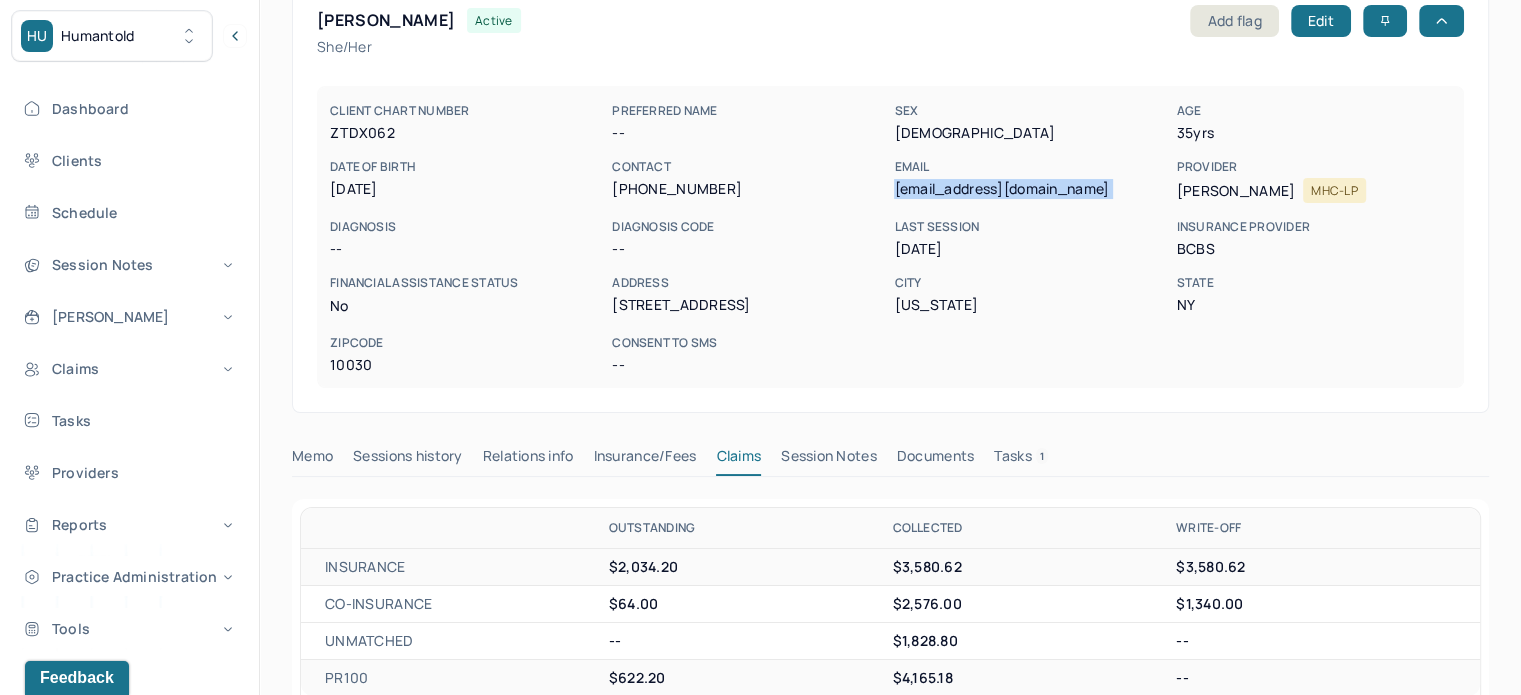 click on "mrzellars@gmail.com" at bounding box center [1031, 189] 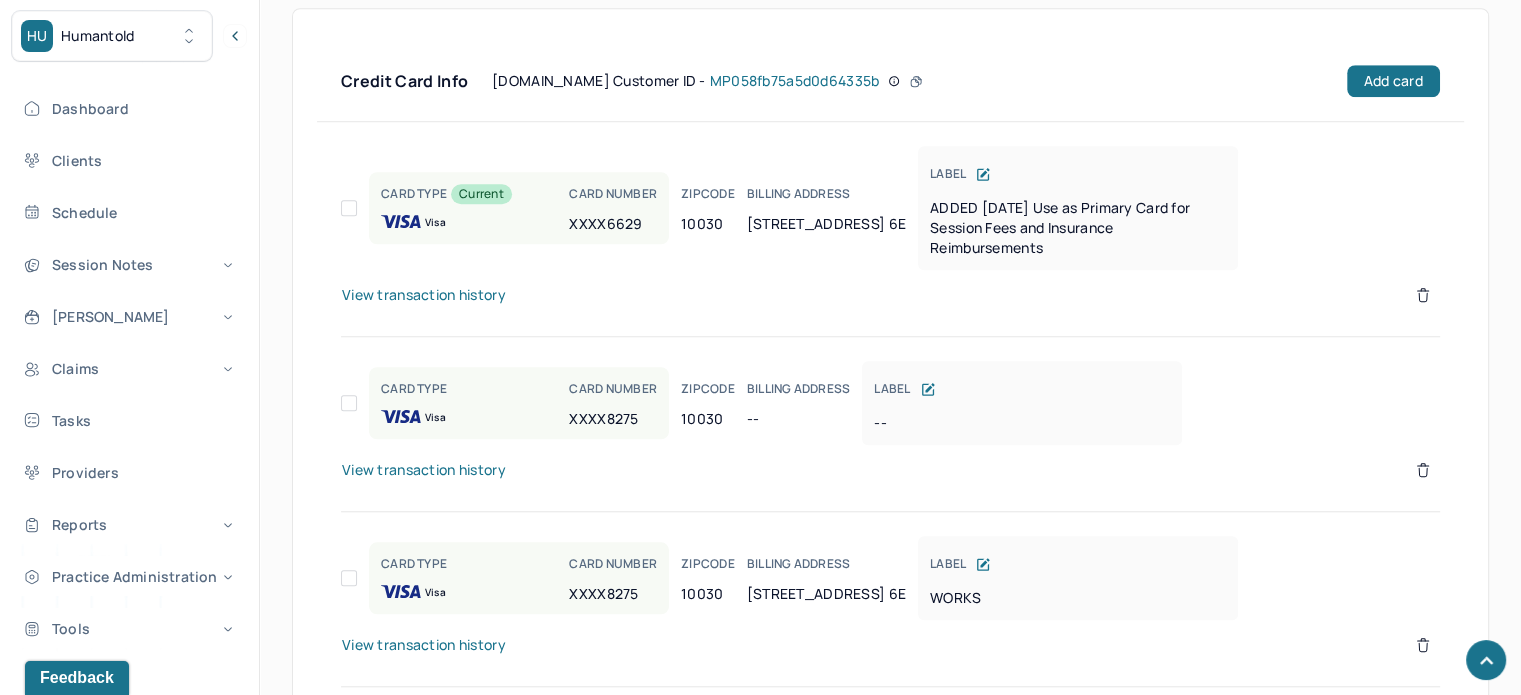 scroll, scrollTop: 1700, scrollLeft: 0, axis: vertical 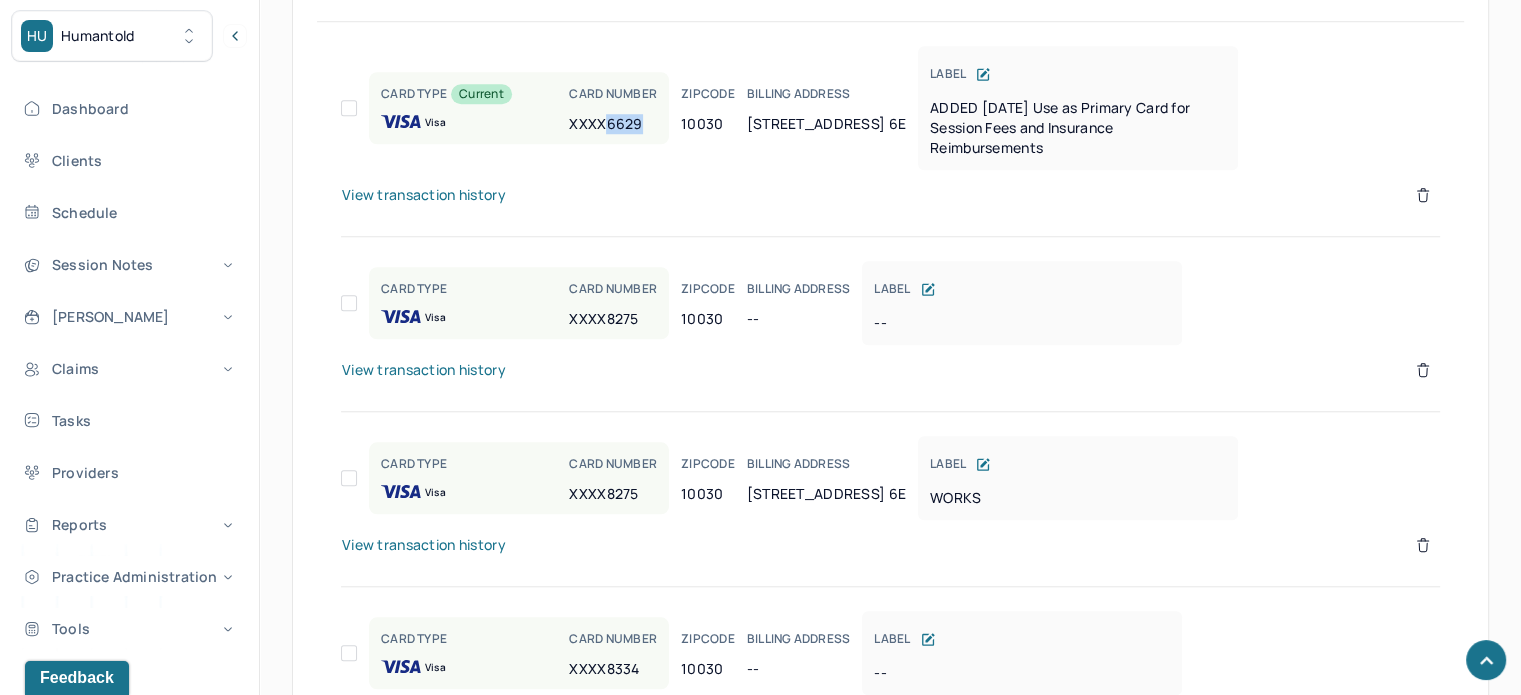 drag, startPoint x: 643, startPoint y: 123, endPoint x: 608, endPoint y: 126, distance: 35.128338 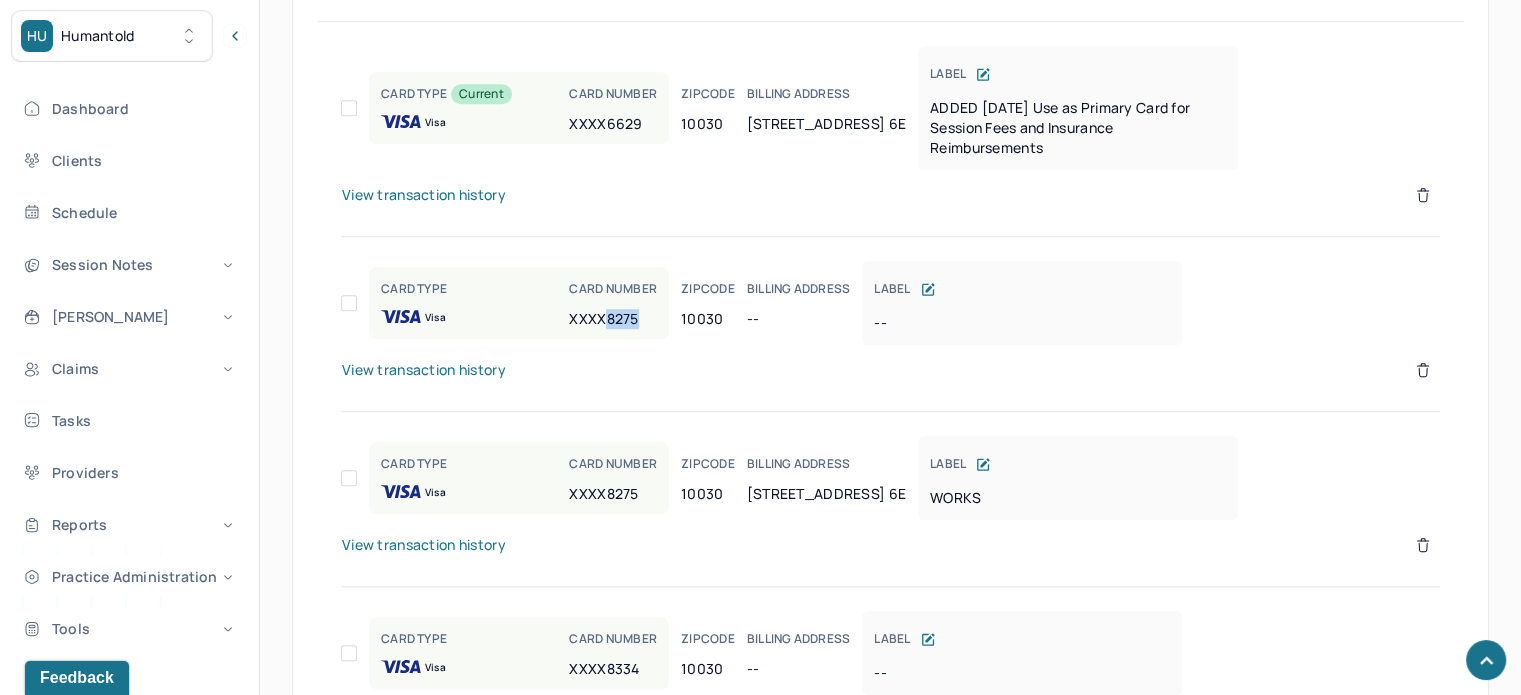 drag, startPoint x: 650, startPoint y: 324, endPoint x: 608, endPoint y: 324, distance: 42 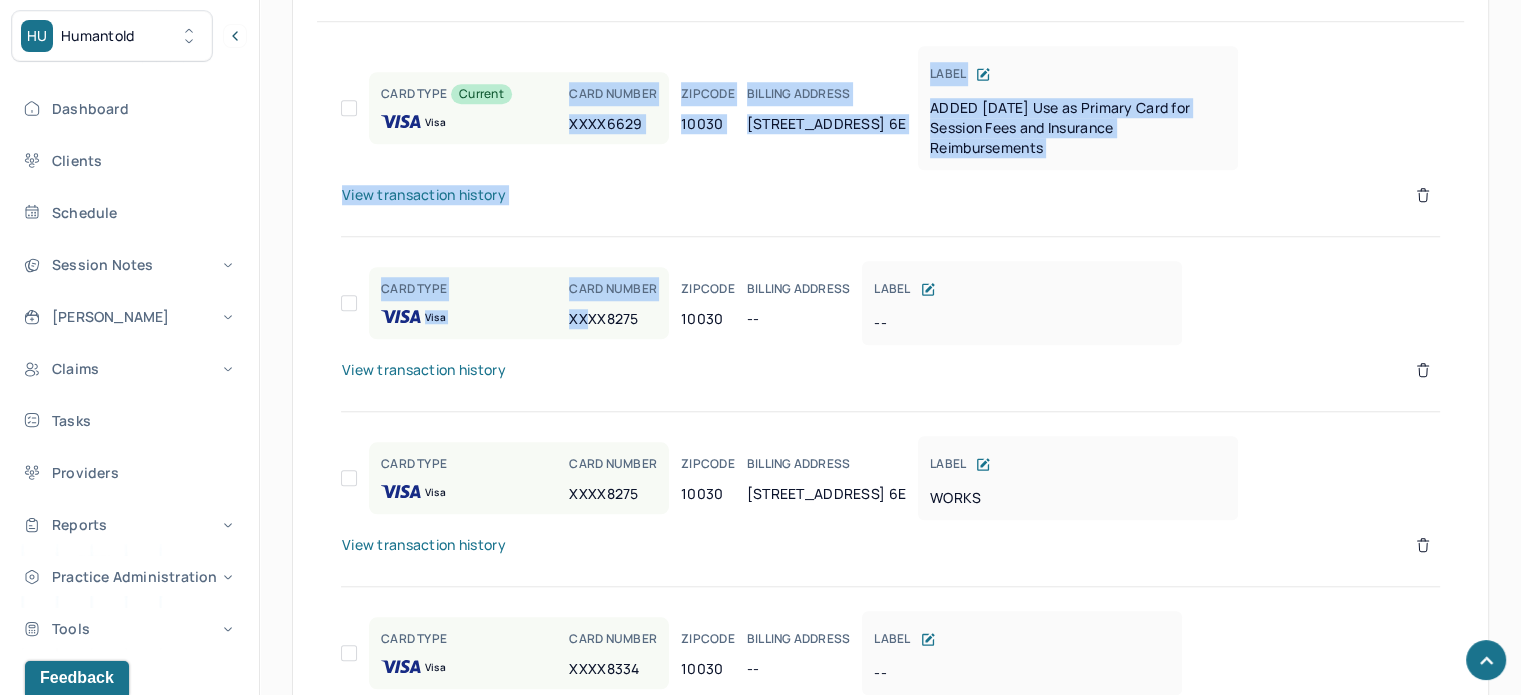 drag, startPoint x: 220, startPoint y: -121, endPoint x: 209, endPoint y: -121, distance: 11 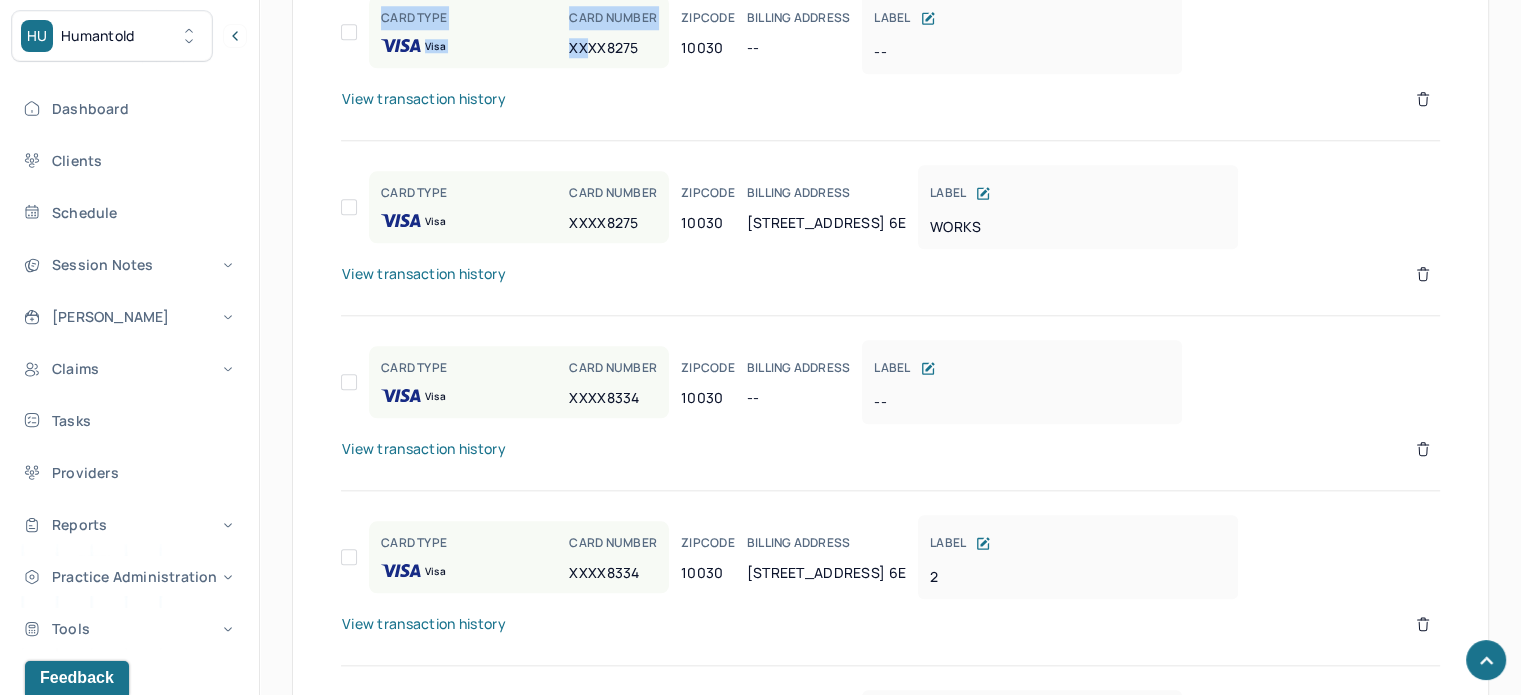scroll, scrollTop: 2005, scrollLeft: 0, axis: vertical 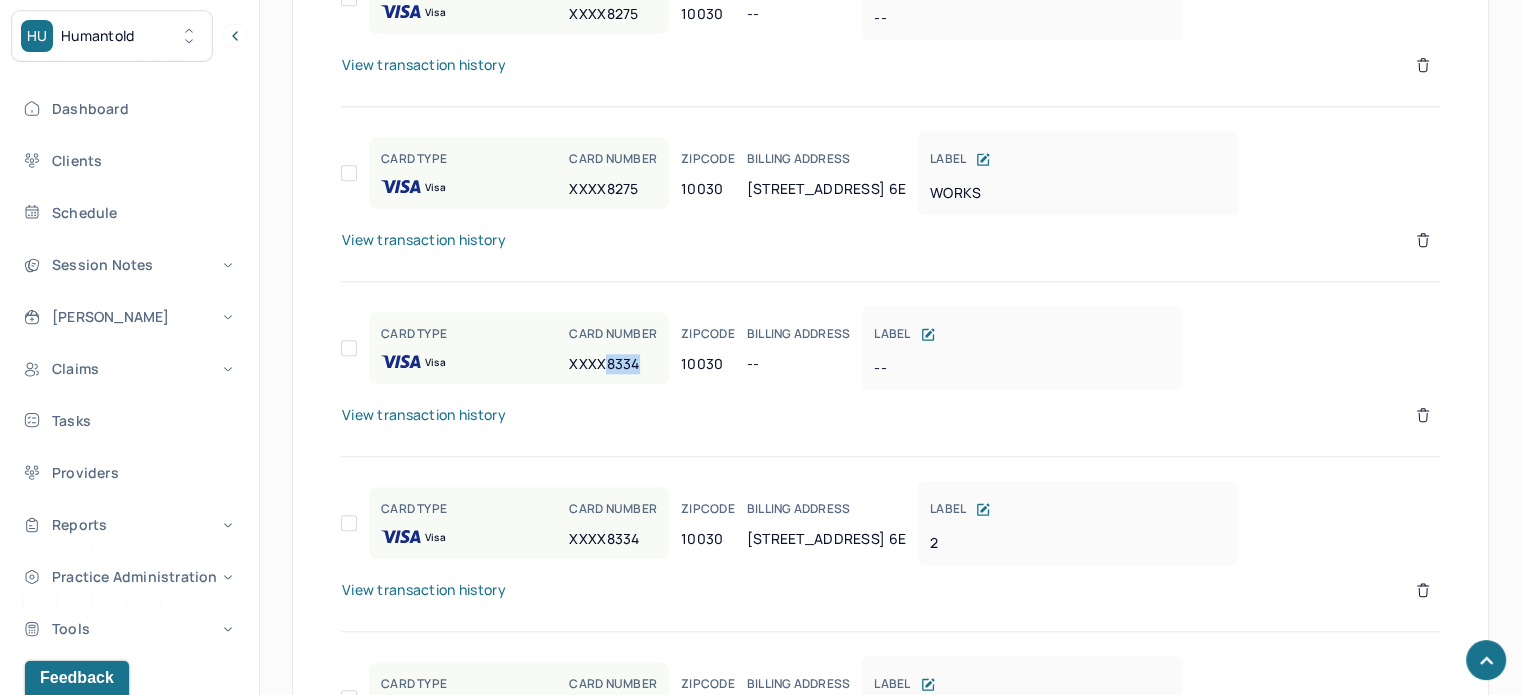 drag, startPoint x: 642, startPoint y: 353, endPoint x: 608, endPoint y: 363, distance: 35.44009 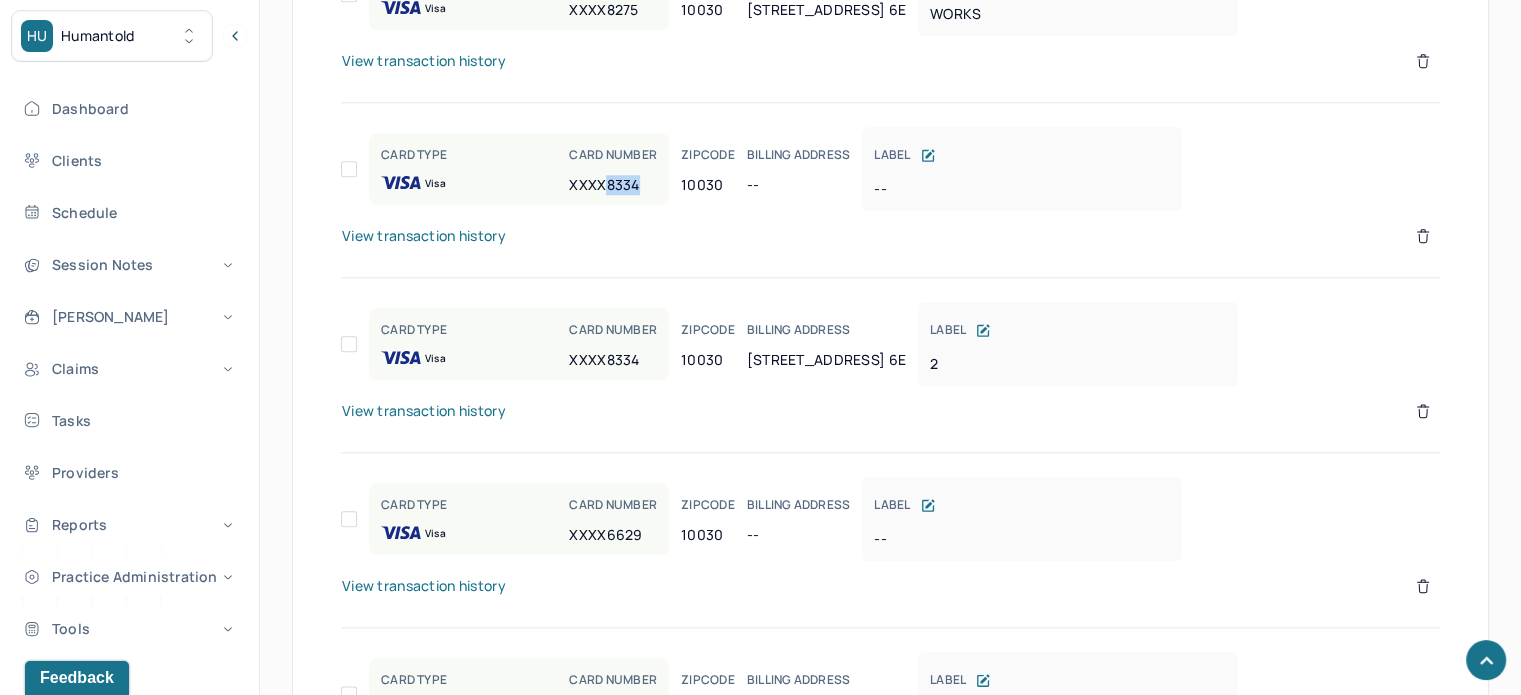 scroll, scrollTop: 2305, scrollLeft: 0, axis: vertical 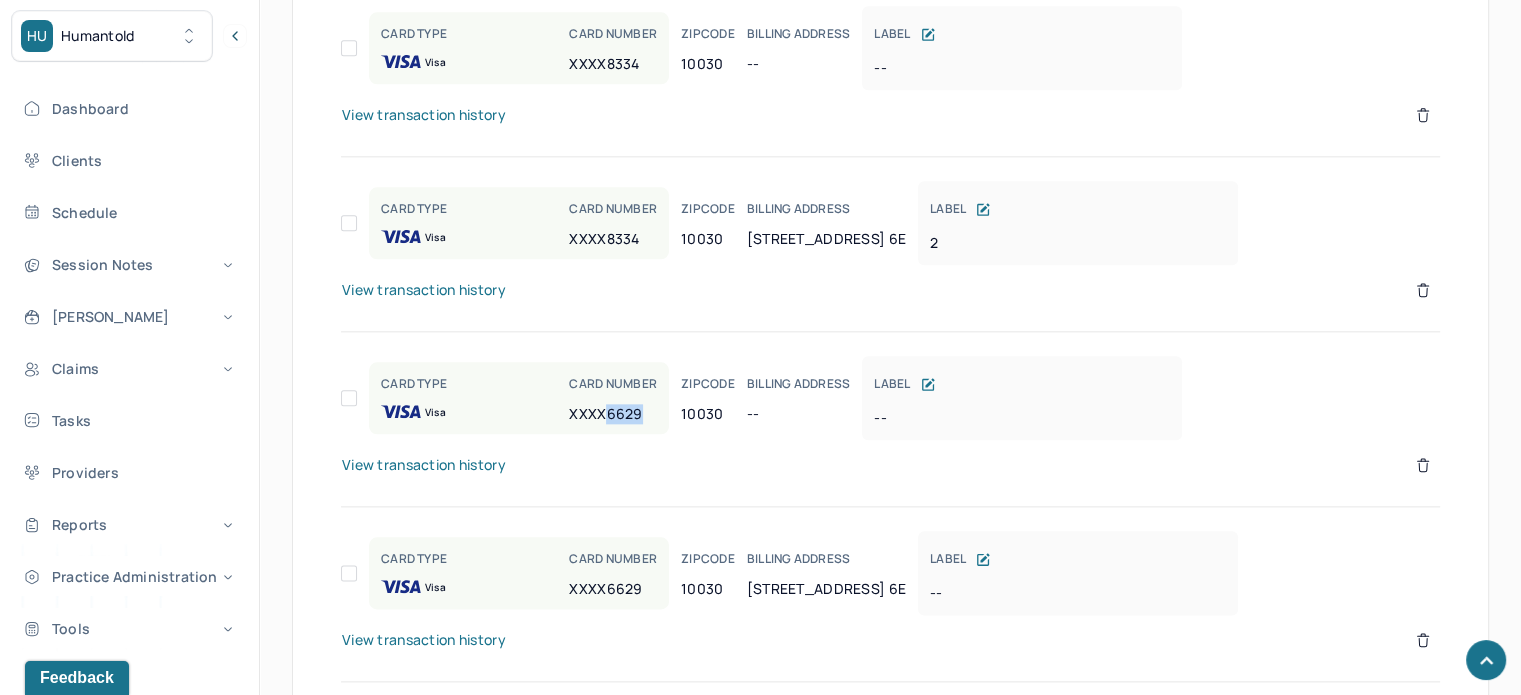 drag, startPoint x: 643, startPoint y: 412, endPoint x: 608, endPoint y: 415, distance: 35.128338 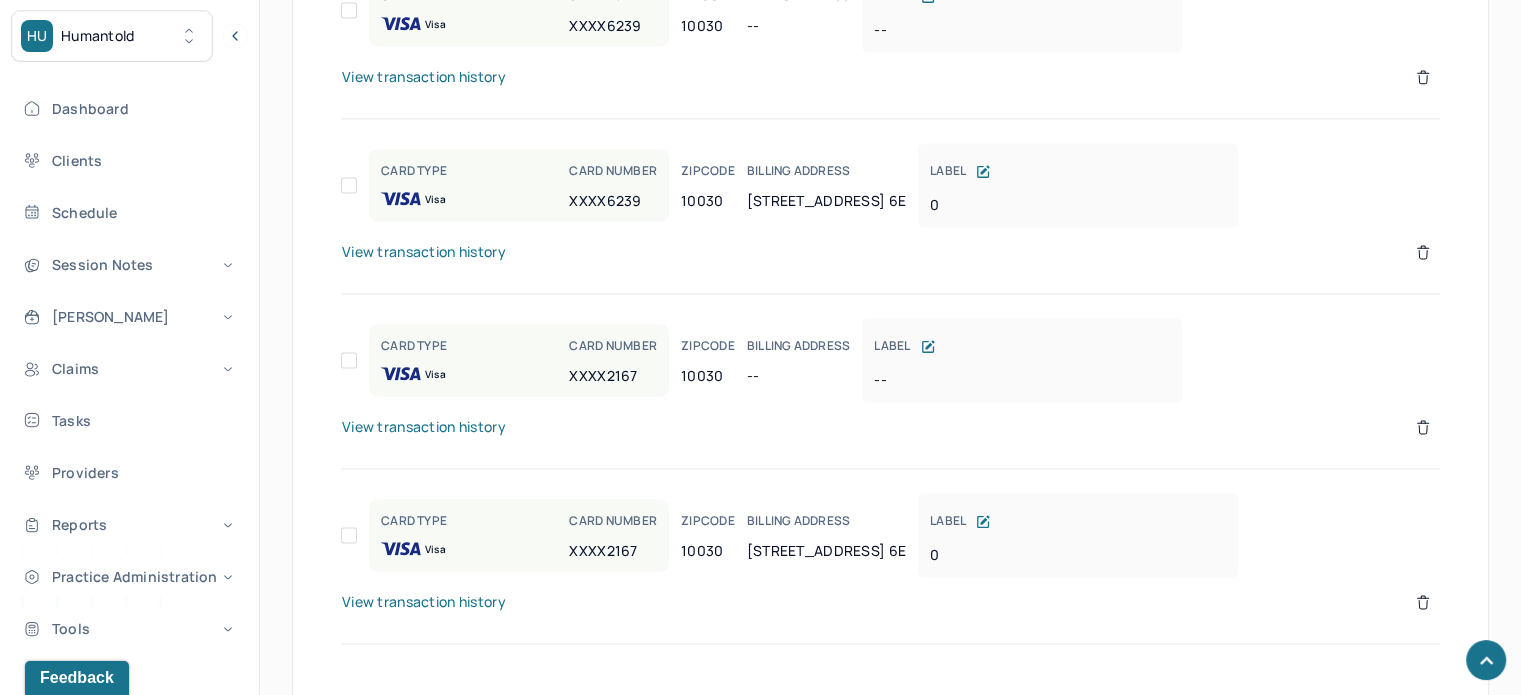 scroll, scrollTop: 3063, scrollLeft: 0, axis: vertical 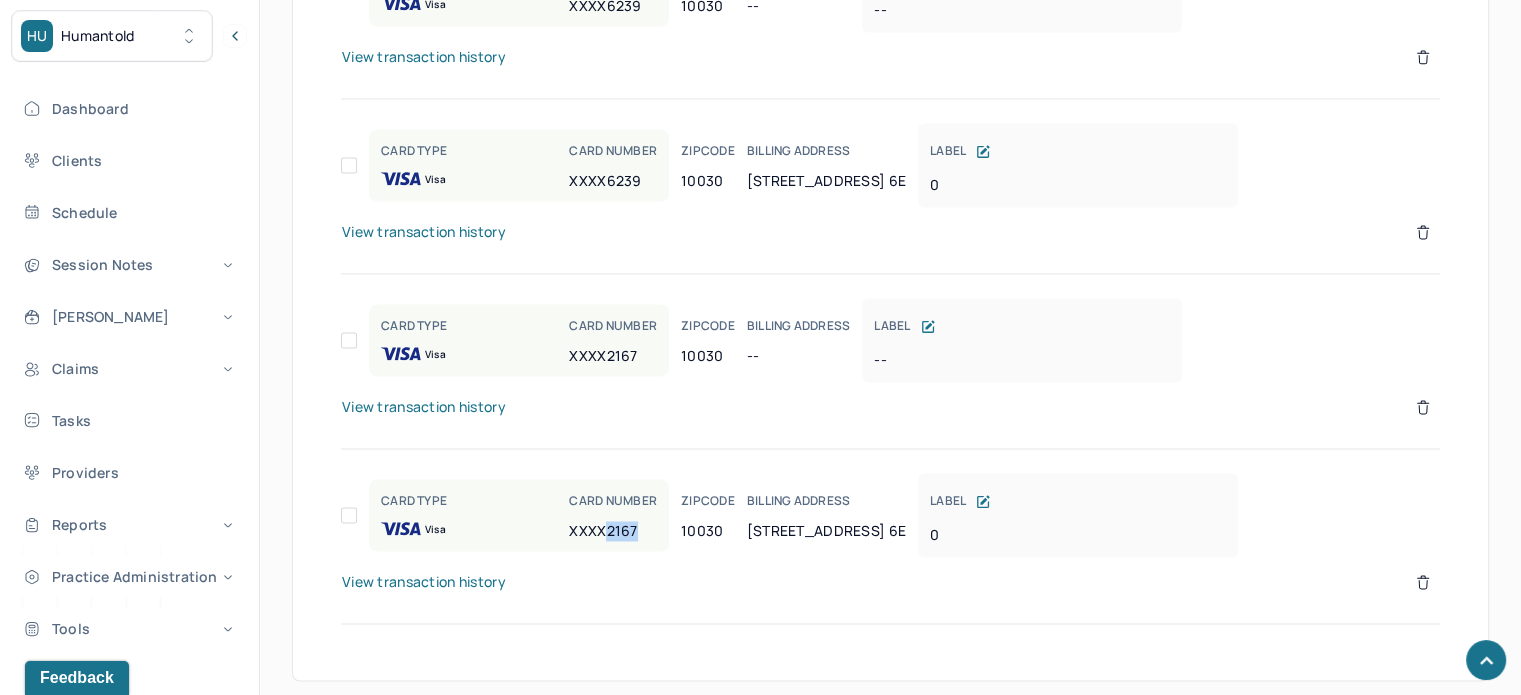 drag, startPoint x: 645, startPoint y: 524, endPoint x: 606, endPoint y: 522, distance: 39.051247 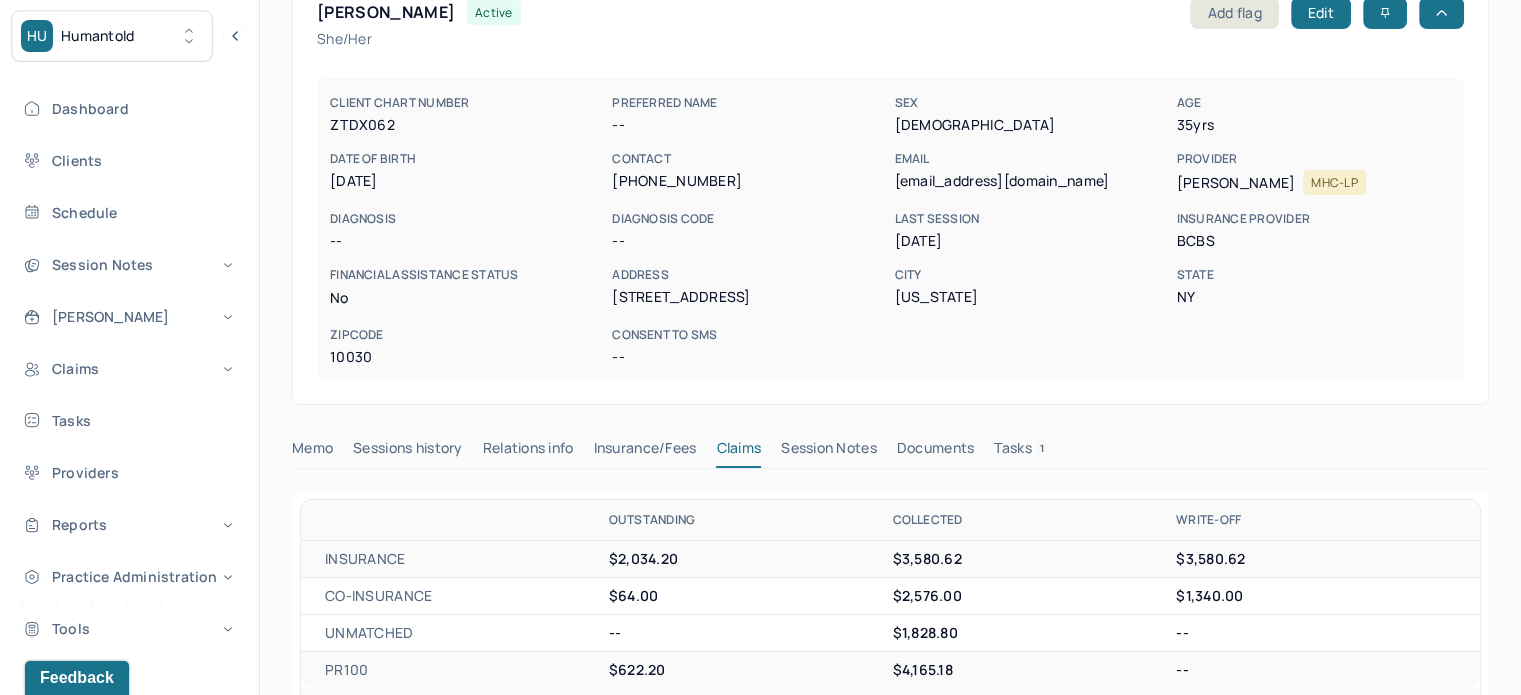 scroll, scrollTop: 0, scrollLeft: 0, axis: both 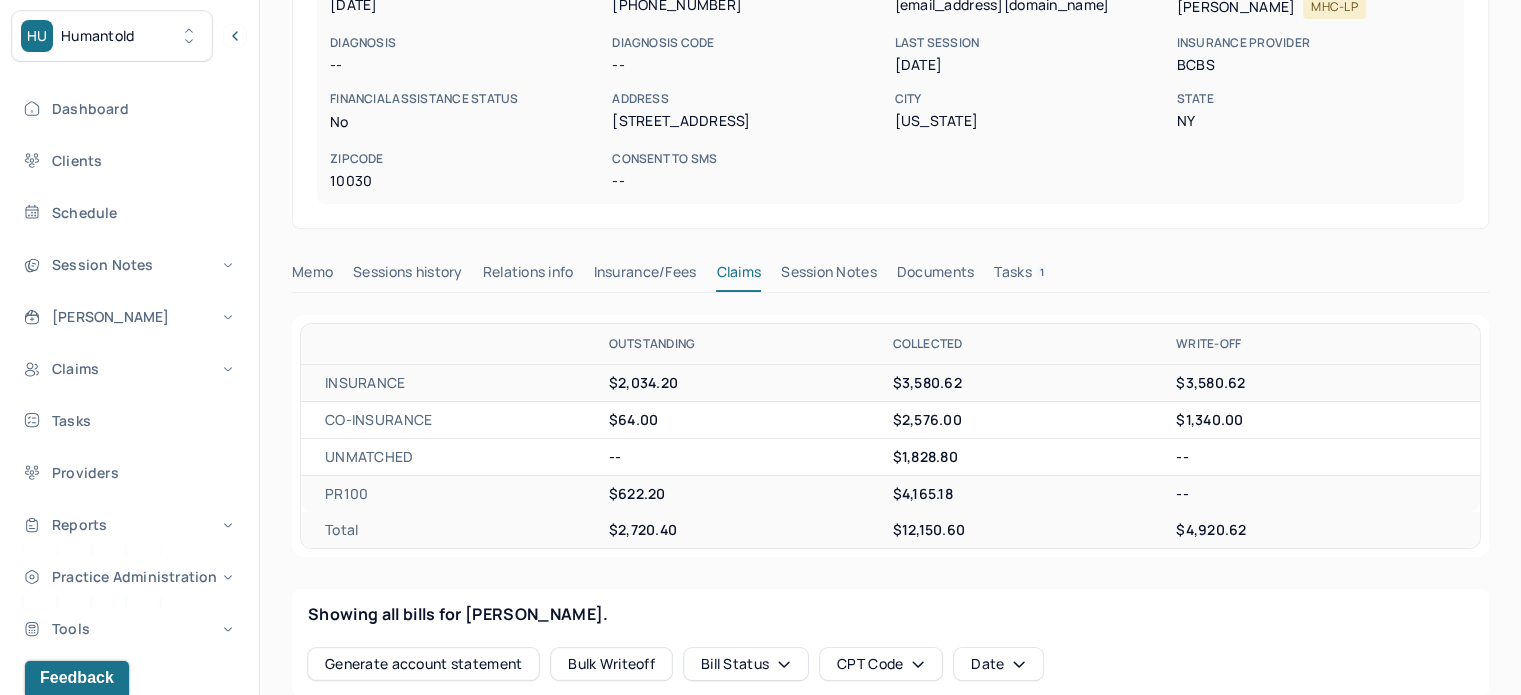 click on "Tasks 1" at bounding box center [1021, 276] 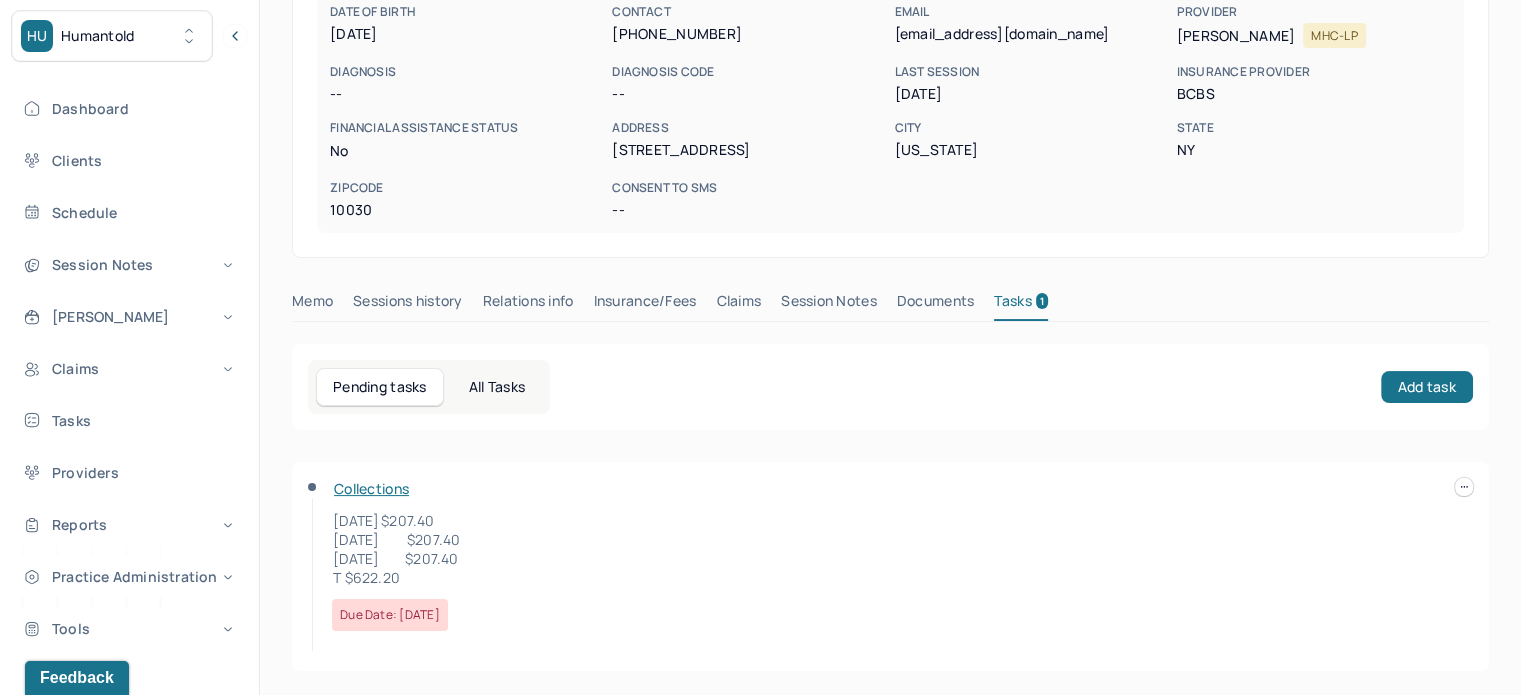 scroll, scrollTop: 269, scrollLeft: 0, axis: vertical 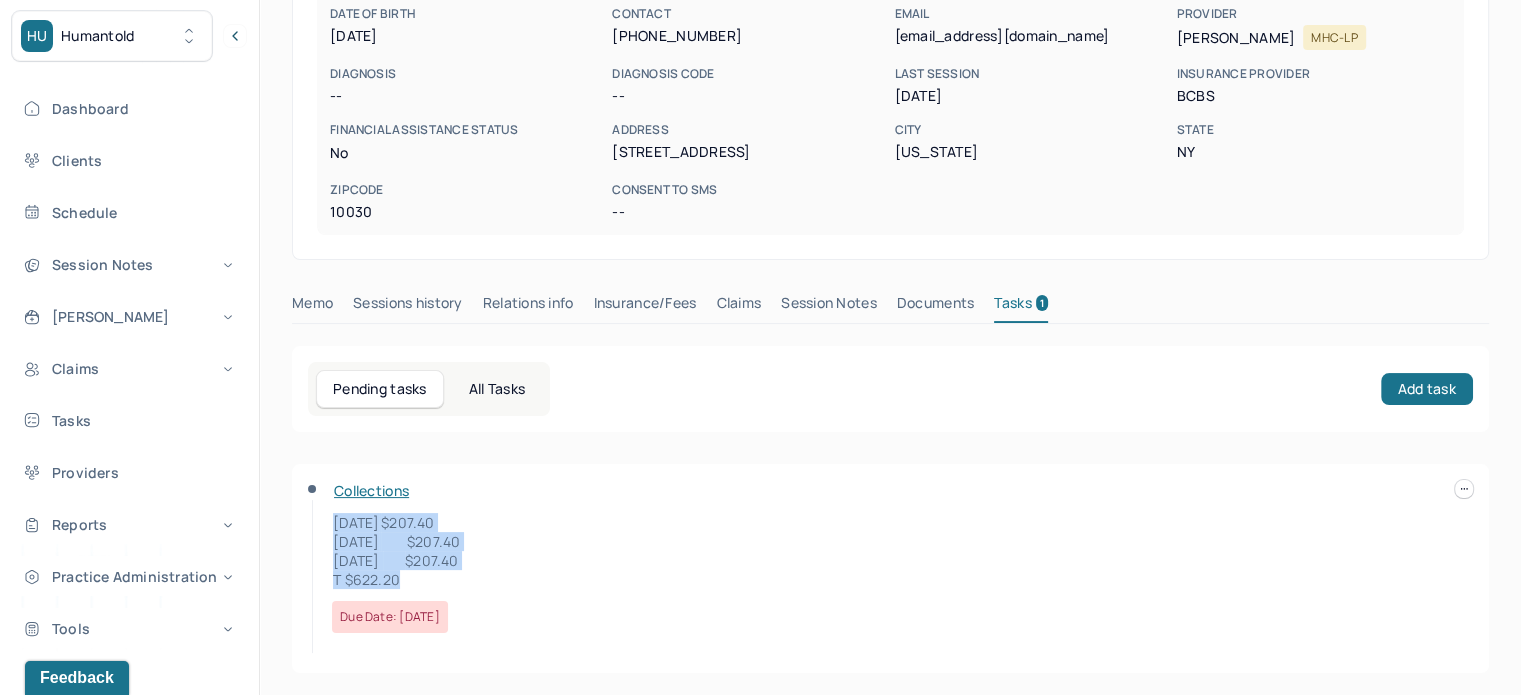 drag, startPoint x: 424, startPoint y: 580, endPoint x: 331, endPoint y: 522, distance: 109.60383 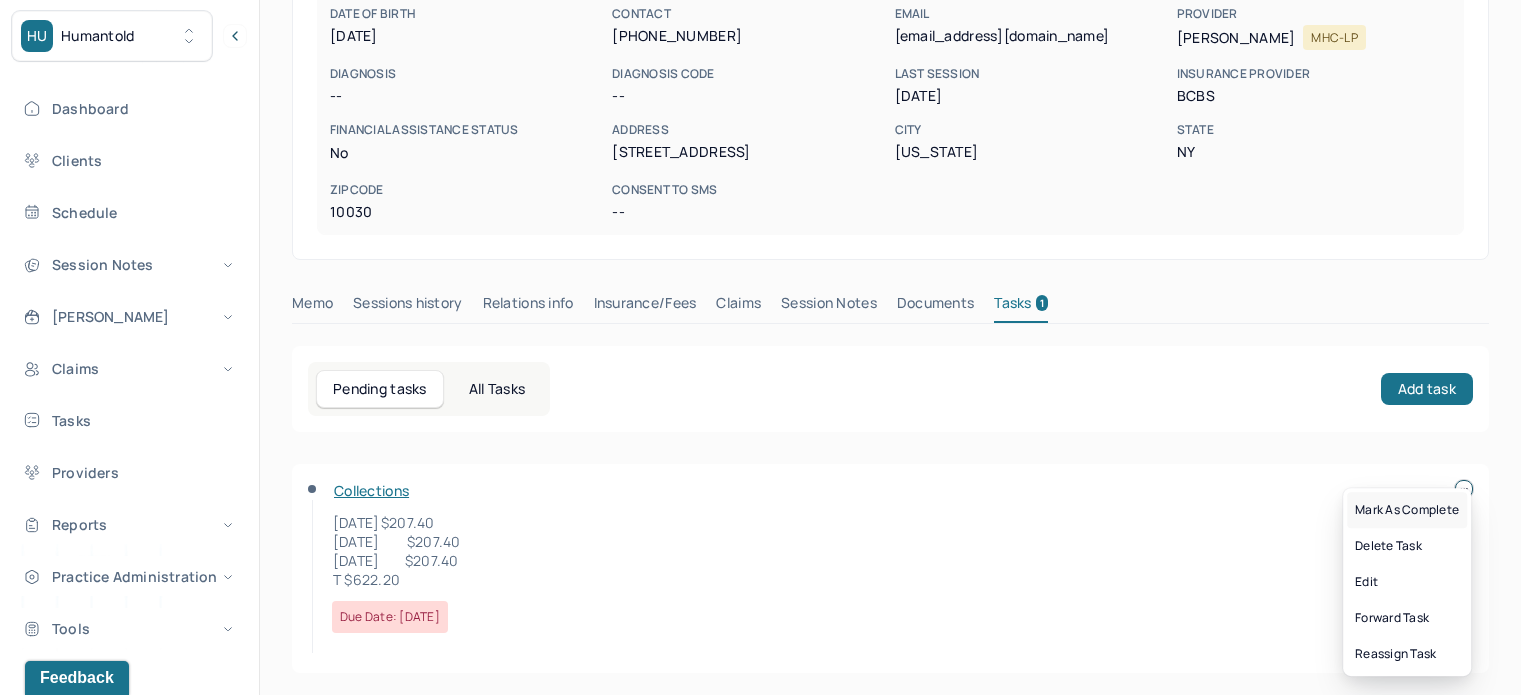 click on "Mark as complete" at bounding box center [1407, 510] 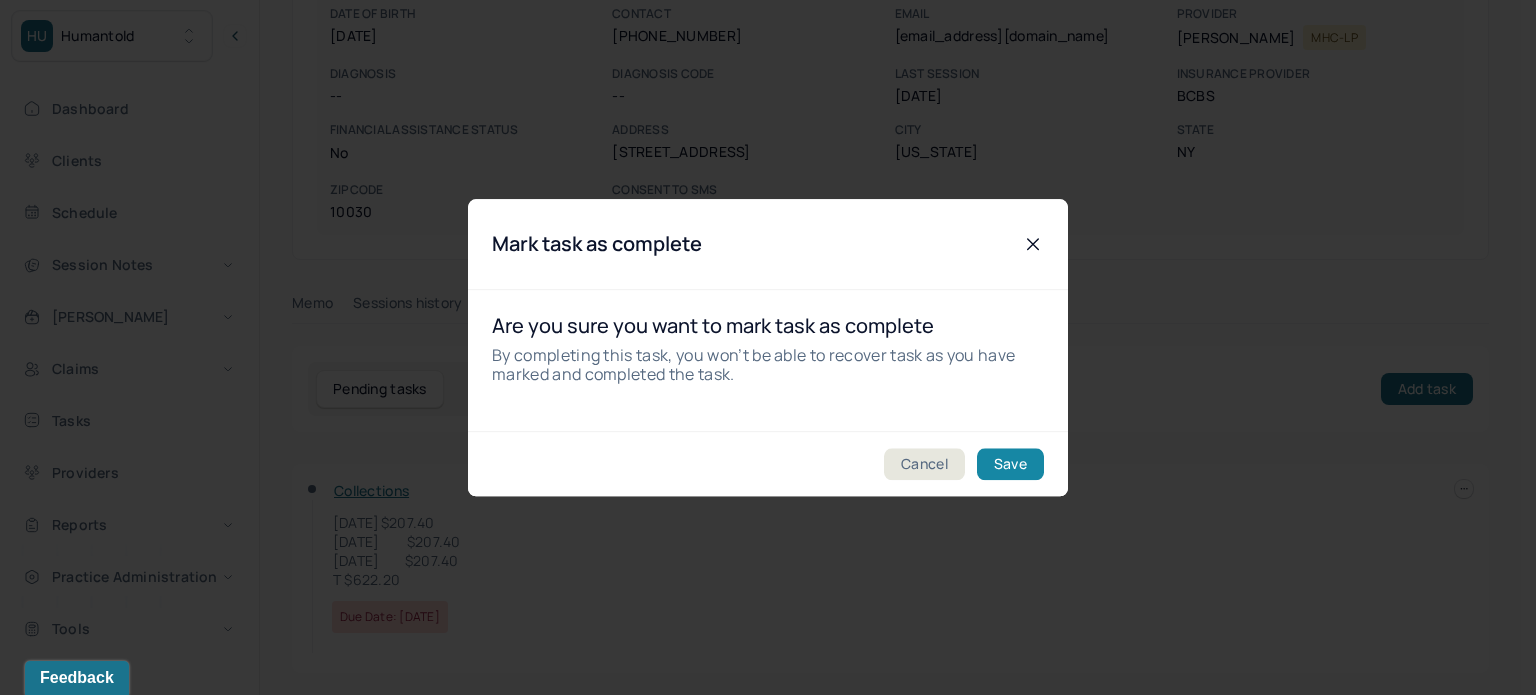 click on "Save" at bounding box center [1010, 464] 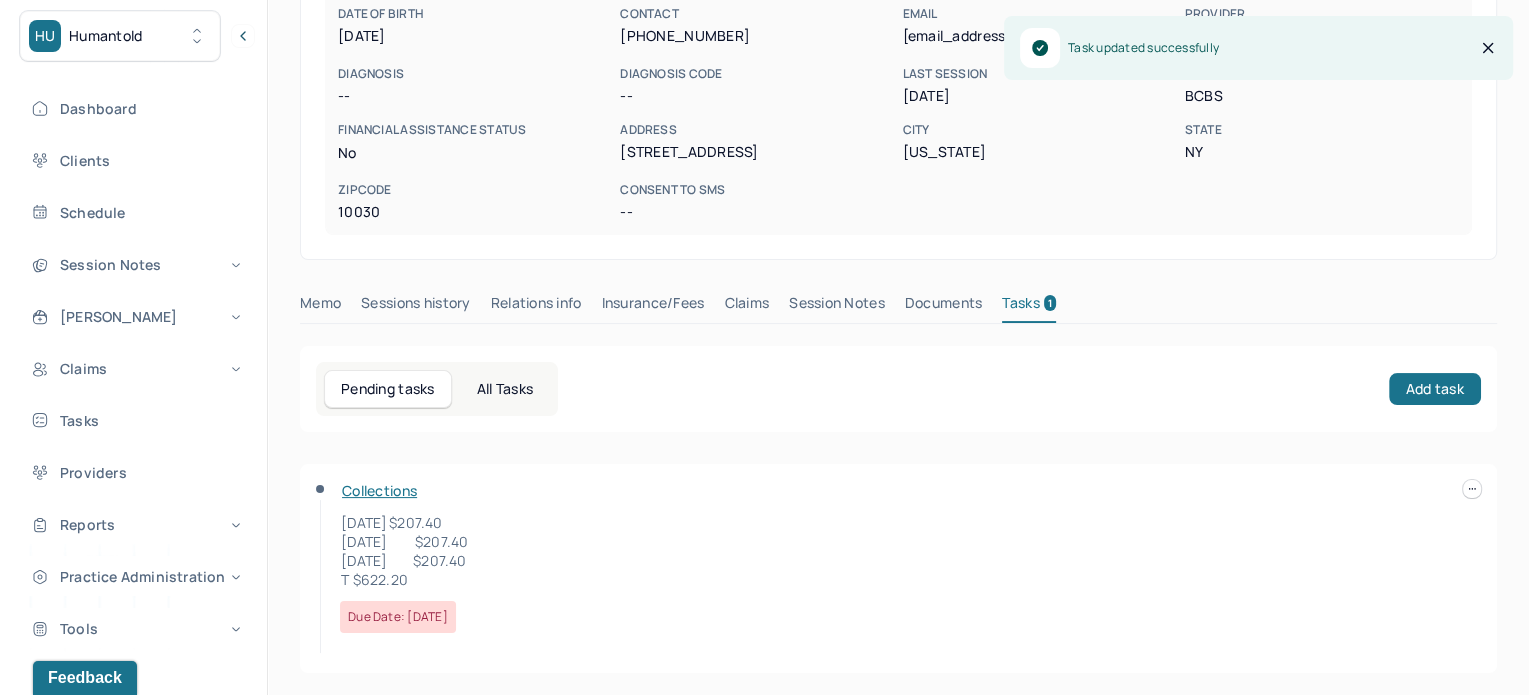 scroll, scrollTop: 180, scrollLeft: 0, axis: vertical 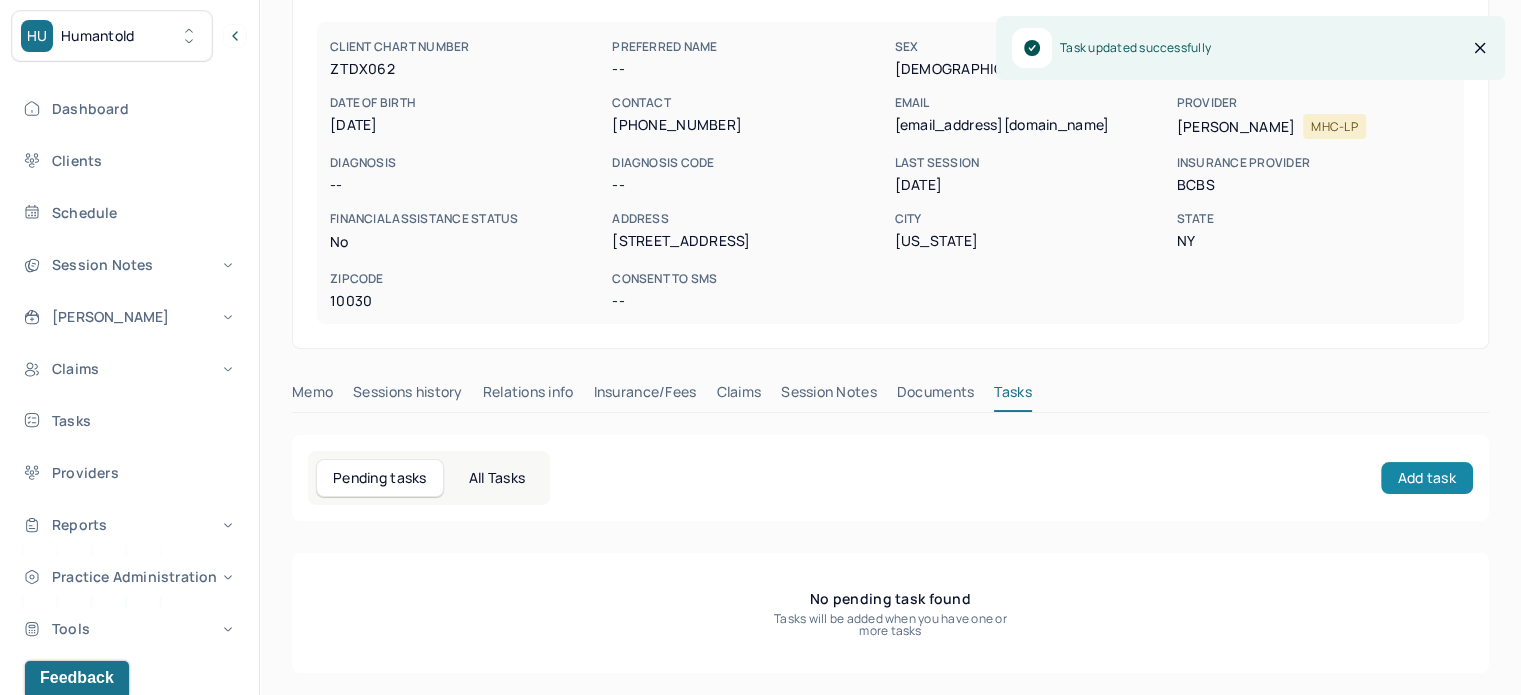 click on "Add task" at bounding box center (1427, 478) 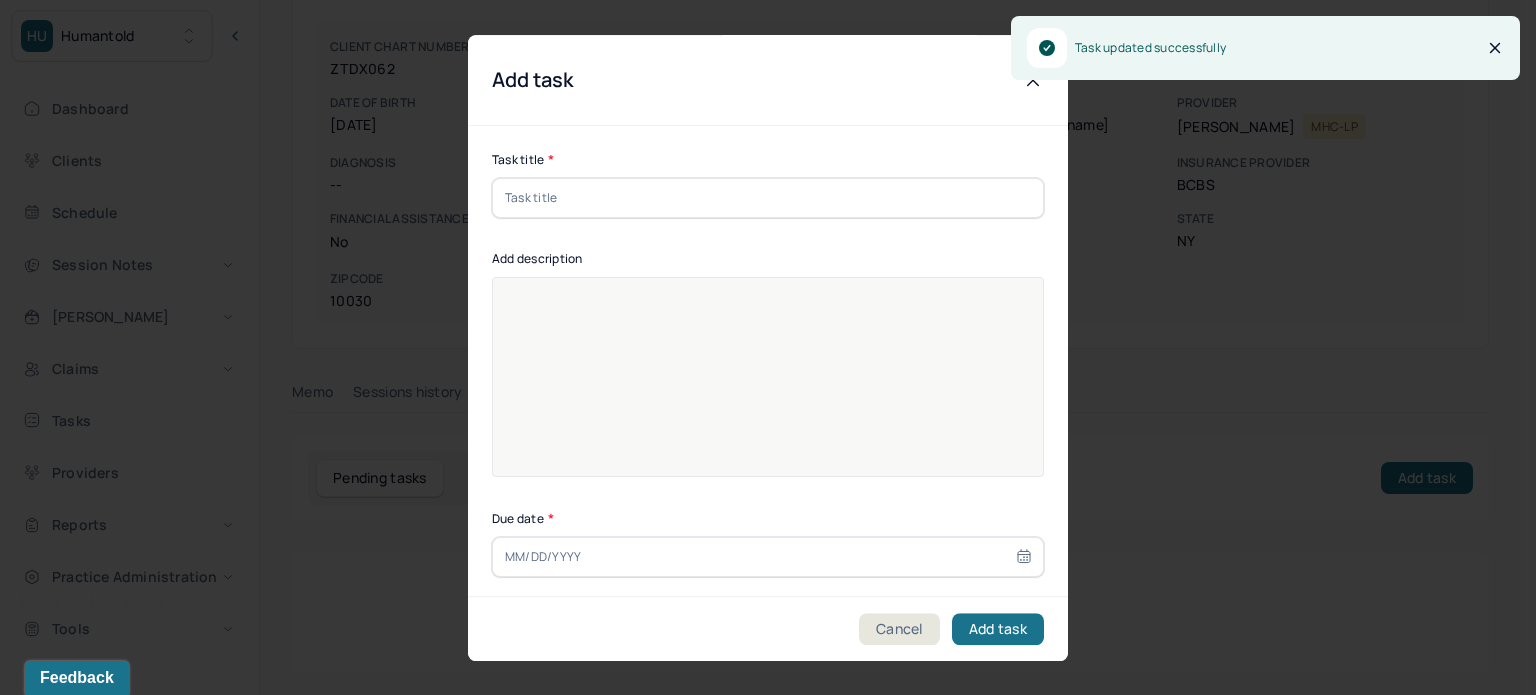click at bounding box center (768, 390) 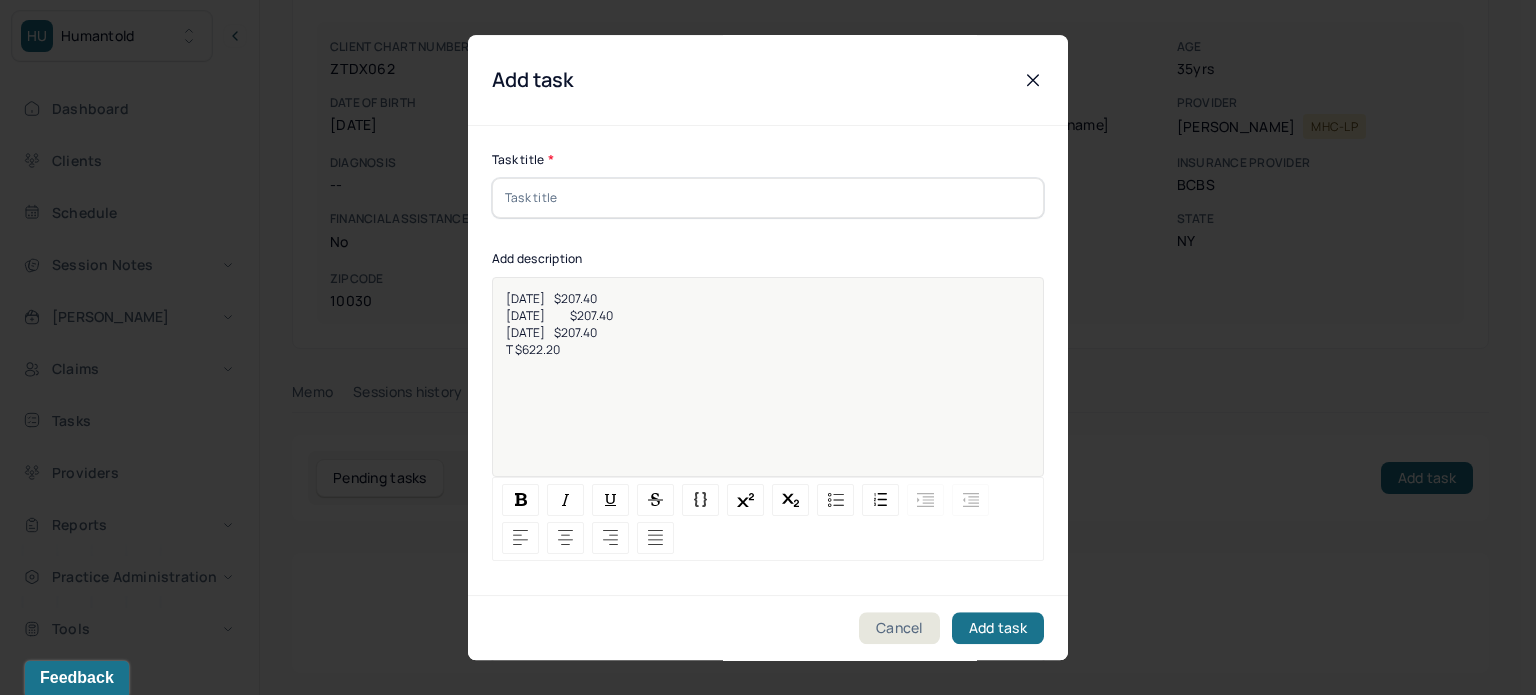 drag, startPoint x: 656, startPoint y: 315, endPoint x: 495, endPoint y: 323, distance: 161.19864 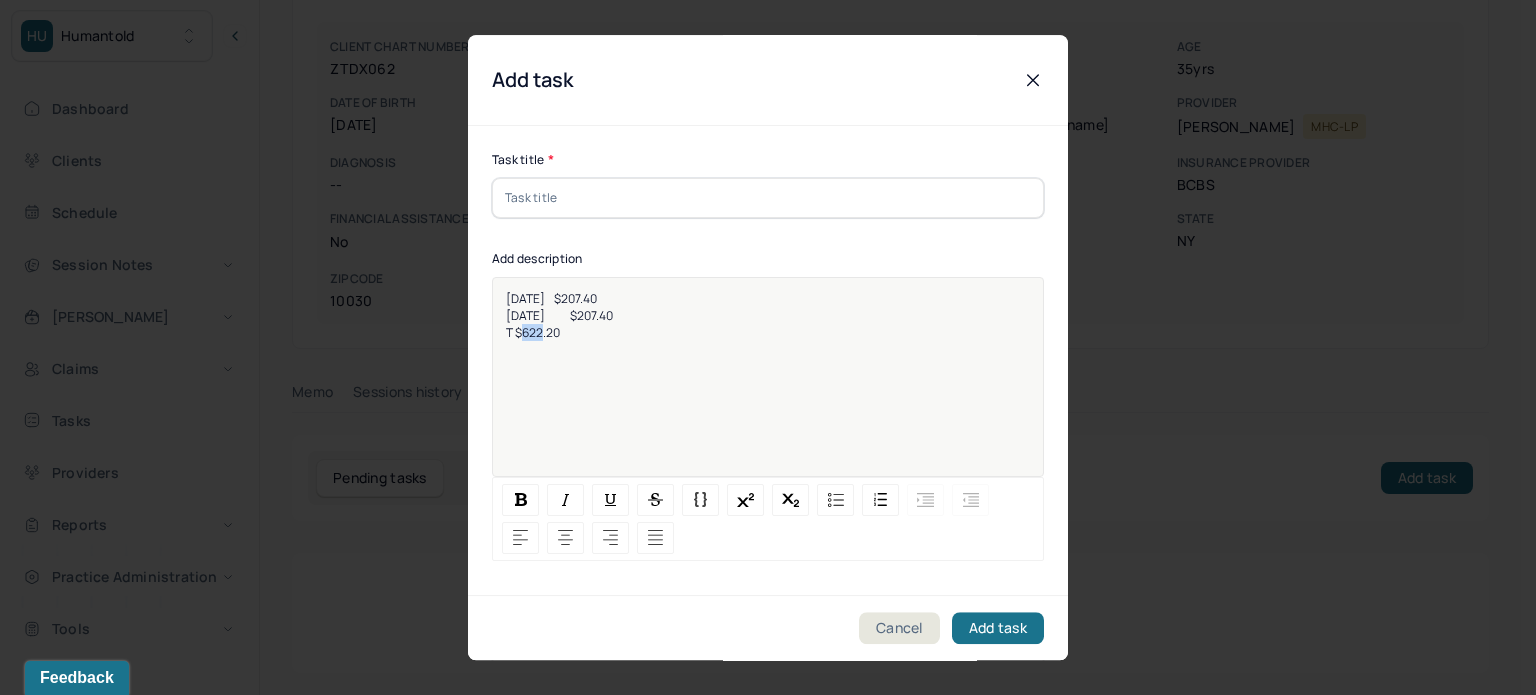 drag, startPoint x: 540, startPoint y: 333, endPoint x: 523, endPoint y: 336, distance: 17.262676 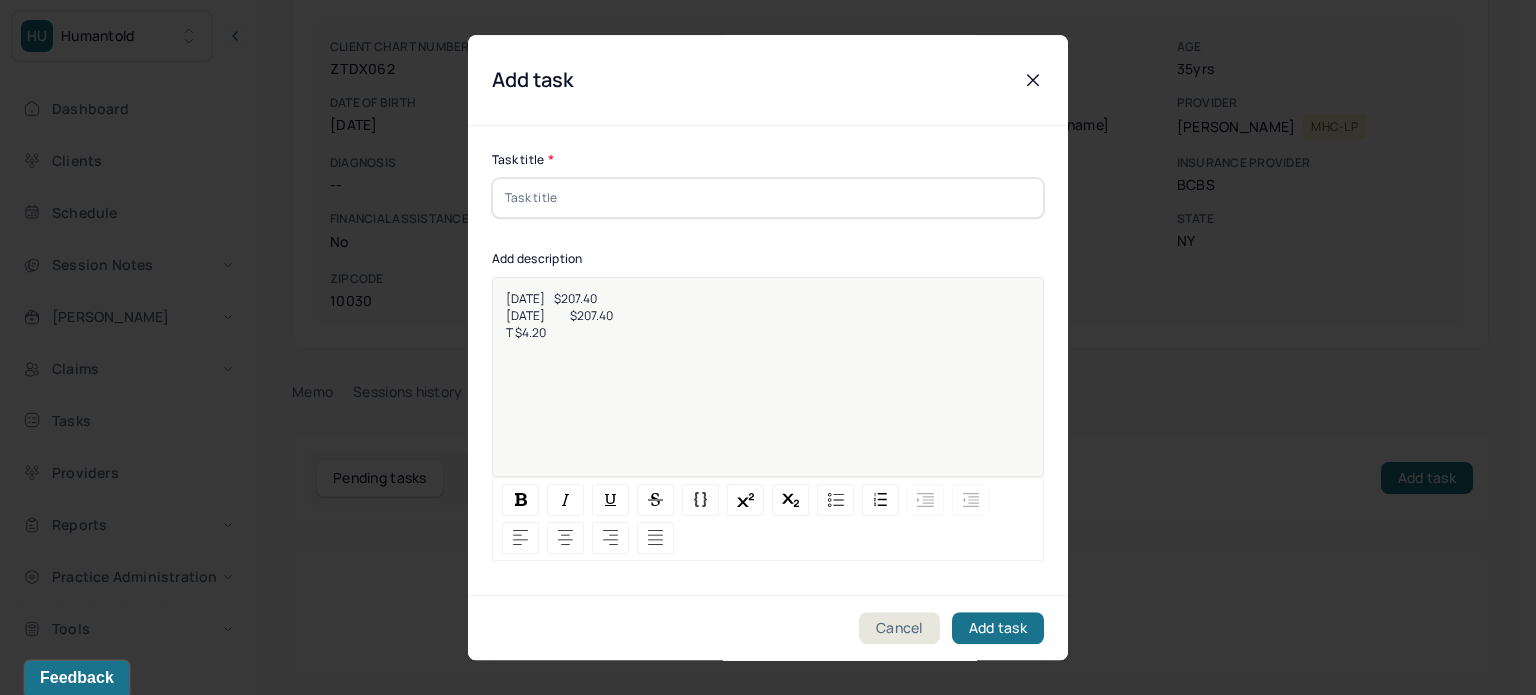 type 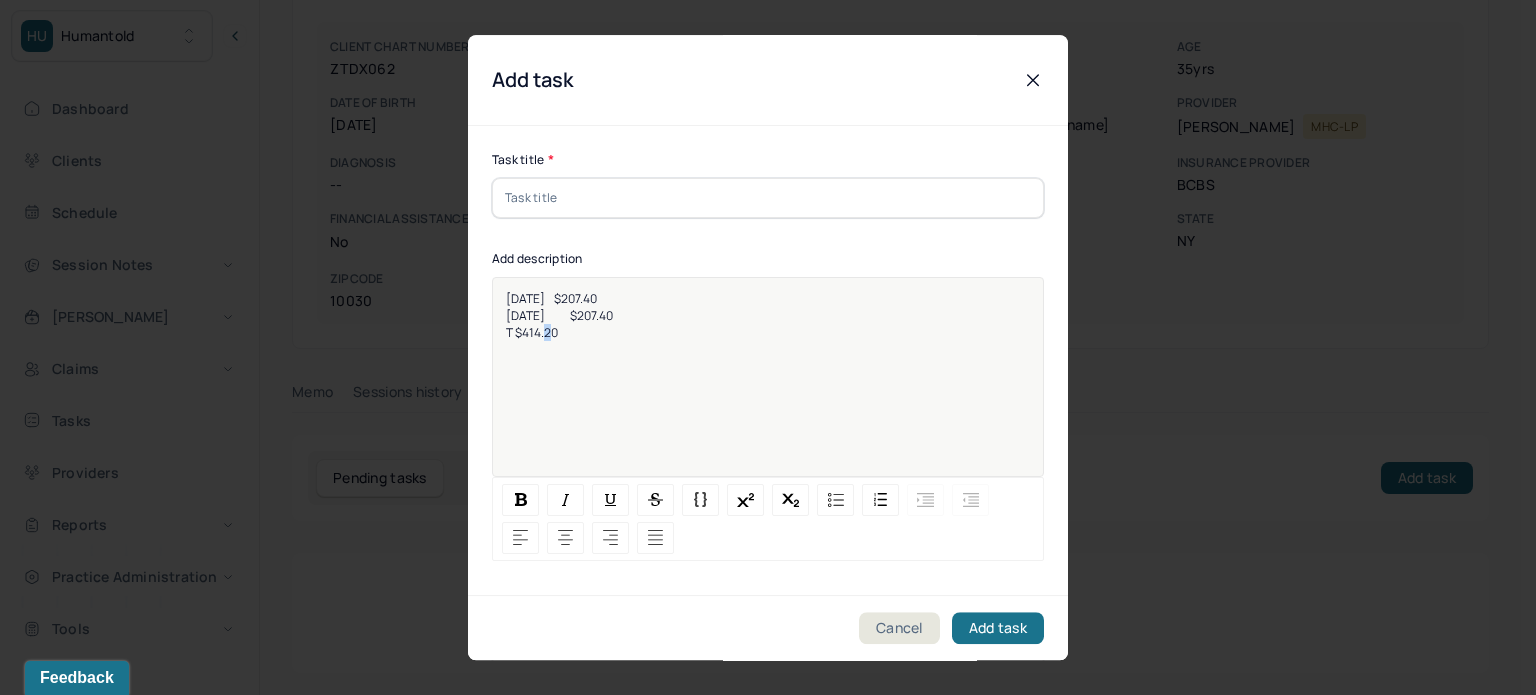 click on "T $414.20" at bounding box center (532, 332) 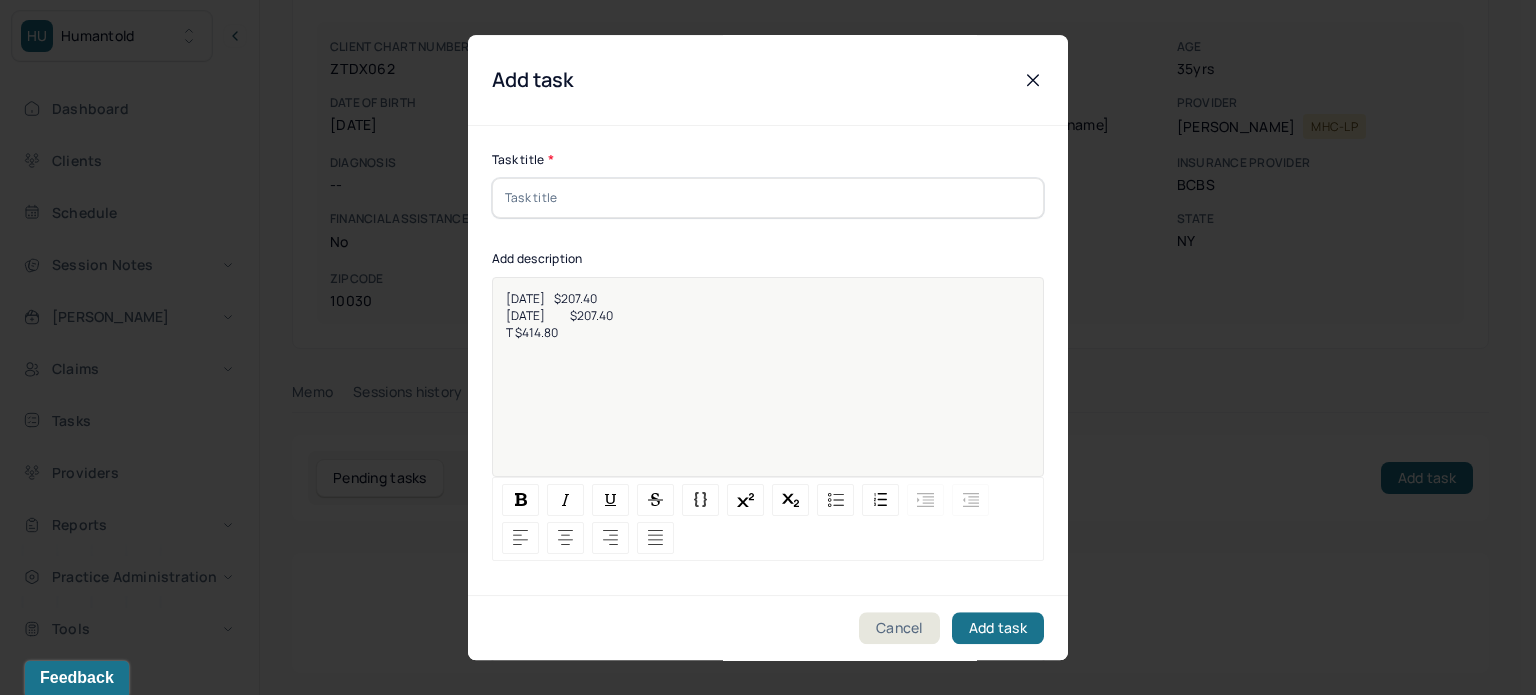 click on "5/29/2025	$207.40 6/5/2025	        $207.40 T $414.80" at bounding box center (768, 390) 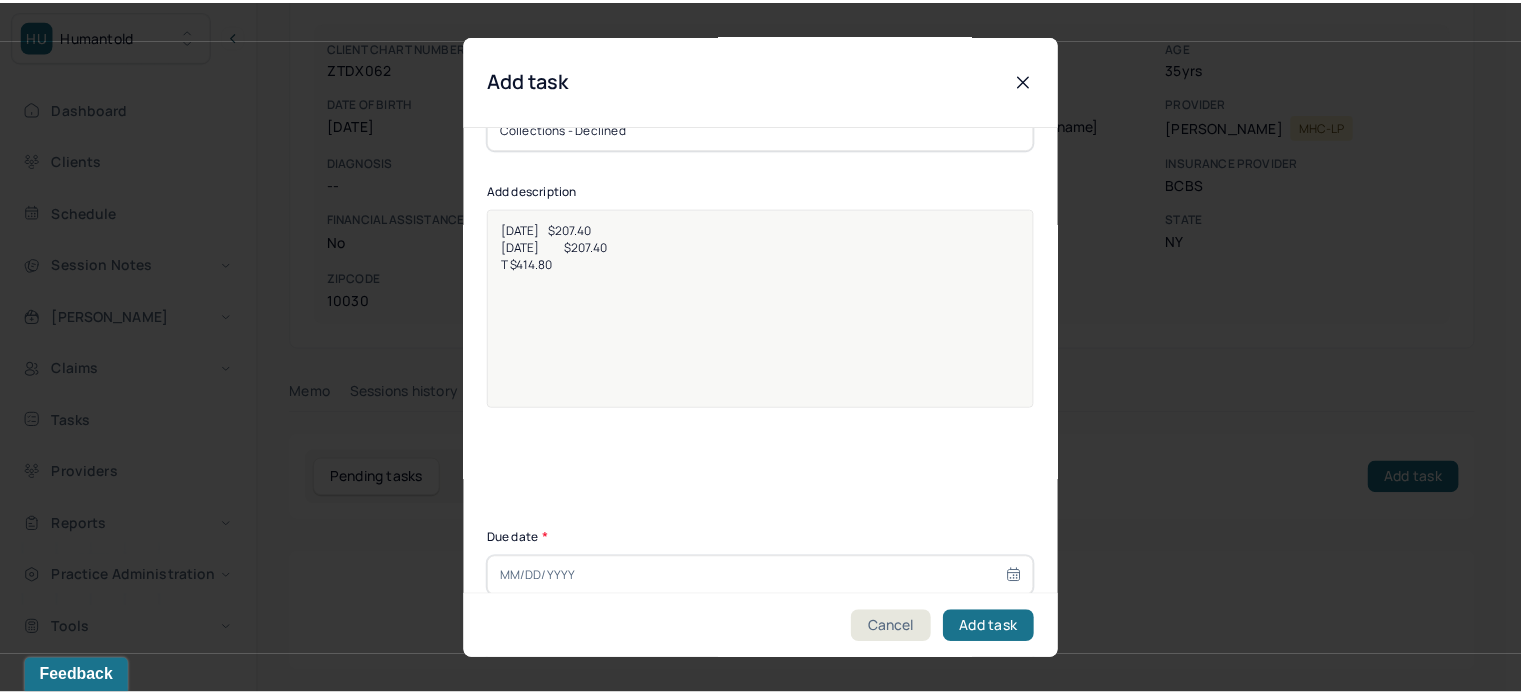 scroll, scrollTop: 256, scrollLeft: 0, axis: vertical 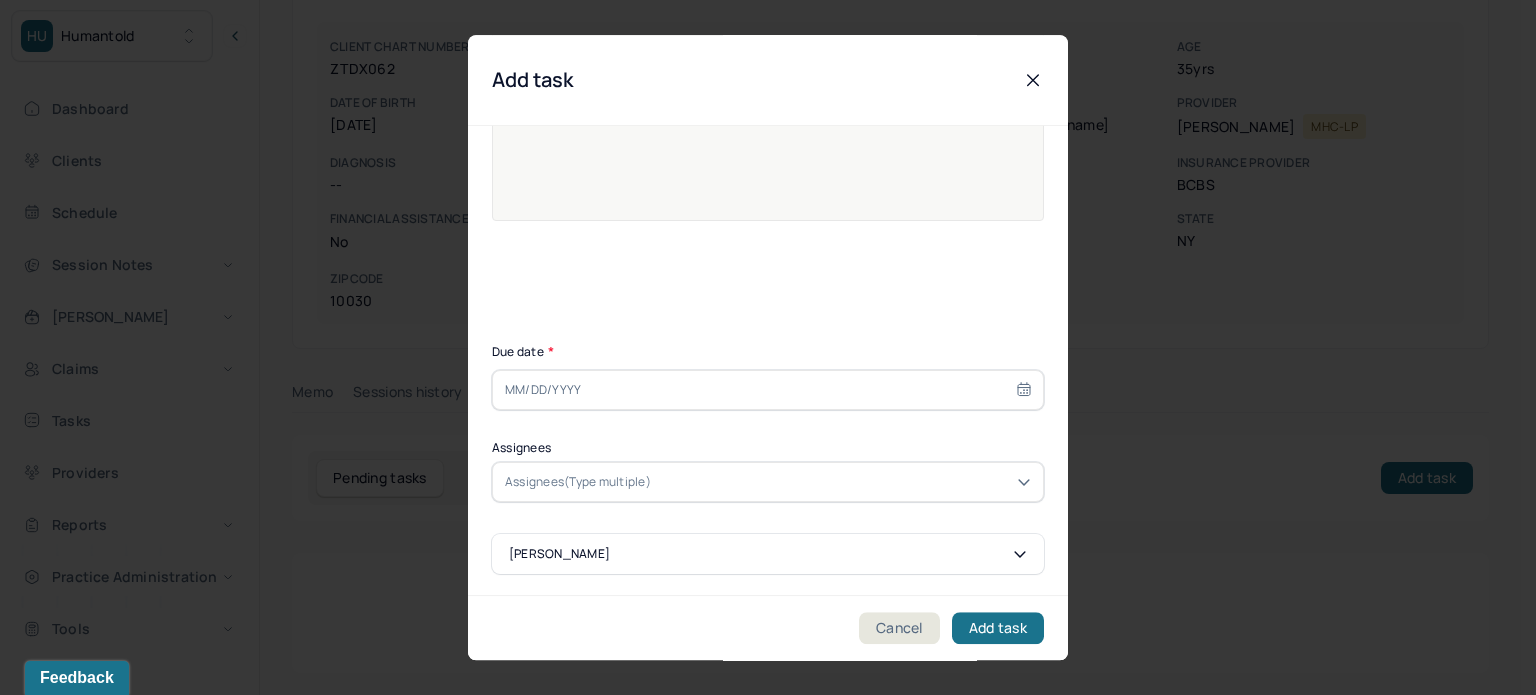 type on "Collections - Declined" 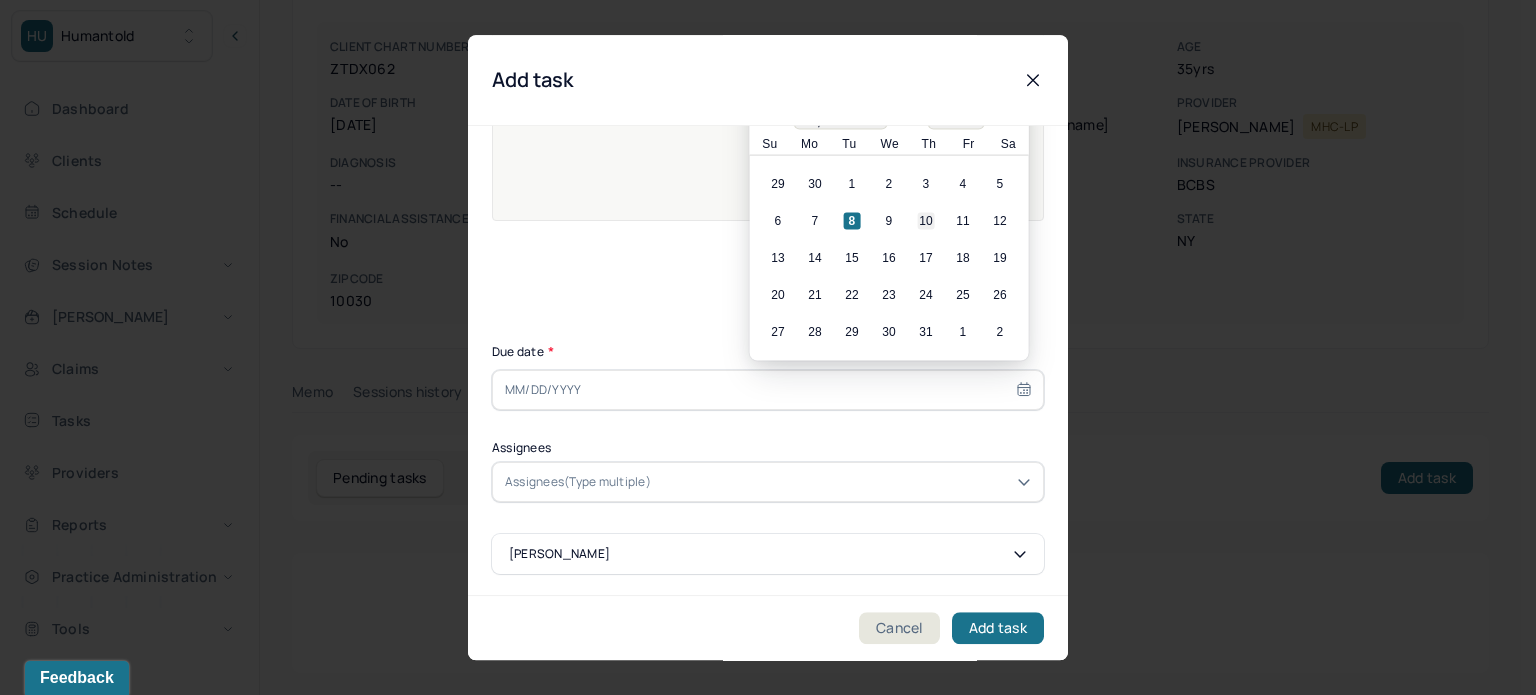 click on "10" at bounding box center [926, 221] 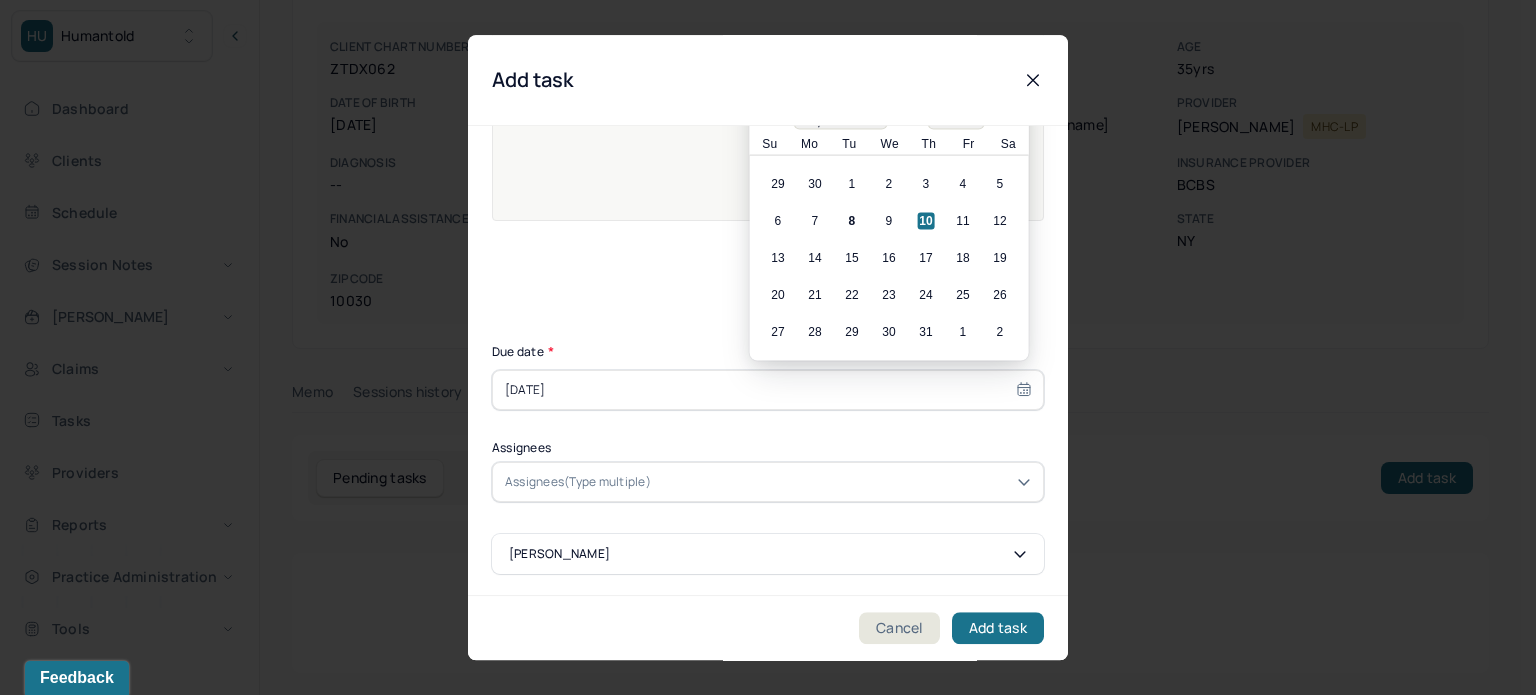 click at bounding box center [658, 482] 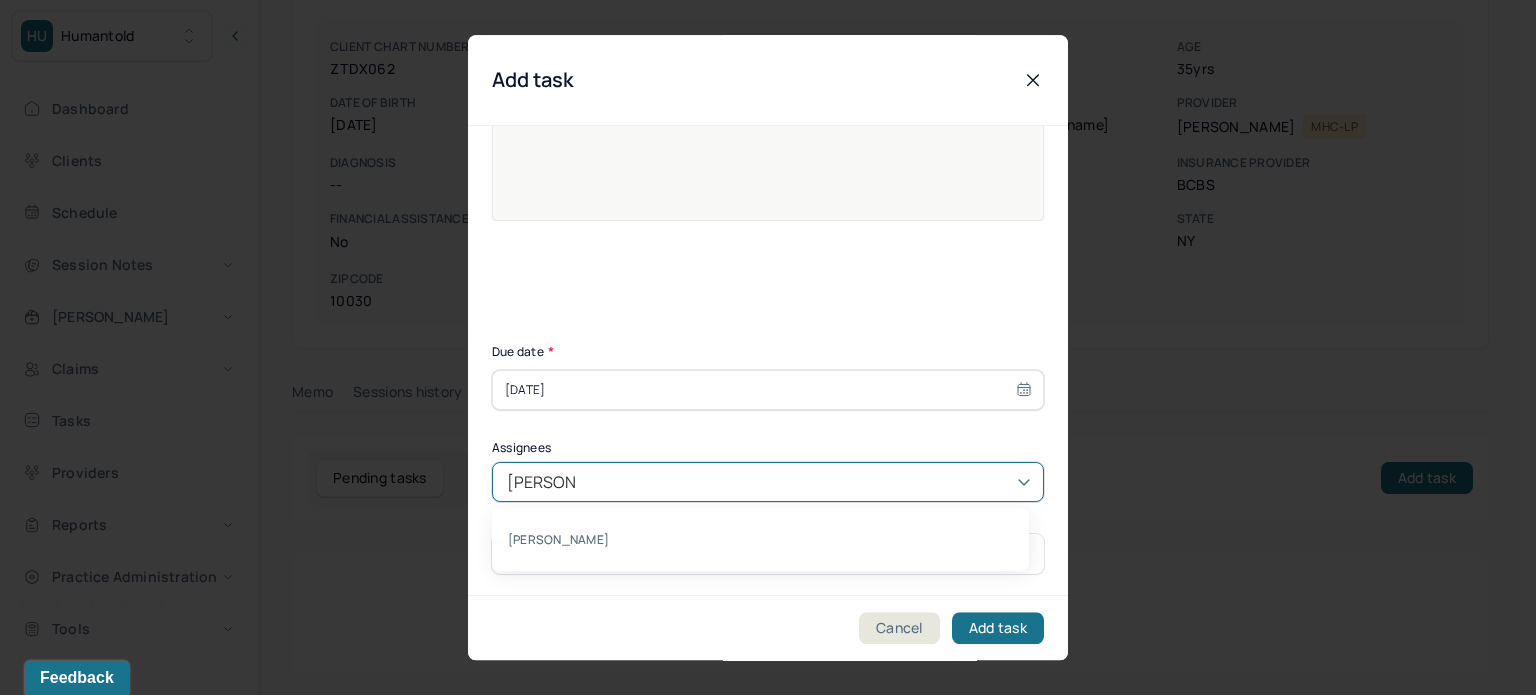 type on "[PERSON_NAME]" 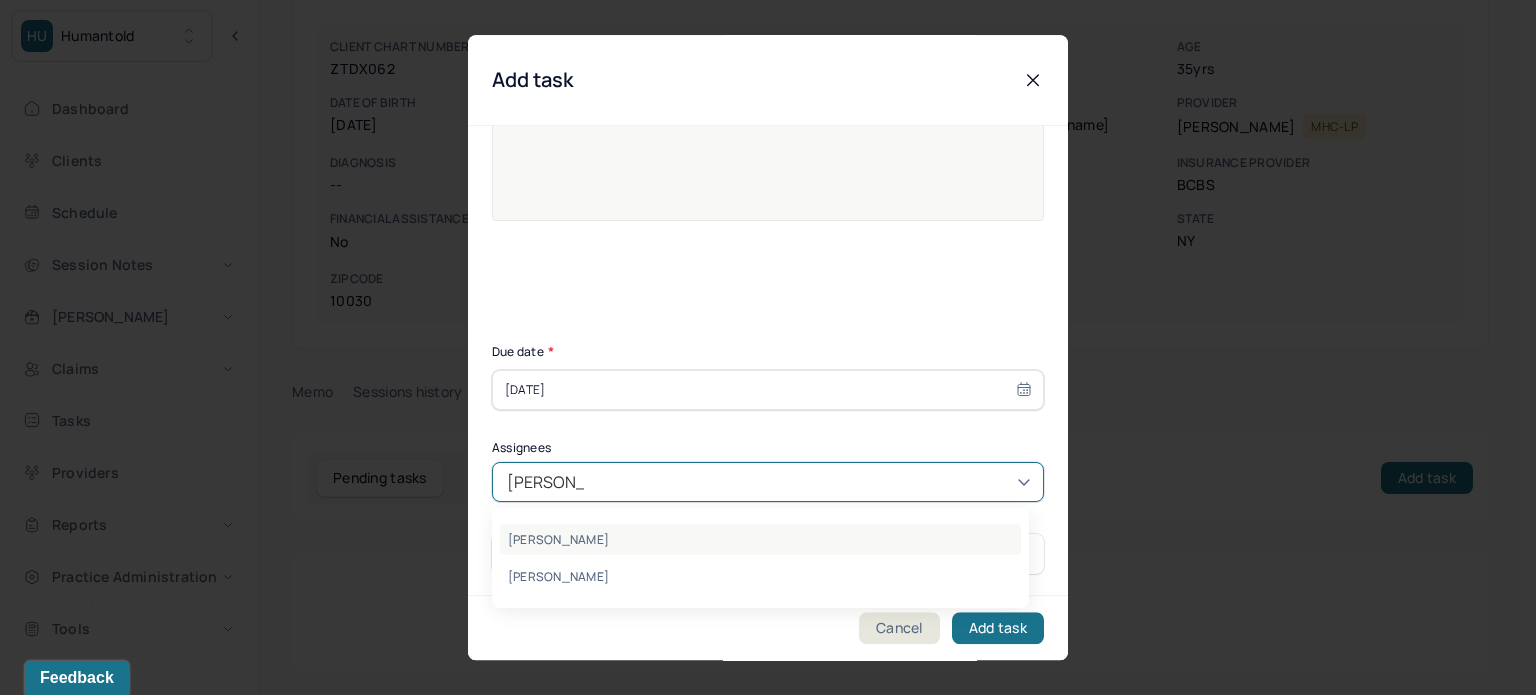 click on "[PERSON_NAME]" at bounding box center (760, 539) 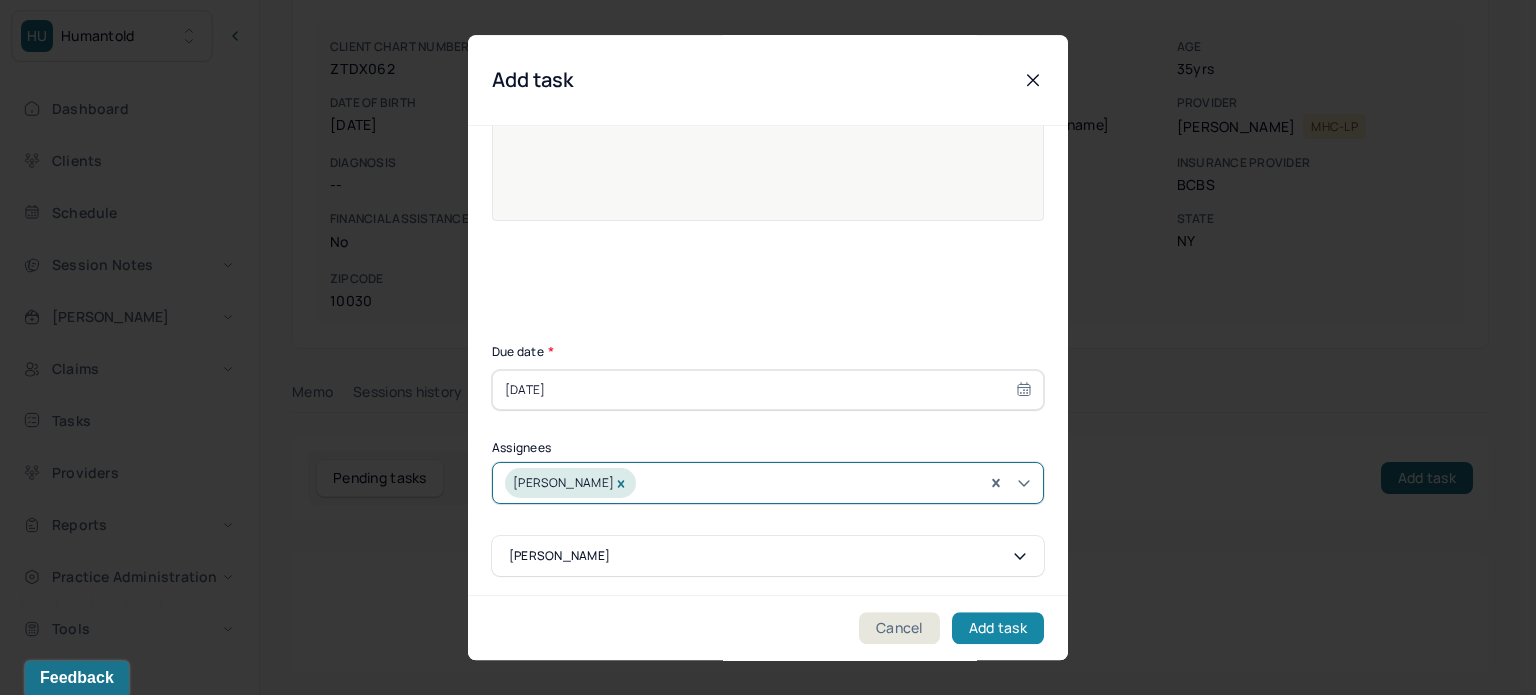 click on "Add task" at bounding box center (998, 628) 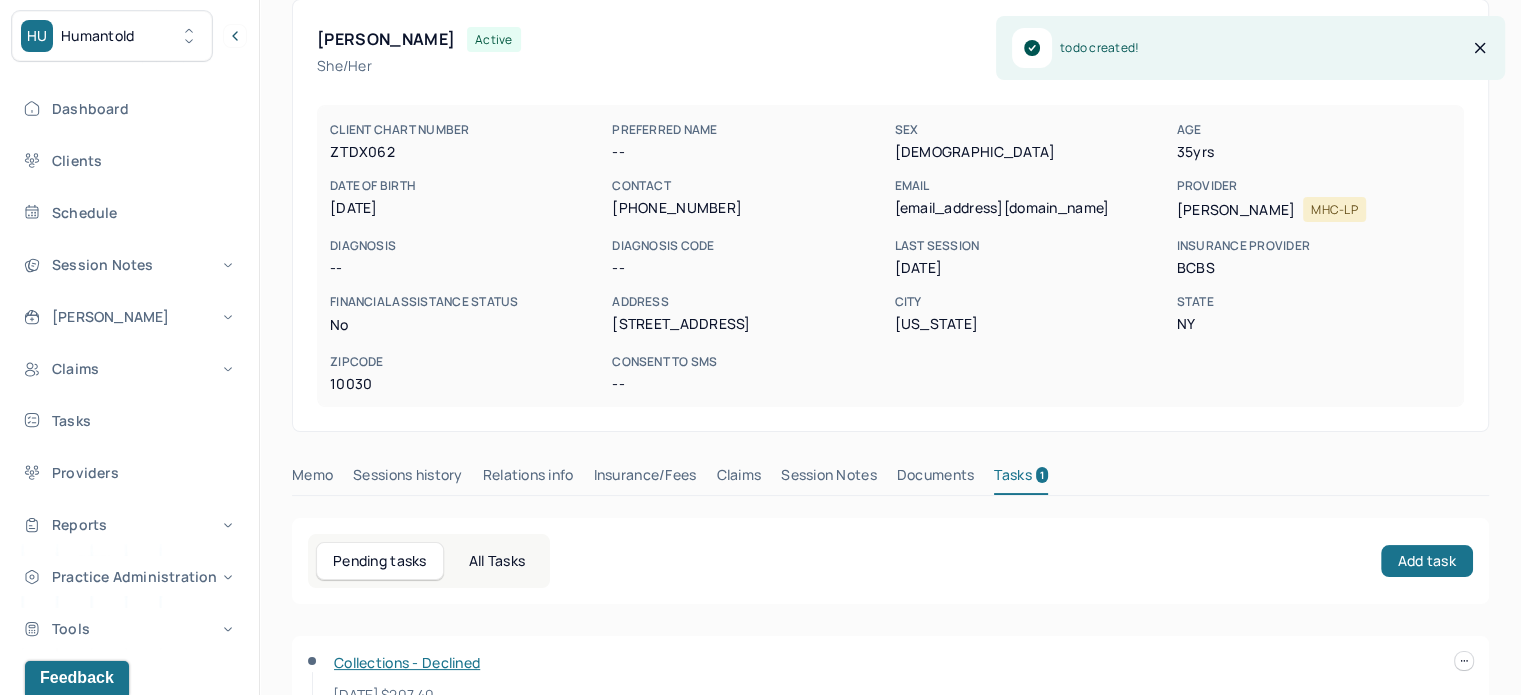 scroll, scrollTop: 0, scrollLeft: 0, axis: both 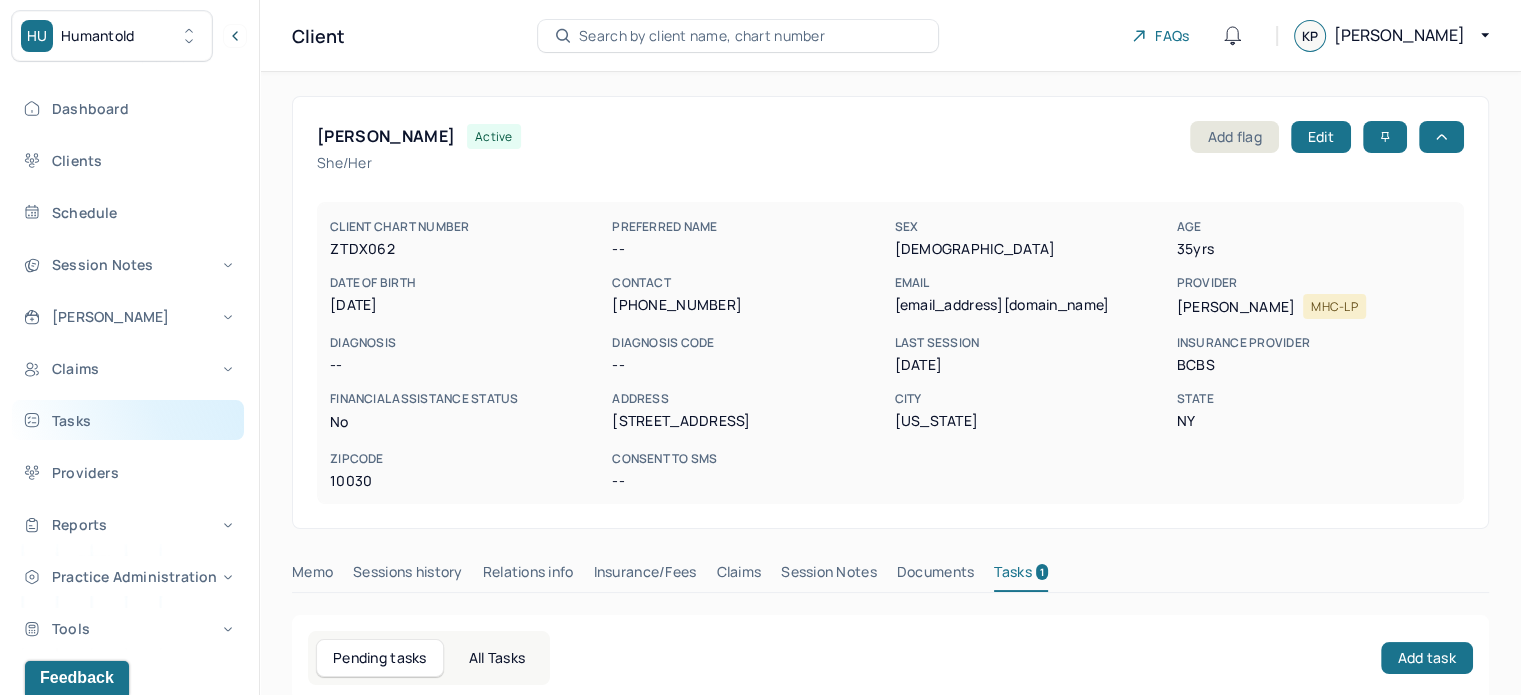click on "Tasks" at bounding box center [128, 420] 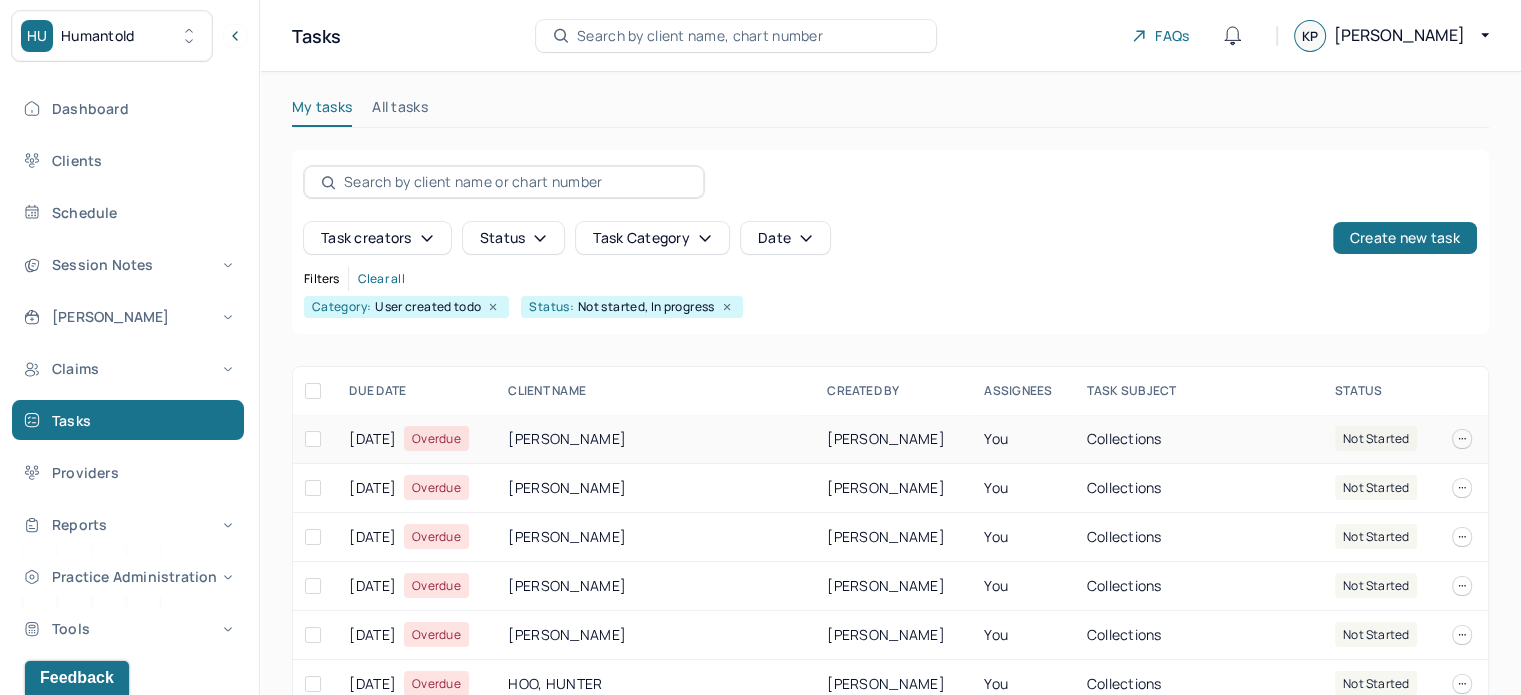click on "[PERSON_NAME]" at bounding box center (655, 439) 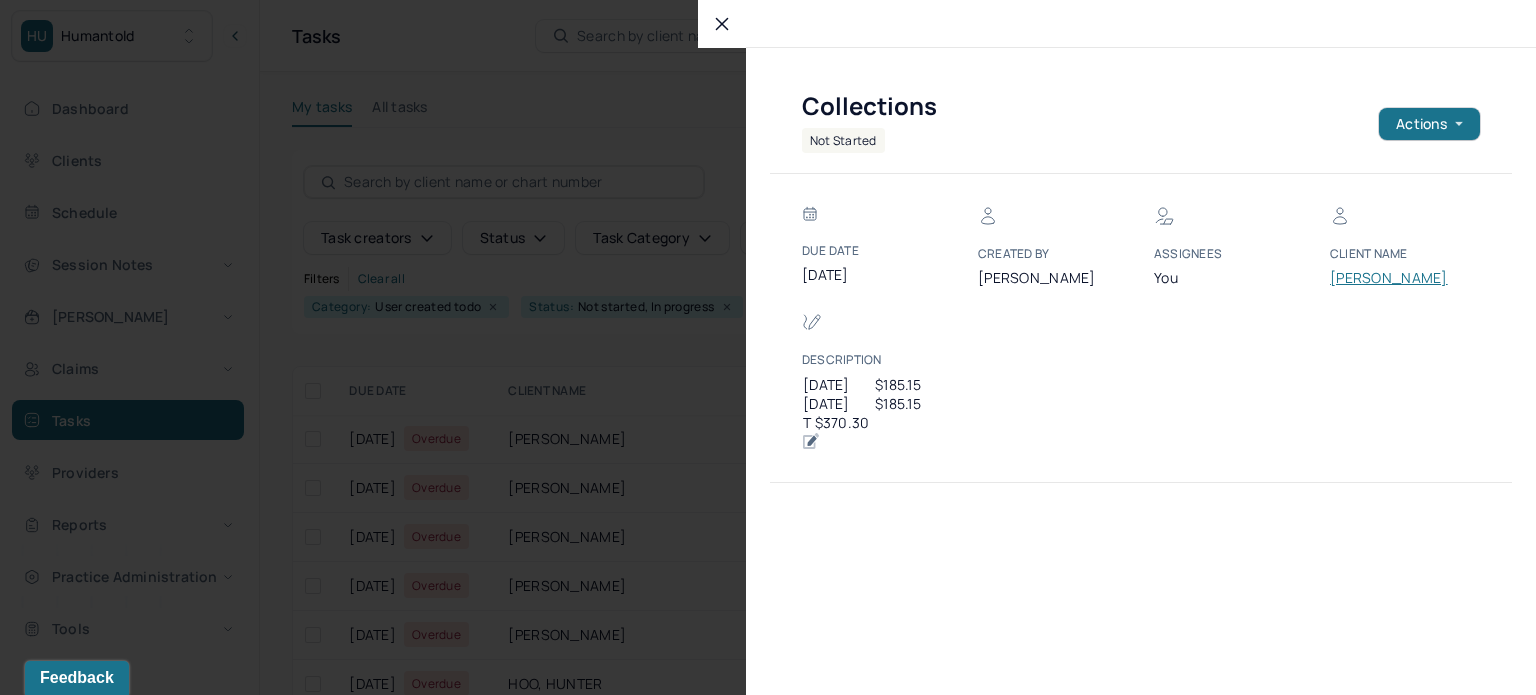 click on "[PERSON_NAME]" at bounding box center (1390, 278) 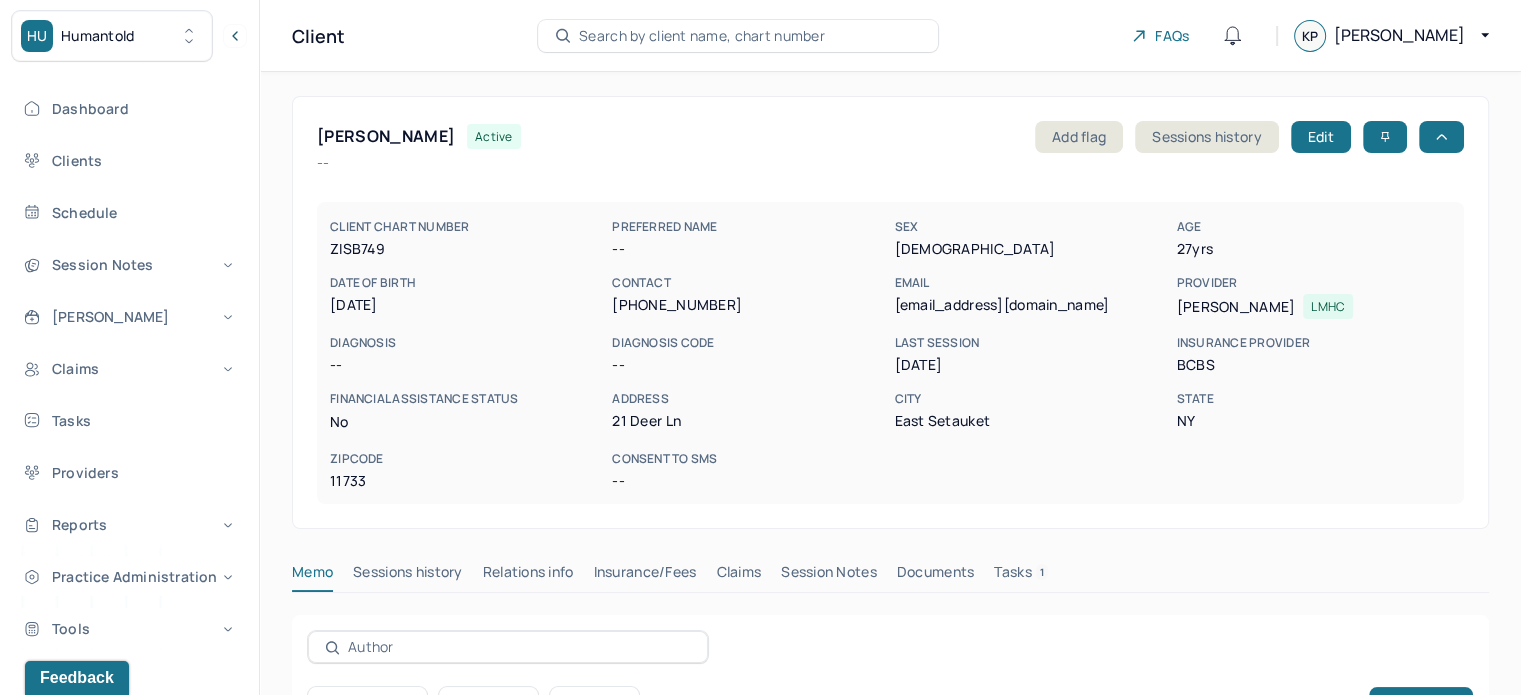 click on "[PERSON_NAME]" at bounding box center (386, 136) 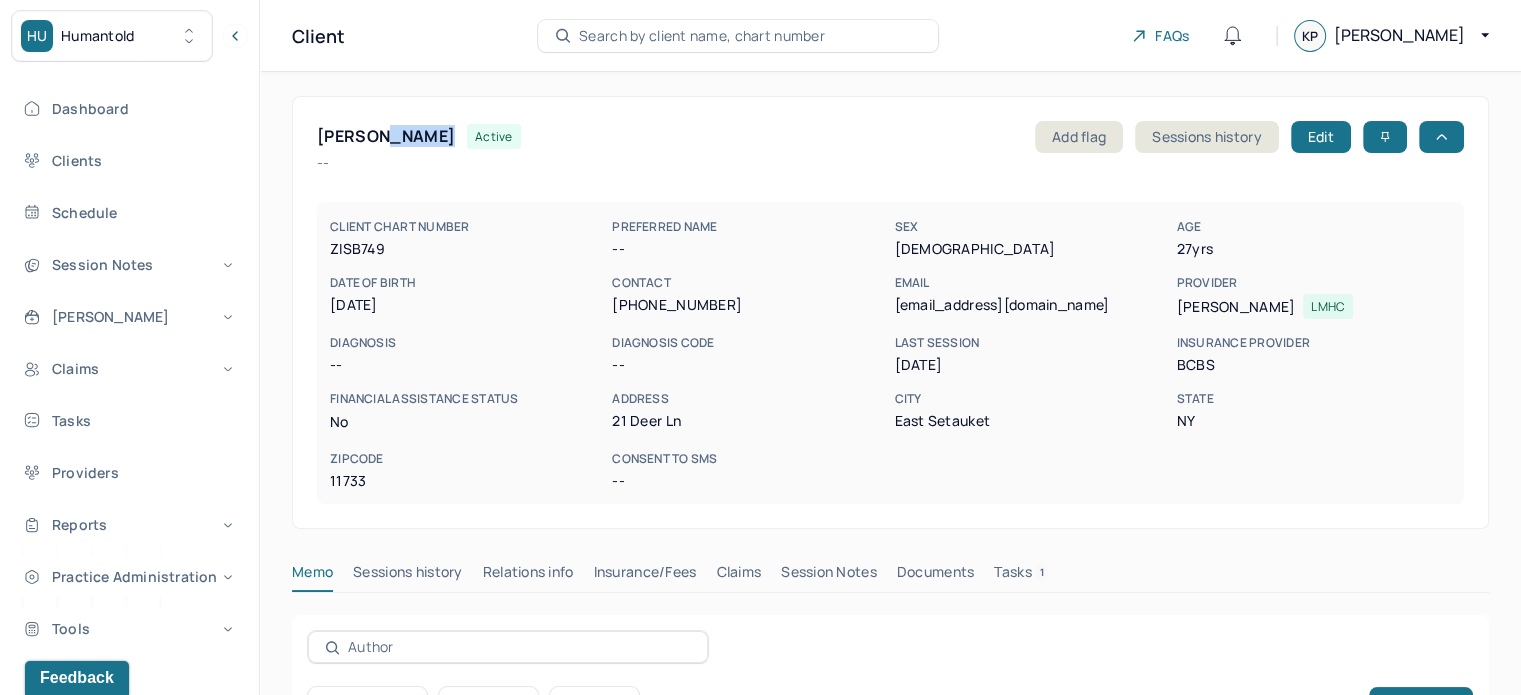 click on "[PERSON_NAME]" at bounding box center [386, 136] 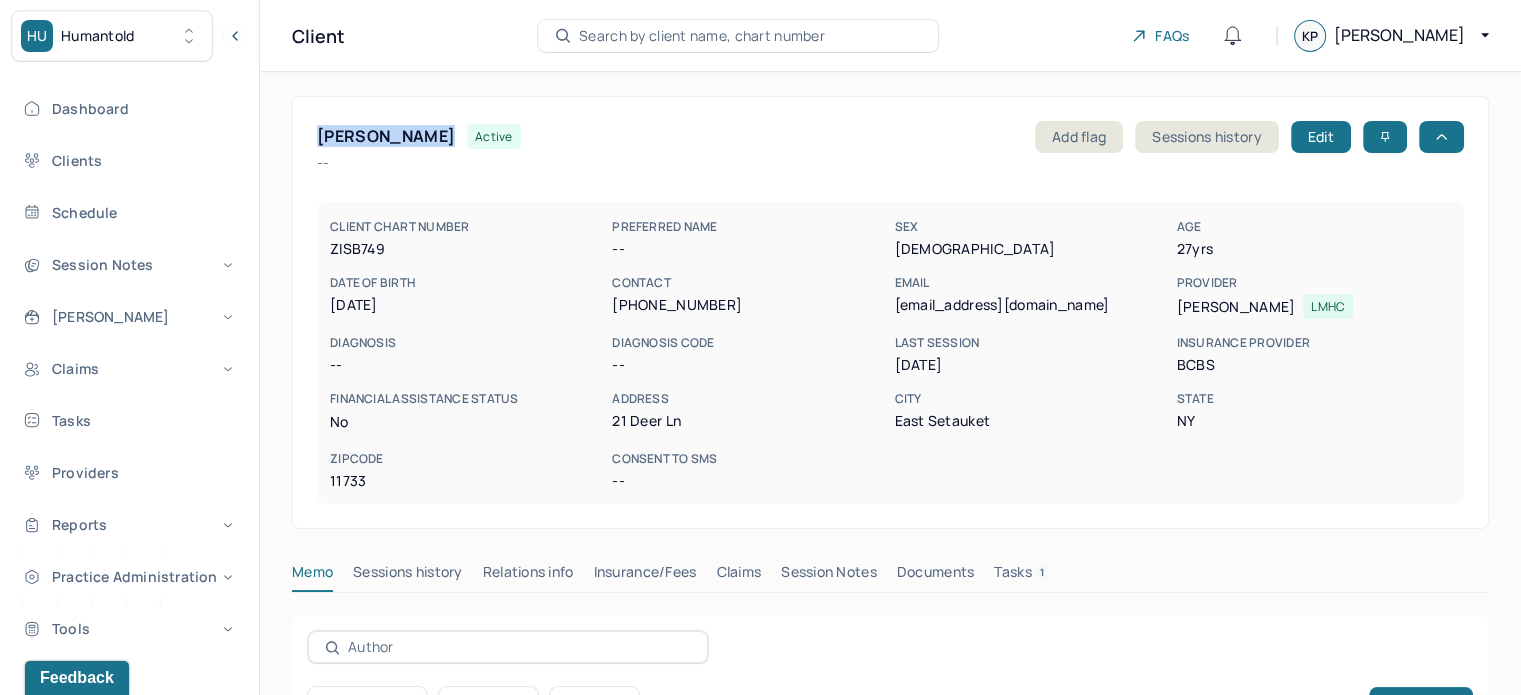 click on "[PERSON_NAME]" at bounding box center [386, 136] 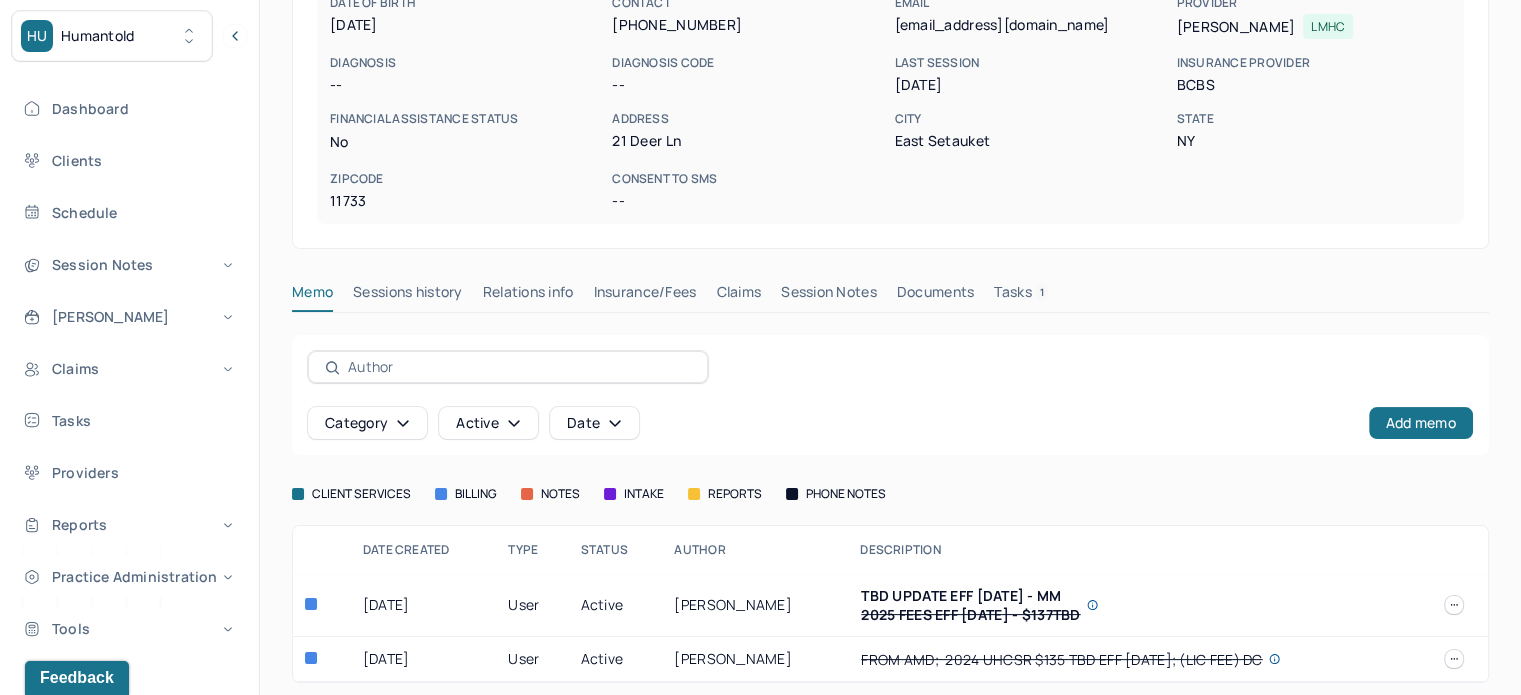 scroll, scrollTop: 290, scrollLeft: 0, axis: vertical 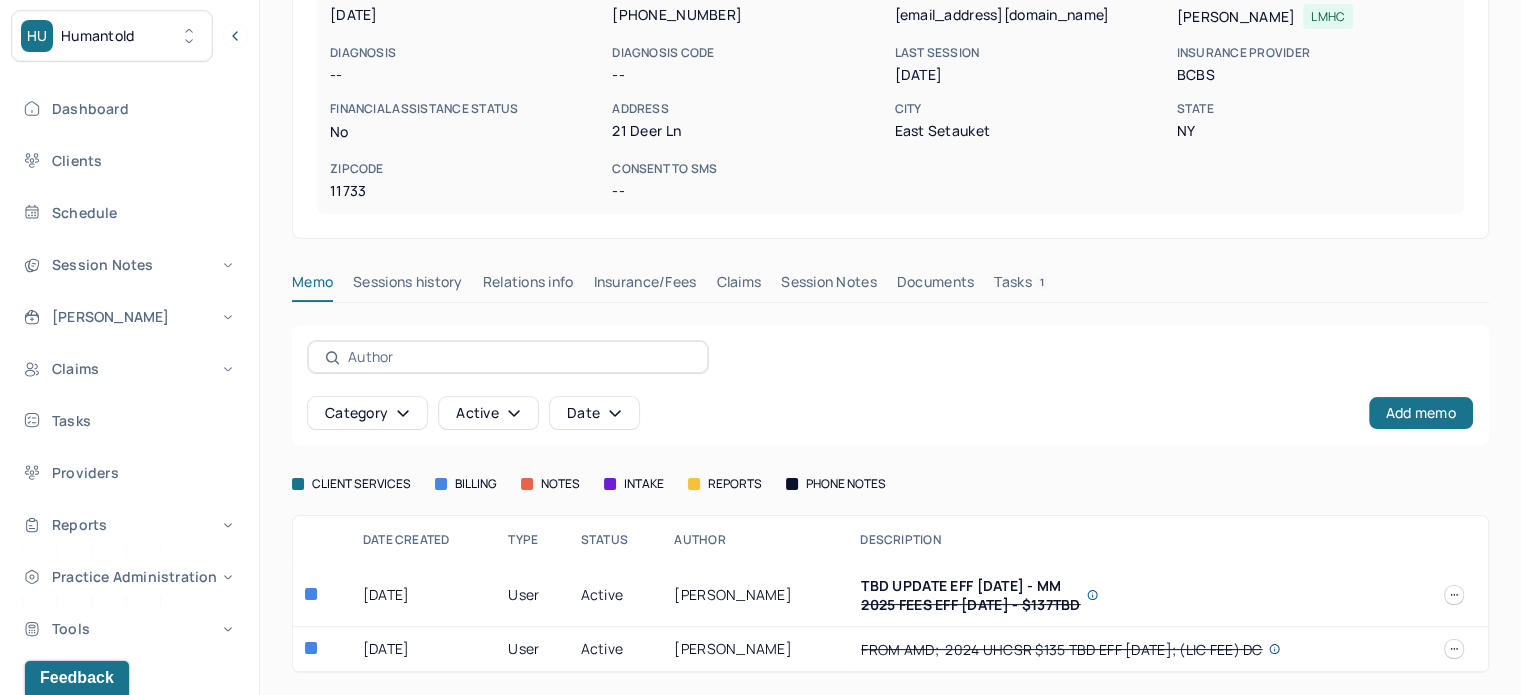click on "Claims" at bounding box center [738, 286] 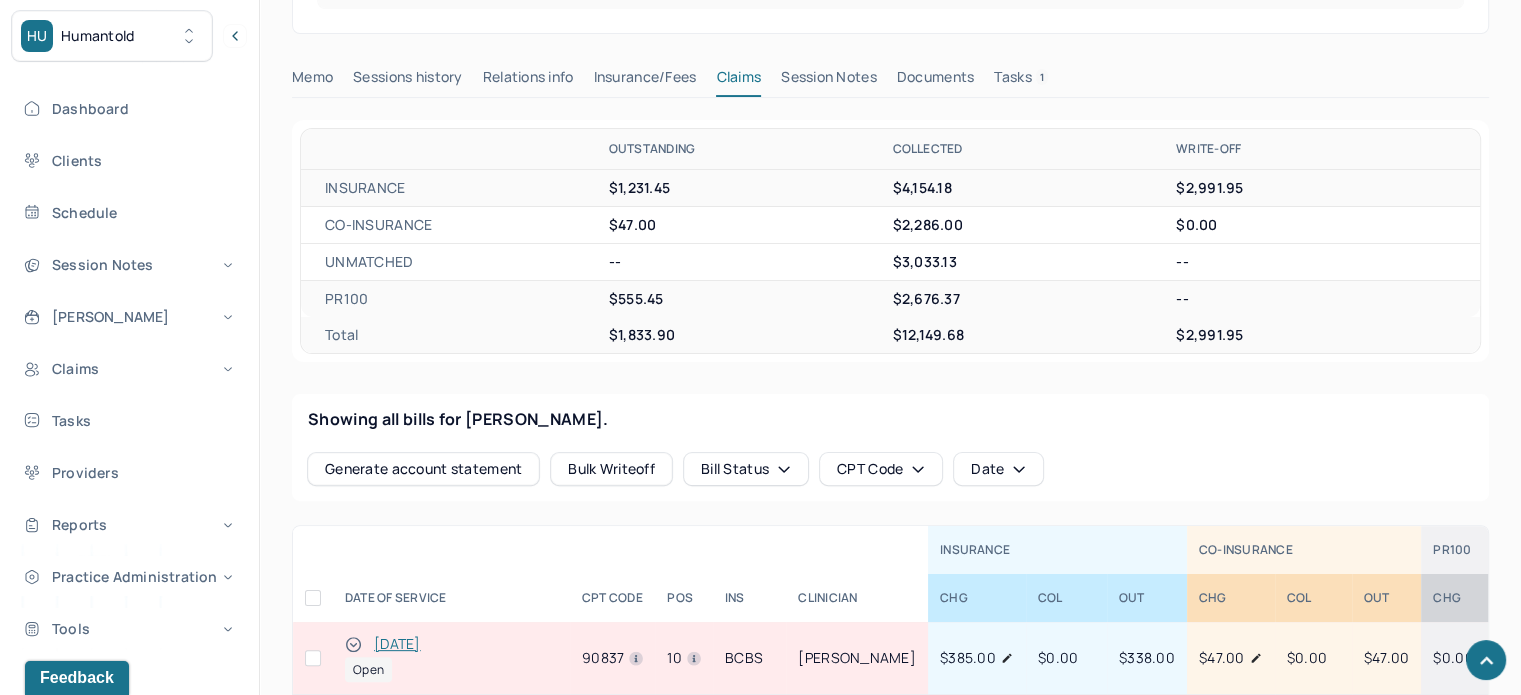 scroll, scrollTop: 890, scrollLeft: 0, axis: vertical 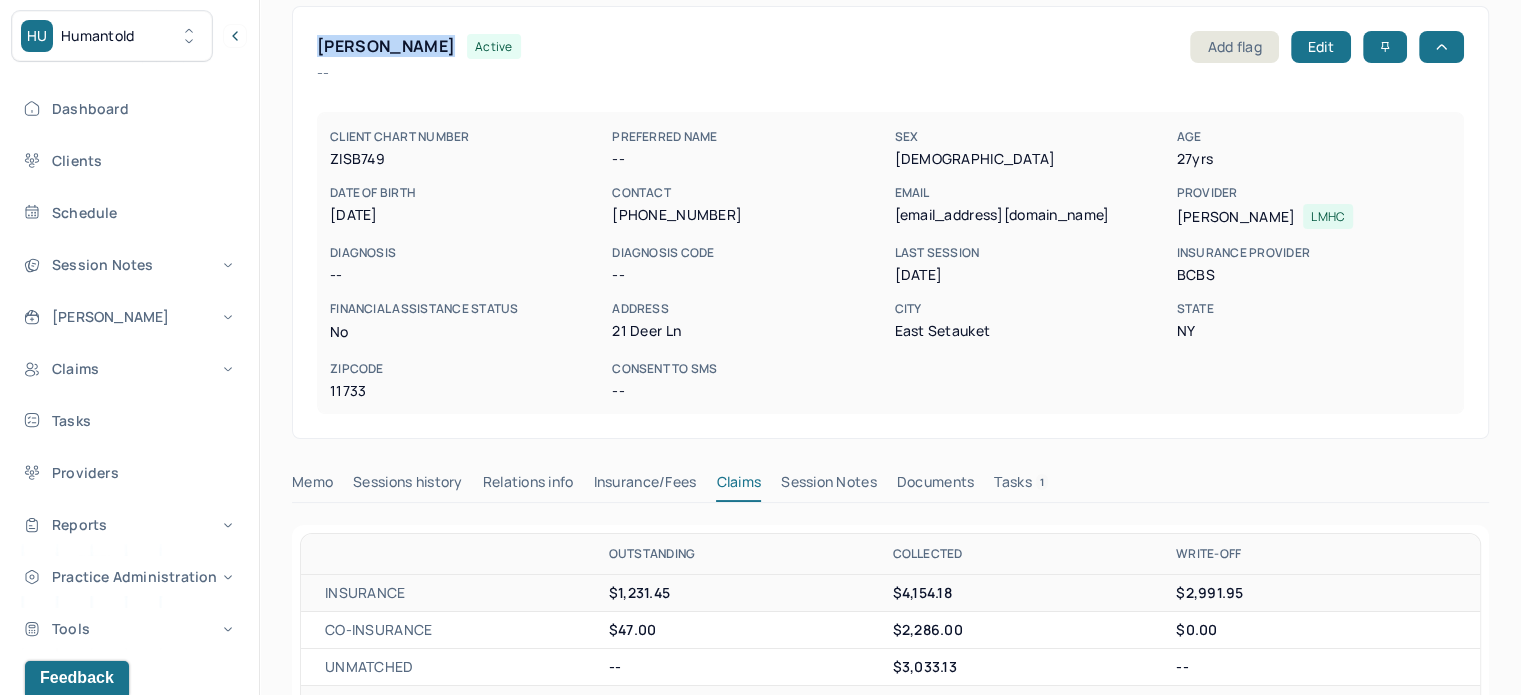 click on "zyunleiq@gmail.com" at bounding box center (1031, 215) 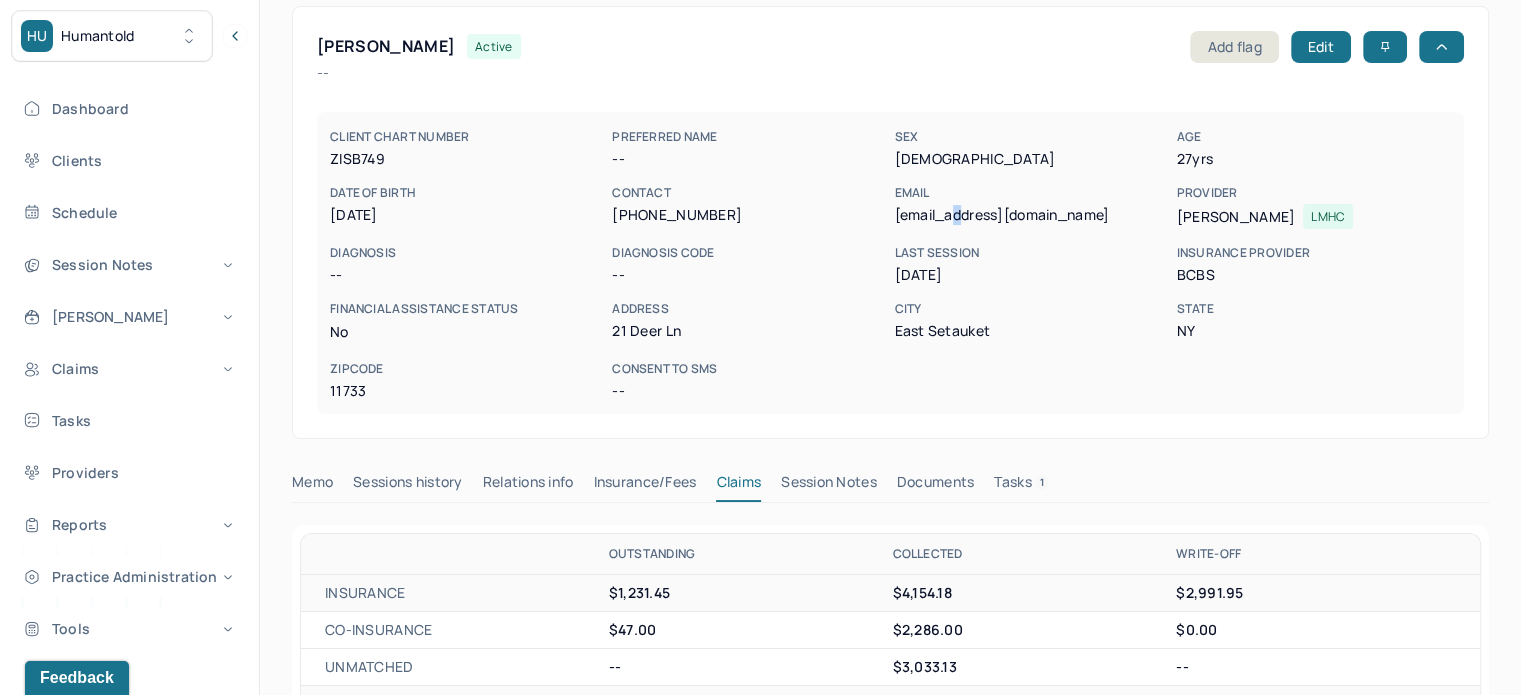 click on "zyunleiq@gmail.com" at bounding box center [1031, 215] 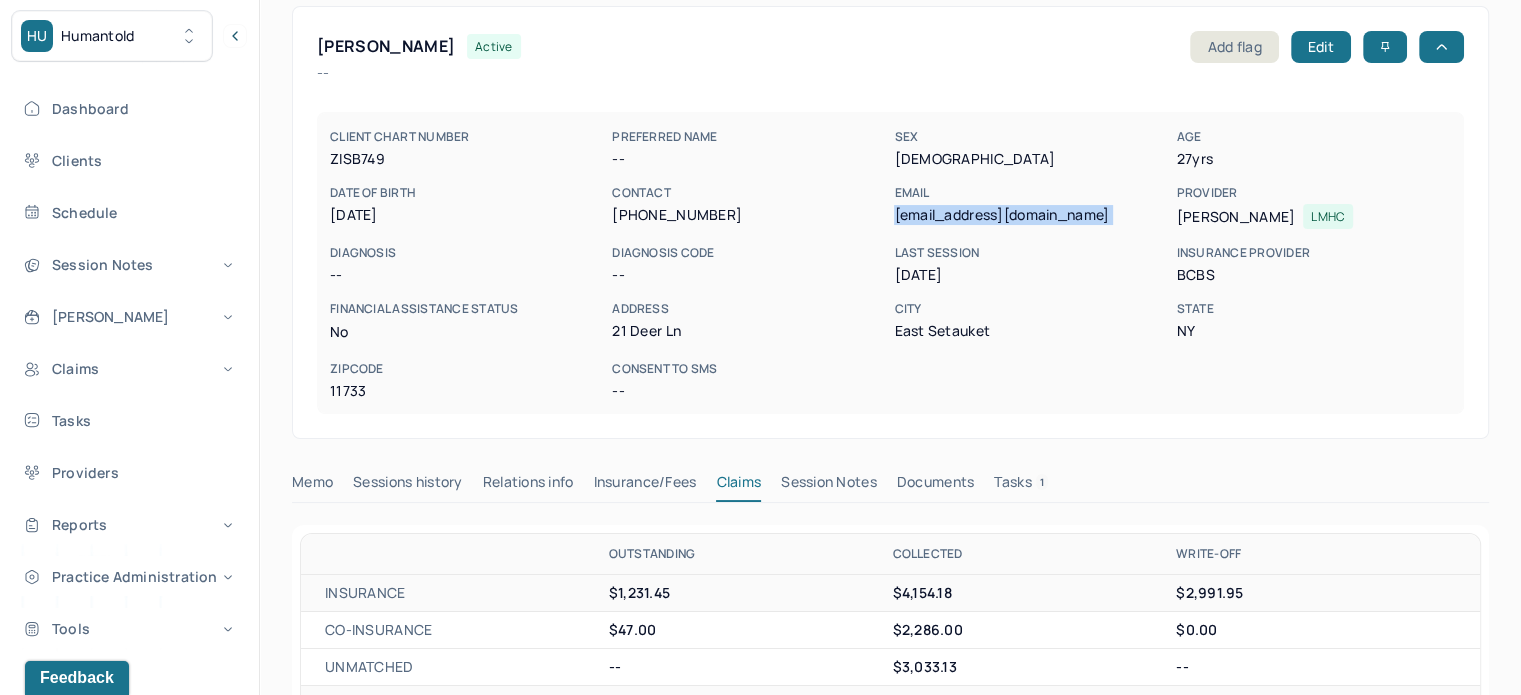 click on "zyunleiq@gmail.com" at bounding box center (1031, 215) 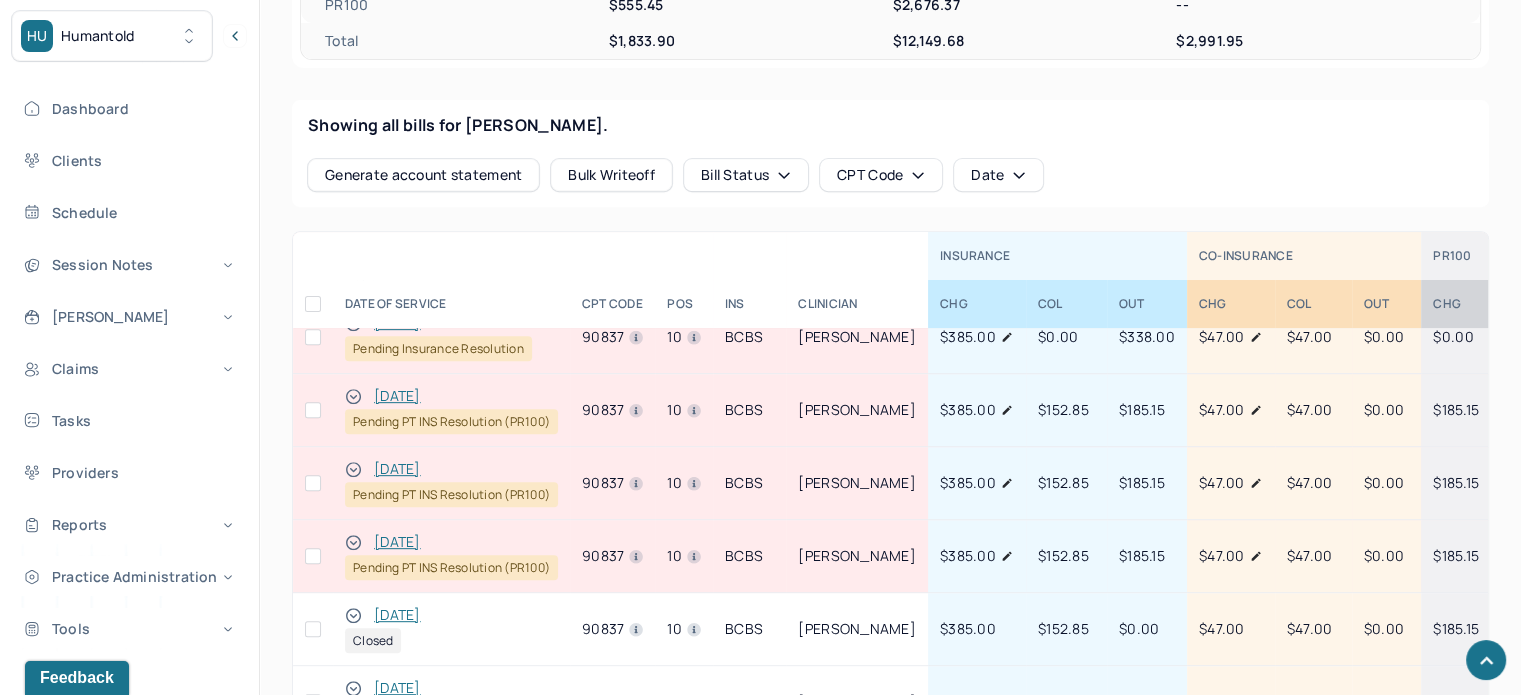 scroll, scrollTop: 790, scrollLeft: 0, axis: vertical 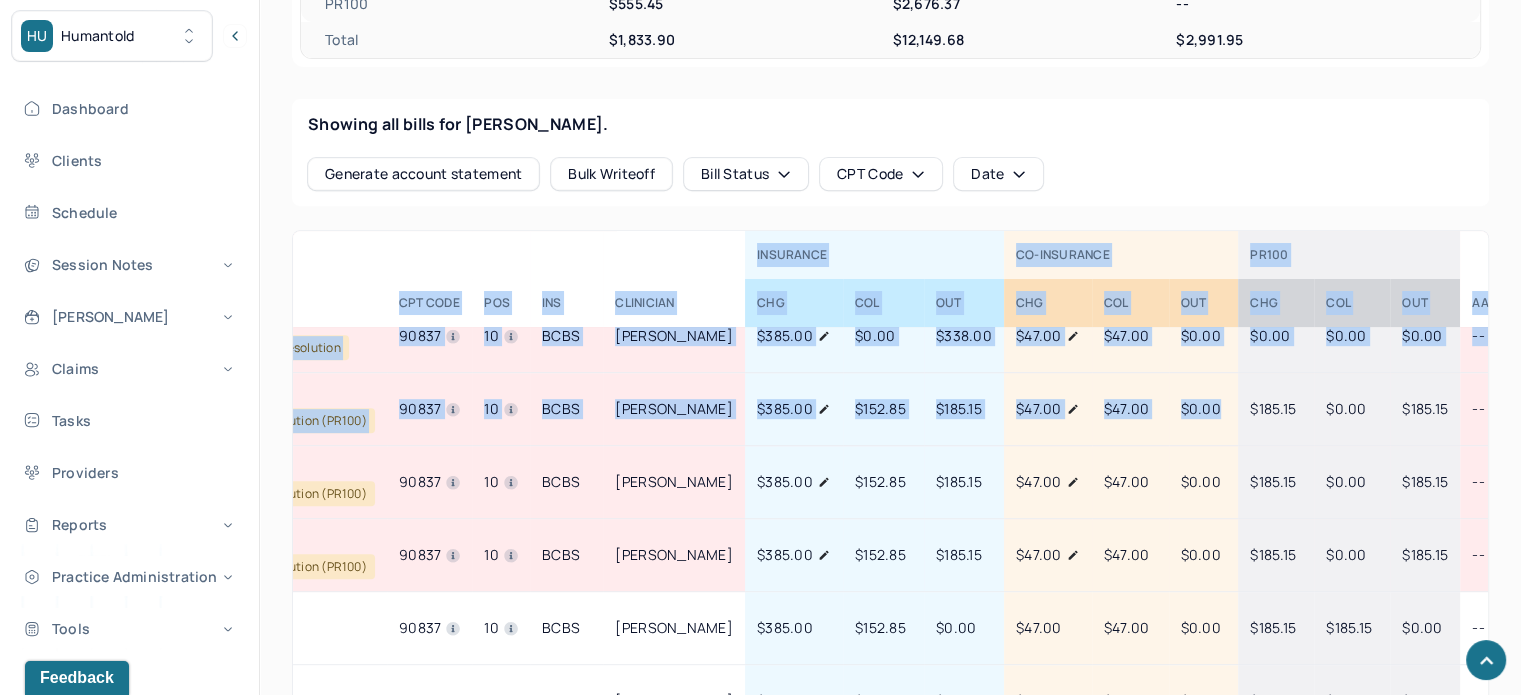 drag, startPoint x: 1386, startPoint y: 407, endPoint x: 1596, endPoint y: 405, distance: 210.00952 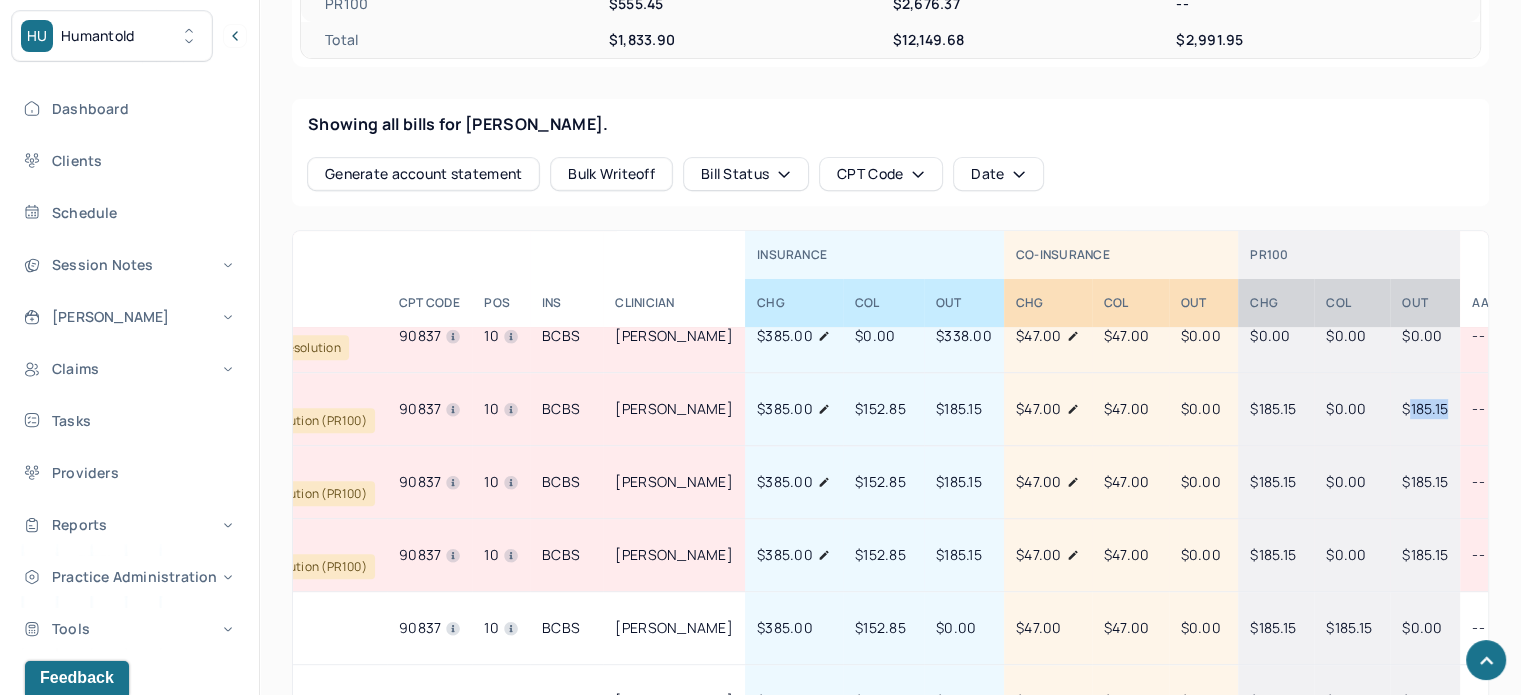 click on "$185.15" at bounding box center [1425, 408] 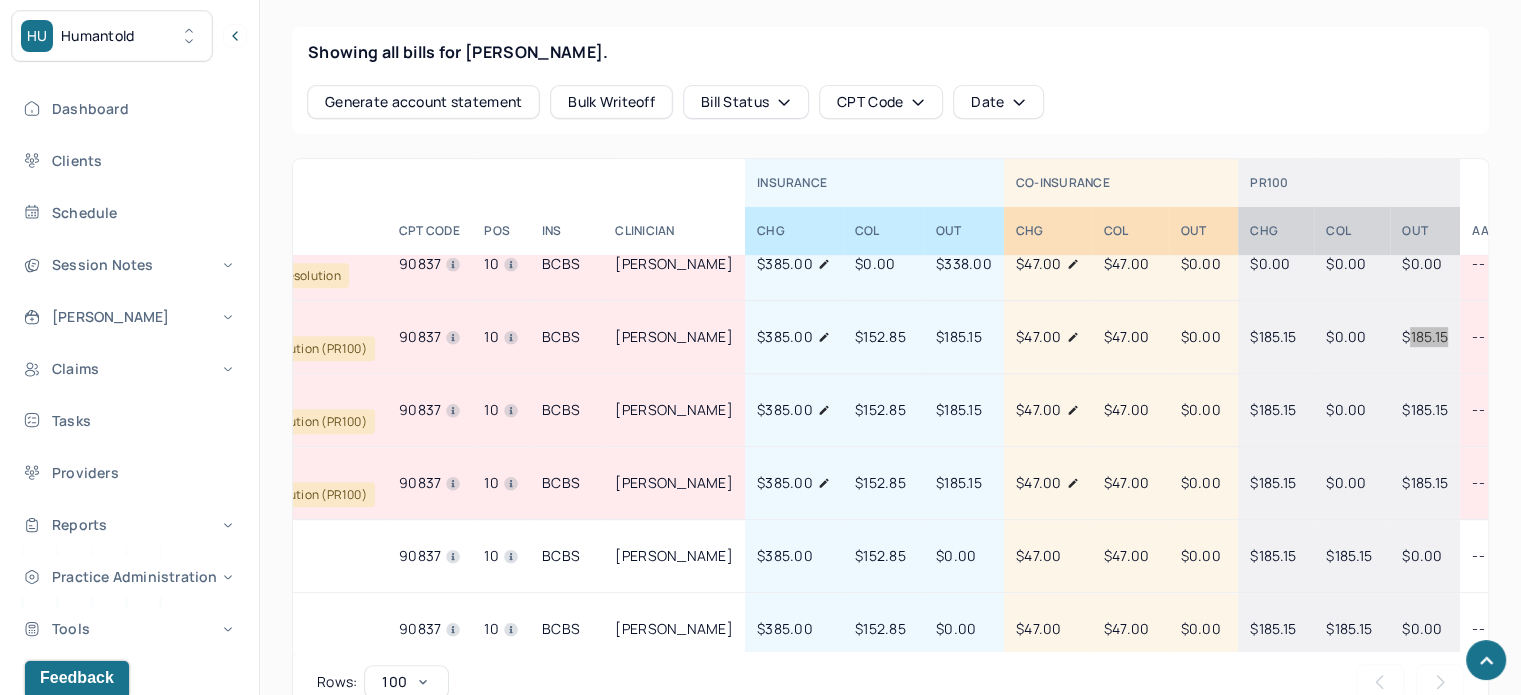 scroll, scrollTop: 890, scrollLeft: 0, axis: vertical 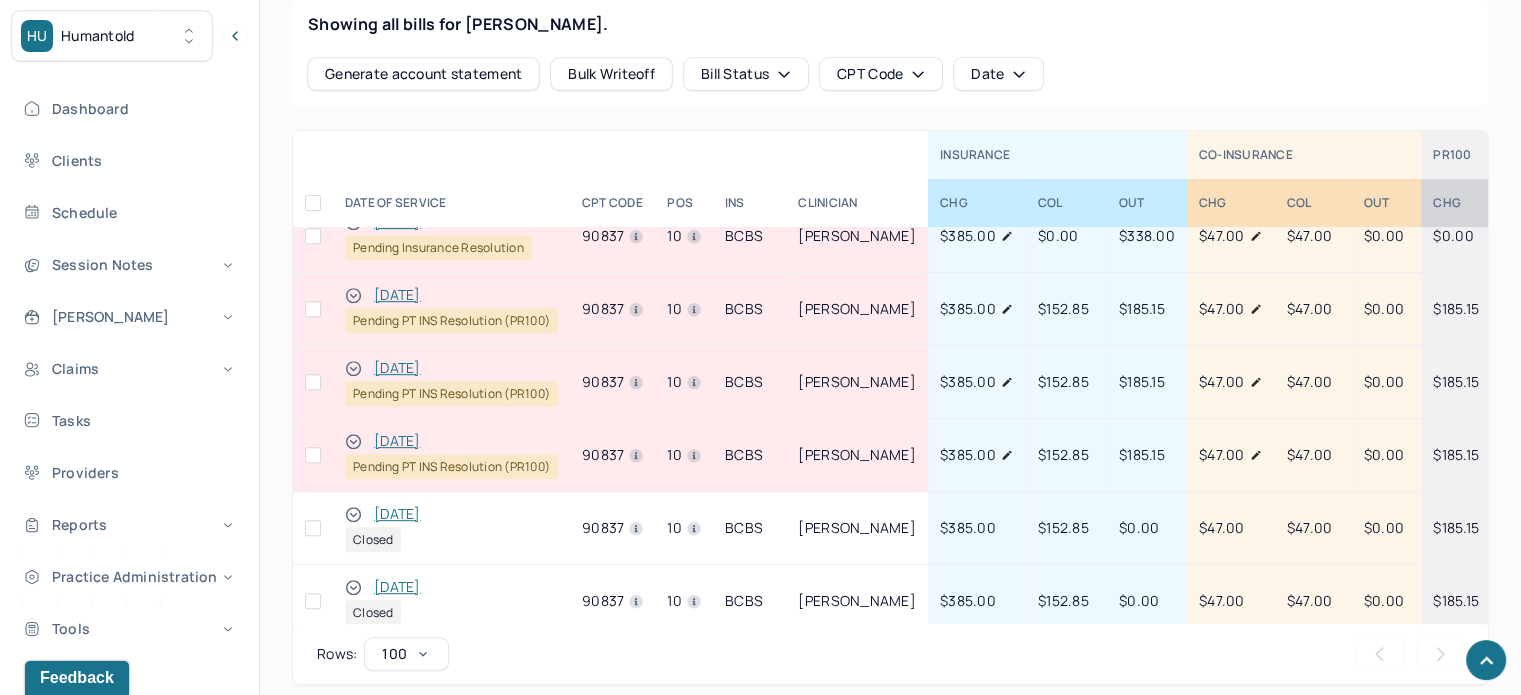 click at bounding box center [313, 455] 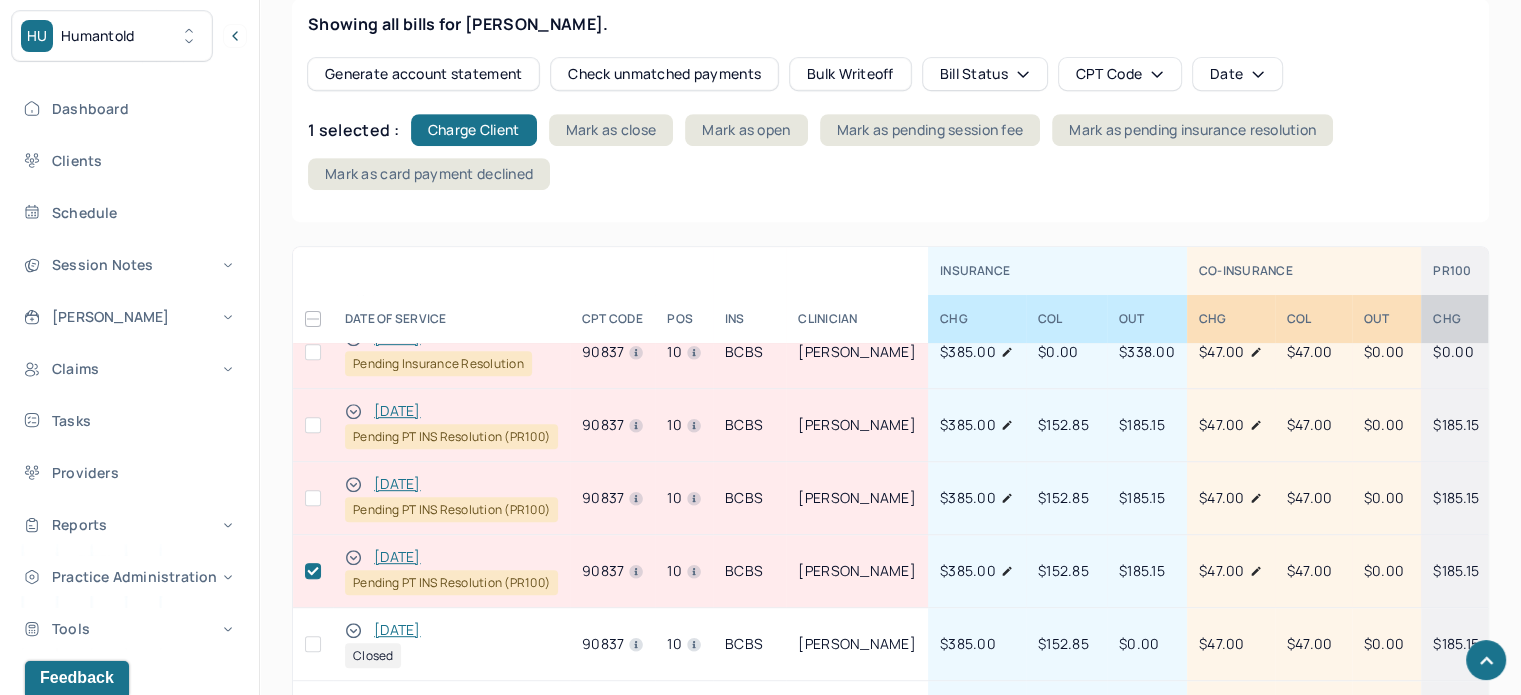 click at bounding box center (313, 498) 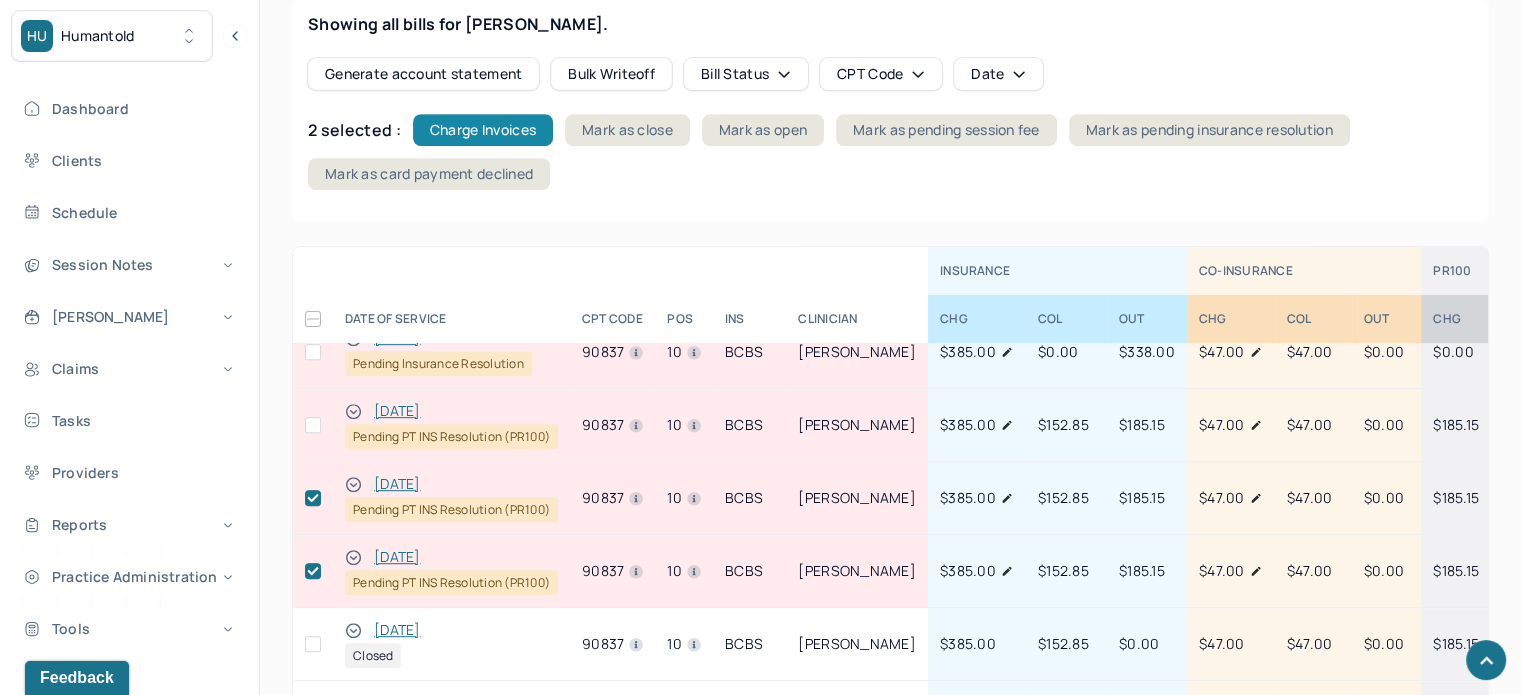 click on "Charge Invoices" at bounding box center [483, 130] 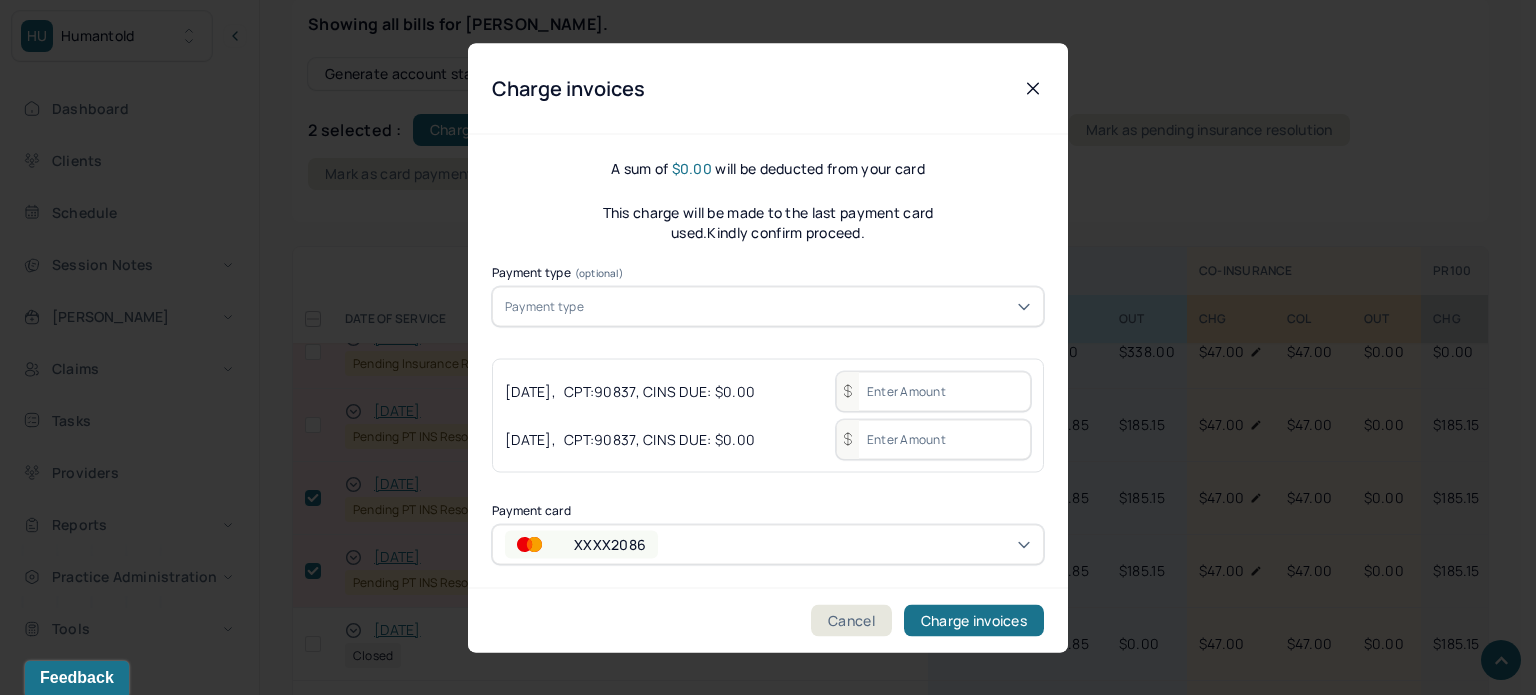 click at bounding box center (933, 391) 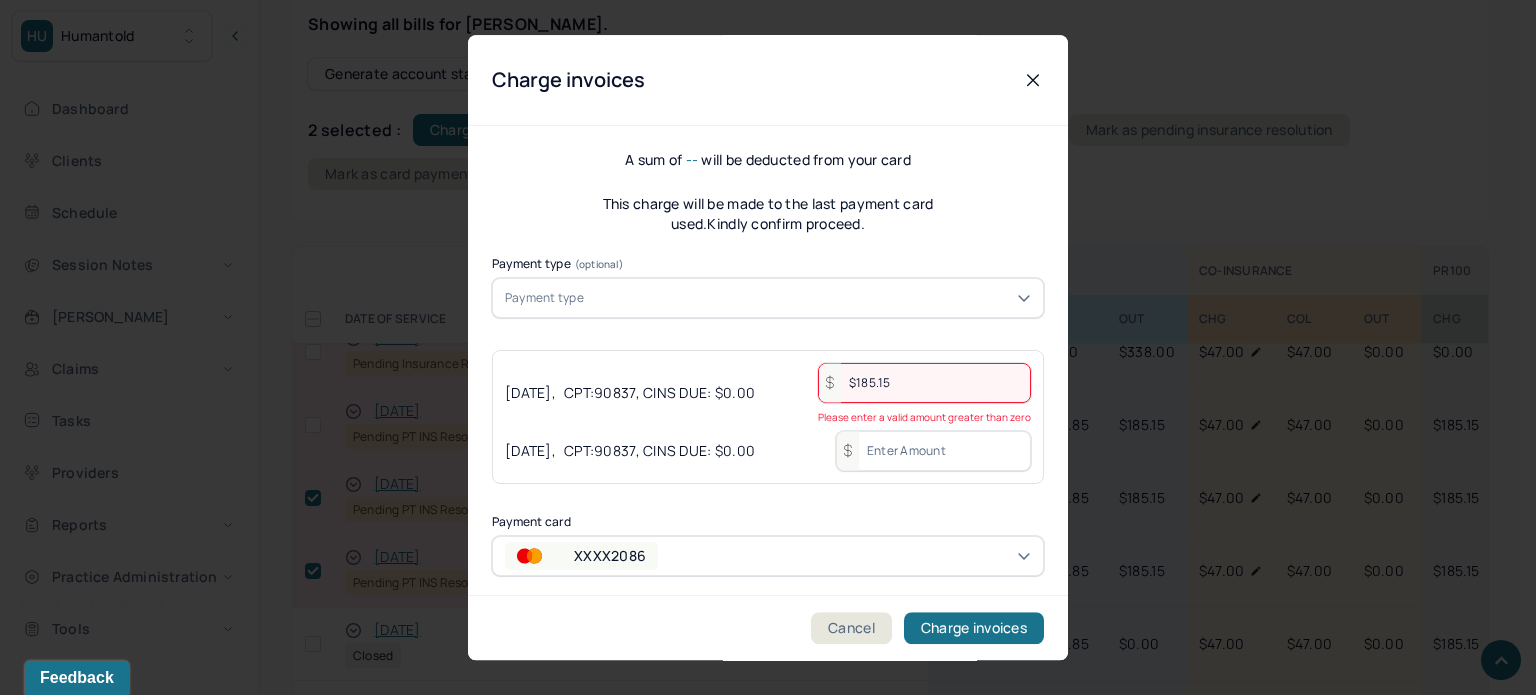 click on "$185.15" at bounding box center [924, 383] 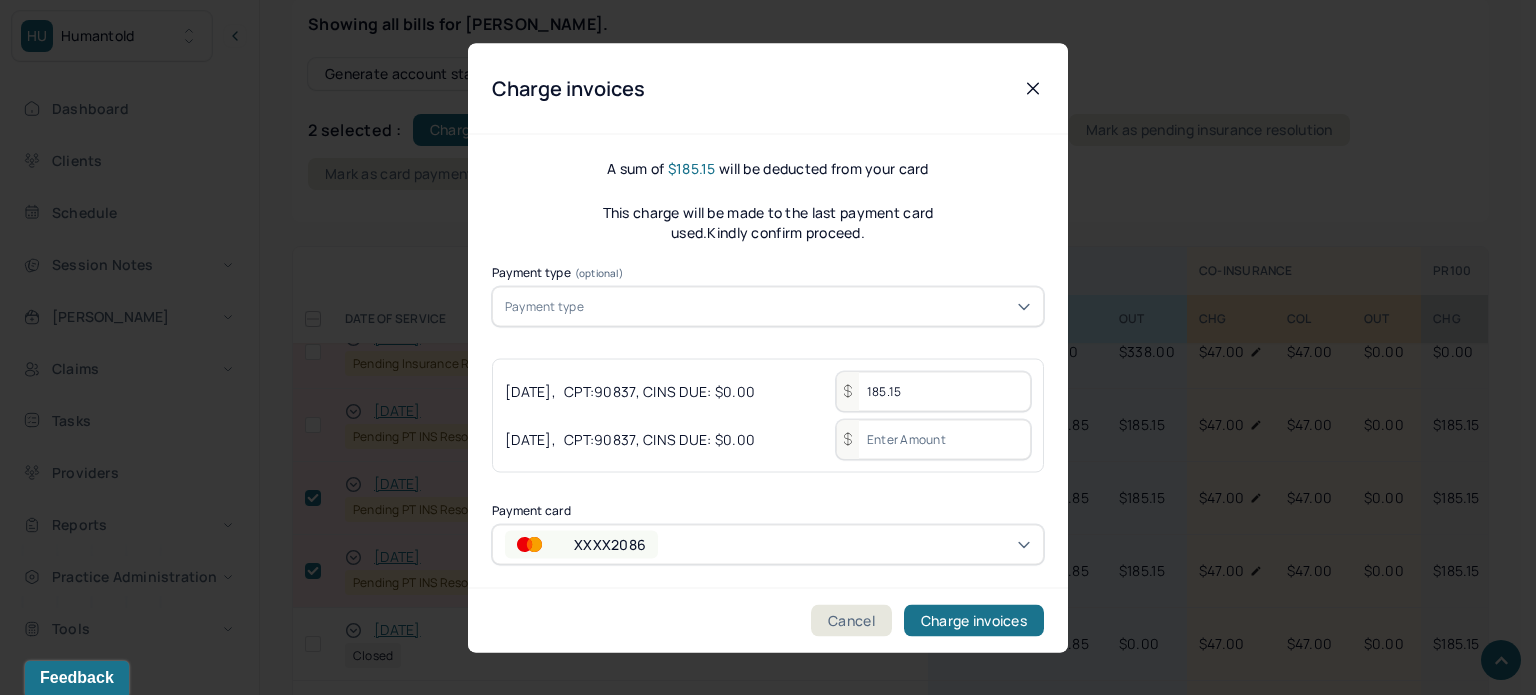 drag, startPoint x: 930, startPoint y: 392, endPoint x: 864, endPoint y: 399, distance: 66.37017 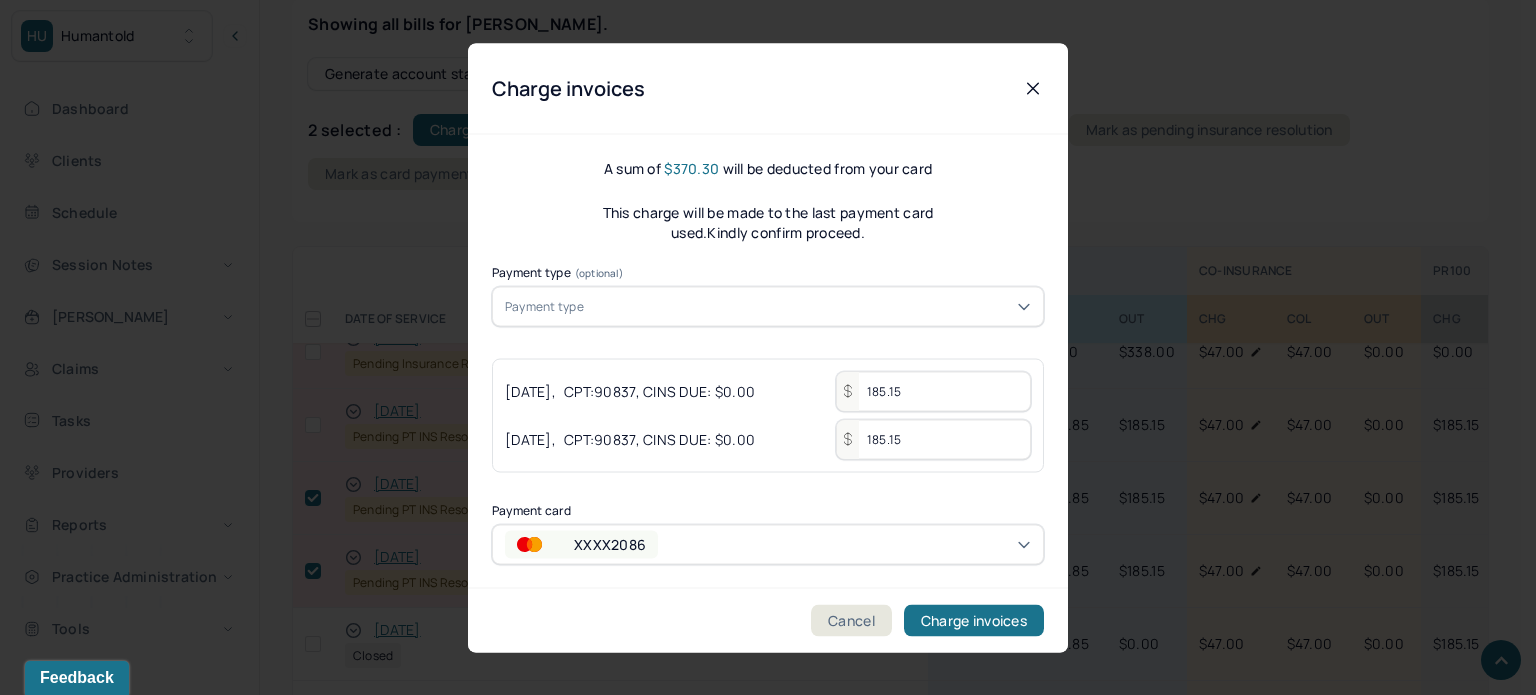 type on "185.15" 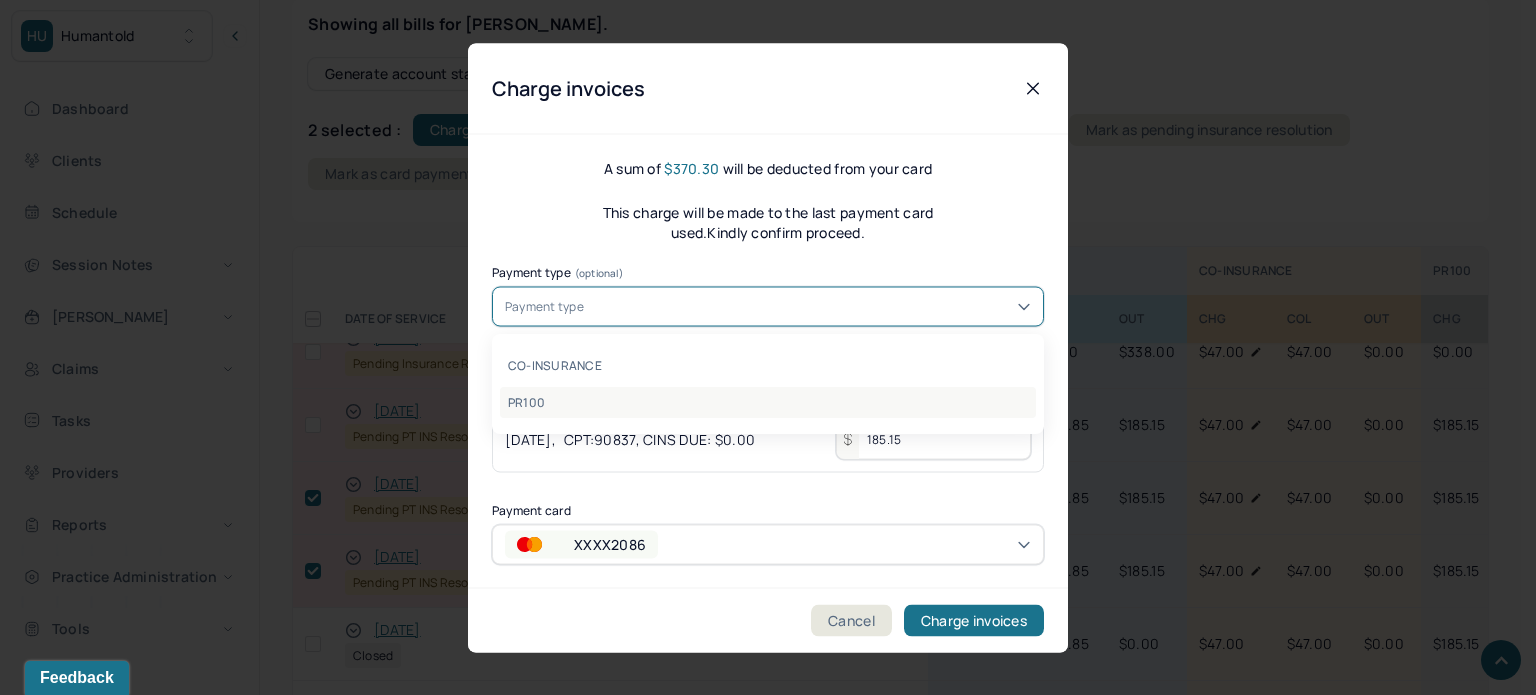 click on "PR100" at bounding box center (768, 402) 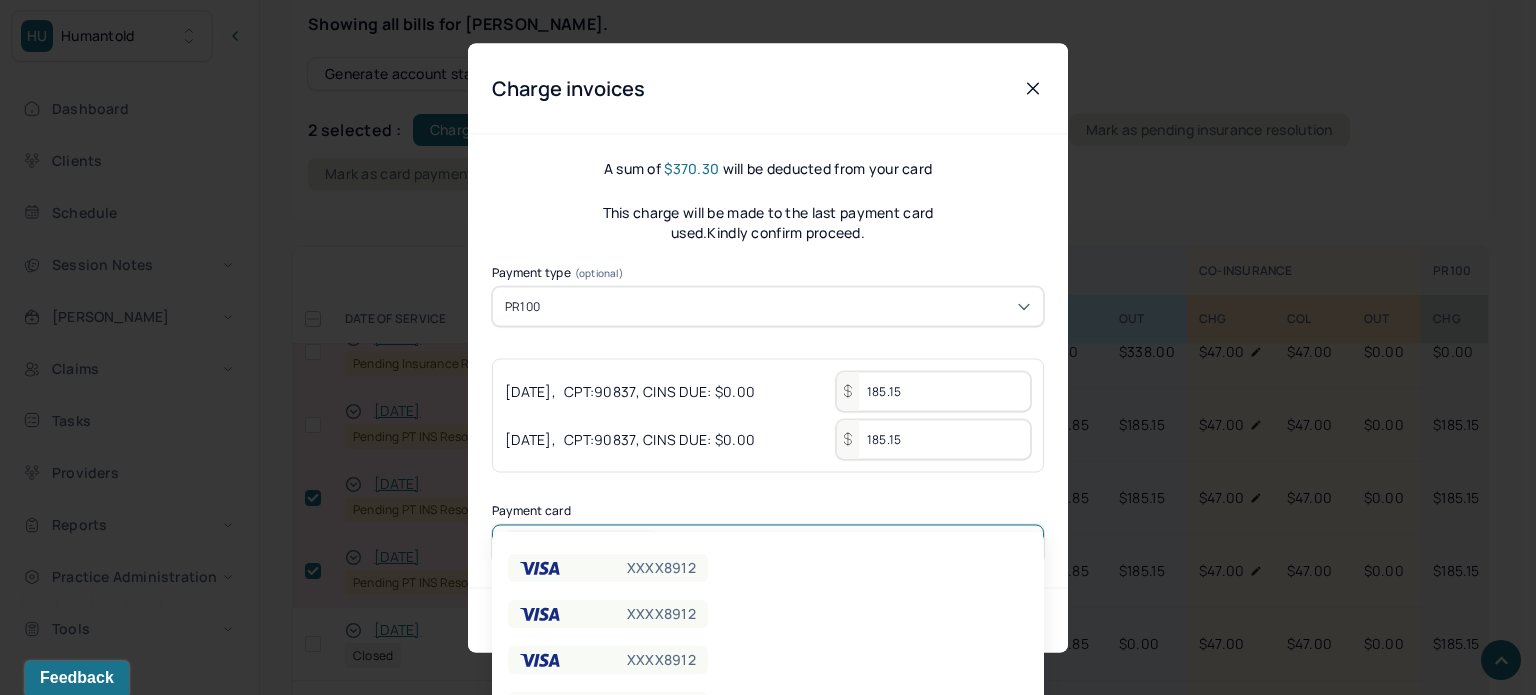 click on "HU Humantold       Dashboard Clients Schedule Session Notes Billings Claims Tasks Providers Reports Practice Administration Tools KP Katherine   Powers clientsupport,biller   Logout Client   Search by client name, chart number     FAQs     KP Katherine ZHANG, YUNLEI active   Add flag     Edit               -- CLIENT CHART NUMBER ZISB749 PREFERRED NAME -- SEX female AGE 27  yrs DATE OF BIRTH 12/02/1997  CONTACT (631) 948-1720 EMAIL zyunleiq@gmail.com PROVIDER SUN, SHENGZI LMHC DIAGNOSIS -- DIAGNOSIS CODE -- LAST SESSION 07/04/2025 insurance provider BCBS FINANCIAL ASSISTANCE STATUS no Address 21 deer ln City east setauket State NY Zipcode 11733 Consent to Sms --   Memo     Sessions history     Relations info     Insurance/Fees     Claims     Session Notes     Documents     Tasks 1    OUTSTANDING COLLECTED WRITE-OFF INSURANCE $1,231.45 $4,154.18 $2,991.95 CO-INSURANCE $47.00 $2,286.00 $0.00 UNMATCHED -- $3,033.13 -- PR100 $555.45 $2,676.37 -- Total $1,833.90 $12,149.68 $2,991.95" at bounding box center (760, 2277) 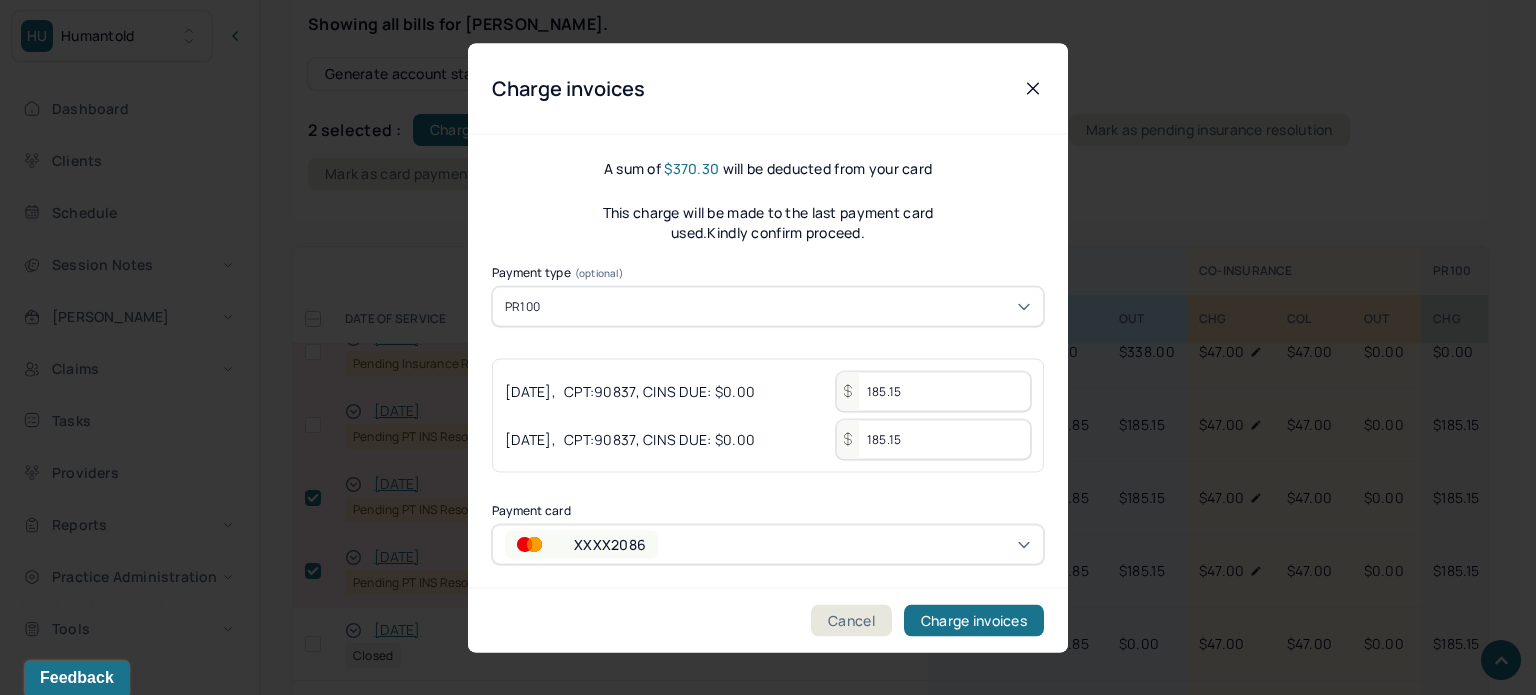 click on "A sum of   $370.30   will be deducted from your card This charge will be made to the last payment card used.Kindly confirm proceed. Payment type (optional) PR100 06/13/2025 , CPT:  90837 ,   CINS DUE:   $0.00 185.15 05/29/2025 , CPT:  90837 ,   CINS DUE:   $0.00 185.15 Payment card XXXX2086" at bounding box center (768, 361) 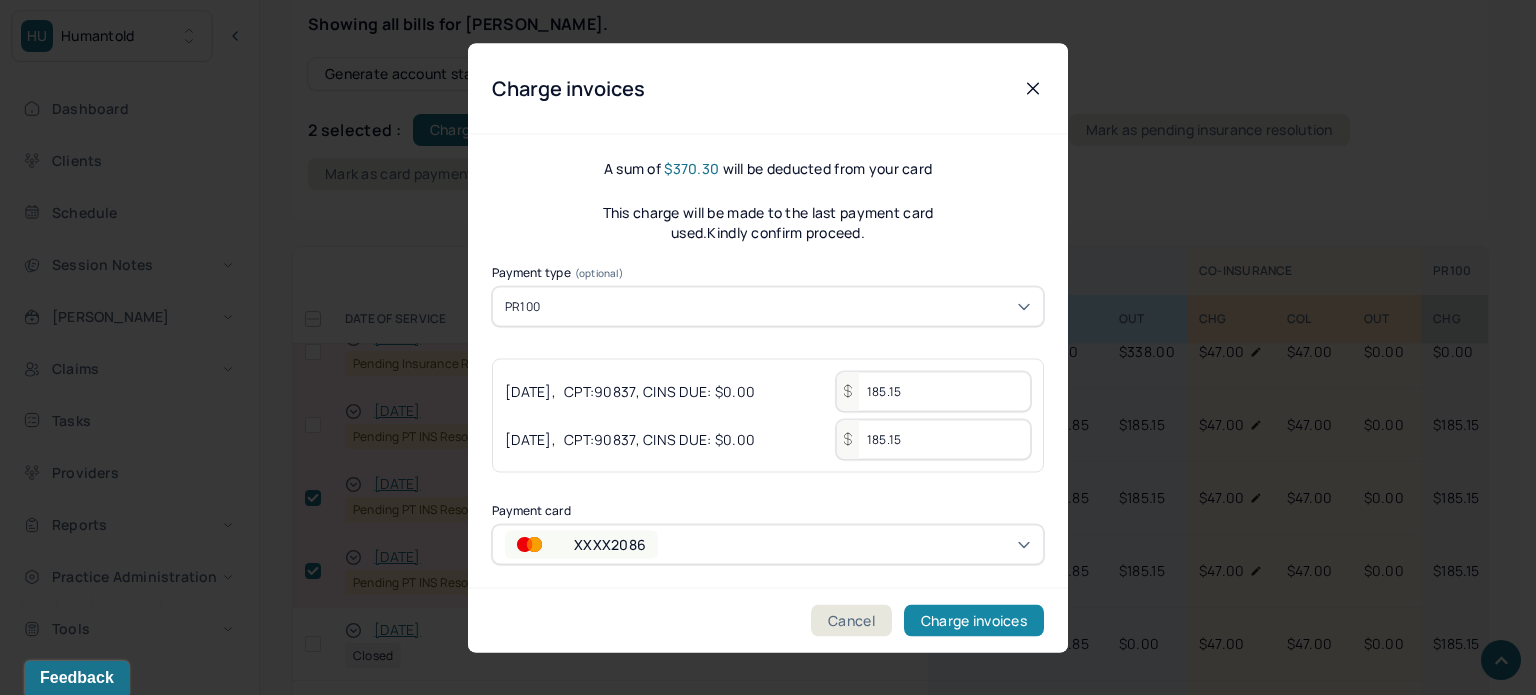 click on "Charge invoices" at bounding box center [974, 620] 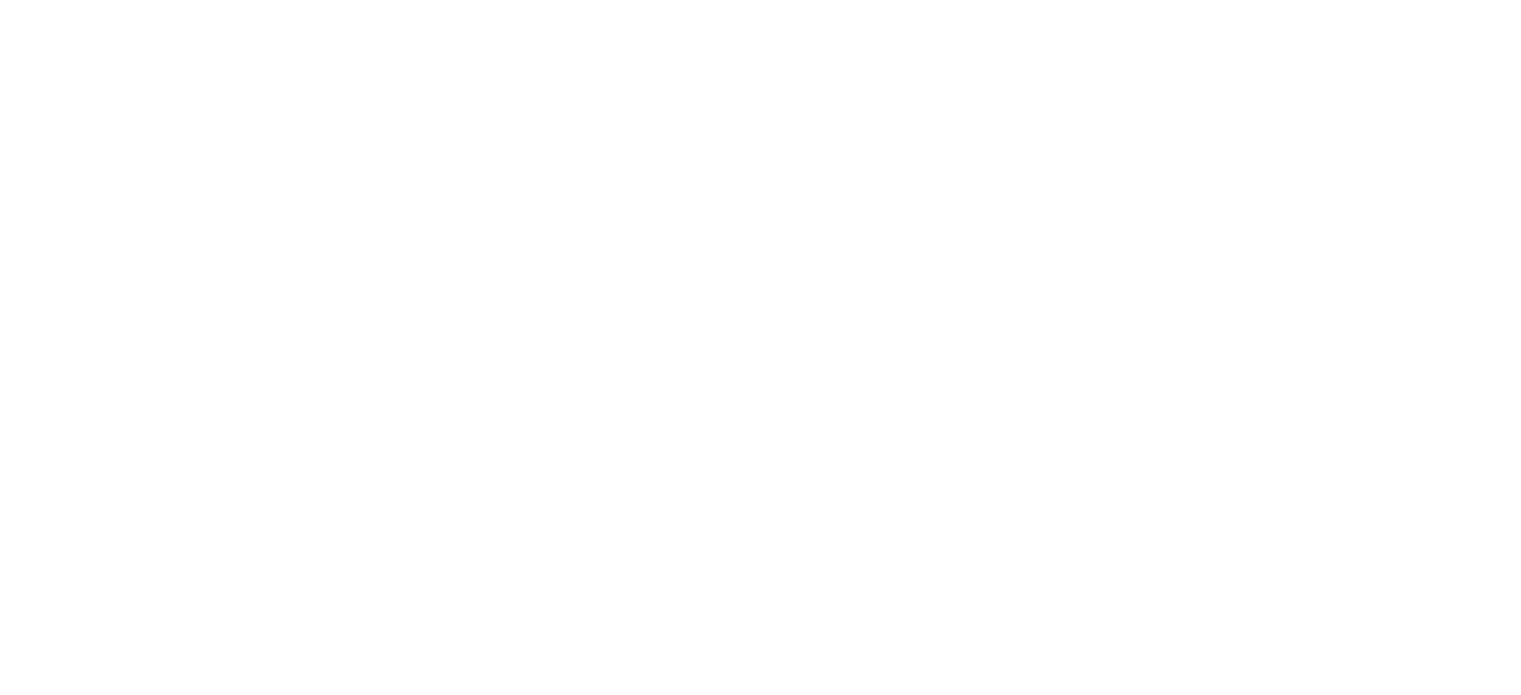 scroll, scrollTop: 0, scrollLeft: 0, axis: both 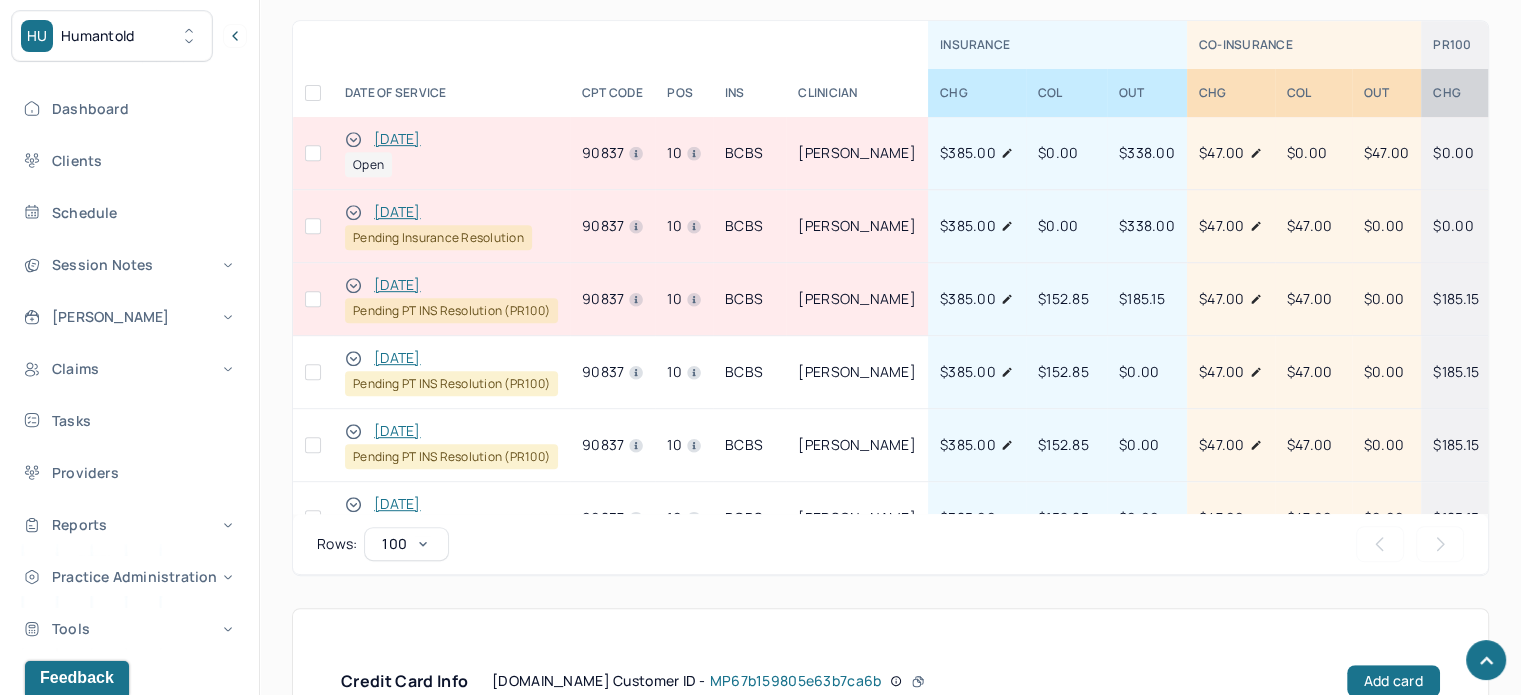 click at bounding box center [313, 445] 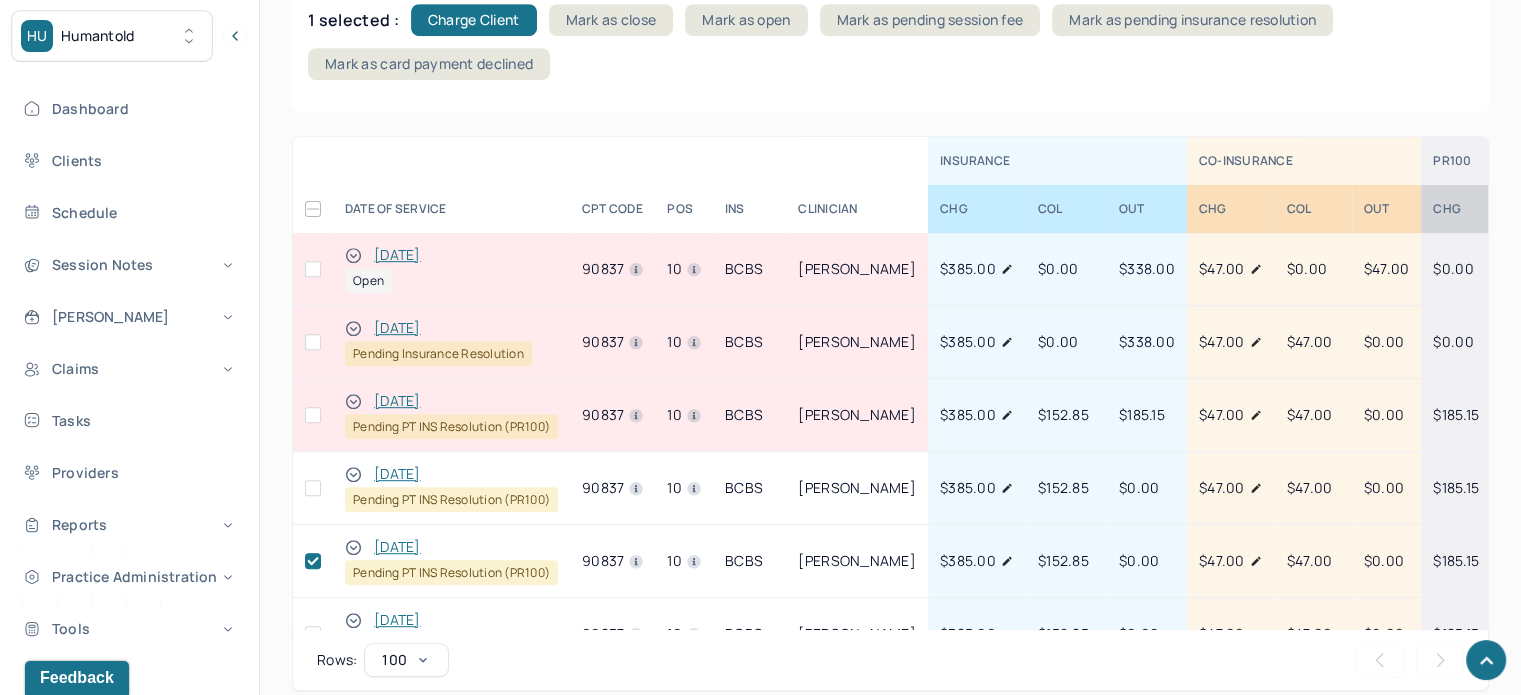 scroll, scrollTop: 1116, scrollLeft: 0, axis: vertical 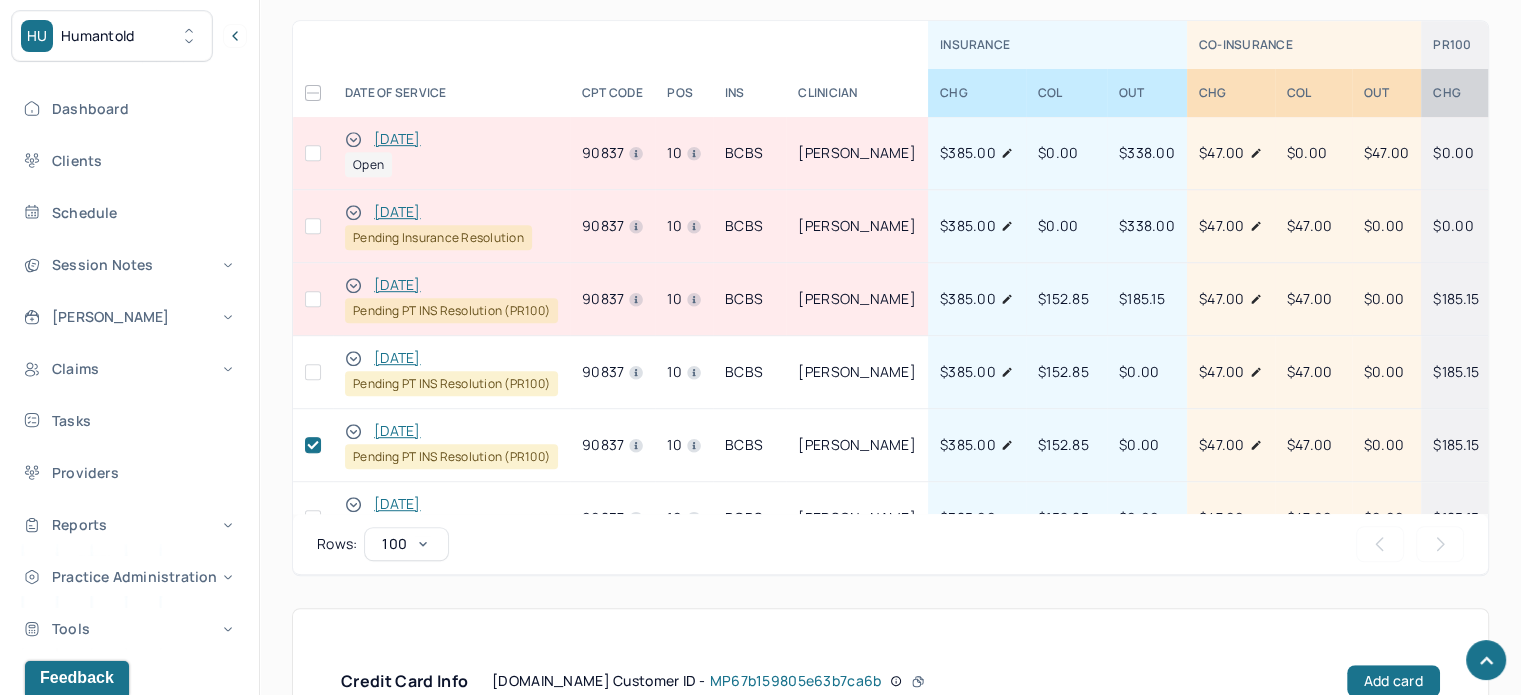 click at bounding box center [313, 372] 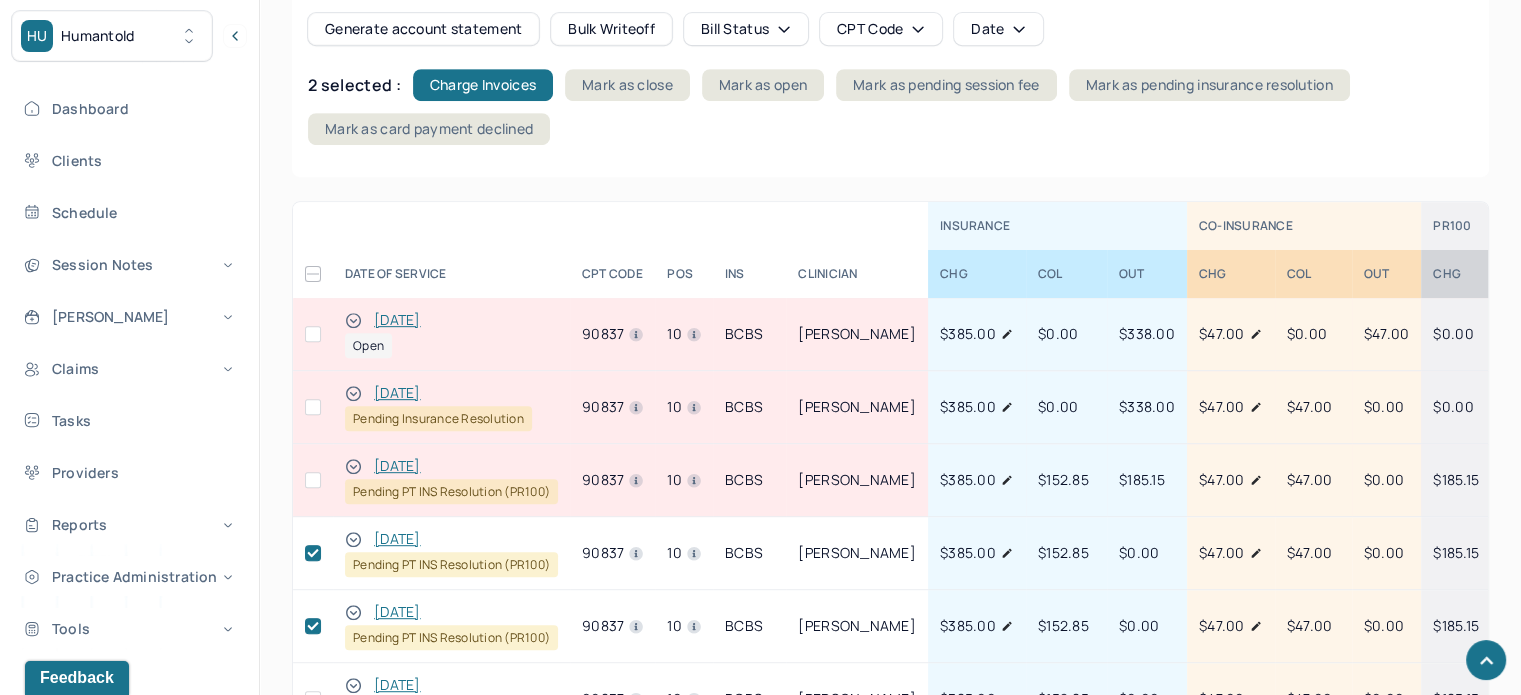 scroll, scrollTop: 916, scrollLeft: 0, axis: vertical 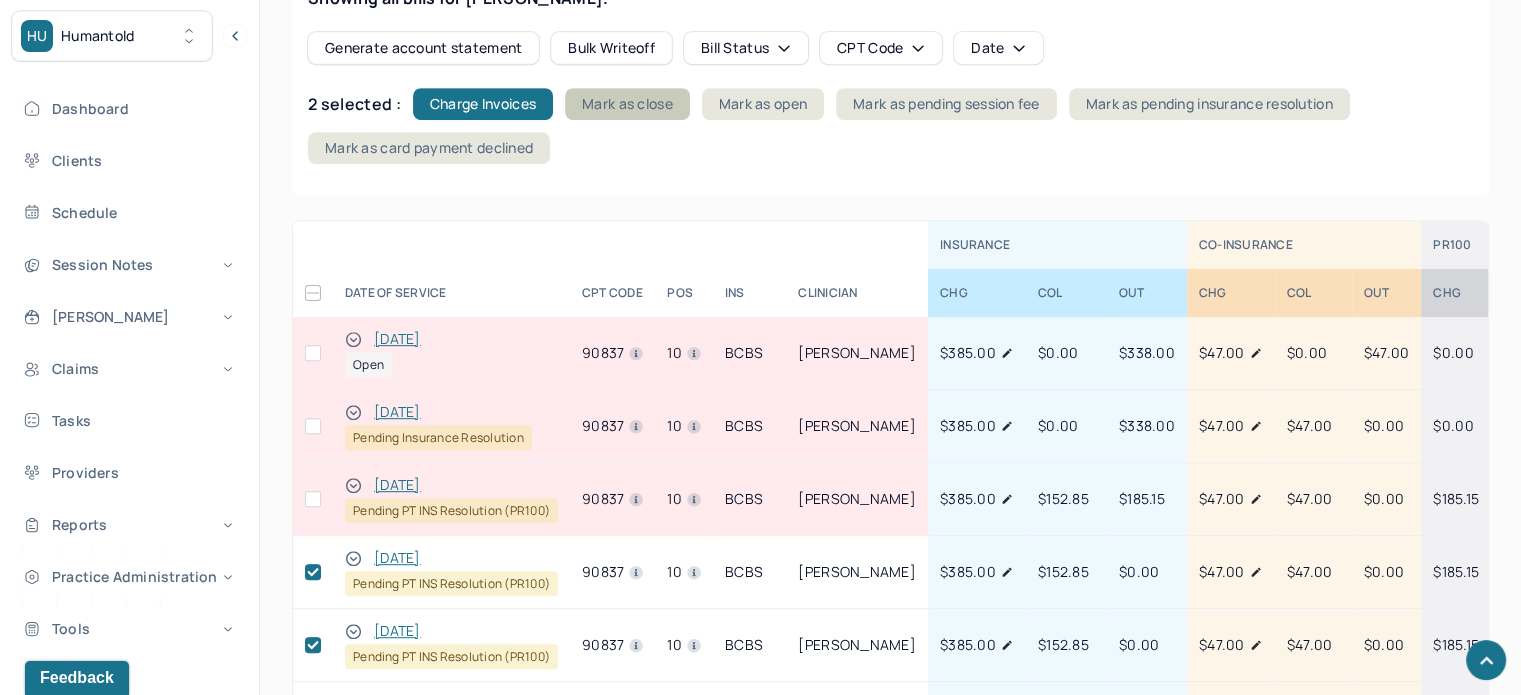 click on "Mark as close" at bounding box center [627, 104] 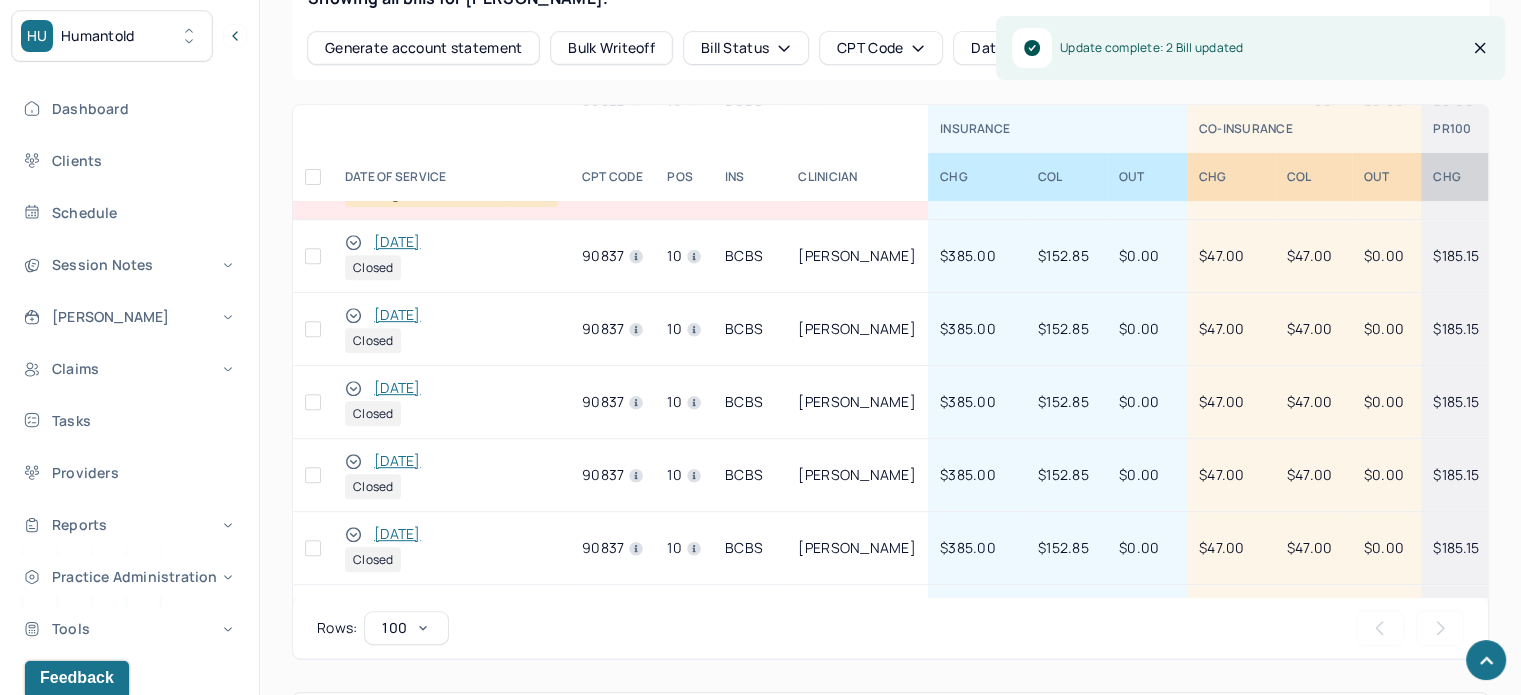 scroll, scrollTop: 0, scrollLeft: 0, axis: both 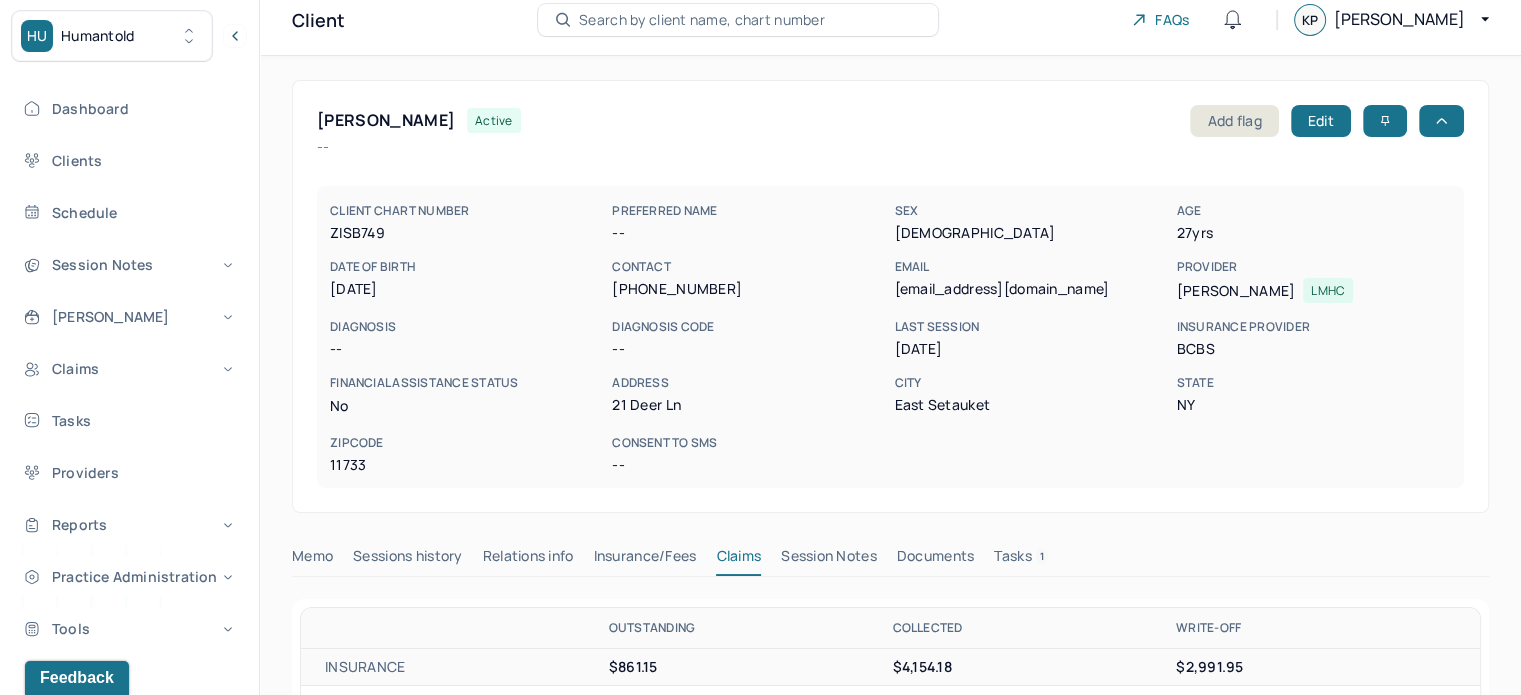 click on "[EMAIL_ADDRESS][DOMAIN_NAME]" at bounding box center (1031, 289) 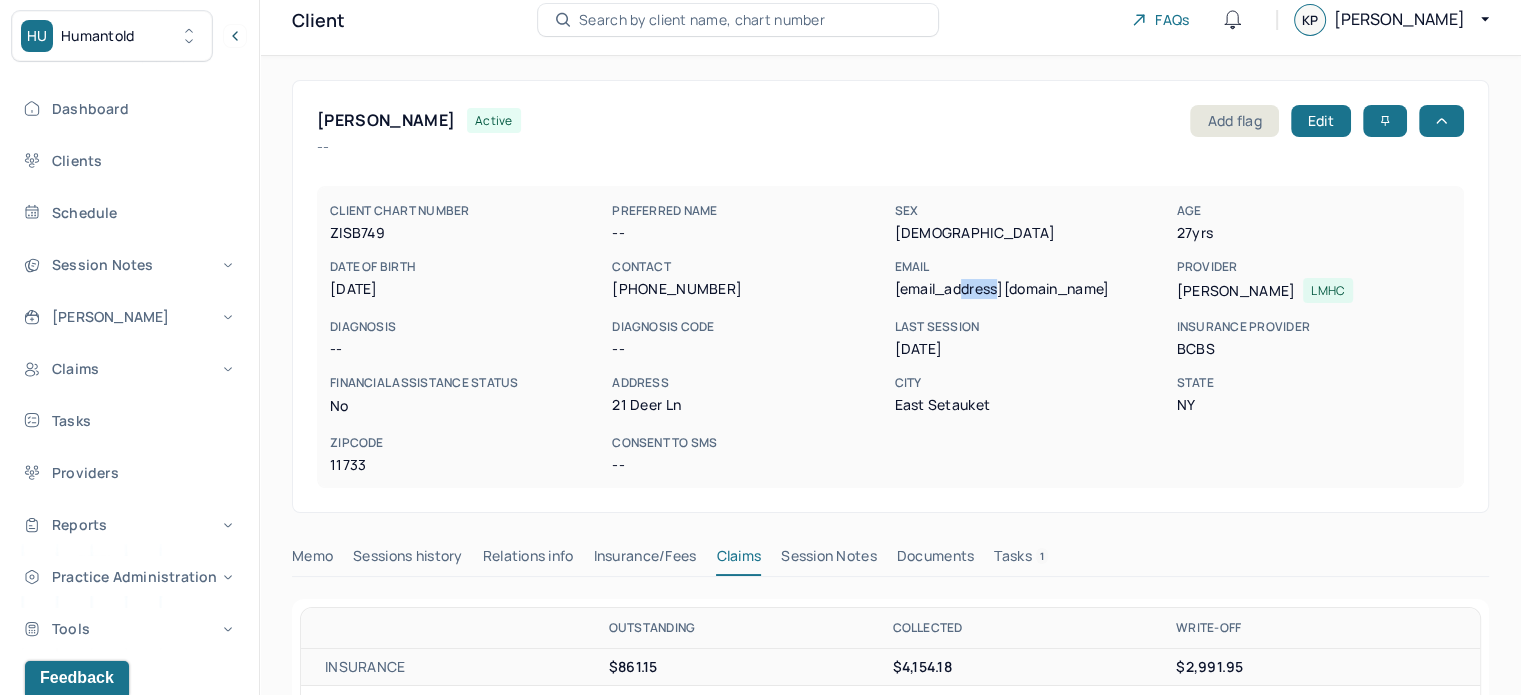 click on "[EMAIL_ADDRESS][DOMAIN_NAME]" at bounding box center (1031, 289) 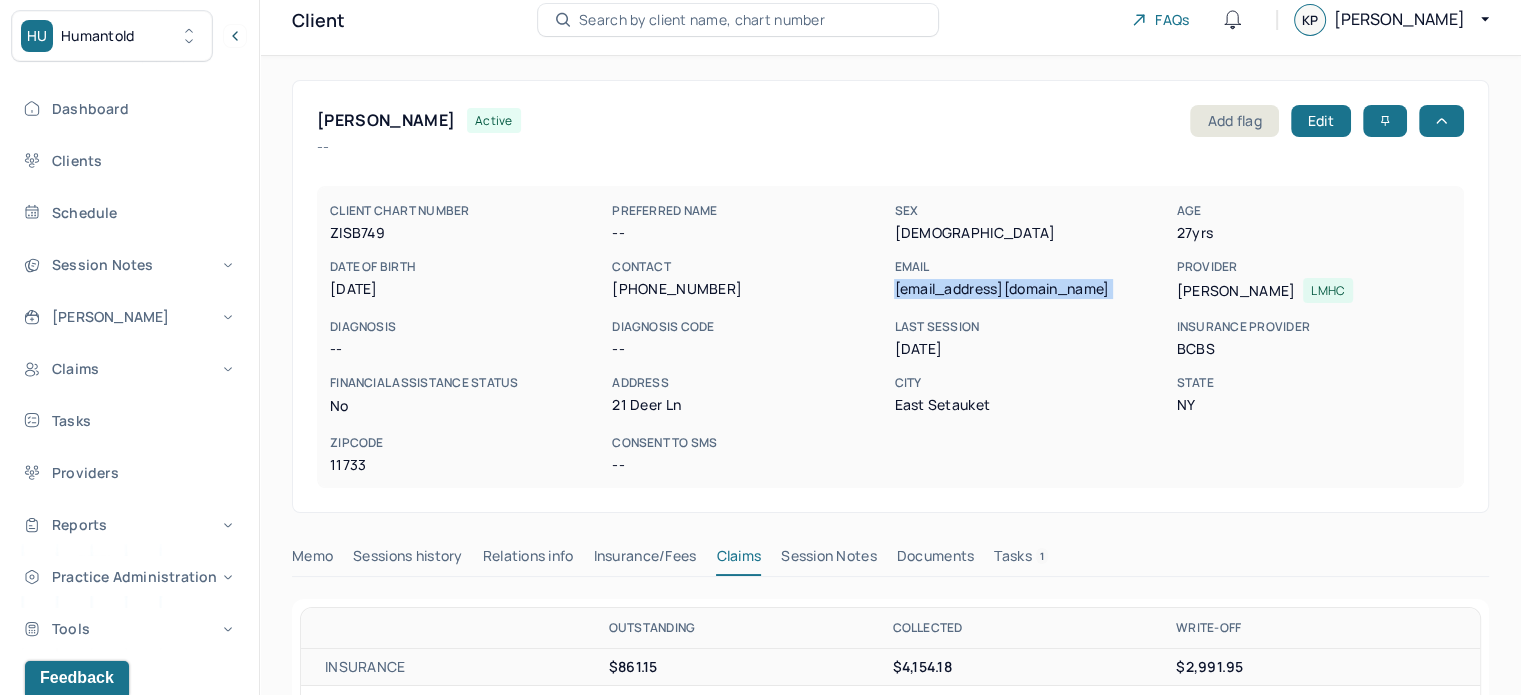 click on "[EMAIL_ADDRESS][DOMAIN_NAME]" at bounding box center [1031, 289] 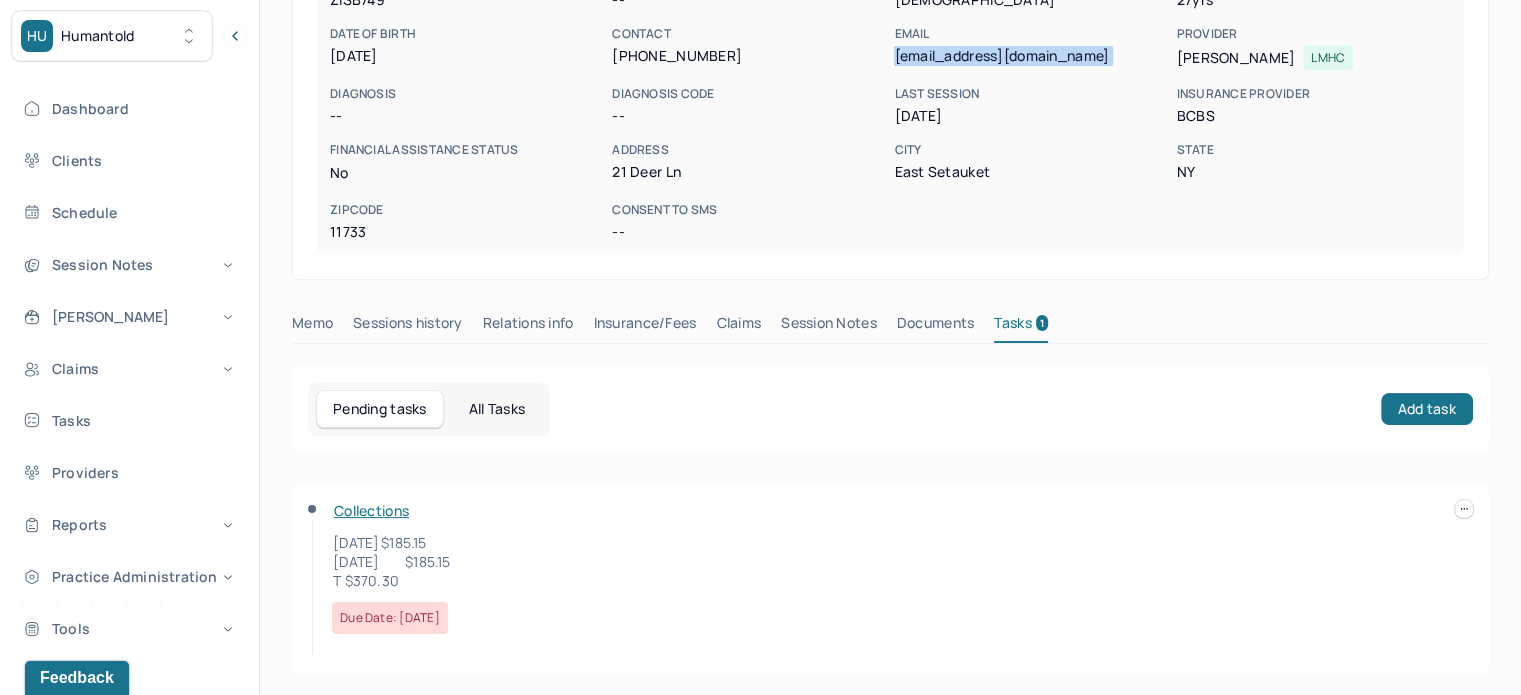 scroll, scrollTop: 250, scrollLeft: 0, axis: vertical 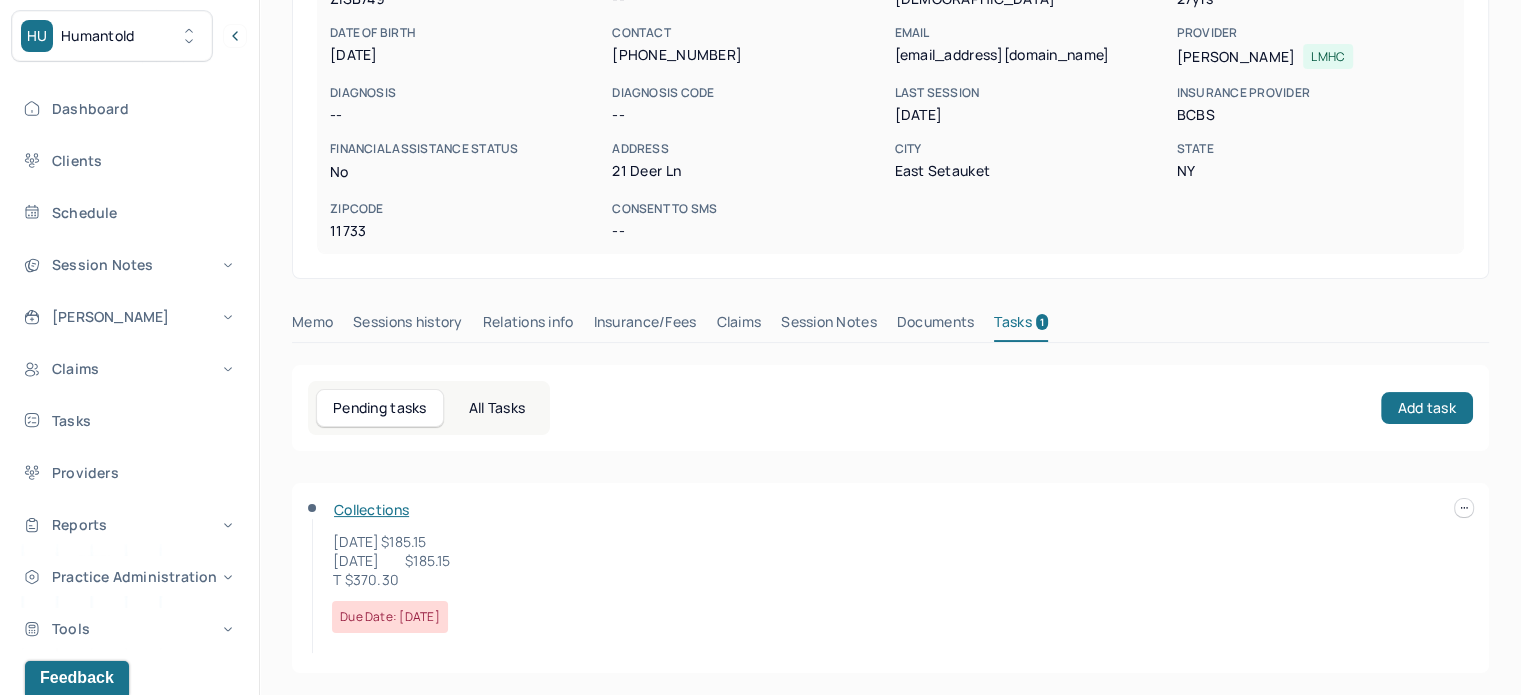 click on "Collections   [DATE]	$185.15 [DATE] 	$185.15 T $370.30 Due date: [DATE]" at bounding box center (890, 578) 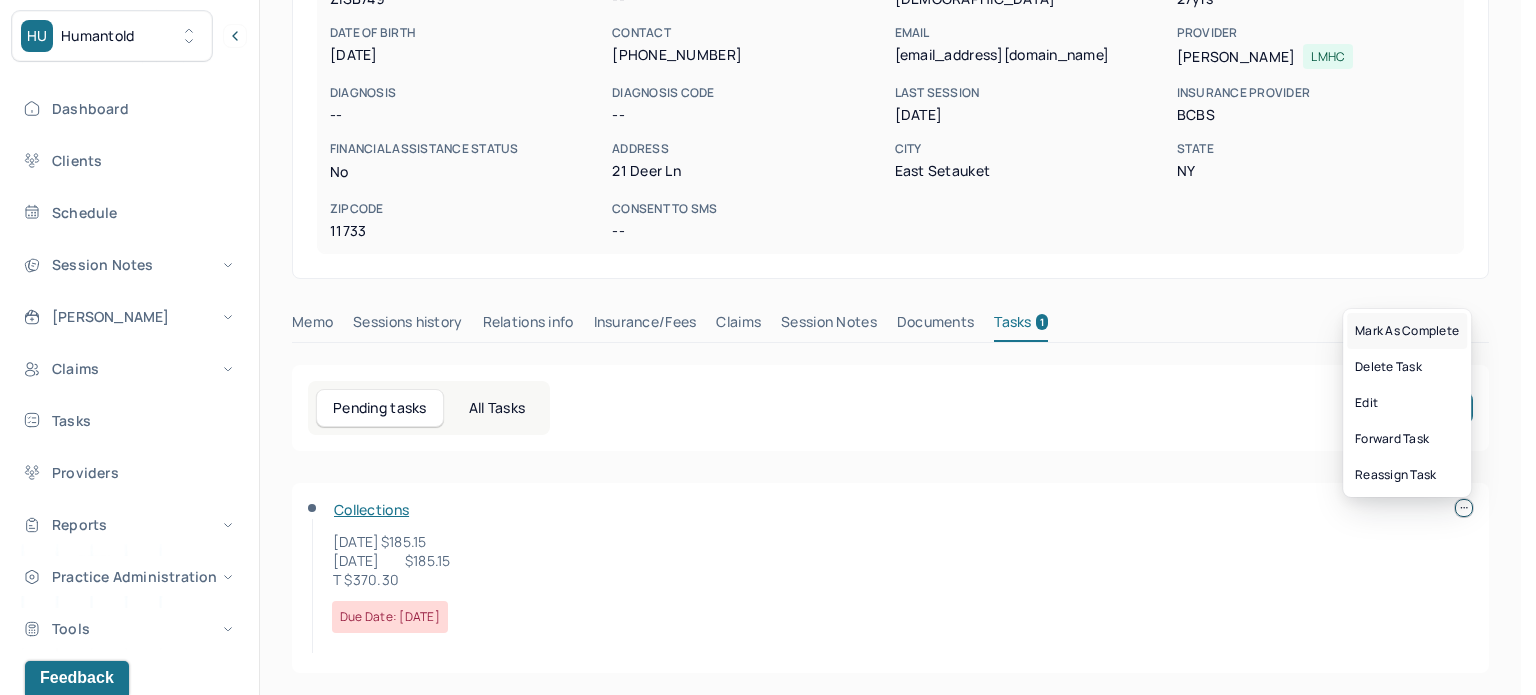 click on "Mark as complete" at bounding box center (1407, 331) 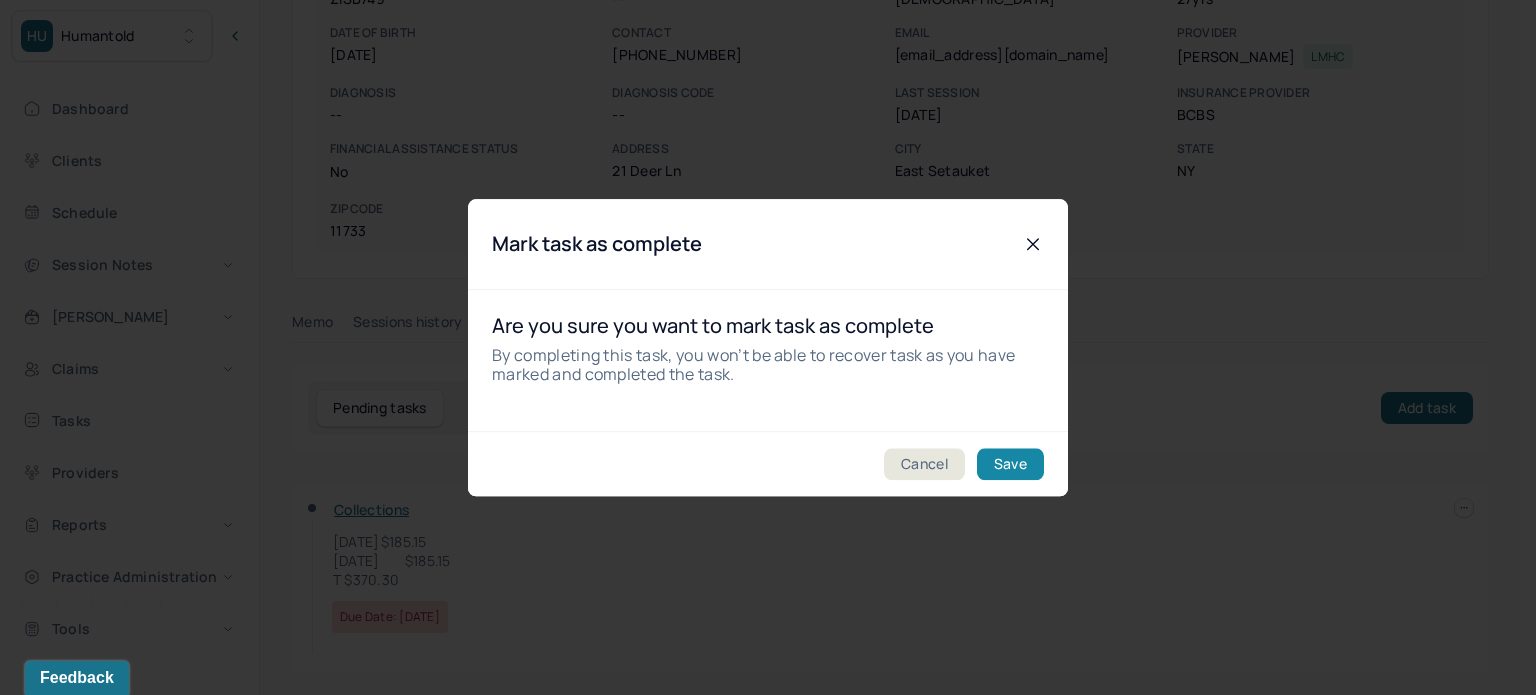 click on "Save" at bounding box center (1010, 464) 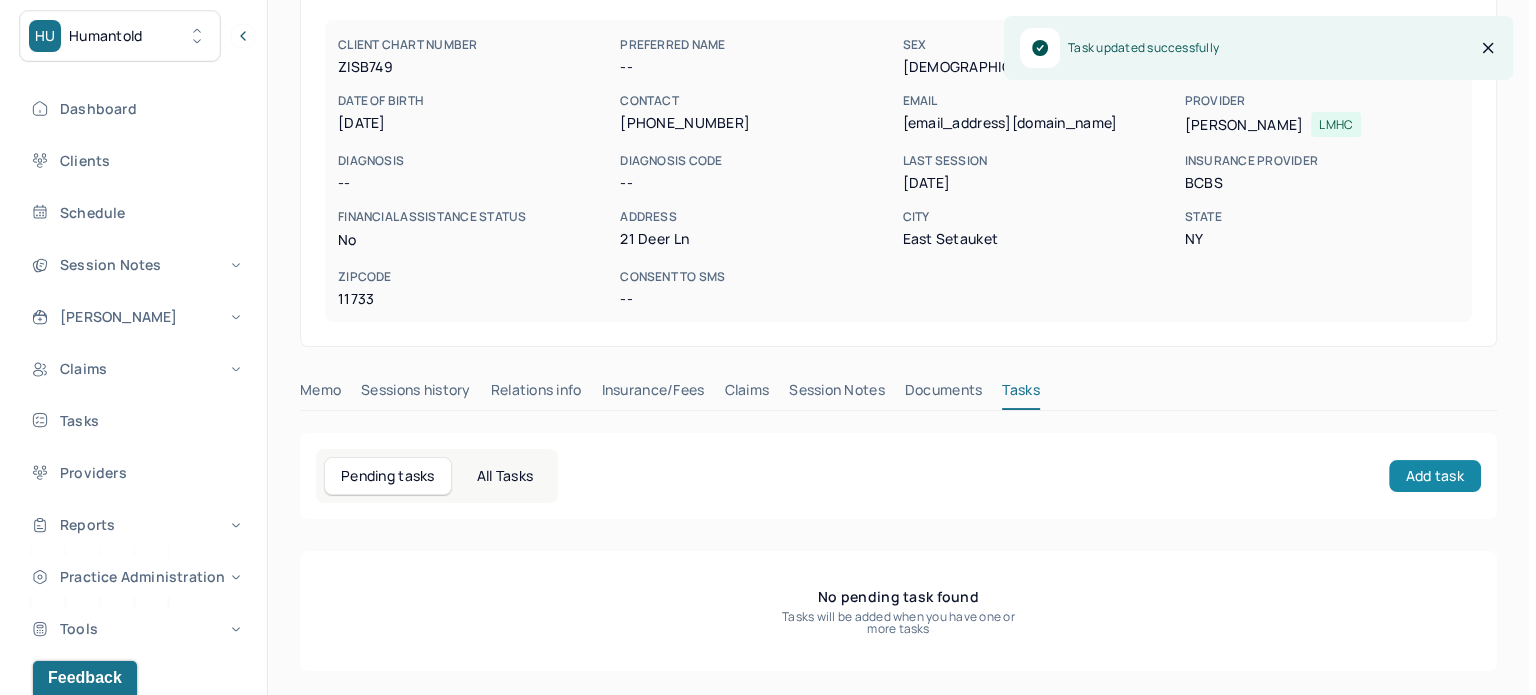scroll, scrollTop: 180, scrollLeft: 0, axis: vertical 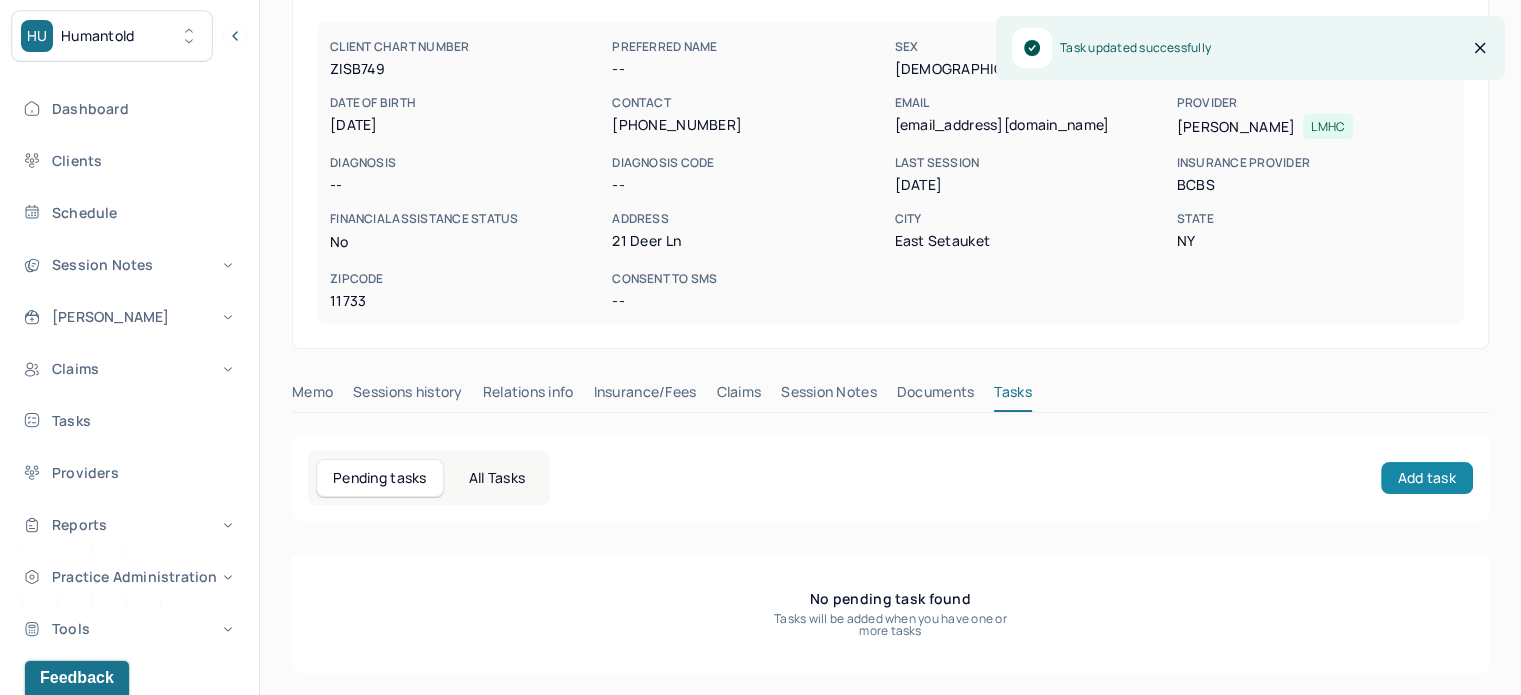 click on "Add task" at bounding box center (1427, 478) 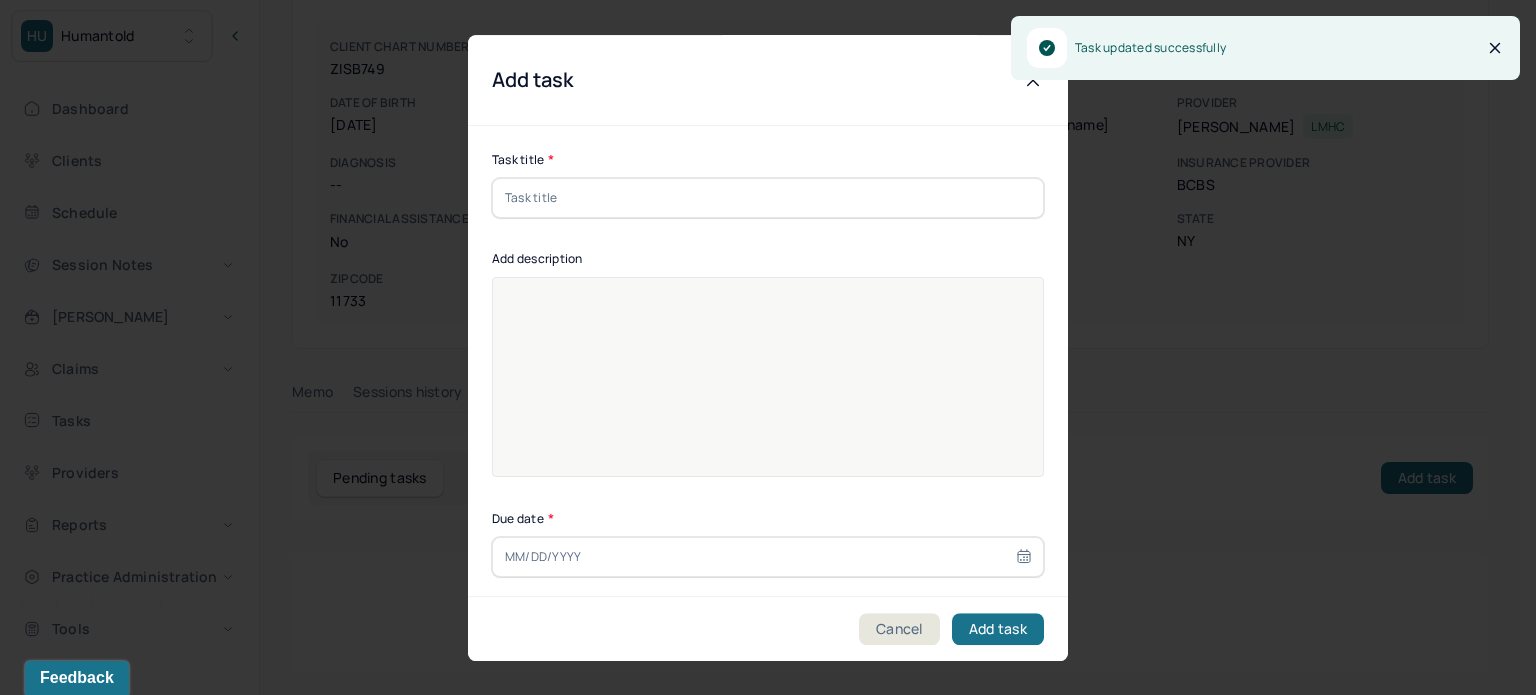 click at bounding box center (768, 198) 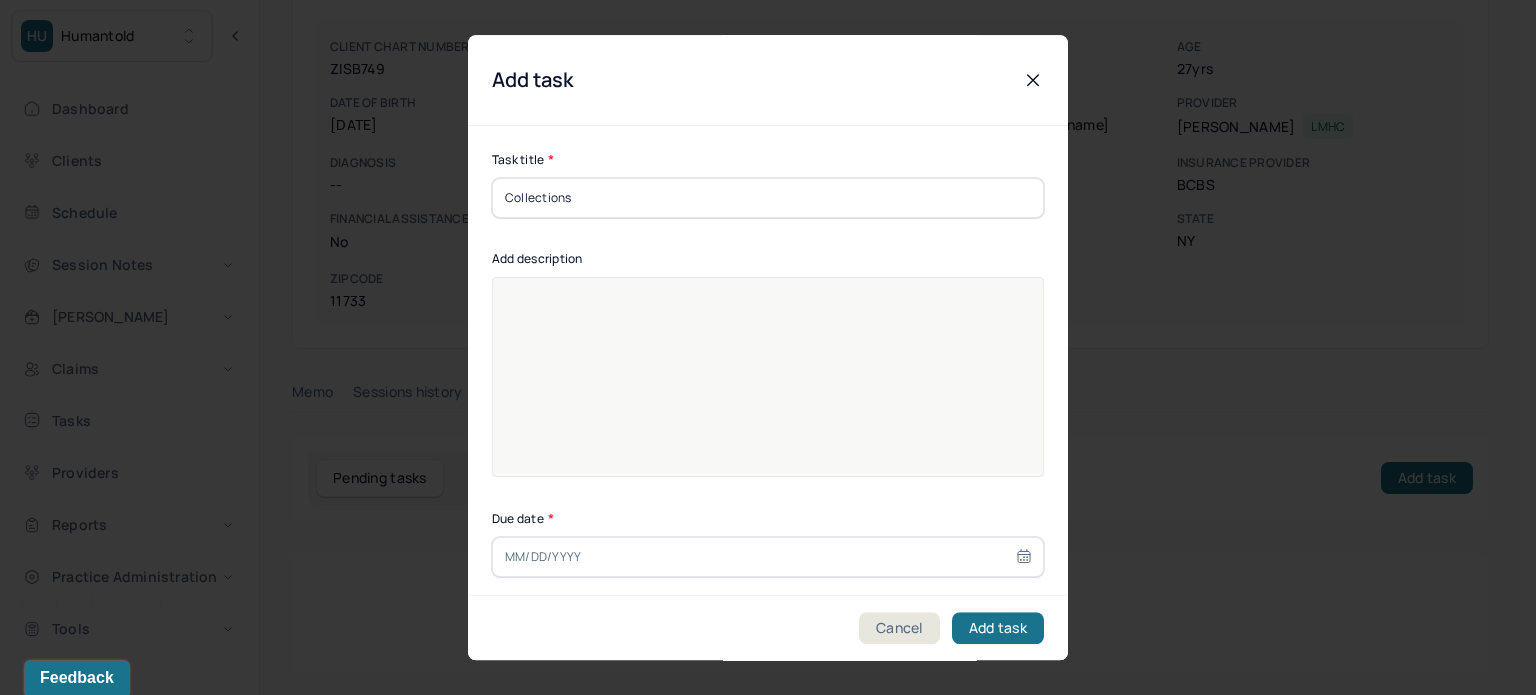 type on "Collections" 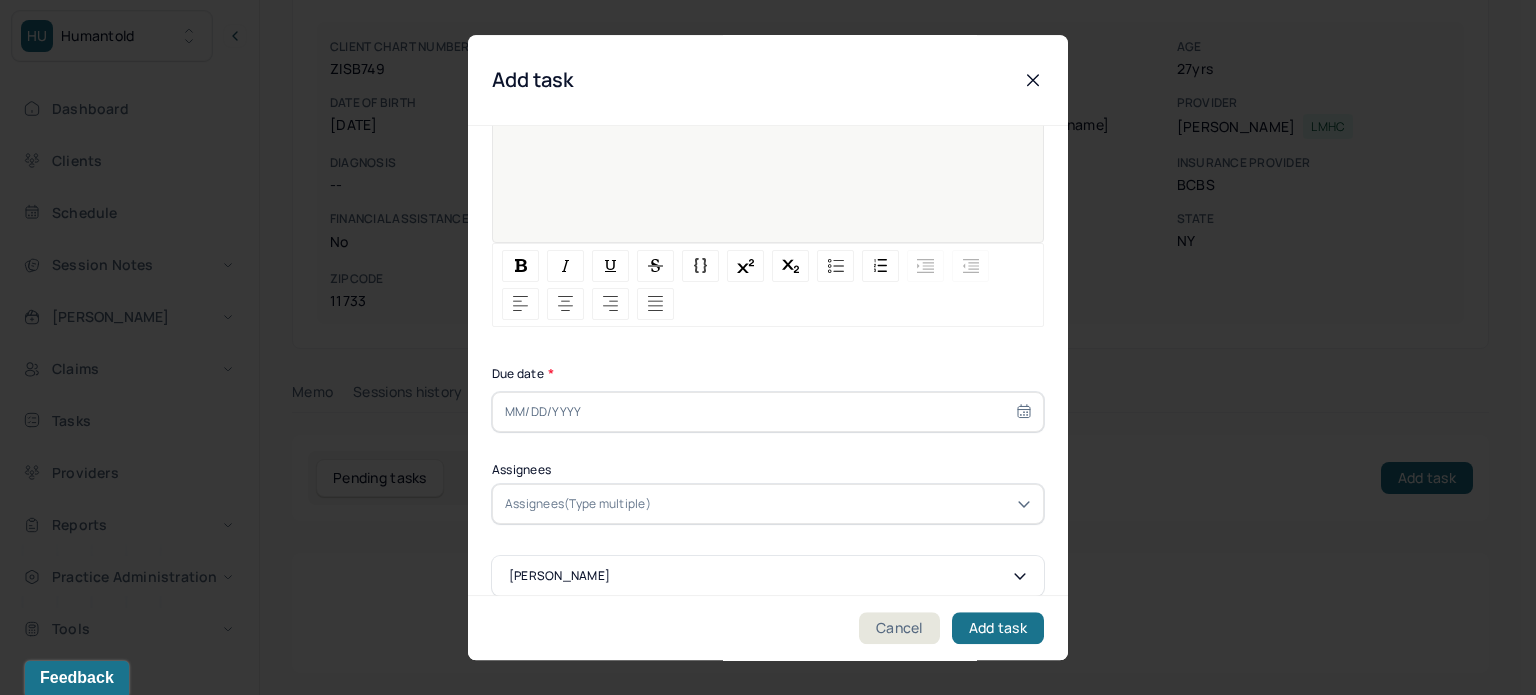 scroll, scrollTop: 256, scrollLeft: 0, axis: vertical 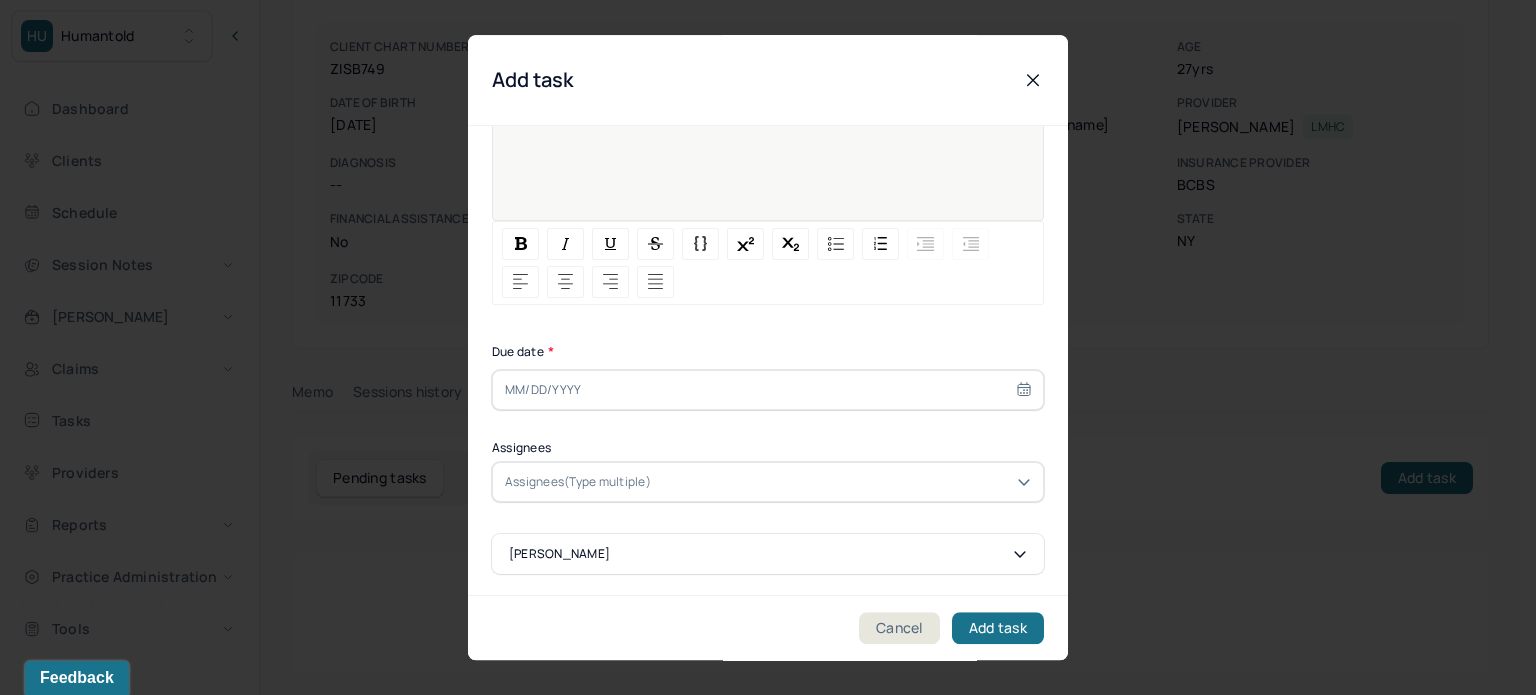 click at bounding box center (768, 390) 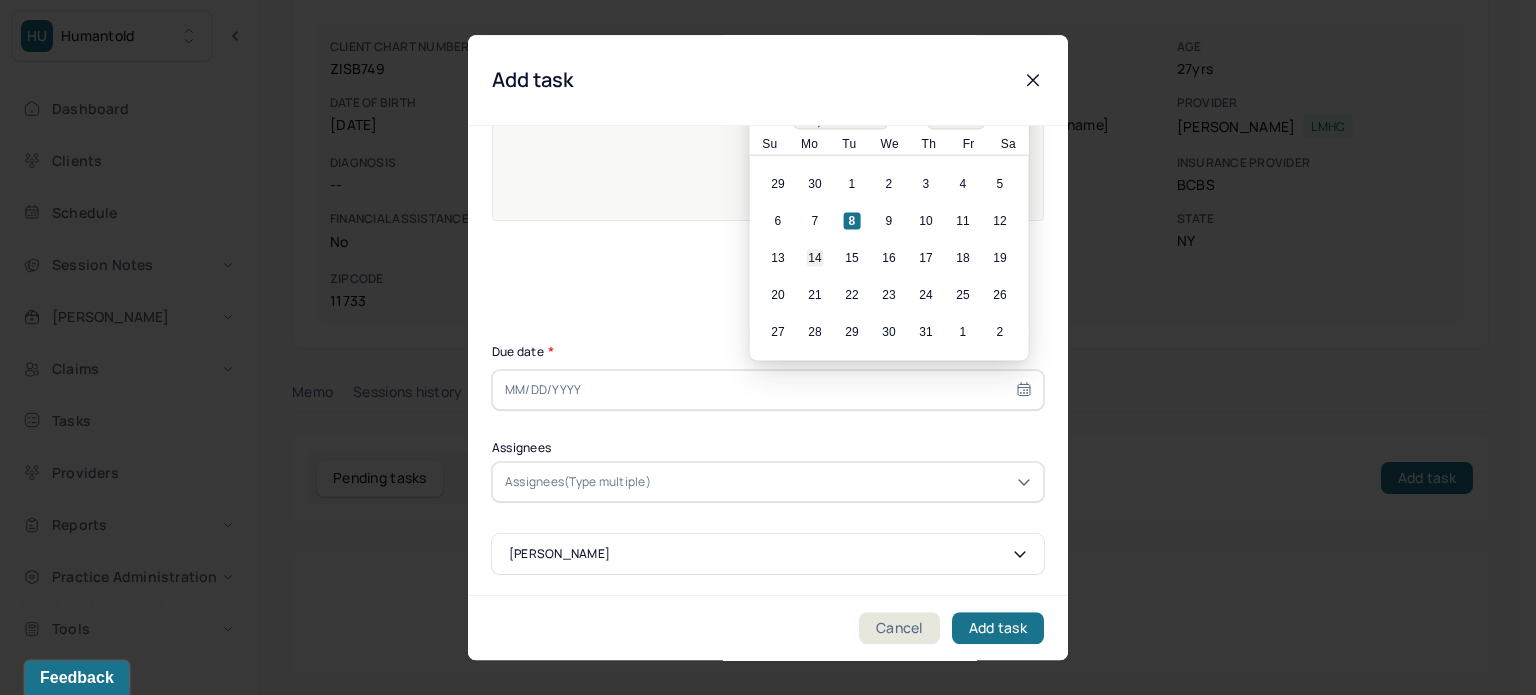 click on "14" at bounding box center (815, 258) 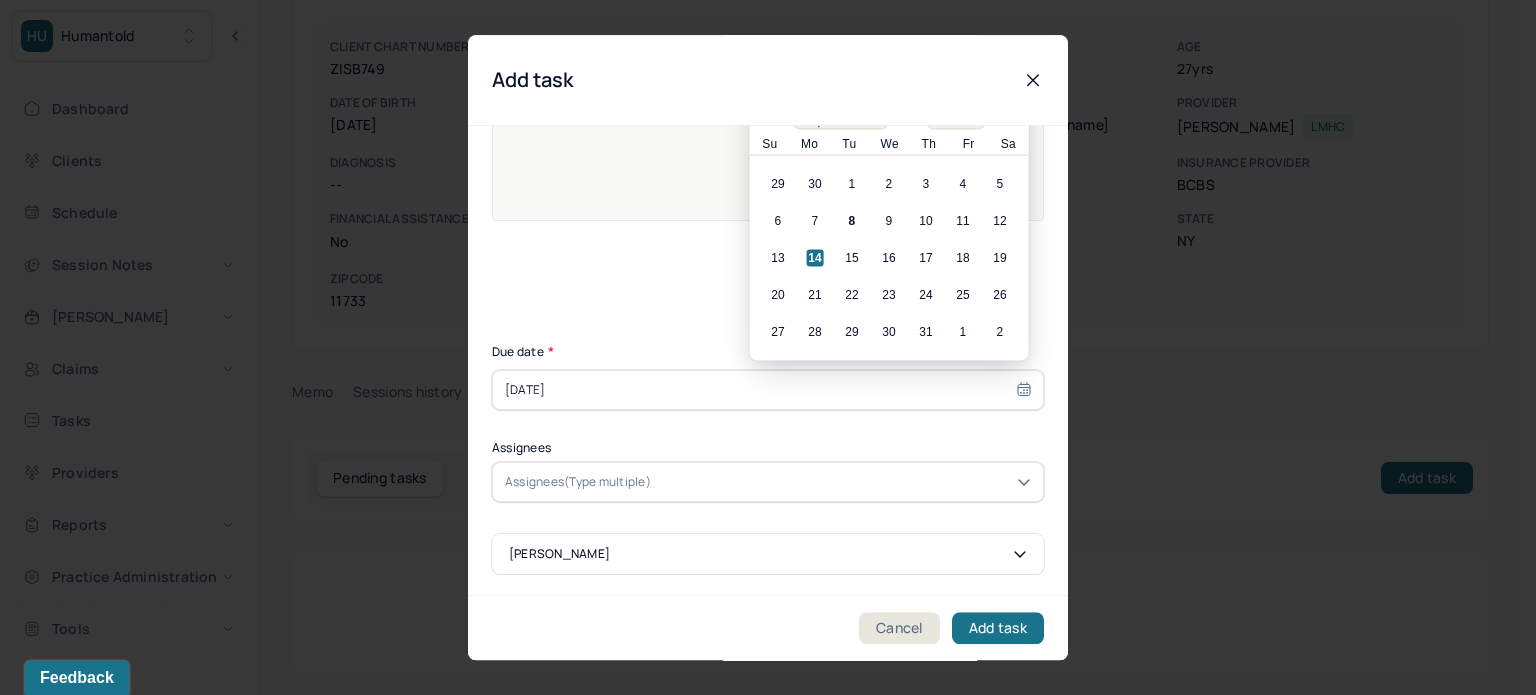 click at bounding box center [843, 482] 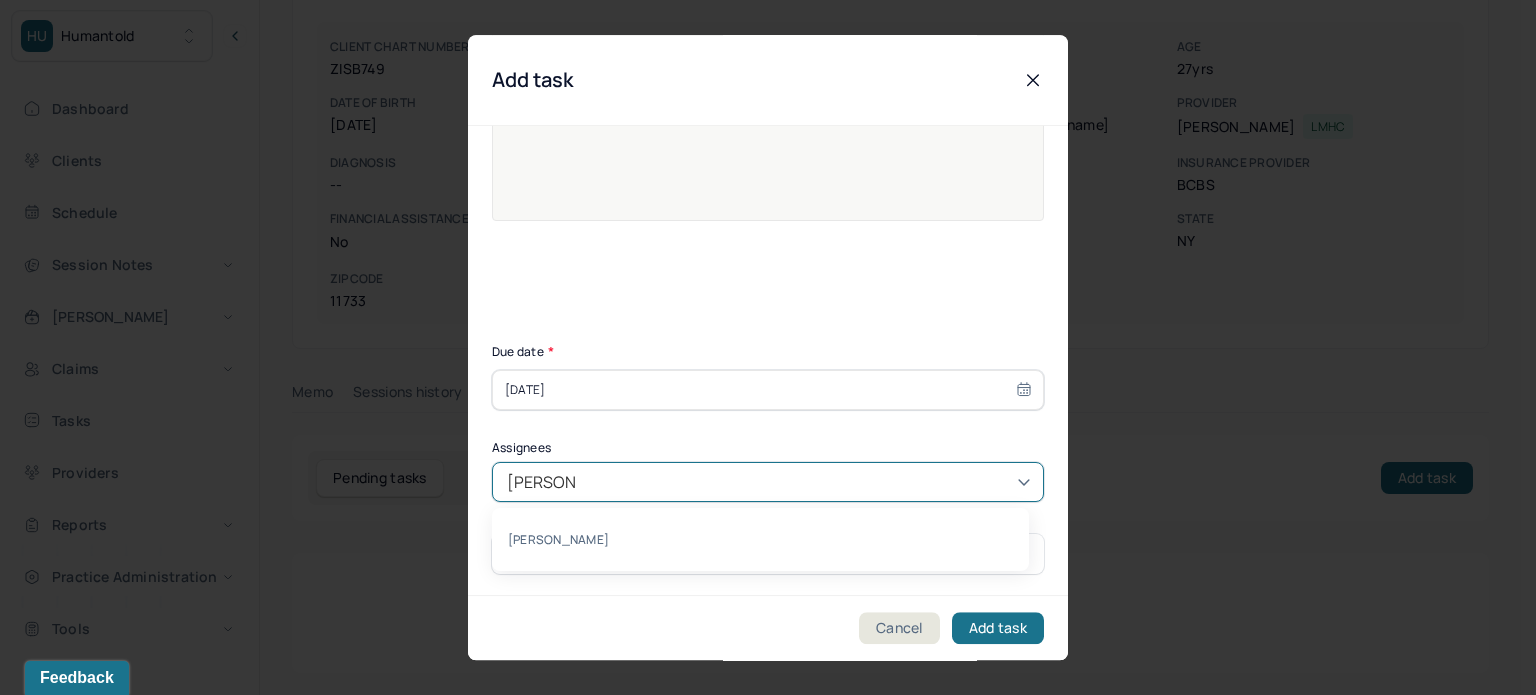 type on "[PERSON_NAME]" 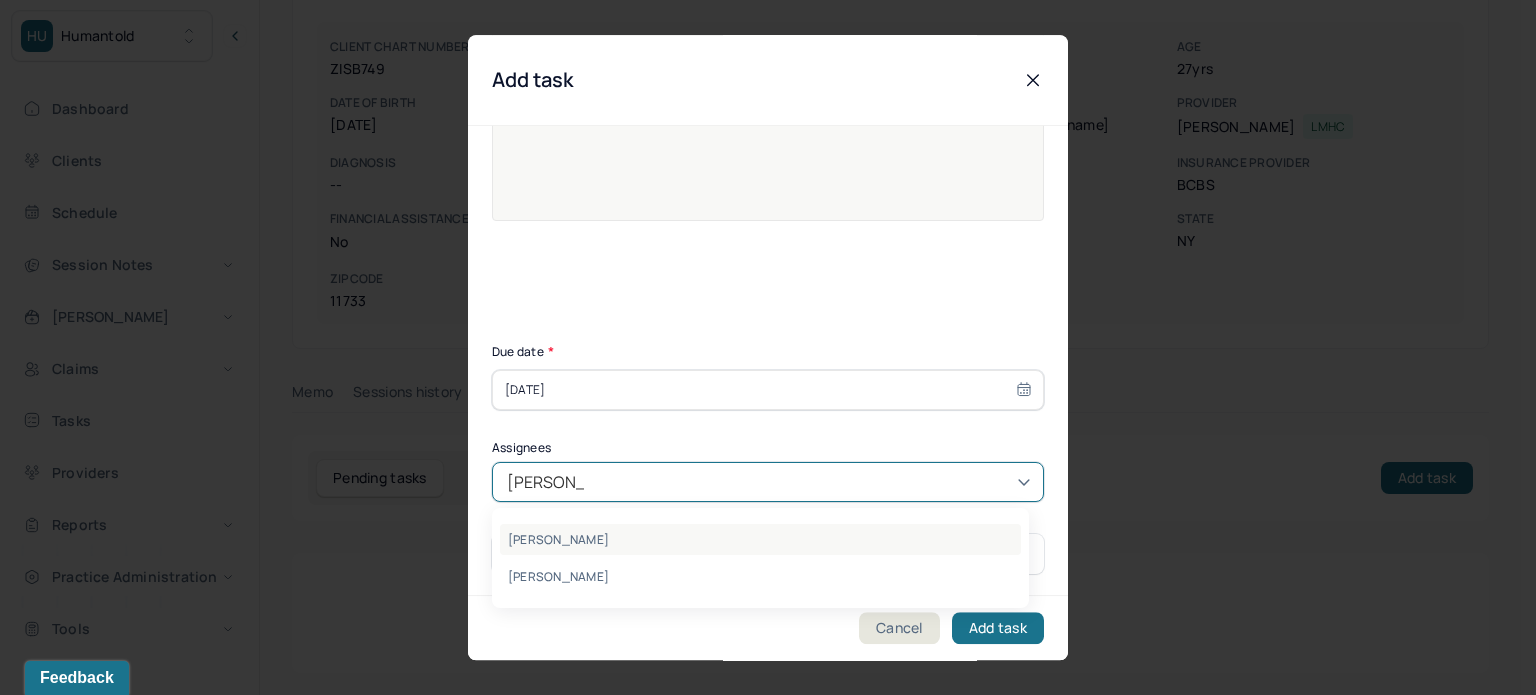 click on "[PERSON_NAME]" at bounding box center (760, 539) 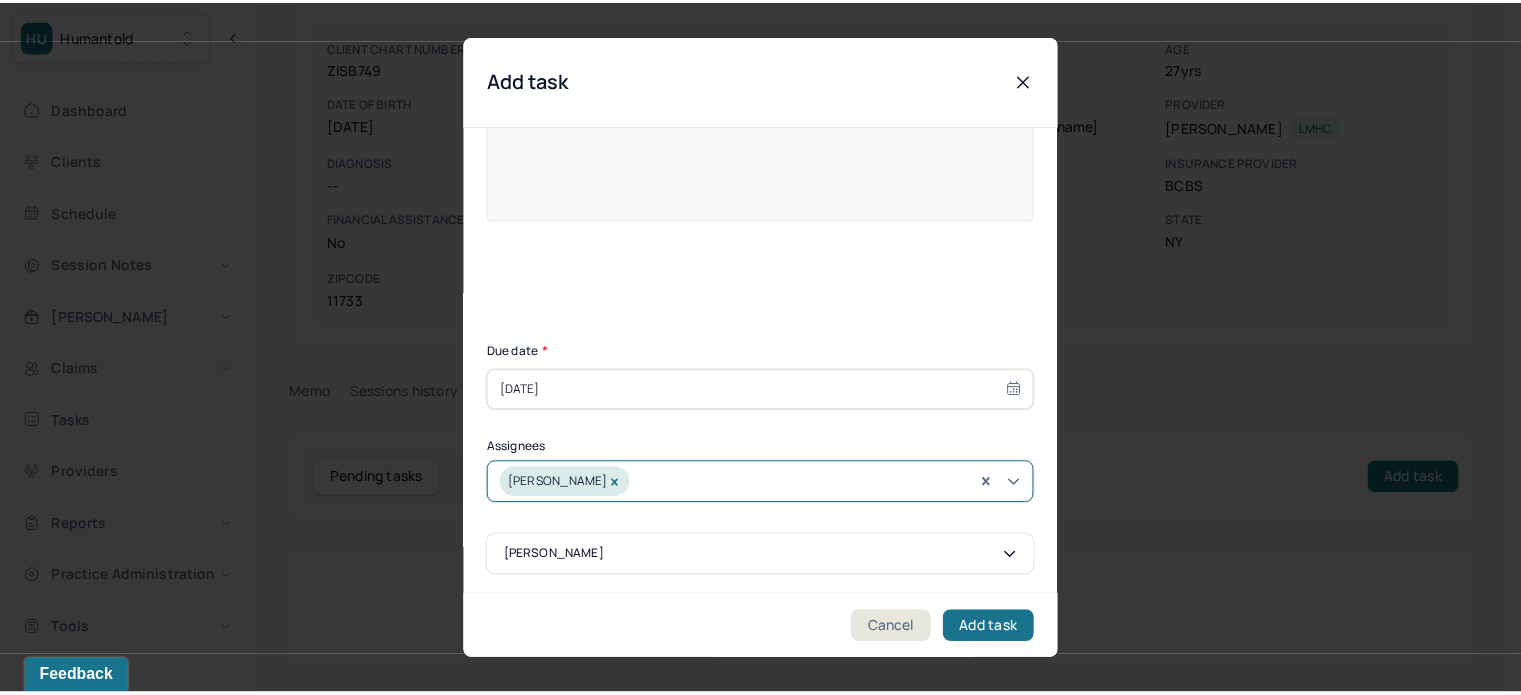 scroll, scrollTop: 257, scrollLeft: 0, axis: vertical 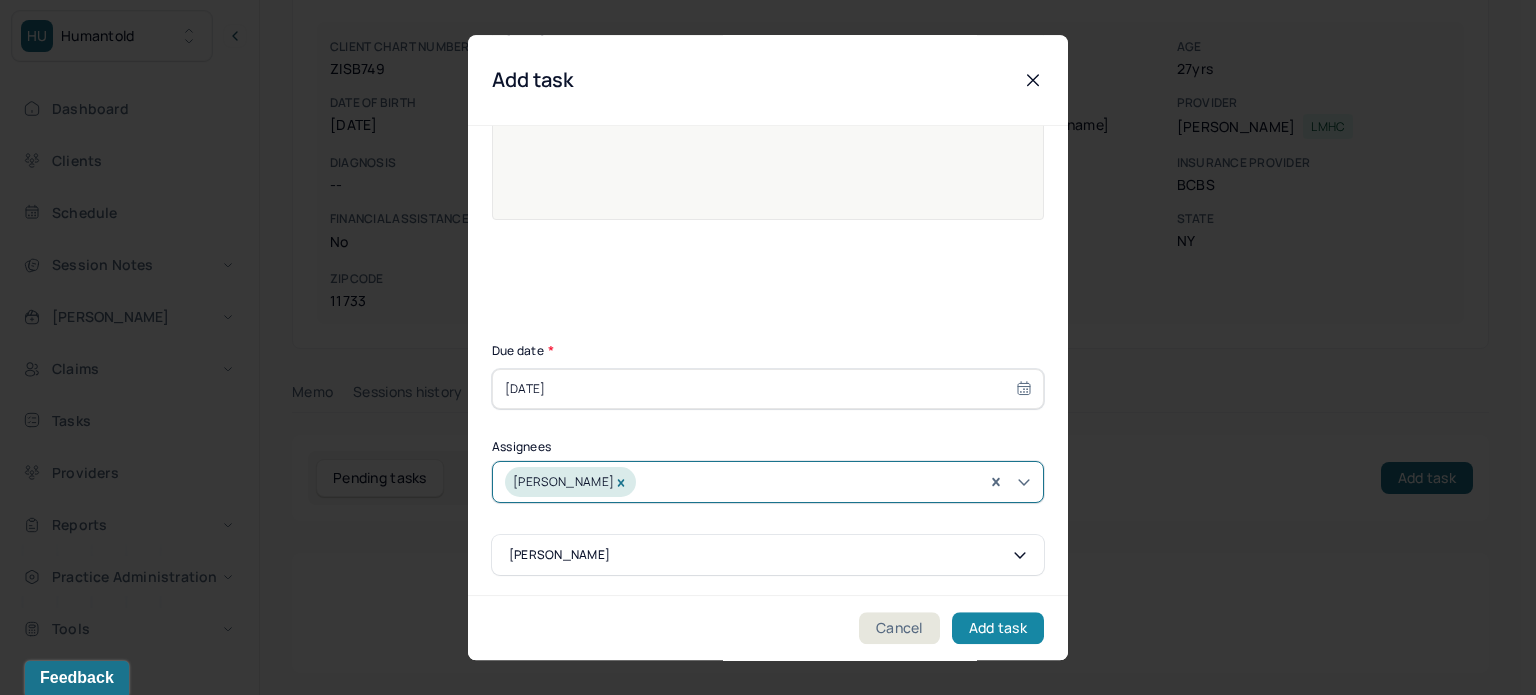 click on "Add task" at bounding box center (998, 628) 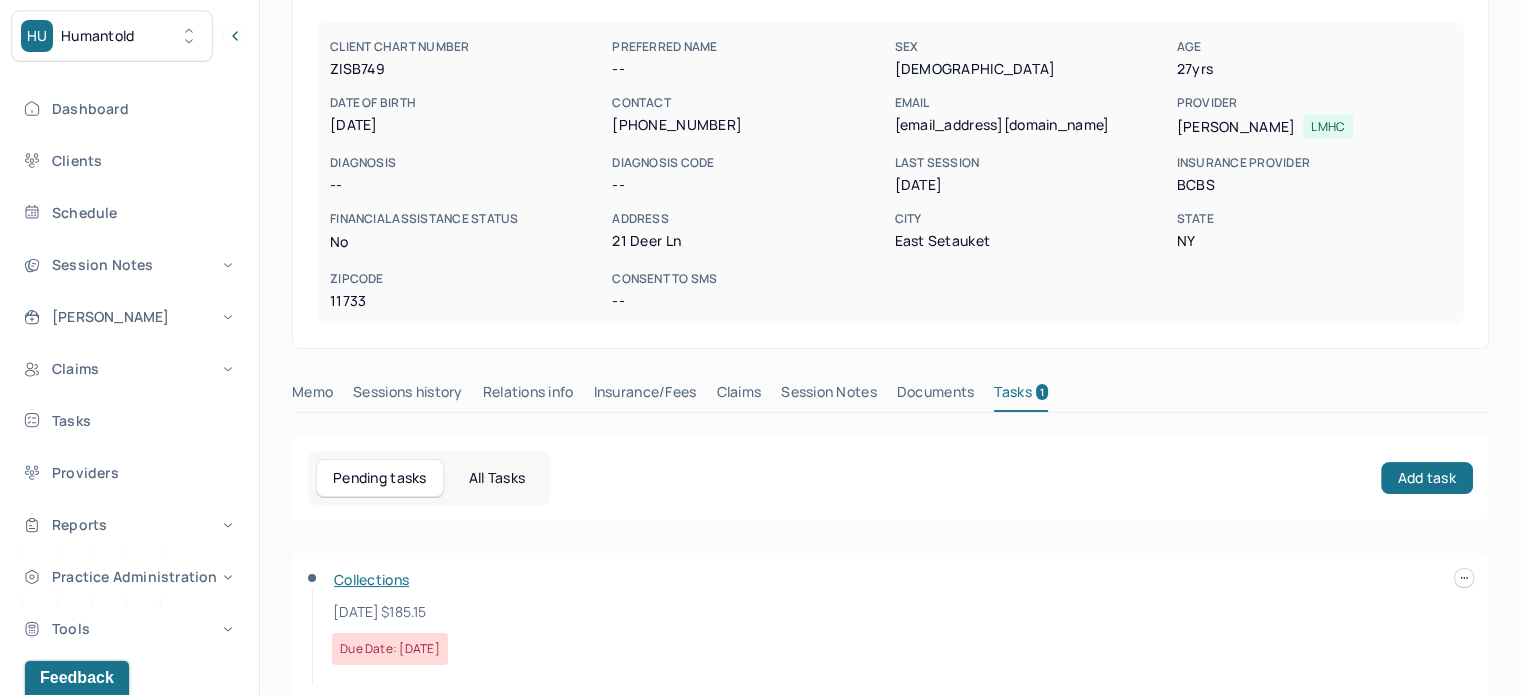 scroll, scrollTop: 0, scrollLeft: 0, axis: both 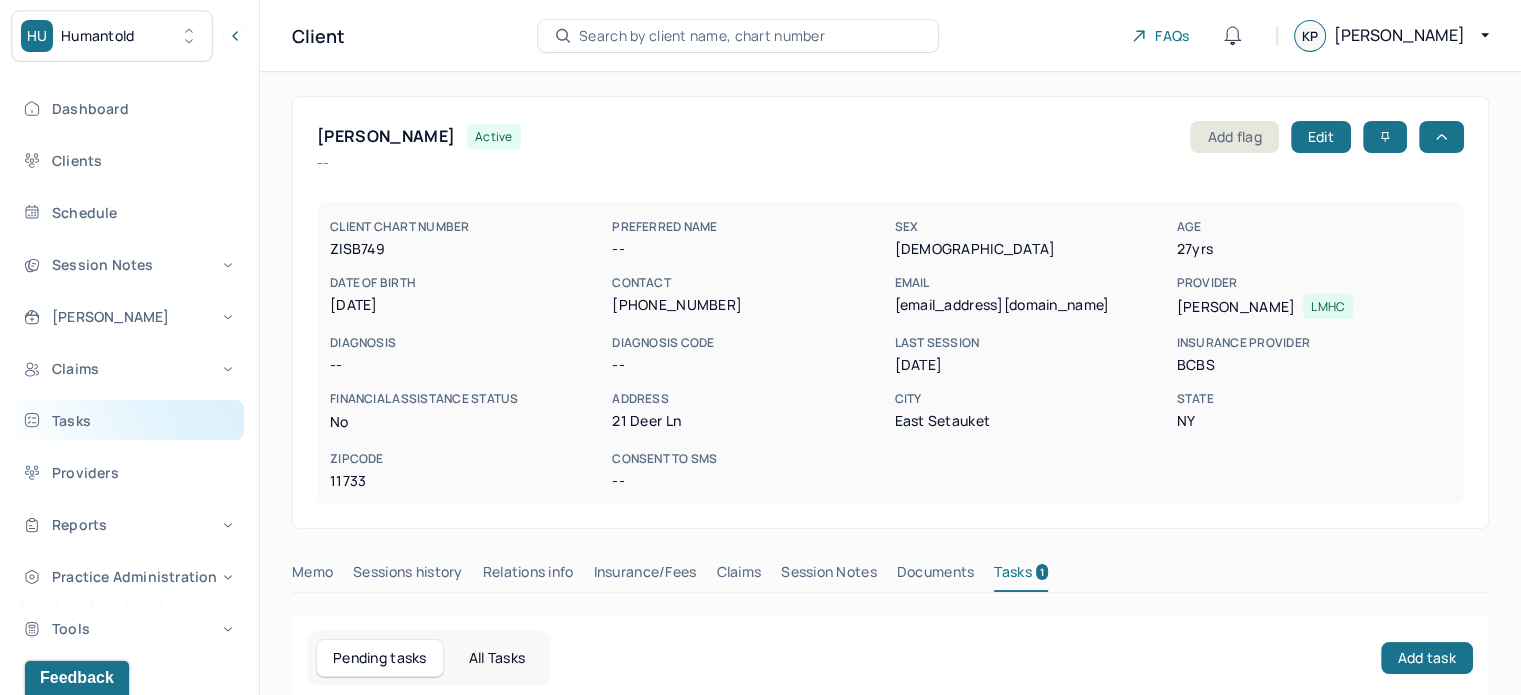 click on "Tasks" at bounding box center [128, 420] 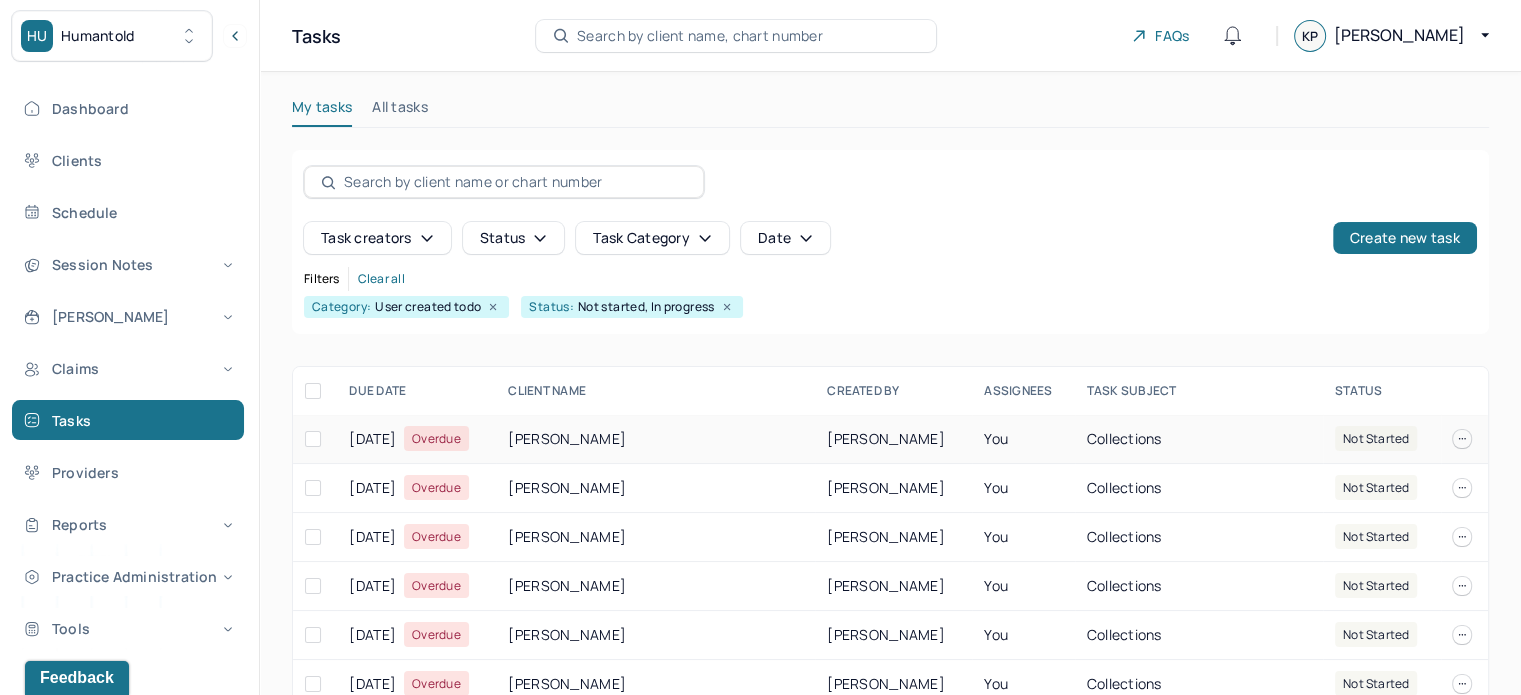 click on "[PERSON_NAME]" at bounding box center (655, 439) 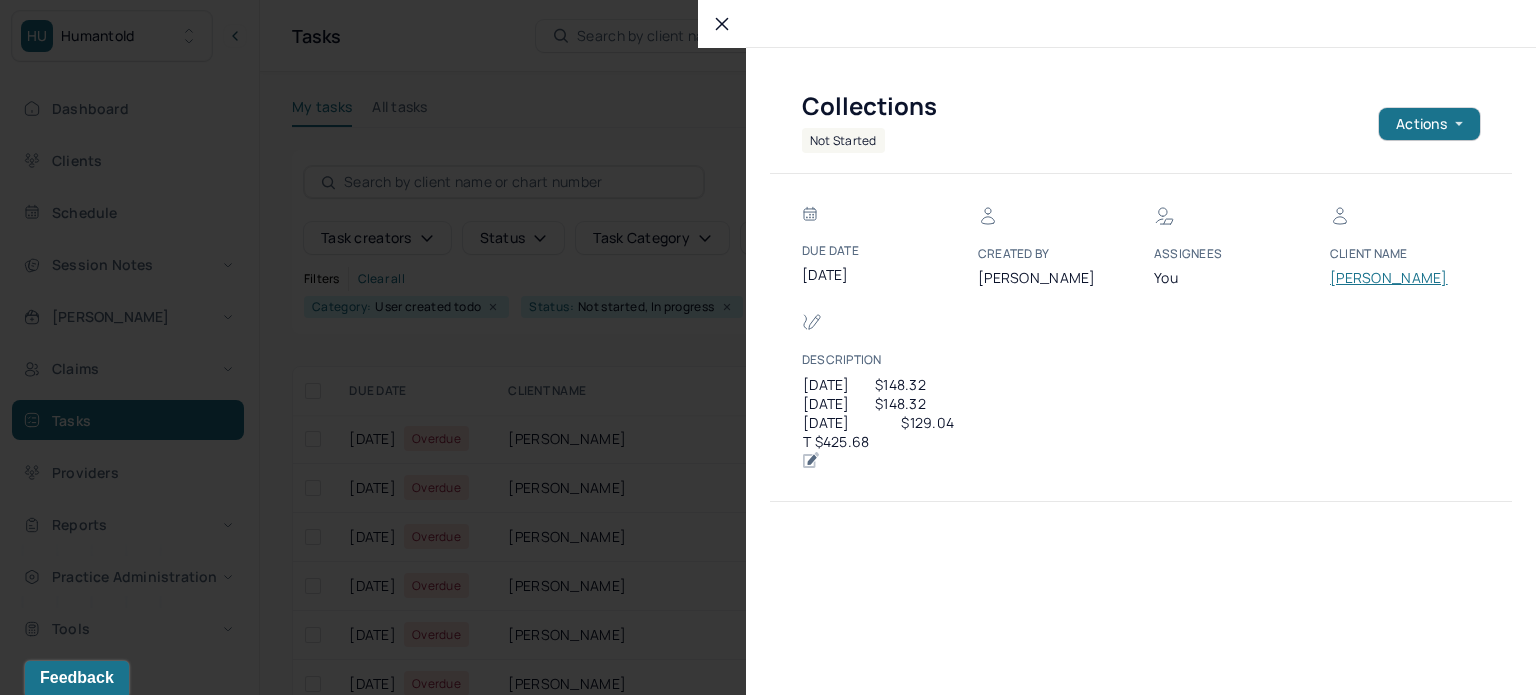 click on "[PERSON_NAME]" at bounding box center [1390, 278] 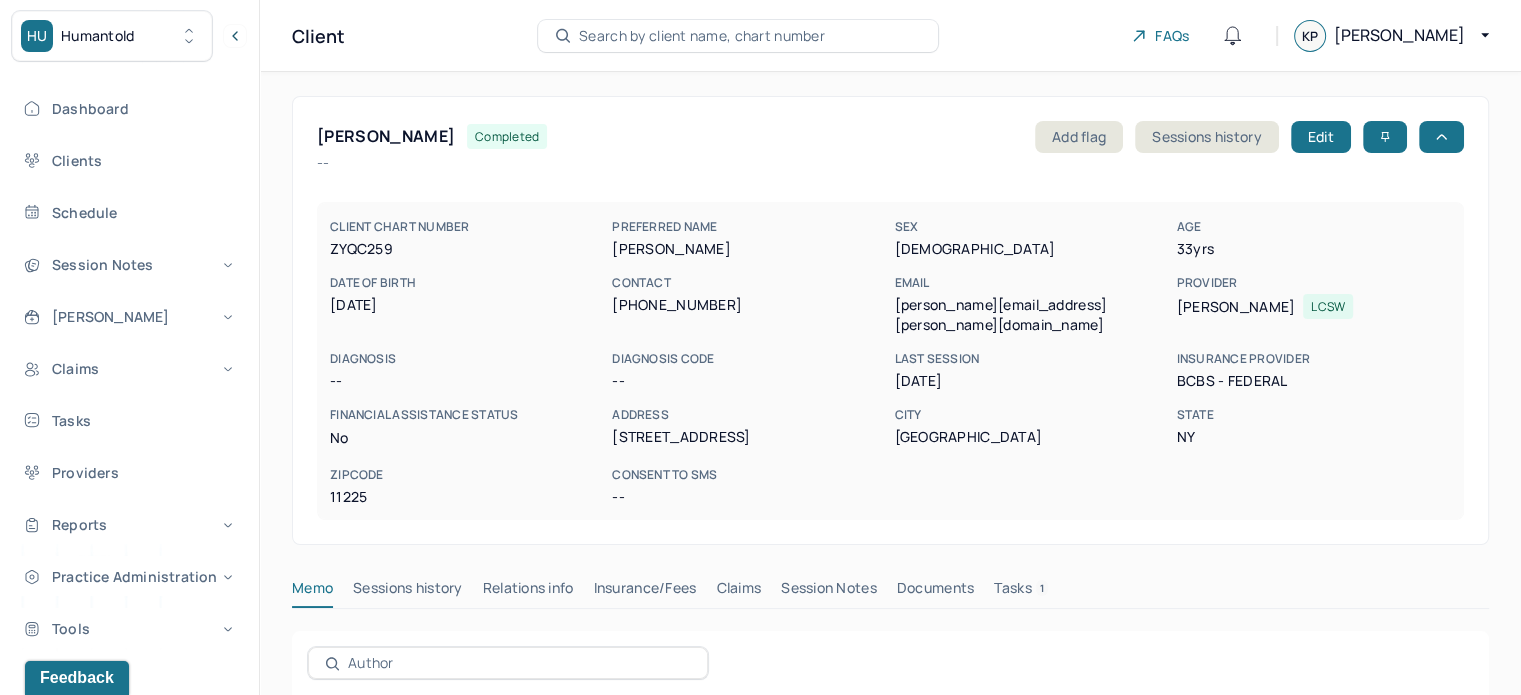 click on "[PERSON_NAME][EMAIL_ADDRESS][PERSON_NAME][DOMAIN_NAME]" at bounding box center (1031, 315) 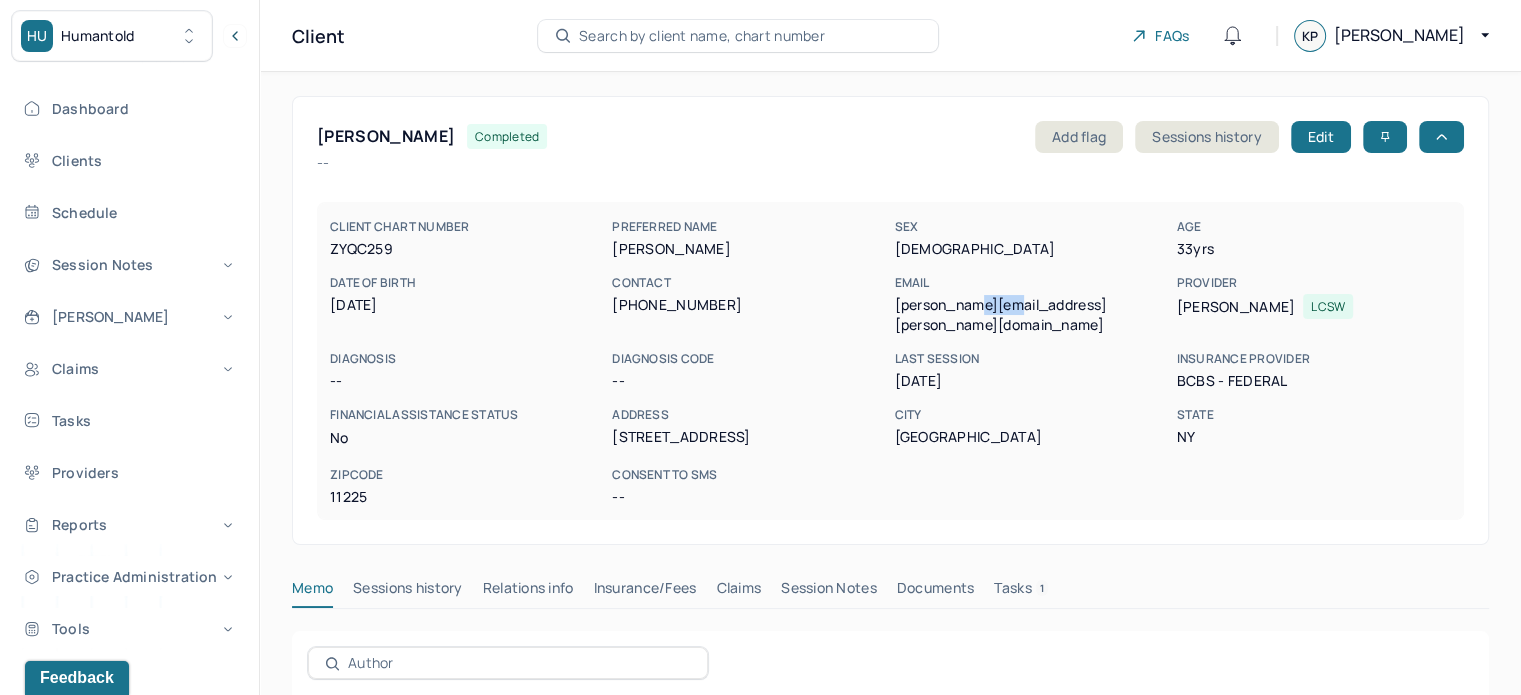 click on "[PERSON_NAME][EMAIL_ADDRESS][PERSON_NAME][DOMAIN_NAME]" at bounding box center [1031, 315] 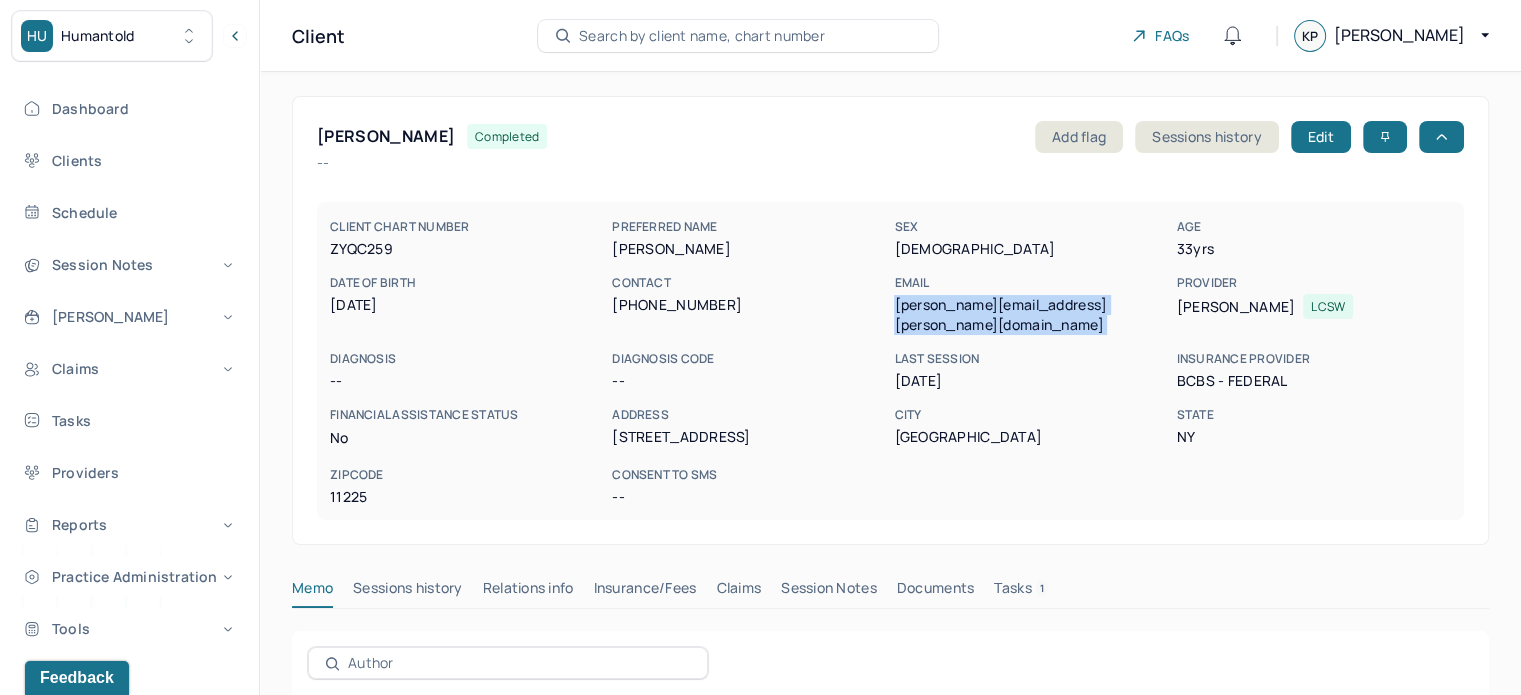 click on "[PERSON_NAME][EMAIL_ADDRESS][PERSON_NAME][DOMAIN_NAME]" at bounding box center (1031, 315) 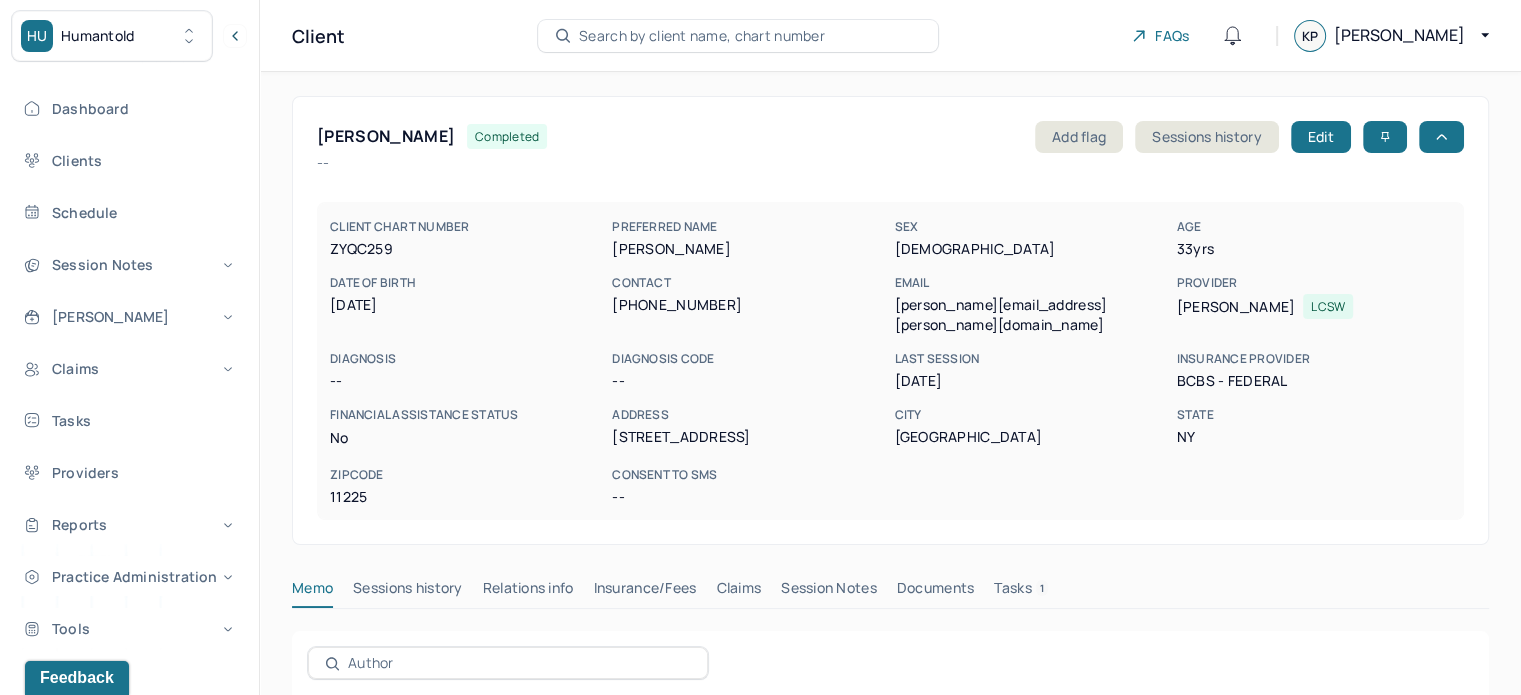 click on "[PERSON_NAME]" at bounding box center [386, 136] 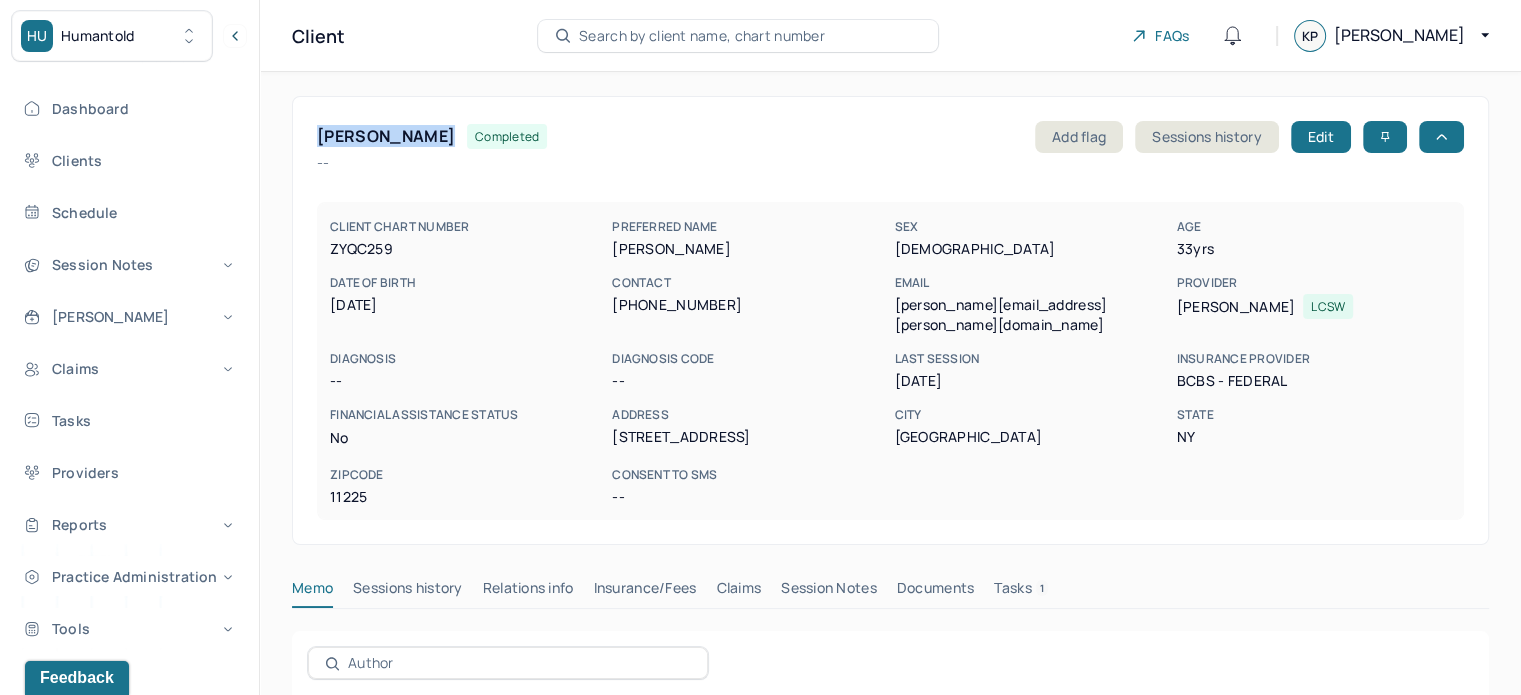 click on "[PERSON_NAME]" at bounding box center [386, 136] 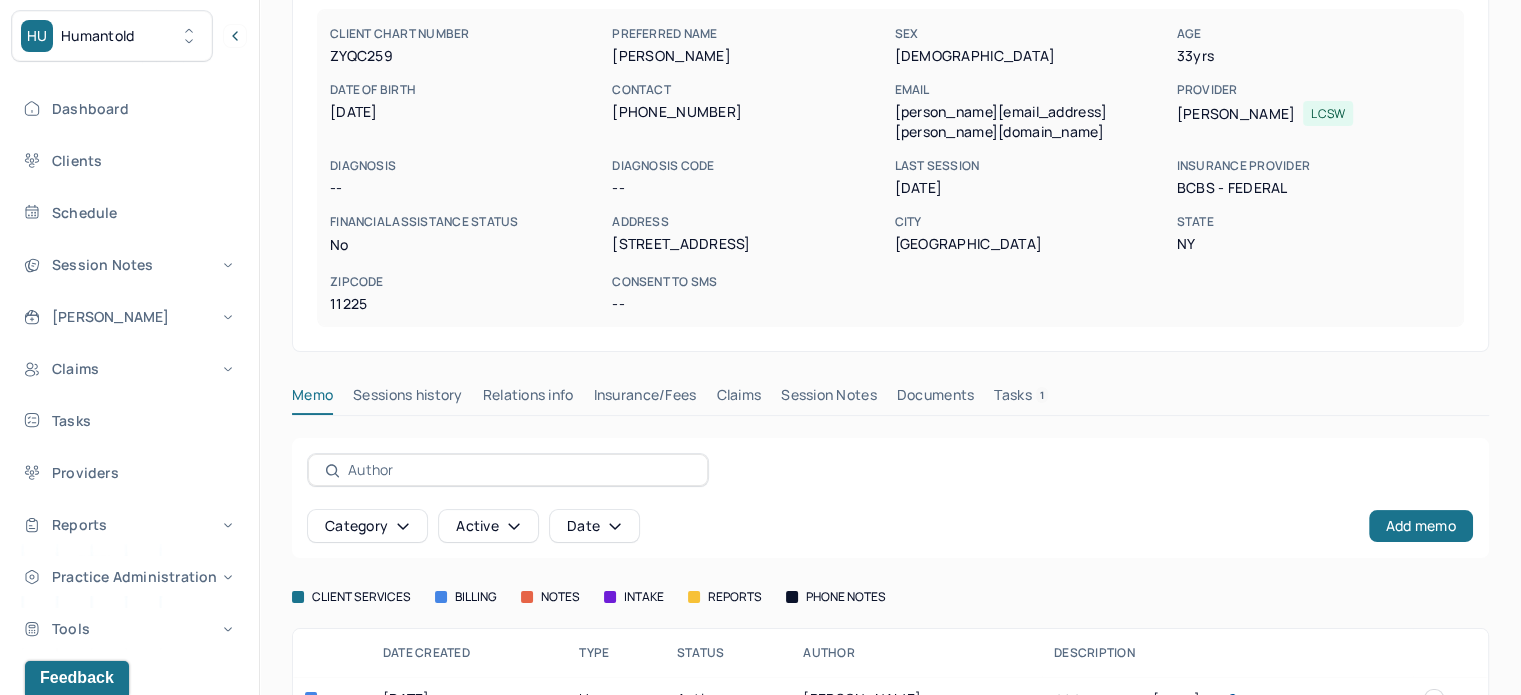 scroll, scrollTop: 200, scrollLeft: 0, axis: vertical 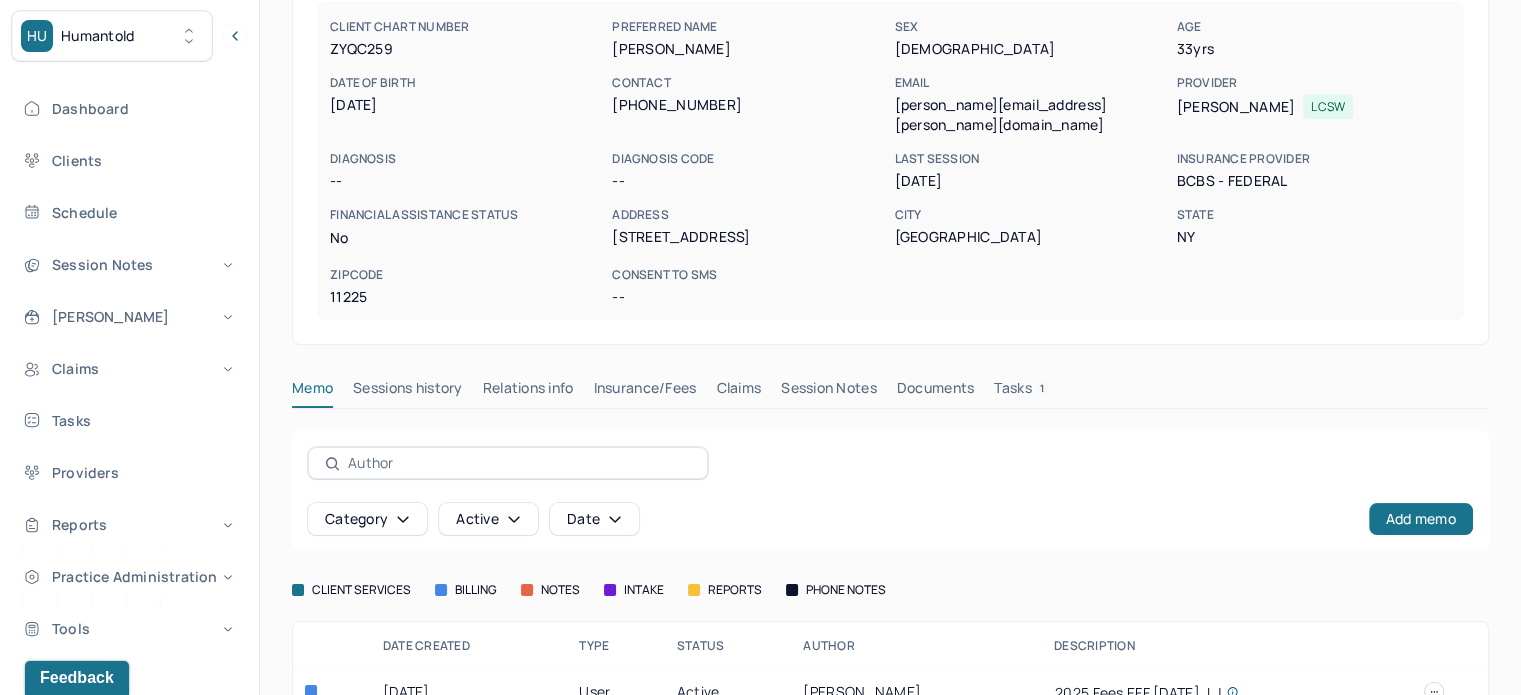 click on "Claims" at bounding box center (738, 392) 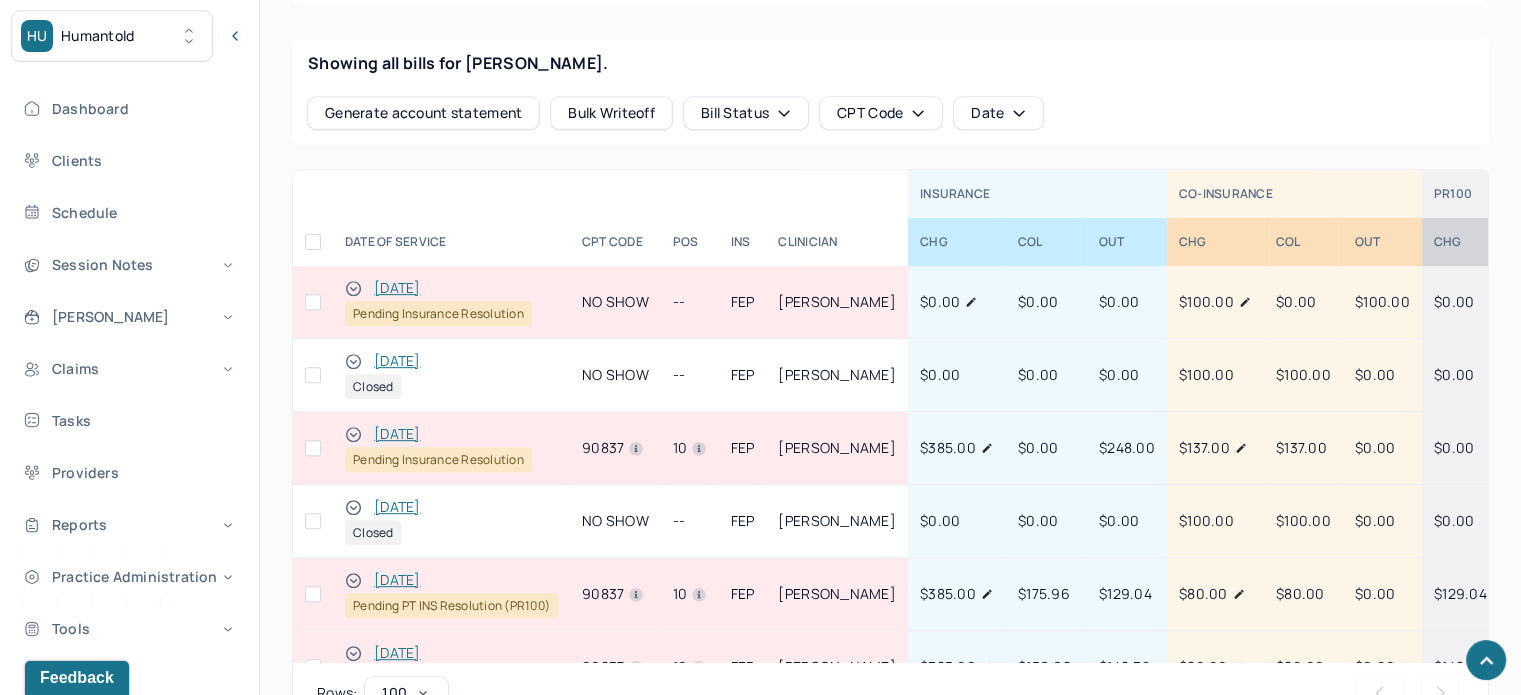 scroll, scrollTop: 900, scrollLeft: 0, axis: vertical 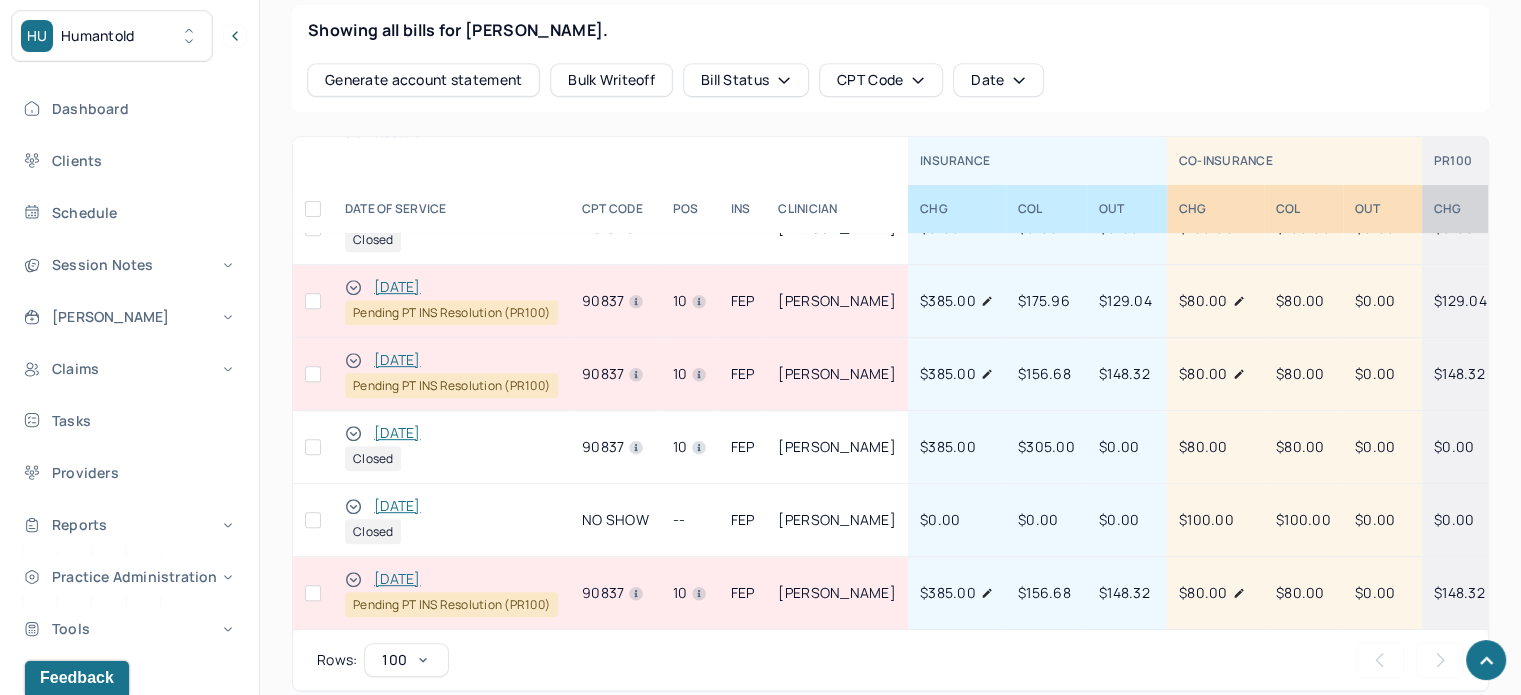 click at bounding box center [313, 593] 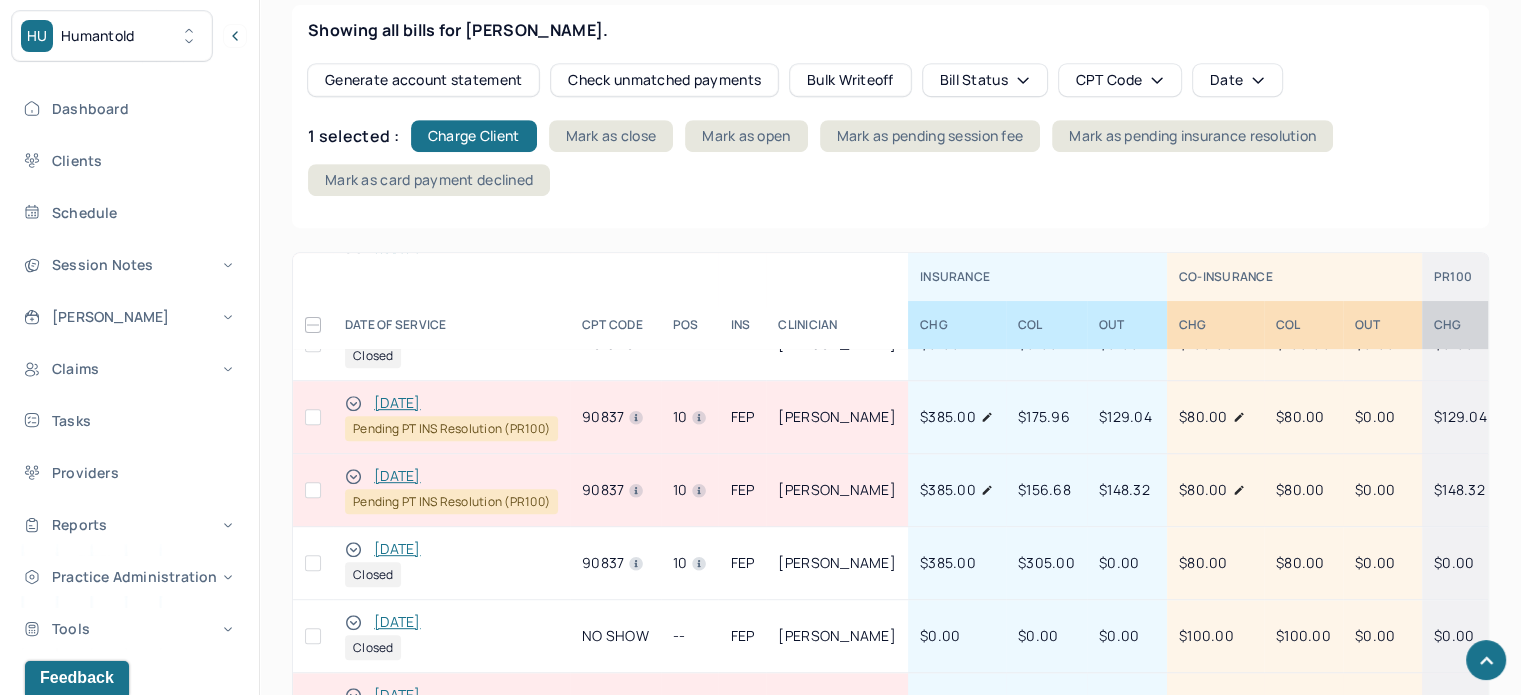 click at bounding box center (313, 490) 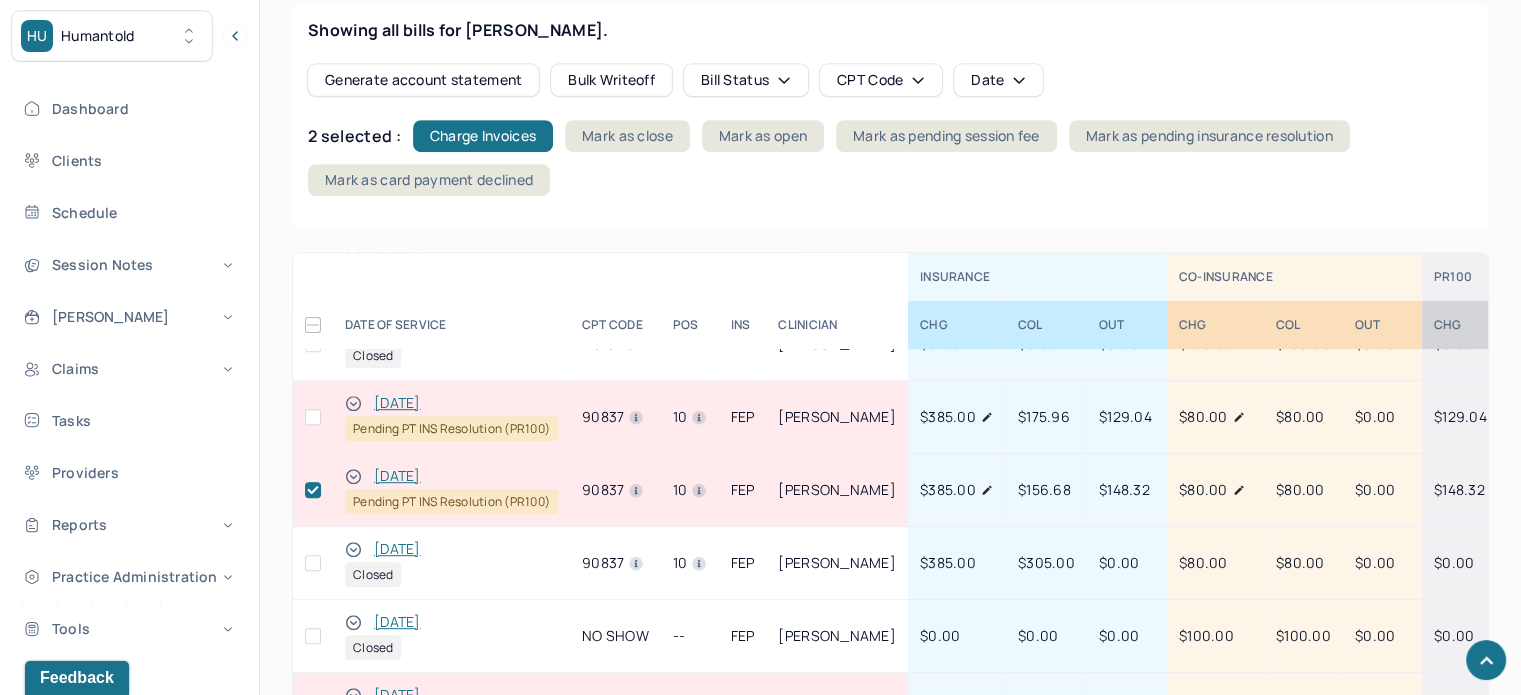 click at bounding box center [313, 417] 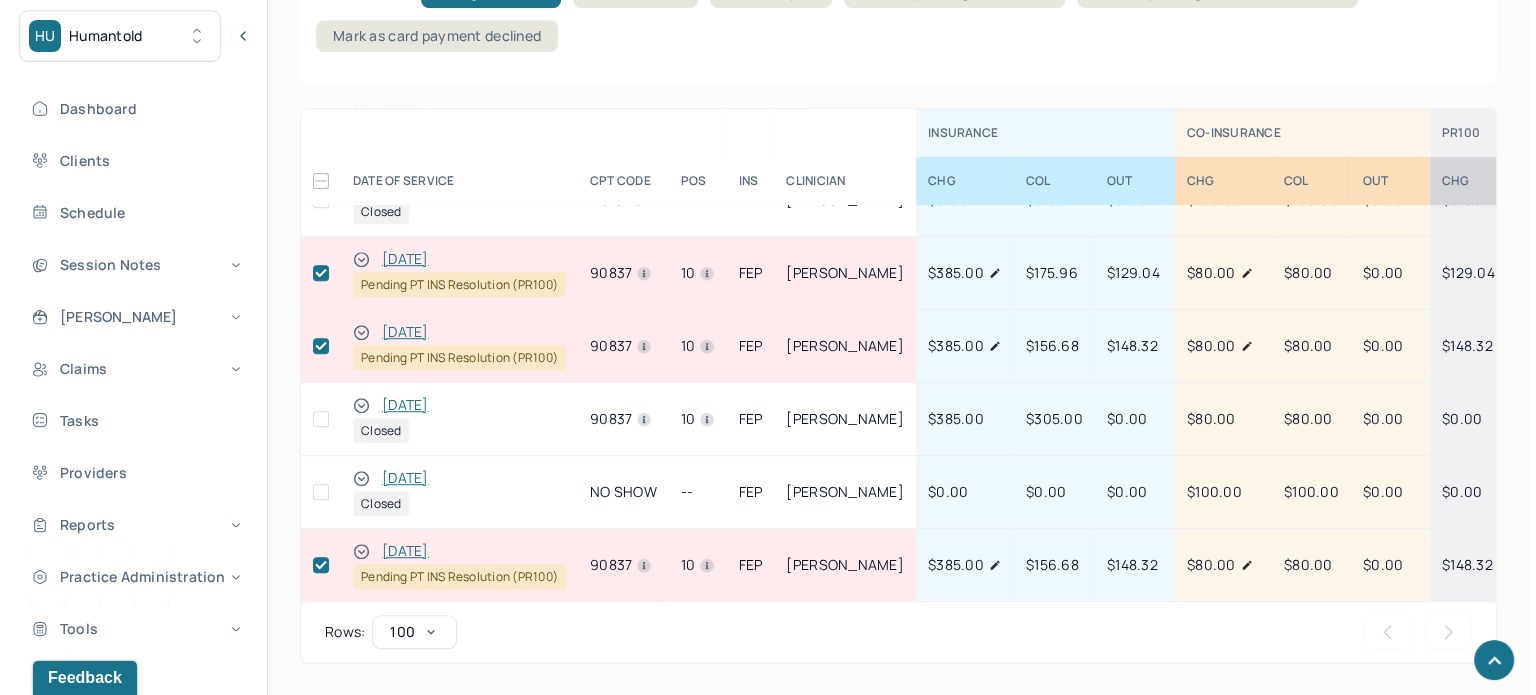 scroll, scrollTop: 1000, scrollLeft: 0, axis: vertical 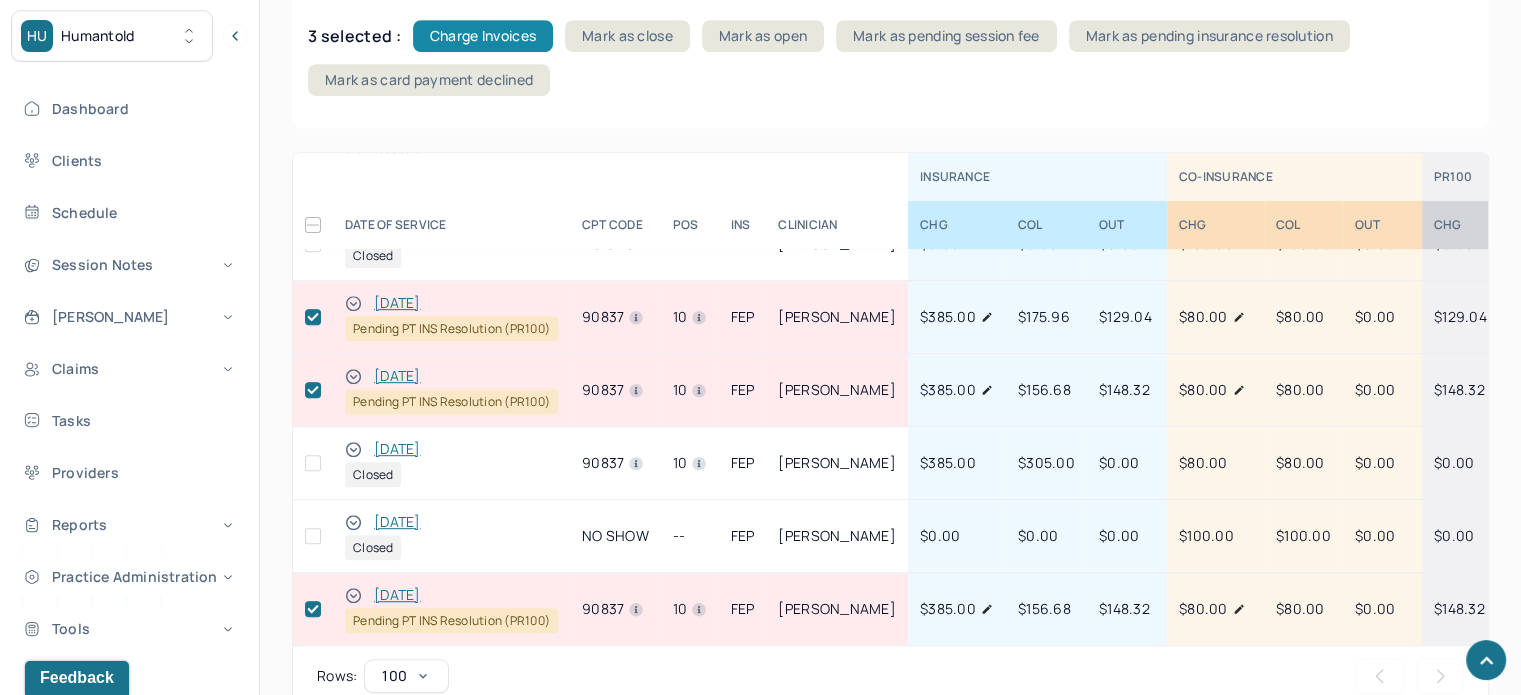 click on "Charge Invoices" at bounding box center (483, 36) 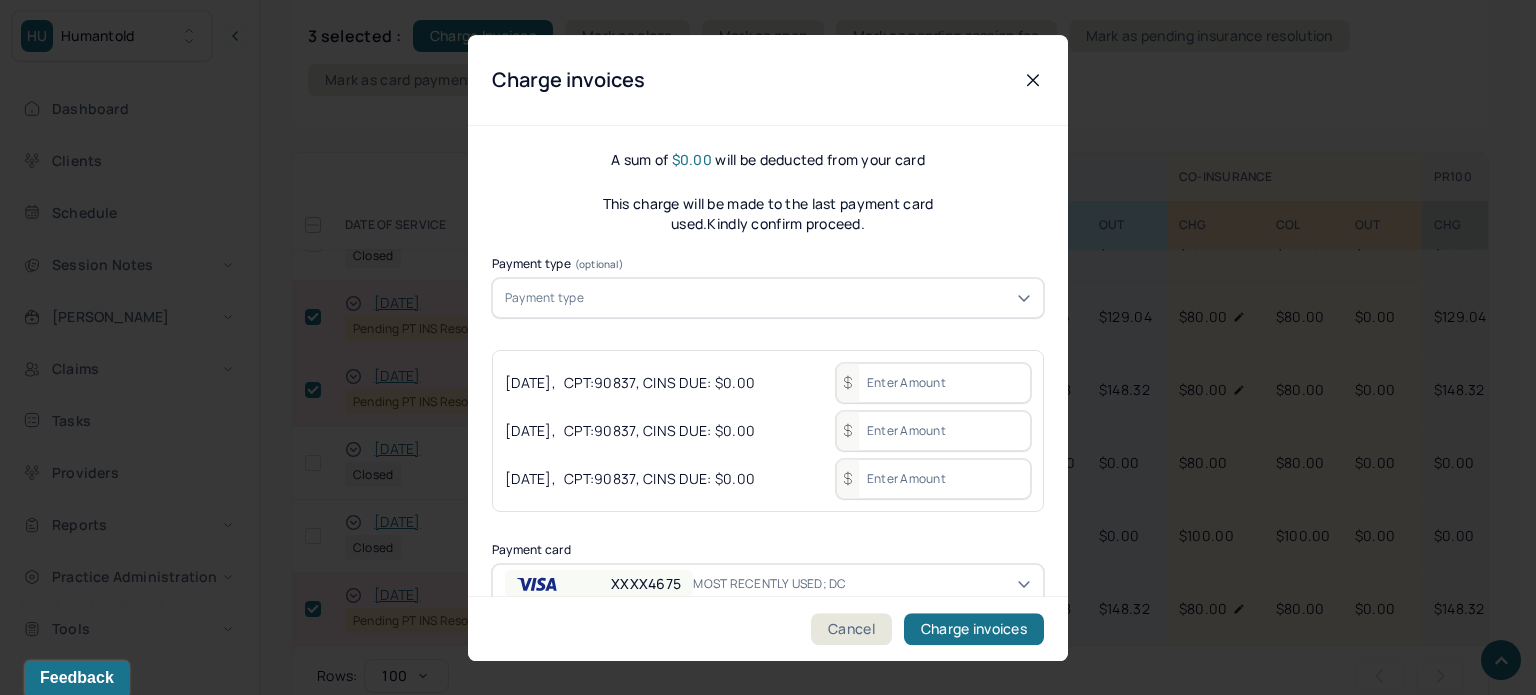 click on "Payment type" at bounding box center (768, 298) 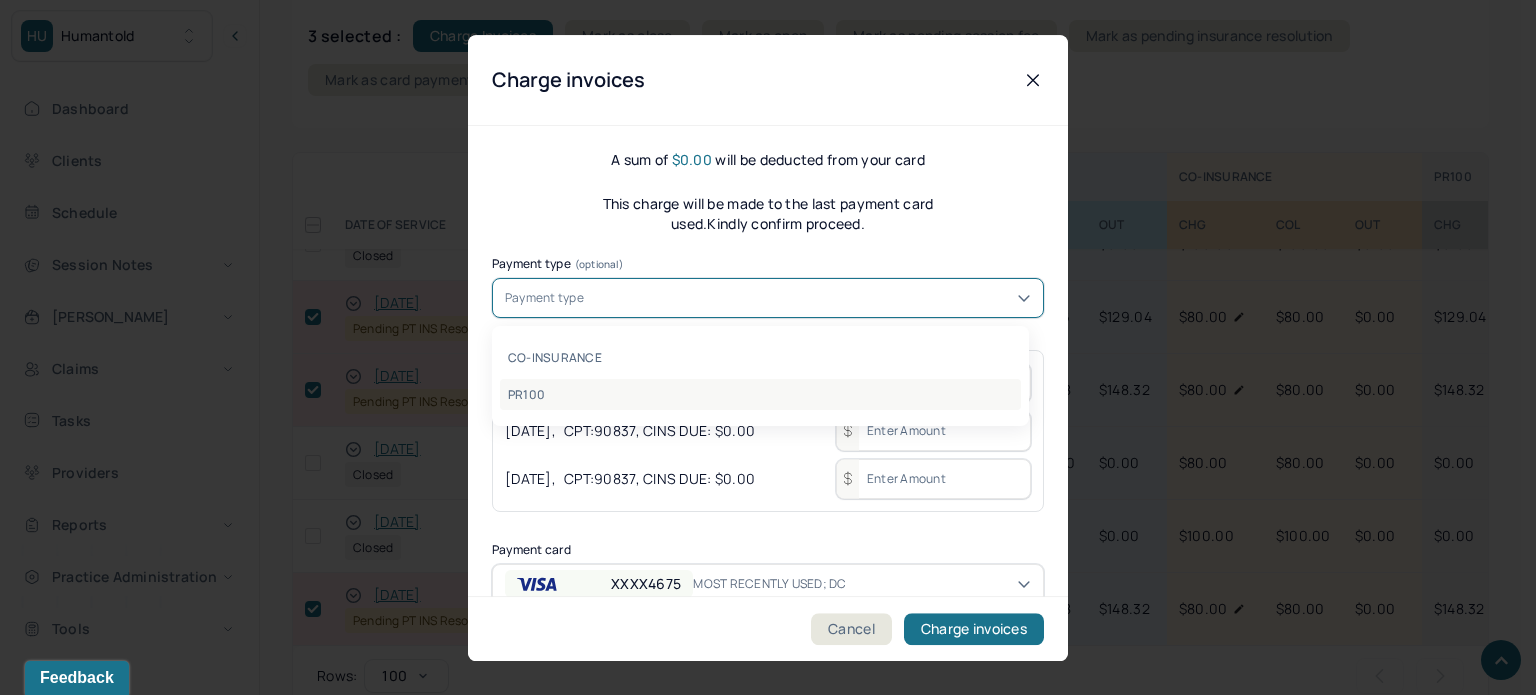 click on "PR100" at bounding box center (760, 394) 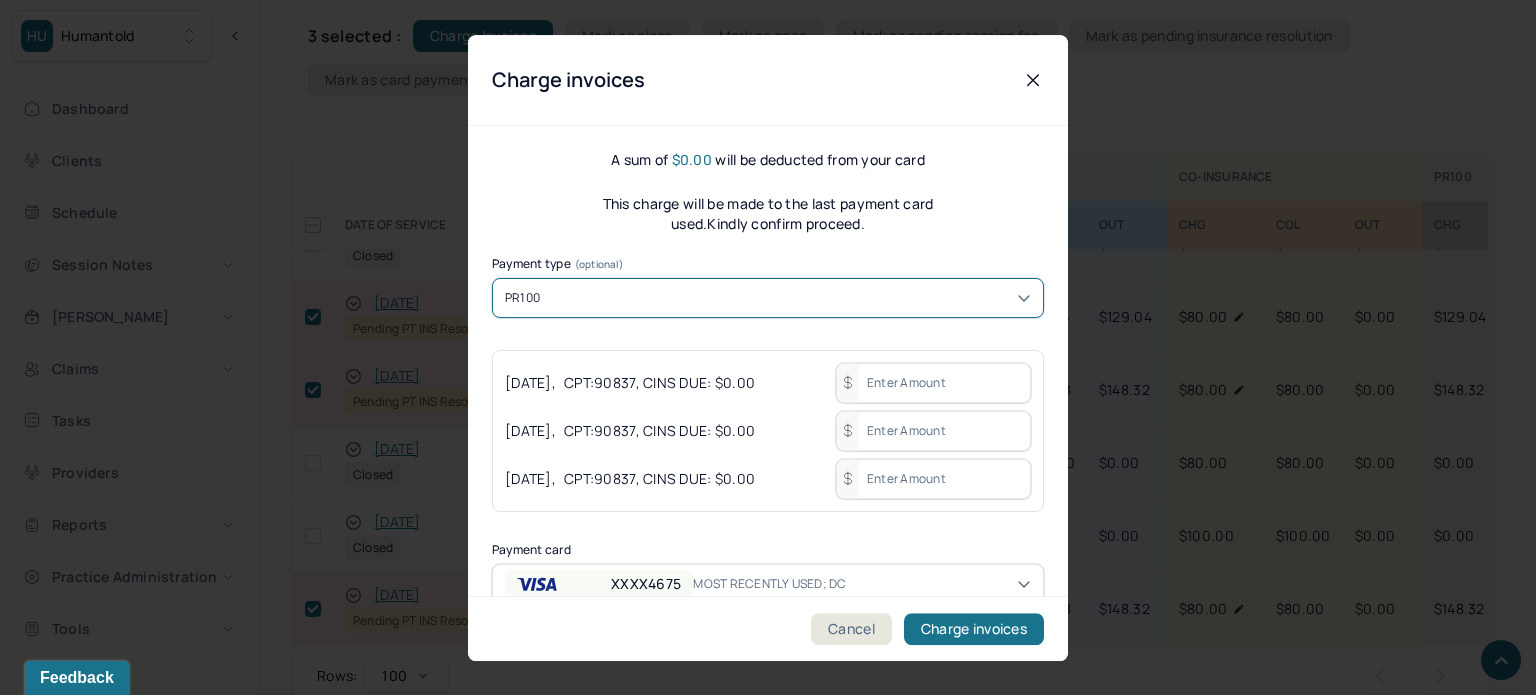 click at bounding box center [933, 383] 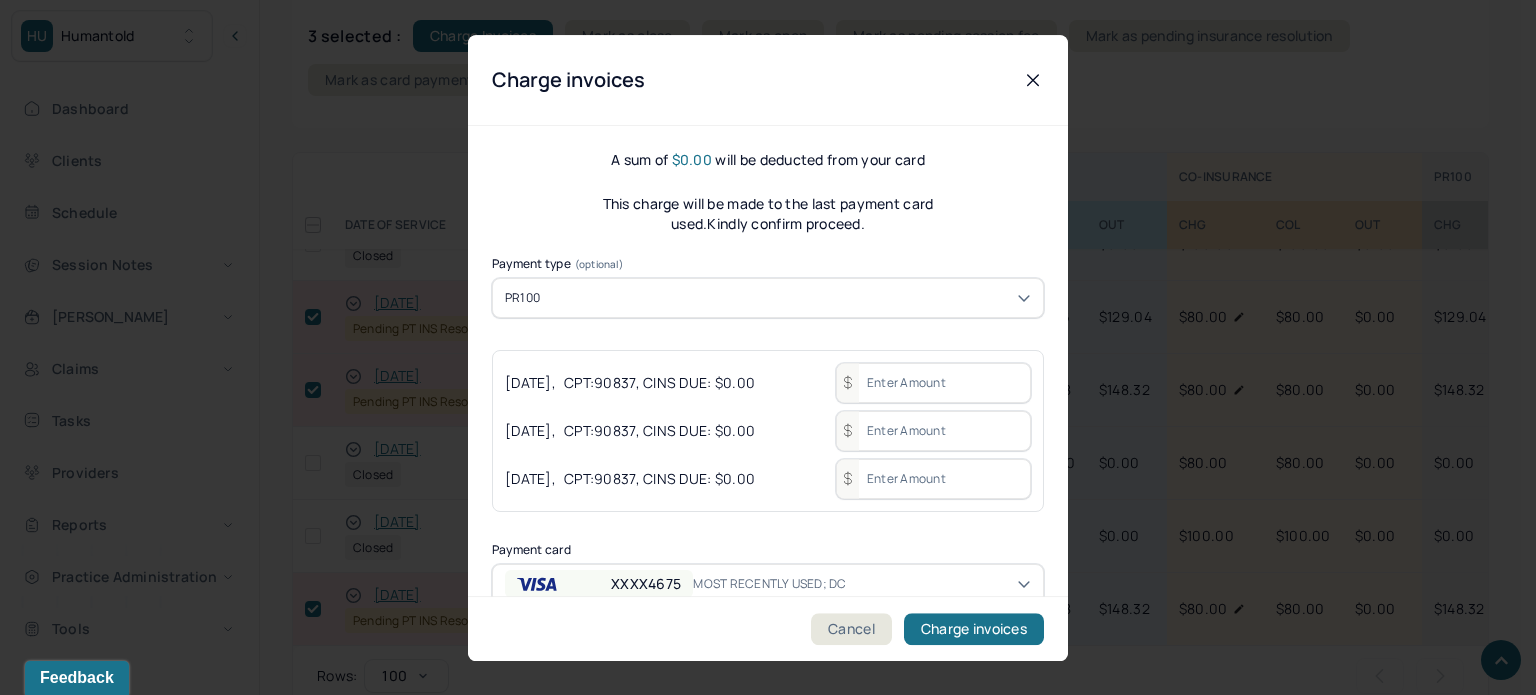 click at bounding box center (933, 383) 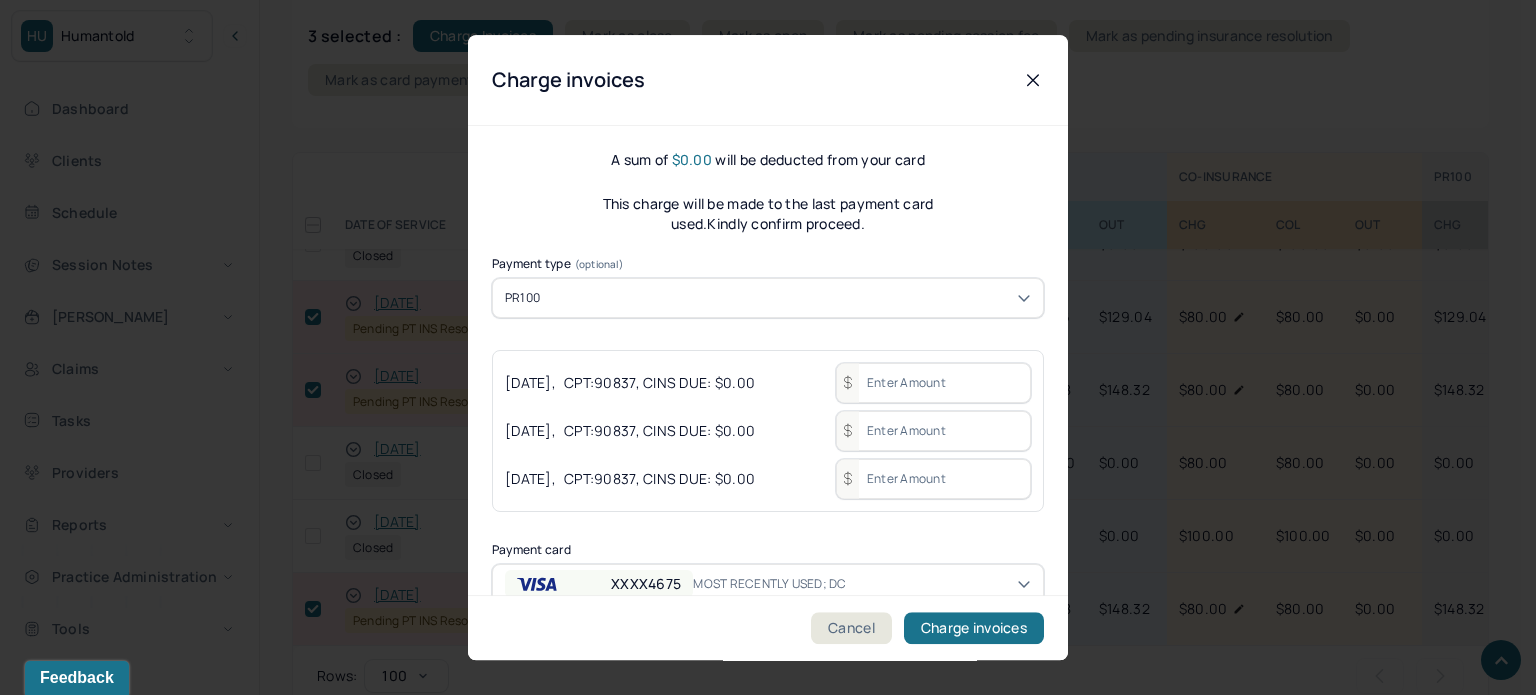 click at bounding box center (933, 383) 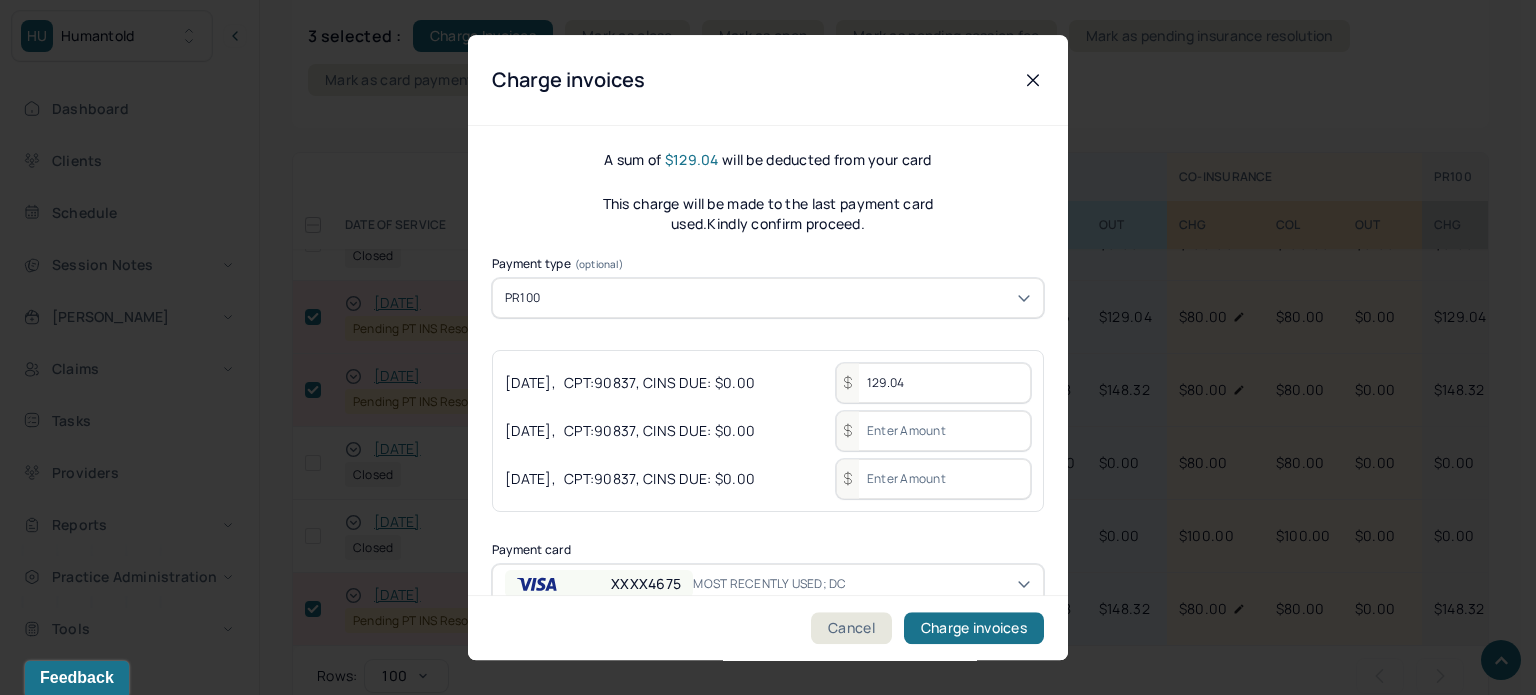 type on "129.04" 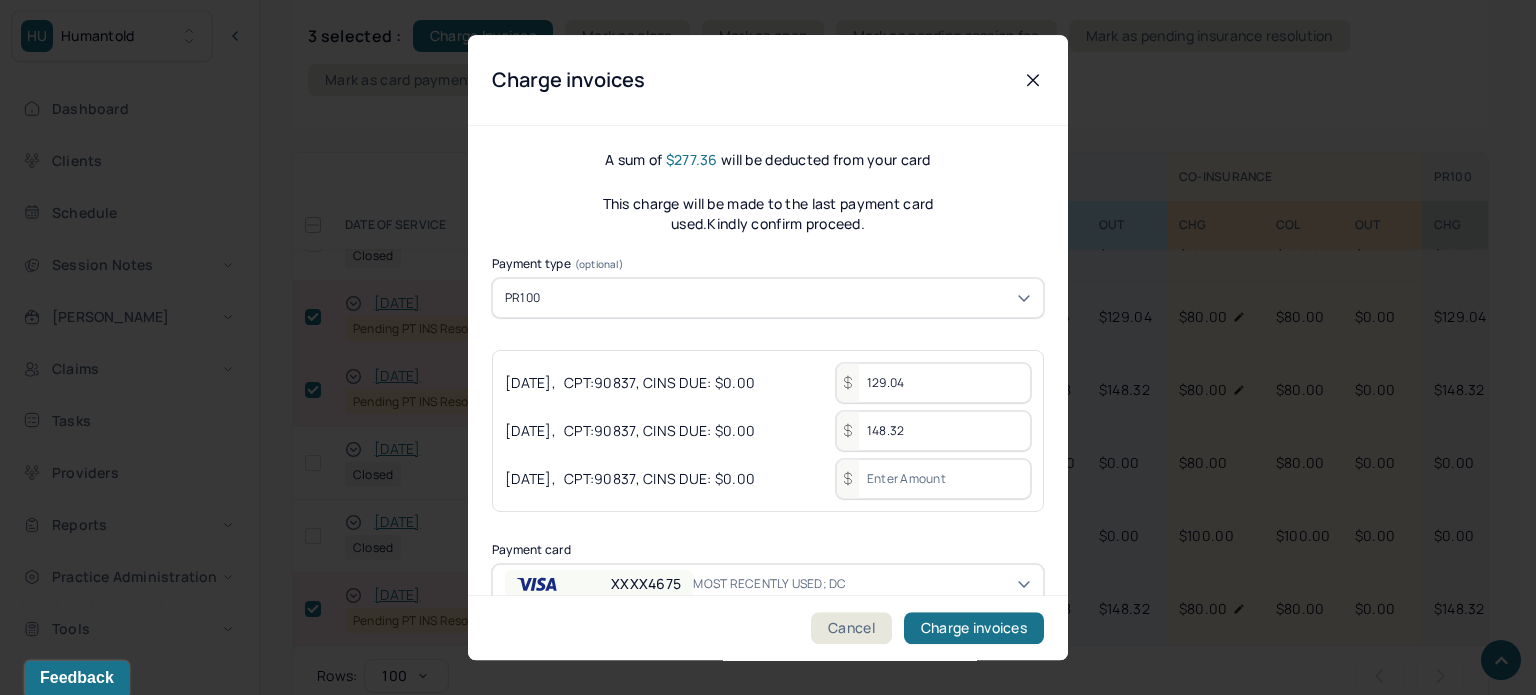 type on "148.32" 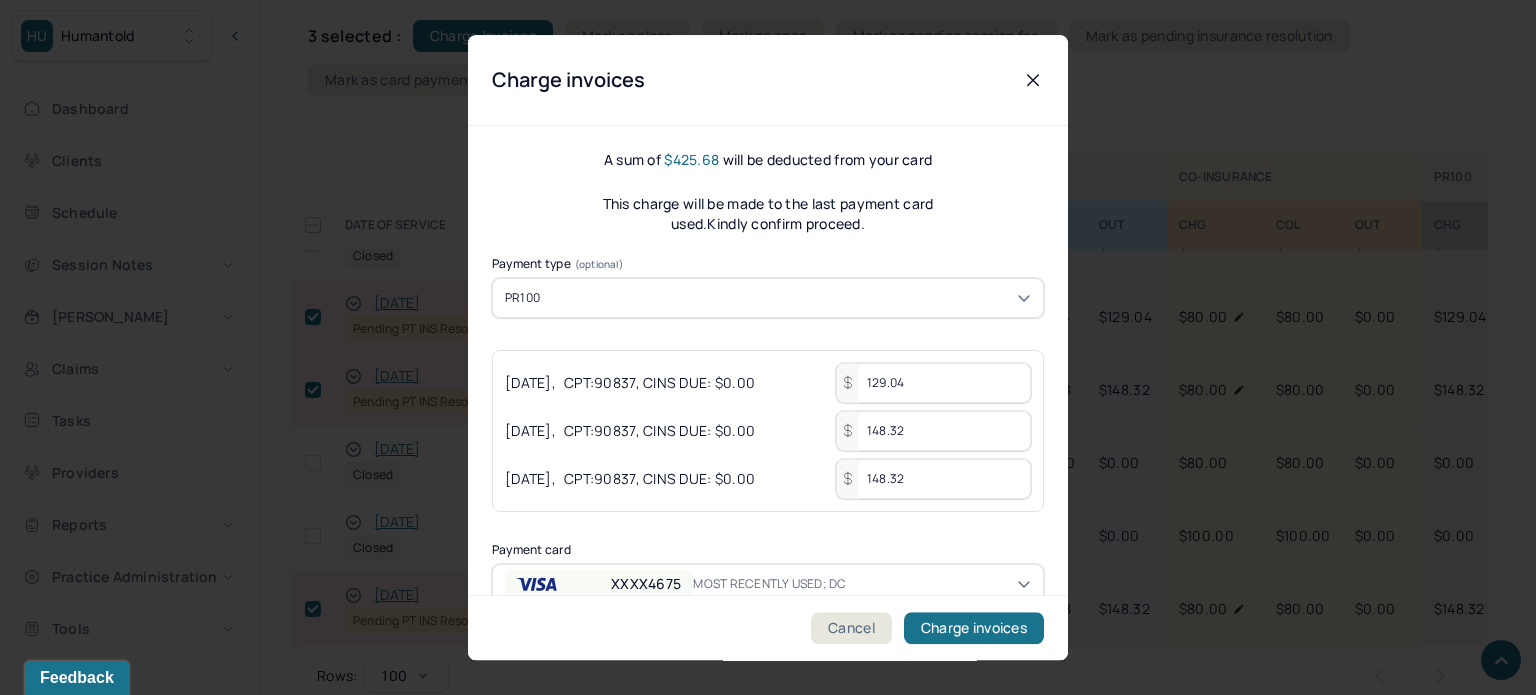 type on "148.32" 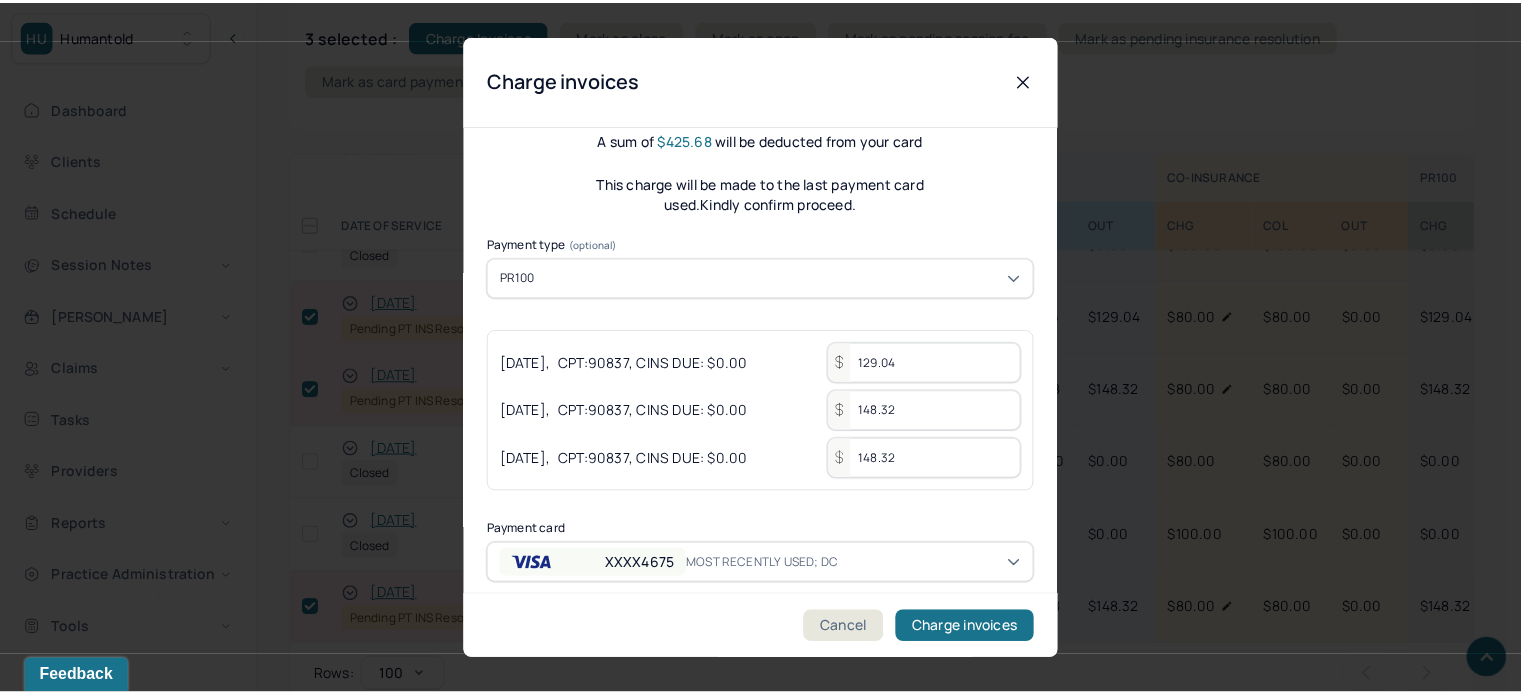 scroll, scrollTop: 30, scrollLeft: 0, axis: vertical 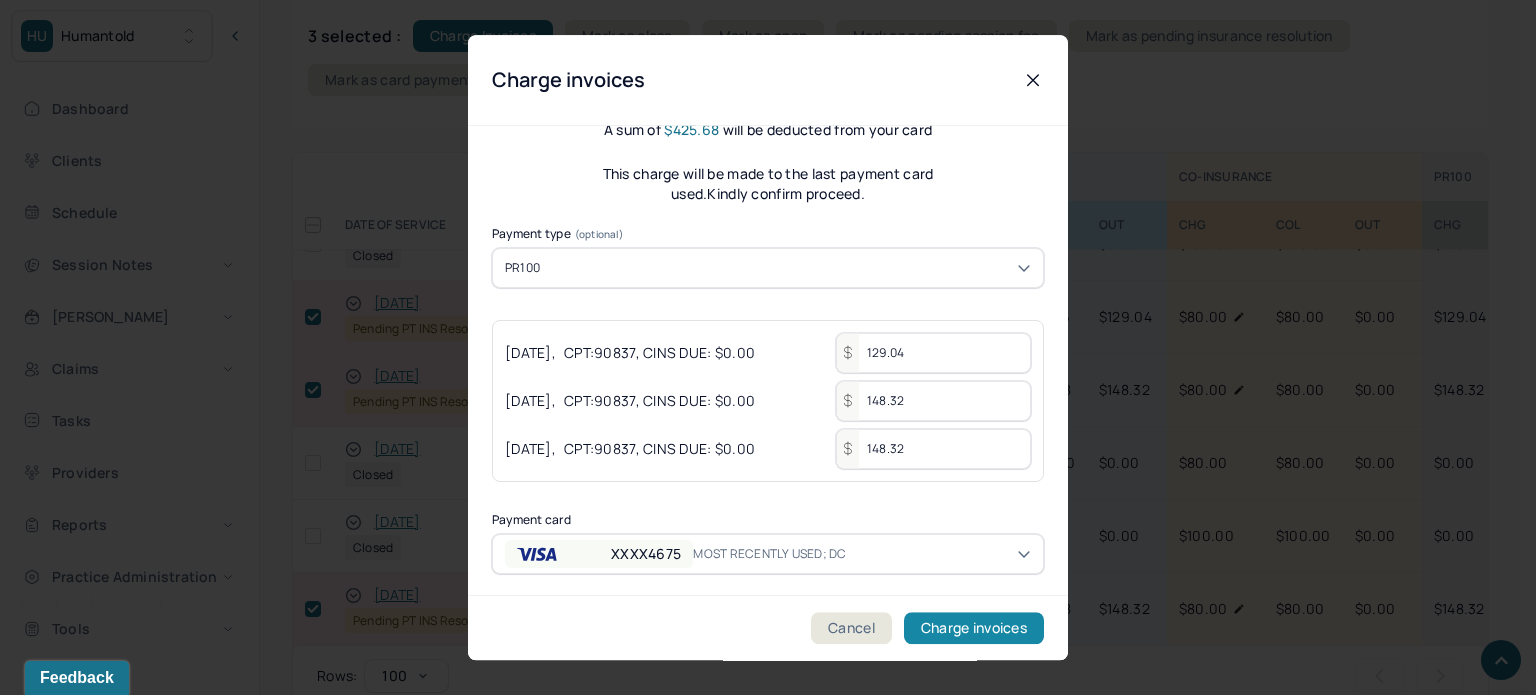 click on "Charge invoices" at bounding box center [974, 628] 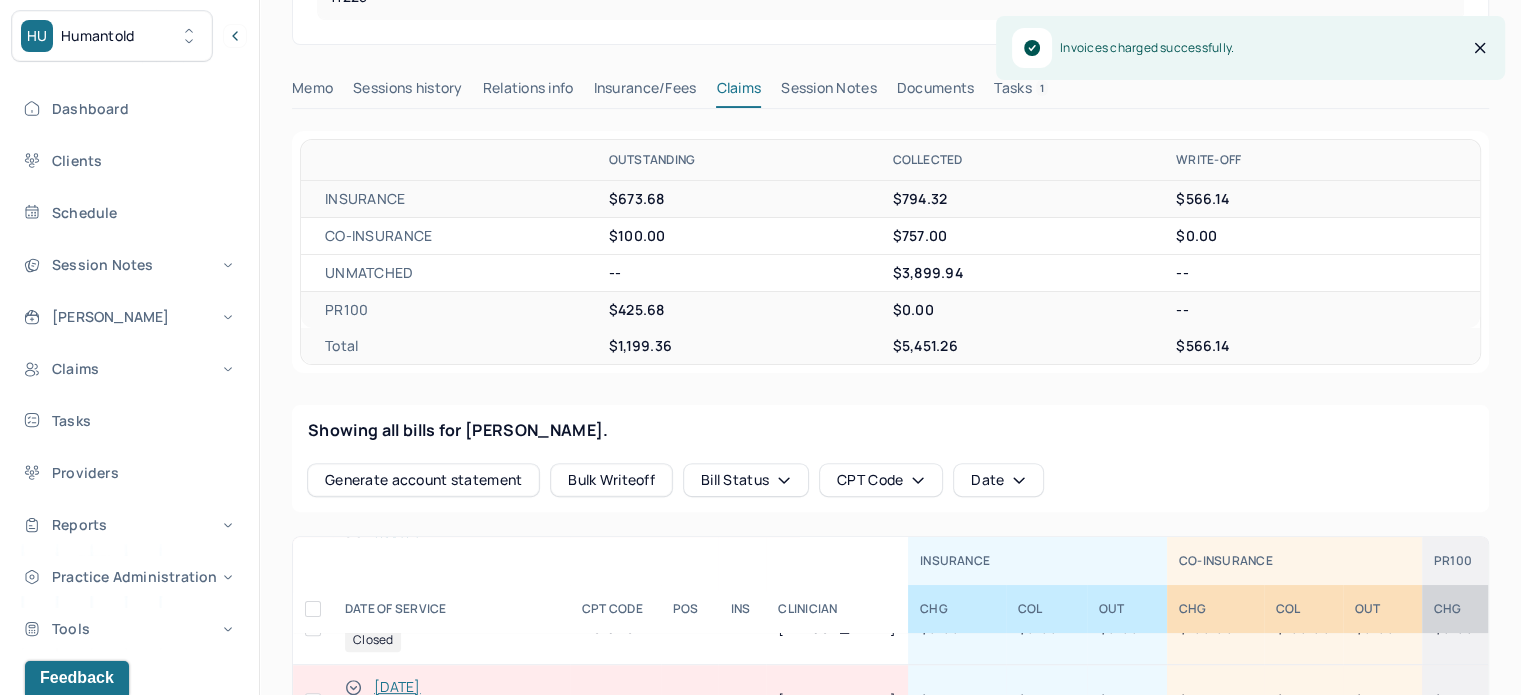 scroll, scrollTop: 500, scrollLeft: 0, axis: vertical 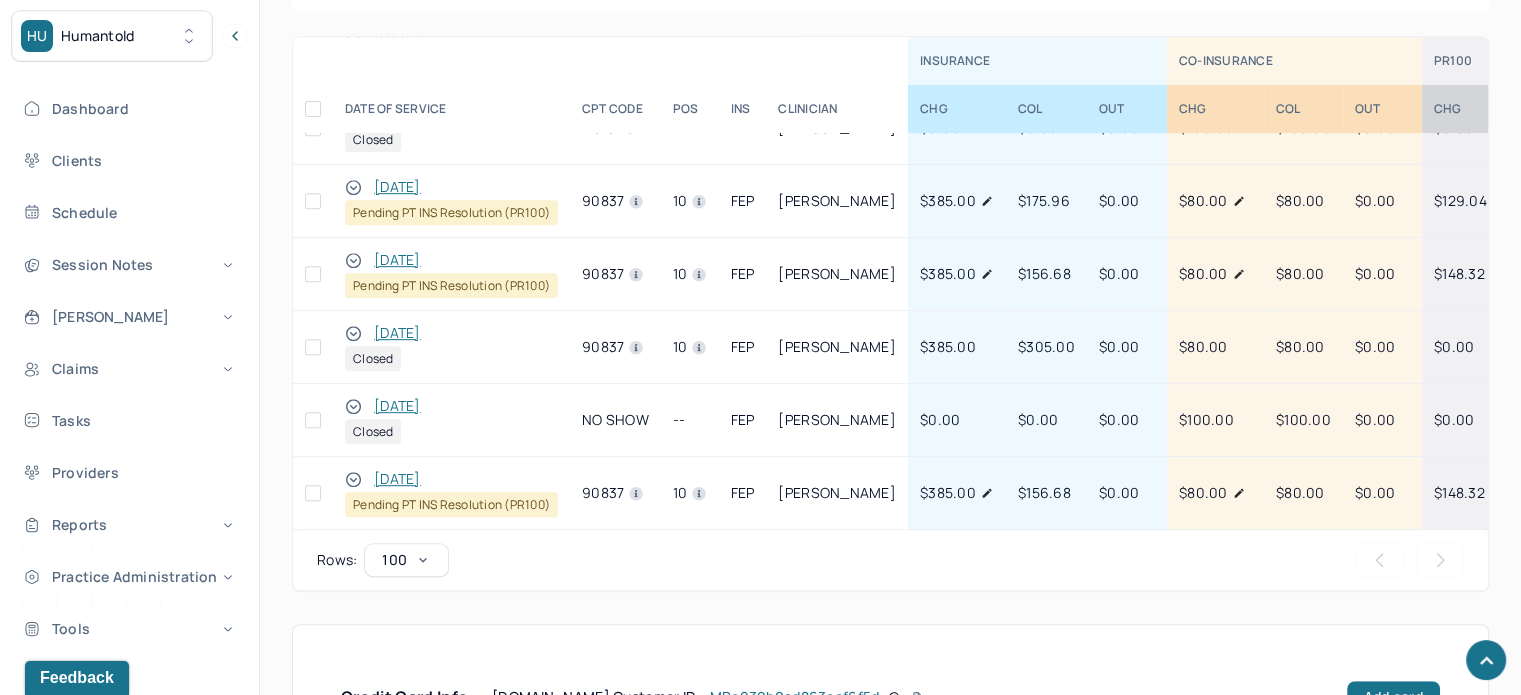 click at bounding box center (313, 493) 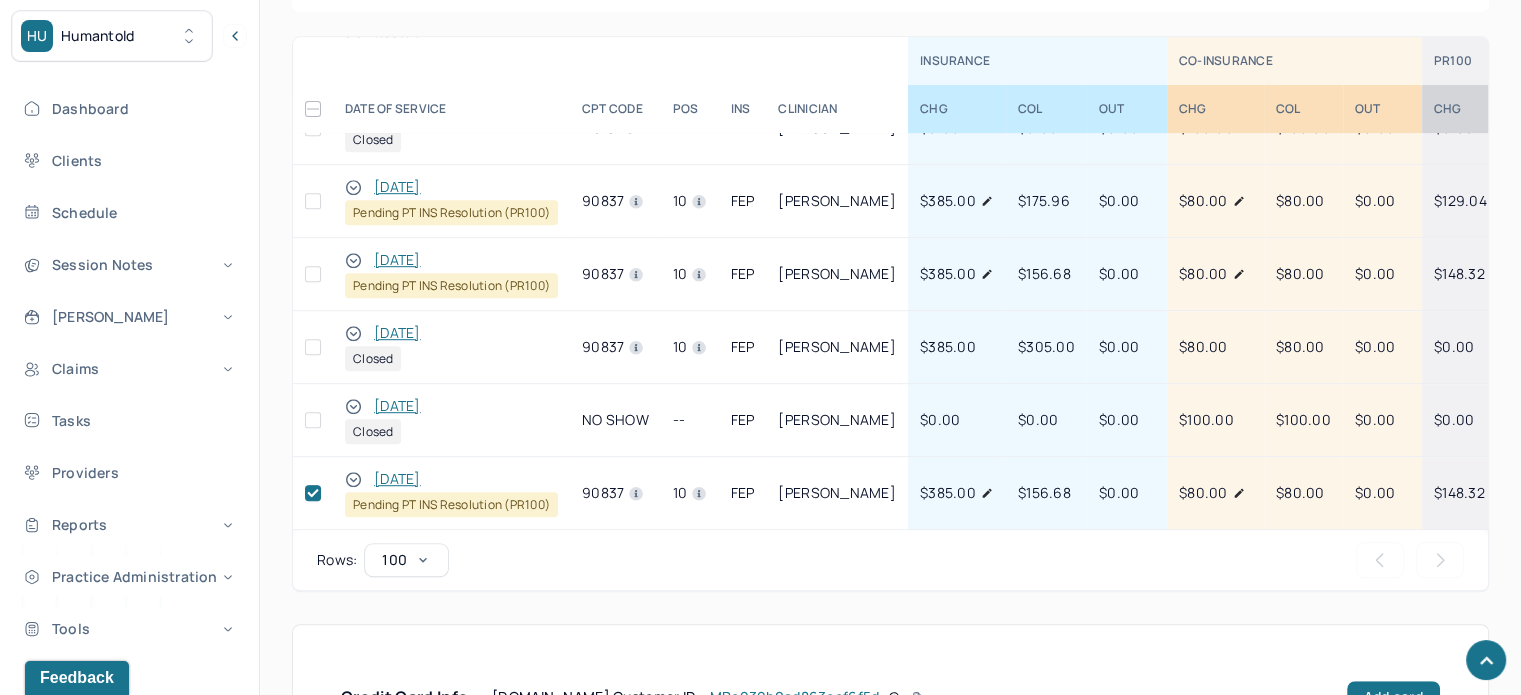 click at bounding box center (313, 274) 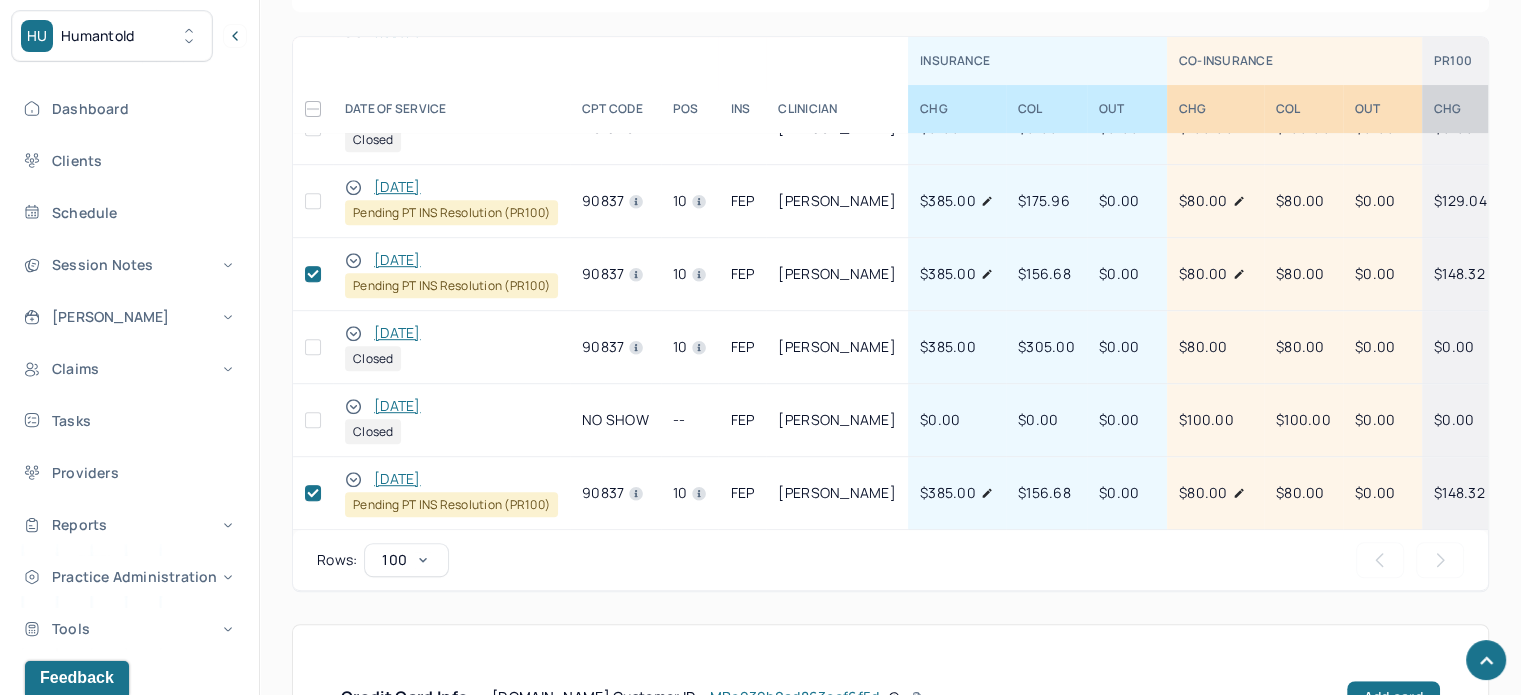 click at bounding box center [313, 201] 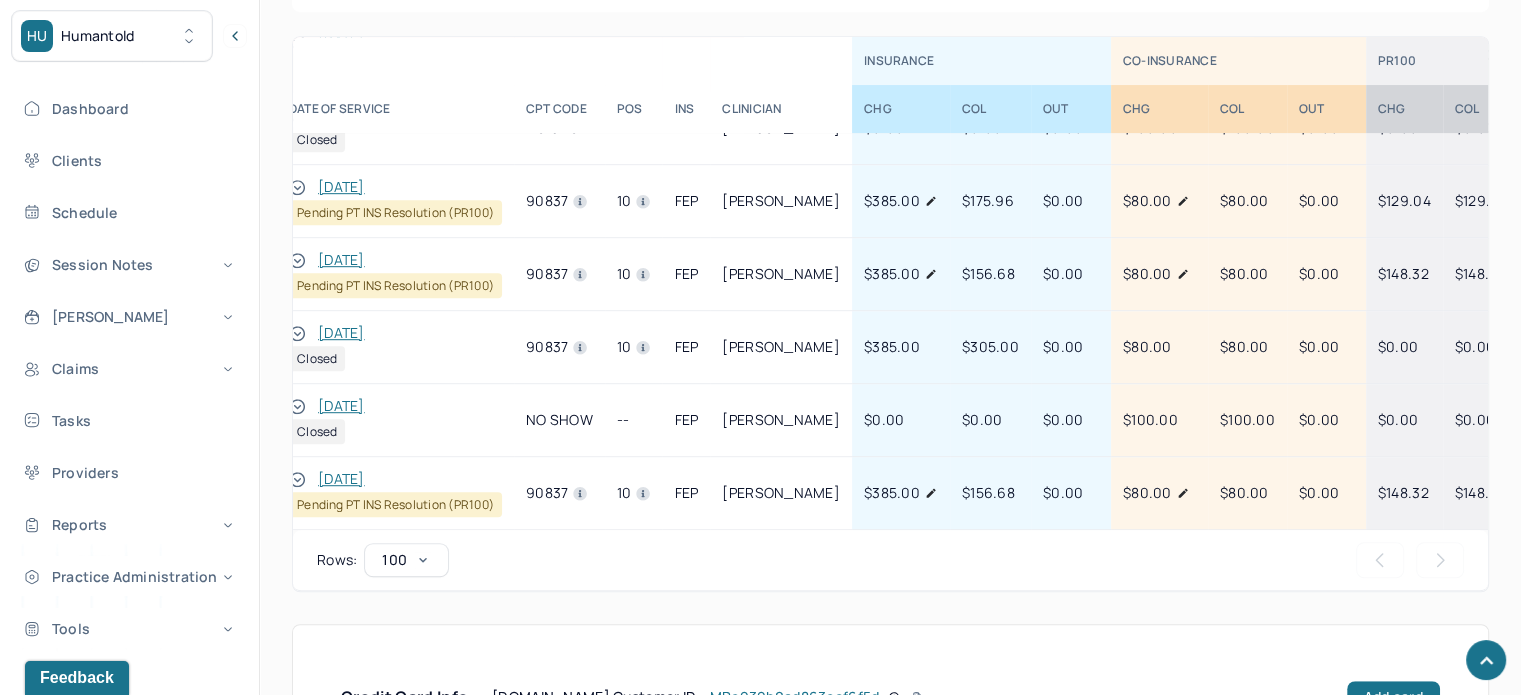 scroll, scrollTop: 272, scrollLeft: 10, axis: both 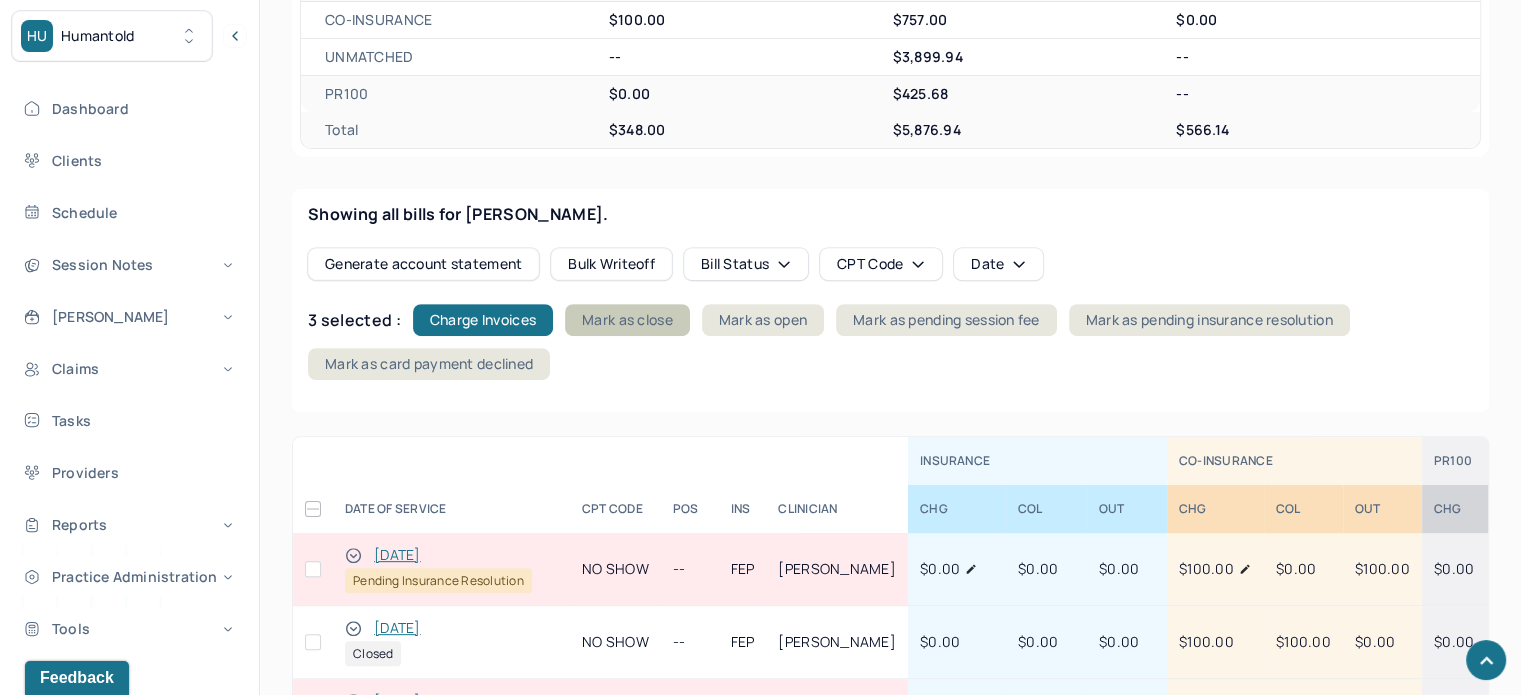click on "Mark as close" at bounding box center [627, 320] 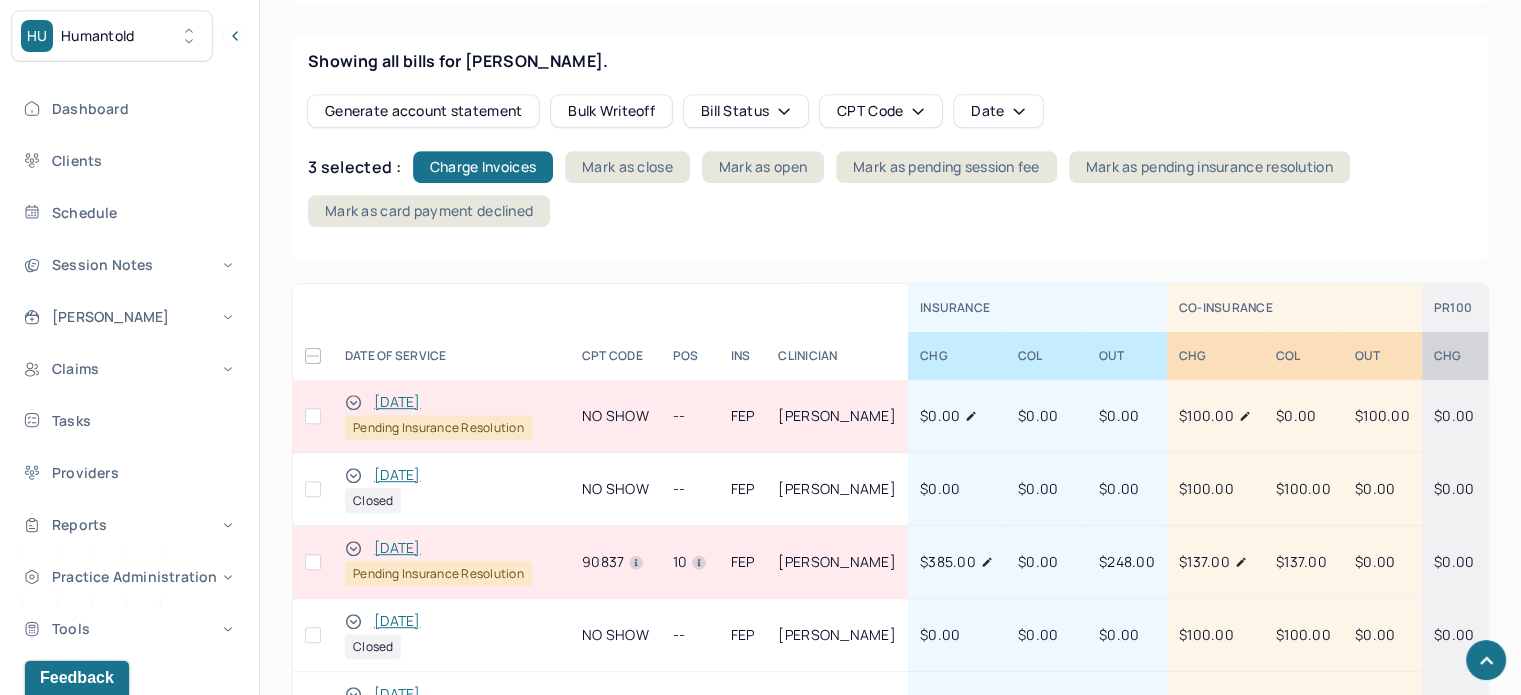 scroll, scrollTop: 916, scrollLeft: 0, axis: vertical 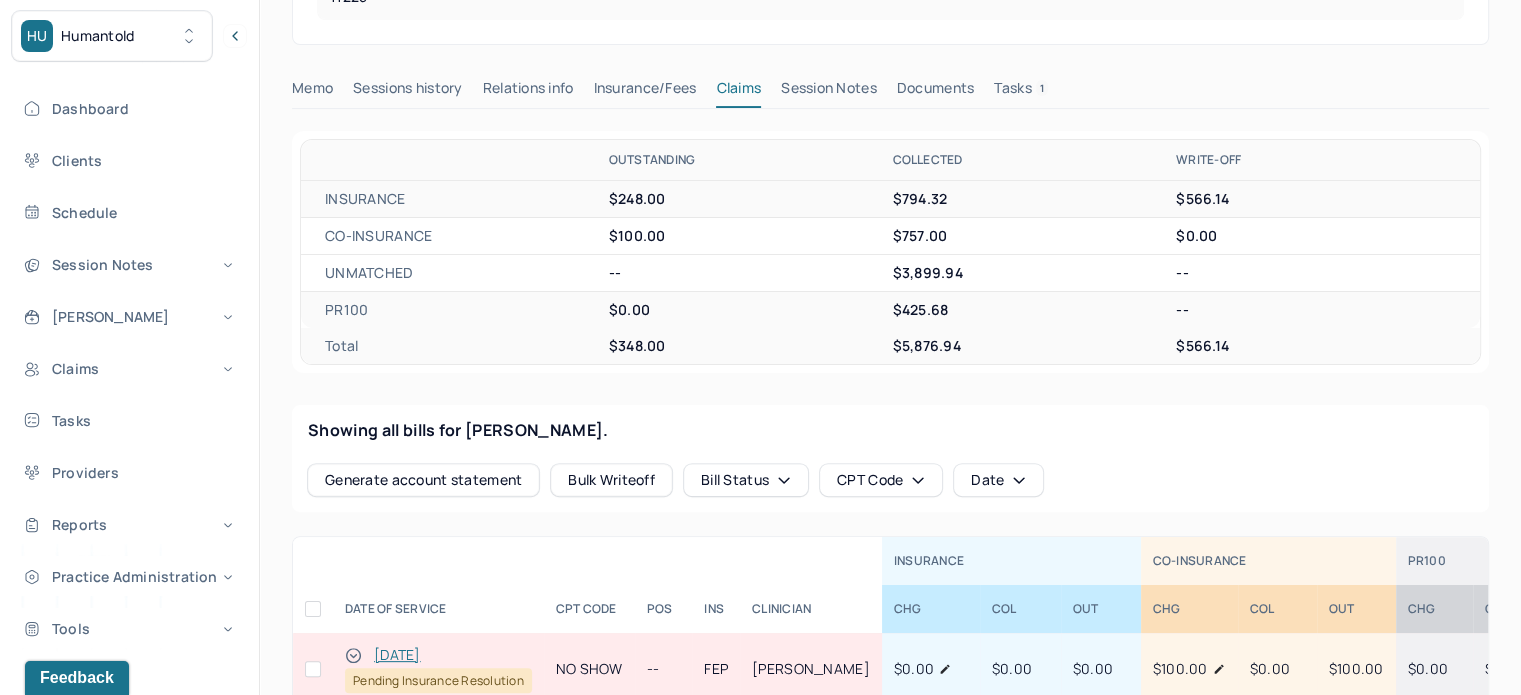 click on "Tasks 1" at bounding box center [1021, 92] 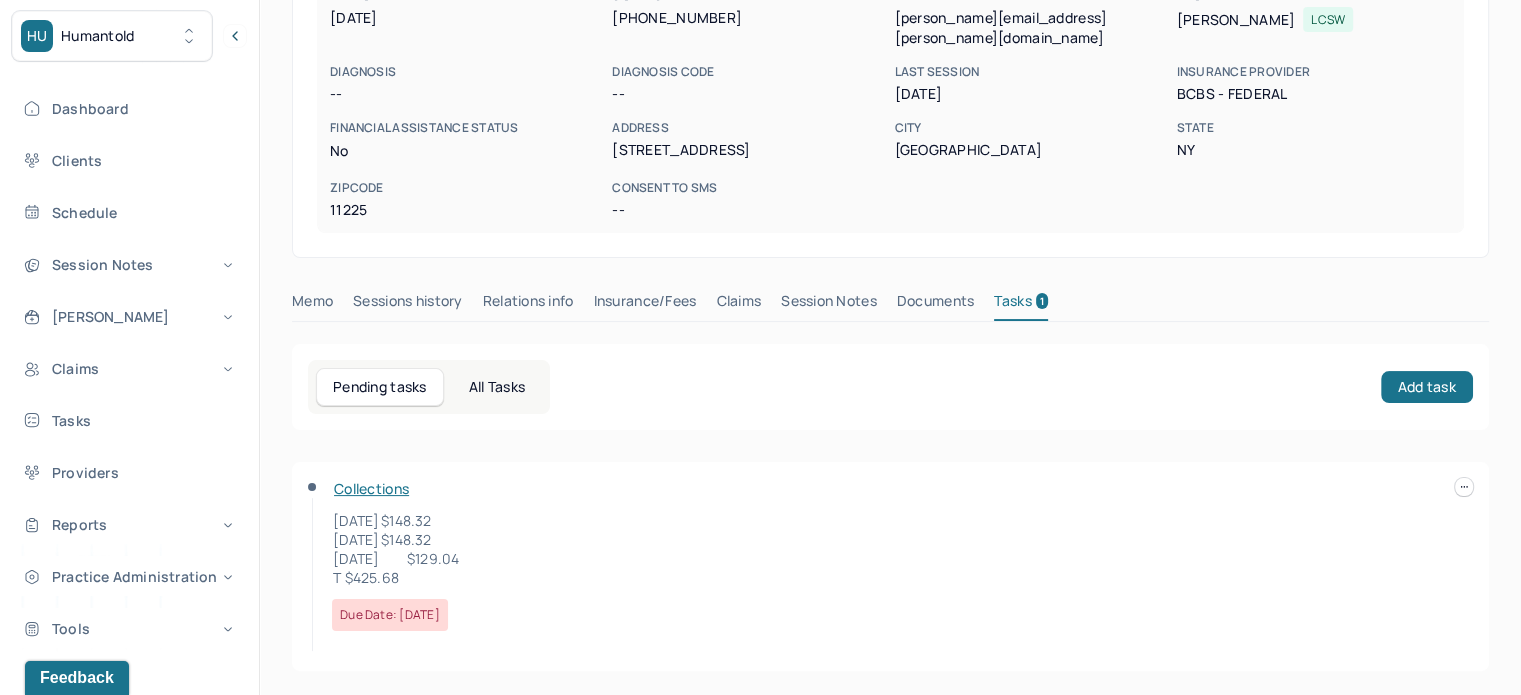 scroll, scrollTop: 269, scrollLeft: 0, axis: vertical 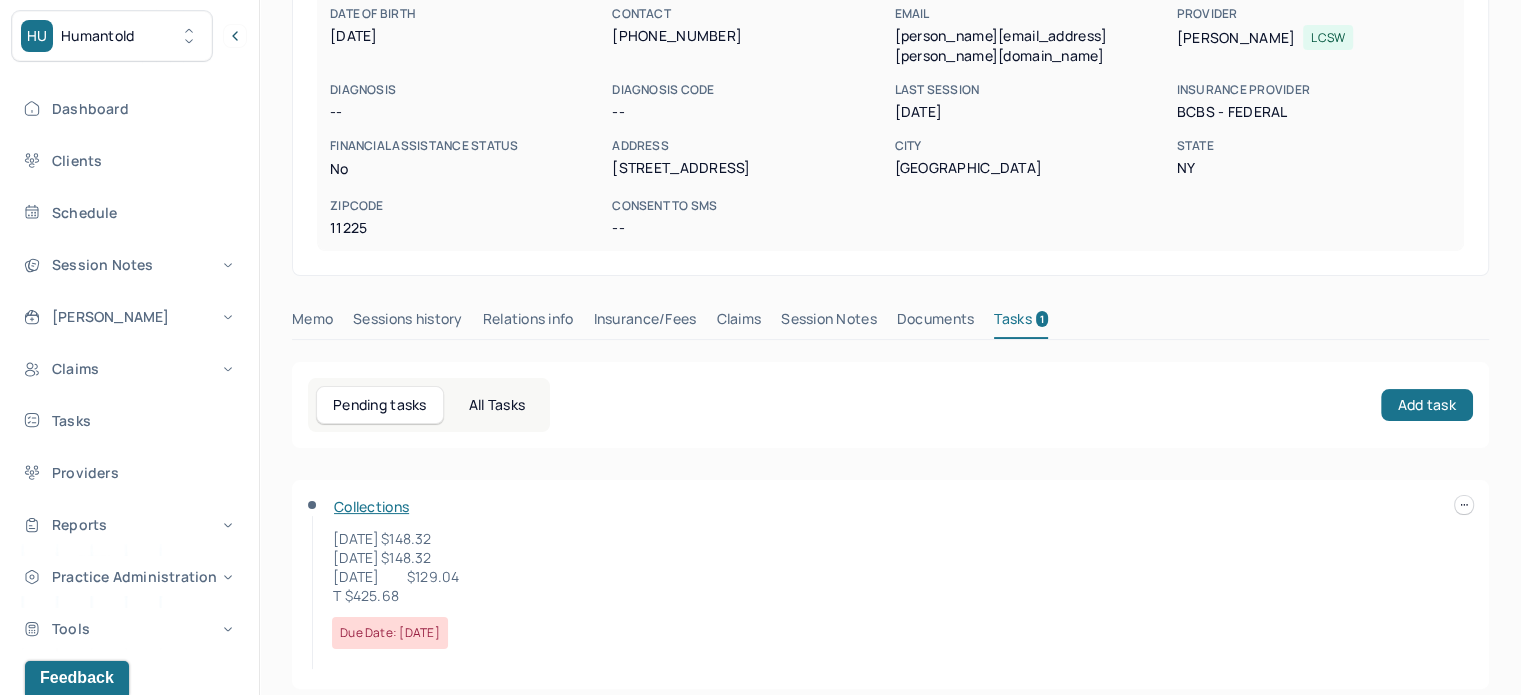 click on "Collections   [DATE]	$148.32 [DATE]	$148.32 [DATE]	        $129.04 T $425.68 Due date: [DATE]" at bounding box center (890, 584) 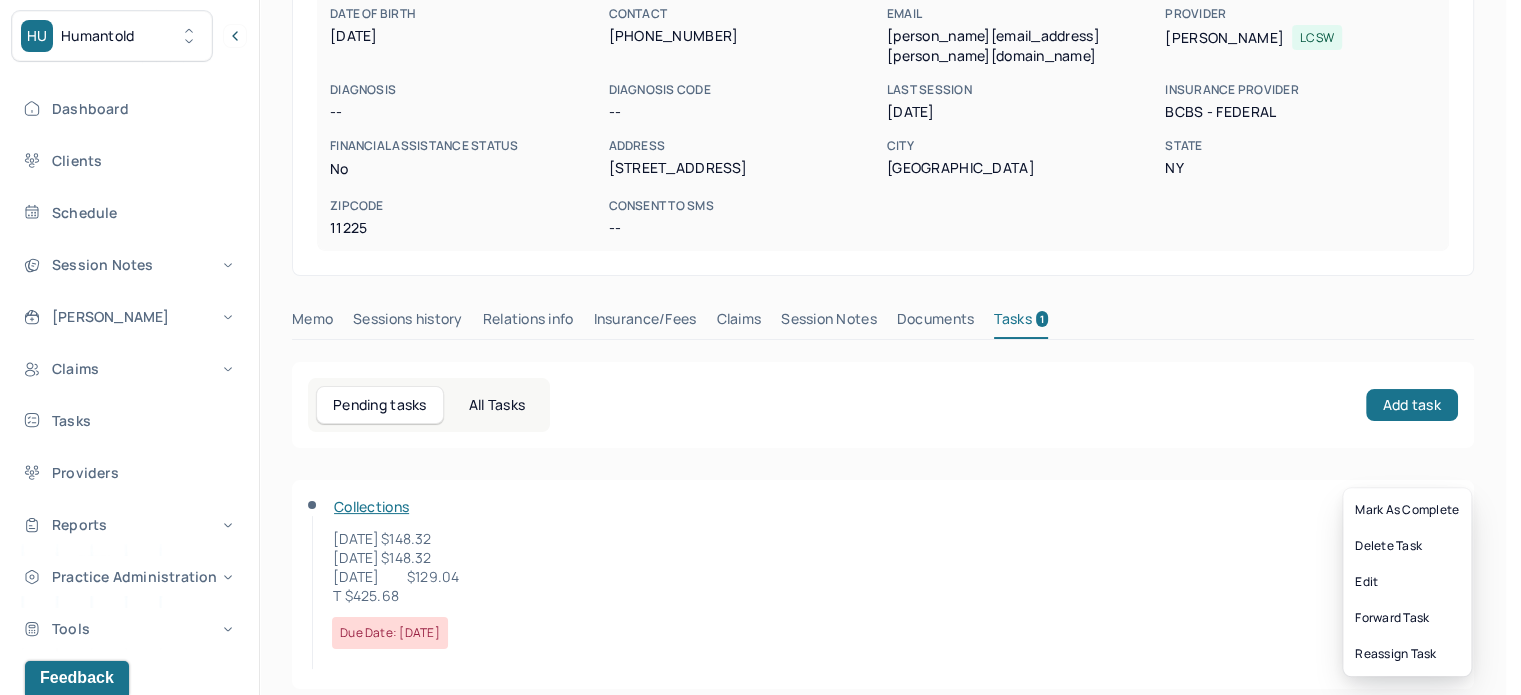 click at bounding box center (1449, 505) 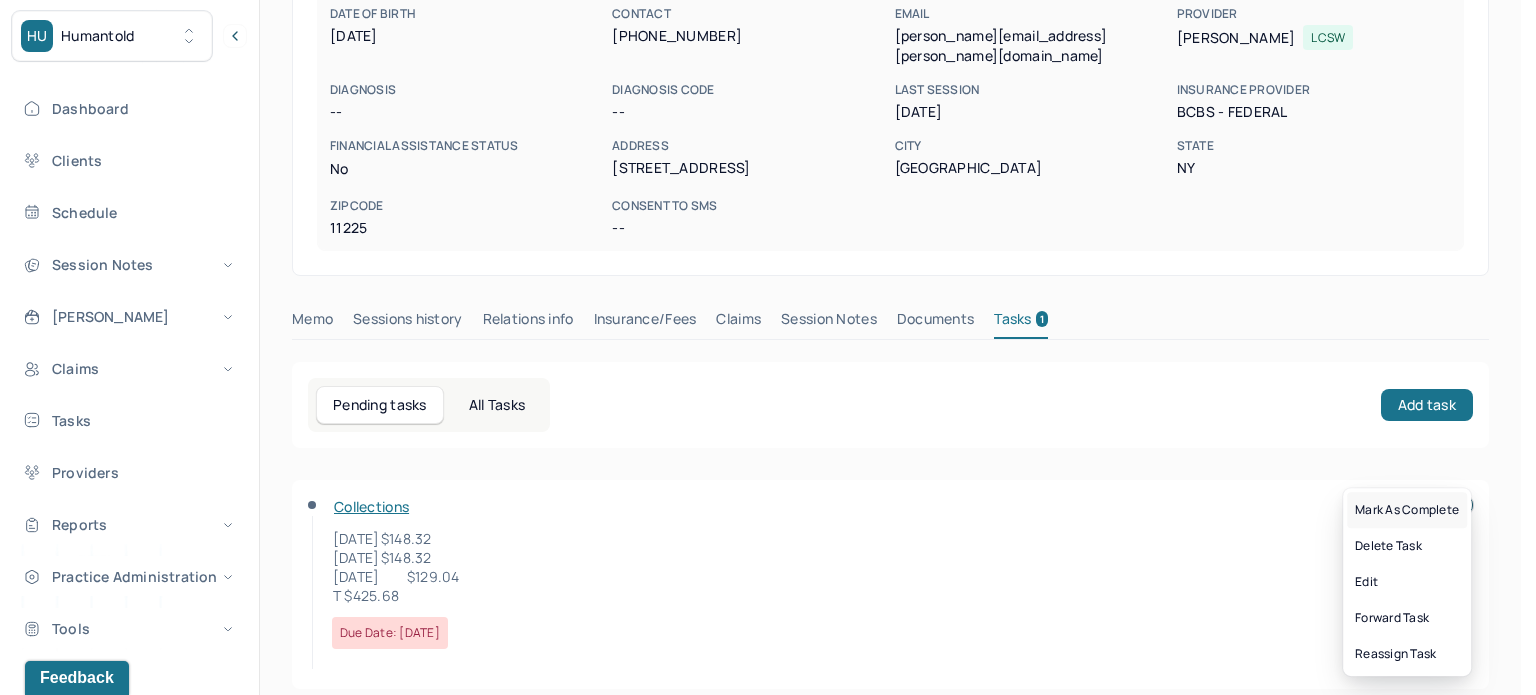 click on "Mark as complete" at bounding box center (1407, 510) 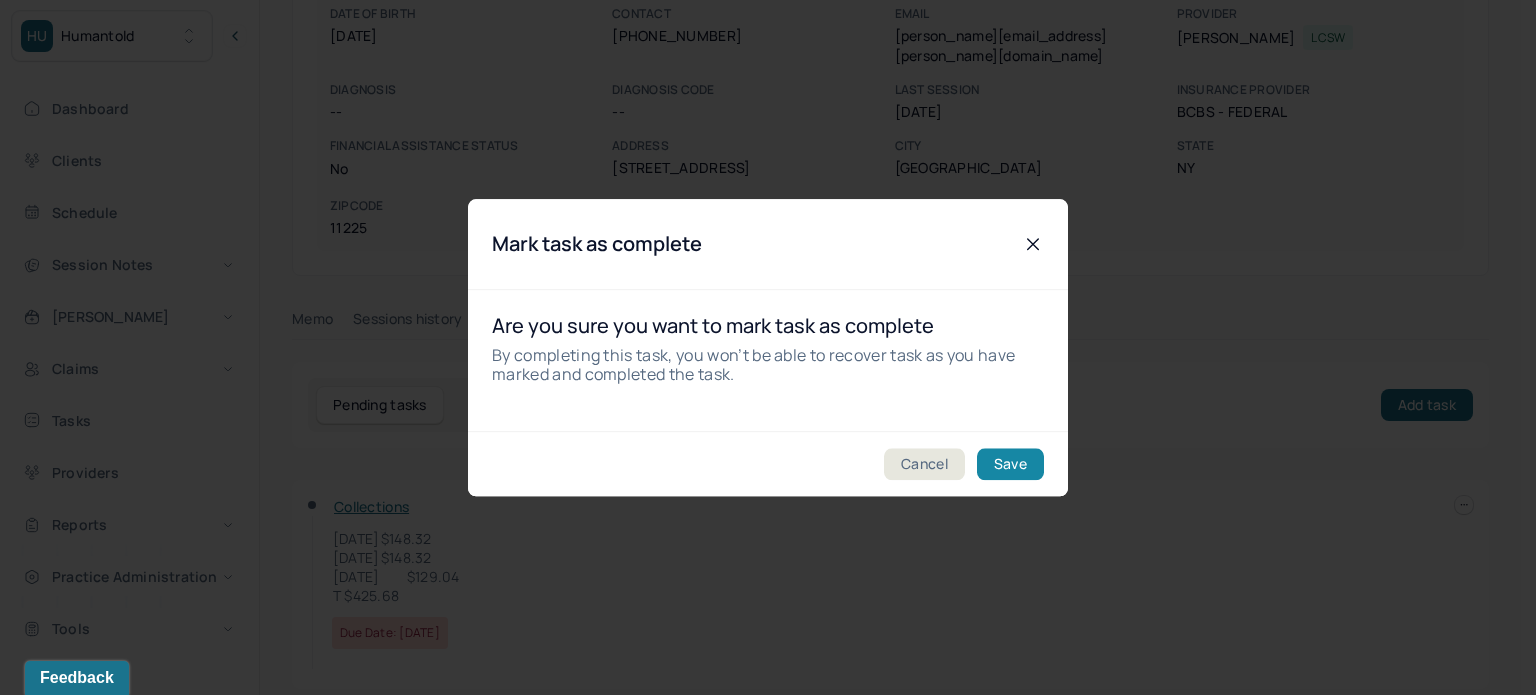click on "Save" at bounding box center [1010, 464] 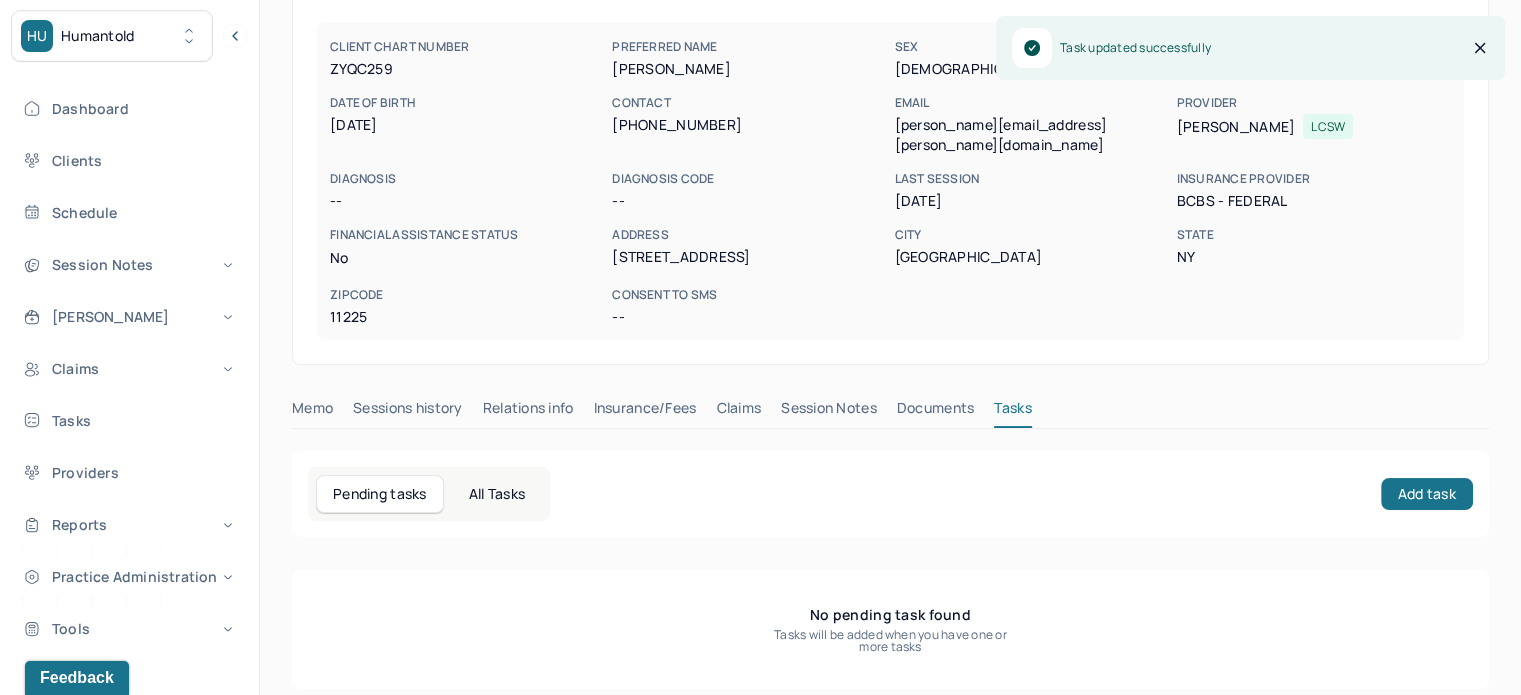 scroll, scrollTop: 0, scrollLeft: 0, axis: both 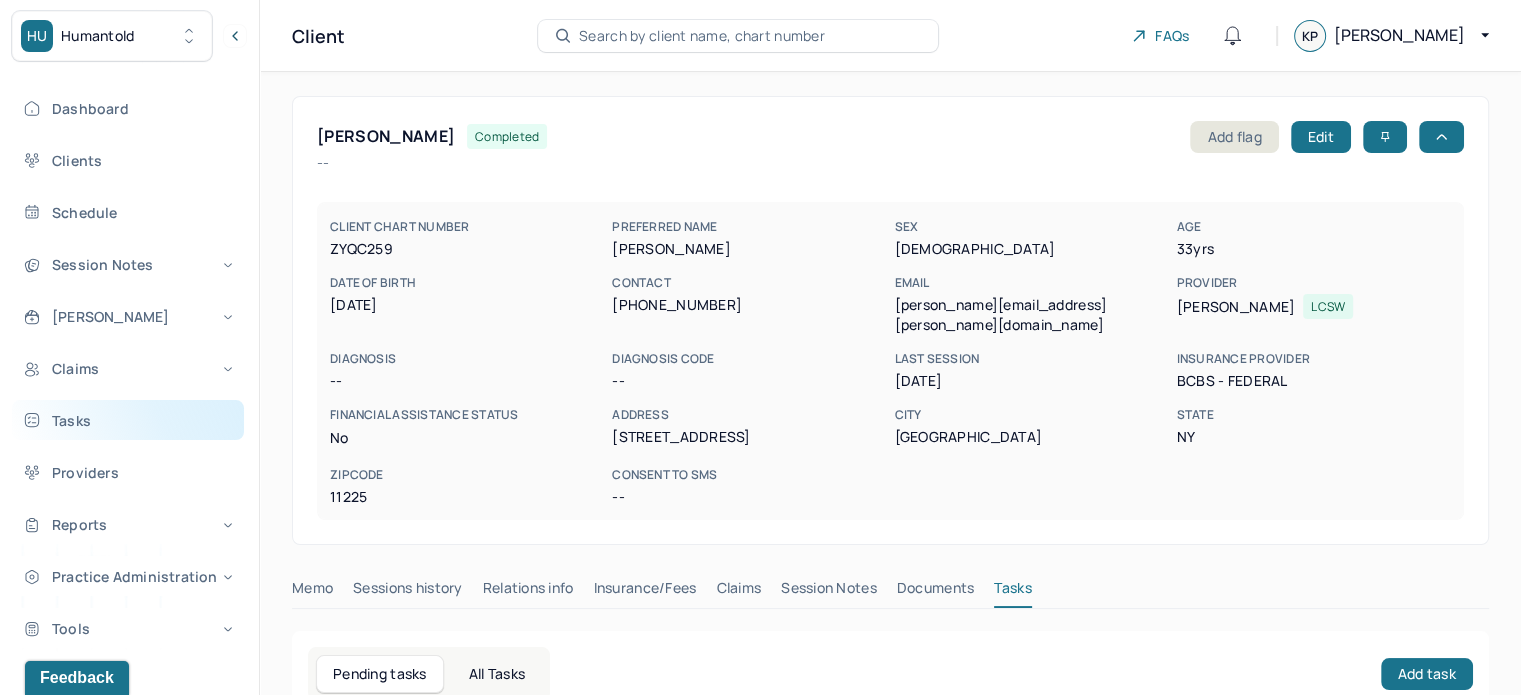 click on "Tasks" at bounding box center (128, 420) 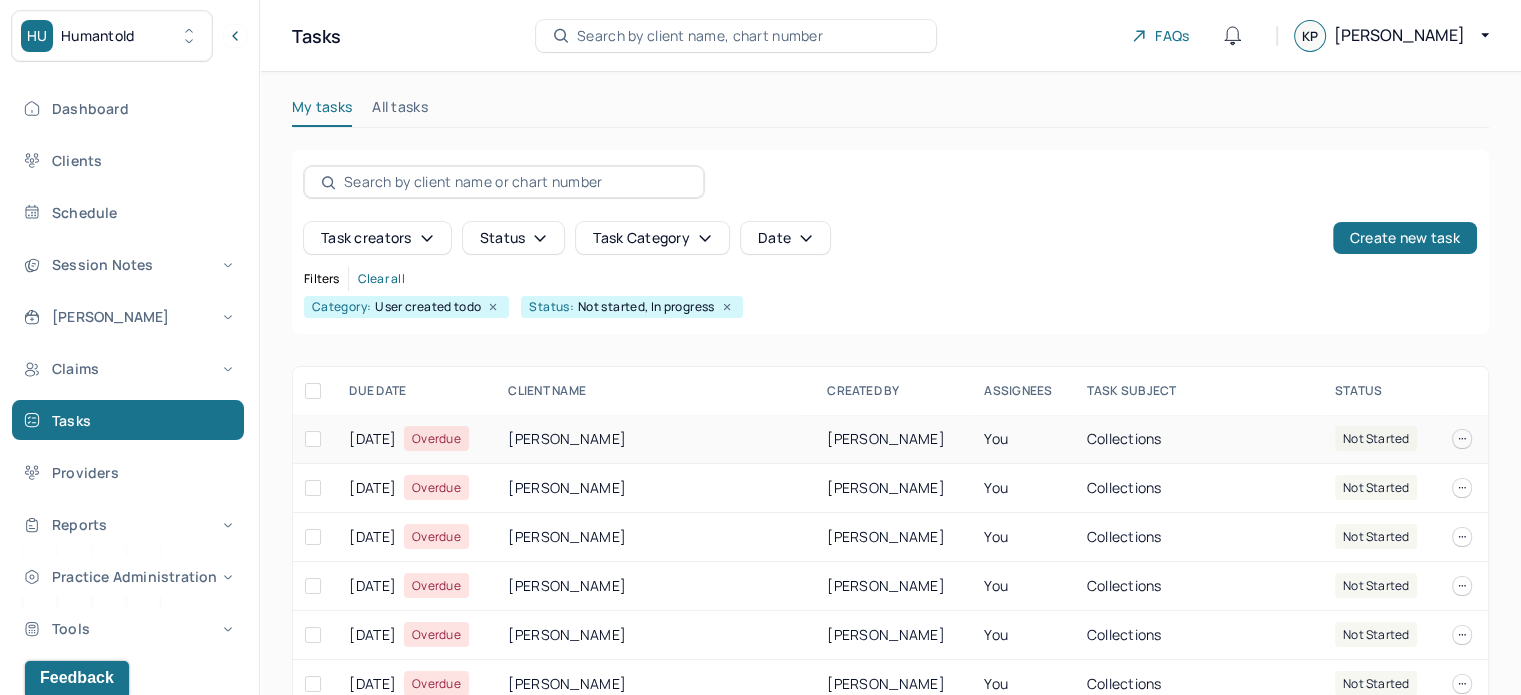 click on "[PERSON_NAME]" at bounding box center (655, 439) 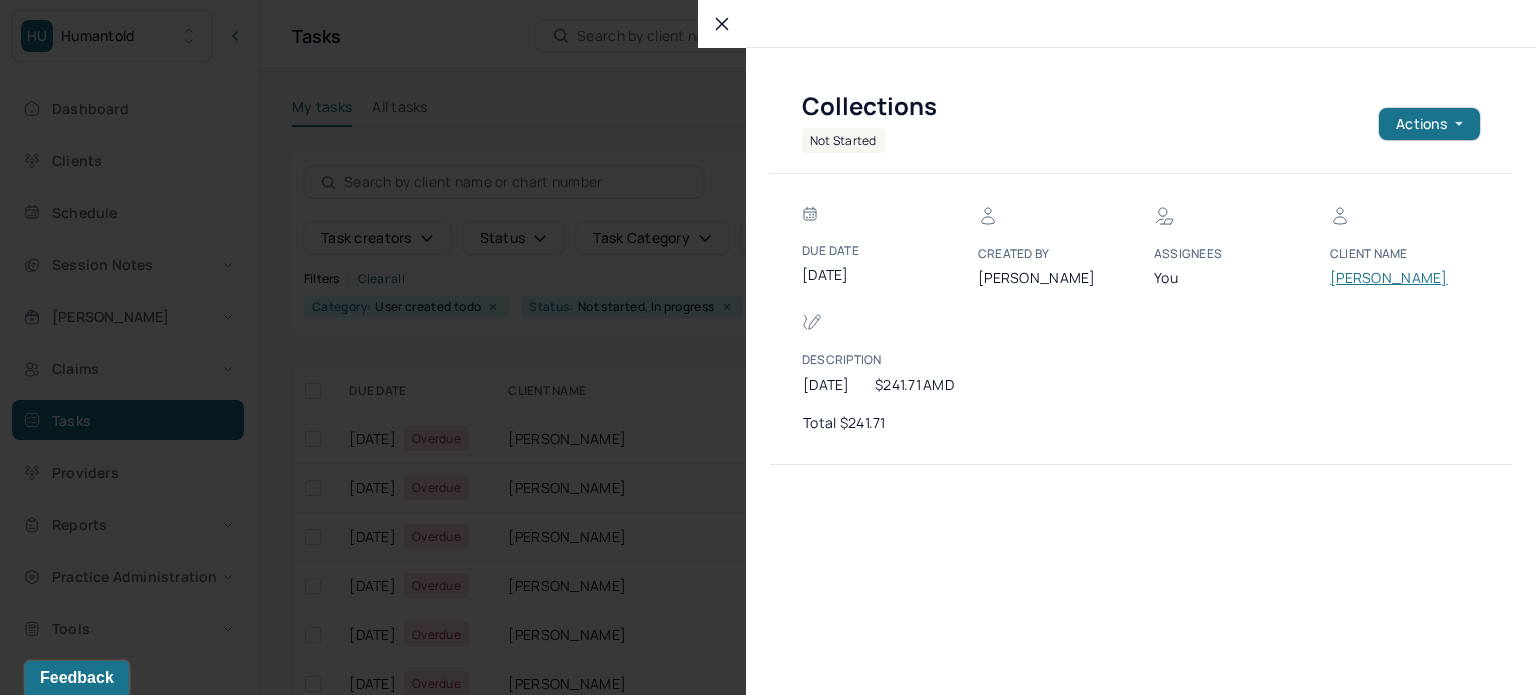 click on "[PERSON_NAME]" at bounding box center (1390, 278) 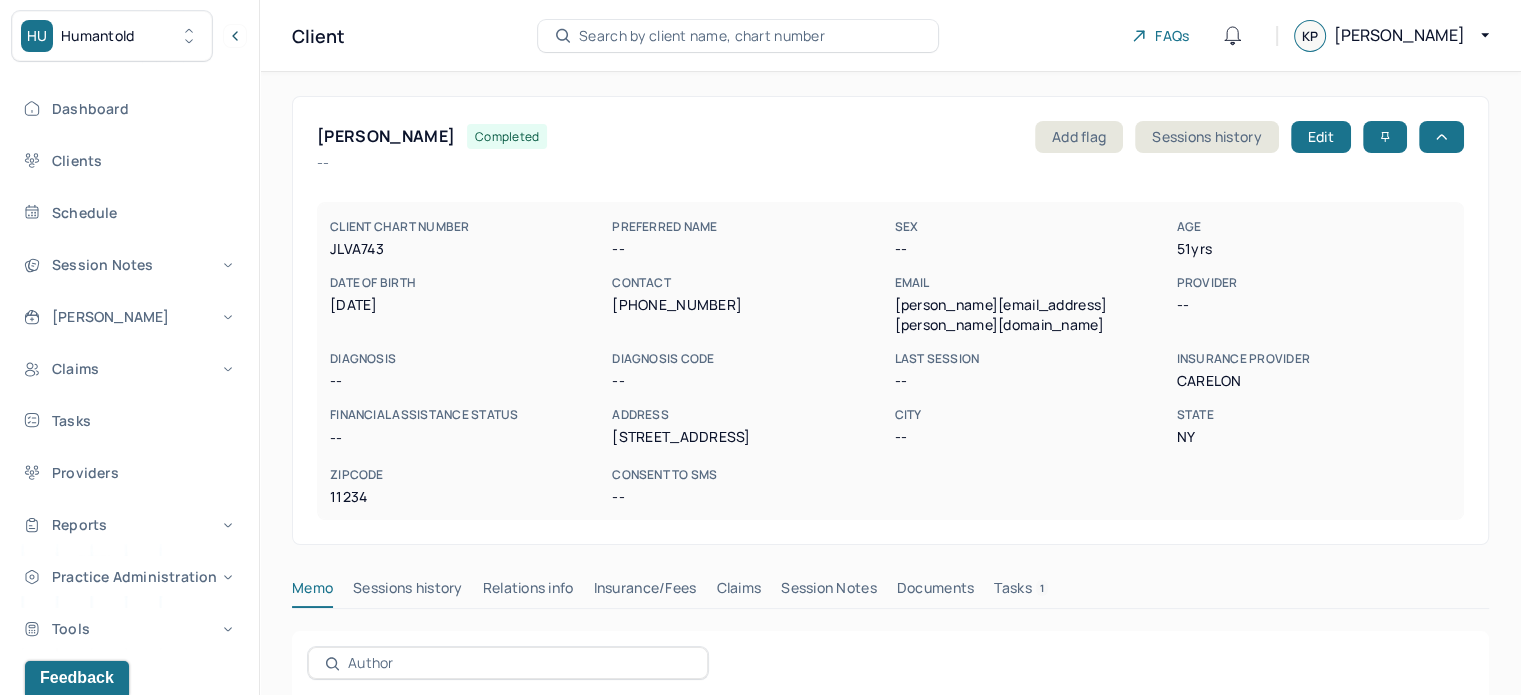 click on "[PERSON_NAME][EMAIL_ADDRESS][PERSON_NAME][DOMAIN_NAME]" at bounding box center (1031, 315) 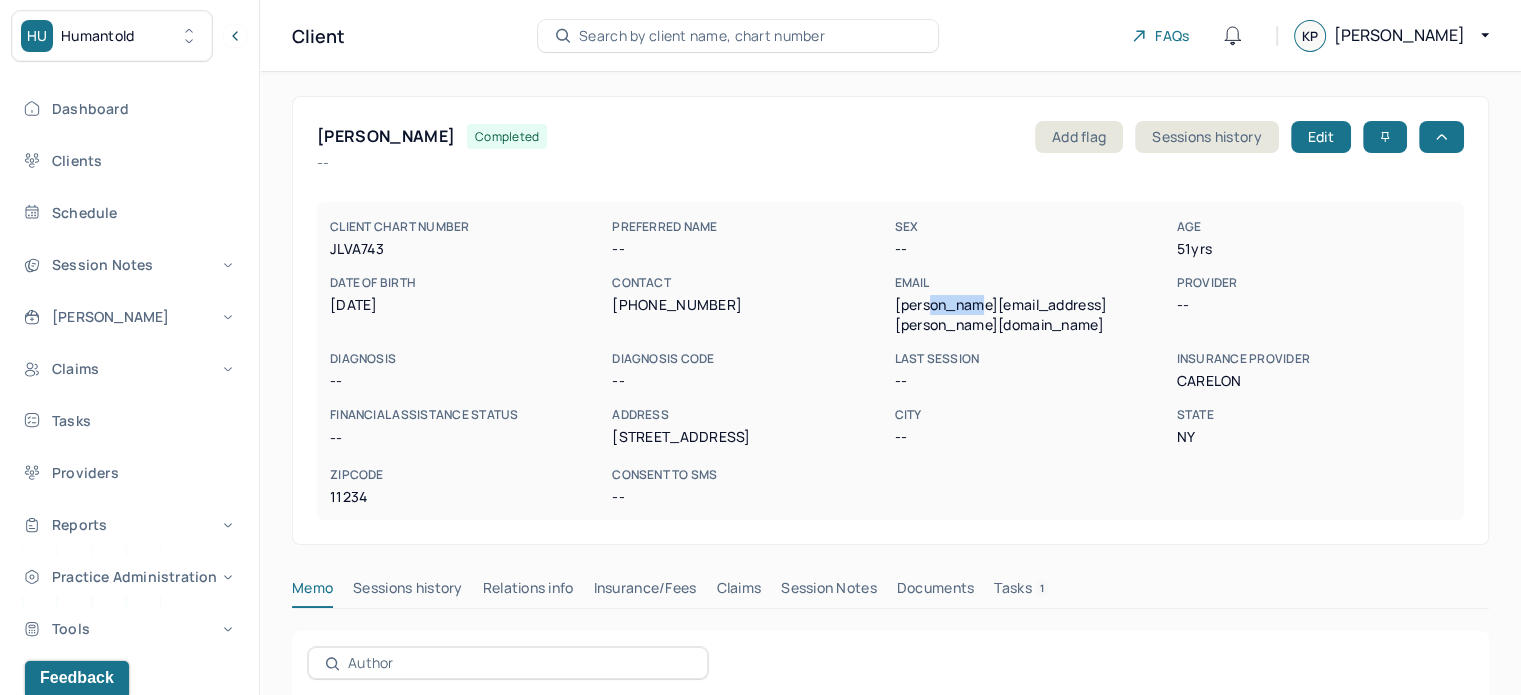 click on "[PERSON_NAME][EMAIL_ADDRESS][PERSON_NAME][DOMAIN_NAME]" at bounding box center [1031, 315] 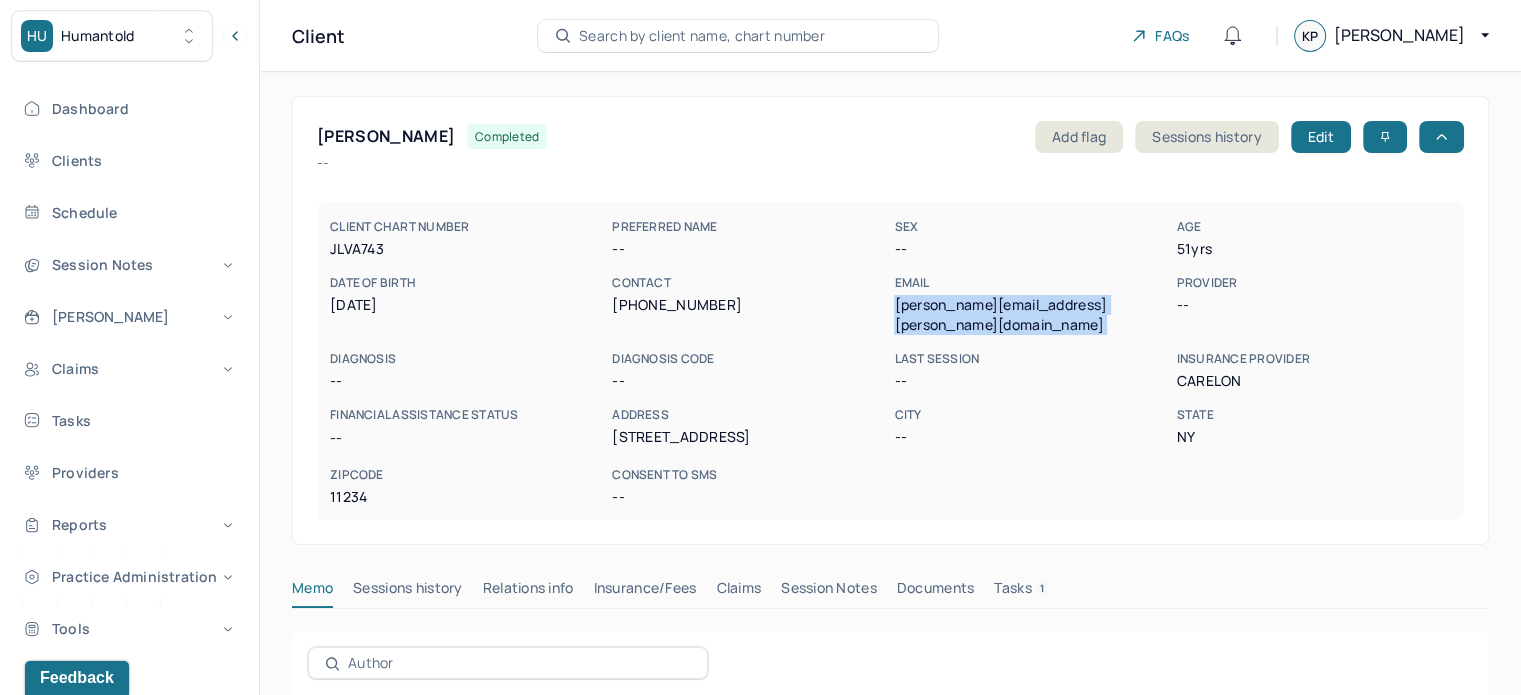 click on "[PERSON_NAME][EMAIL_ADDRESS][PERSON_NAME][DOMAIN_NAME]" at bounding box center [1031, 315] 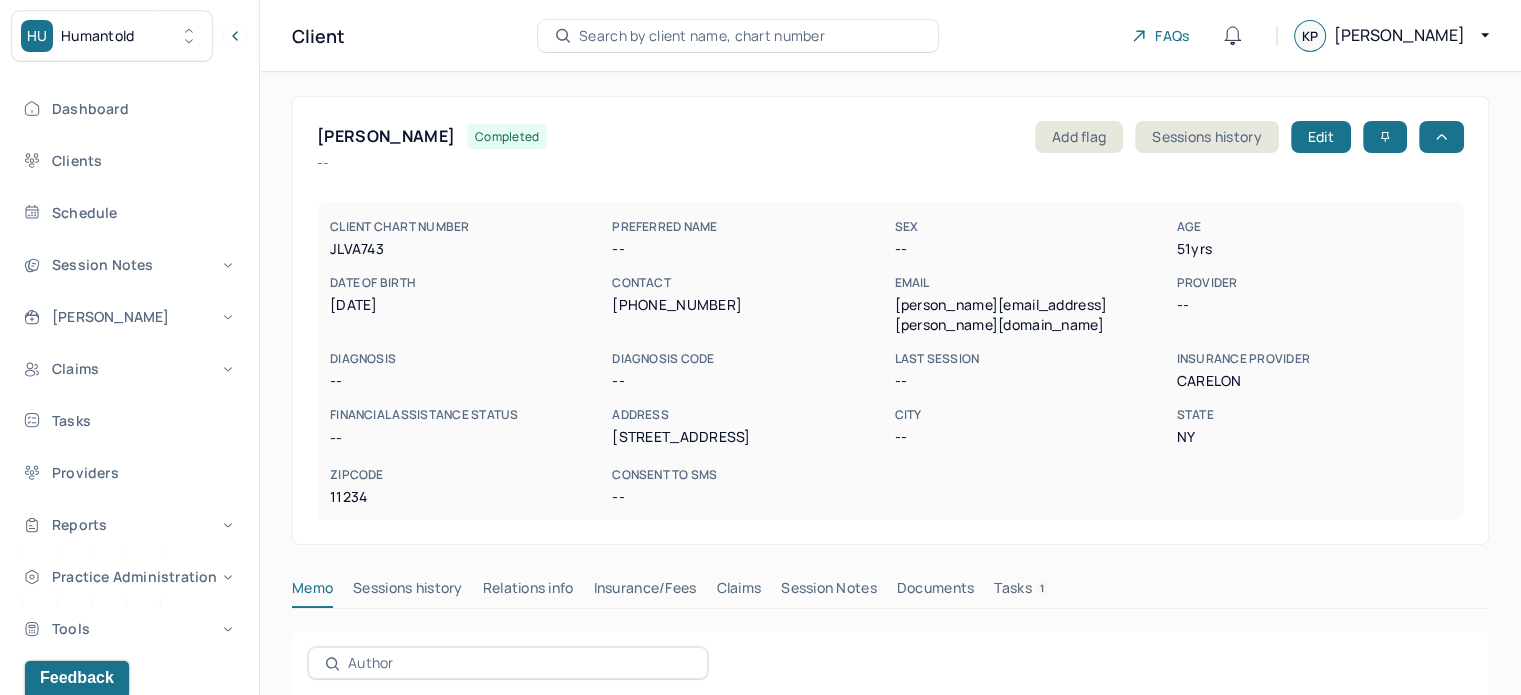 click on "[PERSON_NAME]" at bounding box center (386, 136) 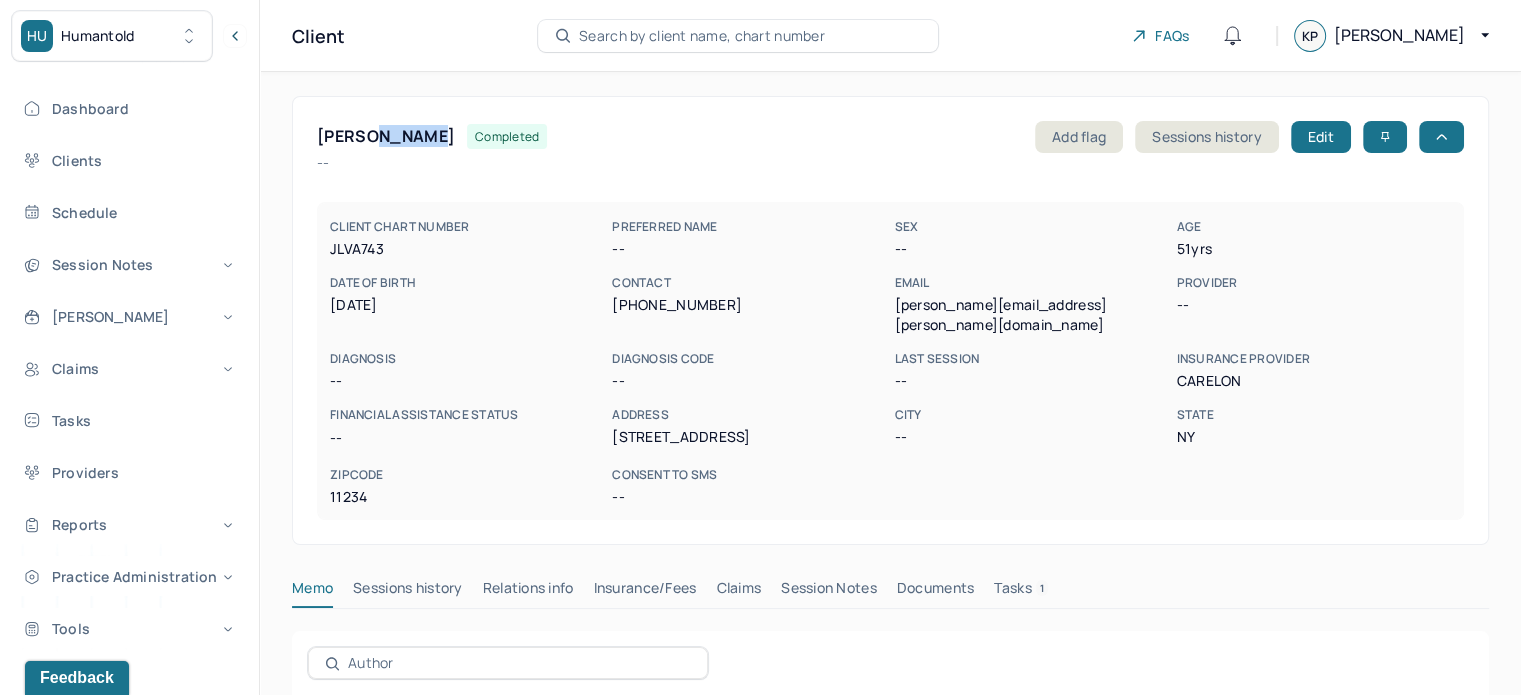 click on "[PERSON_NAME]" at bounding box center [386, 136] 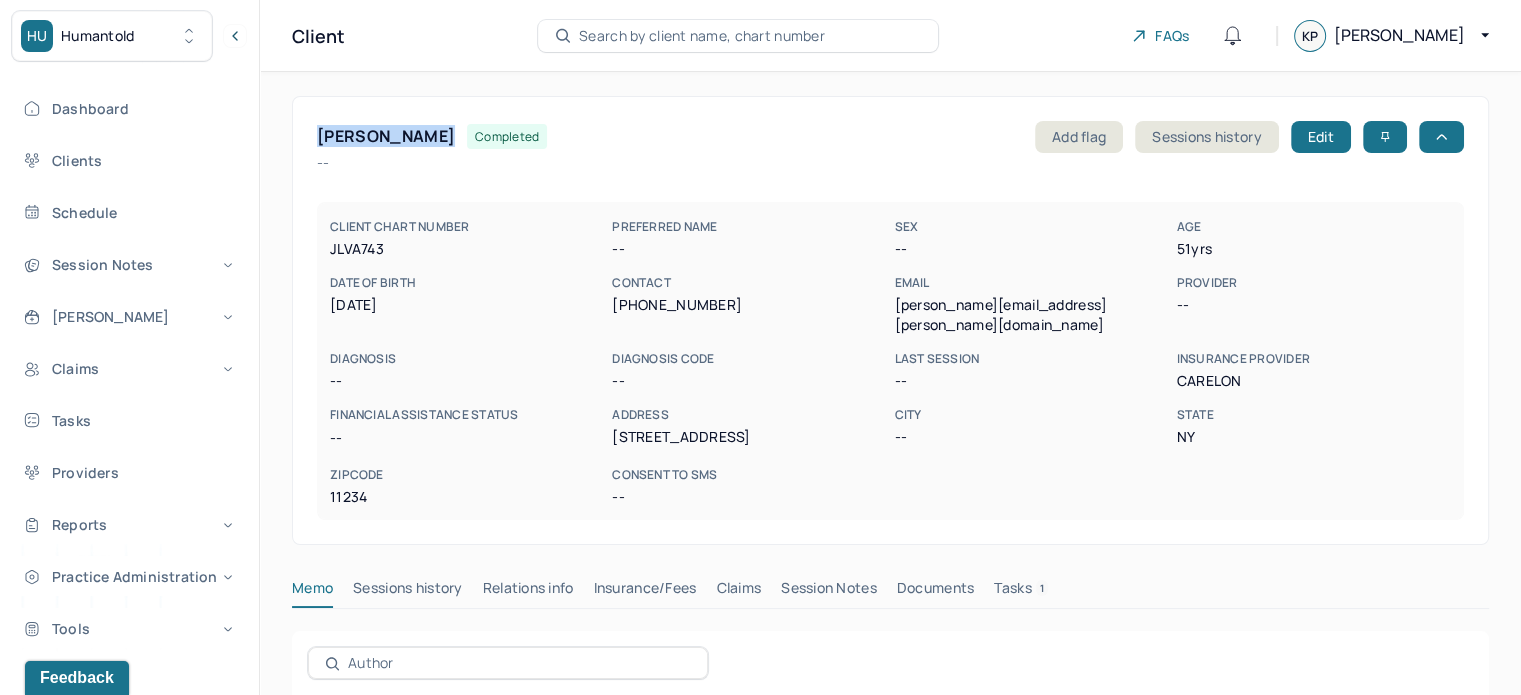 click on "[PERSON_NAME]" at bounding box center [386, 136] 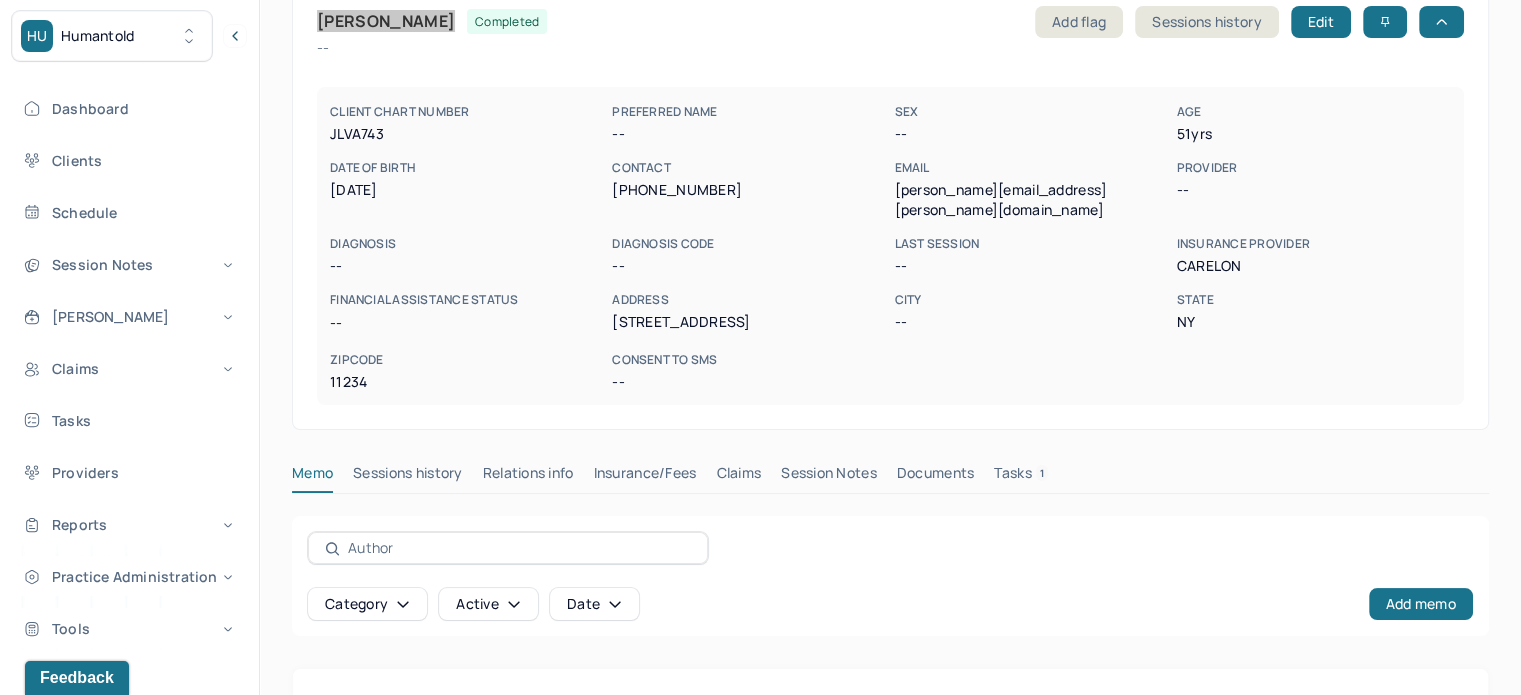scroll, scrollTop: 356, scrollLeft: 0, axis: vertical 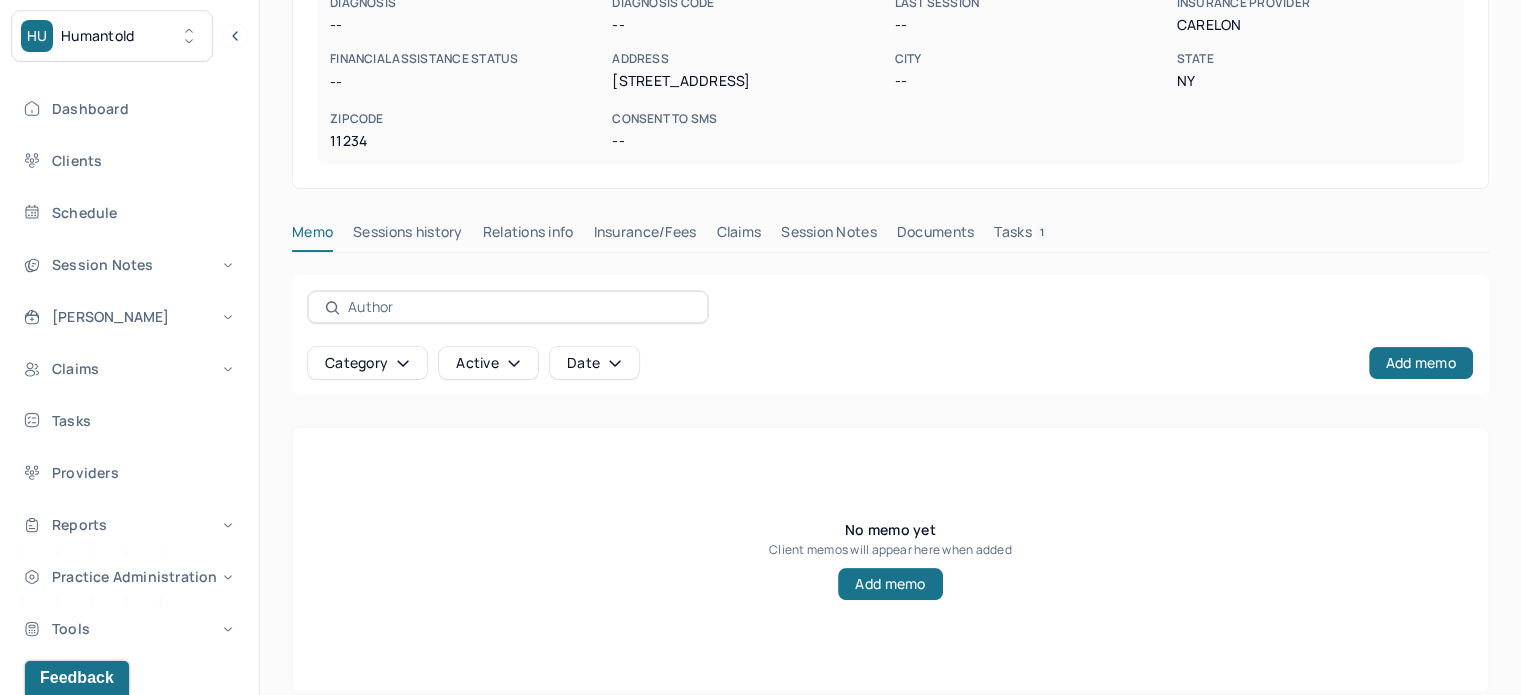 click on "Tasks 1" at bounding box center (1021, 236) 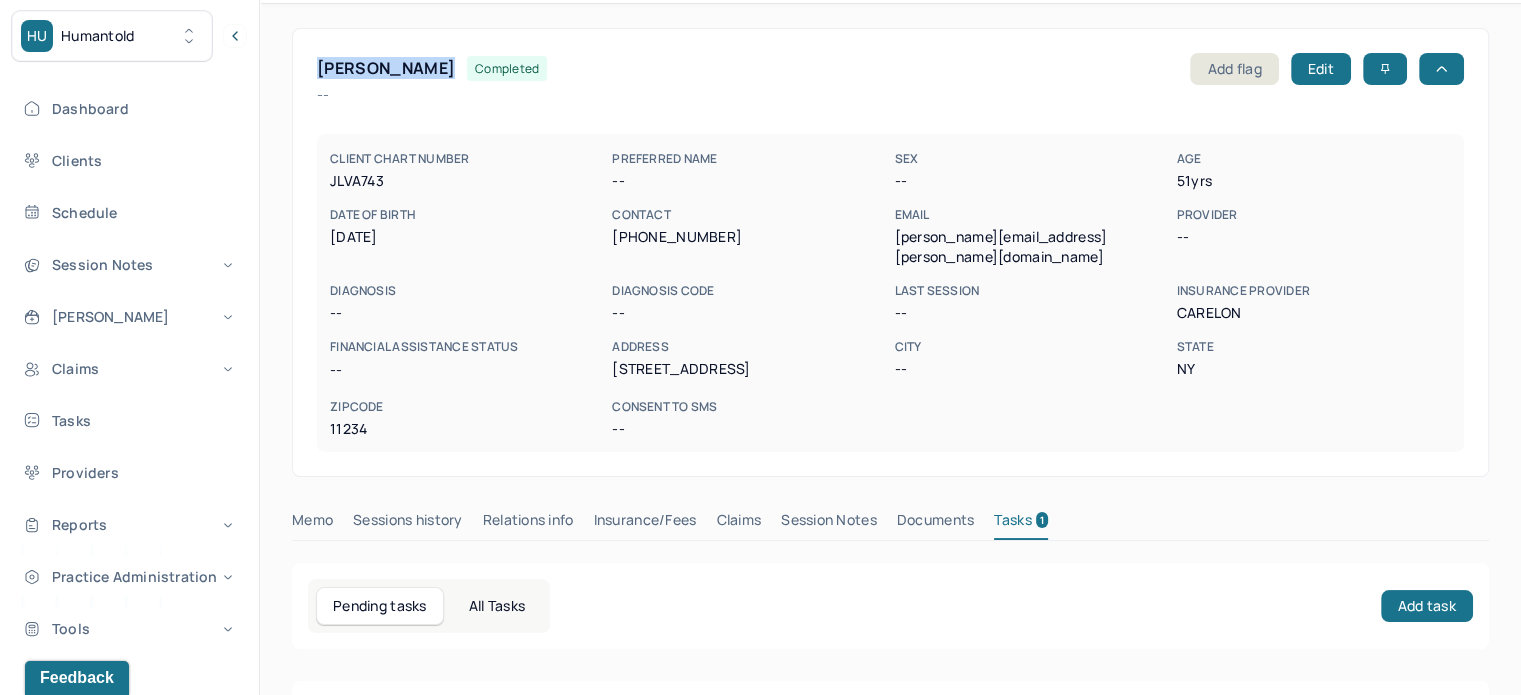 scroll, scrollTop: 0, scrollLeft: 0, axis: both 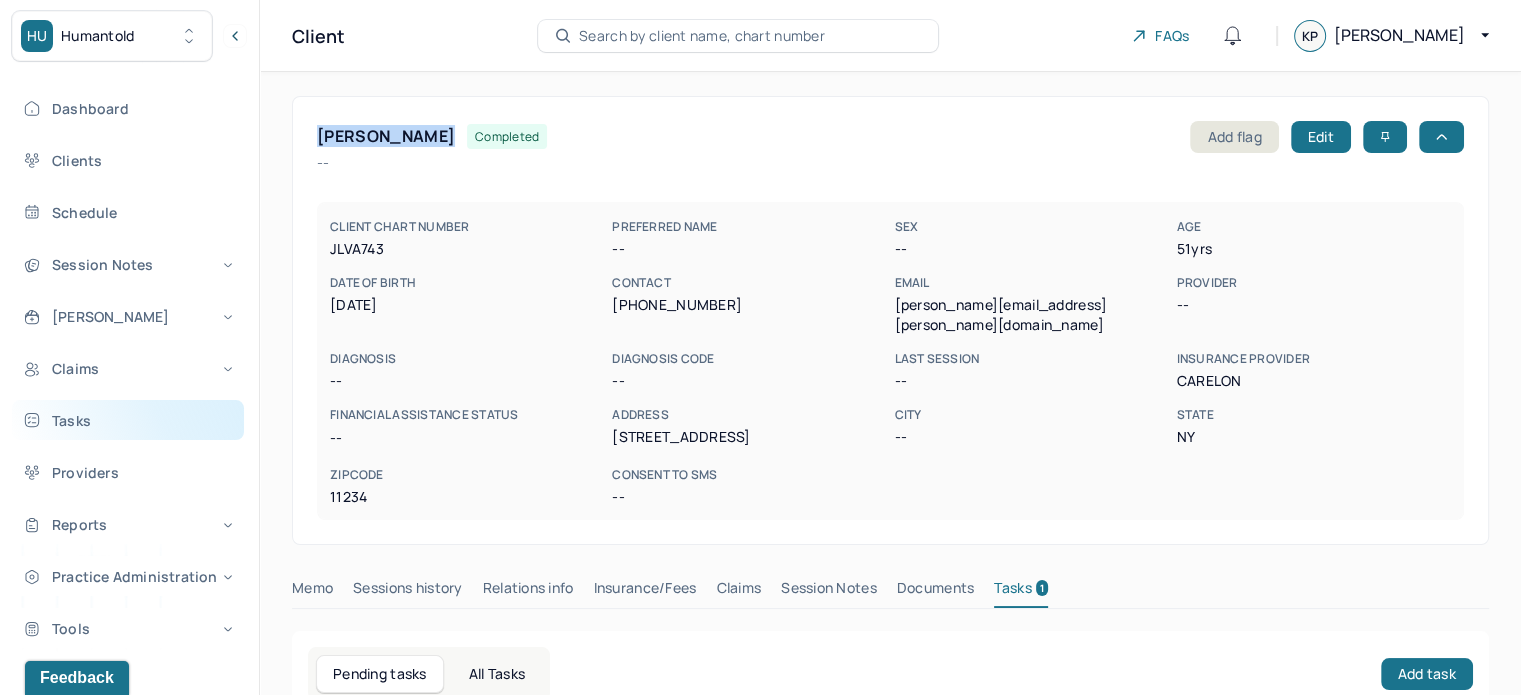 click on "Tasks" at bounding box center [128, 420] 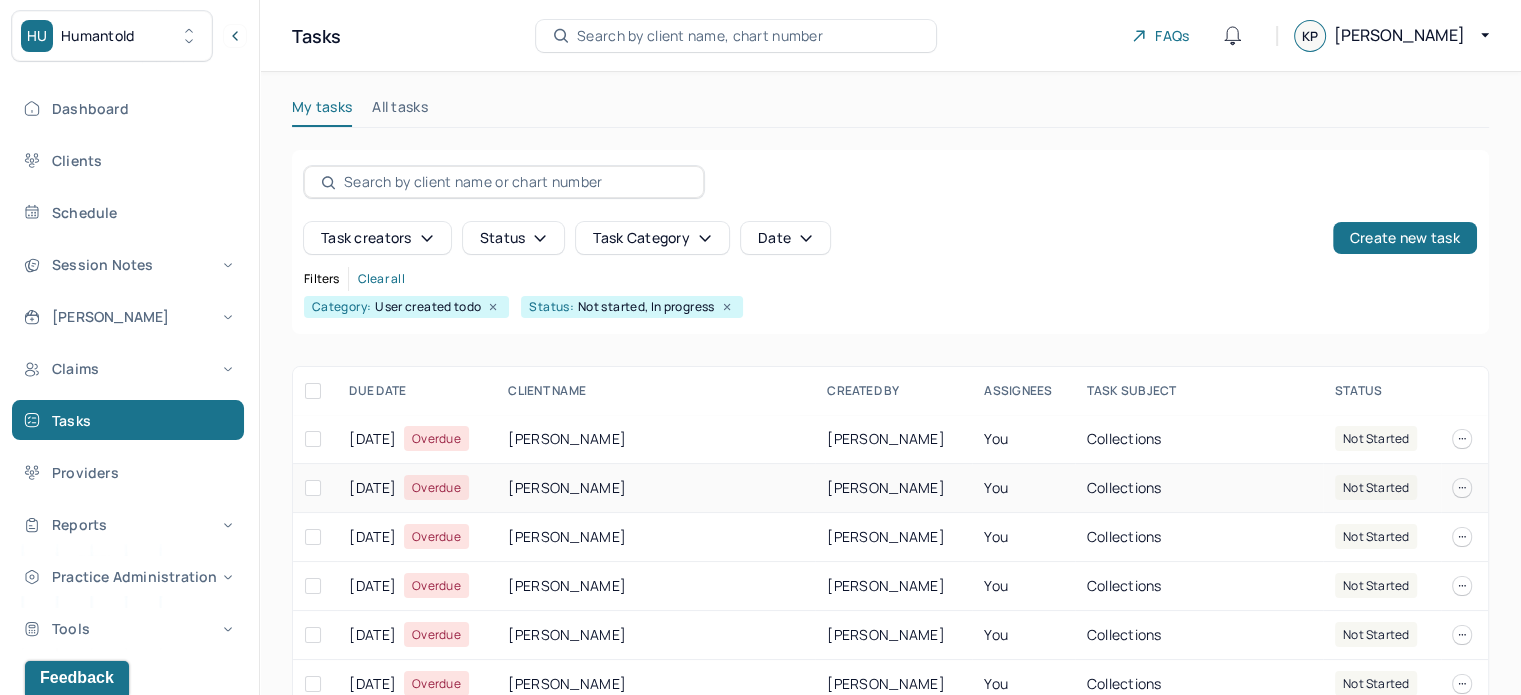 click on "[PERSON_NAME]" at bounding box center (655, 488) 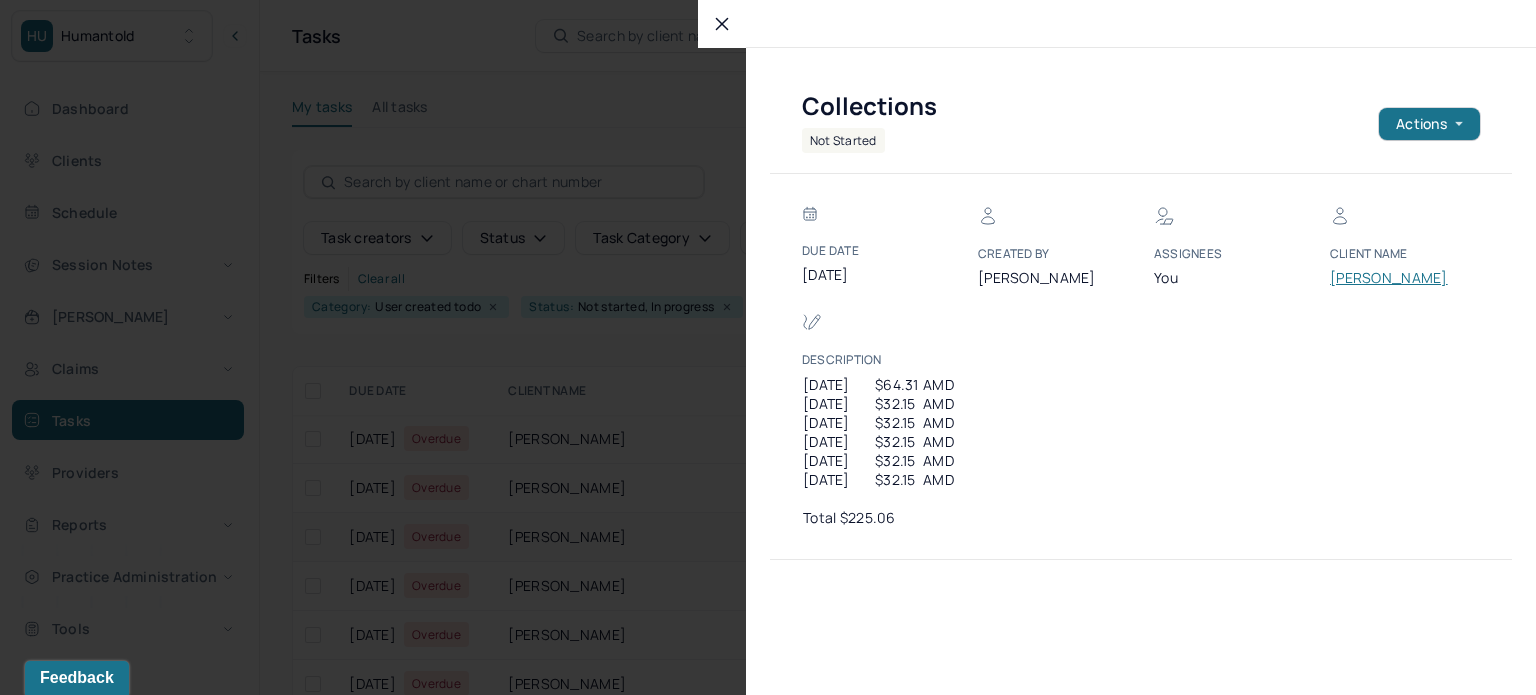 click at bounding box center (768, 347) 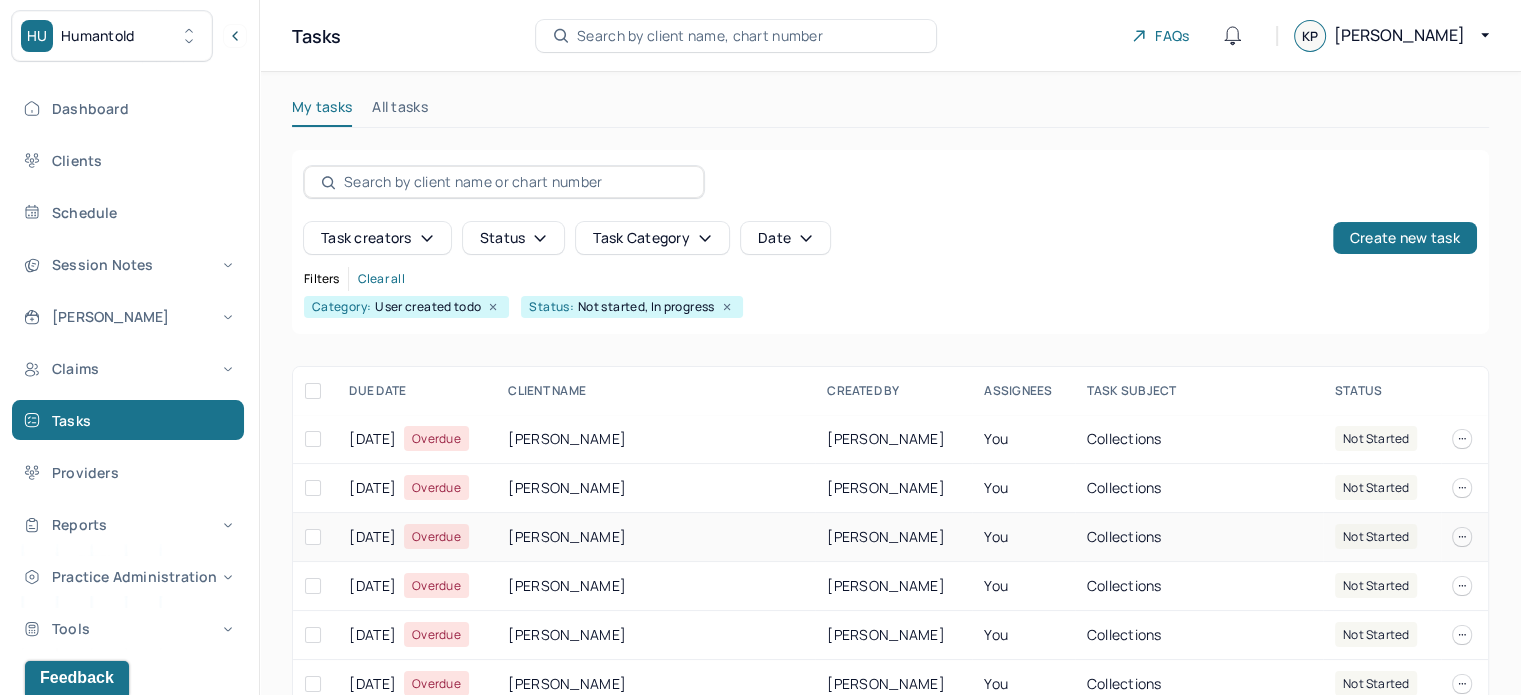 click on "[DATE] Overdue" at bounding box center [416, 537] 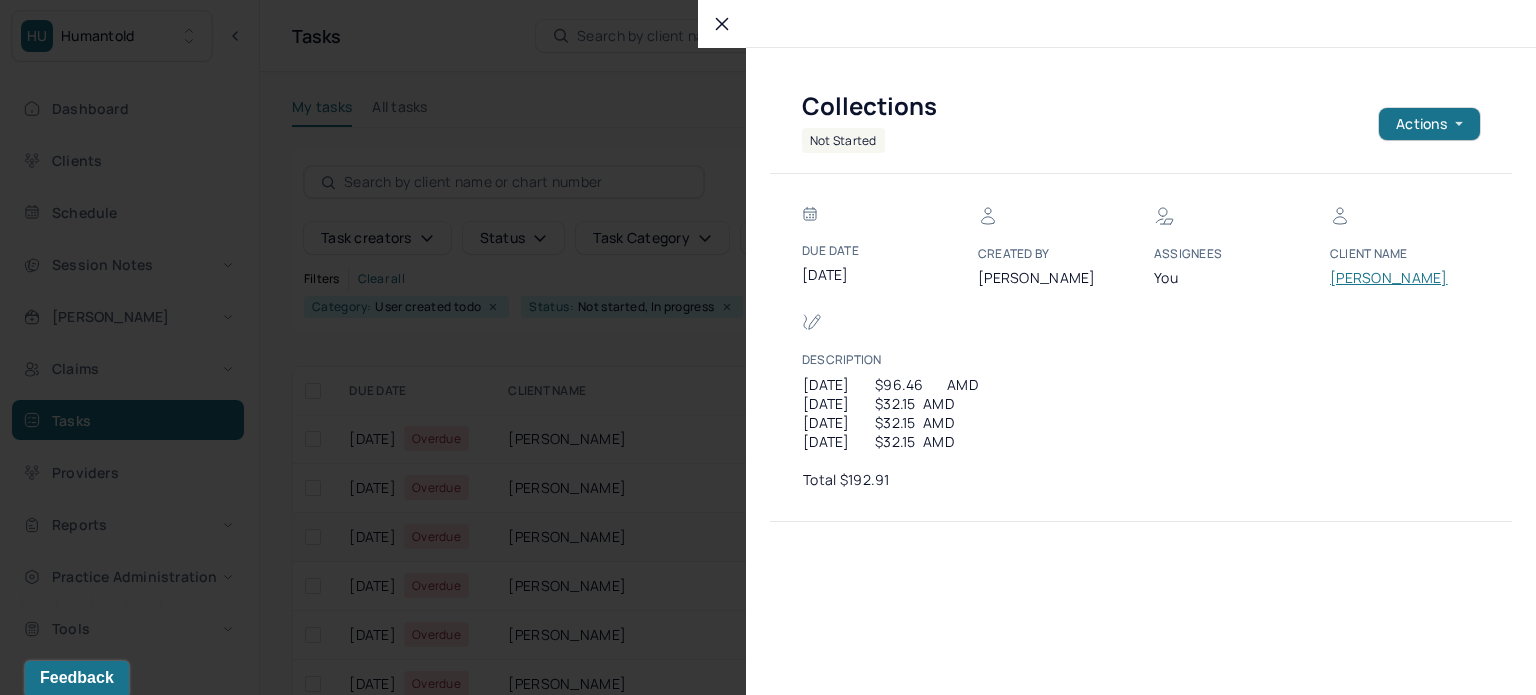 click at bounding box center [768, 347] 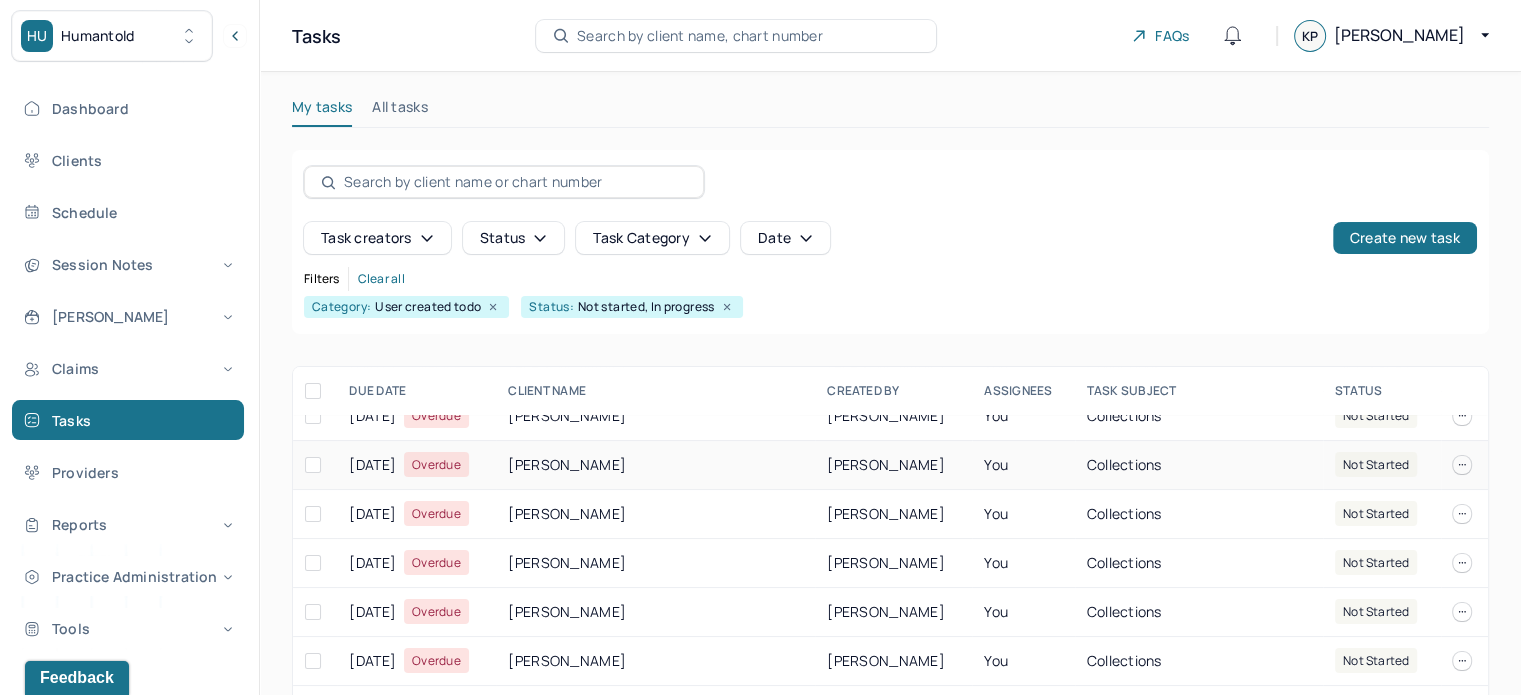 scroll, scrollTop: 100, scrollLeft: 0, axis: vertical 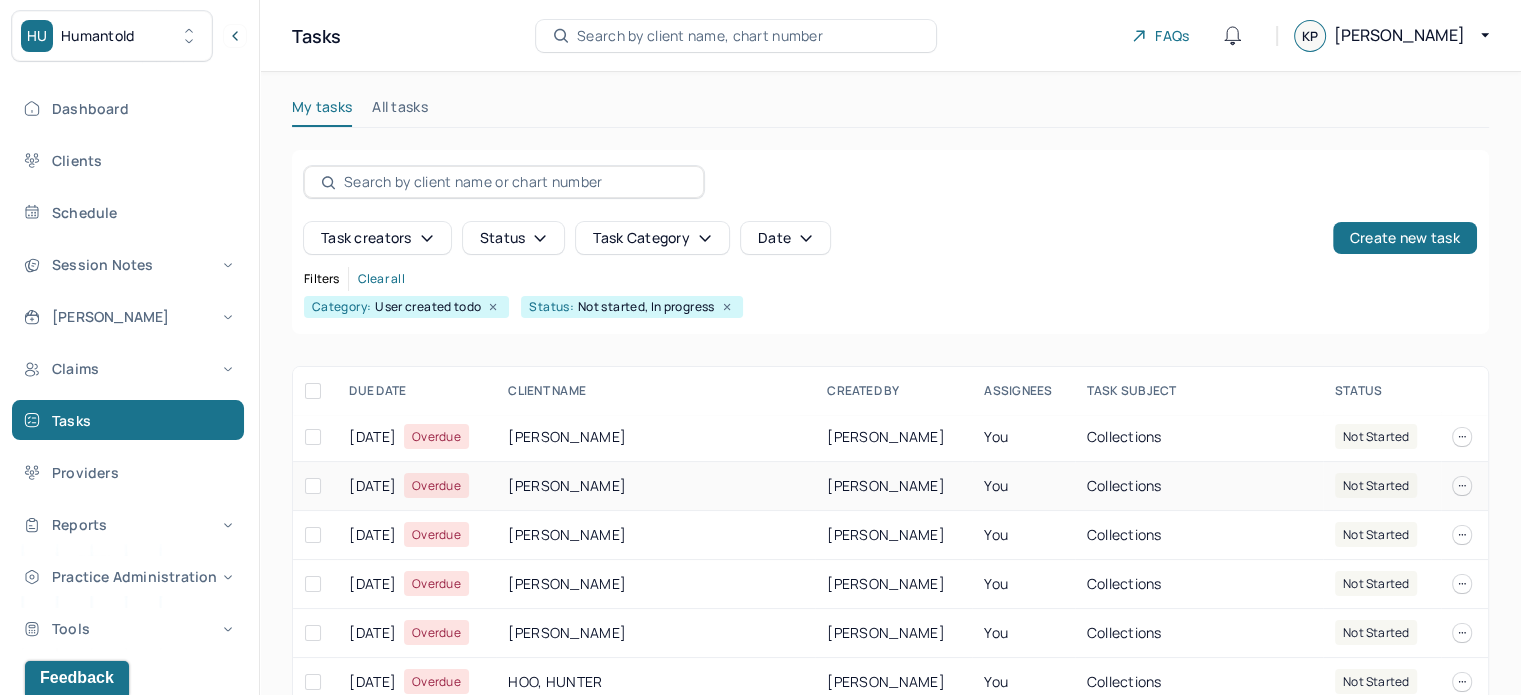 click on "[PERSON_NAME]" at bounding box center [655, 486] 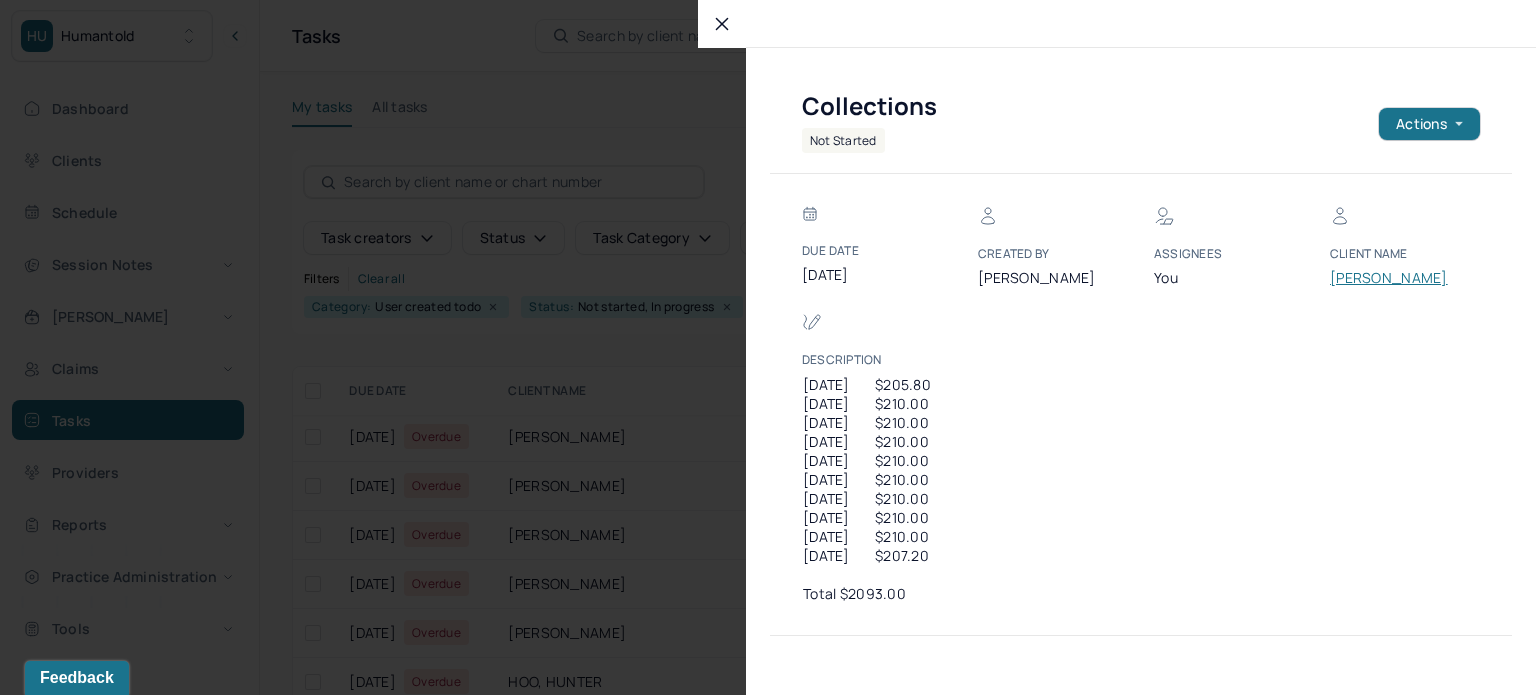 click on "[PERSON_NAME]" at bounding box center [1390, 278] 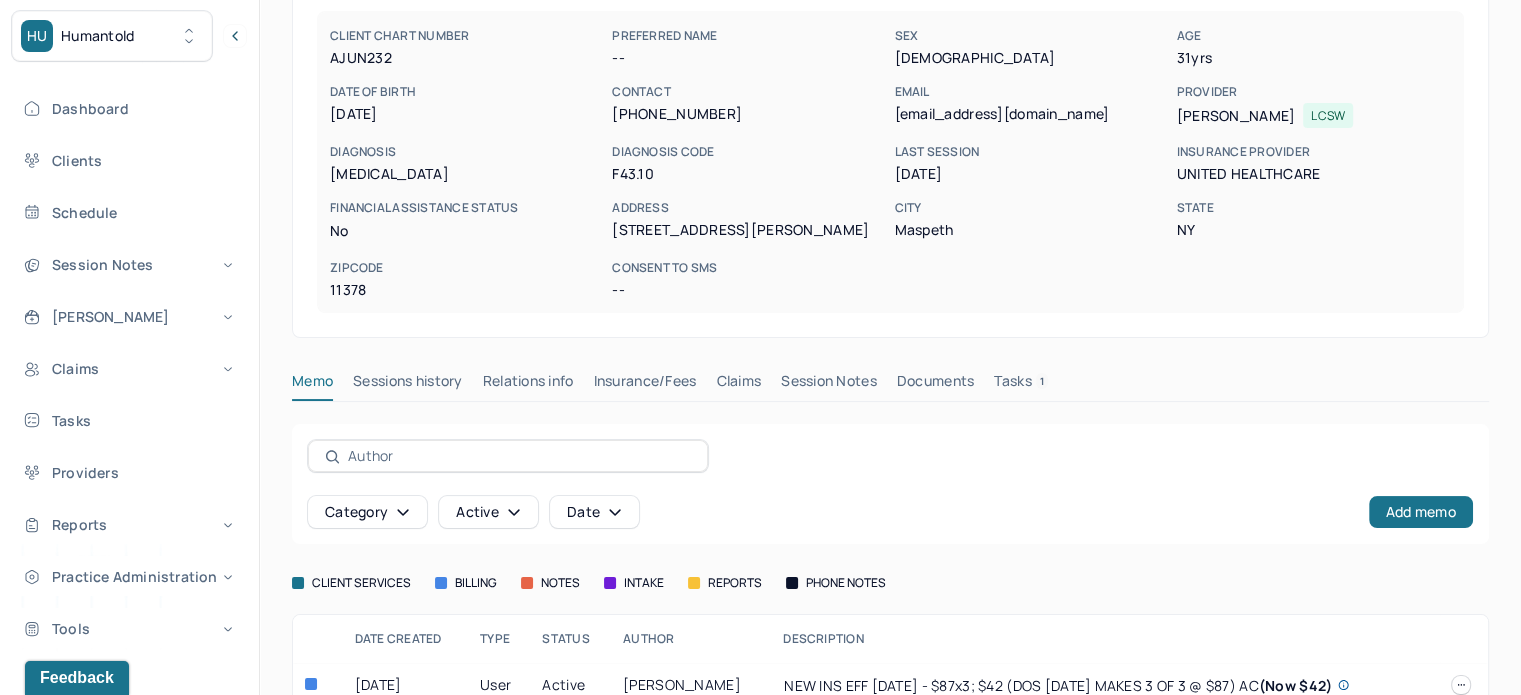scroll, scrollTop: 227, scrollLeft: 0, axis: vertical 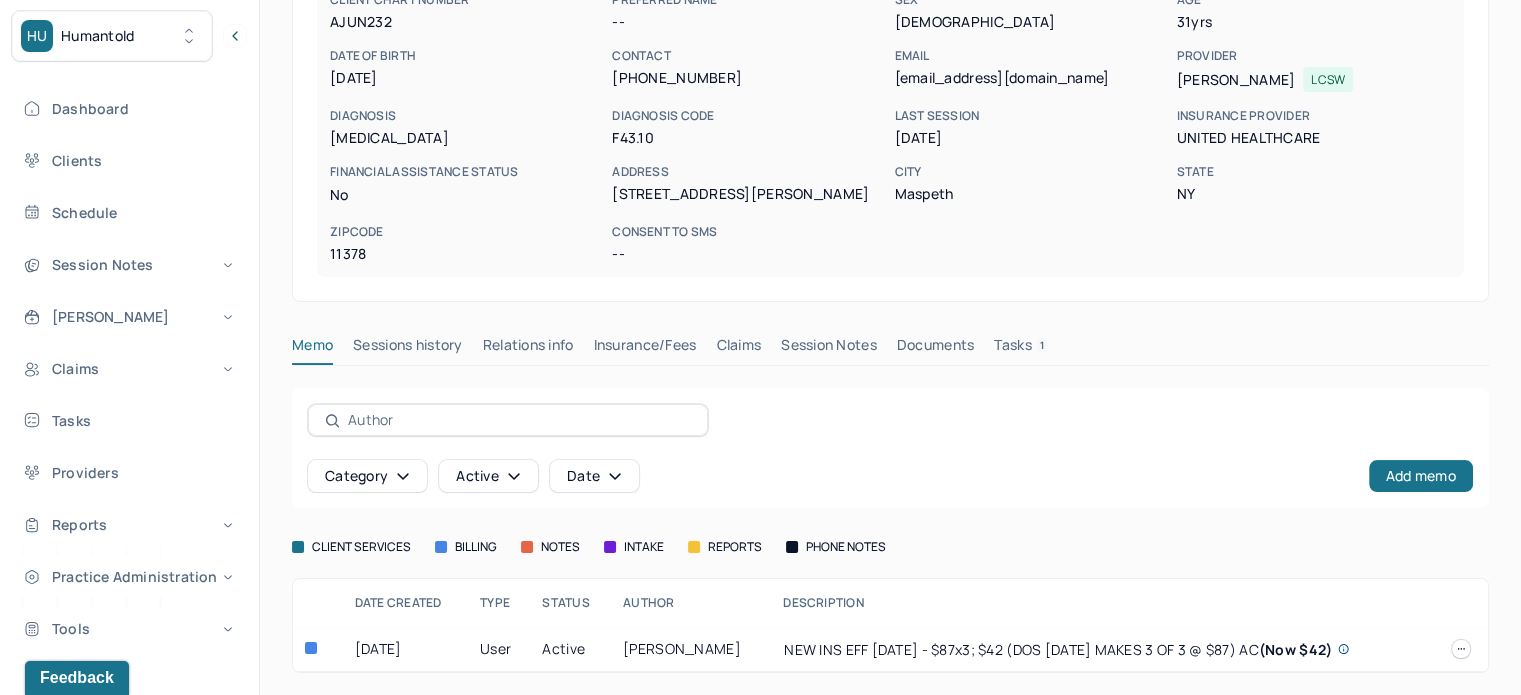 click on "Insurance/Fees" at bounding box center (645, 349) 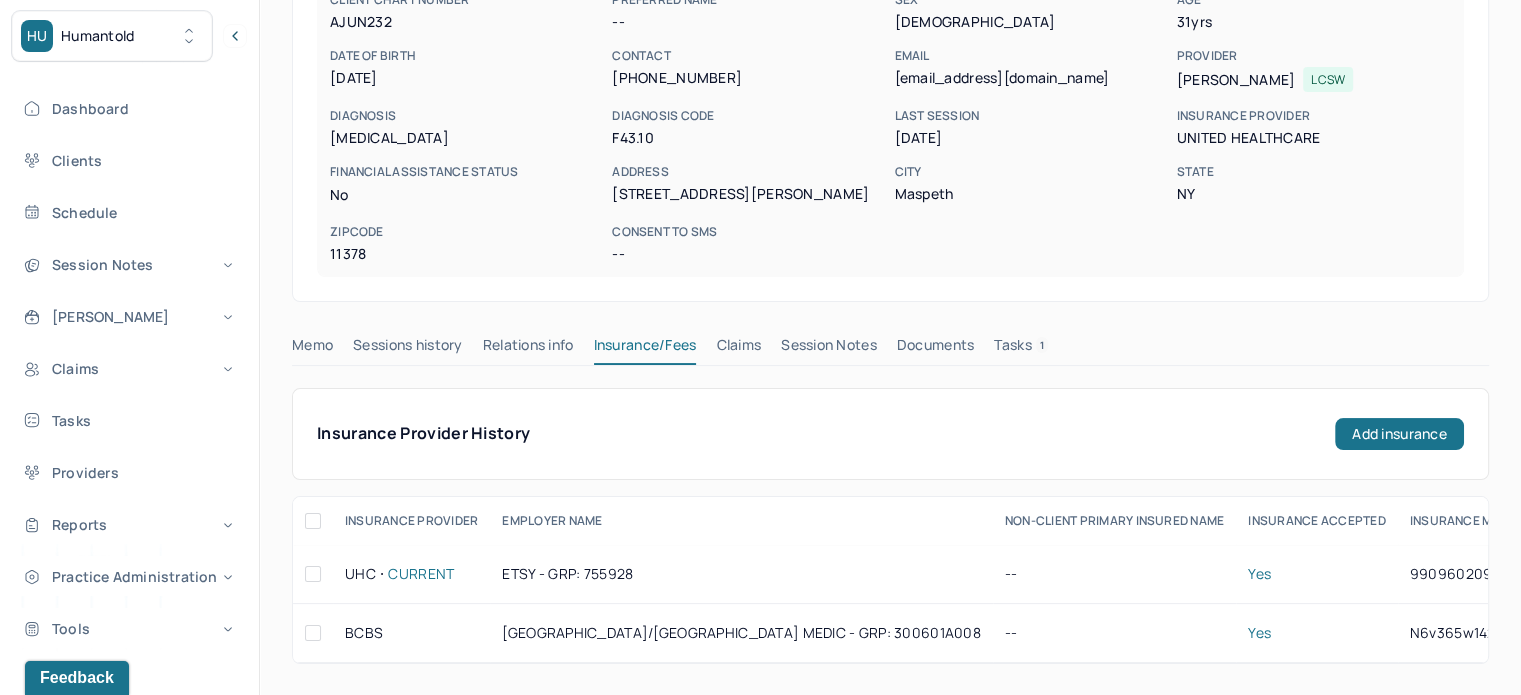 click on "Claims" at bounding box center [738, 349] 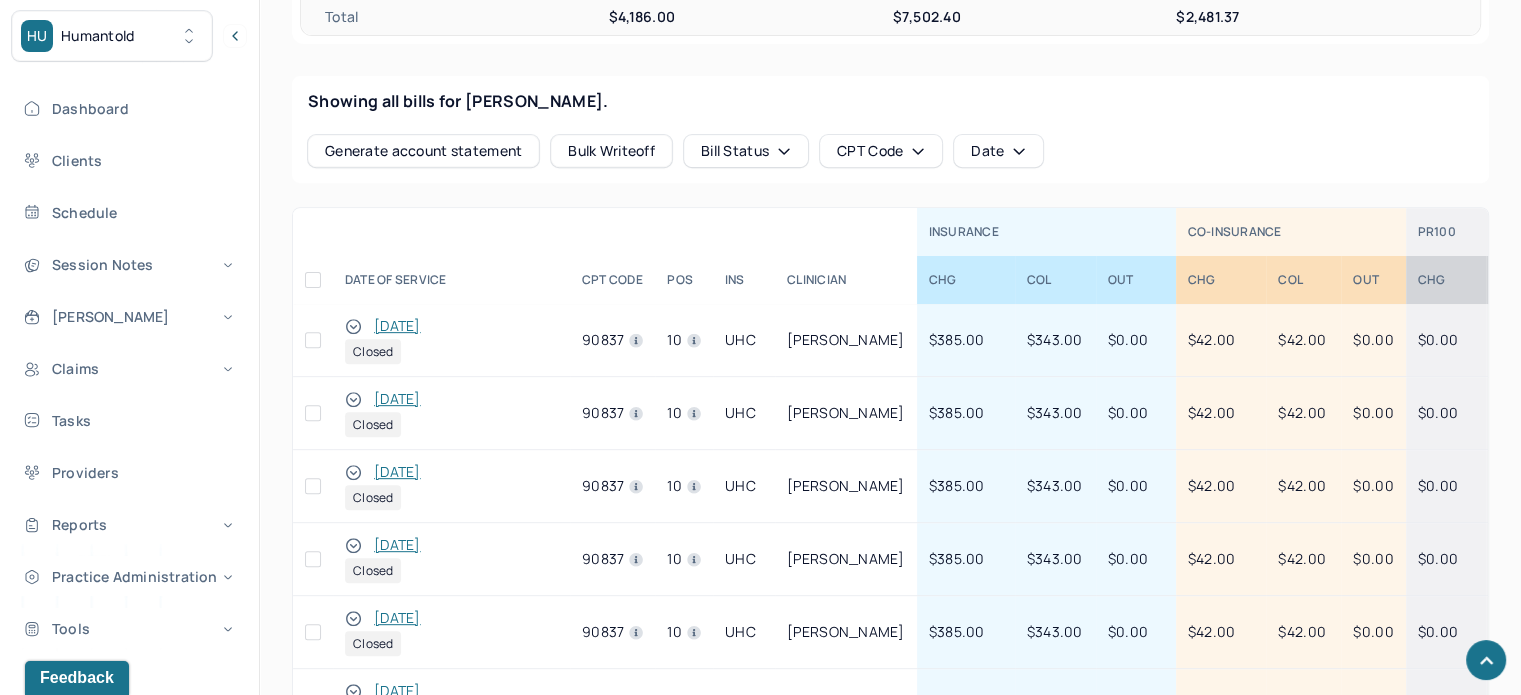 scroll, scrollTop: 827, scrollLeft: 0, axis: vertical 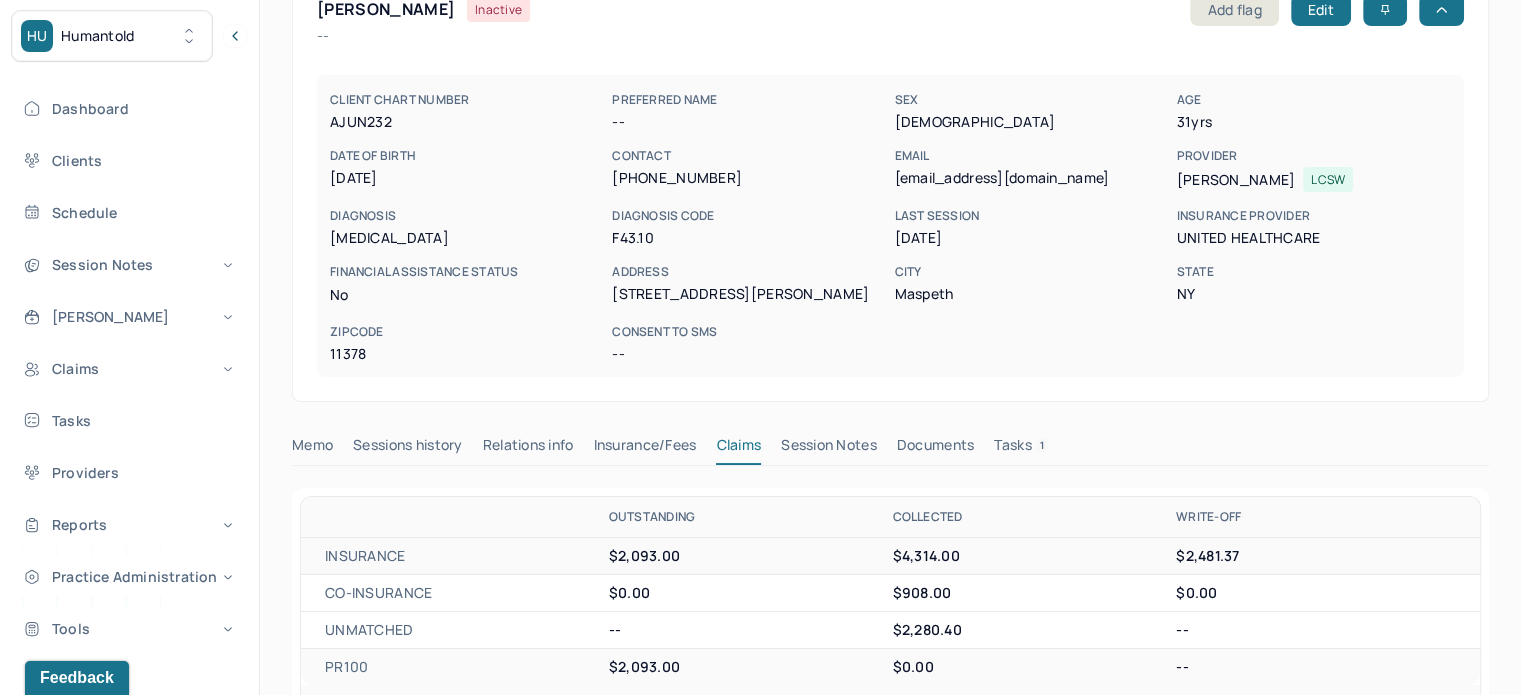 click on "[EMAIL_ADDRESS][DOMAIN_NAME]" at bounding box center (1031, 178) 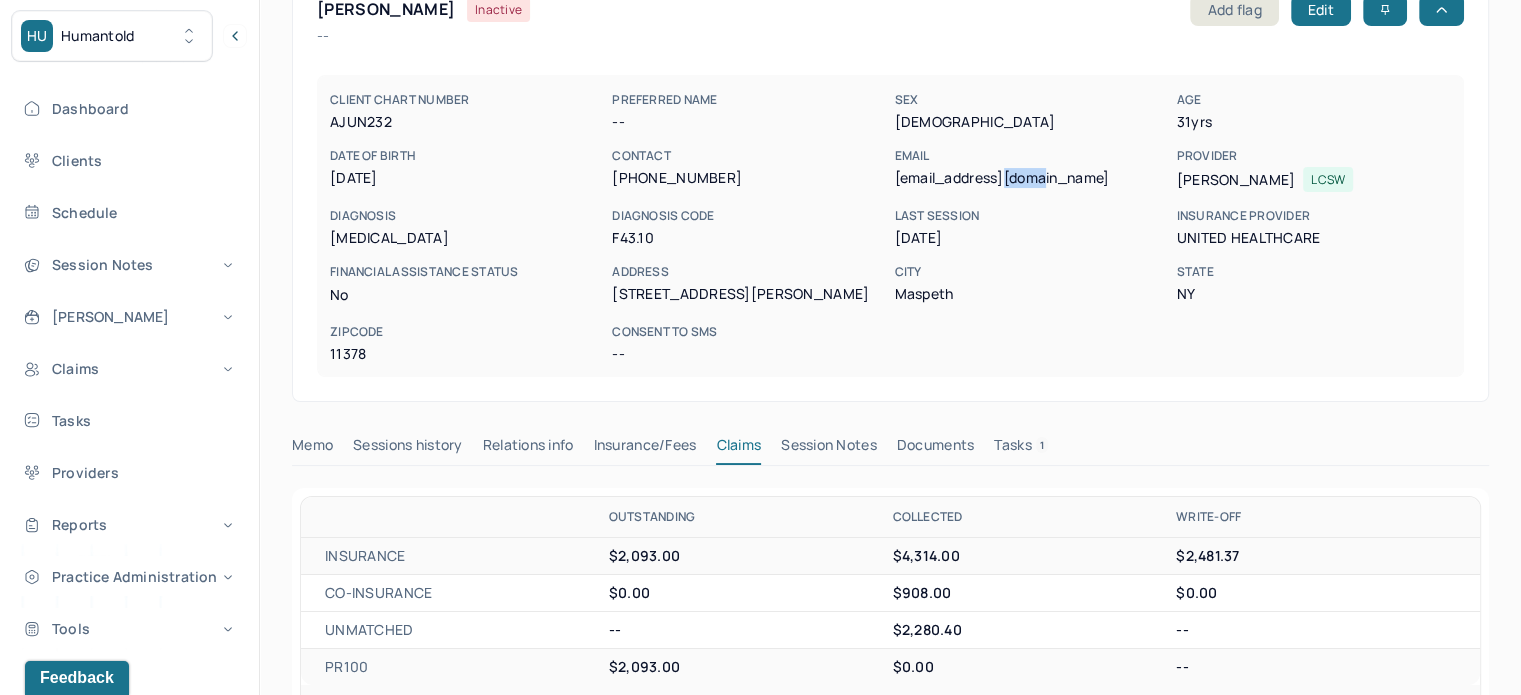 click on "[EMAIL_ADDRESS][DOMAIN_NAME]" at bounding box center (1031, 178) 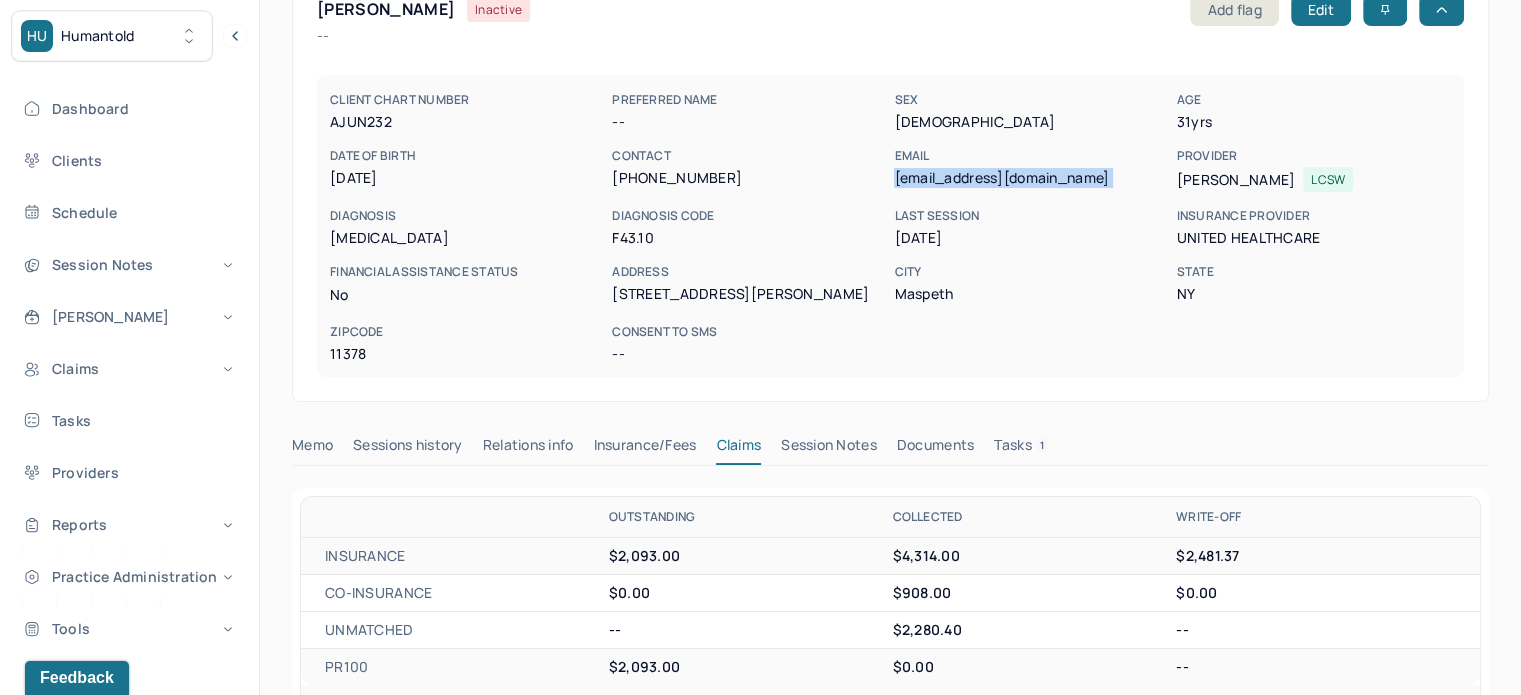 click on "[EMAIL_ADDRESS][DOMAIN_NAME]" at bounding box center (1031, 178) 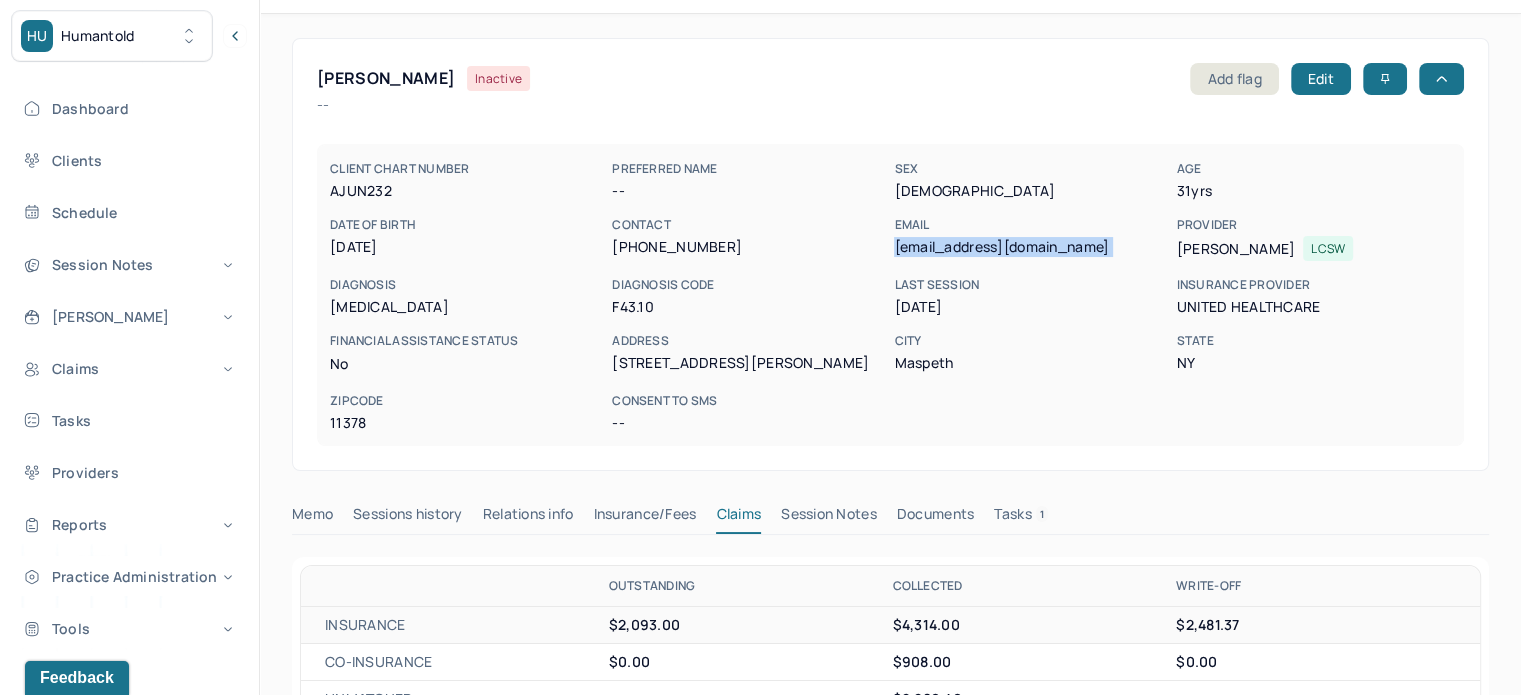scroll, scrollTop: 0, scrollLeft: 0, axis: both 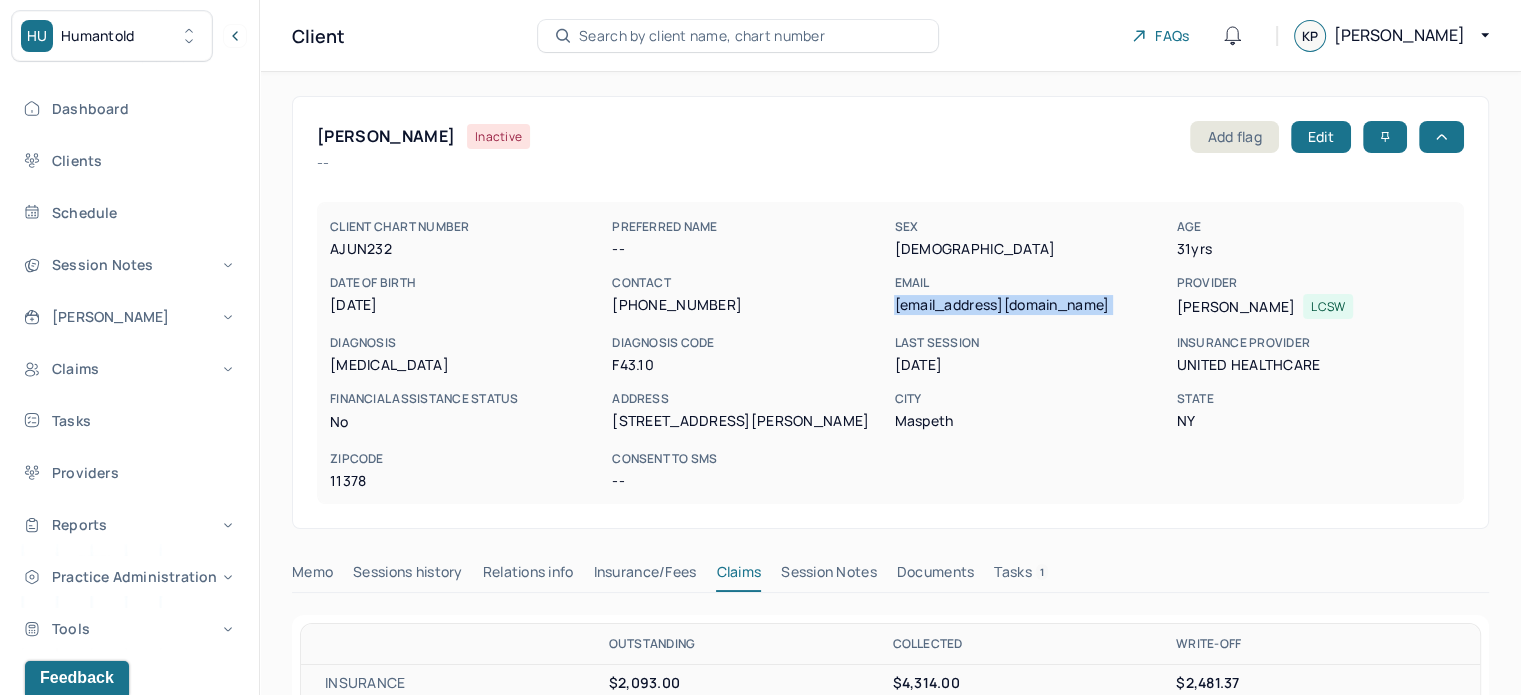 click on "[PERSON_NAME]" at bounding box center (386, 136) 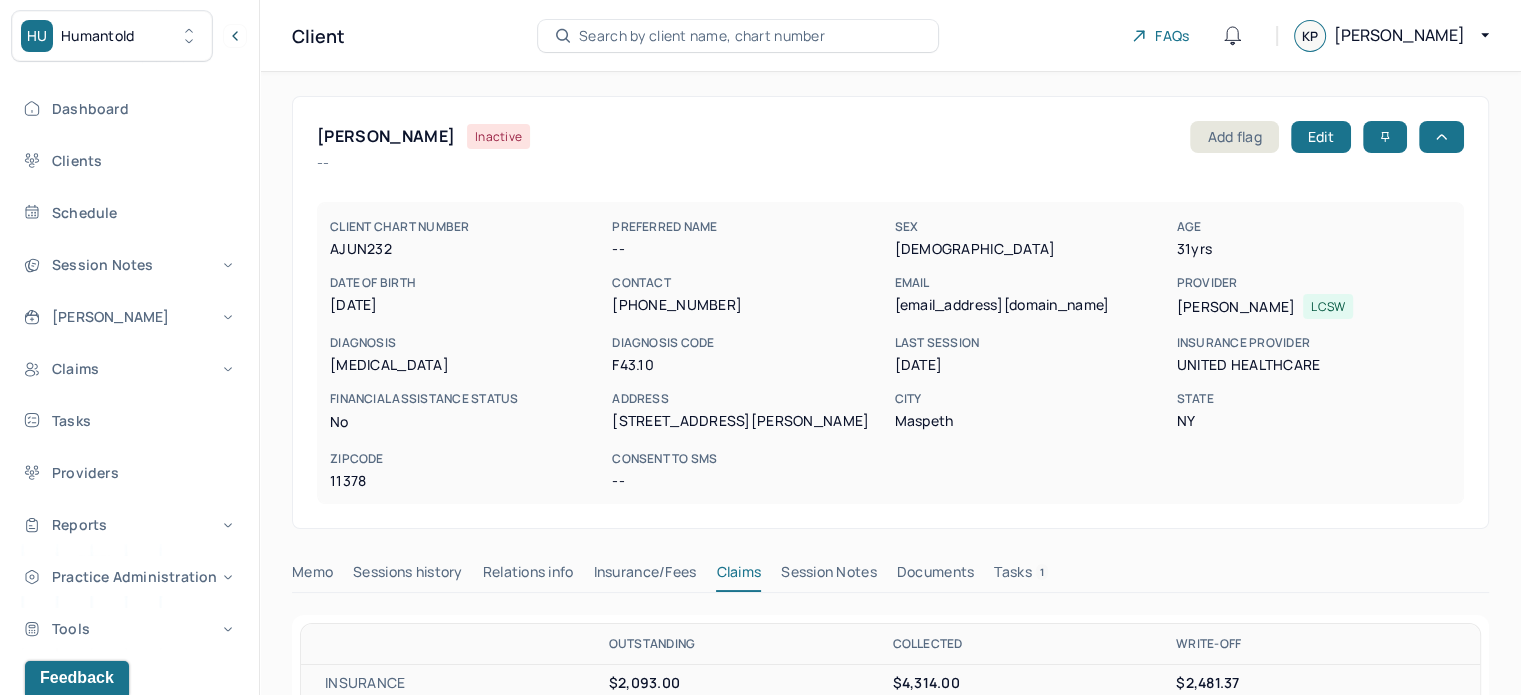 click on "[PERSON_NAME]" at bounding box center (386, 136) 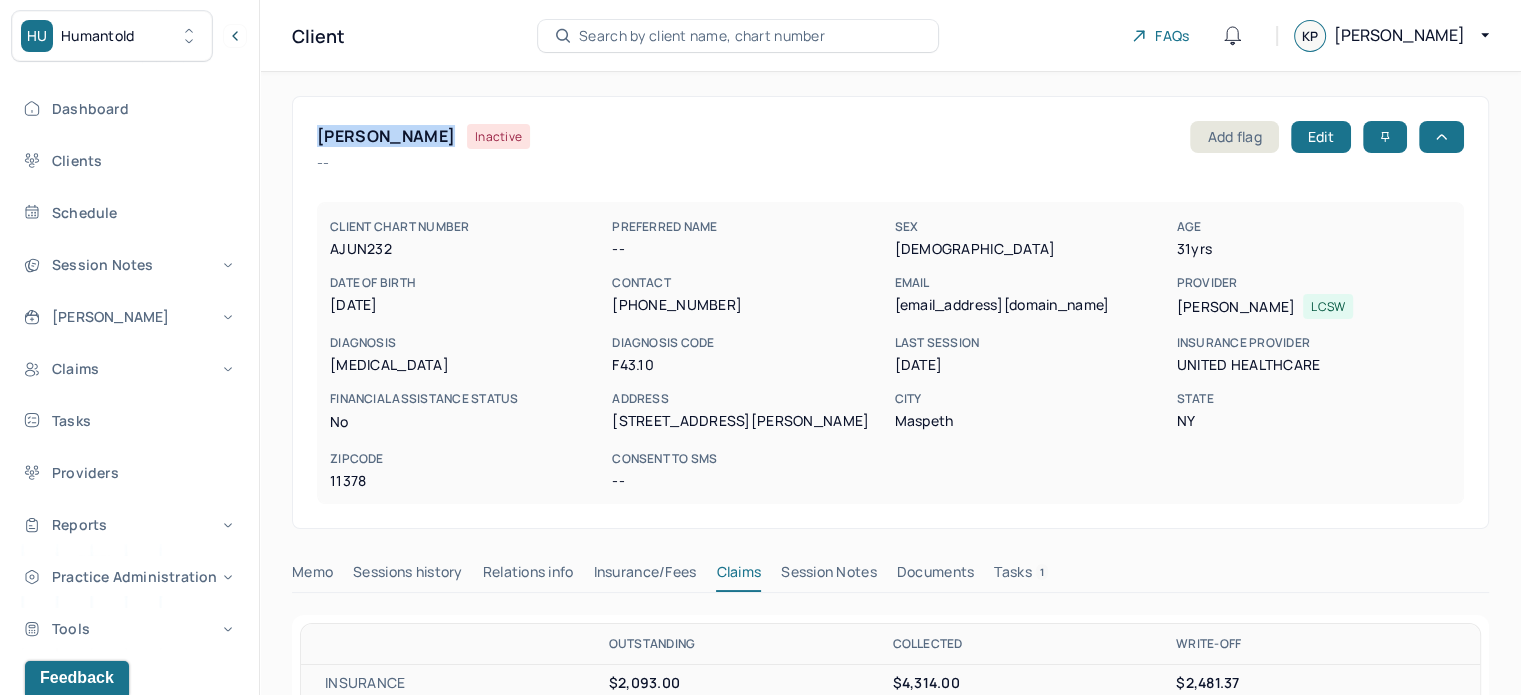 click on "[PERSON_NAME]" at bounding box center [386, 136] 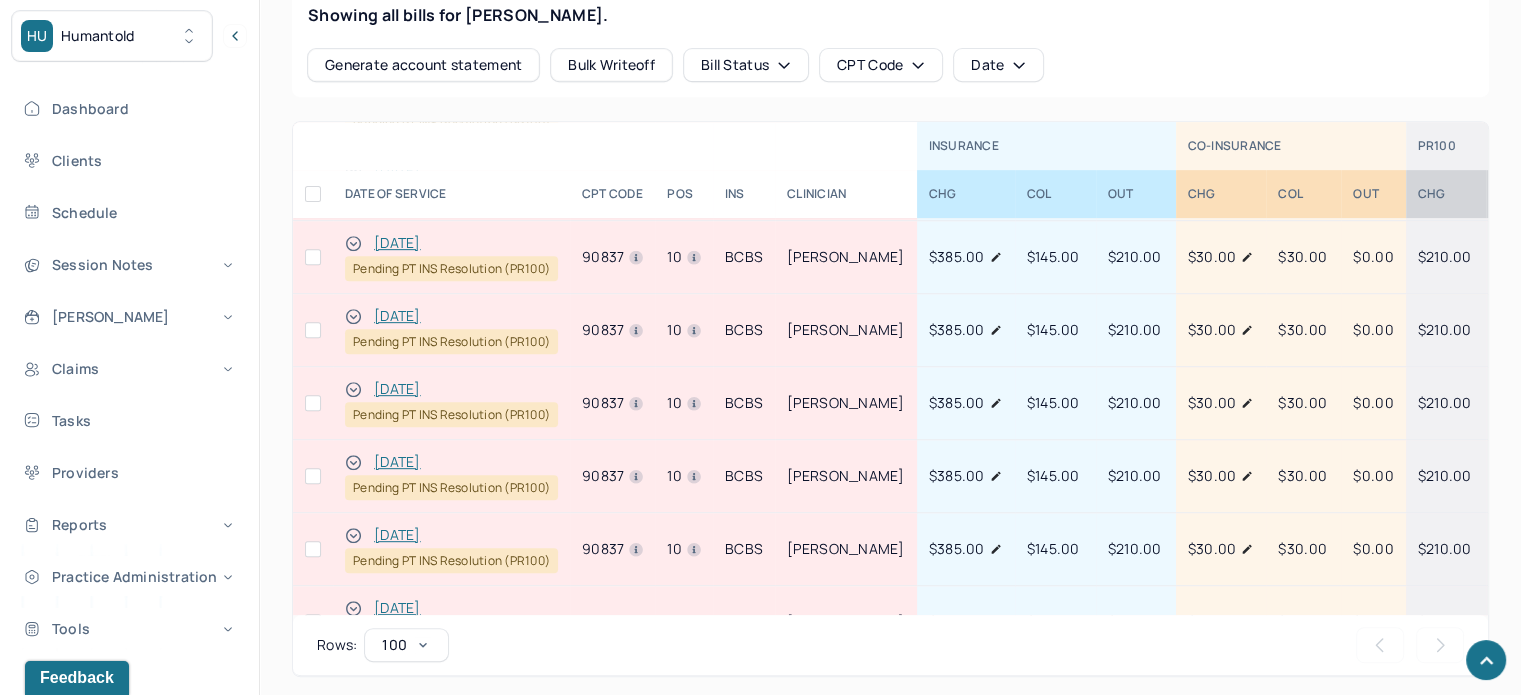 scroll, scrollTop: 900, scrollLeft: 0, axis: vertical 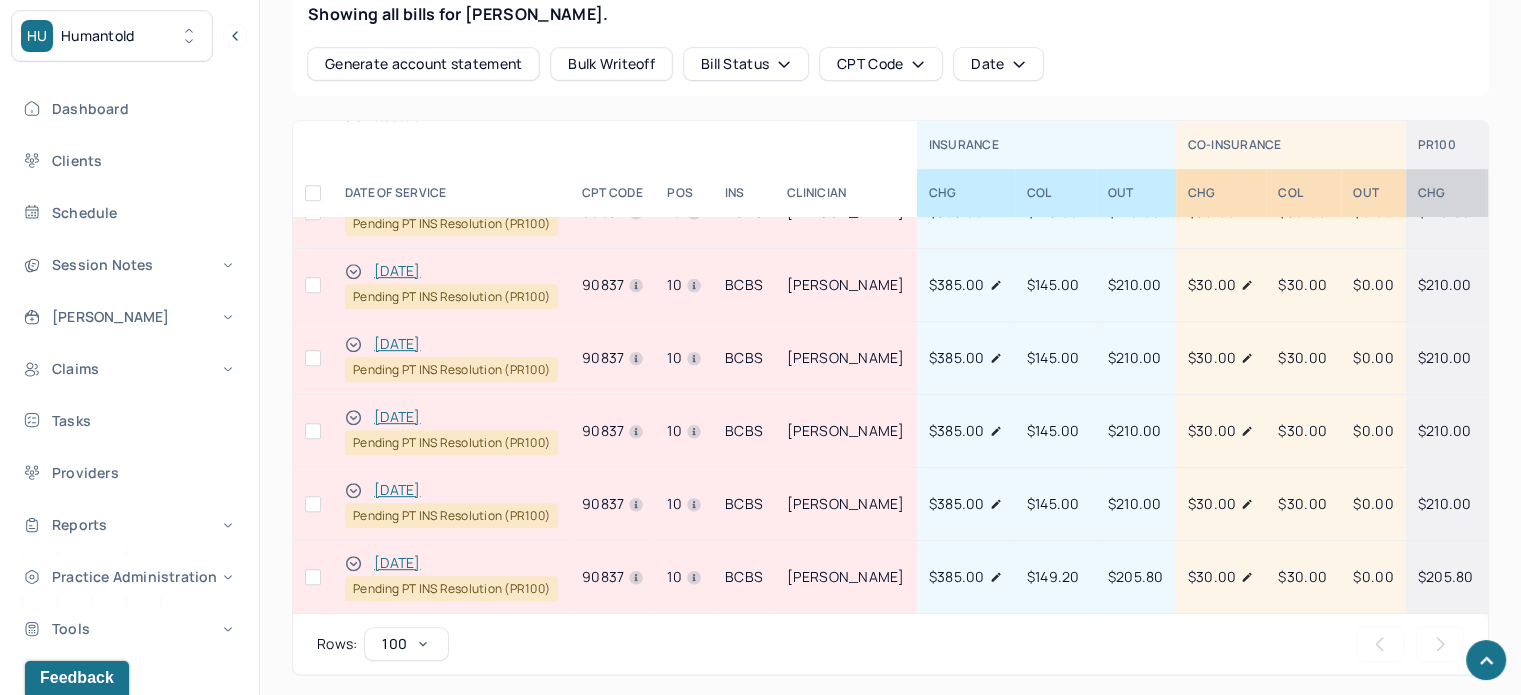 drag, startPoint x: 312, startPoint y: 563, endPoint x: 308, endPoint y: 497, distance: 66.1211 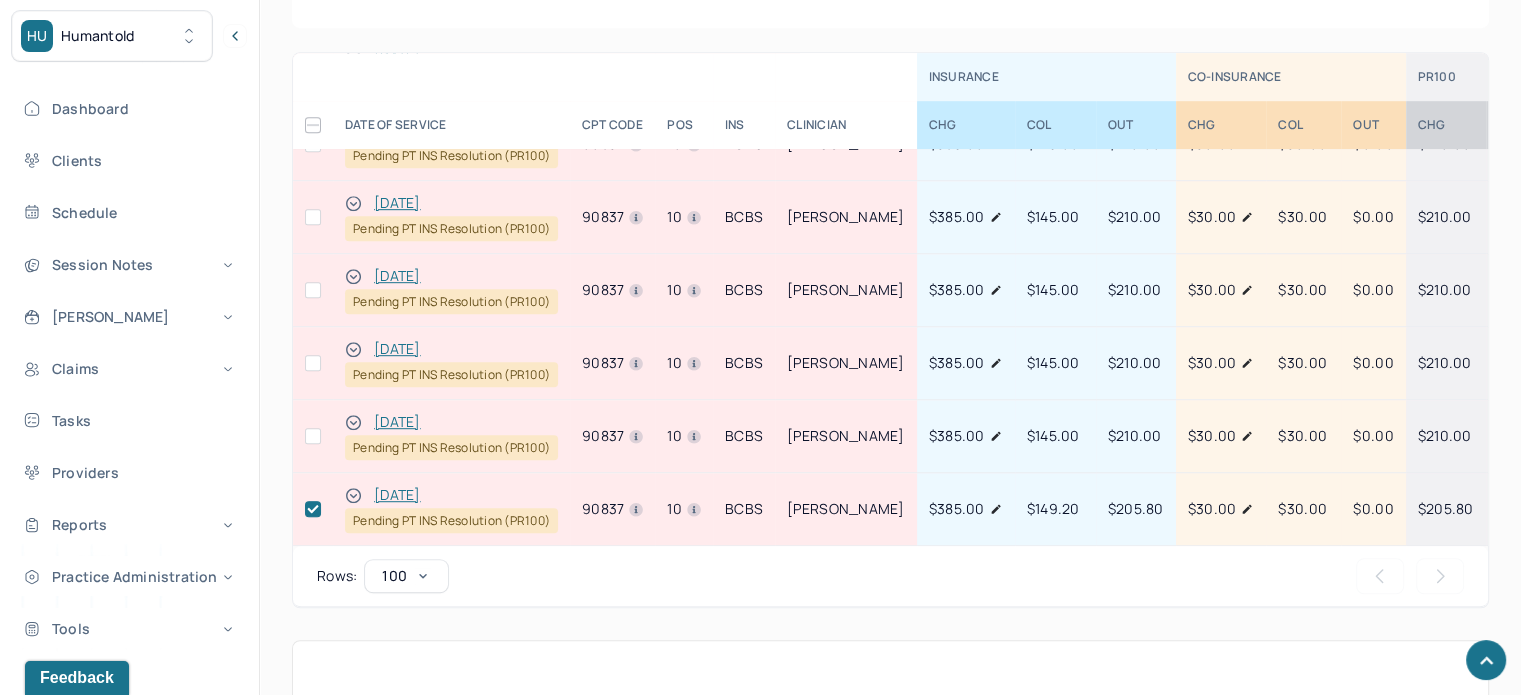 scroll, scrollTop: 1100, scrollLeft: 0, axis: vertical 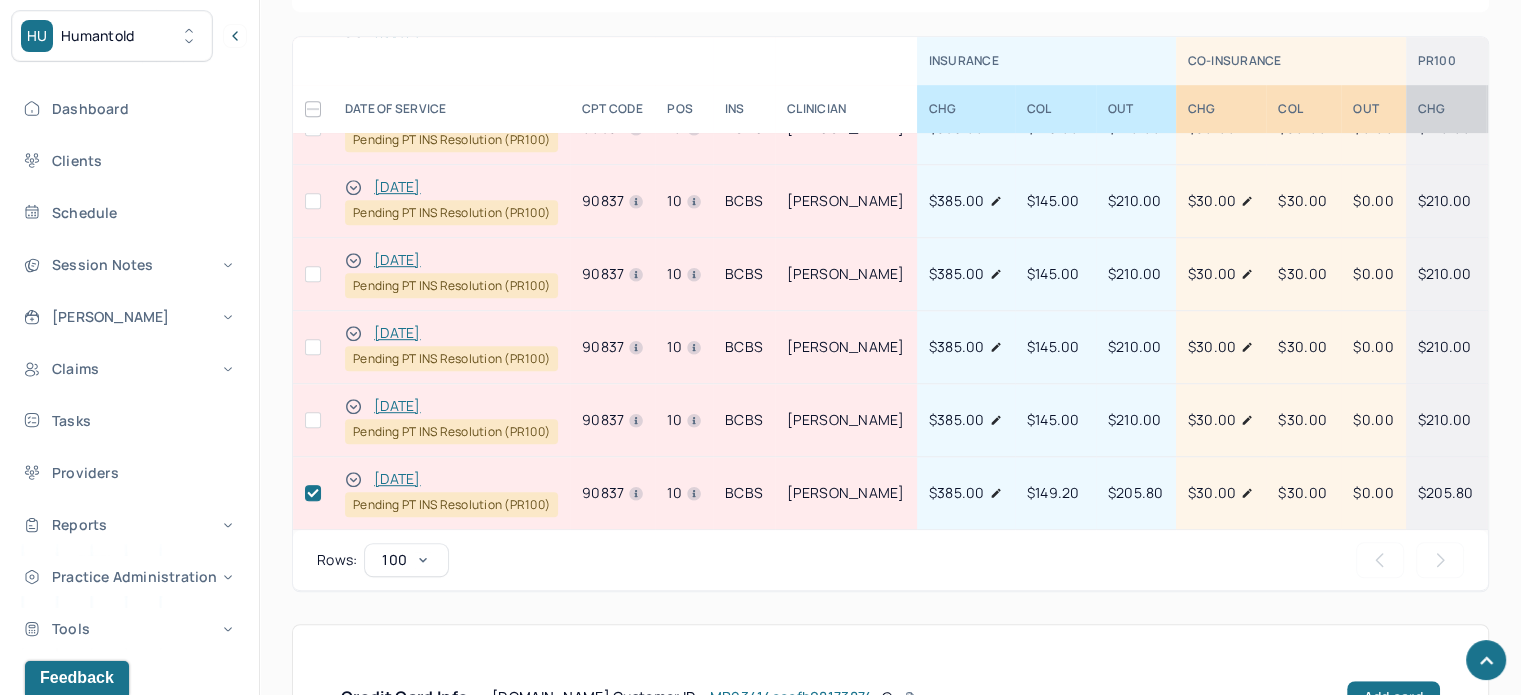 click at bounding box center [313, 420] 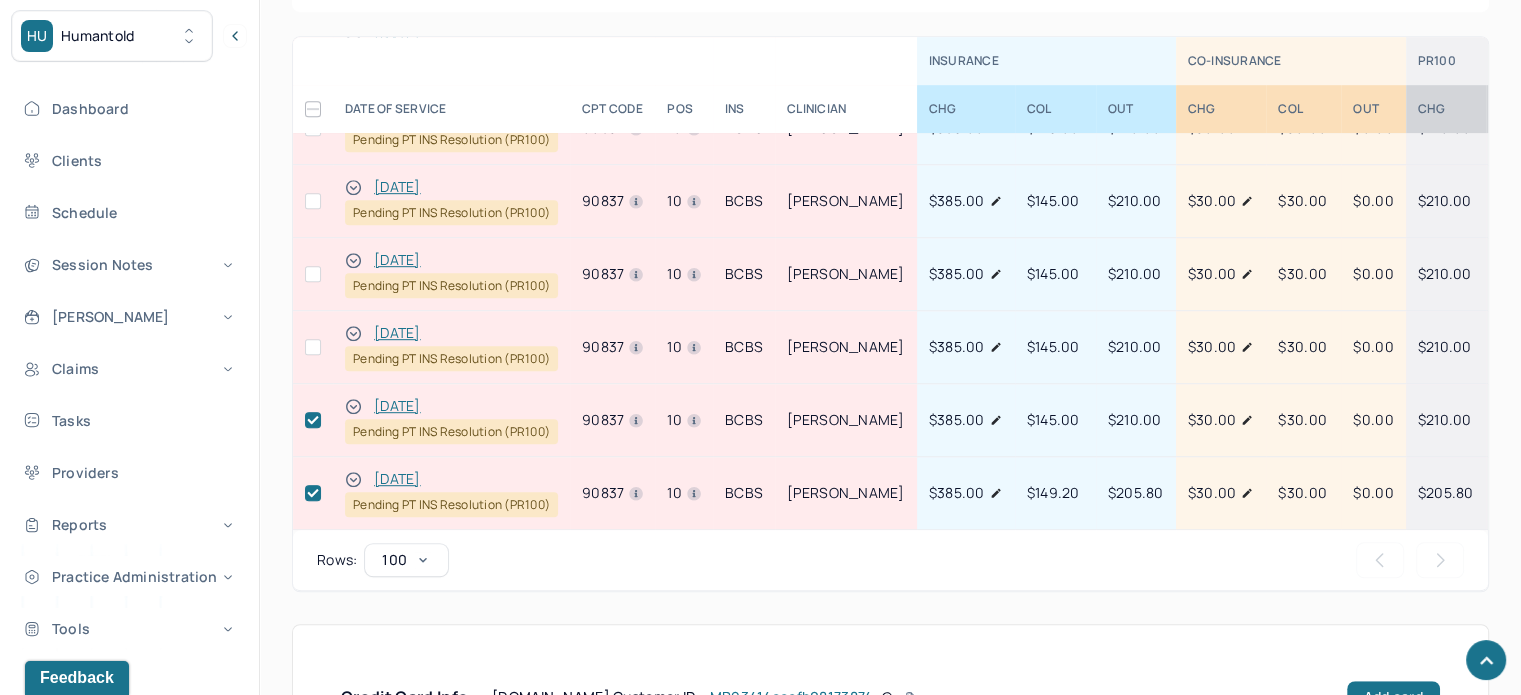 click at bounding box center (313, 347) 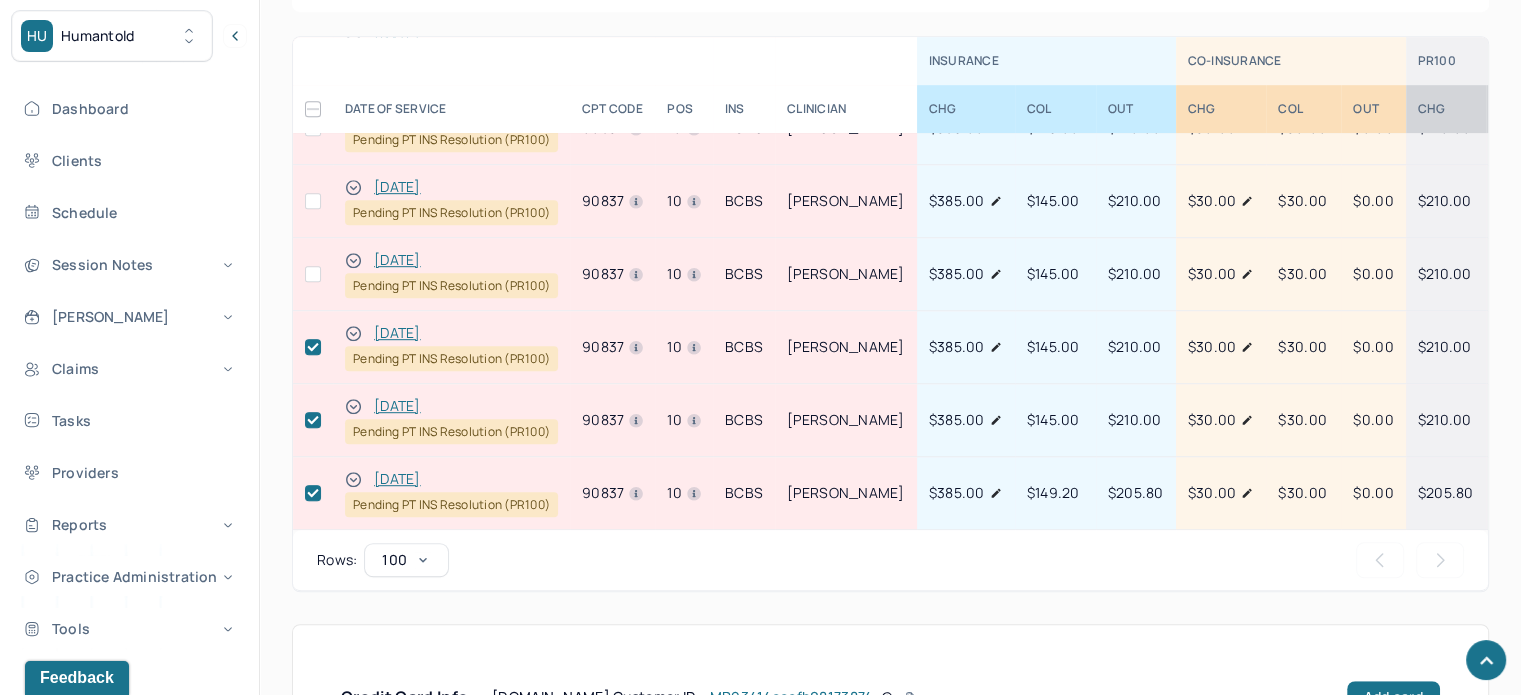 click at bounding box center (313, 274) 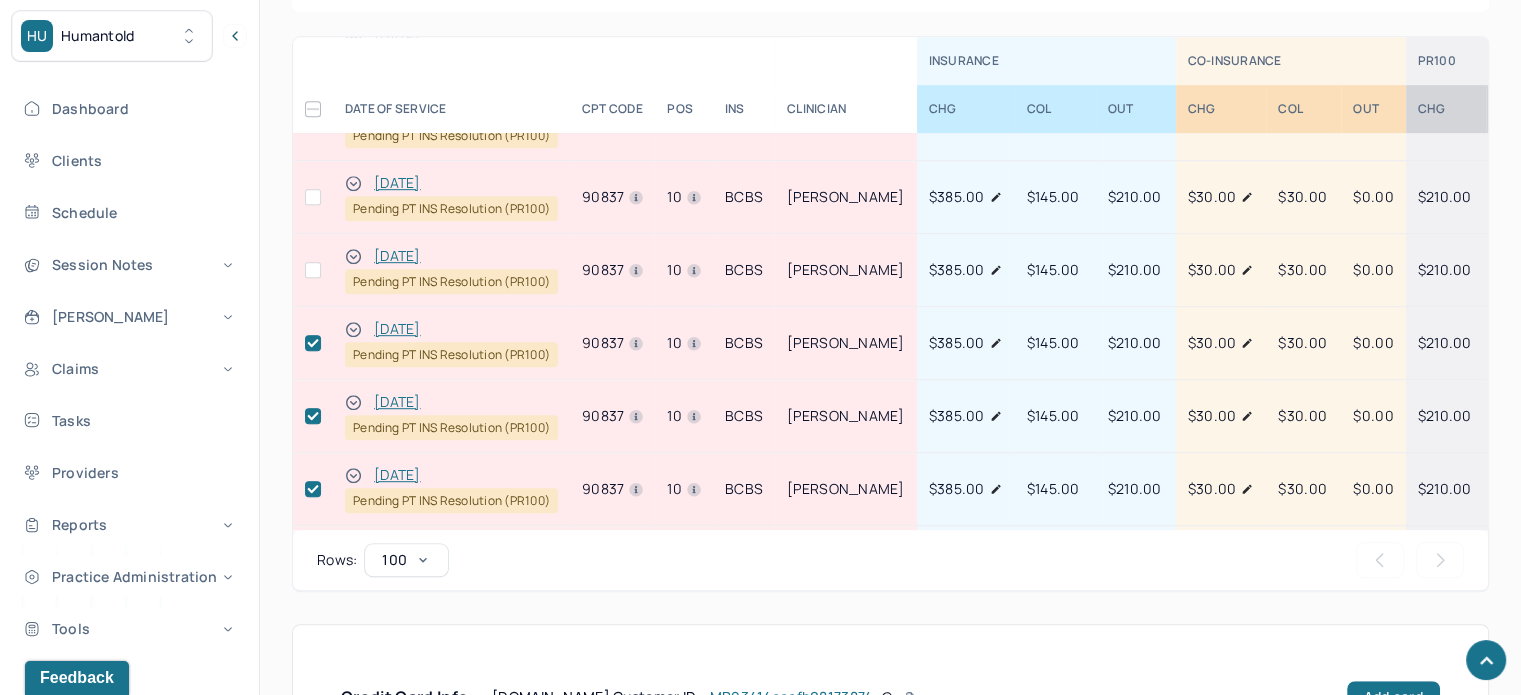 scroll, scrollTop: 900, scrollLeft: 0, axis: vertical 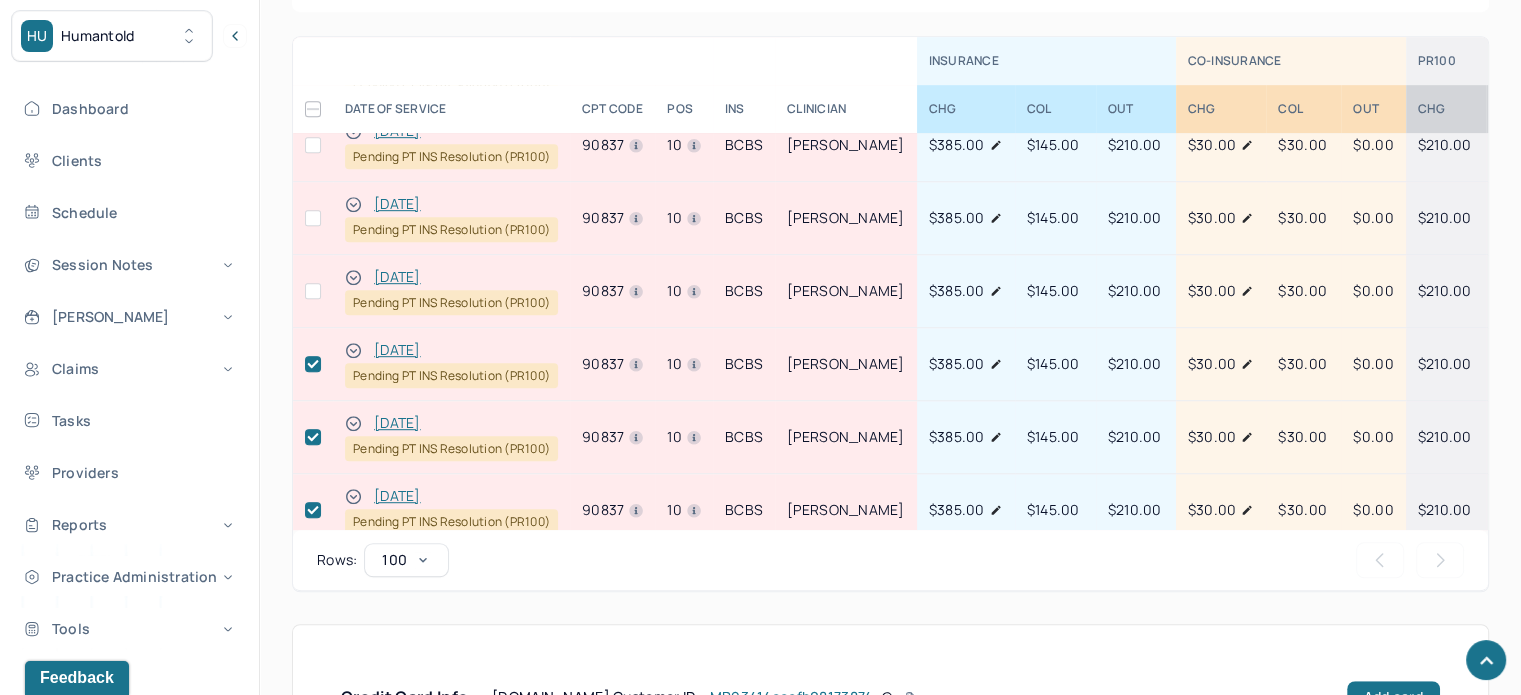 click at bounding box center (313, 291) 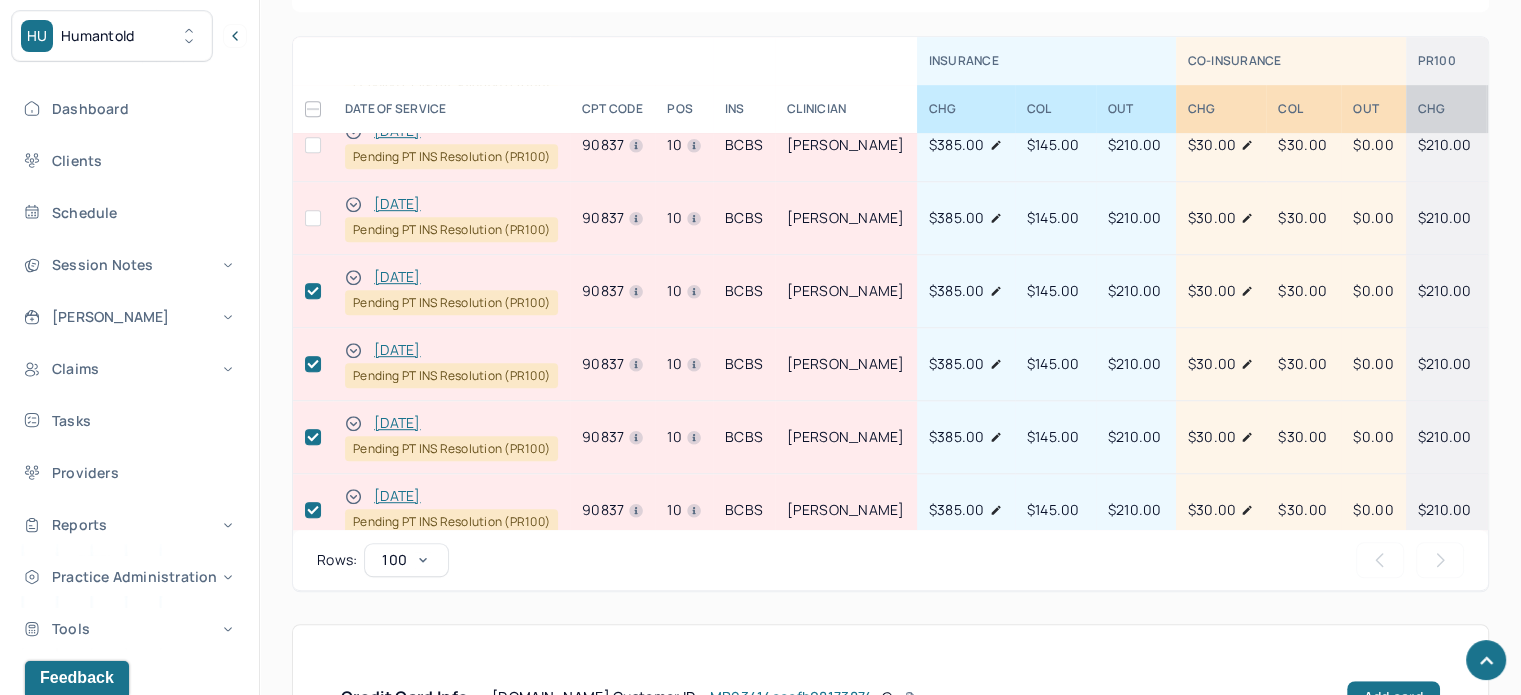 click at bounding box center [313, 218] 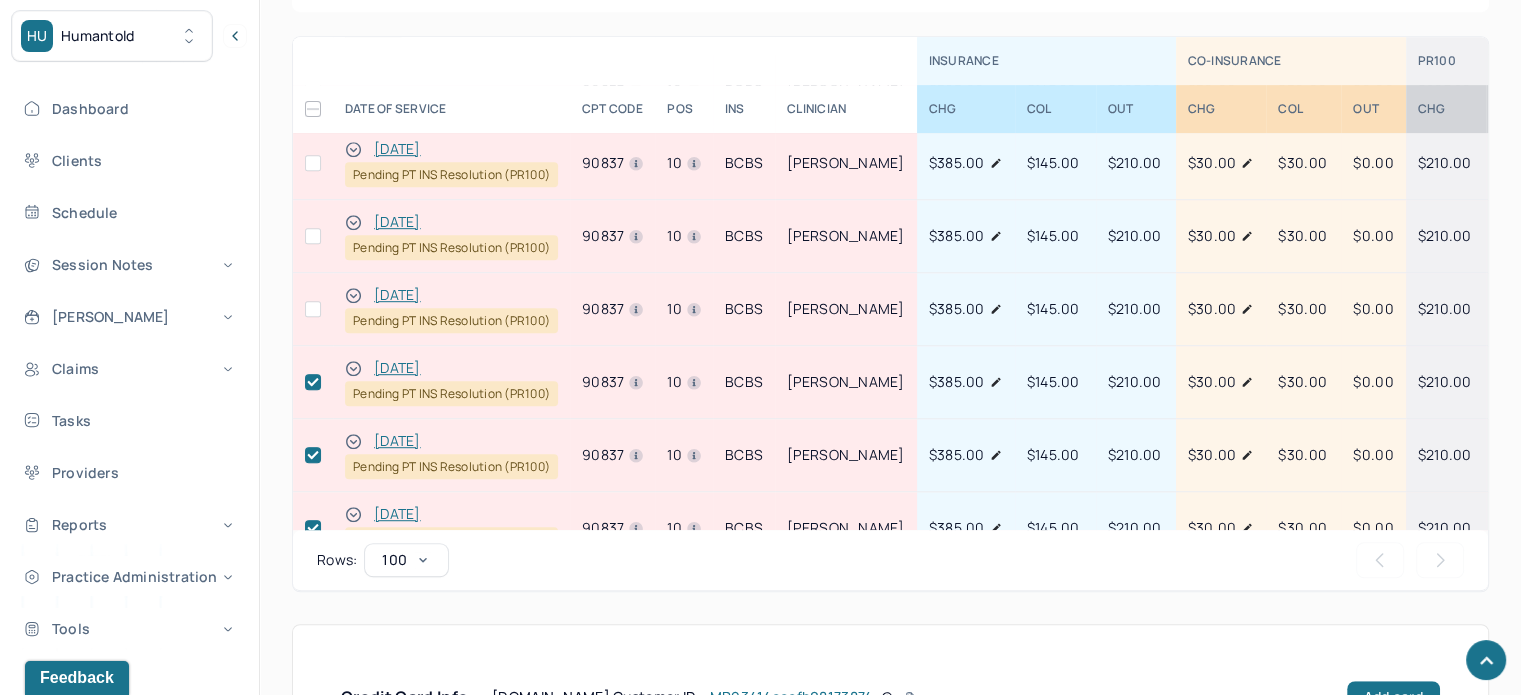 scroll, scrollTop: 700, scrollLeft: 0, axis: vertical 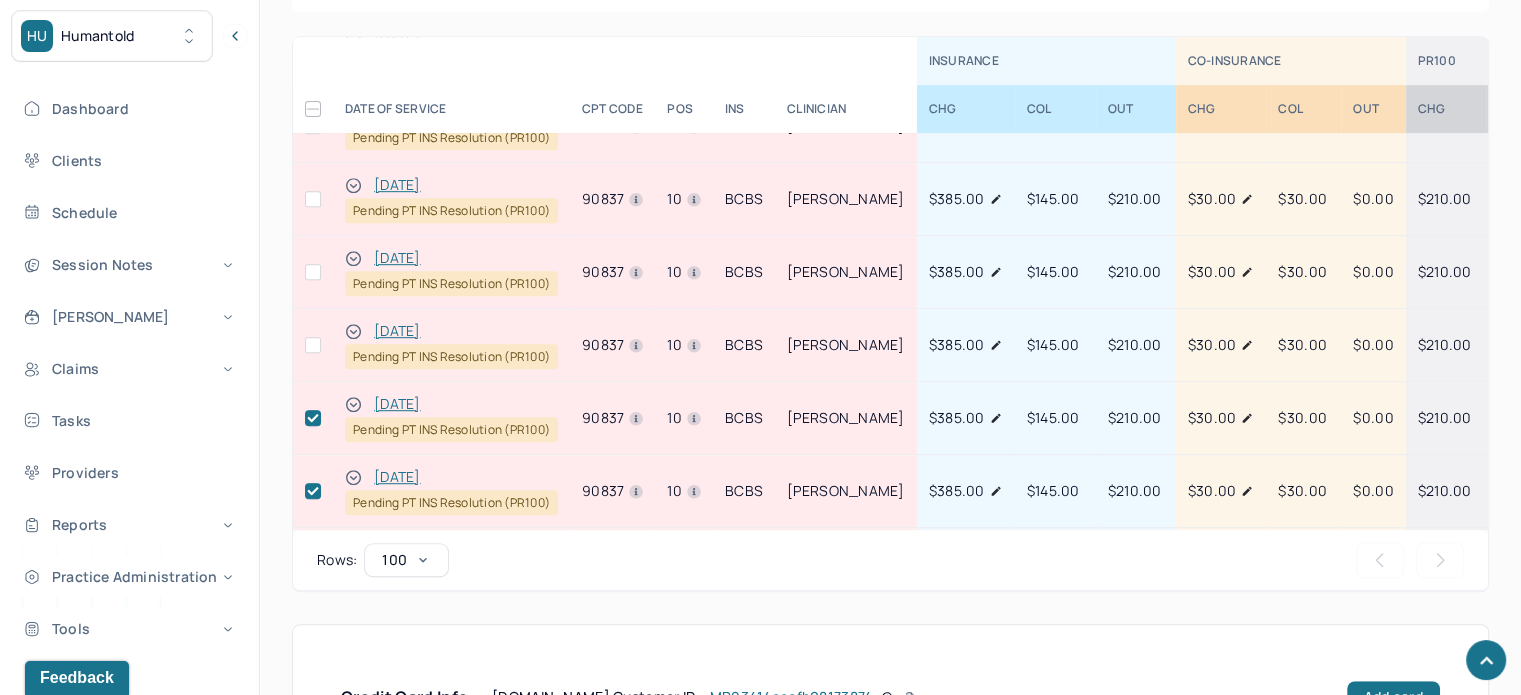 click at bounding box center [313, 345] 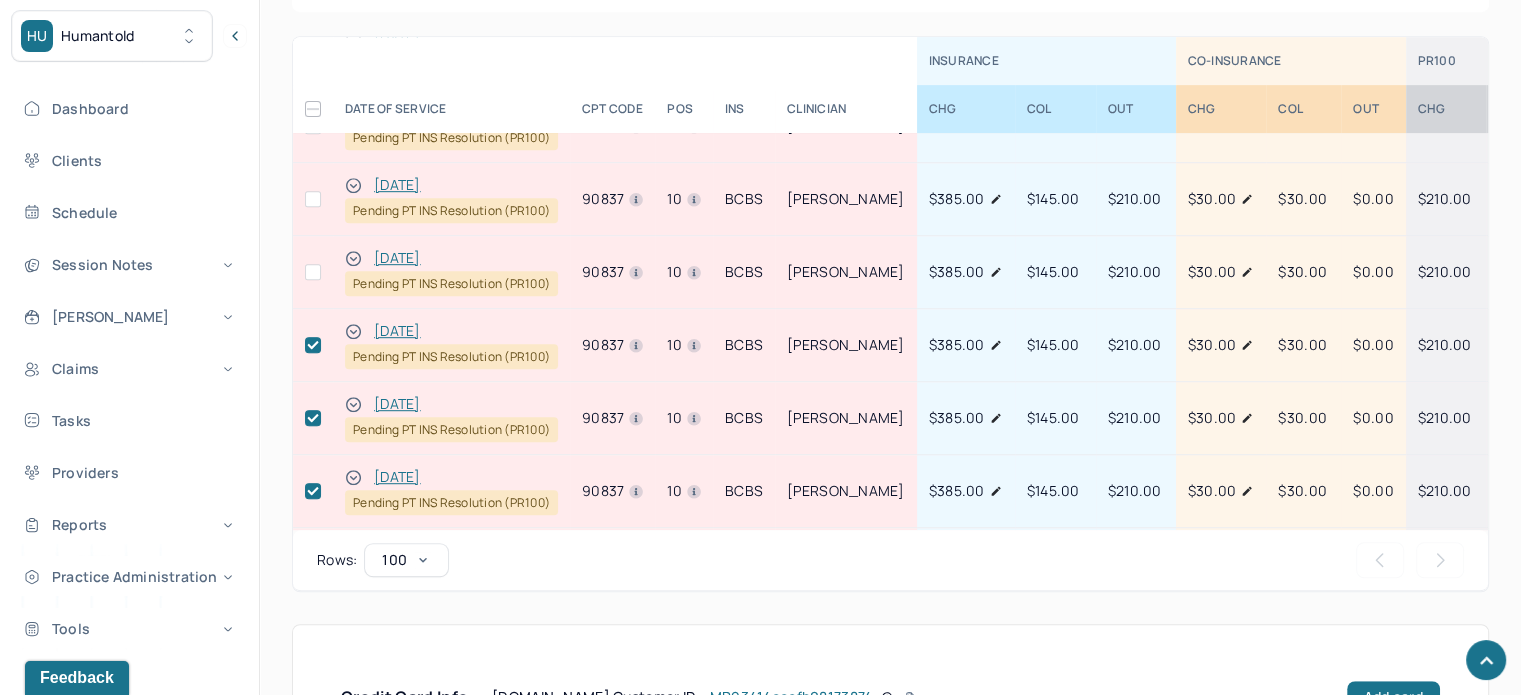 click at bounding box center (313, 272) 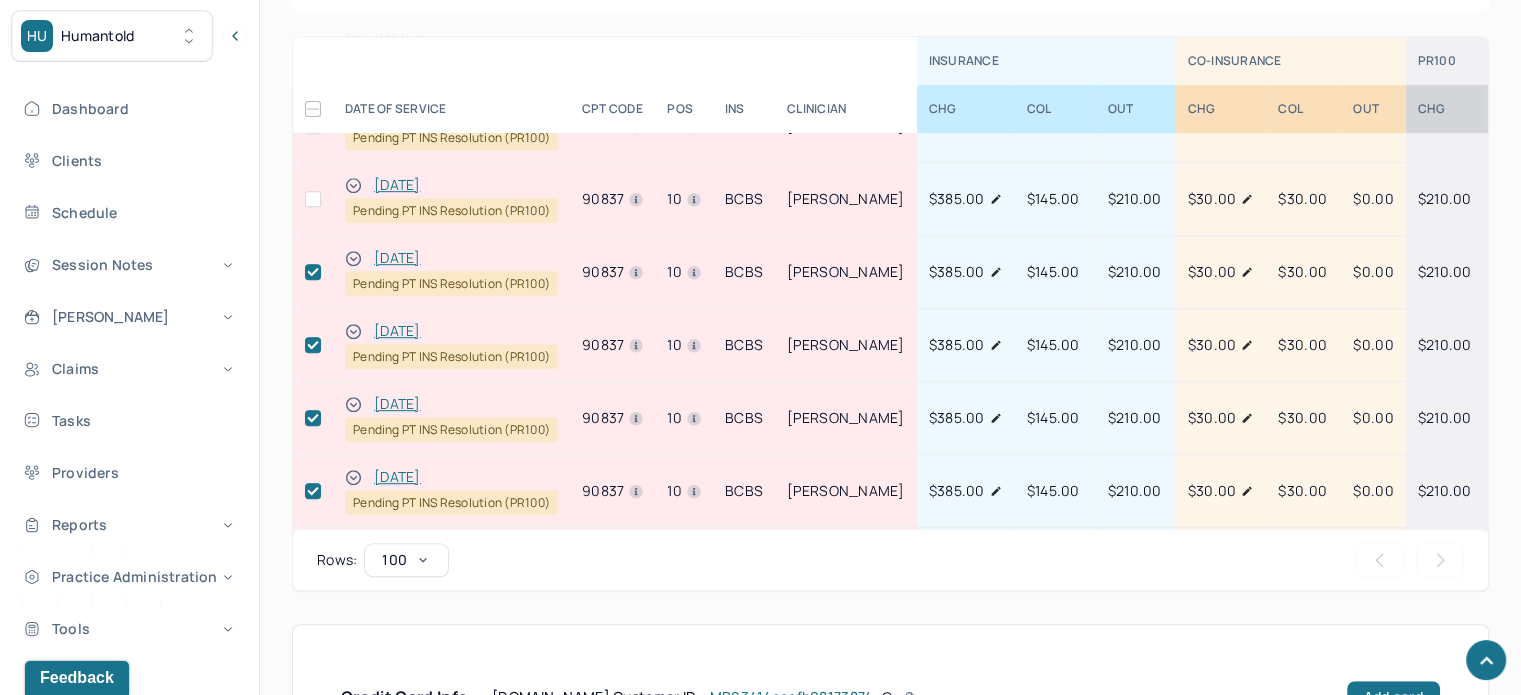 click at bounding box center [313, 199] 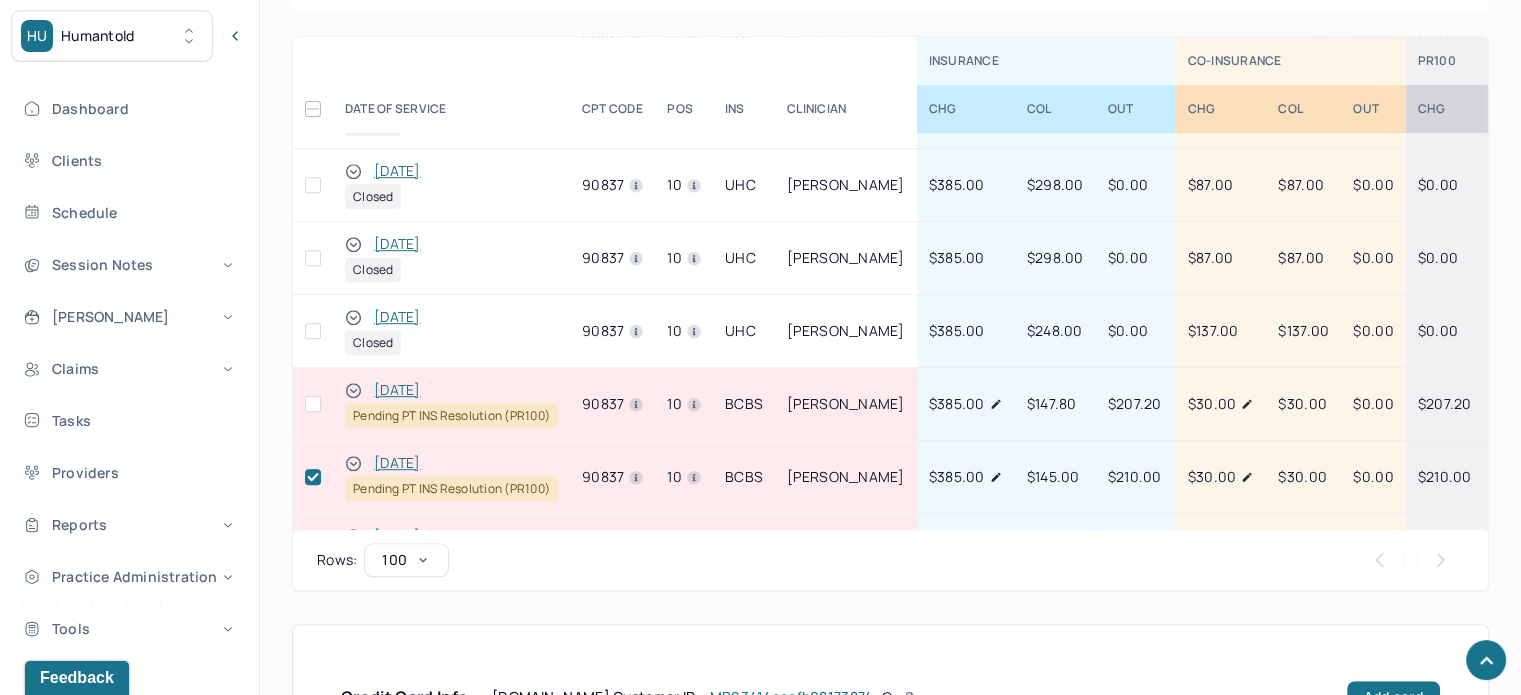 scroll, scrollTop: 400, scrollLeft: 0, axis: vertical 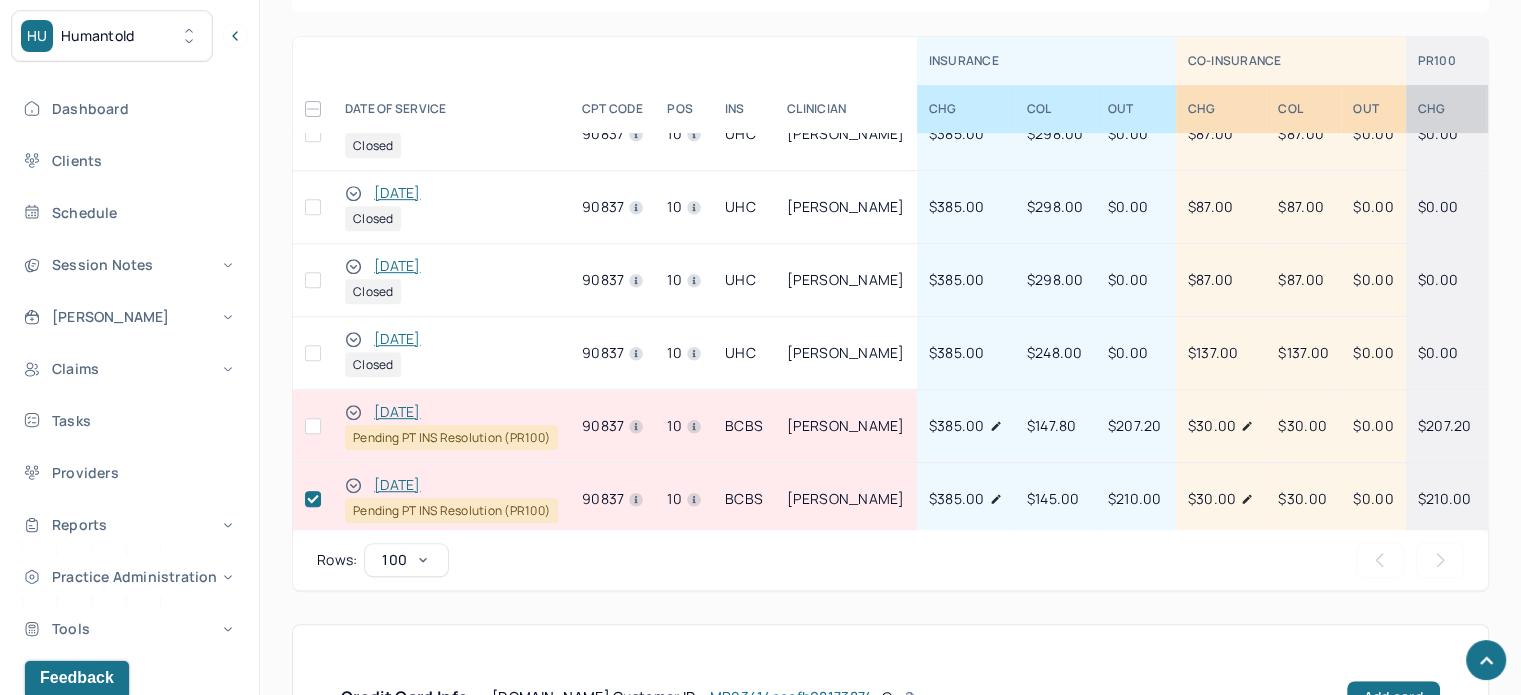 click at bounding box center (313, 426) 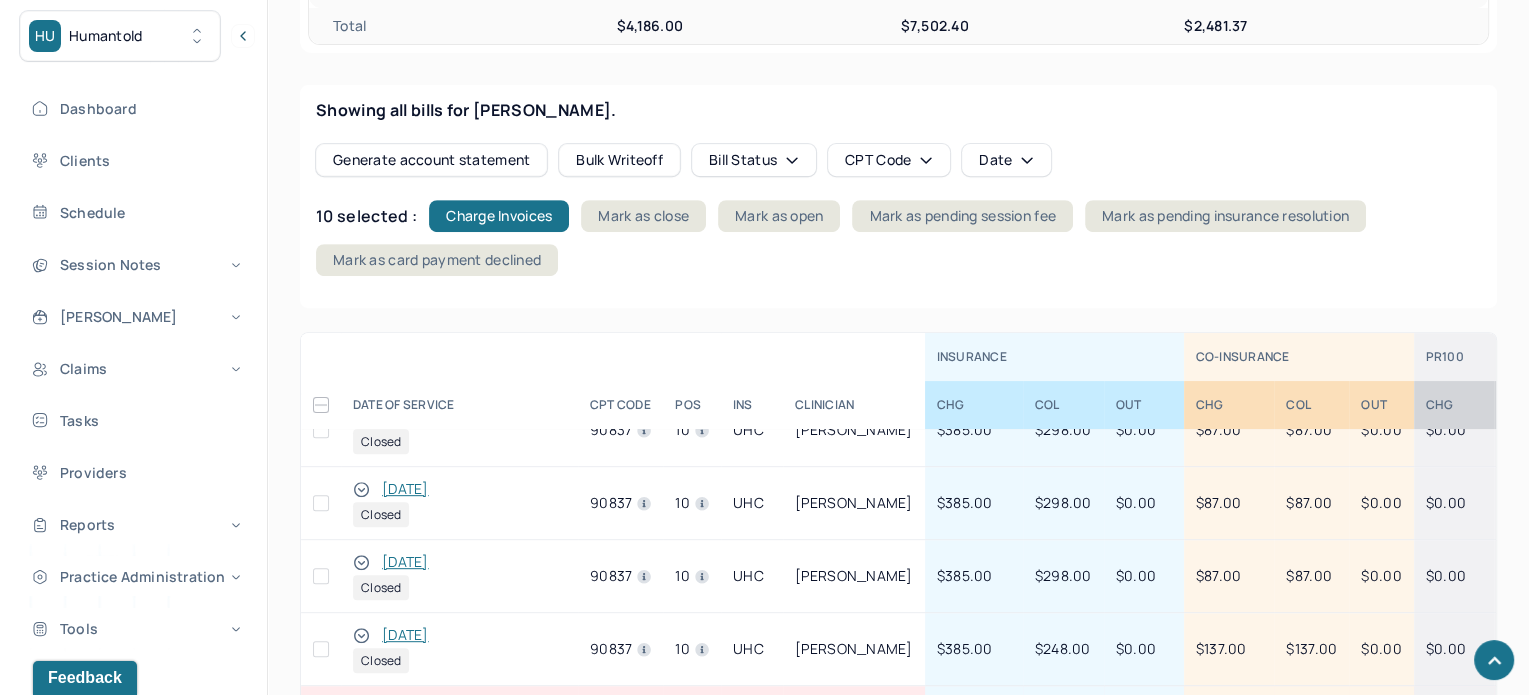 scroll, scrollTop: 700, scrollLeft: 0, axis: vertical 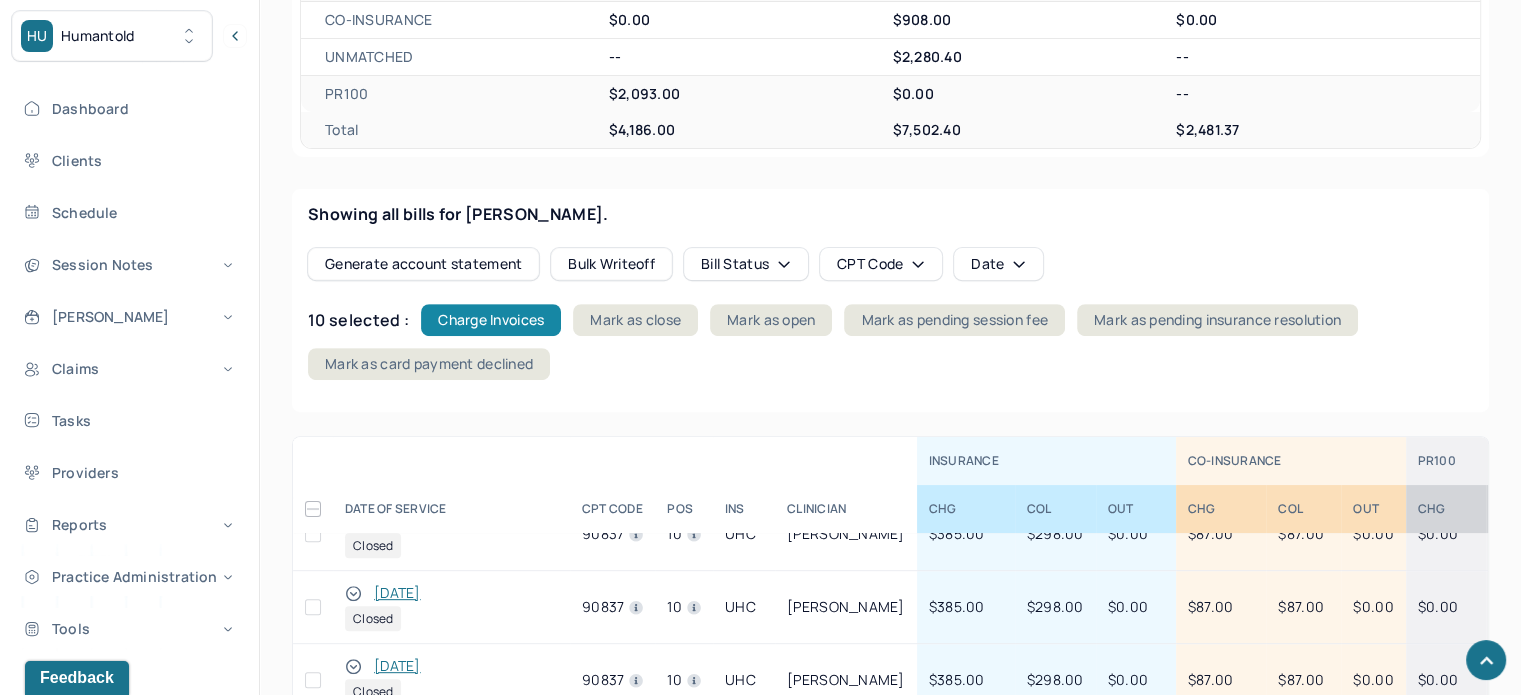 click on "Charge Invoices" at bounding box center (491, 320) 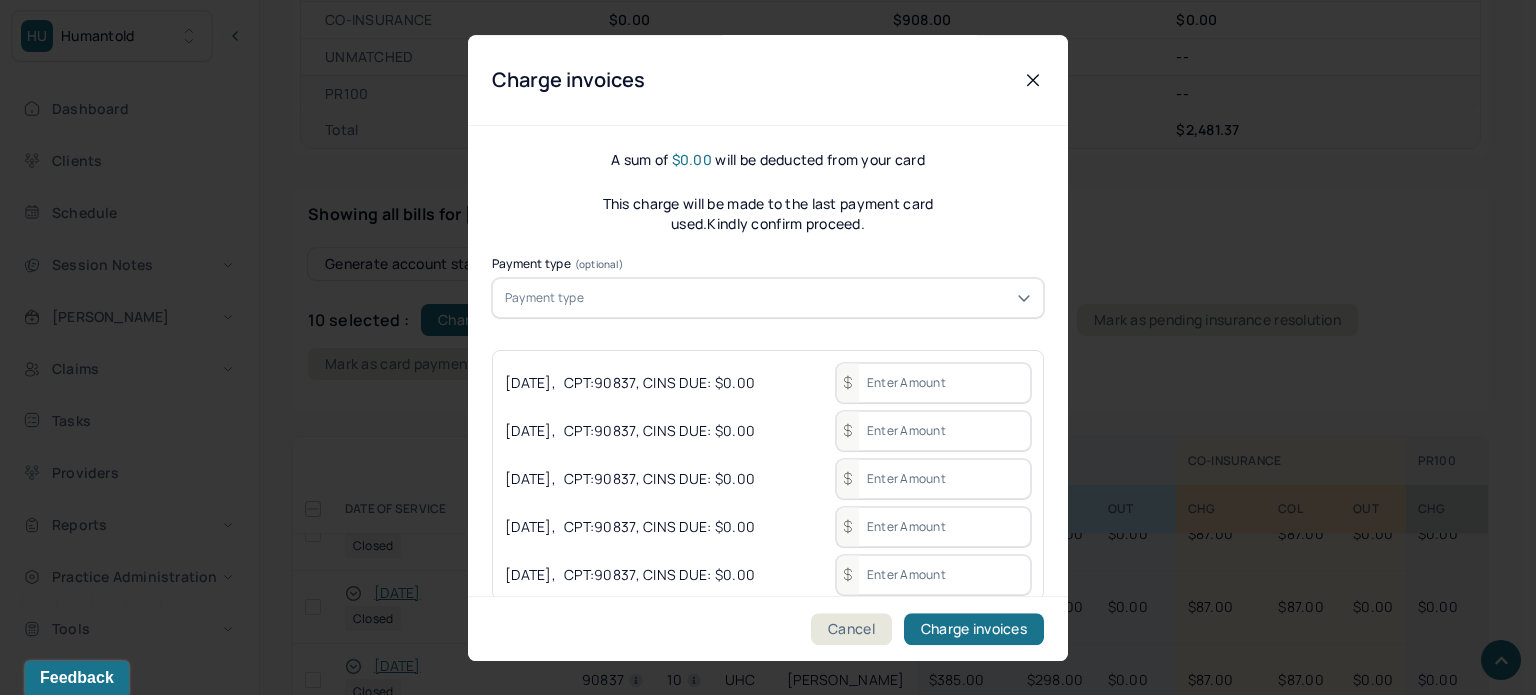 scroll, scrollTop: 247, scrollLeft: 0, axis: vertical 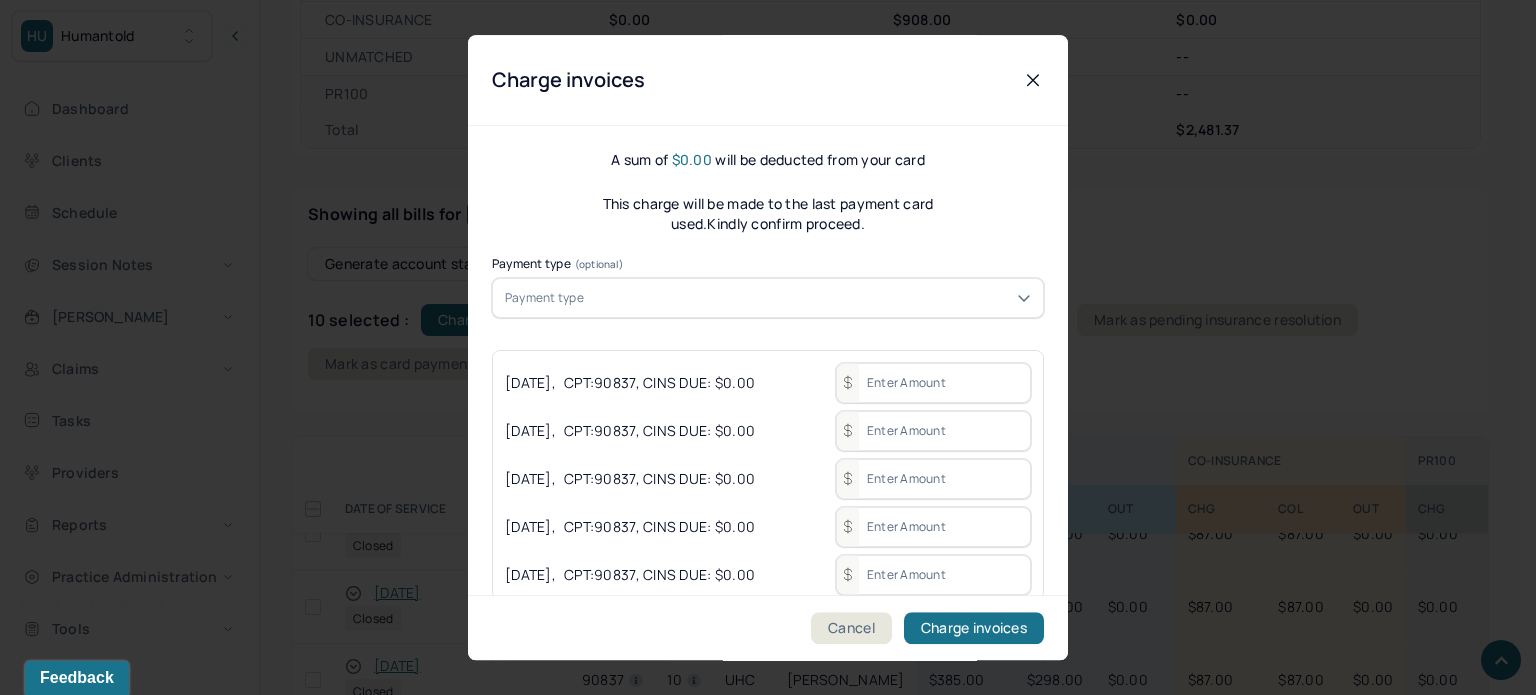 click on "Payment type" at bounding box center (768, 298) 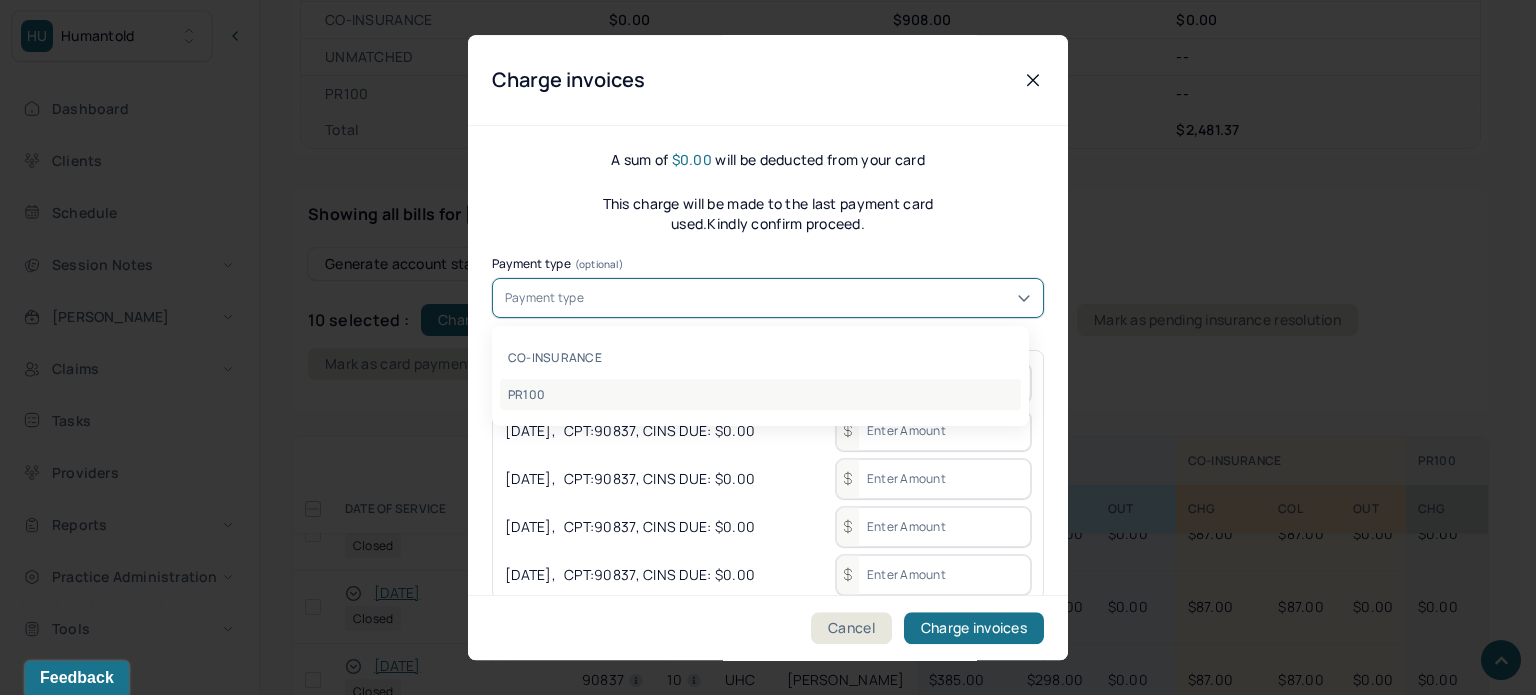 click on "PR100" at bounding box center [760, 394] 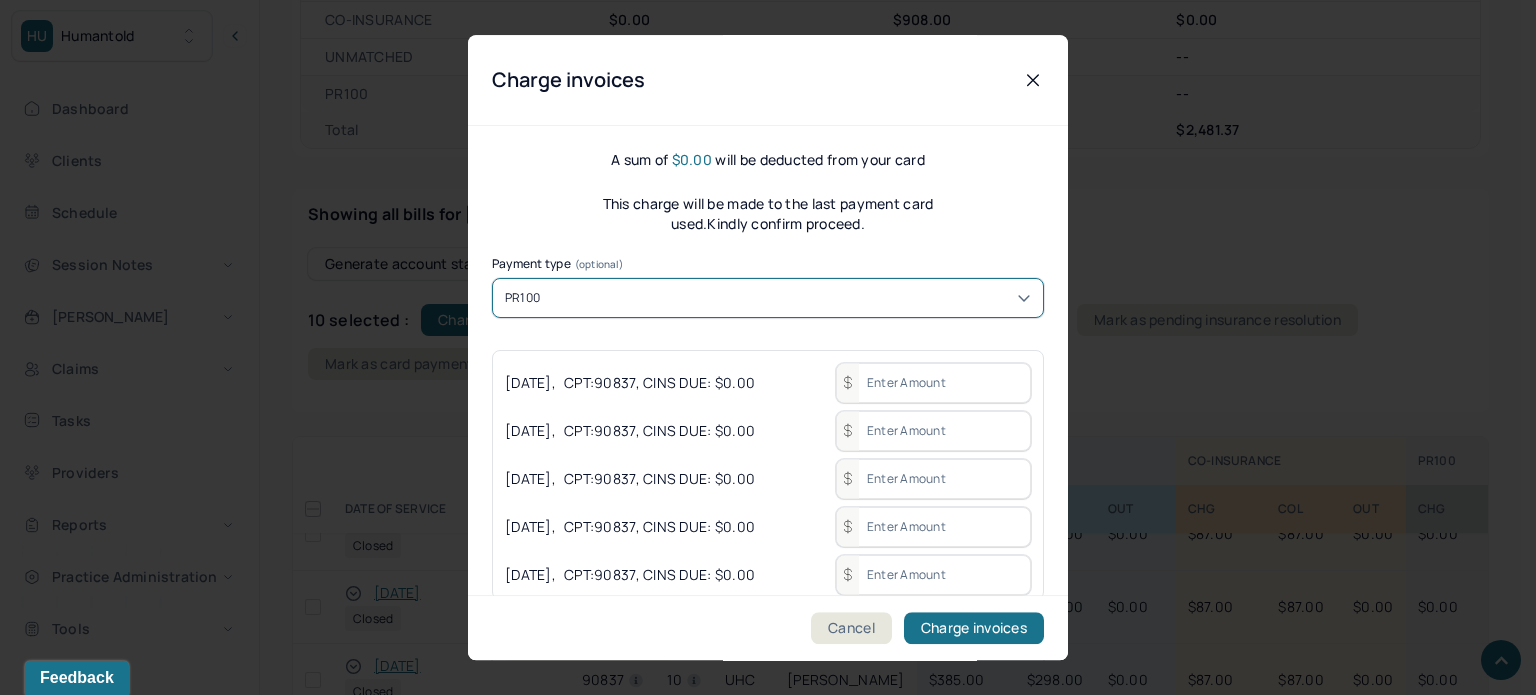 click at bounding box center (933, 383) 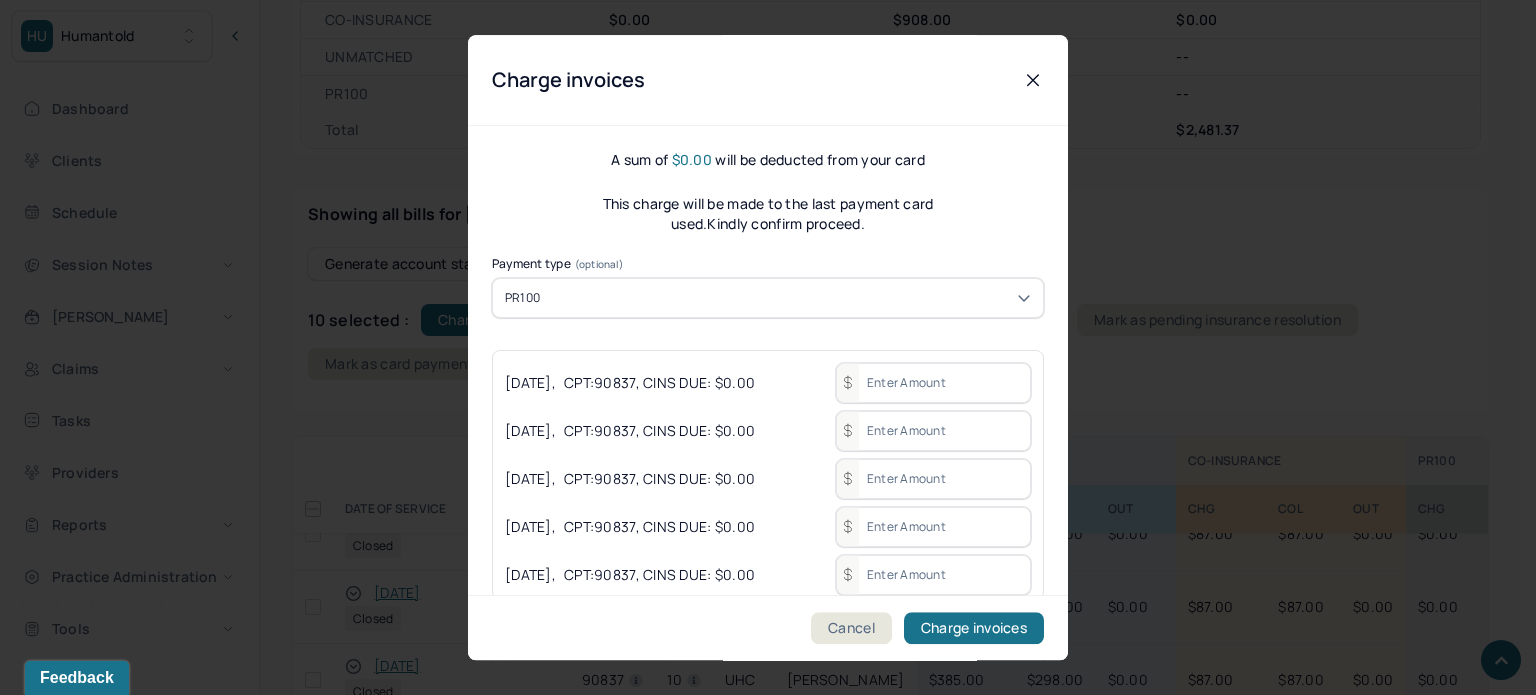 click at bounding box center (933, 383) 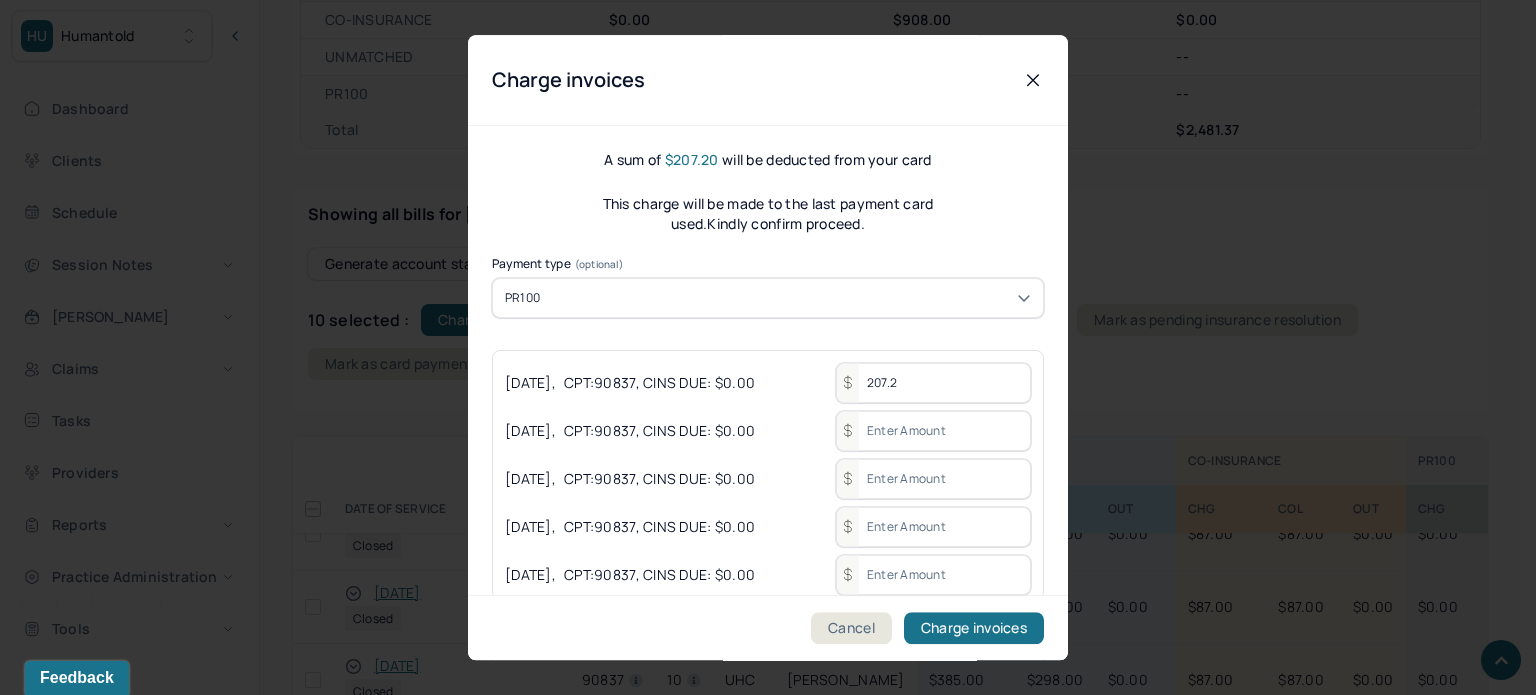 type on "207.2" 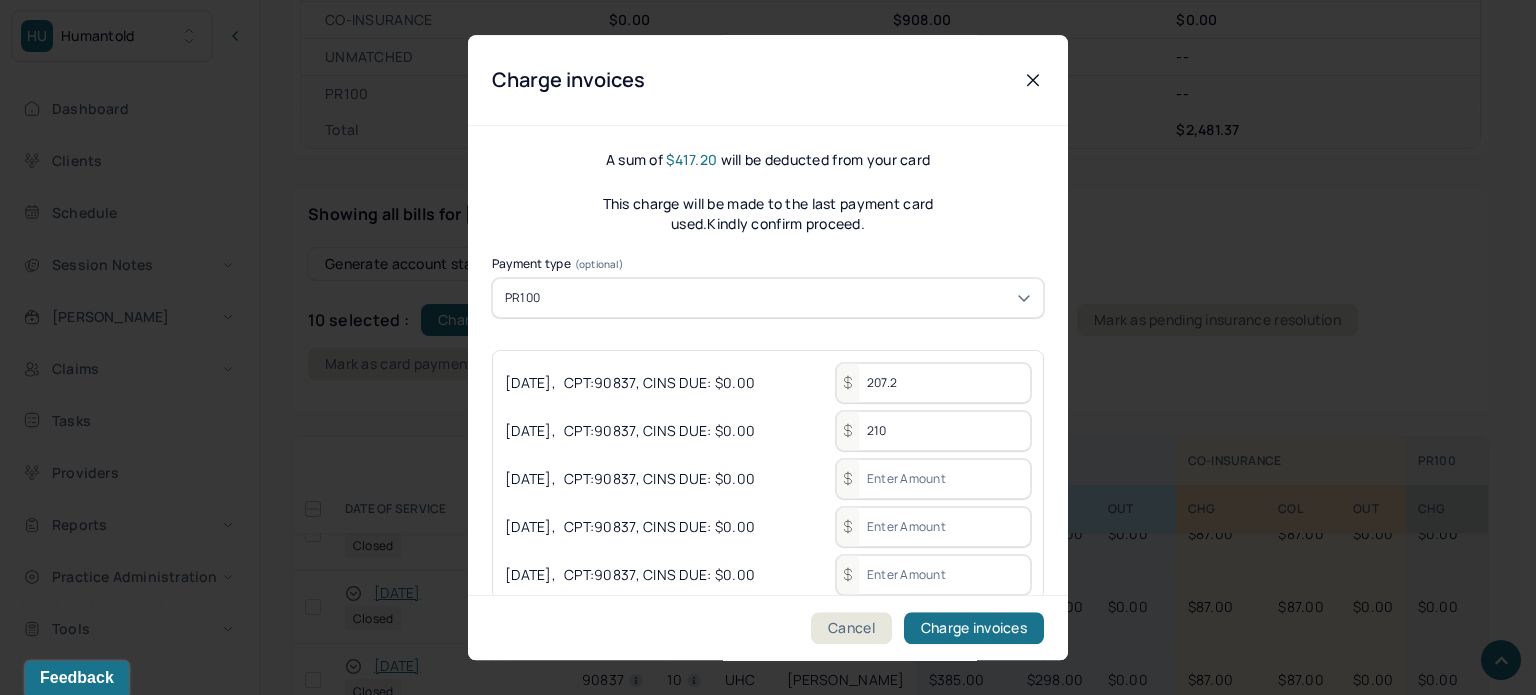 type on "210" 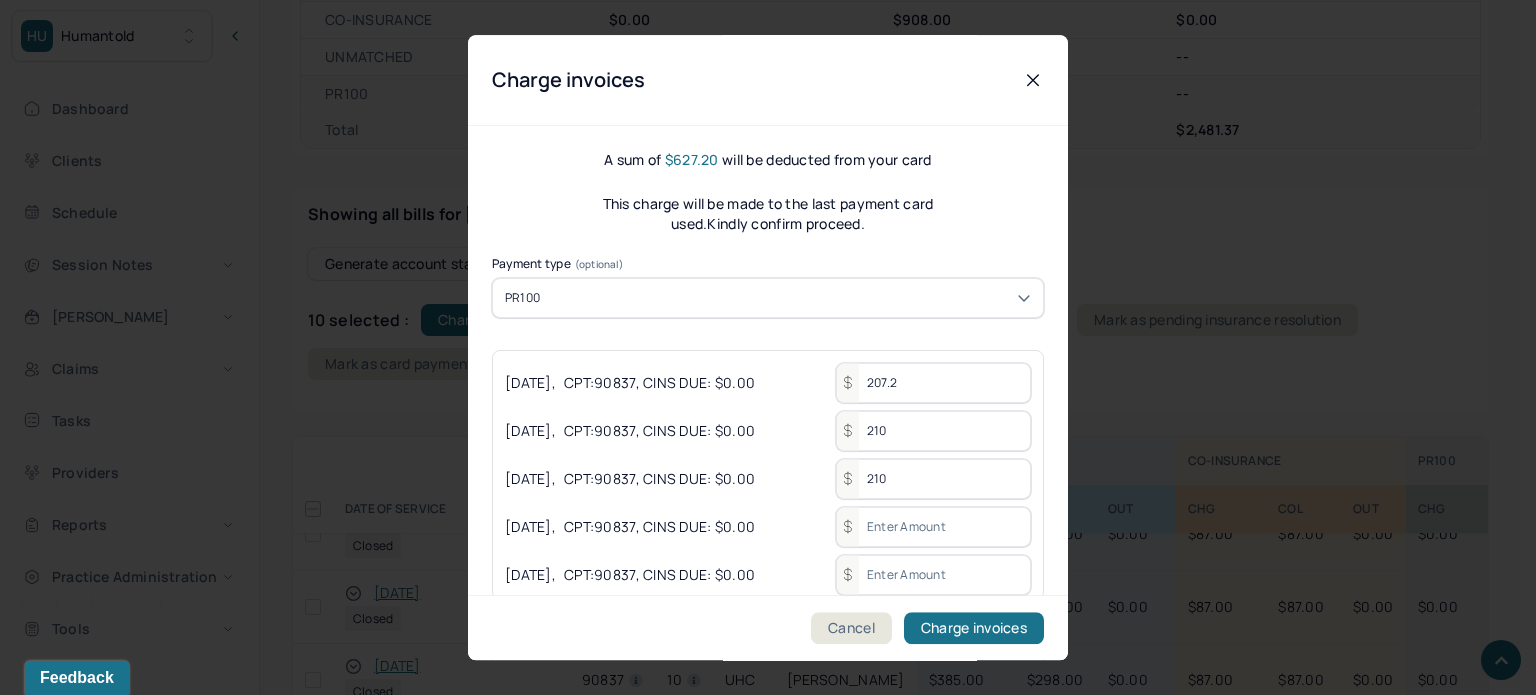 drag, startPoint x: 877, startPoint y: 472, endPoint x: 841, endPoint y: 483, distance: 37.64306 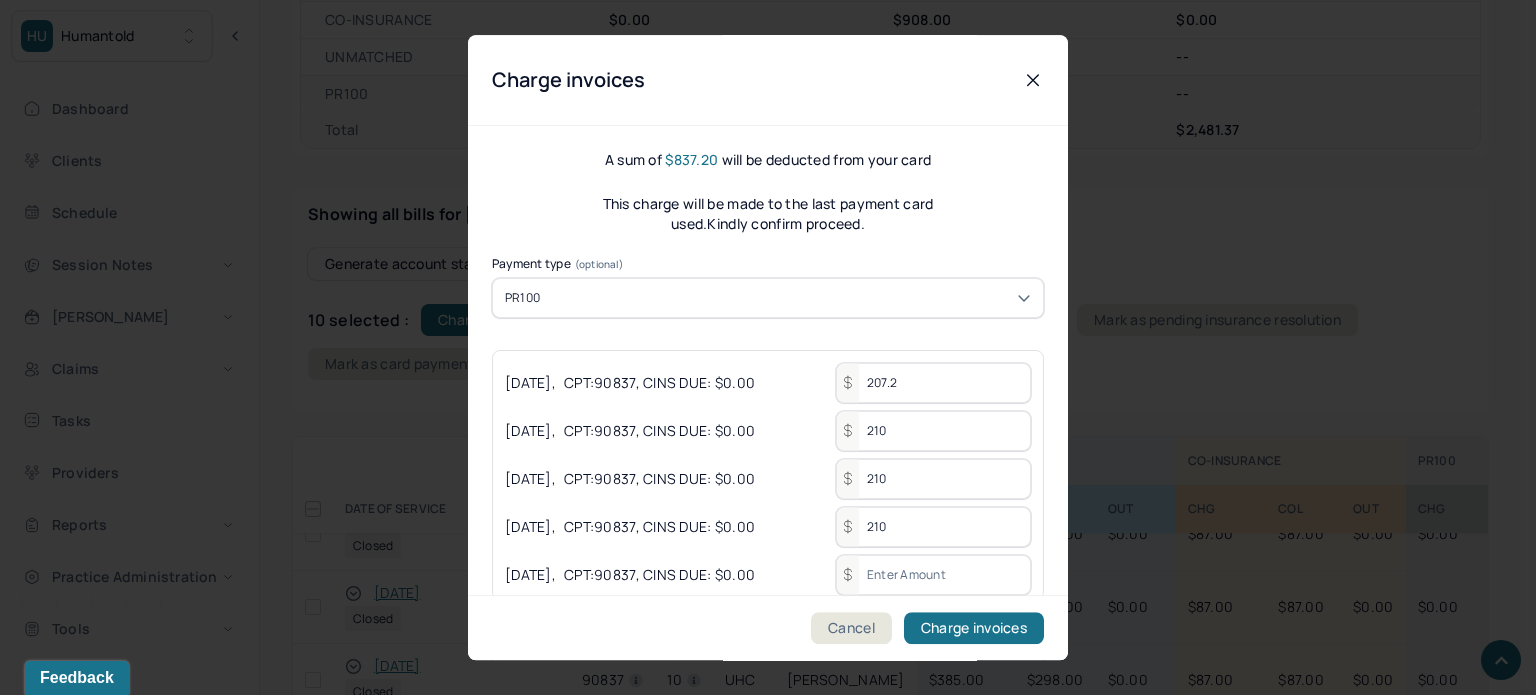 type on "210" 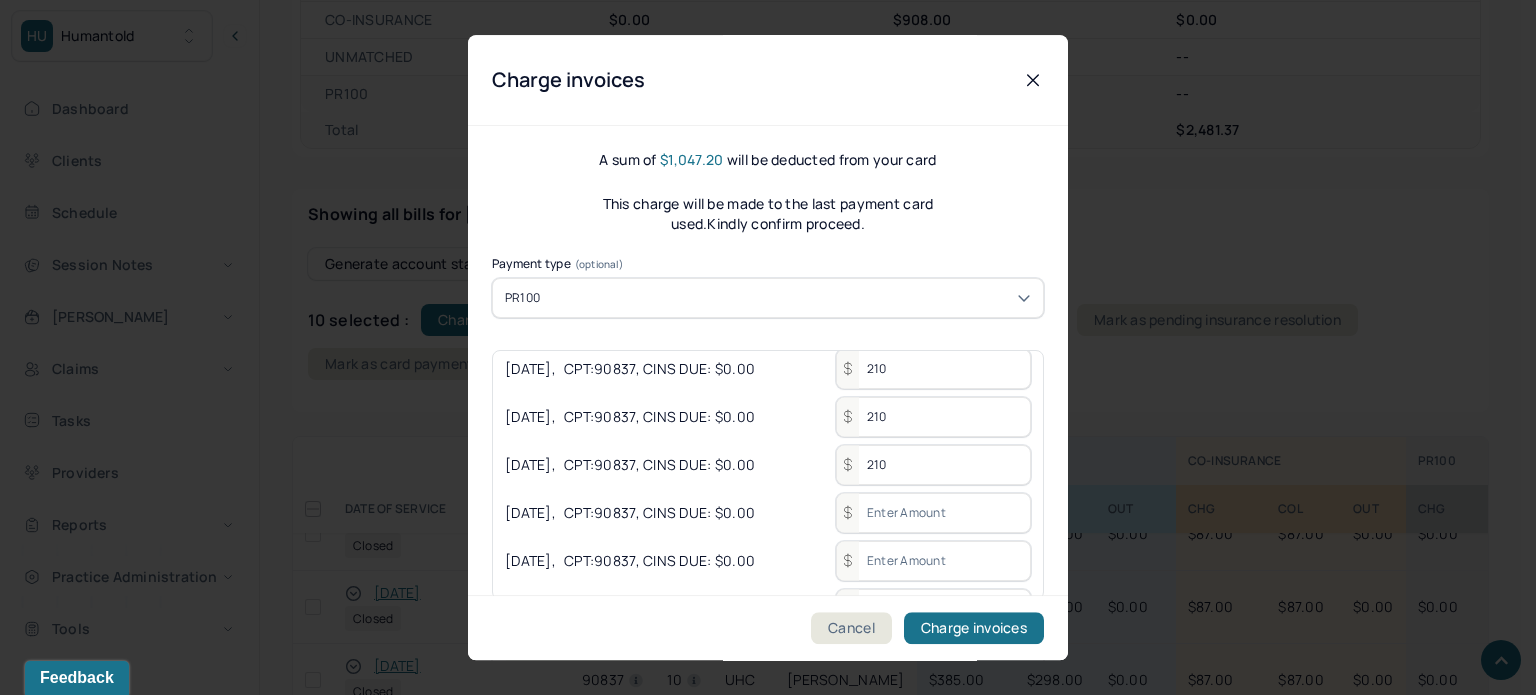 scroll, scrollTop: 200, scrollLeft: 0, axis: vertical 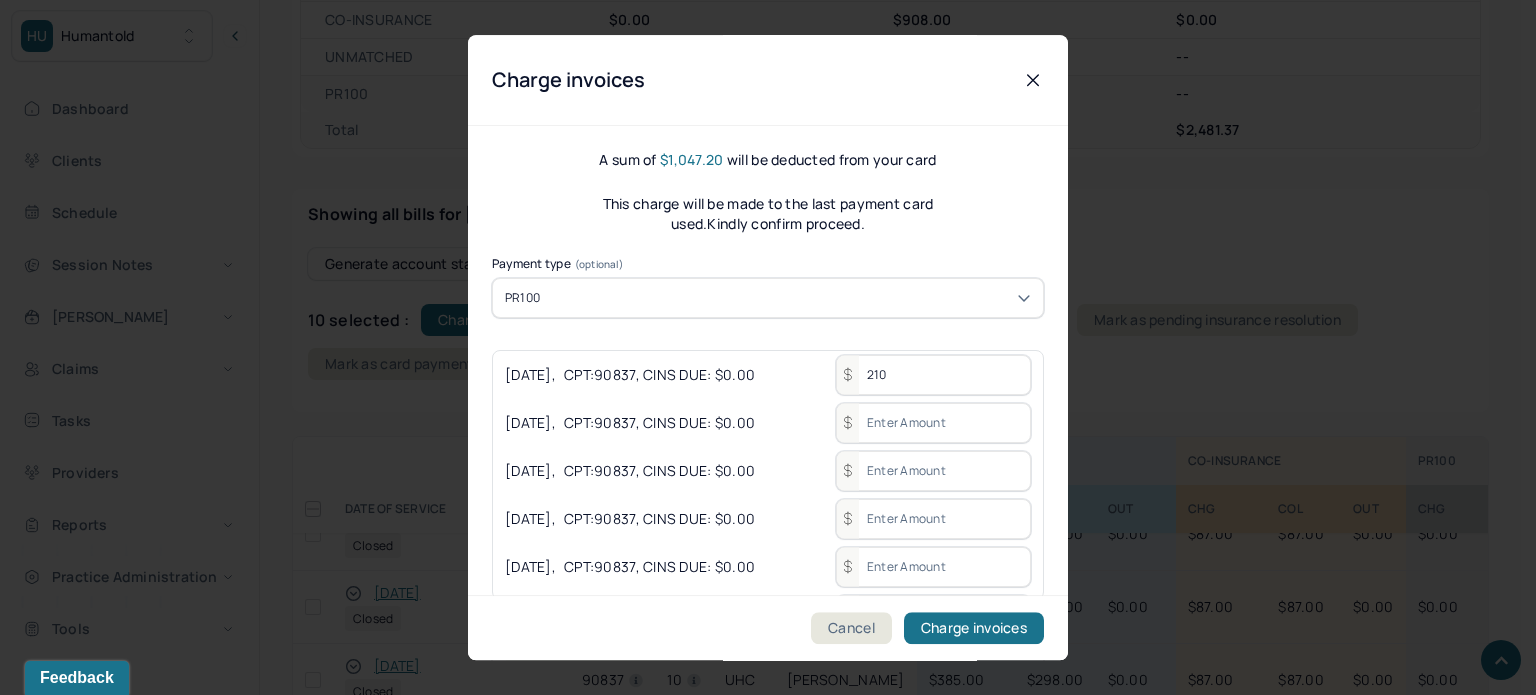type on "210" 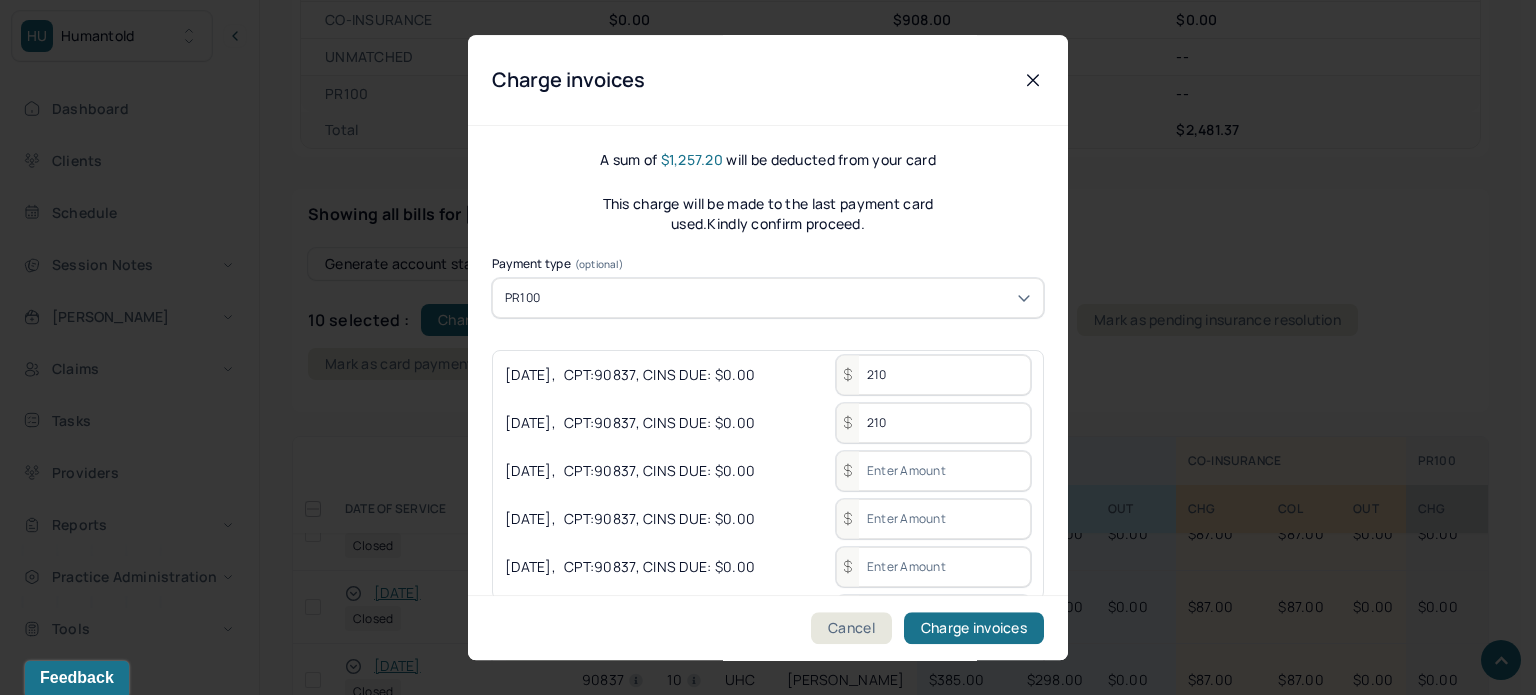 type on "210" 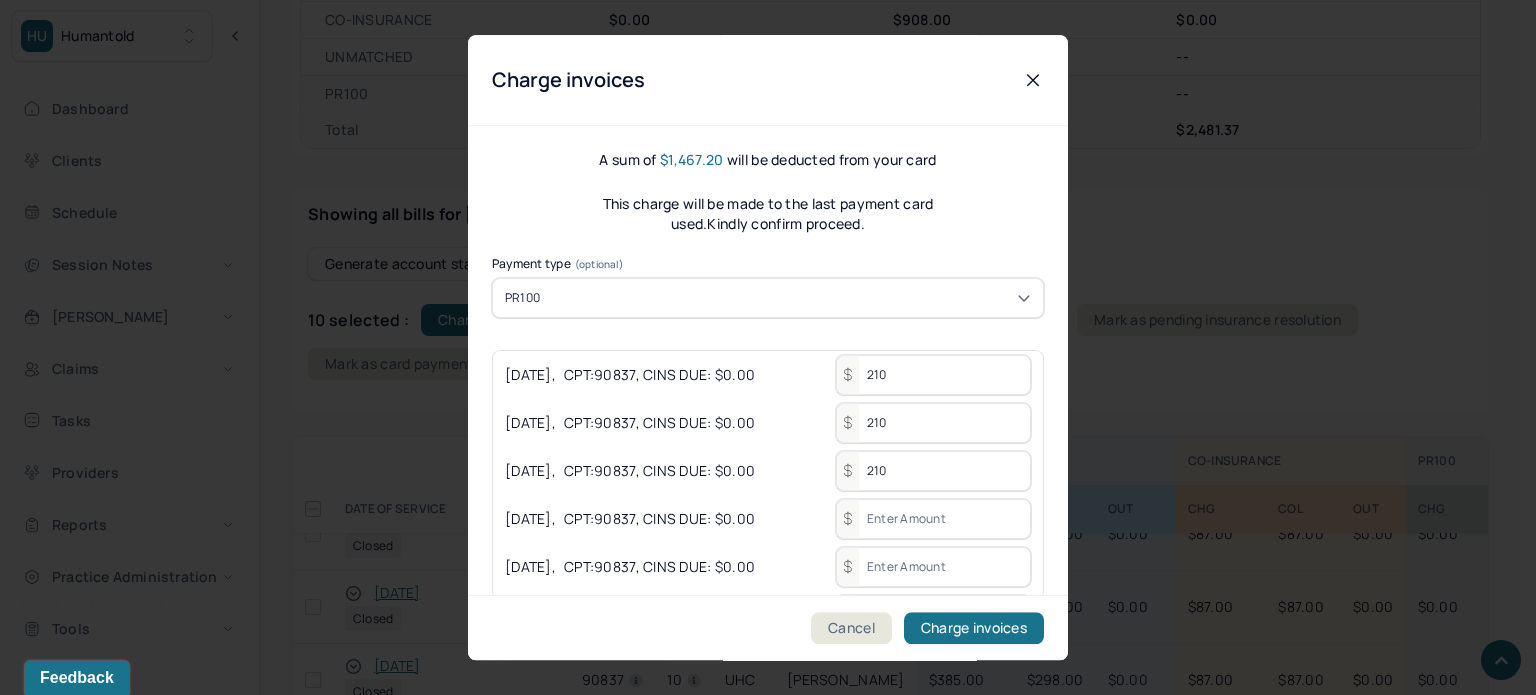 type on "210" 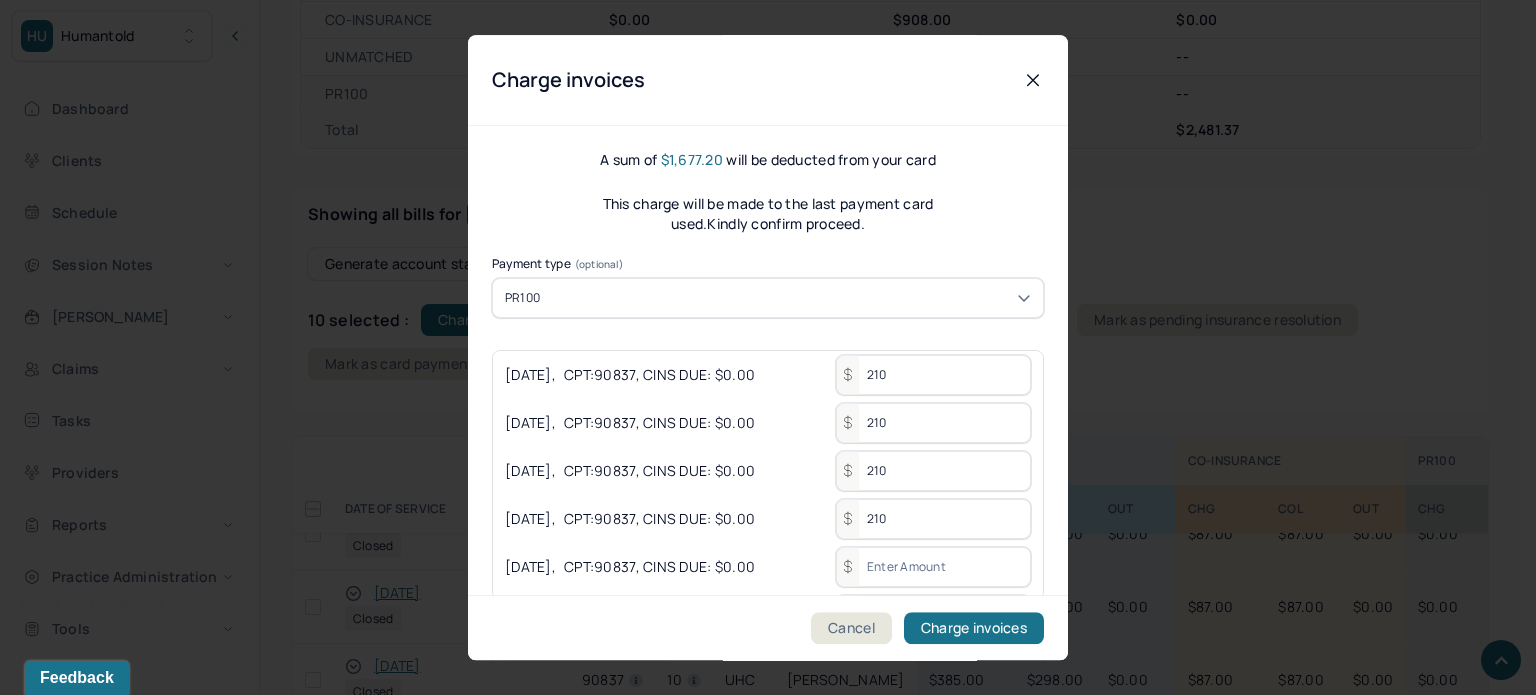 scroll, scrollTop: 247, scrollLeft: 0, axis: vertical 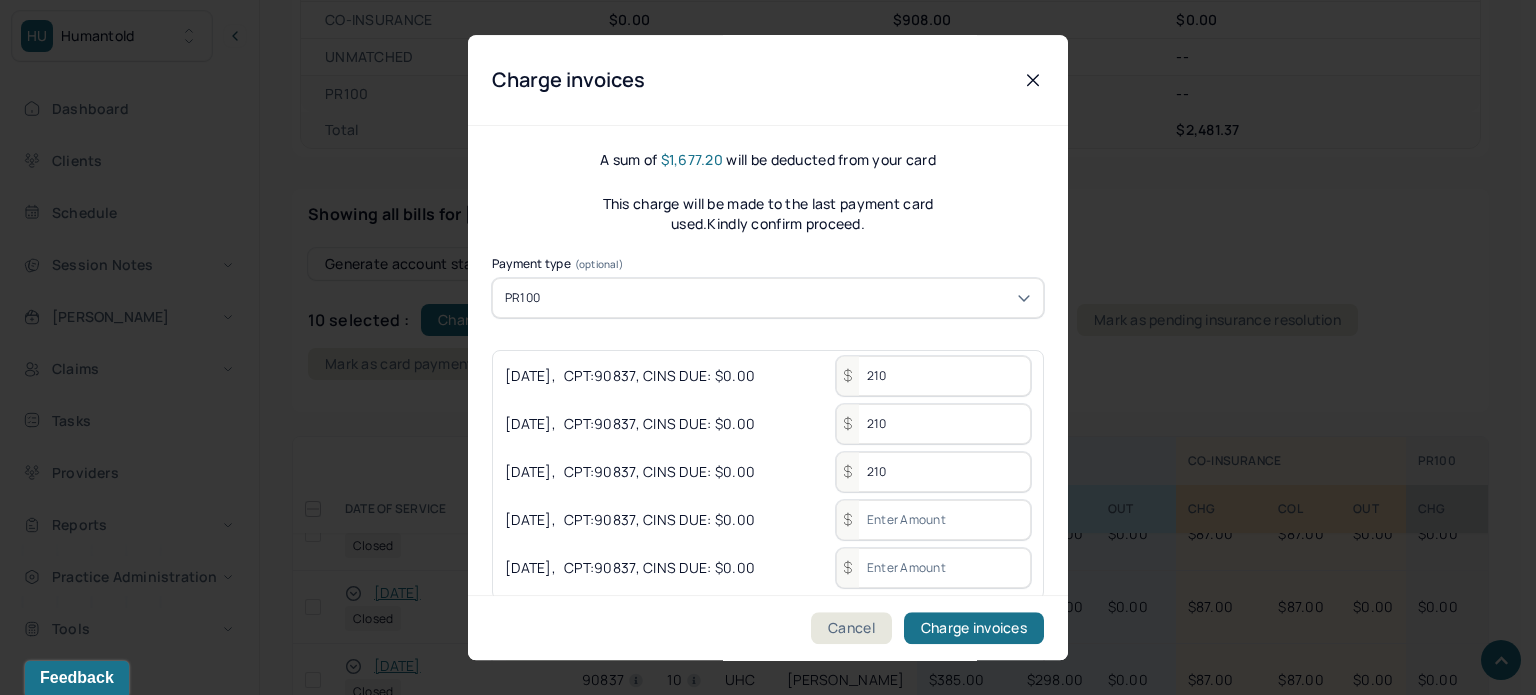 type on "210" 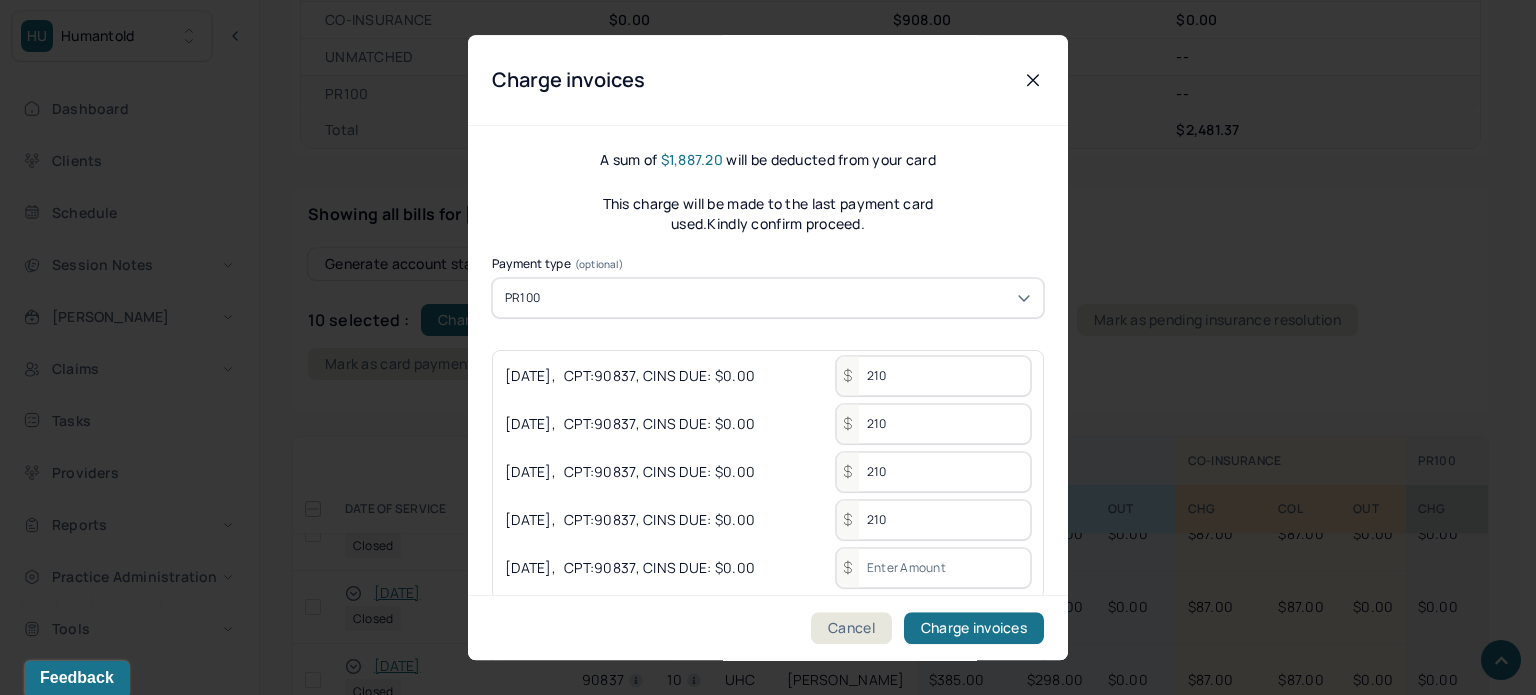 type on "210" 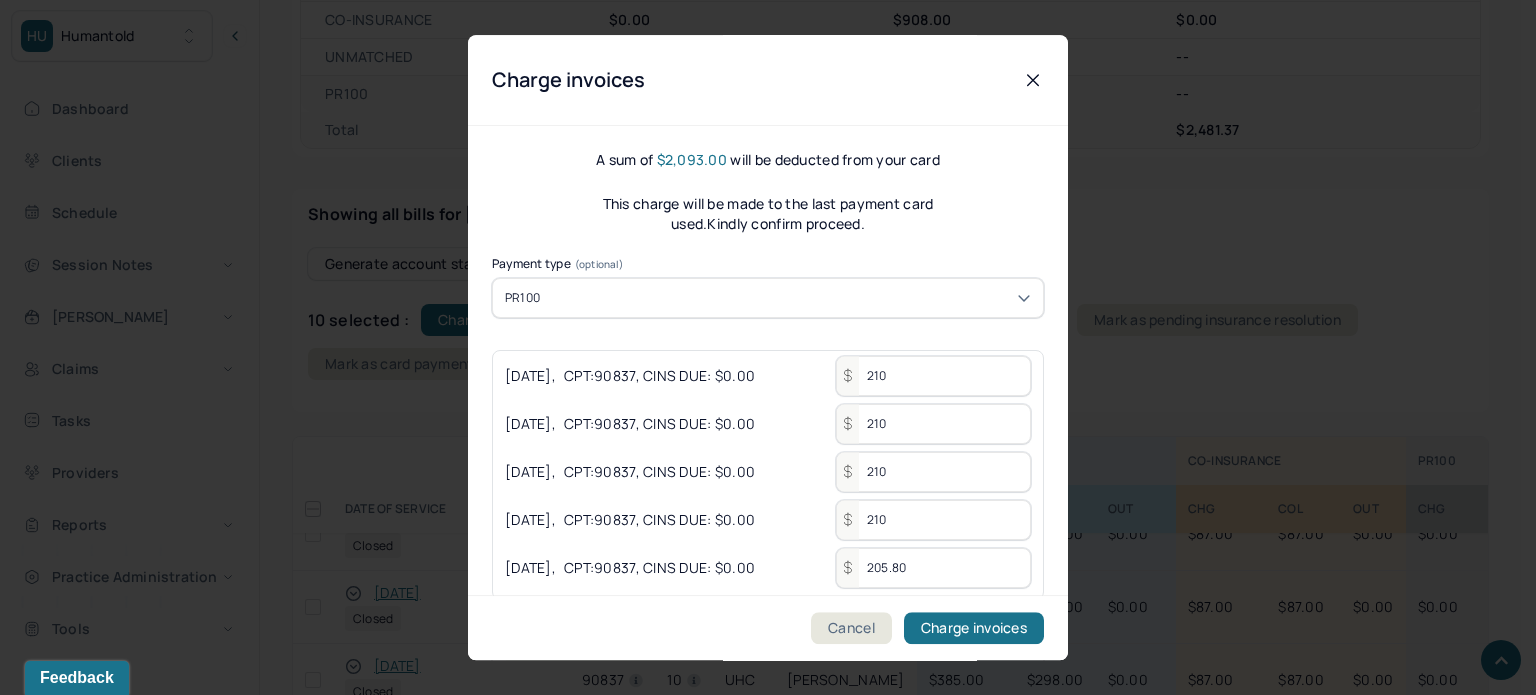 scroll, scrollTop: 119, scrollLeft: 0, axis: vertical 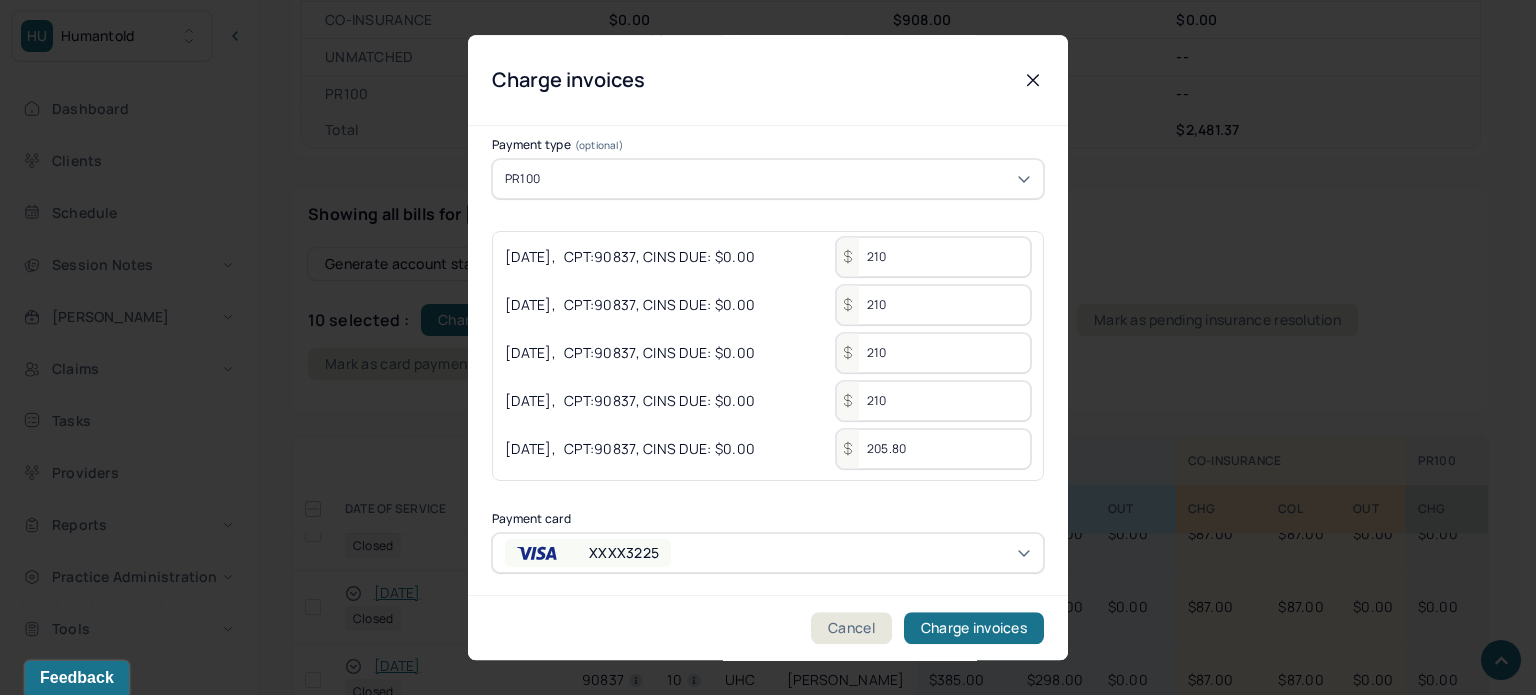type on "205.80" 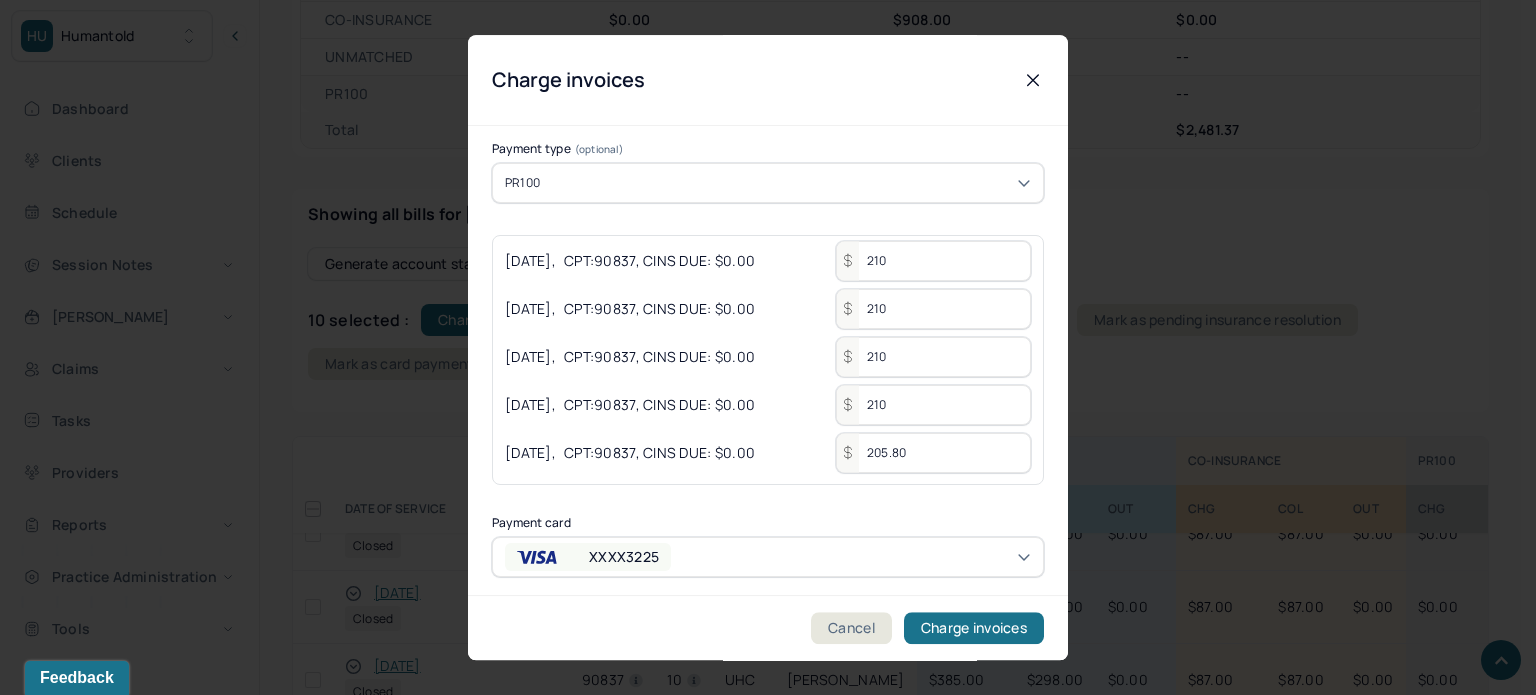 scroll, scrollTop: 119, scrollLeft: 0, axis: vertical 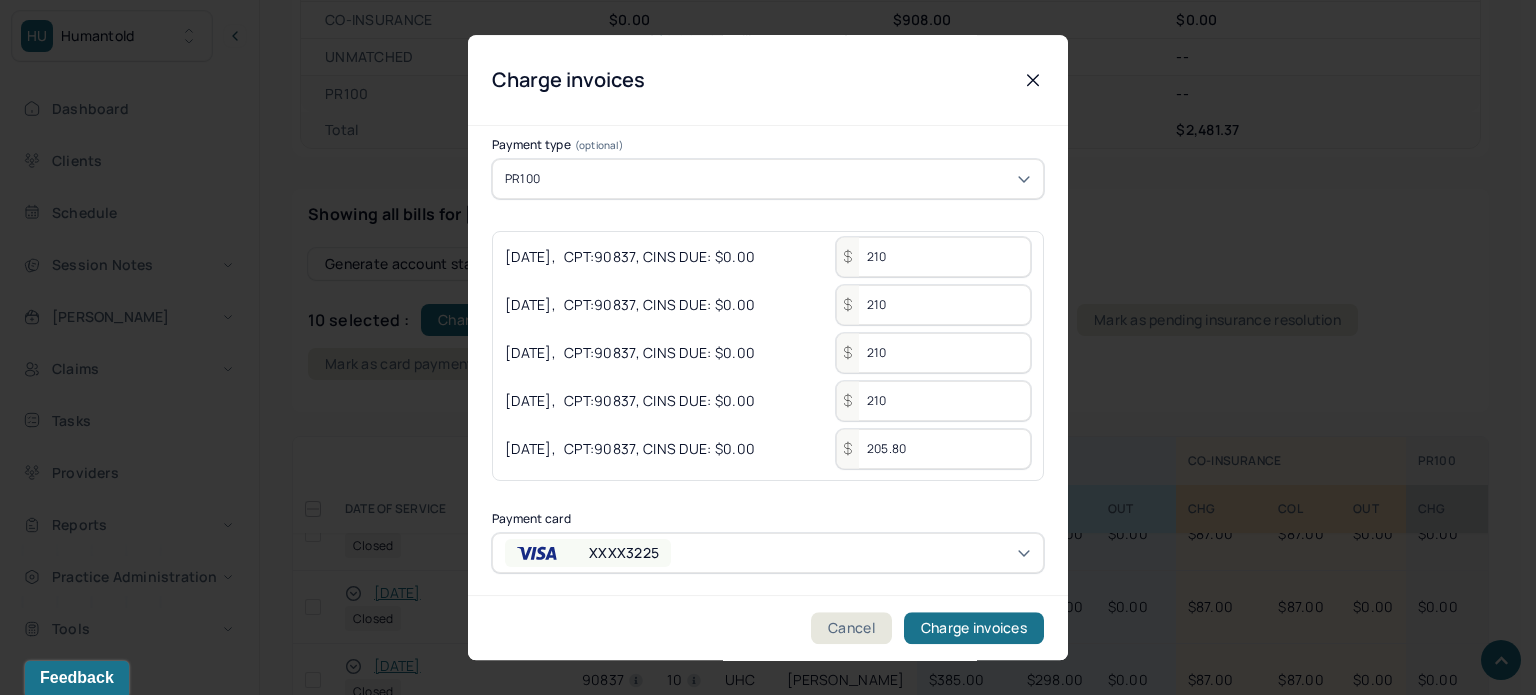 click on "HU Humantold       Dashboard Clients Schedule Session Notes [PERSON_NAME] Claims Tasks Providers Reports Practice Administration Tools KP [PERSON_NAME] clientsupport,[PERSON_NAME]   Logout Client   Search by client name, chart number     FAQs     KP [PERSON_NAME], [PERSON_NAME] Inactive   Add flag     Edit               -- CLIENT CHART NUMBER AJUN232 PREFERRED NAME -- SEX [DEMOGRAPHIC_DATA] AGE [DEMOGRAPHIC_DATA]  yrs DATE OF BIRTH [DEMOGRAPHIC_DATA]  CONTACT [PHONE_NUMBER] EMAIL [EMAIL_ADDRESS][DOMAIN_NAME] PROVIDER [PERSON_NAME] LCSW DIAGNOSIS [MEDICAL_DATA] DIAGNOSIS CODE F43.10 LAST SESSION [DATE] insurance provider United Healthcare FINANCIAL ASSISTANCE STATUS no Address [STREET_ADDRESS][PERSON_NAME][US_STATE] Consent to Sms --   Memo     Sessions history     Relations info     Insurance/Fees     Claims     Session Notes     Documents     Tasks 1    OUTSTANDING COLLECTED WRITE-OFF INSURANCE $2,093.00 $4,314.00 $2,481.37 CO-INSURANCE $0.00 $908.00 $0.00 UNMATCHED -- $2,280.40 -- PR100 $2,093.00 --" at bounding box center (760, 522) 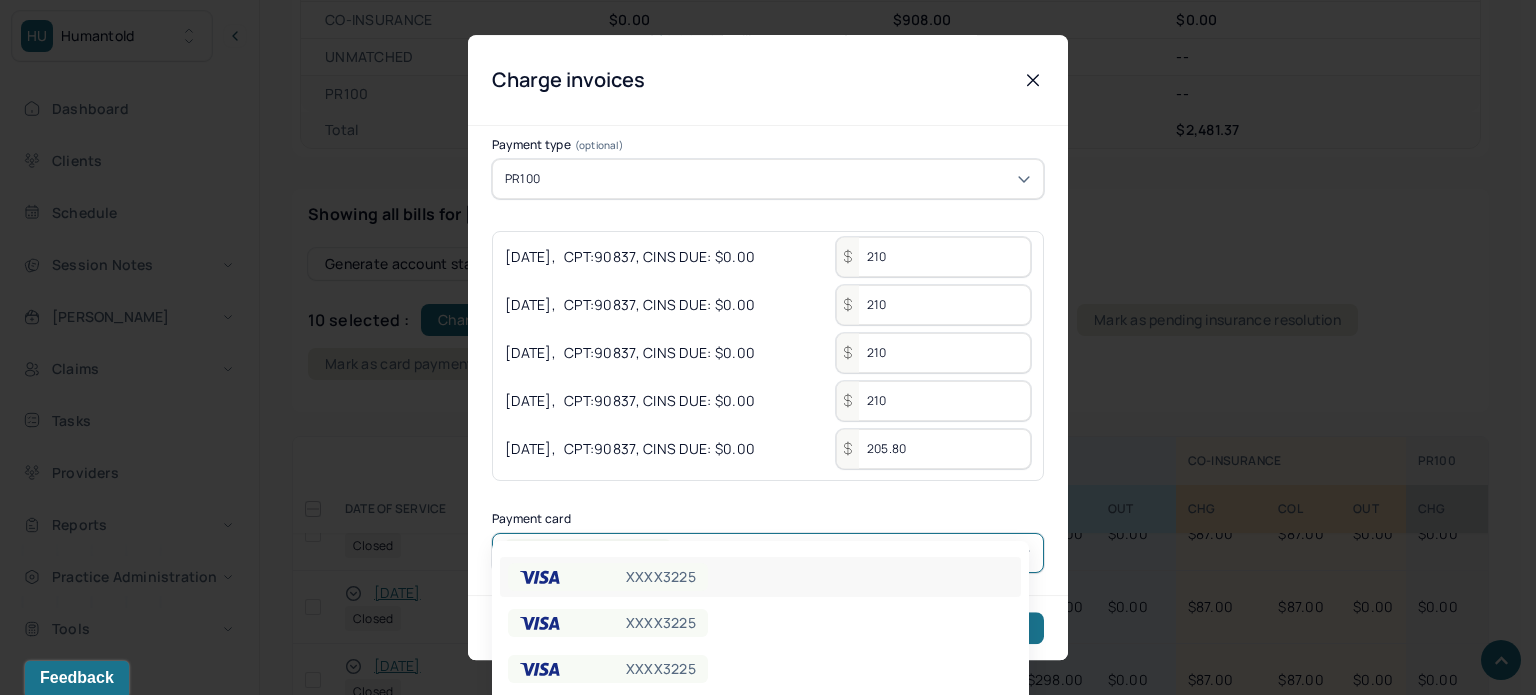 click on "XXXX3225 XXXX3225 XXXX3225" at bounding box center [760, 623] 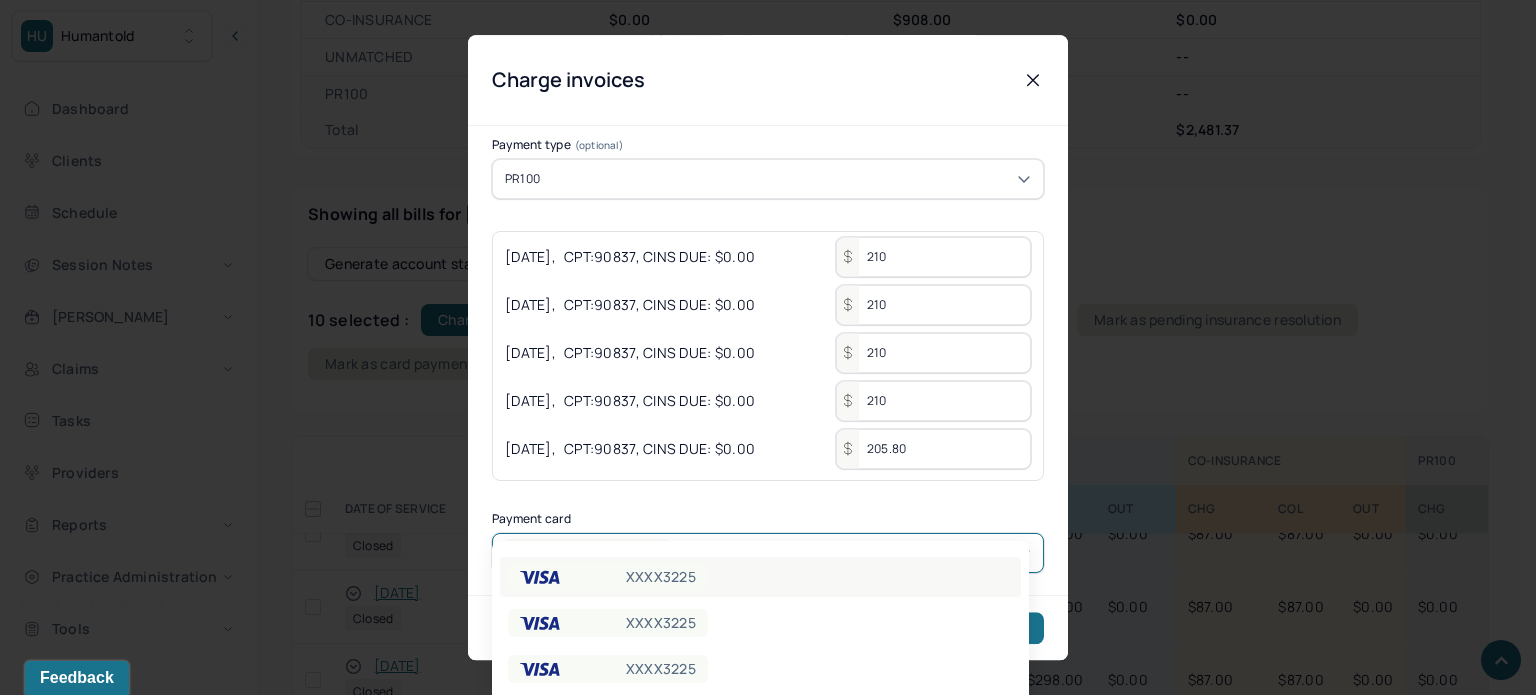 click on "XXXX3225" at bounding box center [760, 577] 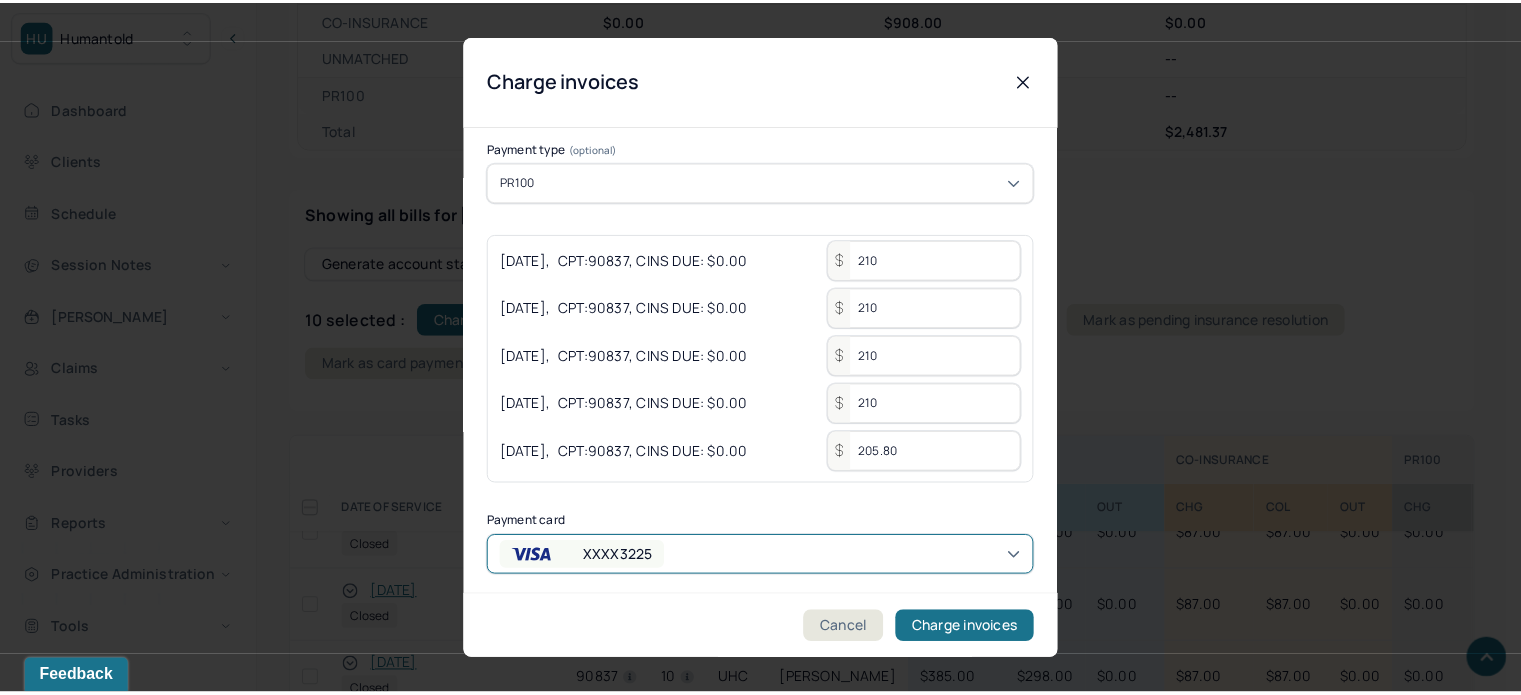 scroll, scrollTop: 119, scrollLeft: 0, axis: vertical 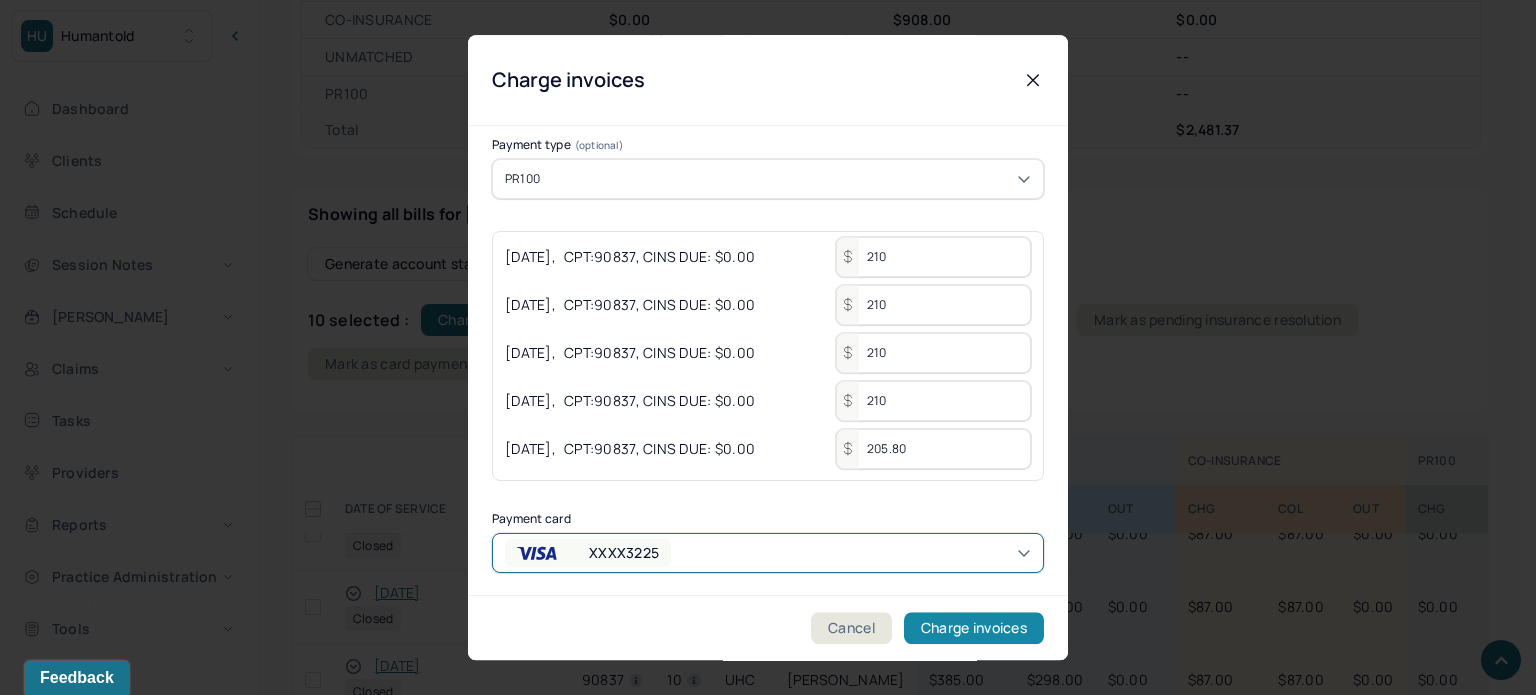 click on "Charge invoices" at bounding box center (974, 628) 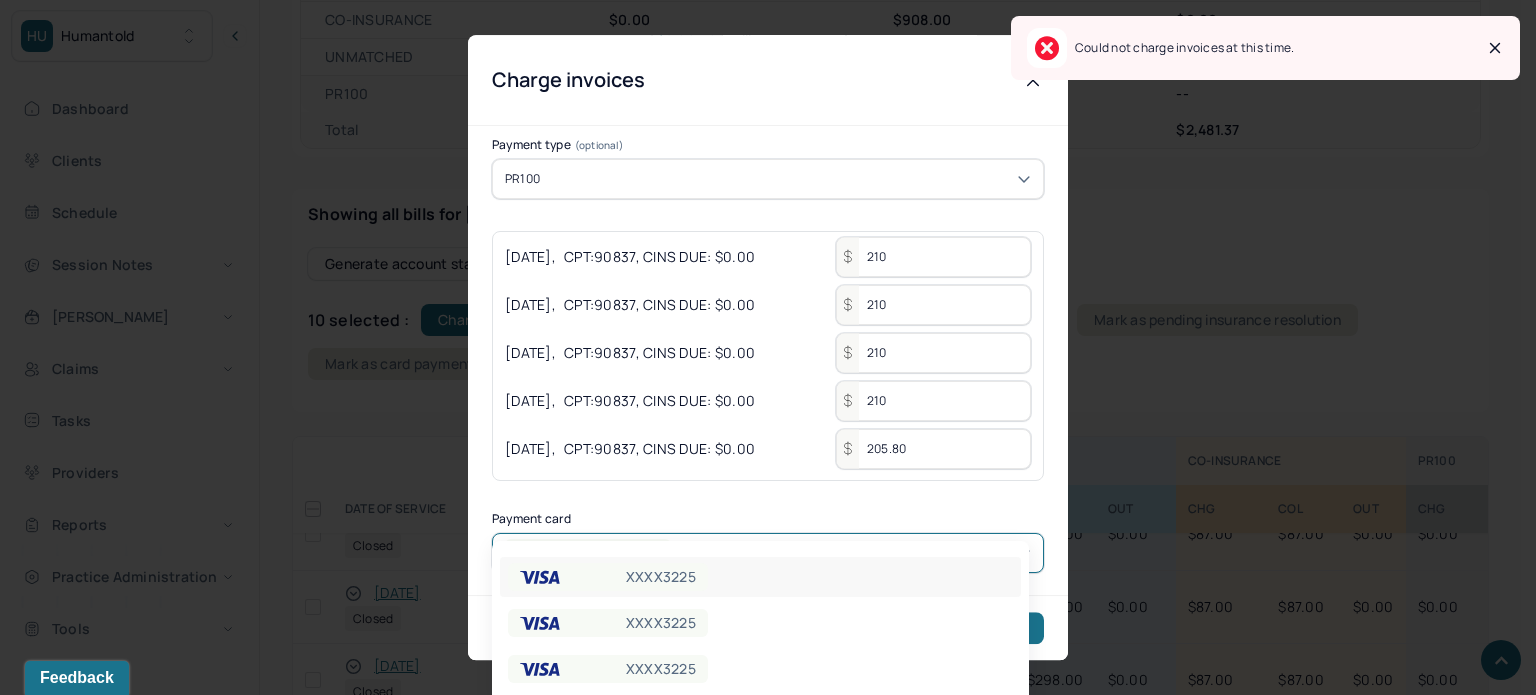 click on "HU Humantold       Dashboard Clients Schedule Session Notes [PERSON_NAME] Claims Tasks Providers Reports Practice Administration Tools KP [PERSON_NAME] clientsupport,[PERSON_NAME]   Logout Client   Search by client name, chart number     FAQs     KP [PERSON_NAME], [PERSON_NAME] Inactive   Add flag     Edit               -- CLIENT CHART NUMBER AJUN232 PREFERRED NAME -- SEX [DEMOGRAPHIC_DATA] AGE [DEMOGRAPHIC_DATA]  yrs DATE OF BIRTH [DEMOGRAPHIC_DATA]  CONTACT [PHONE_NUMBER] EMAIL [EMAIL_ADDRESS][DOMAIN_NAME] PROVIDER [PERSON_NAME] LCSW DIAGNOSIS [MEDICAL_DATA] DIAGNOSIS CODE F43.10 LAST SESSION [DATE] insurance provider United Healthcare FINANCIAL ASSISTANCE STATUS no Address [STREET_ADDRESS][PERSON_NAME][US_STATE] Consent to Sms --   Memo     Sessions history     Relations info     Insurance/Fees     Claims     Session Notes     Documents     Tasks 1    OUTSTANDING COLLECTED WRITE-OFF INSURANCE $2,093.00 $4,314.00 $2,481.37 CO-INSURANCE $0.00 $908.00 $0.00 UNMATCHED -- $2,280.40 -- PR100 $2,093.00 --" at bounding box center [760, 522] 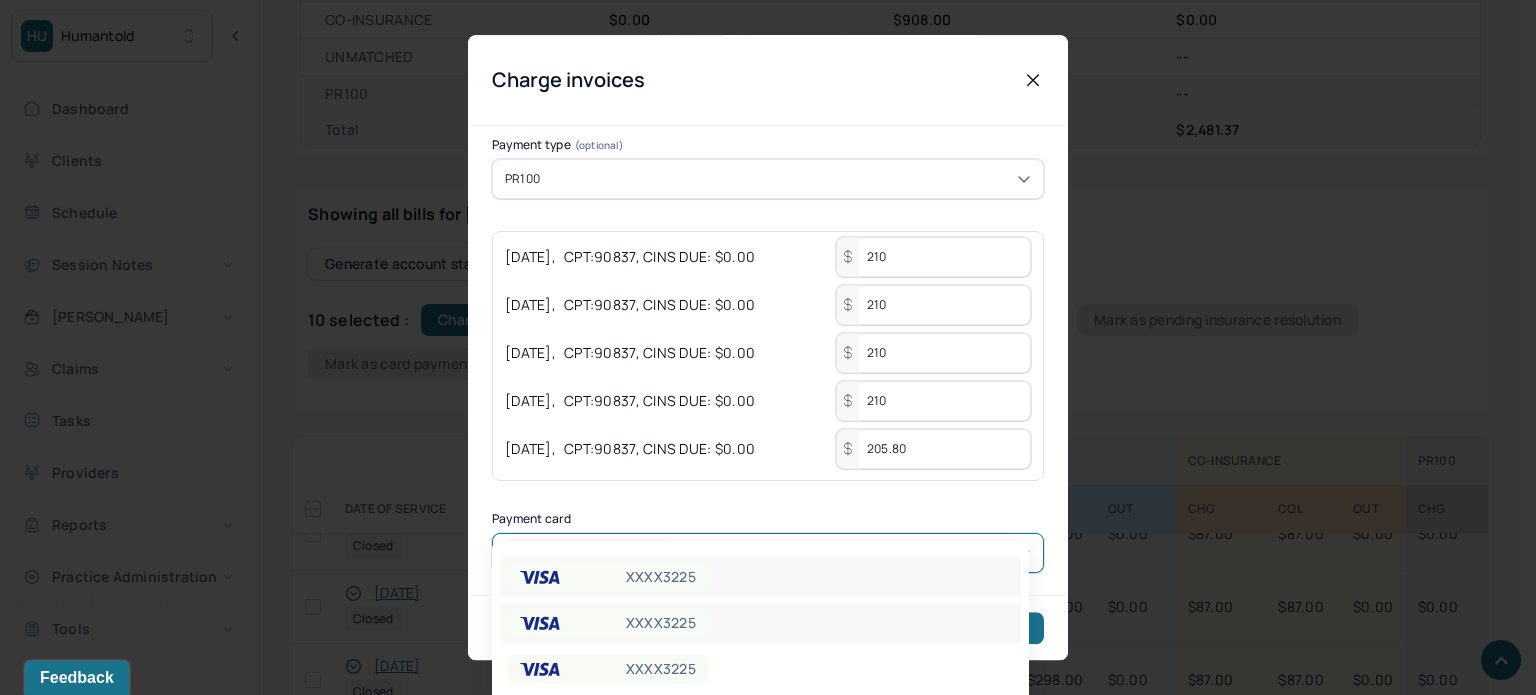 click on "XXXX3225" at bounding box center (608, 623) 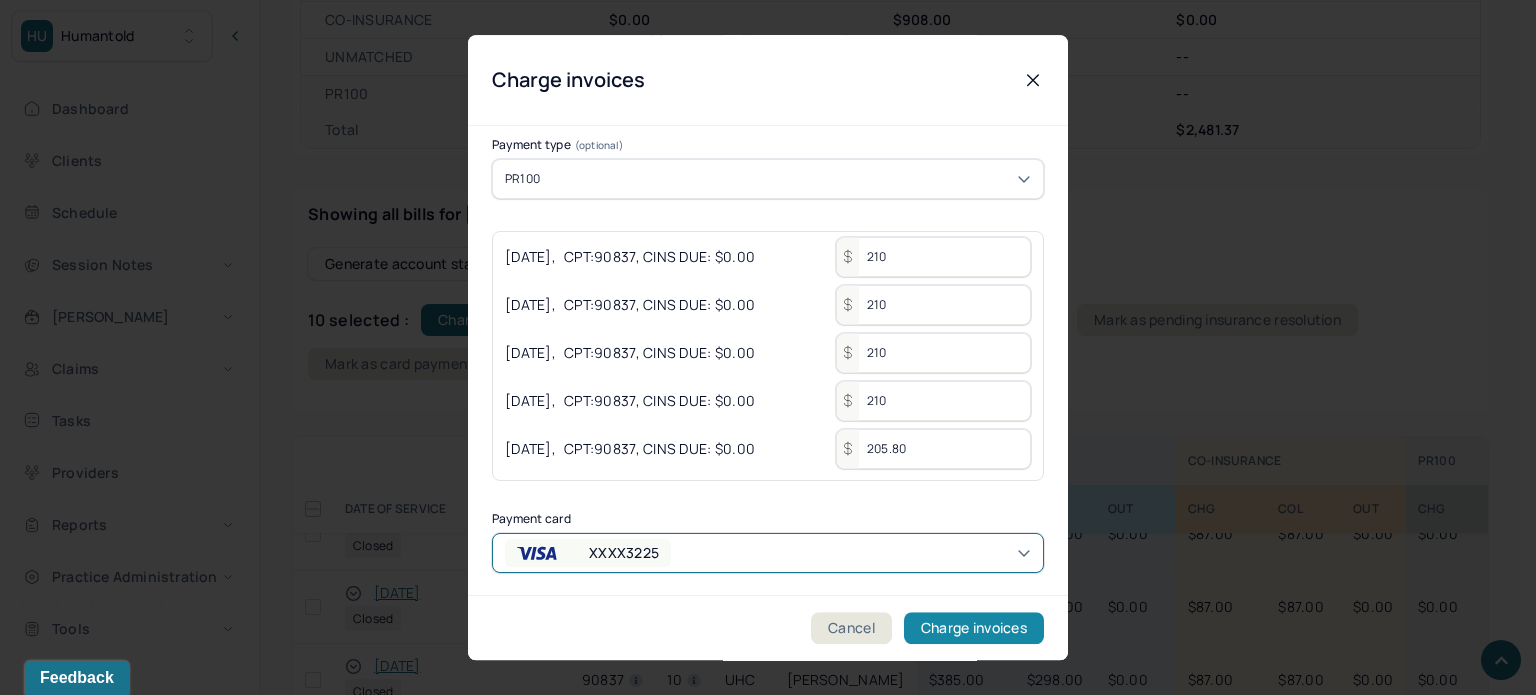 click on "Charge invoices" at bounding box center [974, 628] 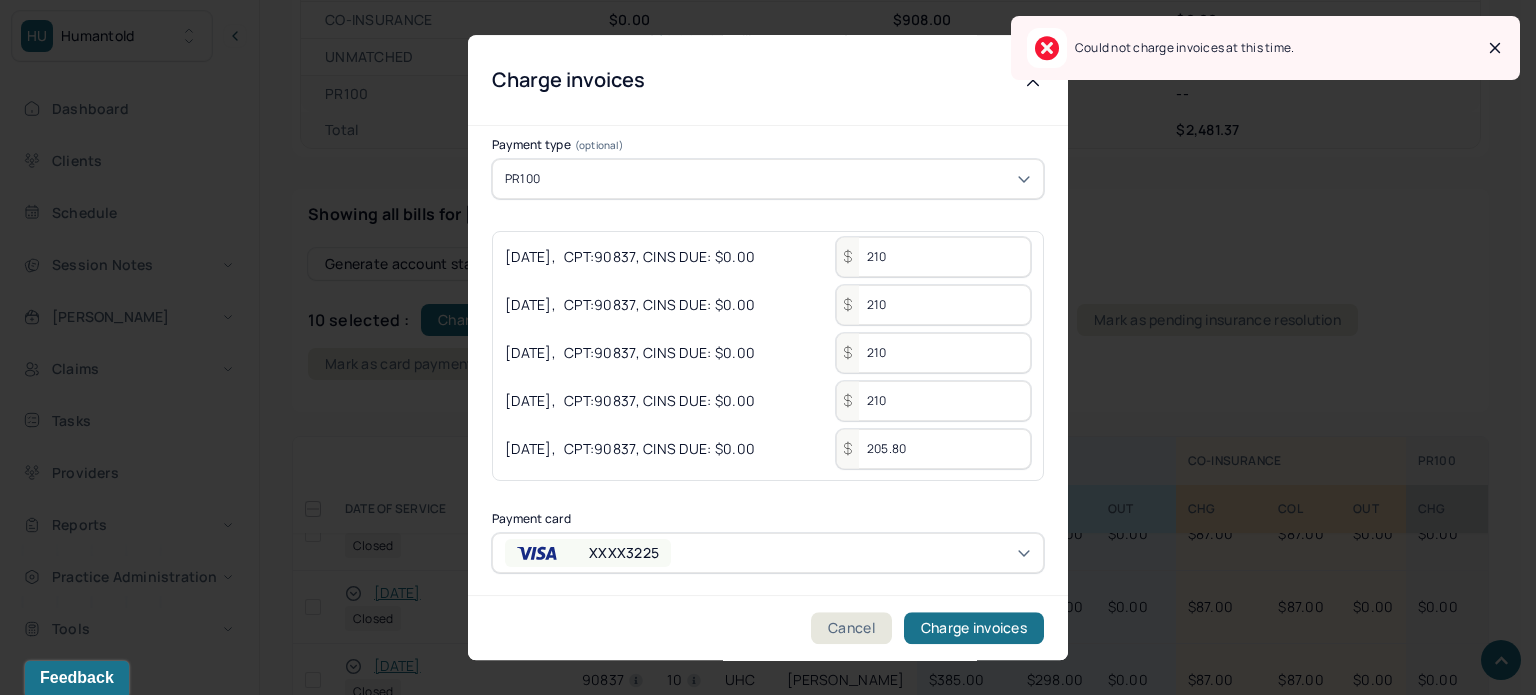 click 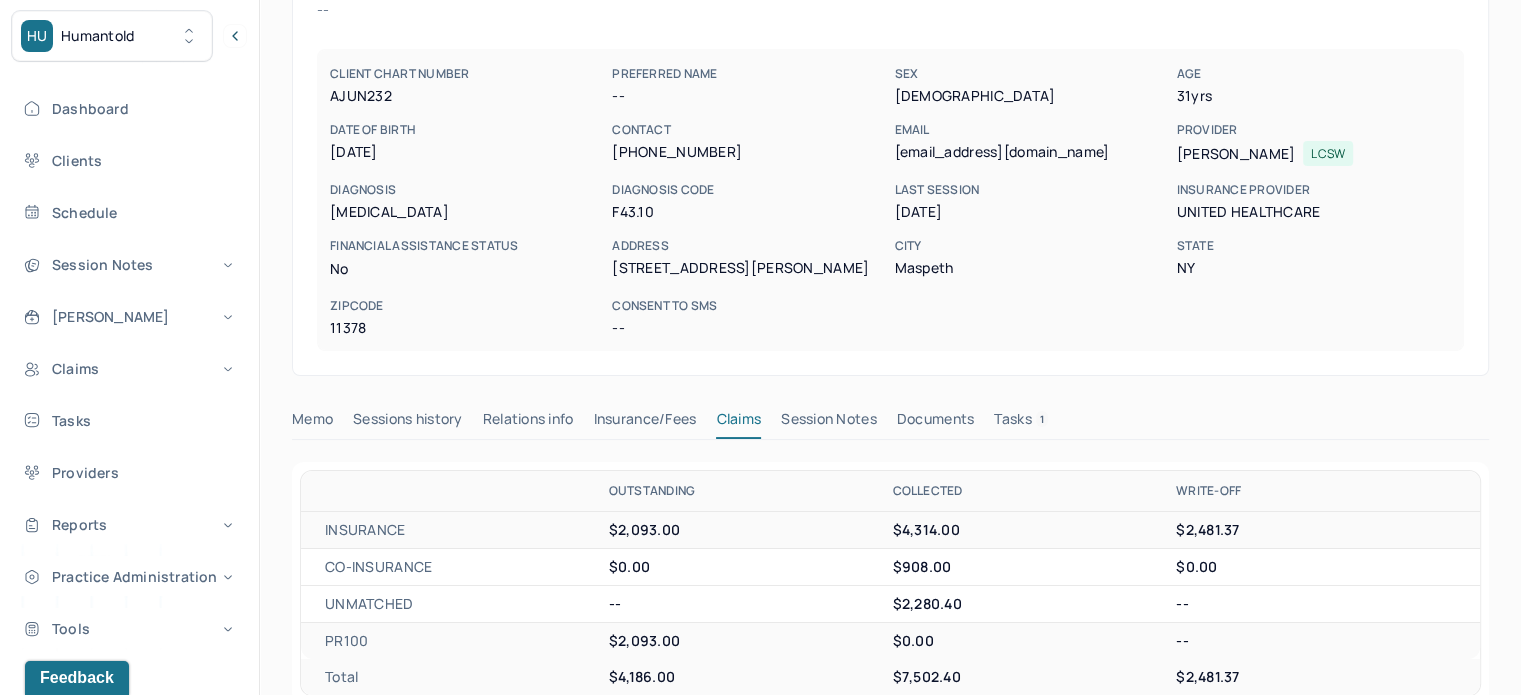 scroll, scrollTop: 0, scrollLeft: 0, axis: both 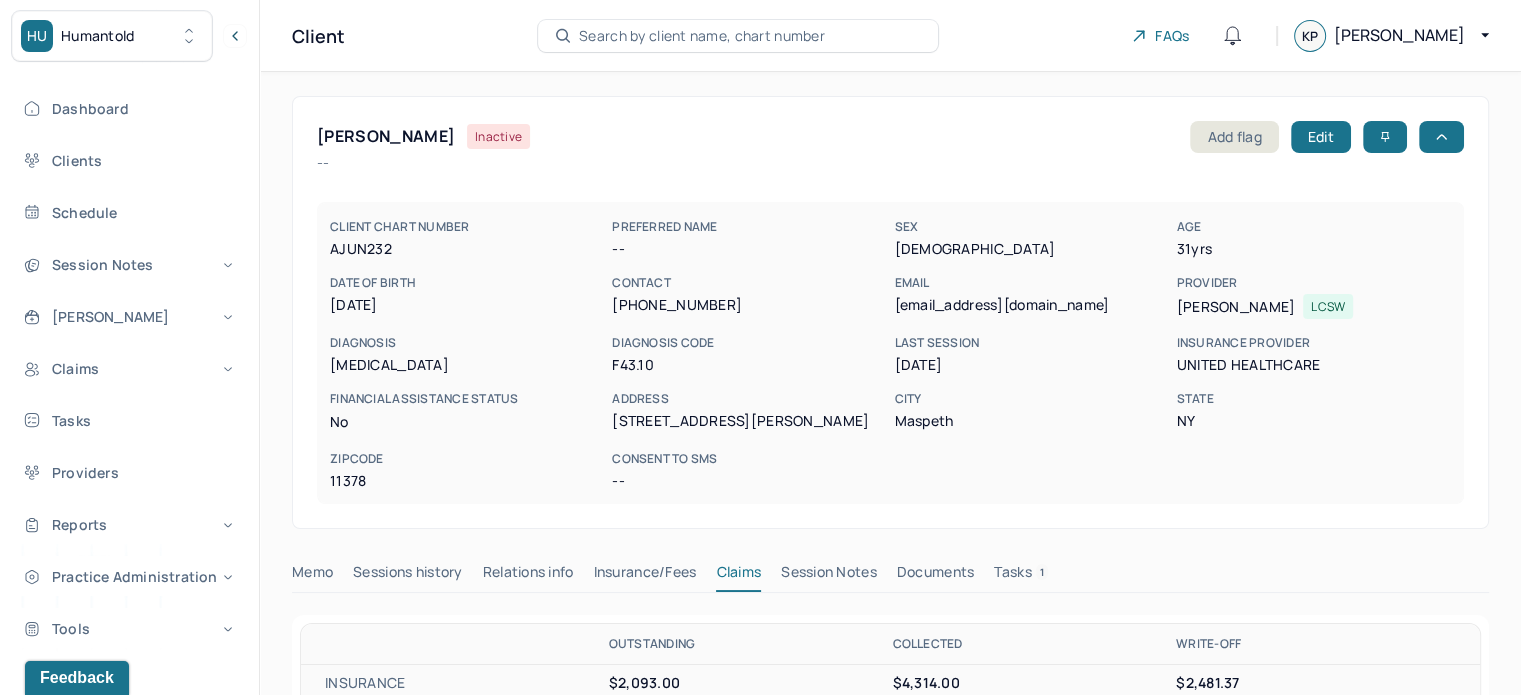 click on "[EMAIL_ADDRESS][DOMAIN_NAME]" at bounding box center (1031, 305) 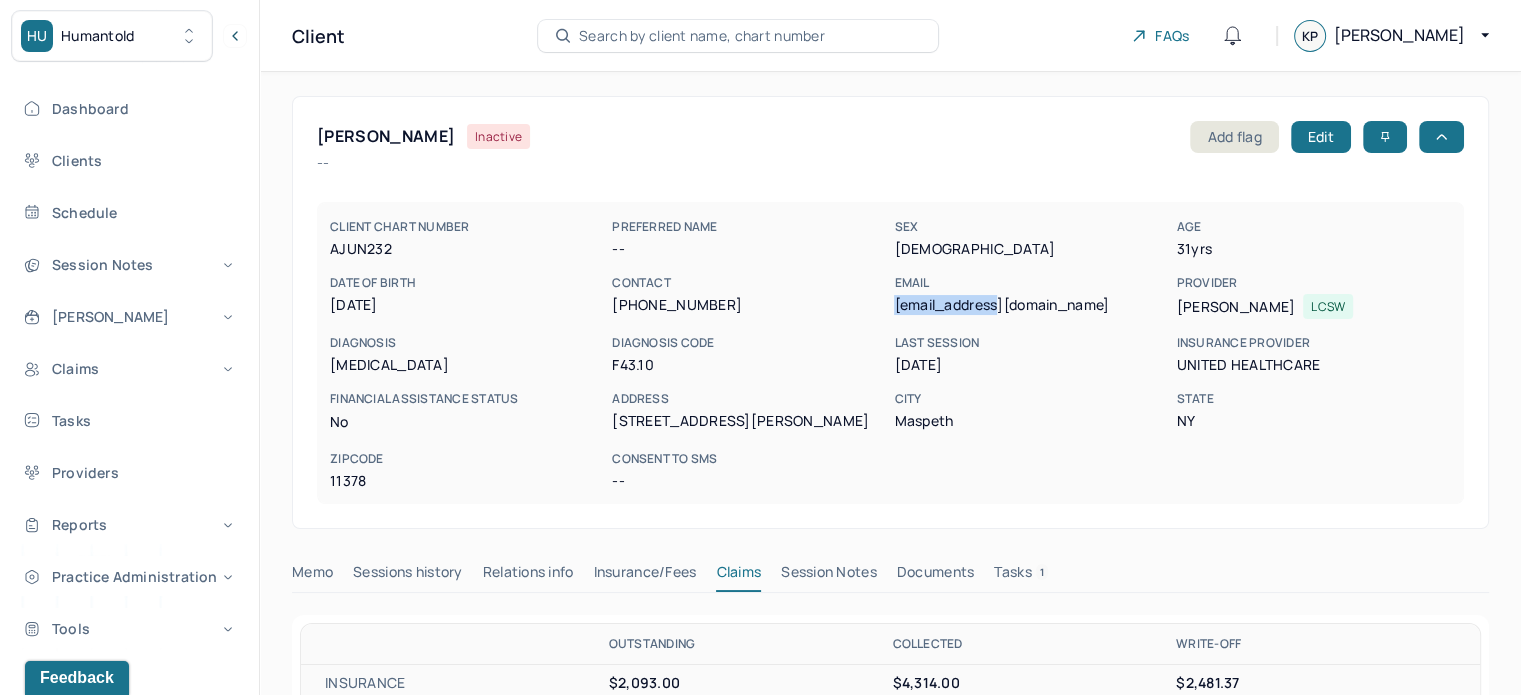 click on "[EMAIL_ADDRESS][DOMAIN_NAME]" at bounding box center [1031, 305] 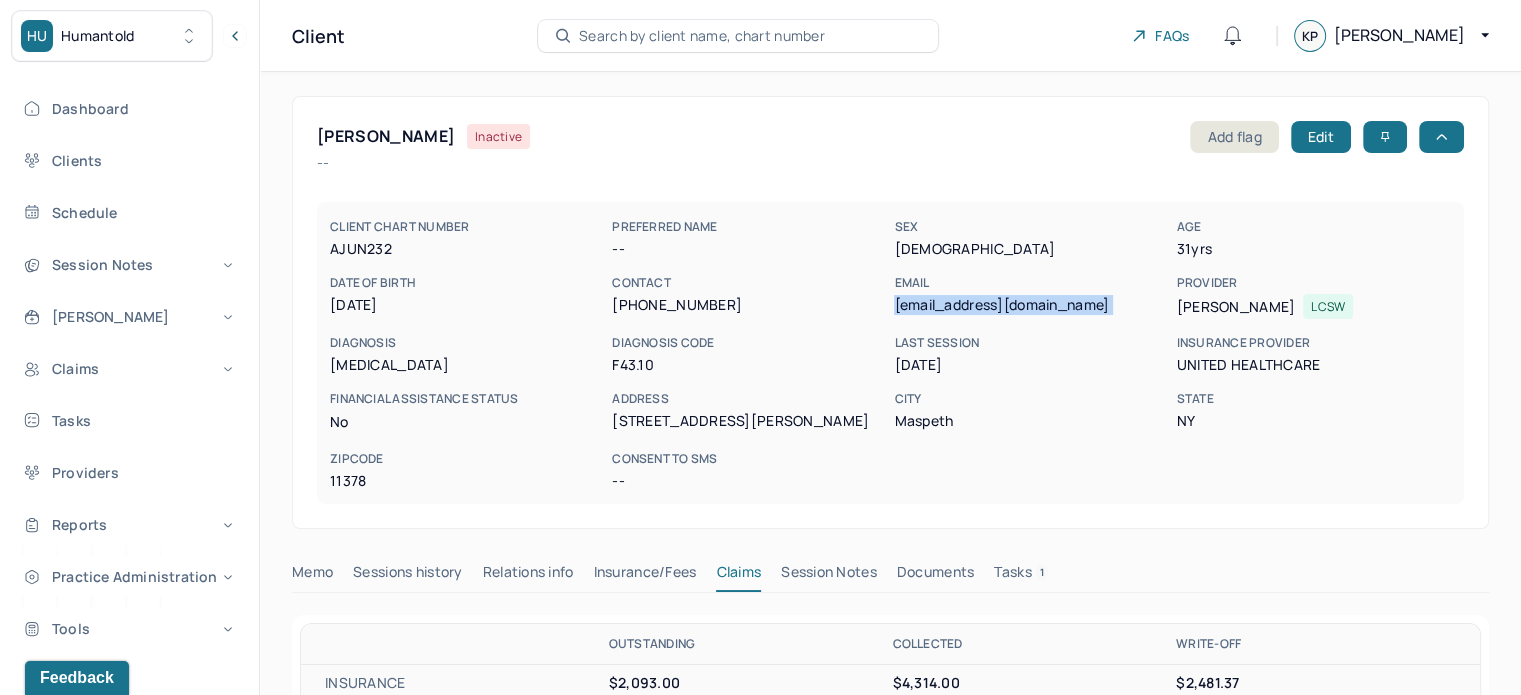 click on "[EMAIL_ADDRESS][DOMAIN_NAME]" at bounding box center (1031, 305) 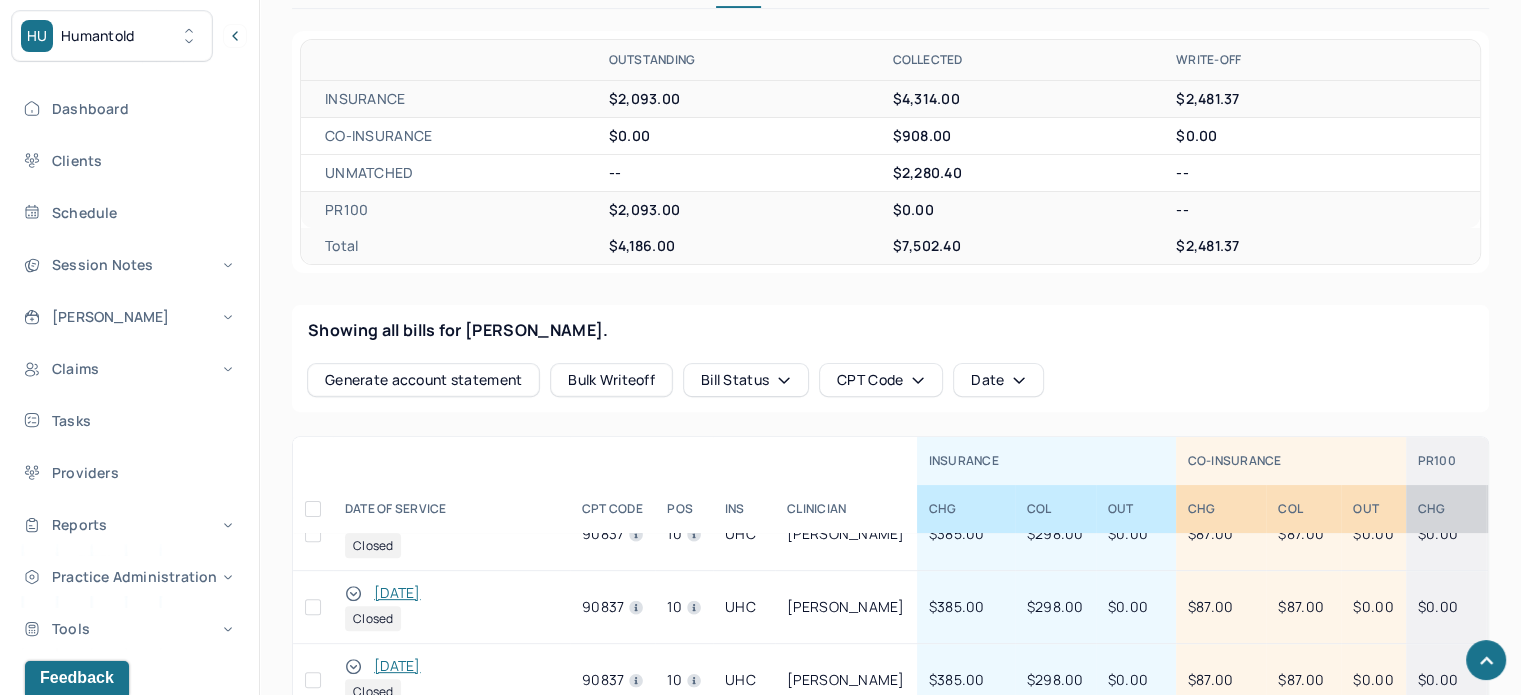 scroll, scrollTop: 1000, scrollLeft: 0, axis: vertical 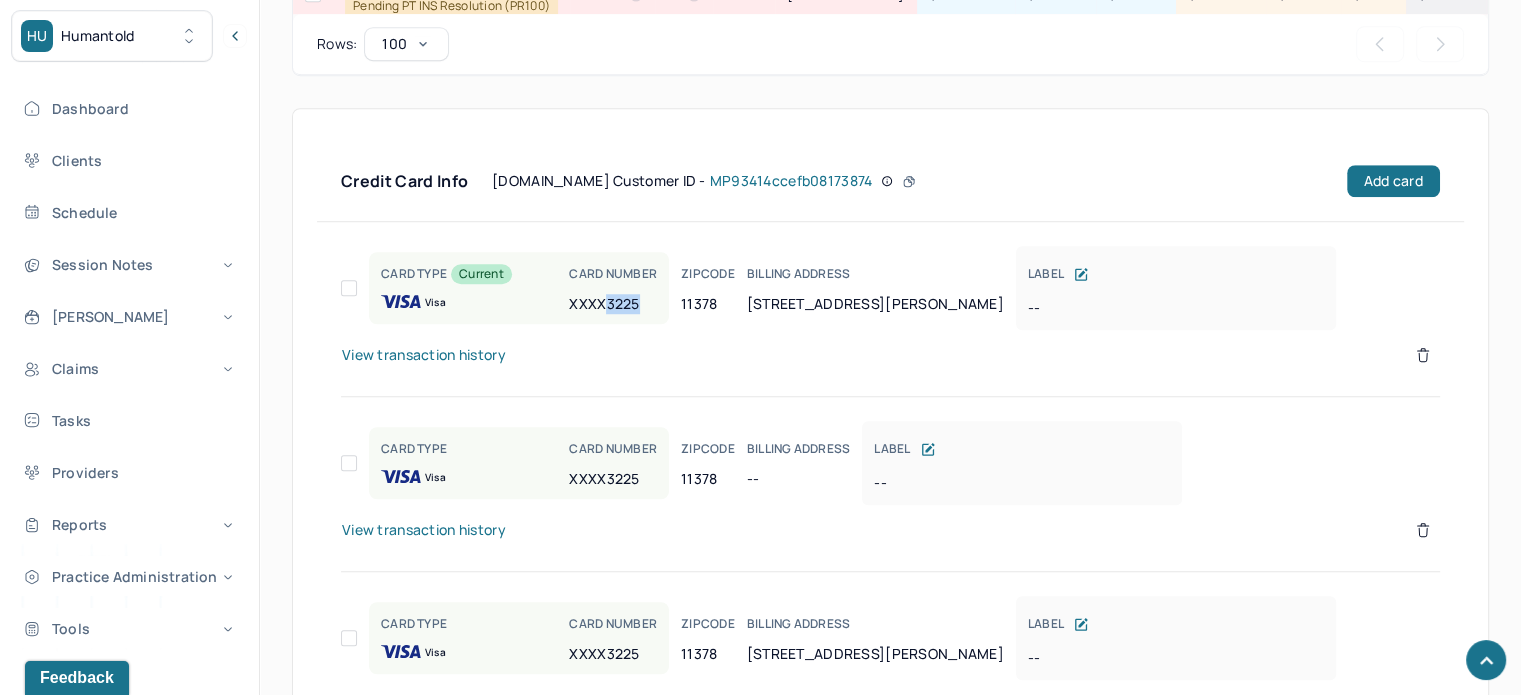 drag, startPoint x: 640, startPoint y: 299, endPoint x: 605, endPoint y: 299, distance: 35 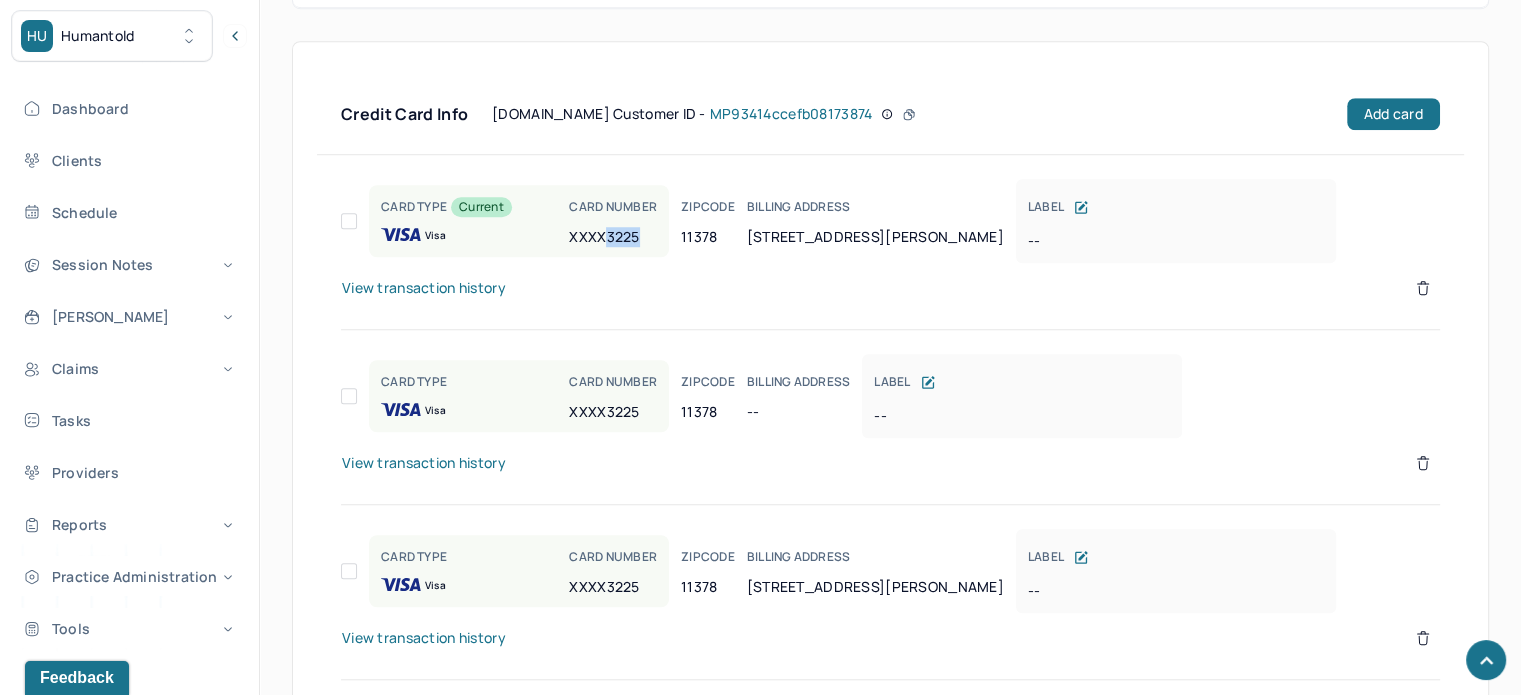 scroll, scrollTop: 1628, scrollLeft: 0, axis: vertical 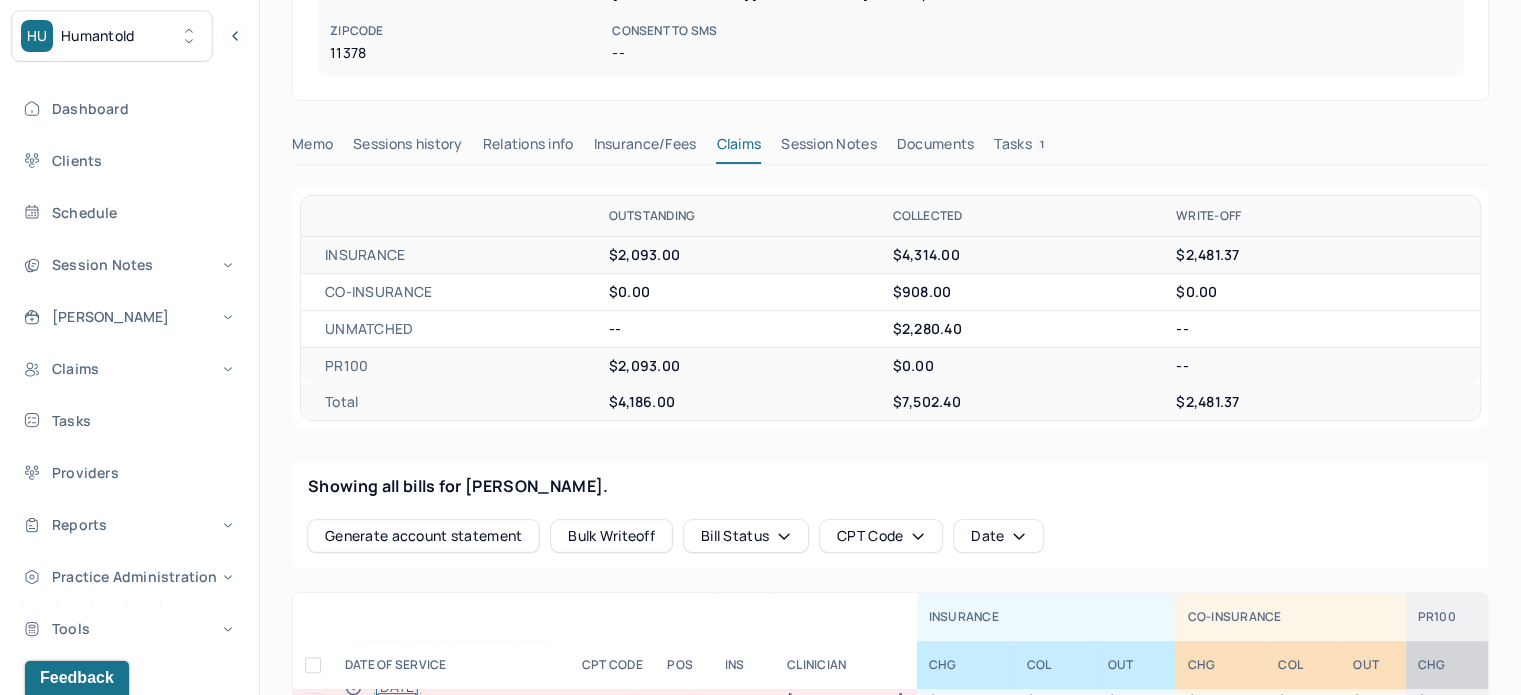 click on "1" at bounding box center (1042, 144) 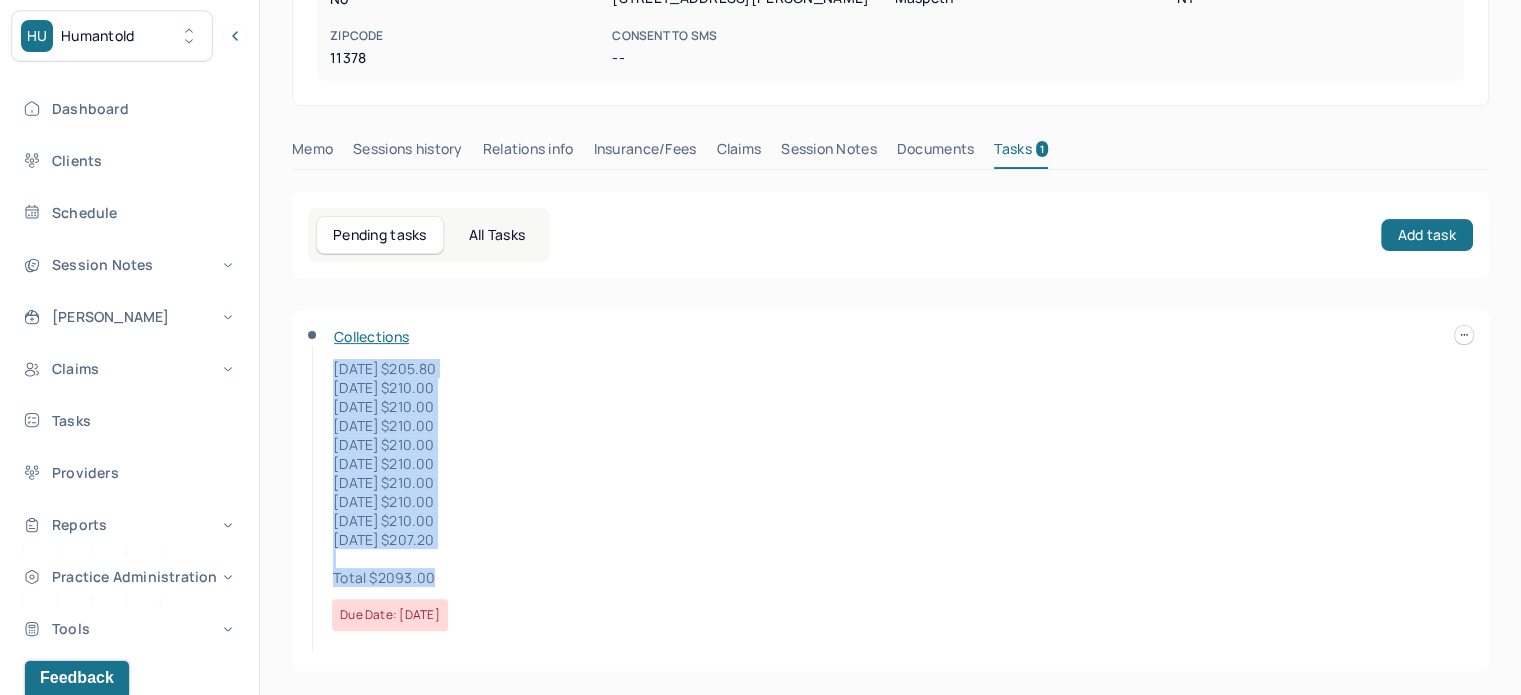 drag, startPoint x: 437, startPoint y: 579, endPoint x: 327, endPoint y: 360, distance: 245.07346 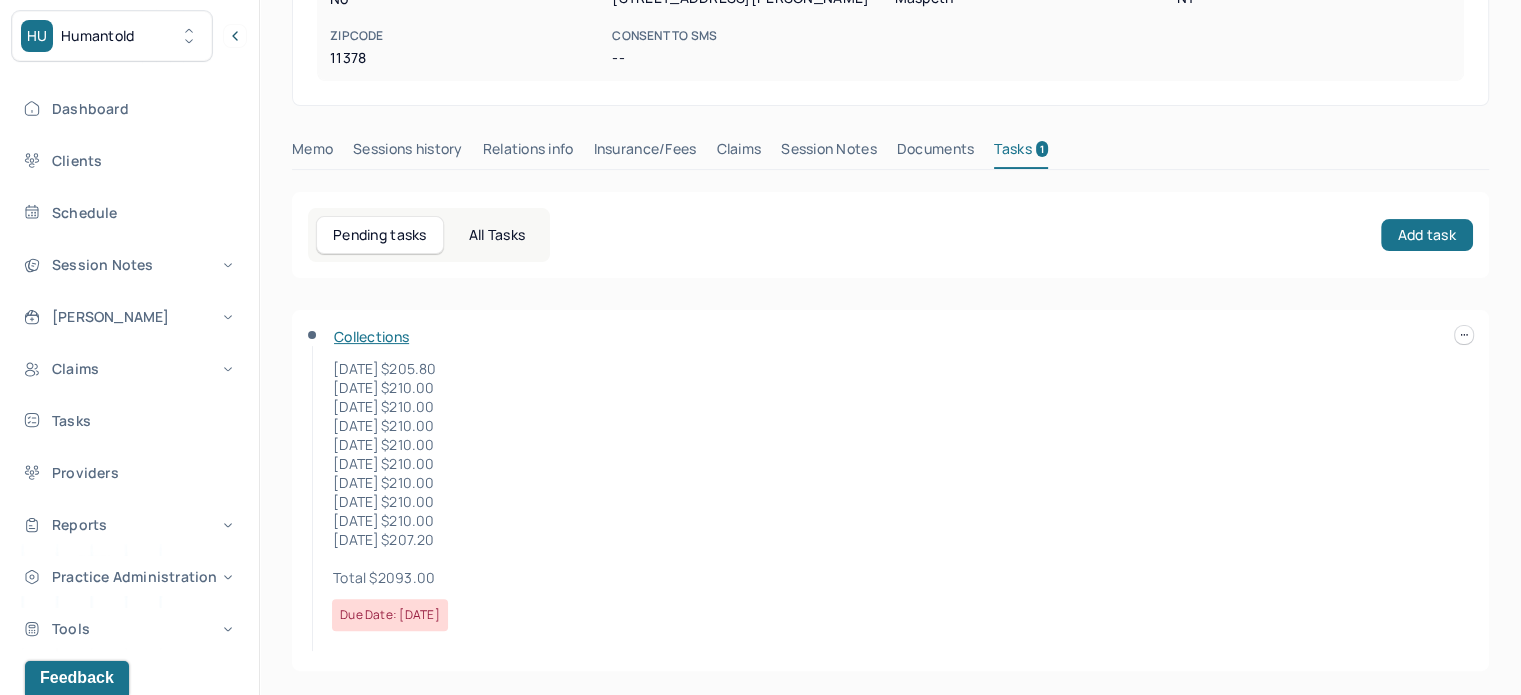click on "Collections   [DATE]	$205.80 [DATE]	$210.00 [DATE]	$210.00 [DATE]	$210.00 [DATE]	$210.00 [DATE]	$210.00 [DATE]	$210.00 [DATE]	$210.00 [DATE]	$210.00 [DATE]	$207.20 Total $2093.00 Due date: [DATE]" at bounding box center (890, 490) 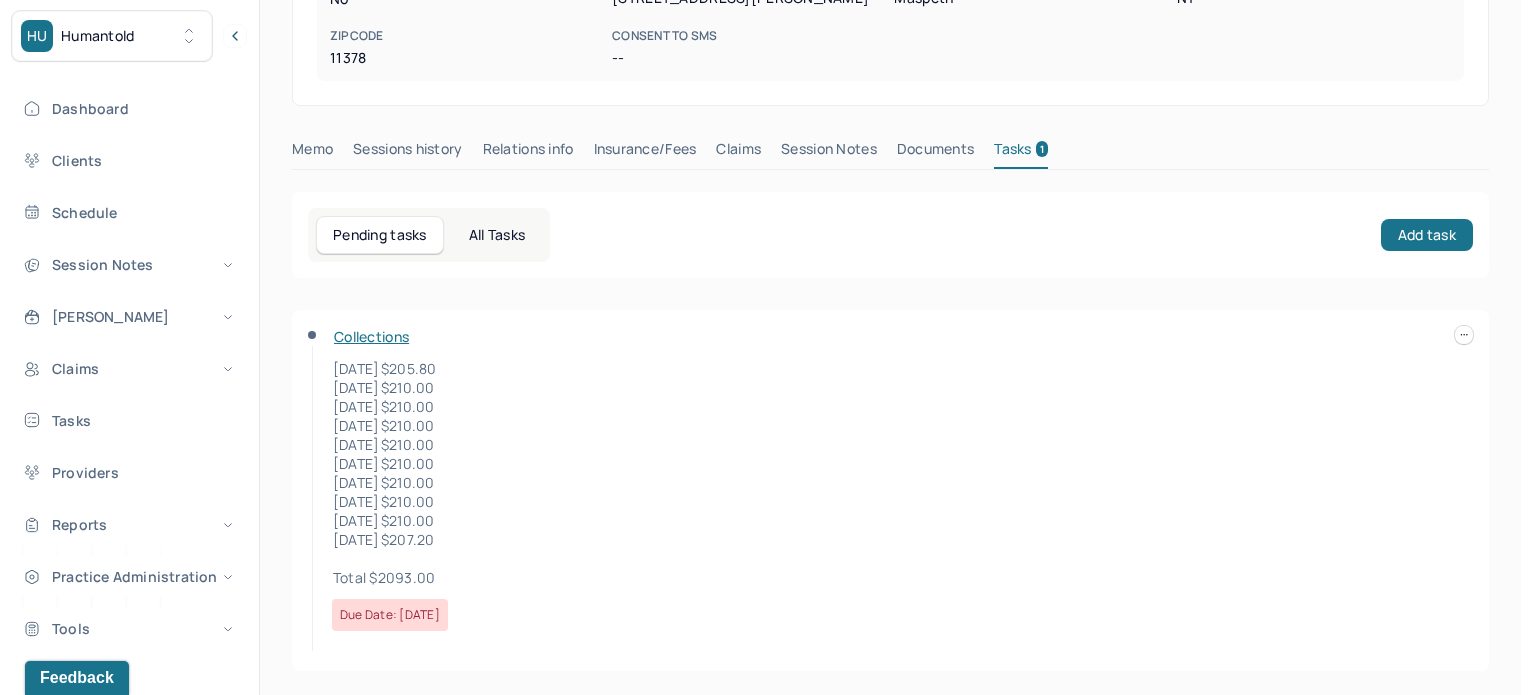 click at bounding box center (1464, 335) 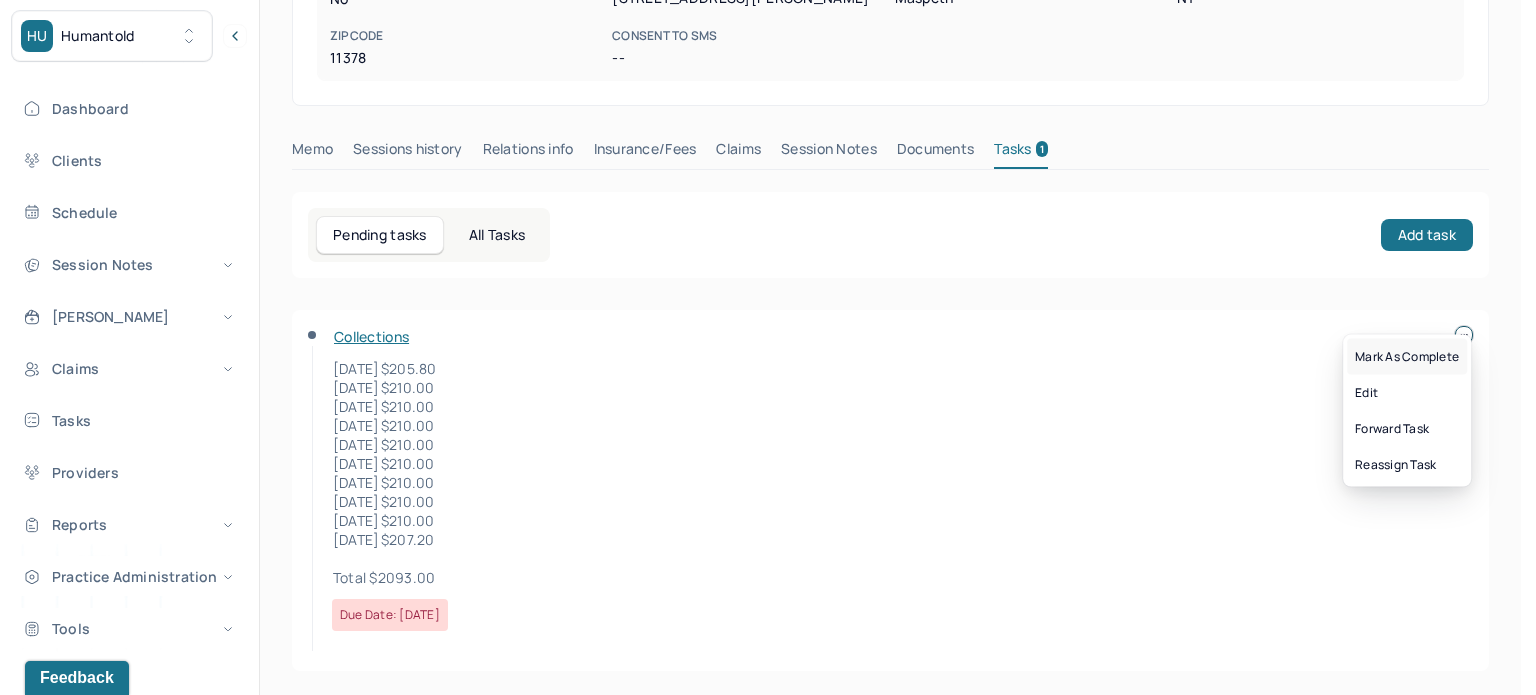 click on "Mark as complete" at bounding box center [1407, 357] 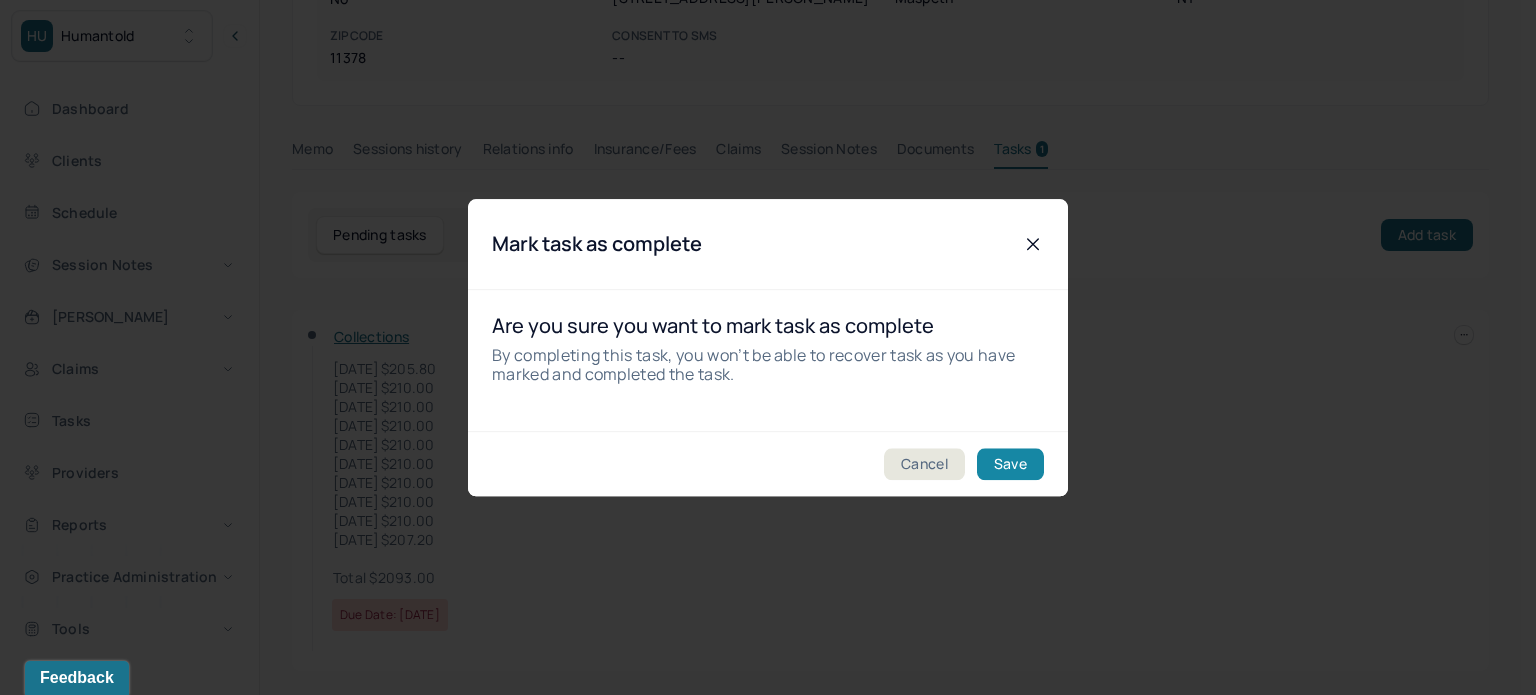 click on "Save" at bounding box center [1010, 464] 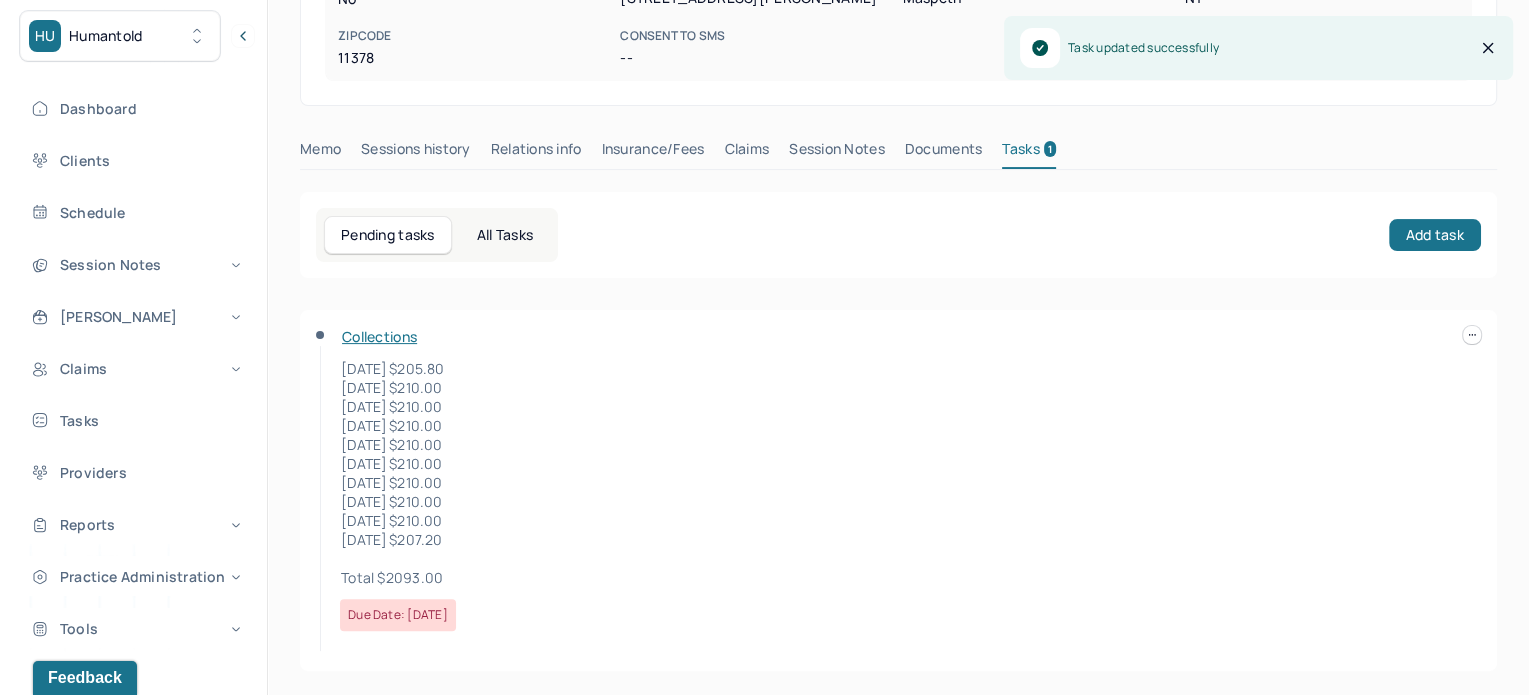 scroll, scrollTop: 180, scrollLeft: 0, axis: vertical 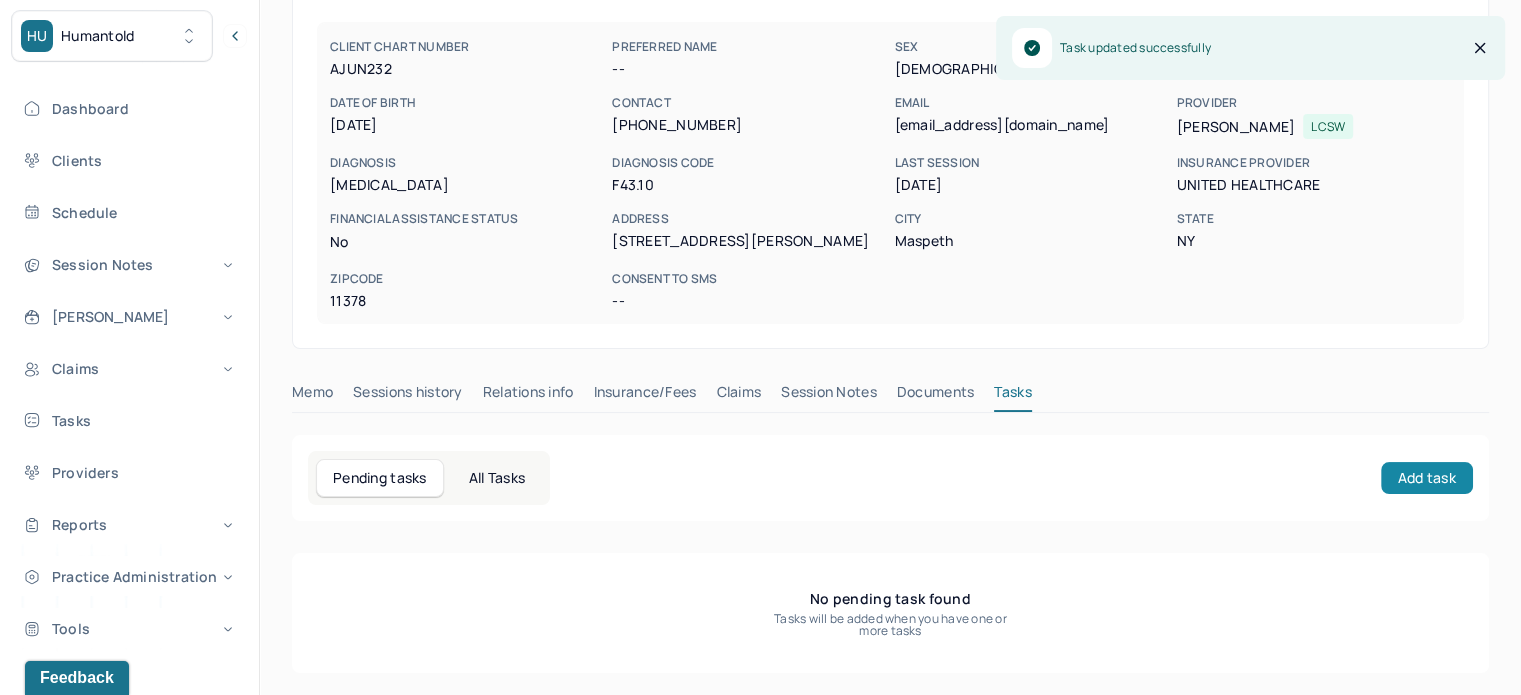 click on "Add task" at bounding box center (1427, 478) 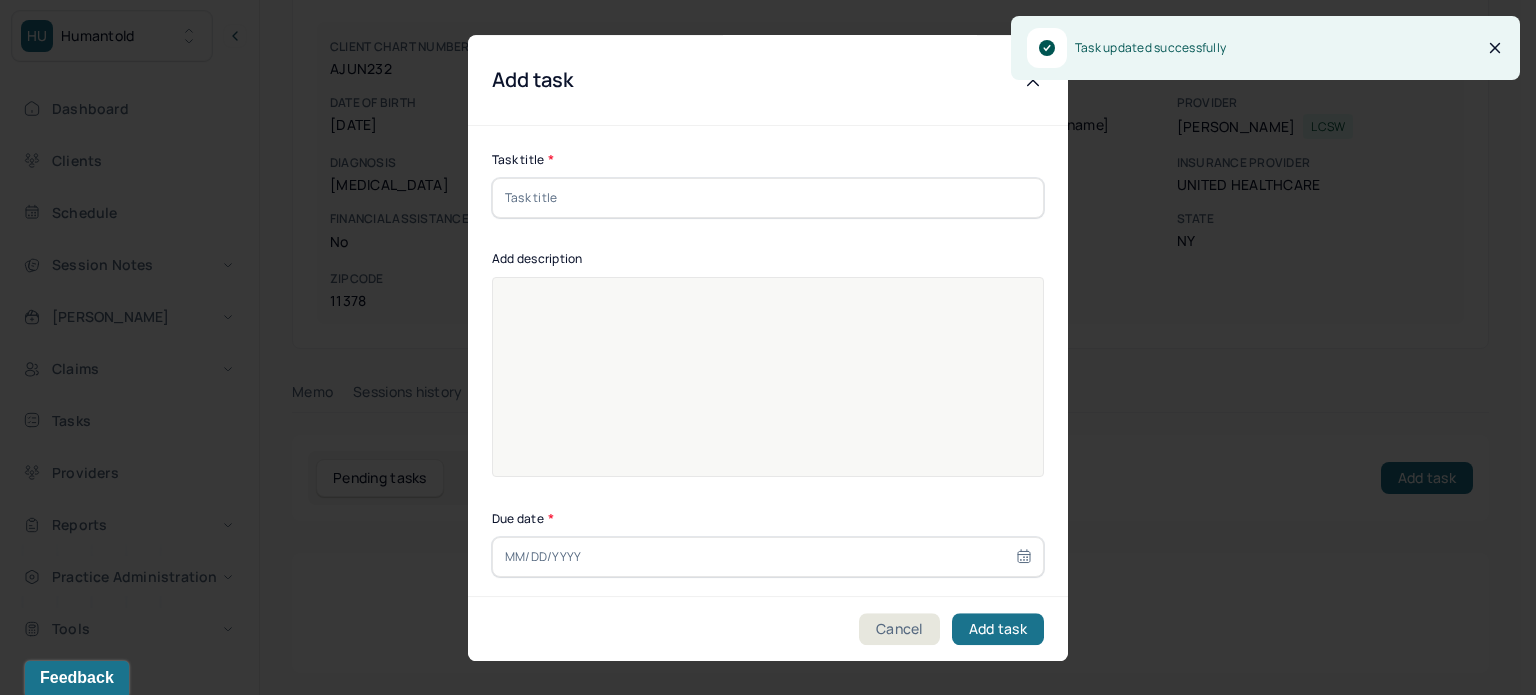 click at bounding box center (768, 198) 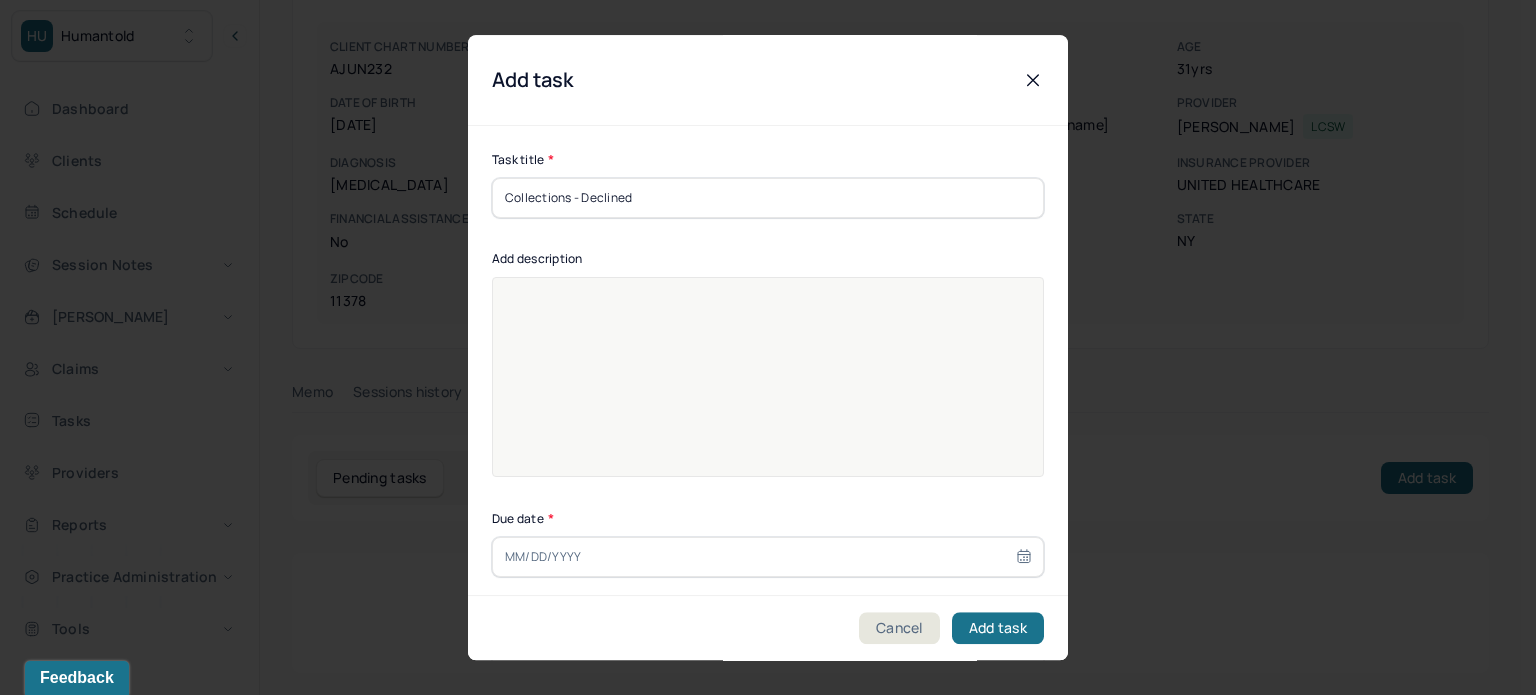 type on "Collections - Declined" 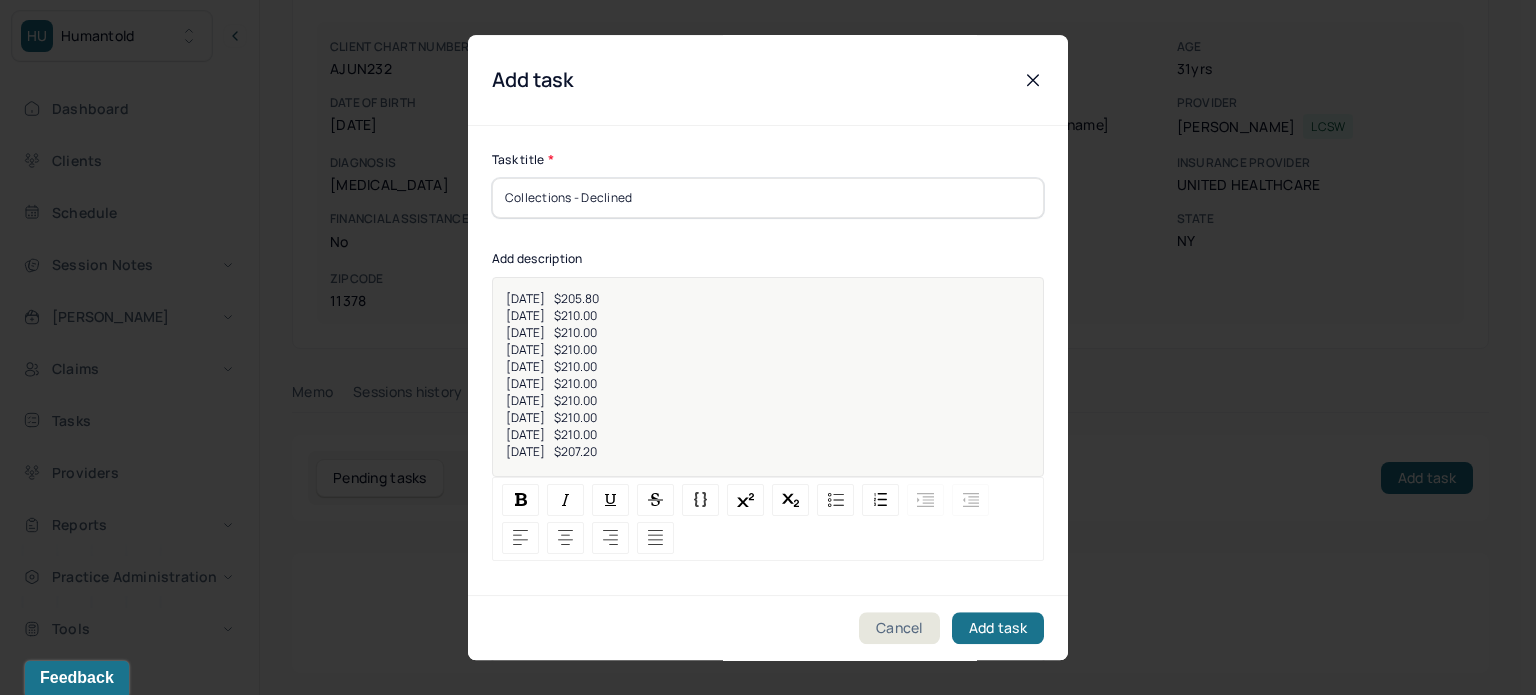 scroll, scrollTop: 25, scrollLeft: 0, axis: vertical 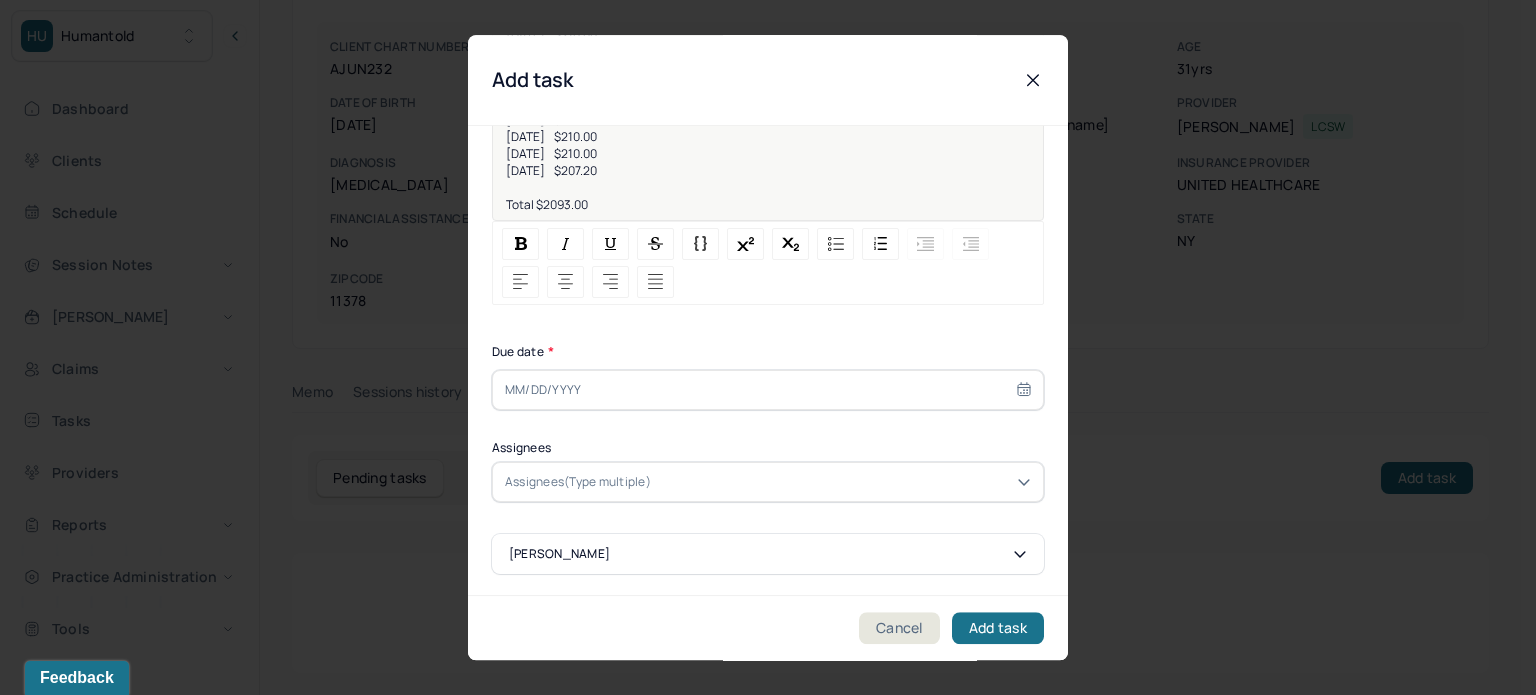click at bounding box center (768, 390) 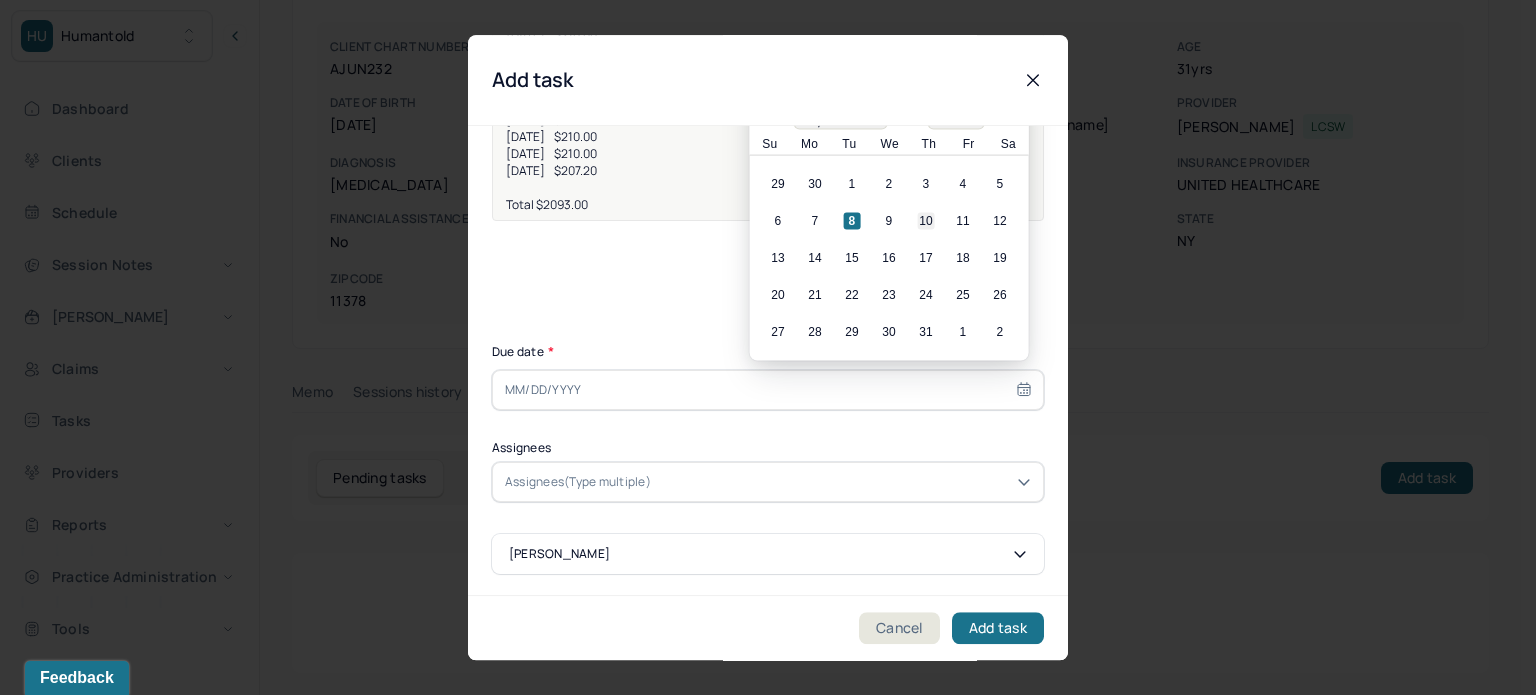 click on "10" at bounding box center (926, 221) 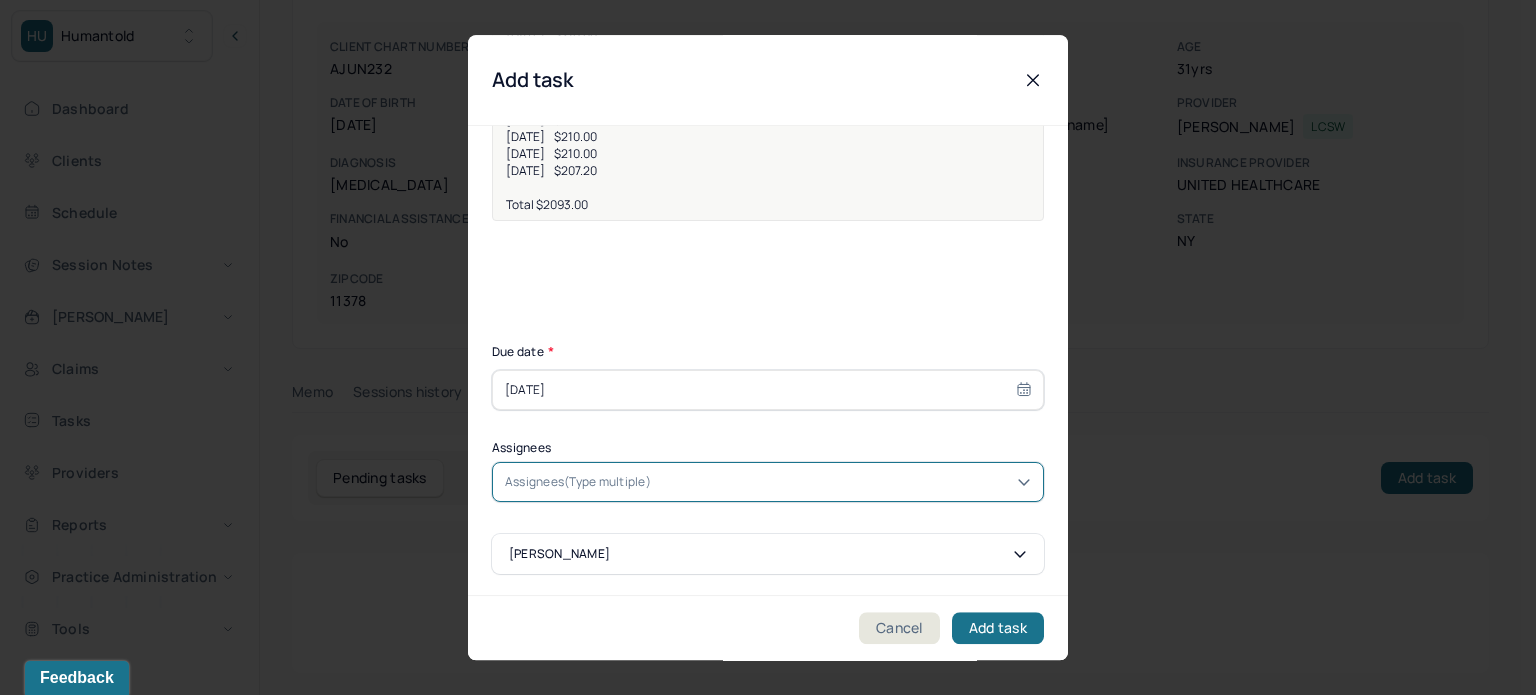 click on "Assignees(Type multiple)" at bounding box center [578, 482] 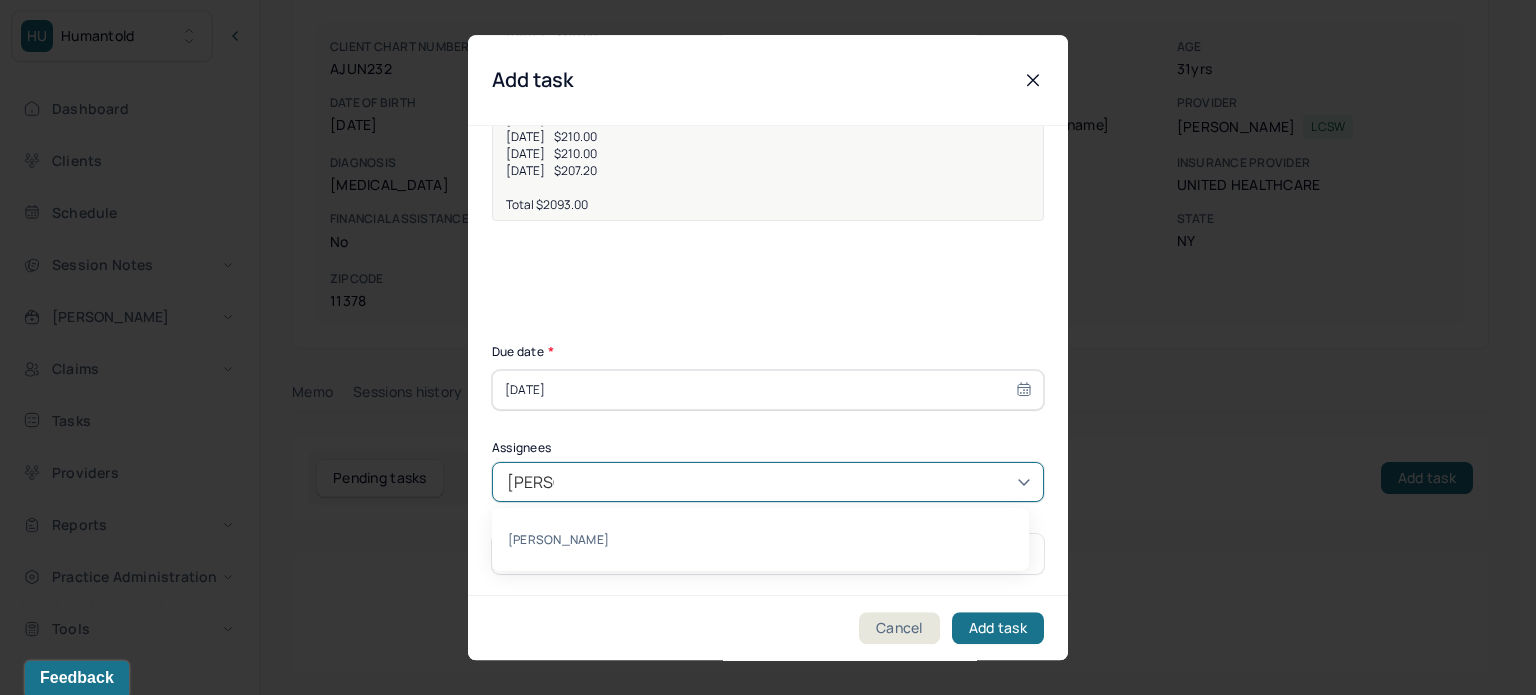 type on "[PERSON_NAME]" 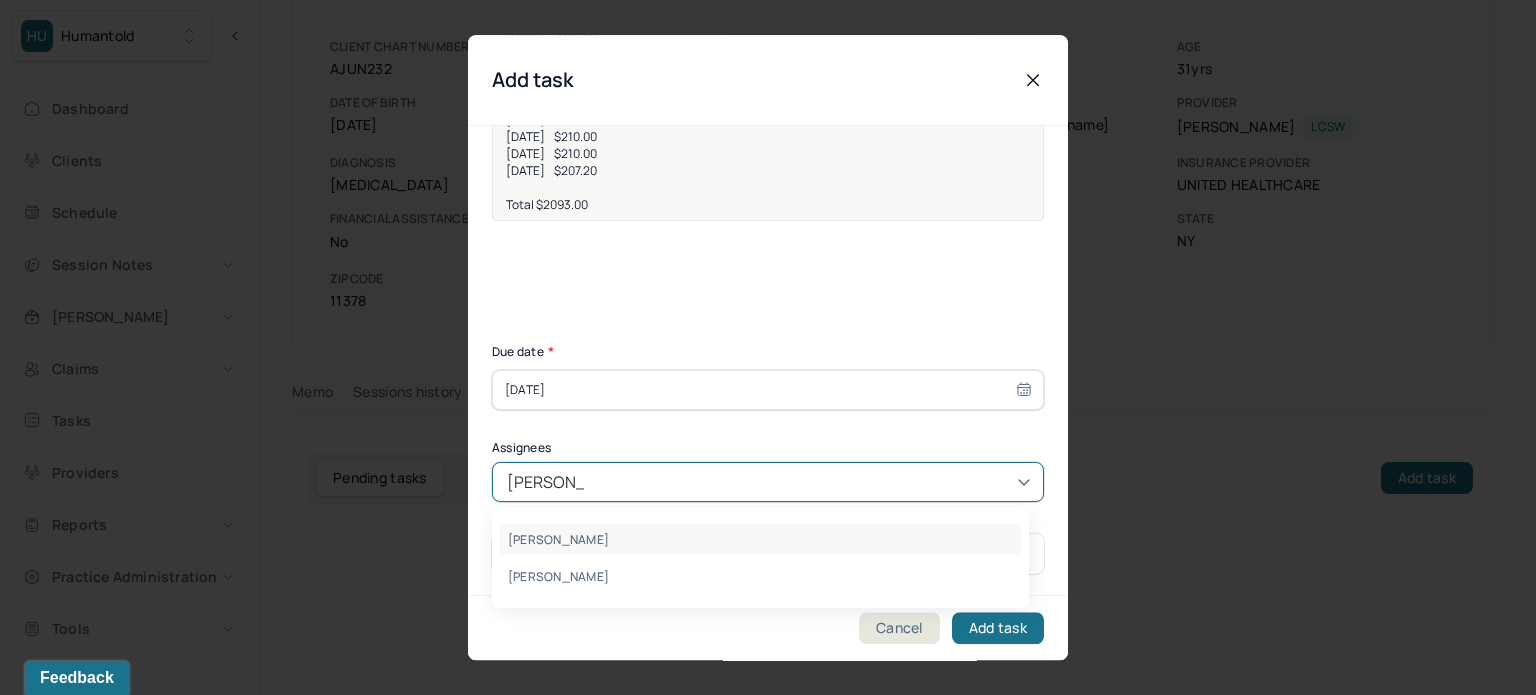 click on "[PERSON_NAME]" at bounding box center [760, 539] 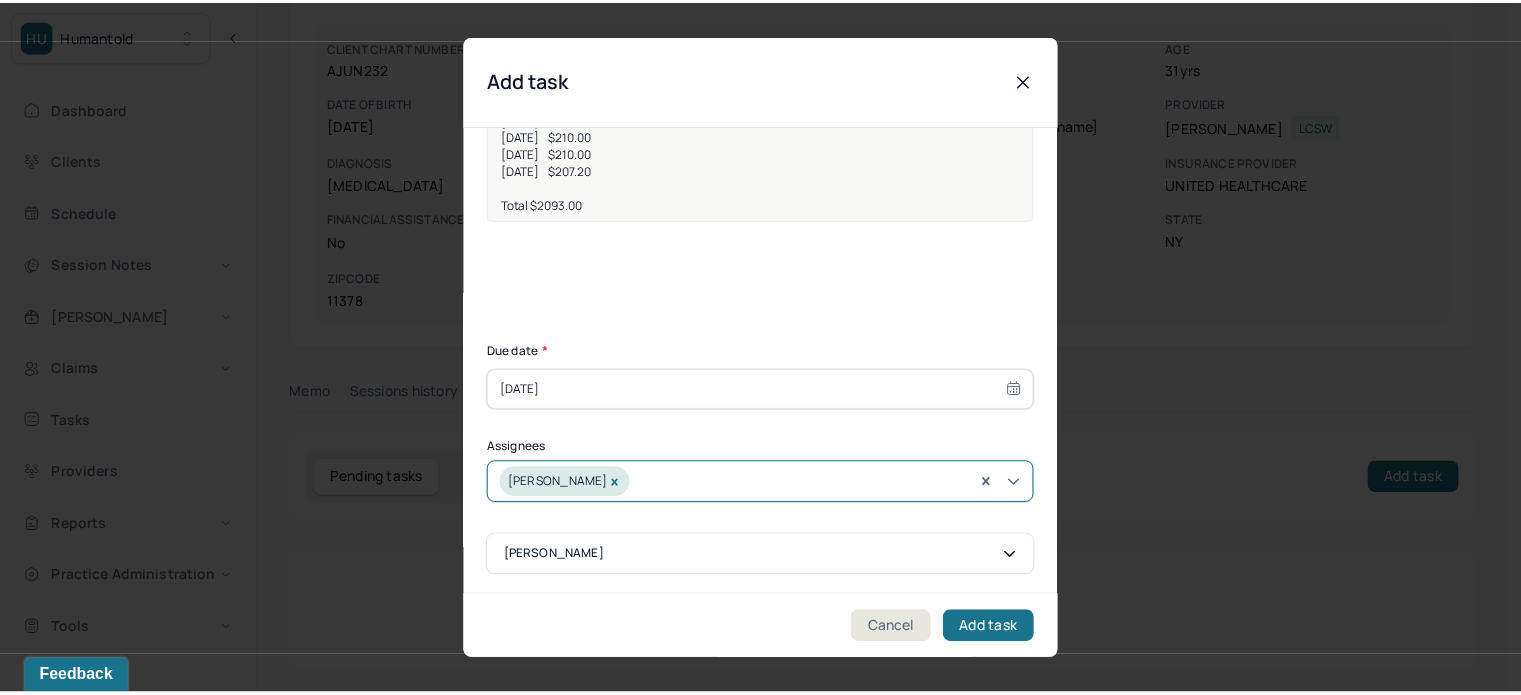 scroll, scrollTop: 257, scrollLeft: 0, axis: vertical 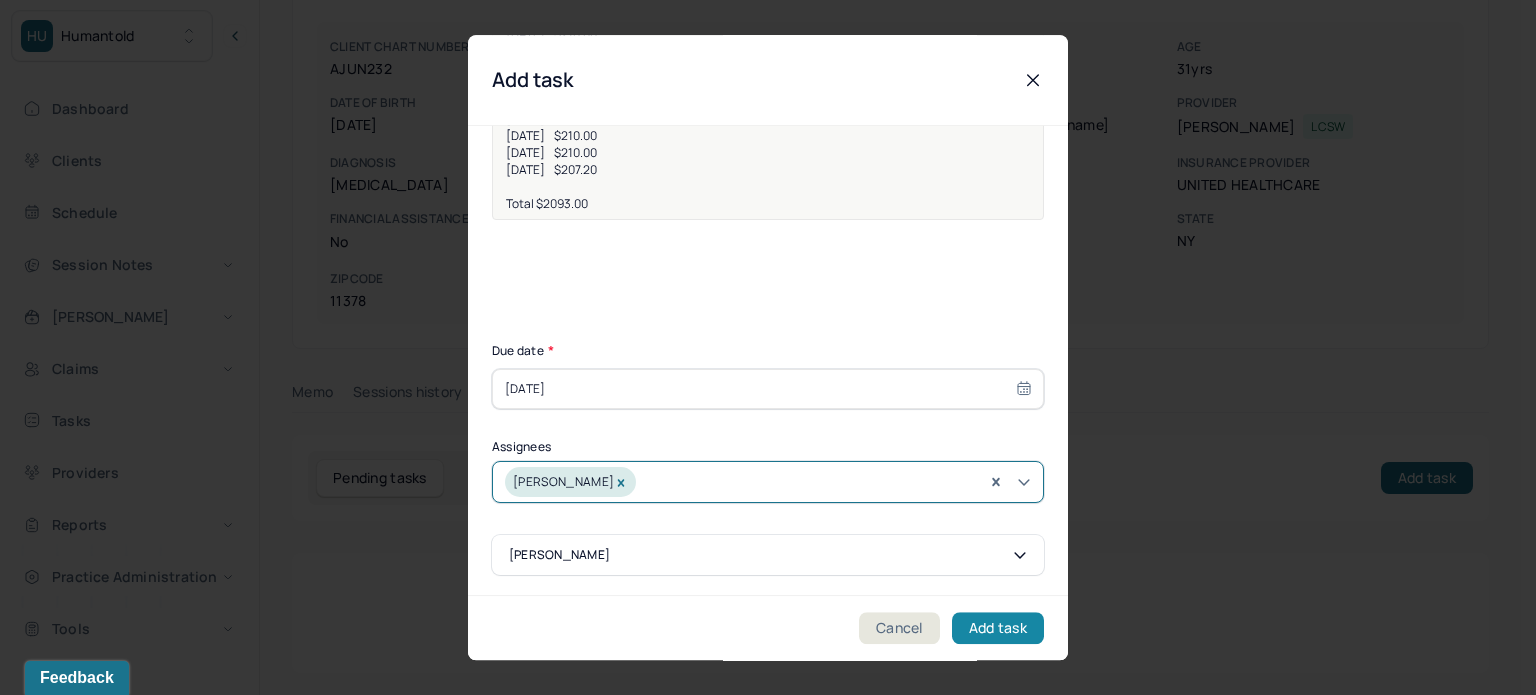 click on "Add task" at bounding box center (998, 628) 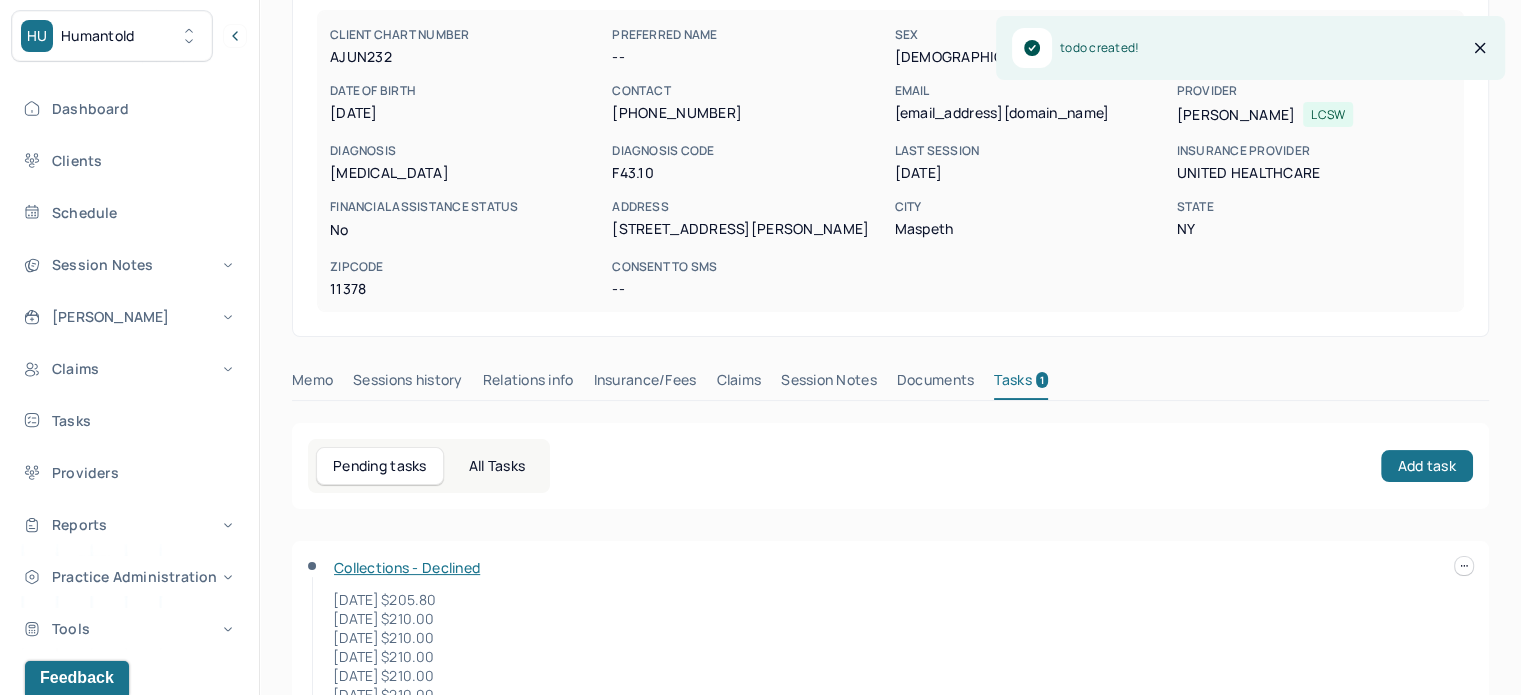 scroll, scrollTop: 0, scrollLeft: 0, axis: both 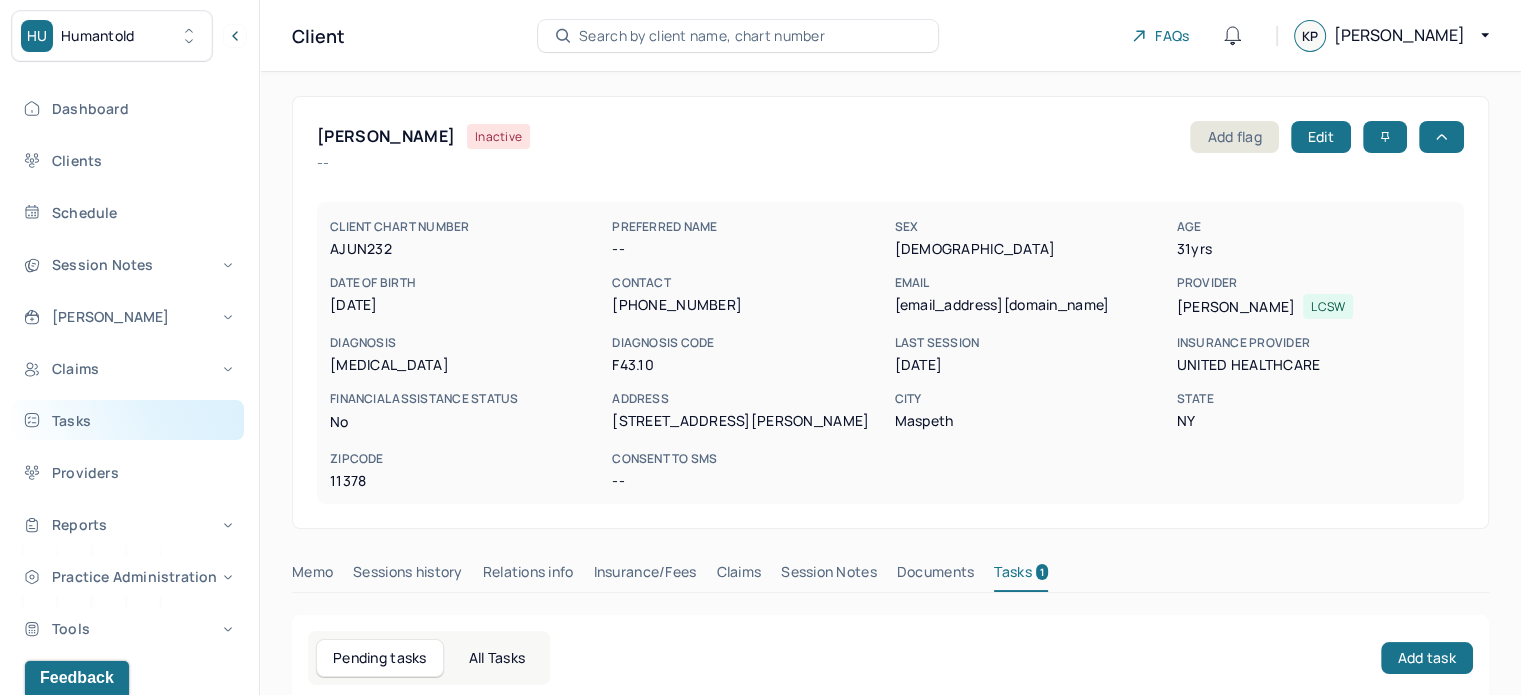 click on "Tasks" at bounding box center [128, 420] 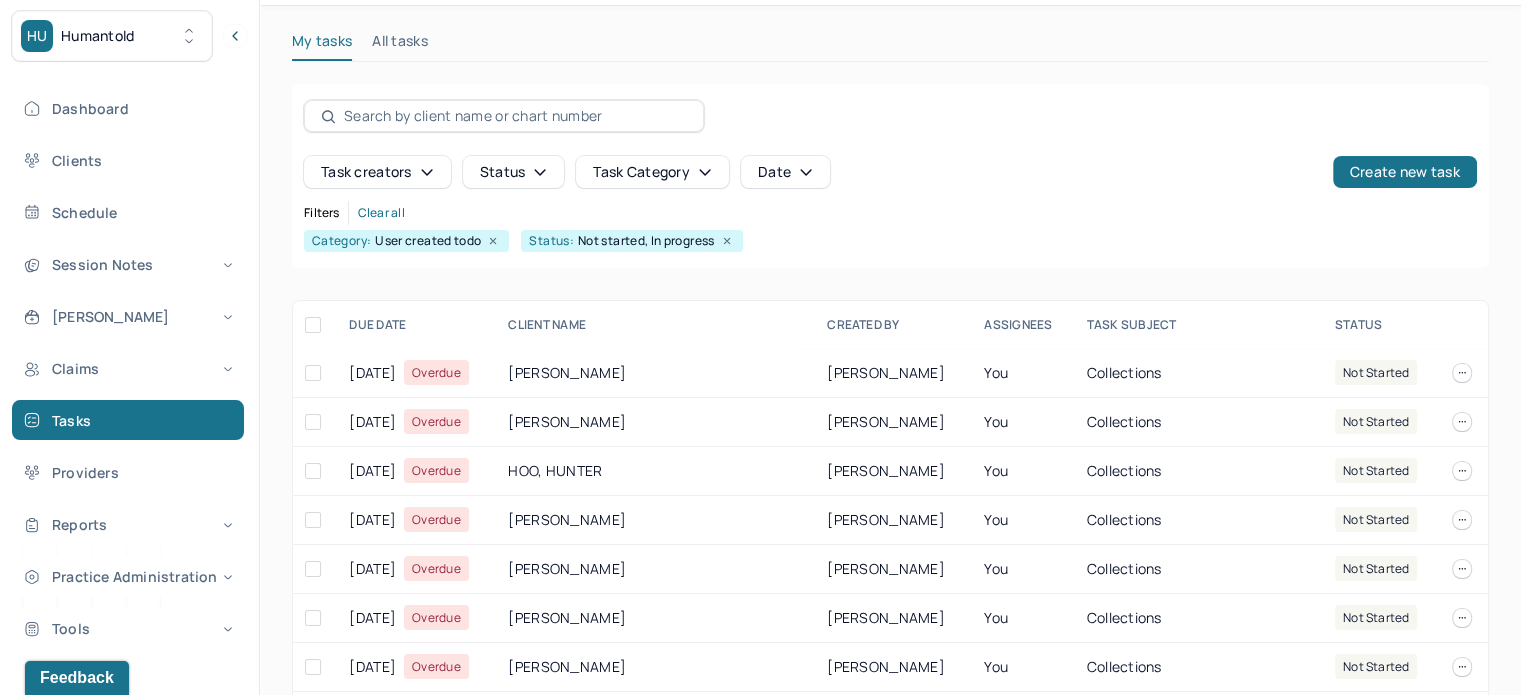 scroll, scrollTop: 100, scrollLeft: 0, axis: vertical 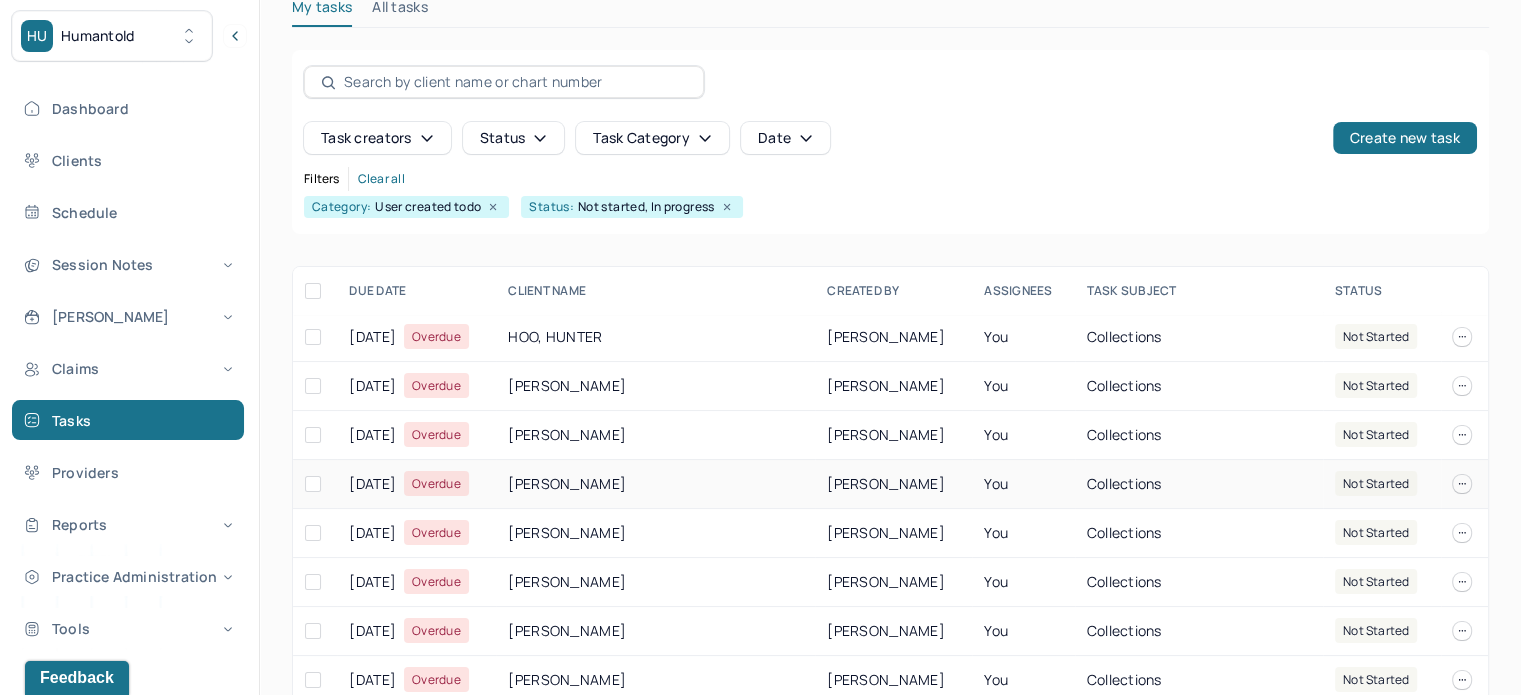 click on "[PERSON_NAME]" at bounding box center [655, 484] 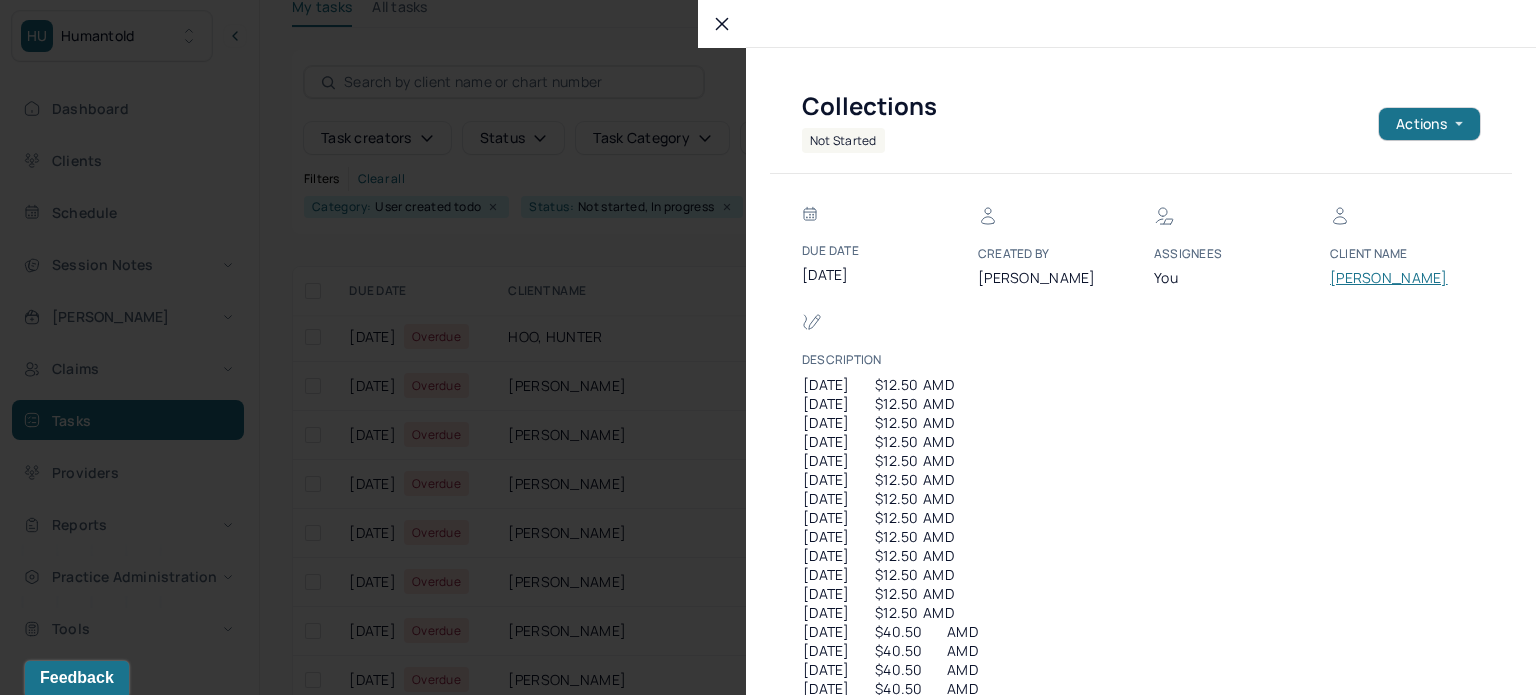 click at bounding box center [768, 347] 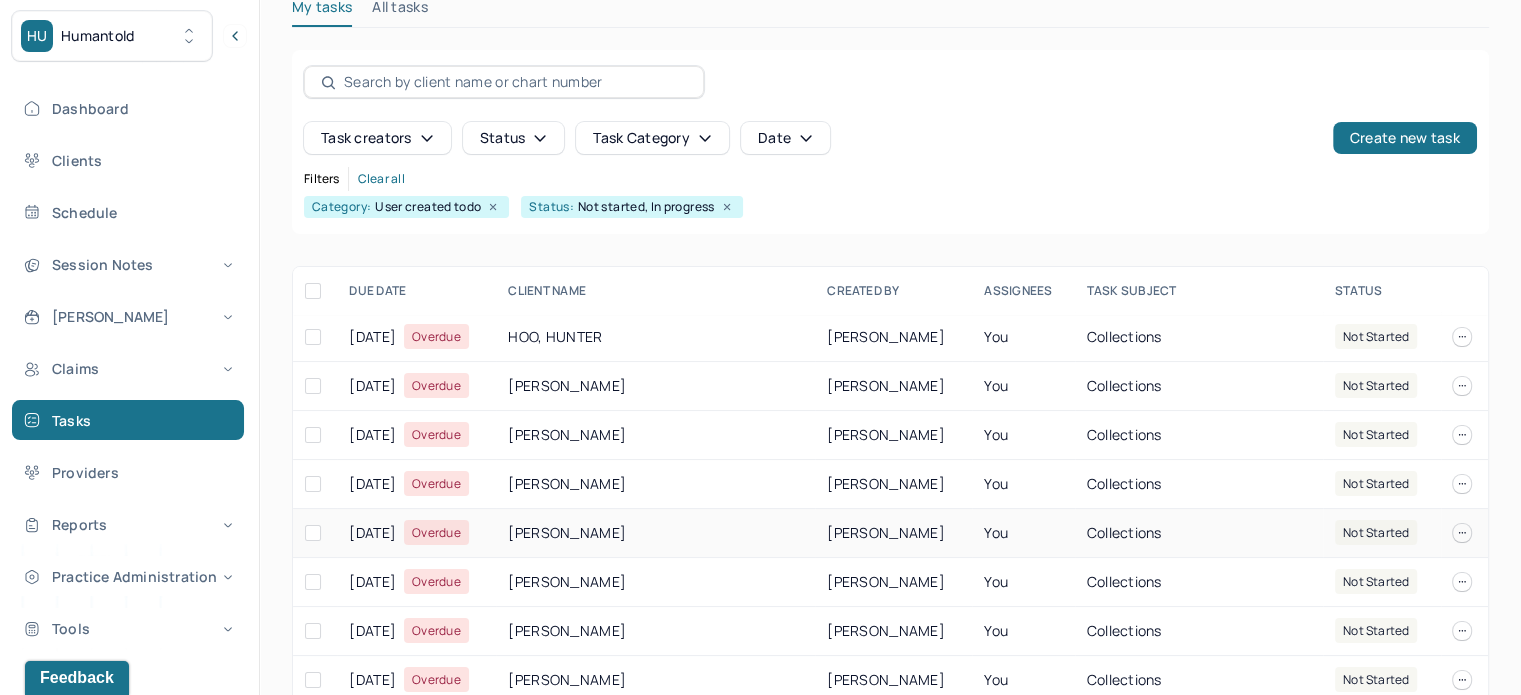 click on "[PERSON_NAME]" at bounding box center [655, 533] 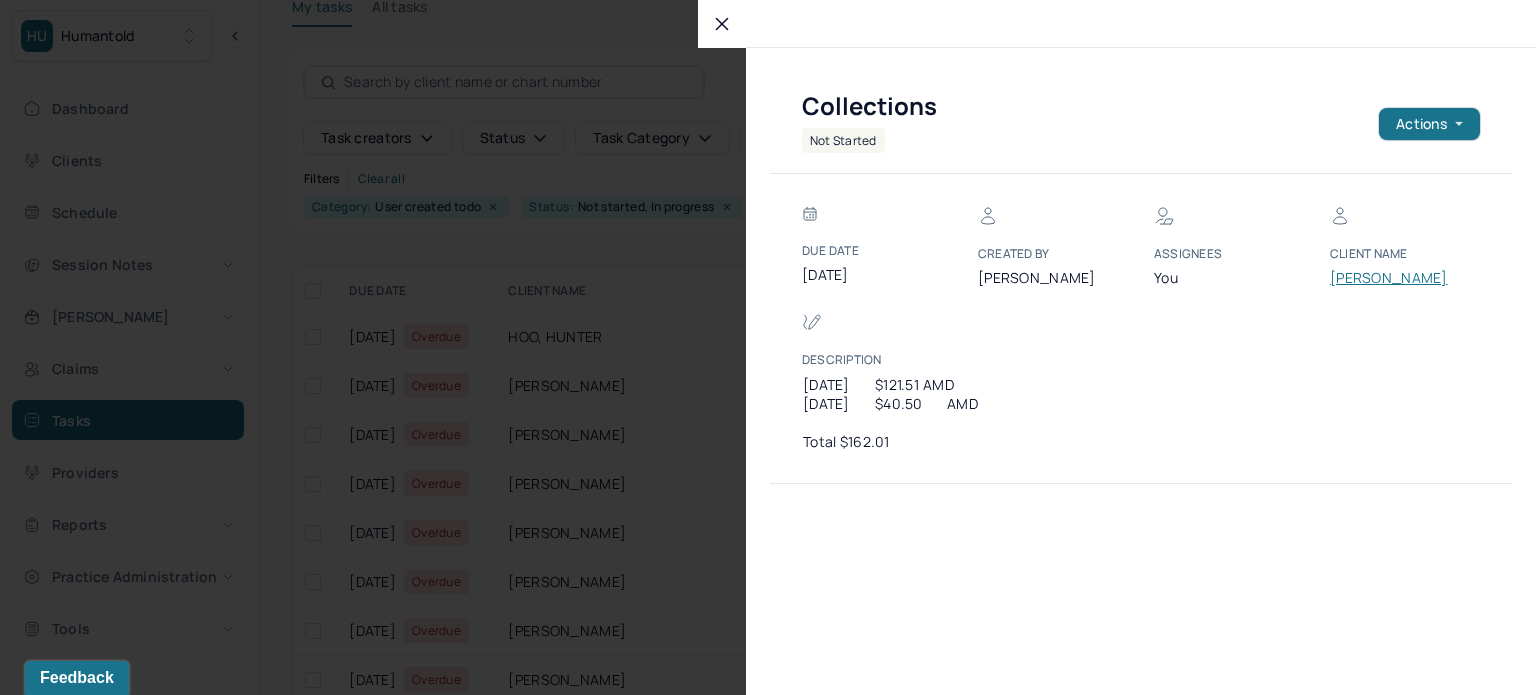 click at bounding box center [768, 347] 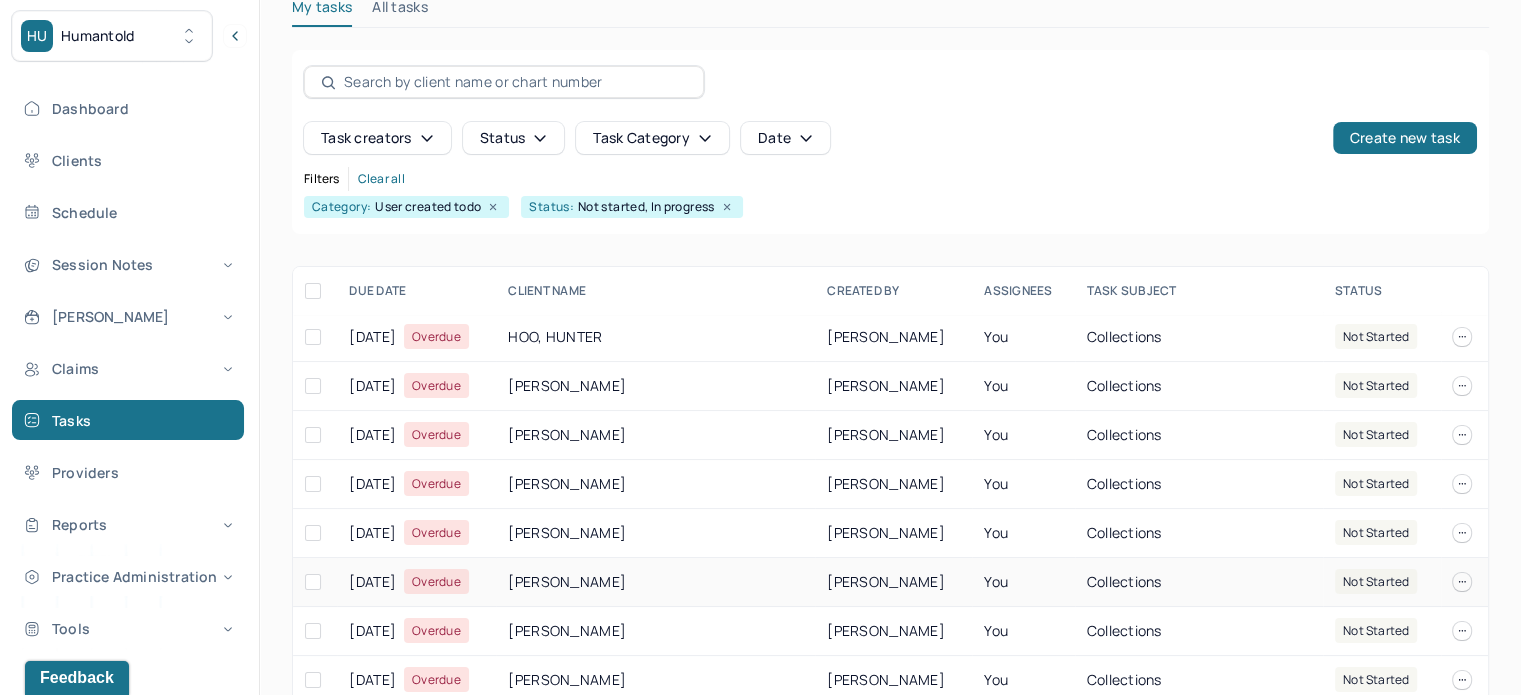 click on "[PERSON_NAME]" at bounding box center [655, 582] 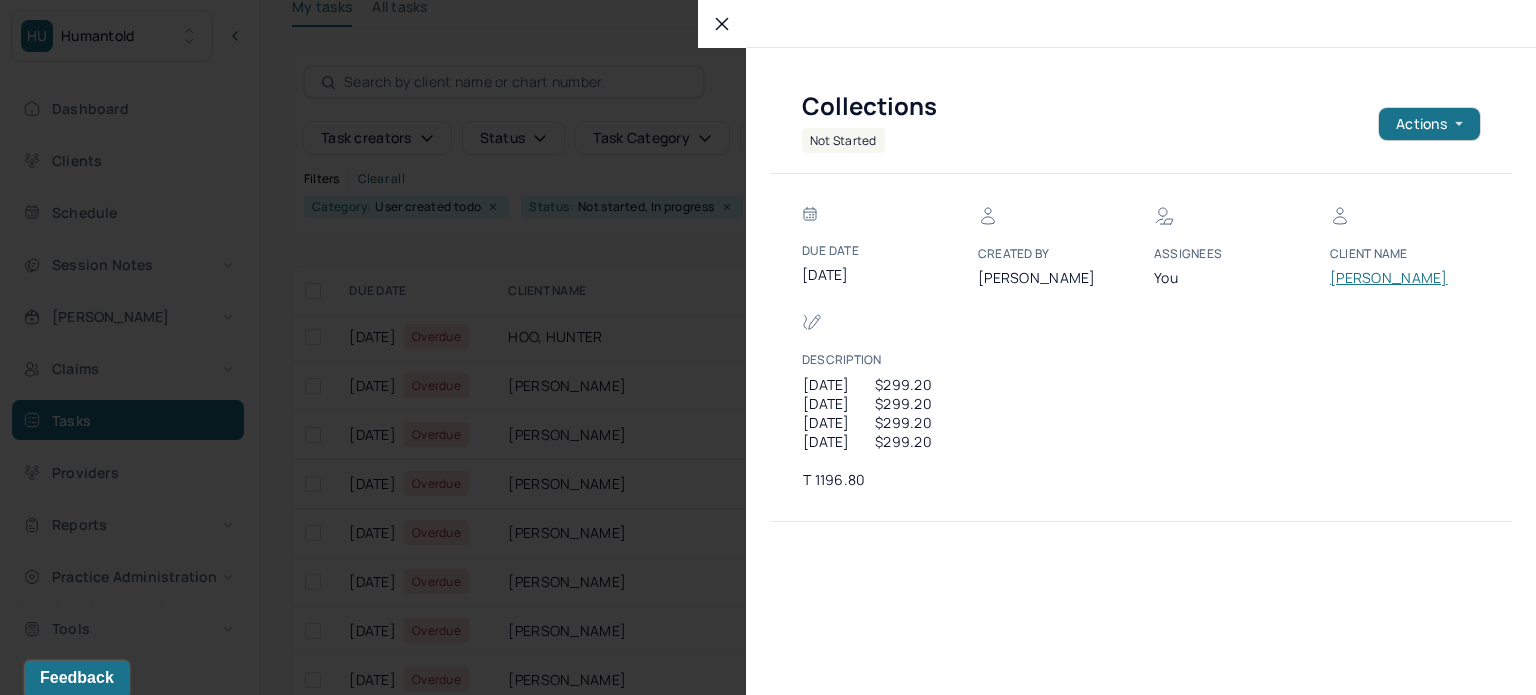 click on "[PERSON_NAME]" at bounding box center [1390, 278] 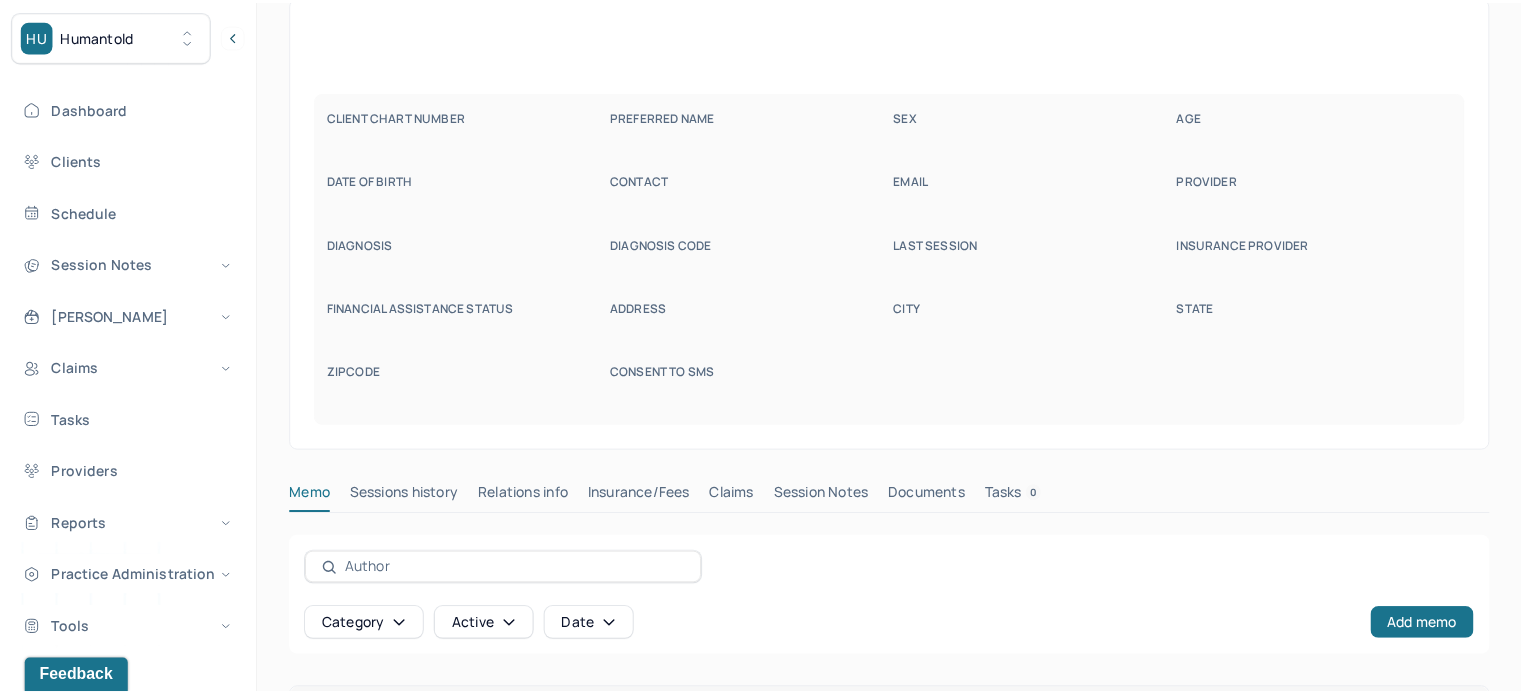 scroll, scrollTop: 28, scrollLeft: 0, axis: vertical 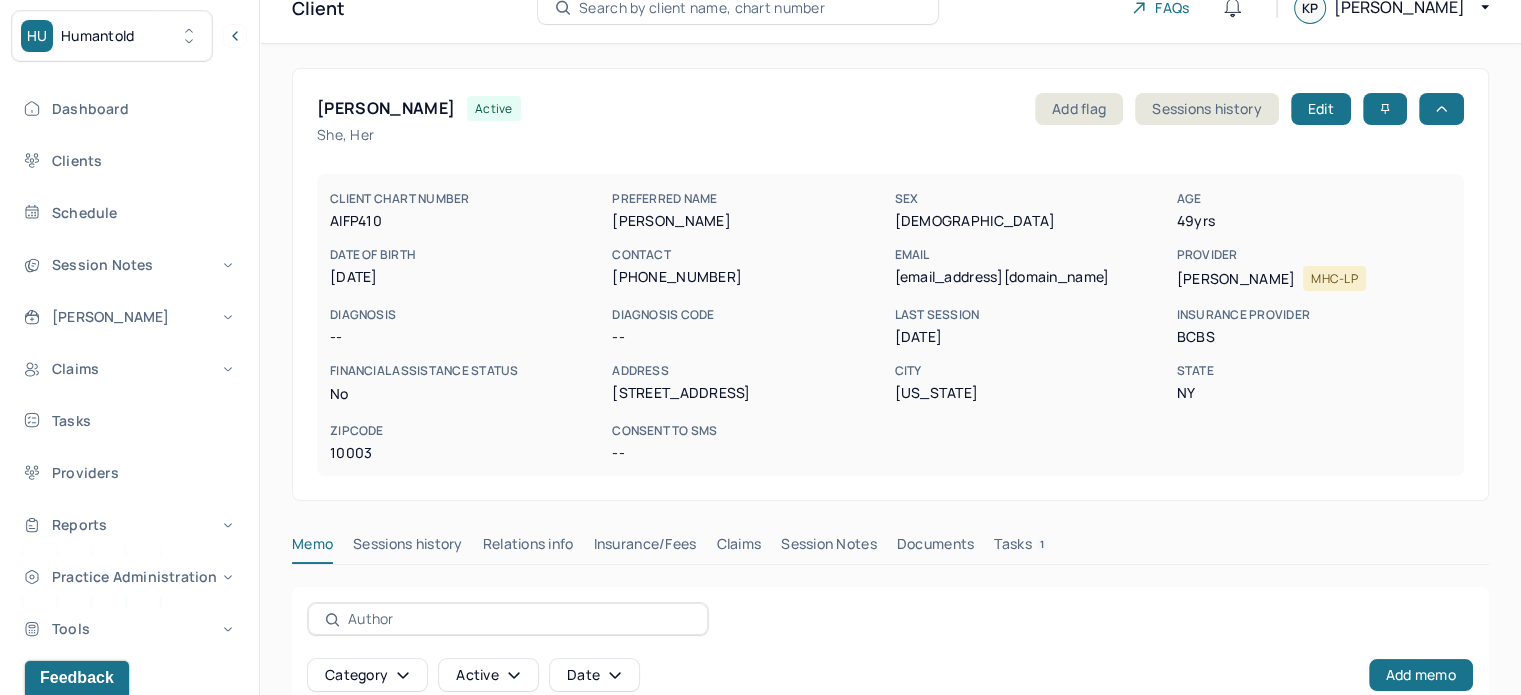 click on "[EMAIL_ADDRESS][DOMAIN_NAME]" at bounding box center [1031, 277] 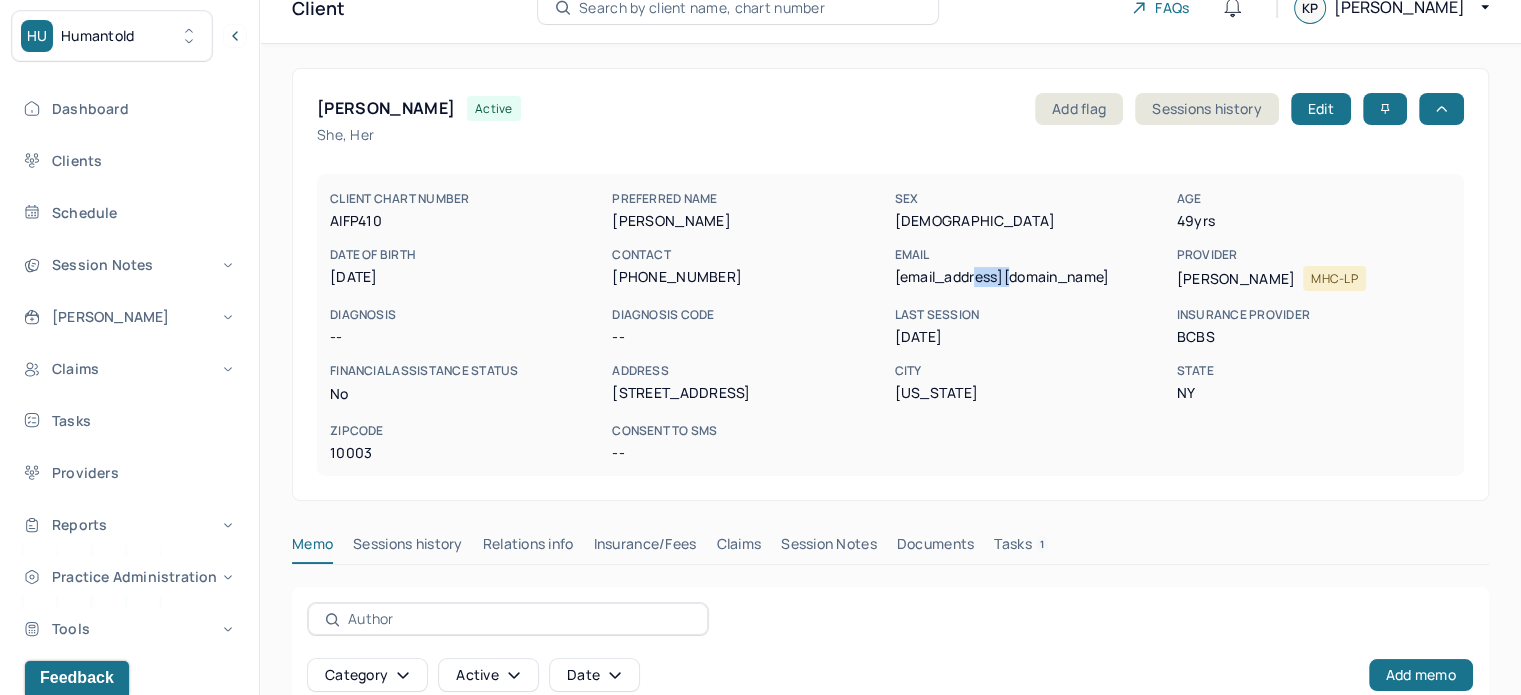 click on "[EMAIL_ADDRESS][DOMAIN_NAME]" at bounding box center [1031, 277] 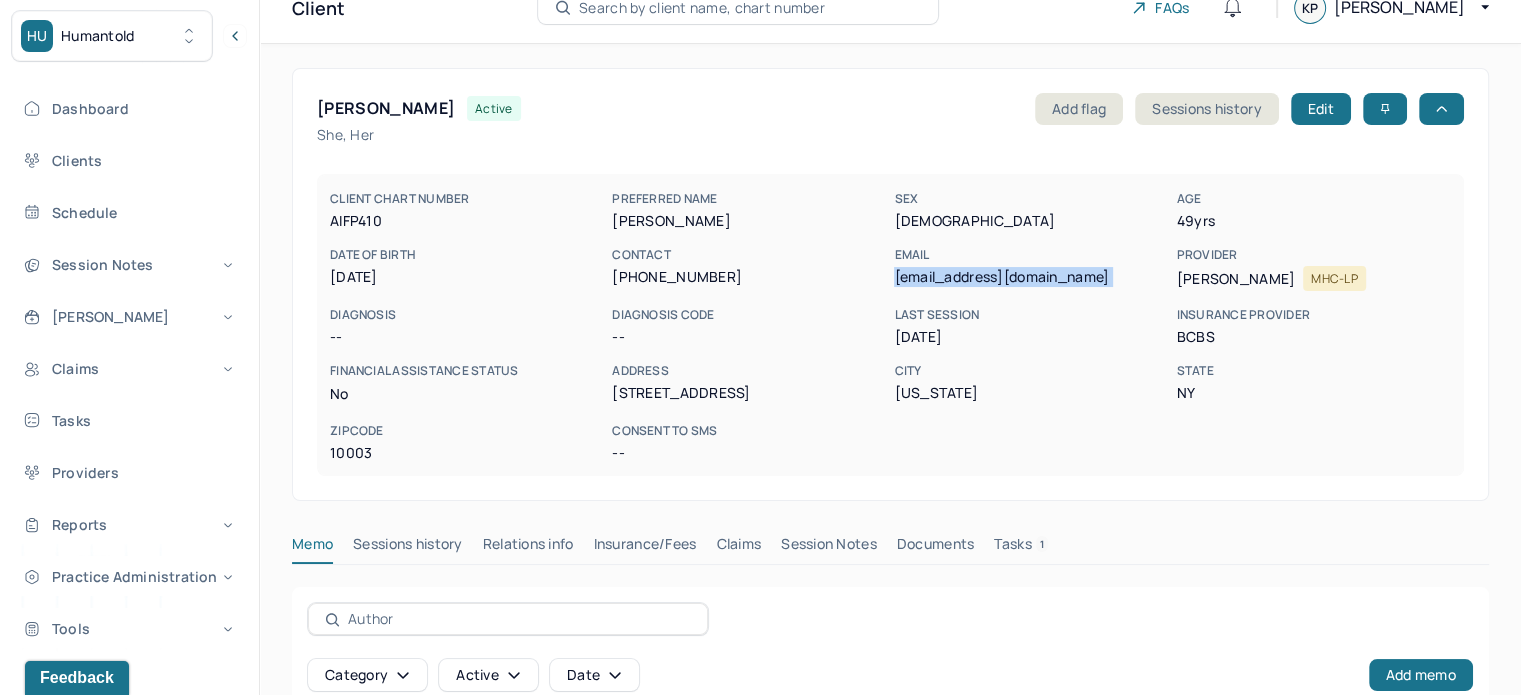 click on "[EMAIL_ADDRESS][DOMAIN_NAME]" at bounding box center [1031, 277] 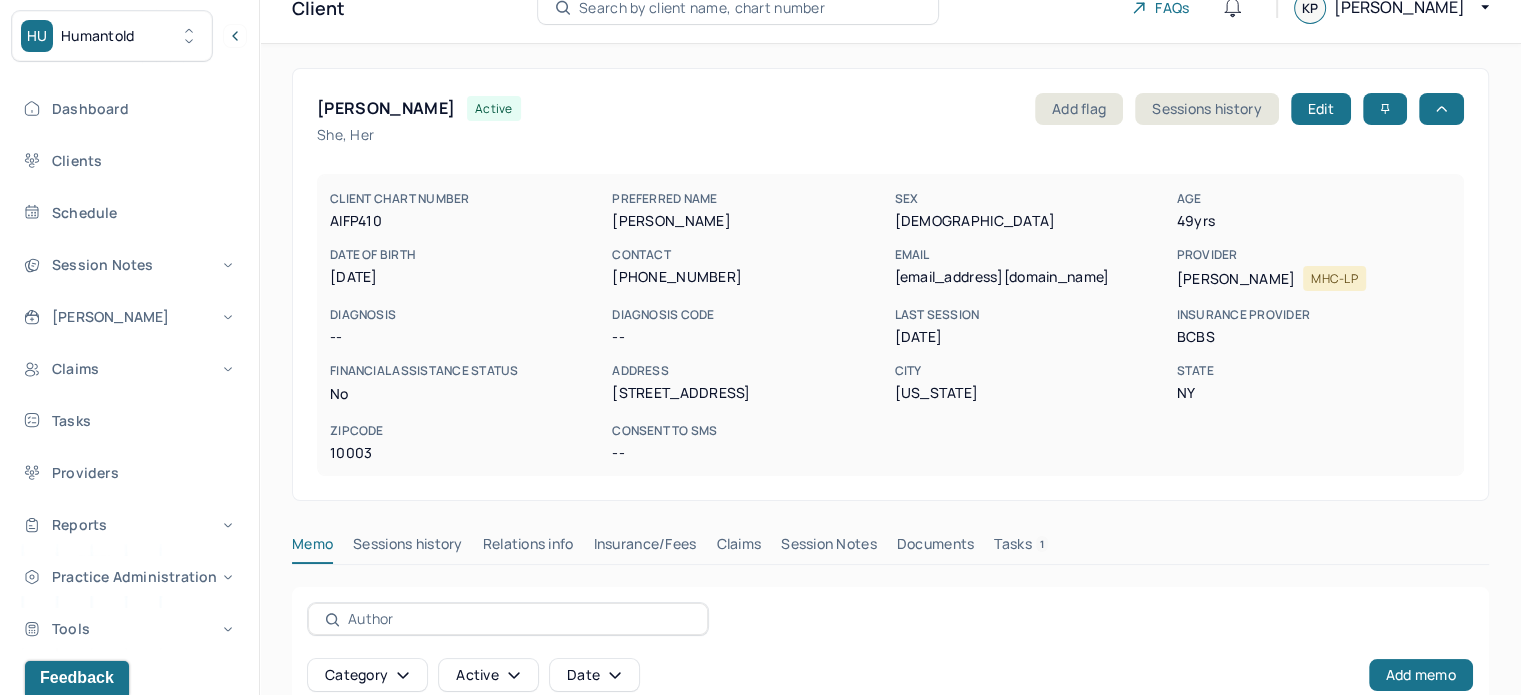click on "[PERSON_NAME]" at bounding box center [386, 108] 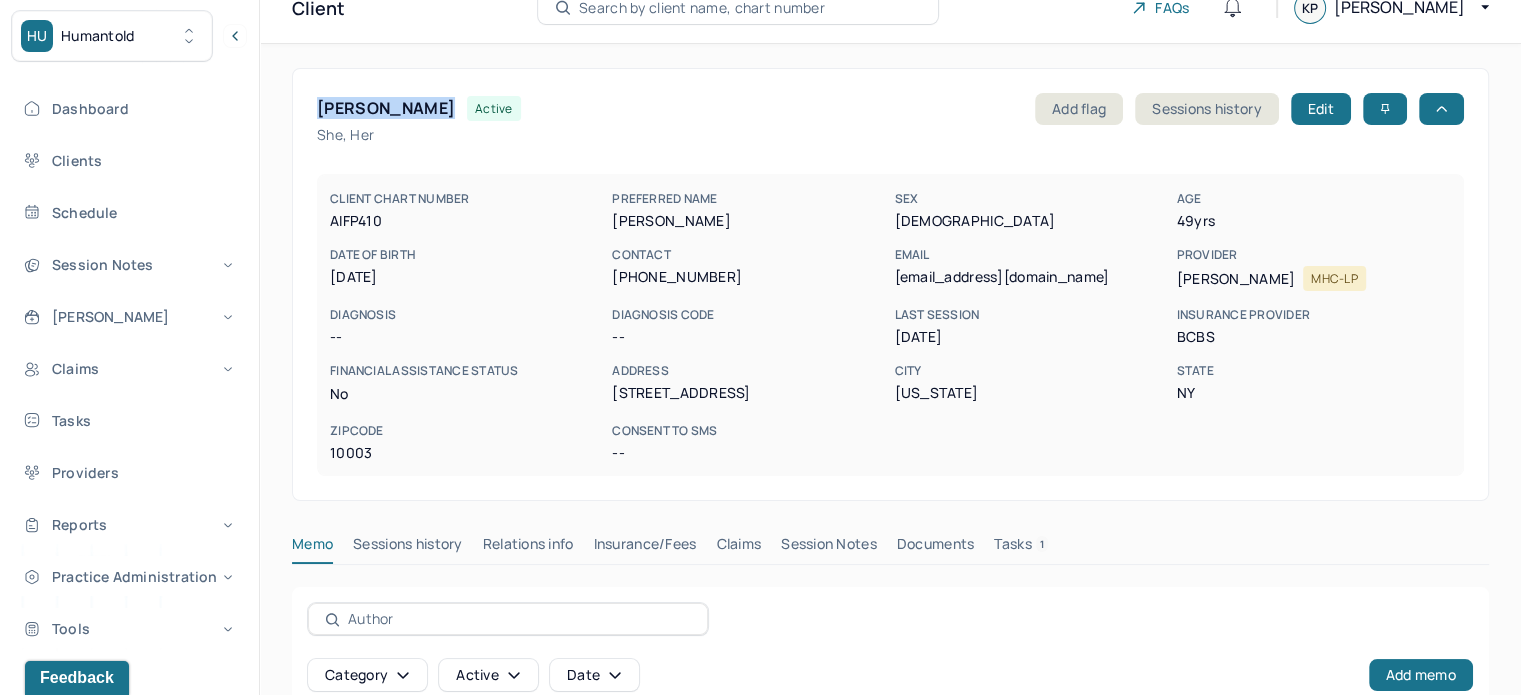 click on "[PERSON_NAME]" at bounding box center [386, 108] 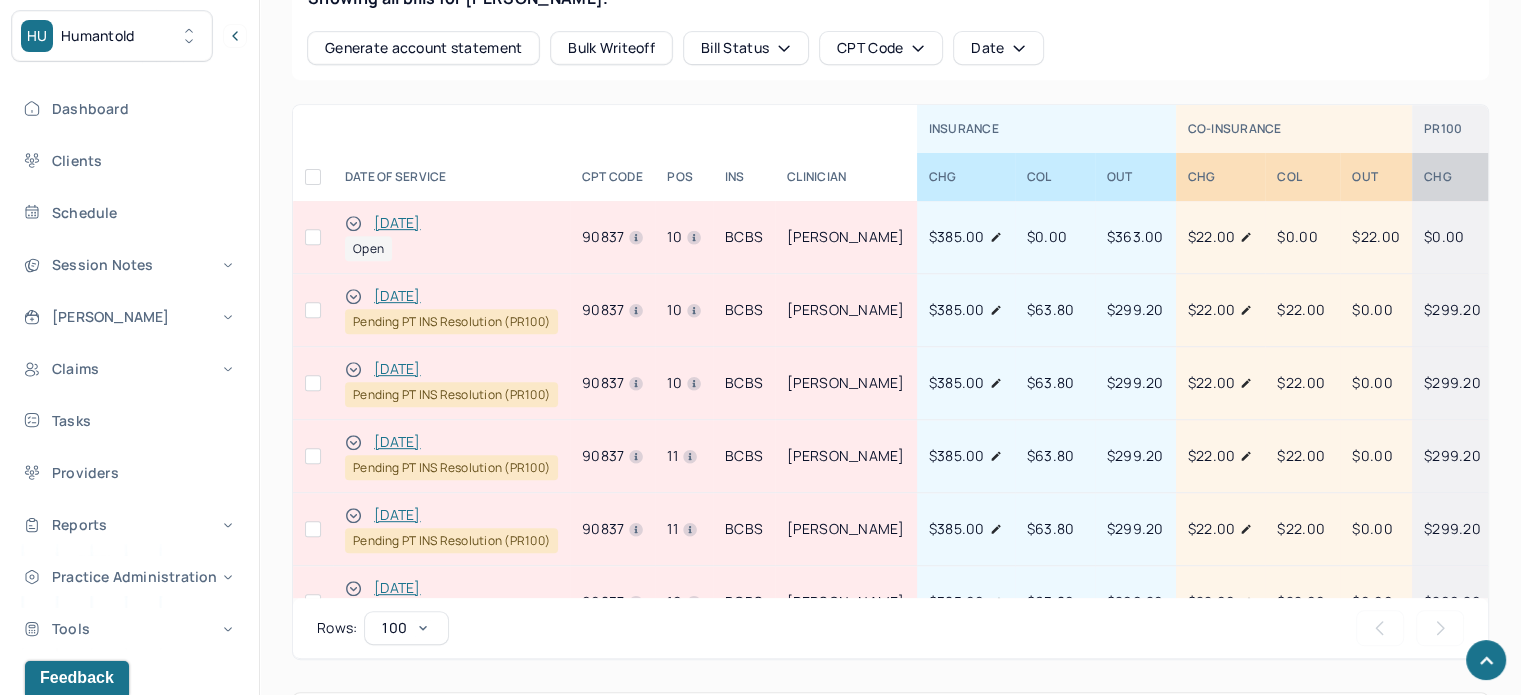 scroll, scrollTop: 928, scrollLeft: 0, axis: vertical 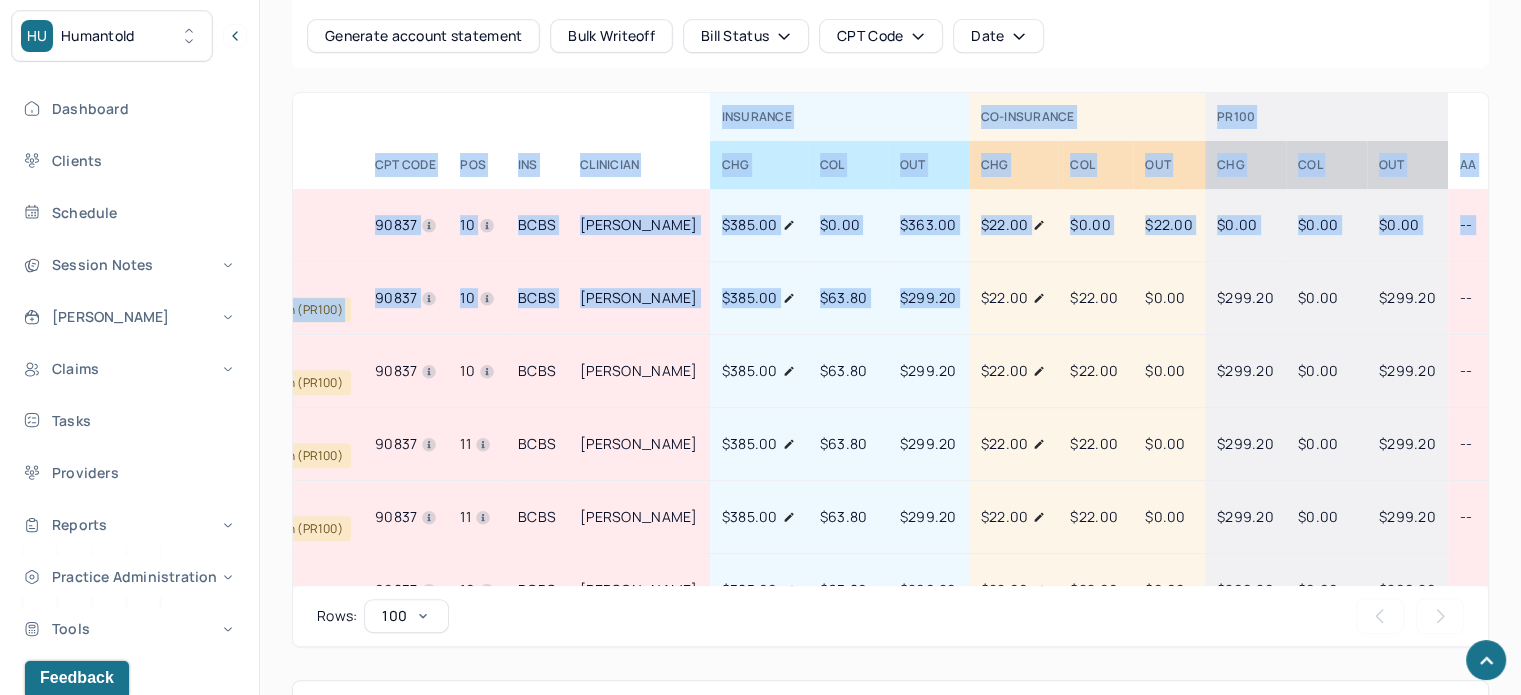 drag, startPoint x: 1189, startPoint y: 284, endPoint x: 1601, endPoint y: 291, distance: 412.05945 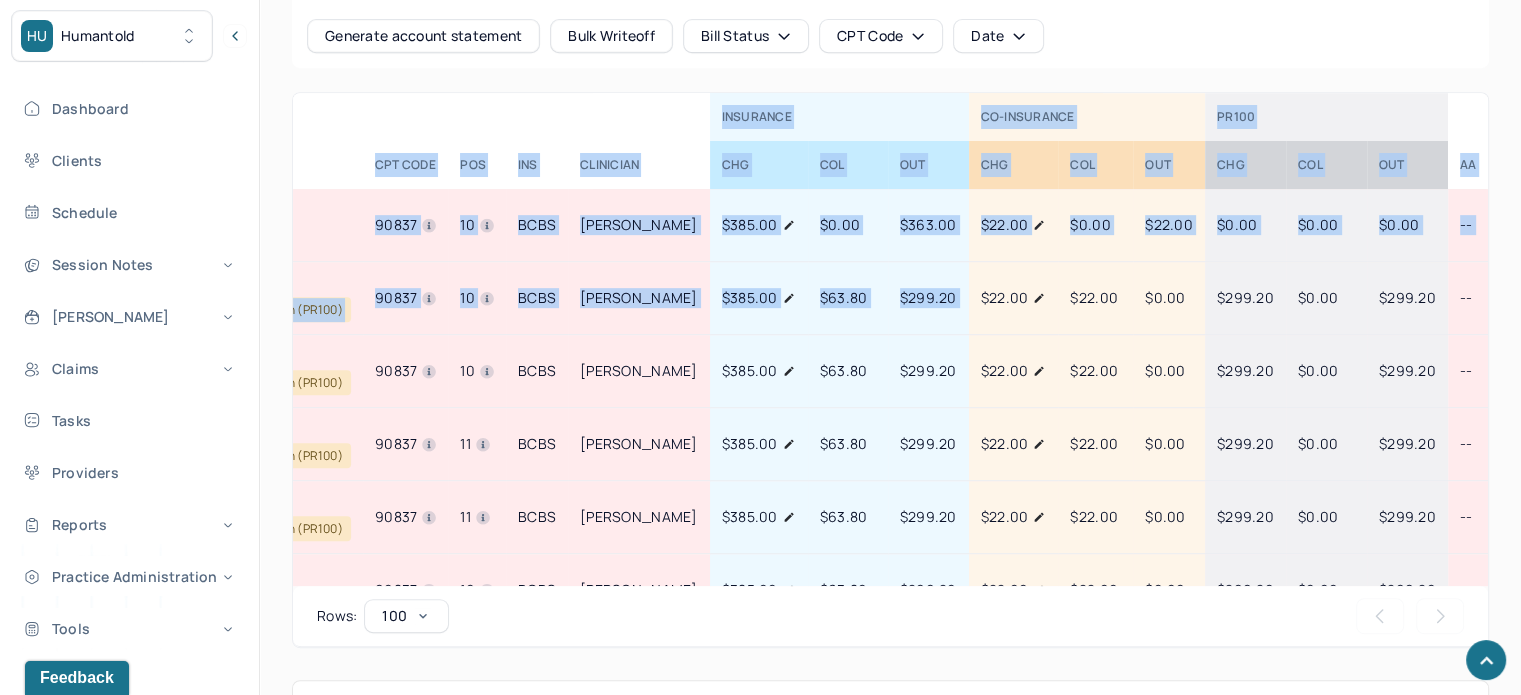 click on "$299.20" at bounding box center (1407, 297) 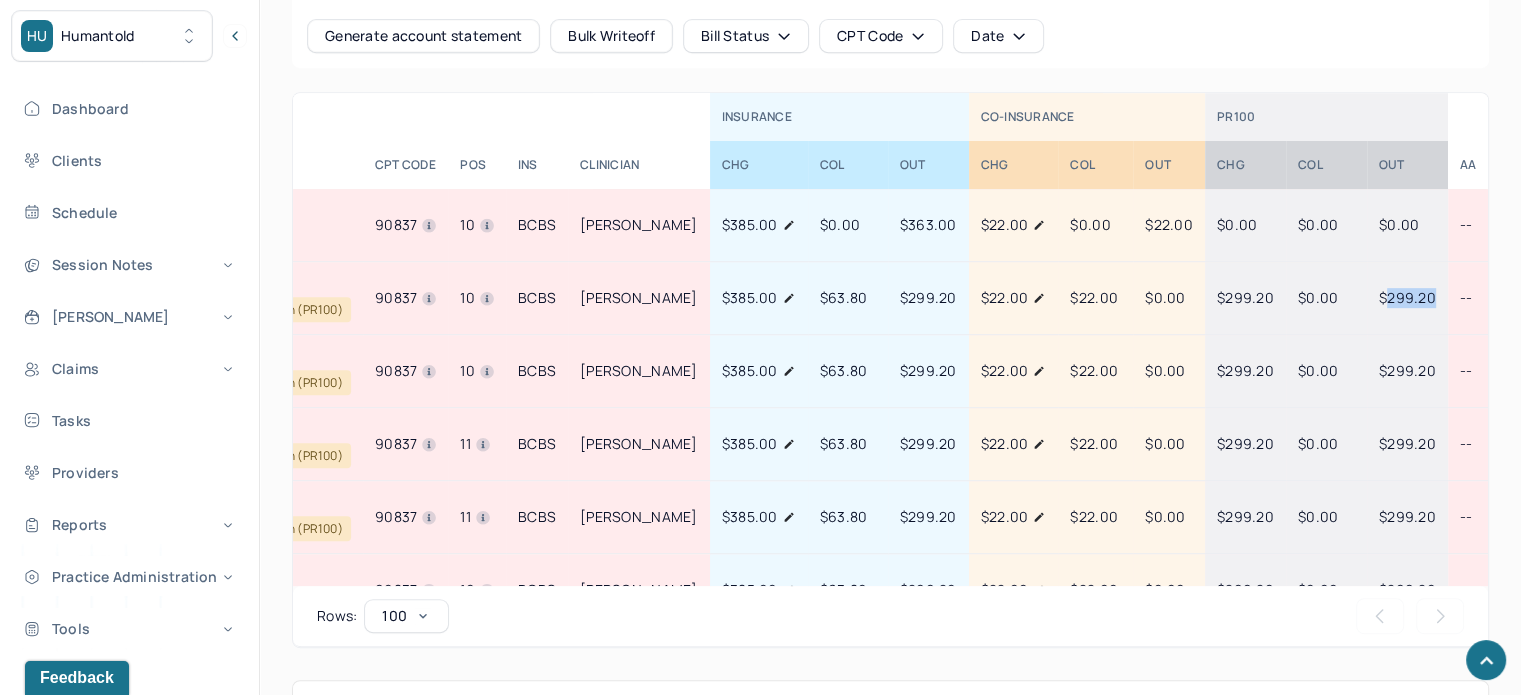 click on "$299.20" at bounding box center [1407, 297] 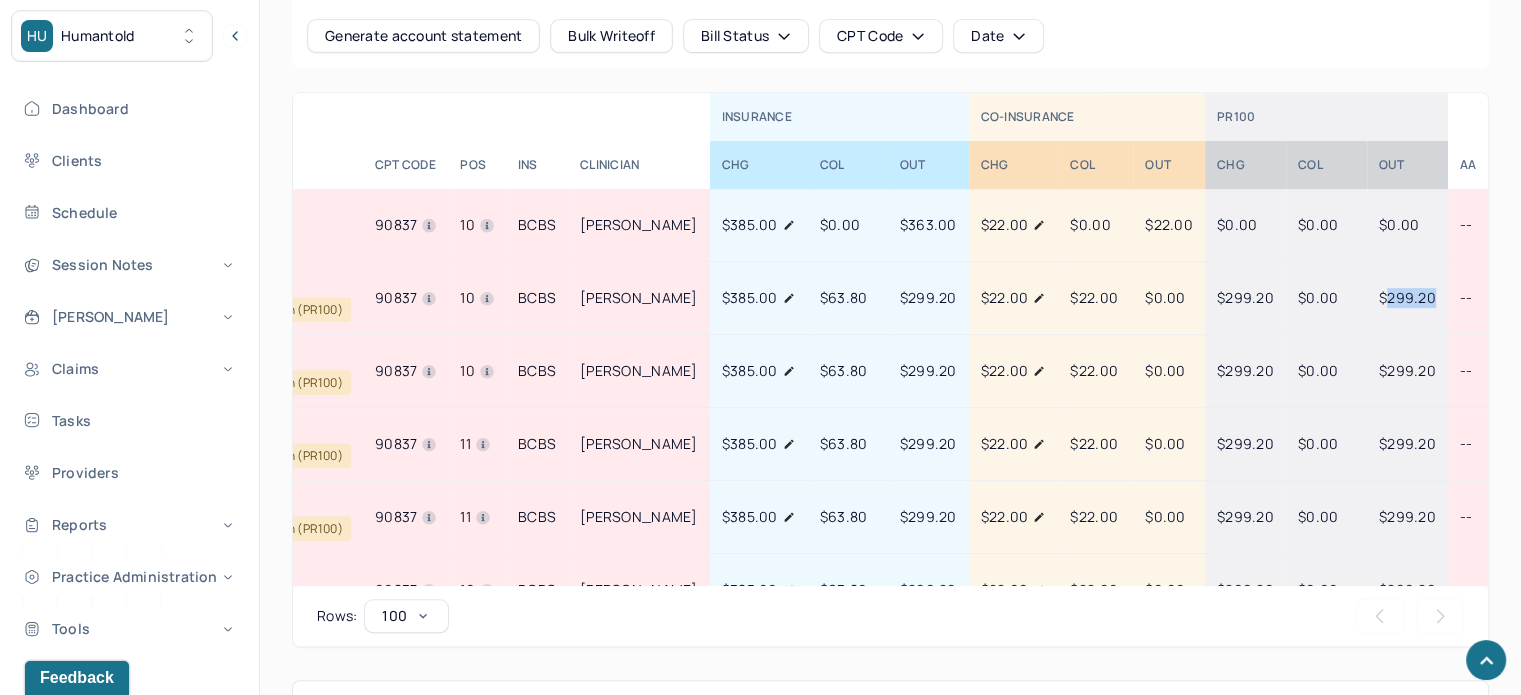 scroll, scrollTop: 0, scrollLeft: 0, axis: both 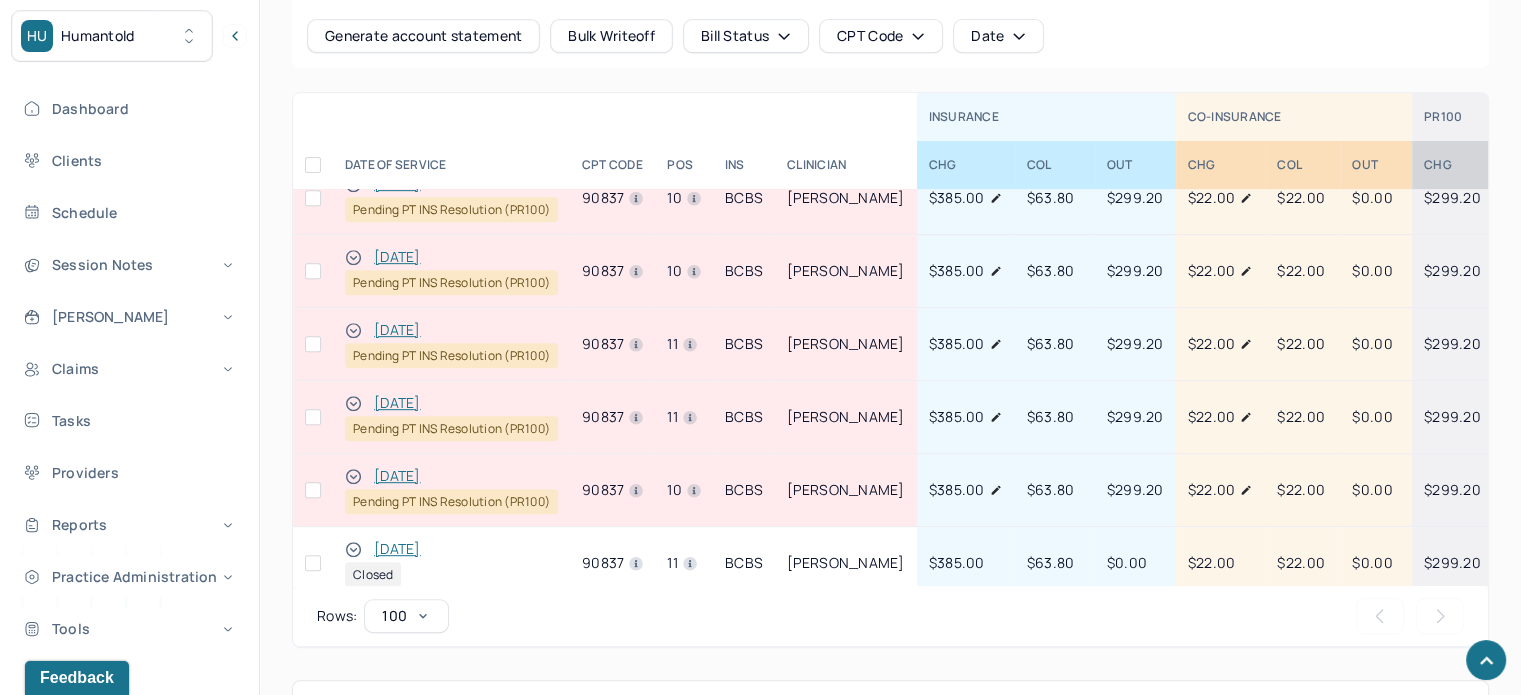 click at bounding box center (313, 490) 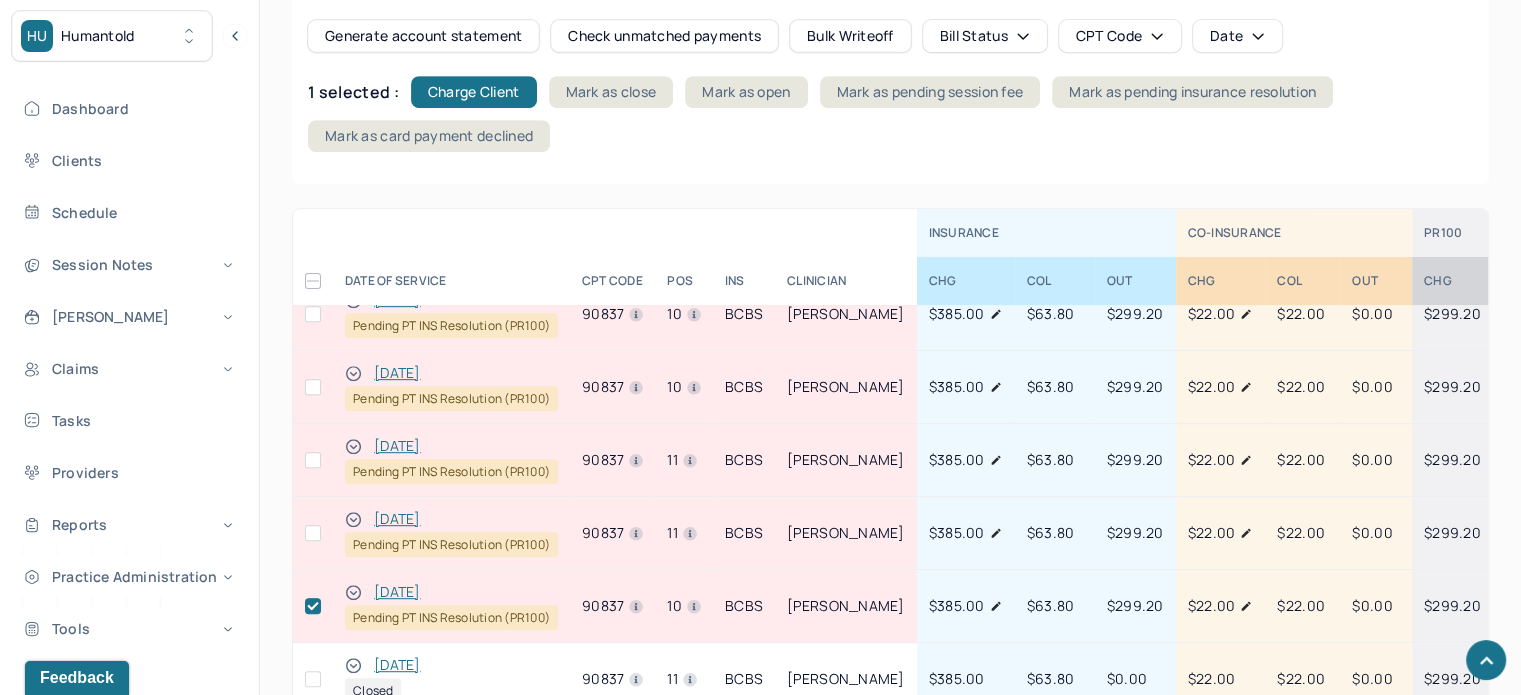 click at bounding box center (313, 533) 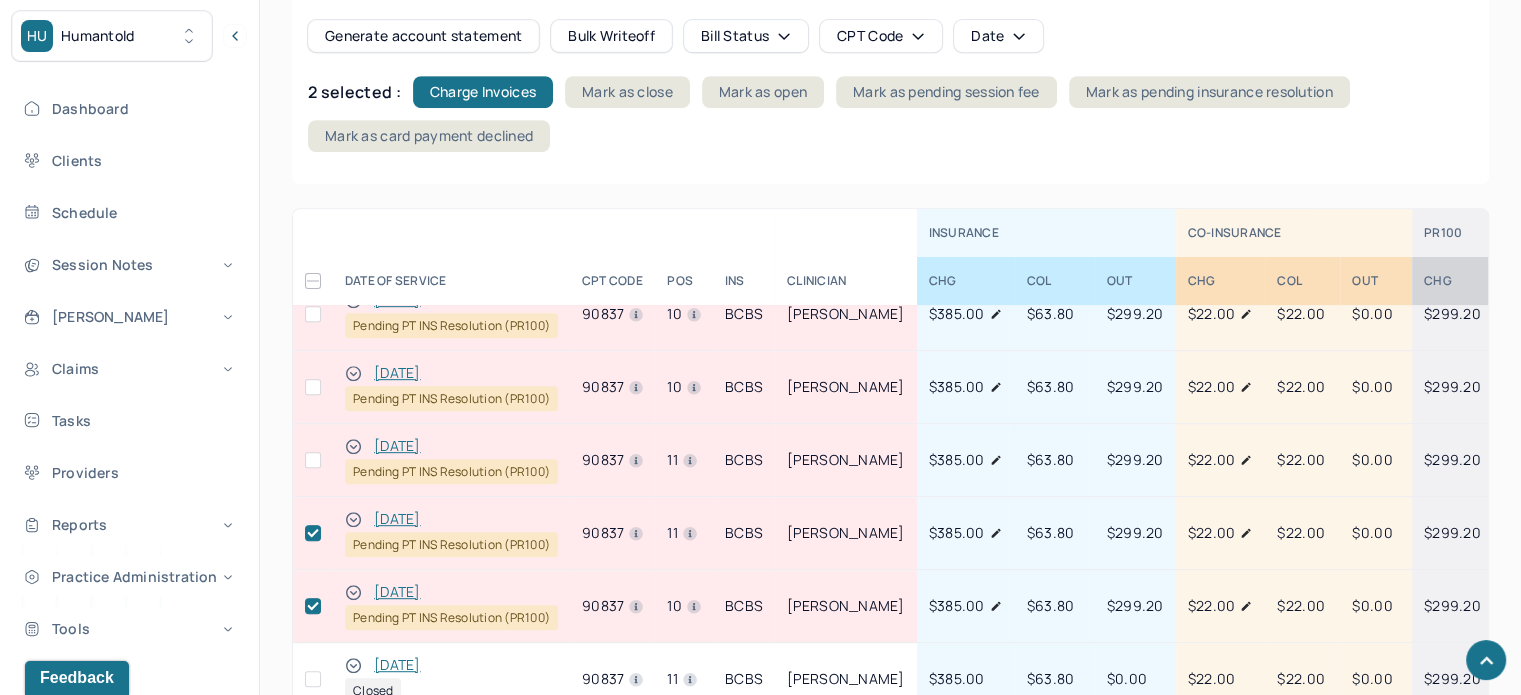 click at bounding box center (313, 460) 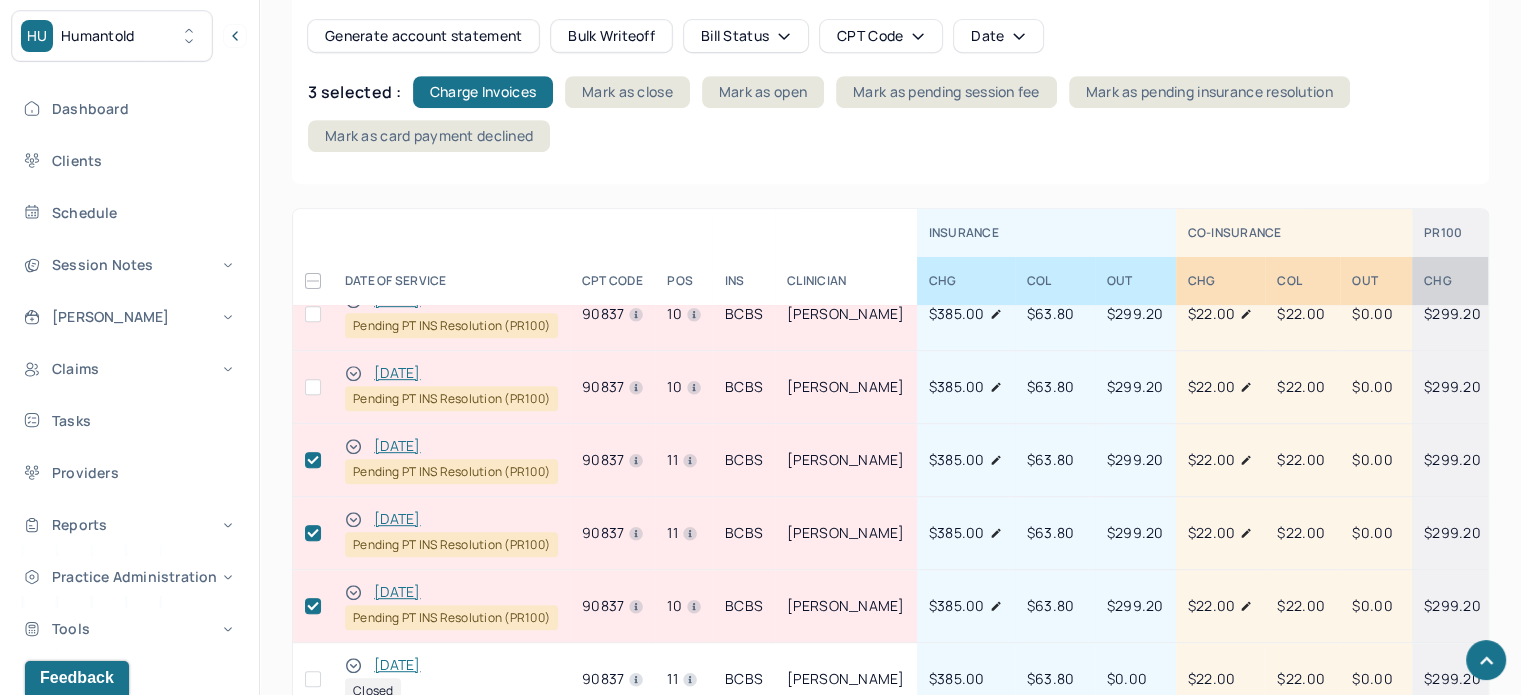 click at bounding box center (313, 387) 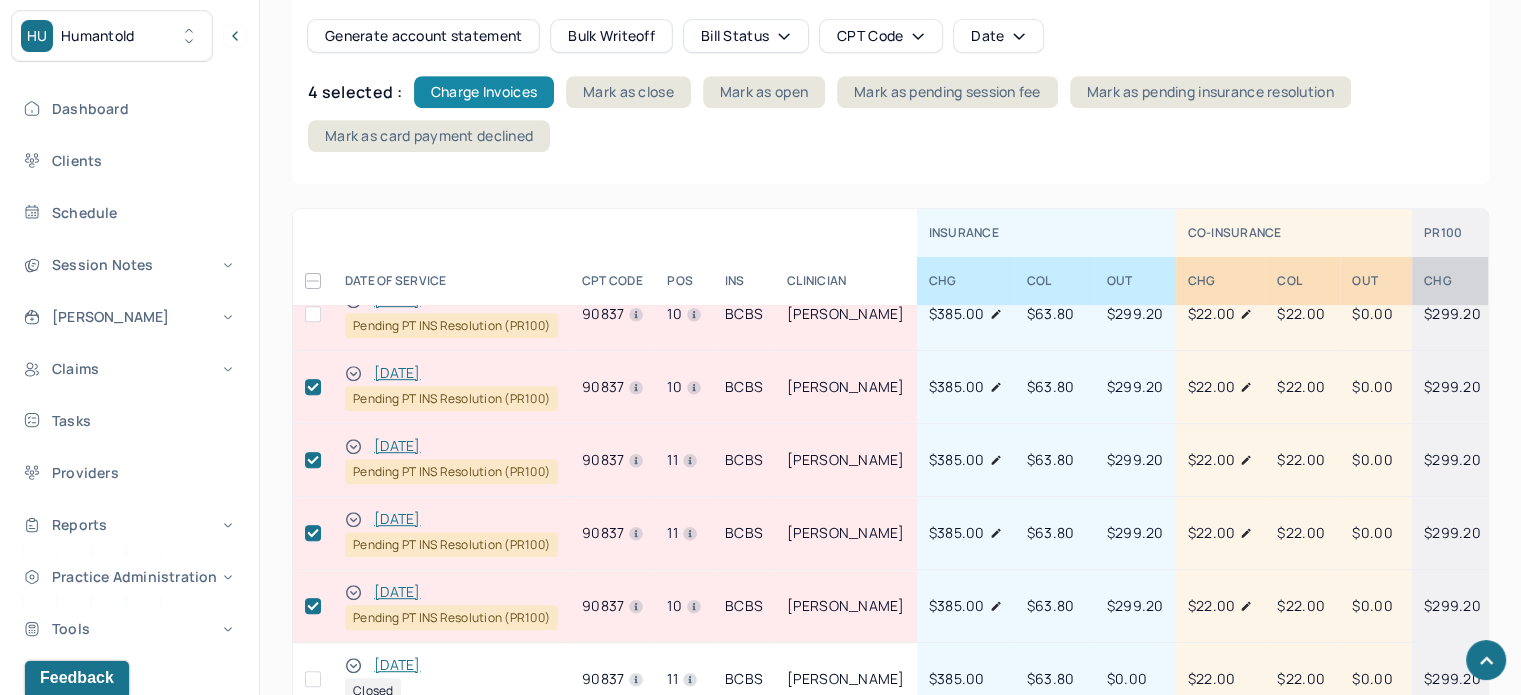click on "Charge Invoices" at bounding box center [484, 92] 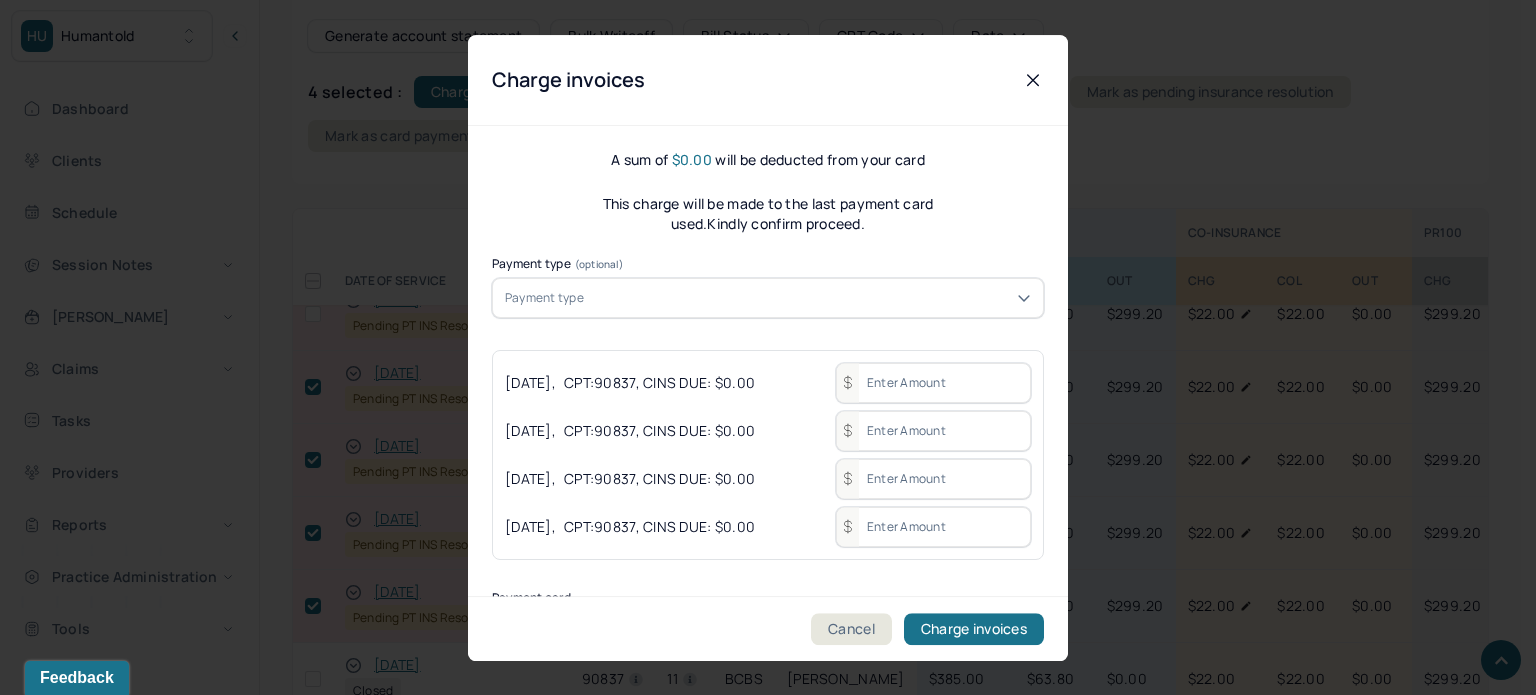 click at bounding box center [933, 383] 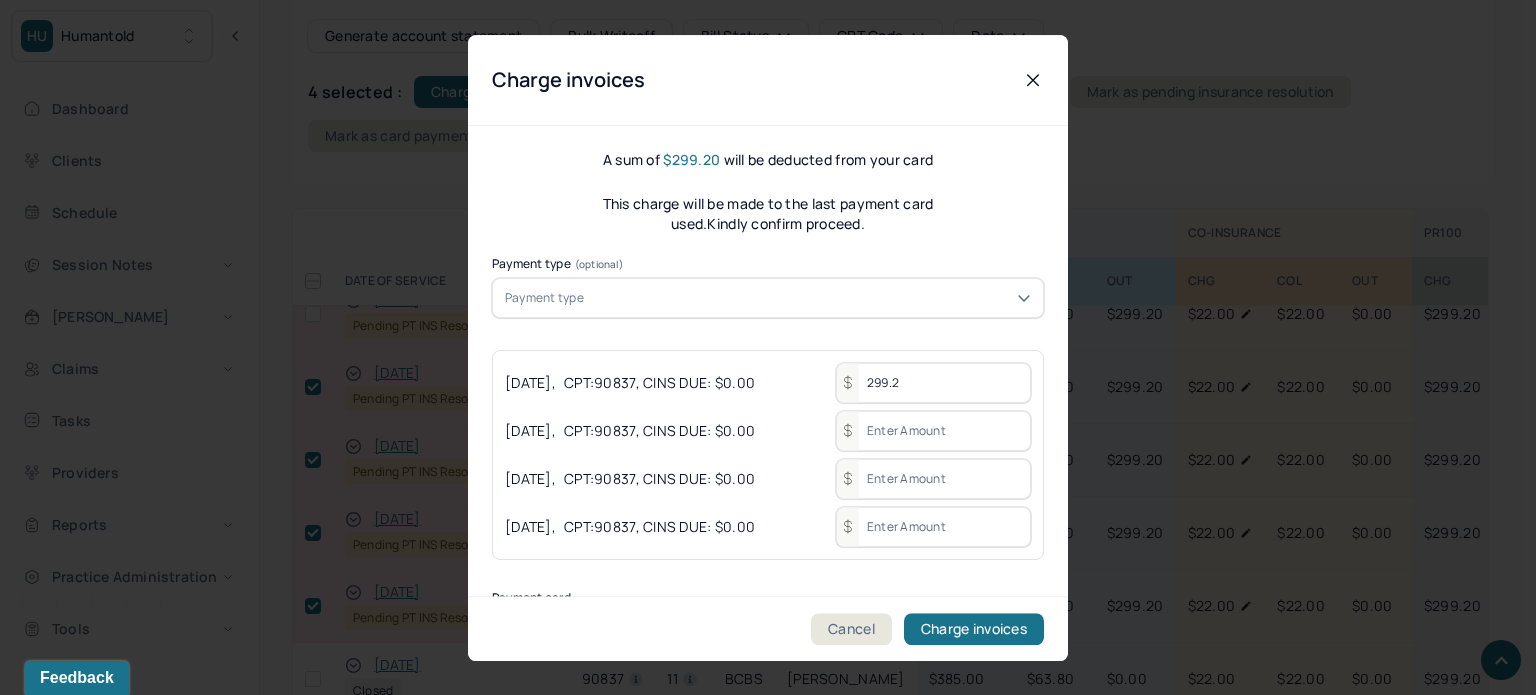 type on "299.2" 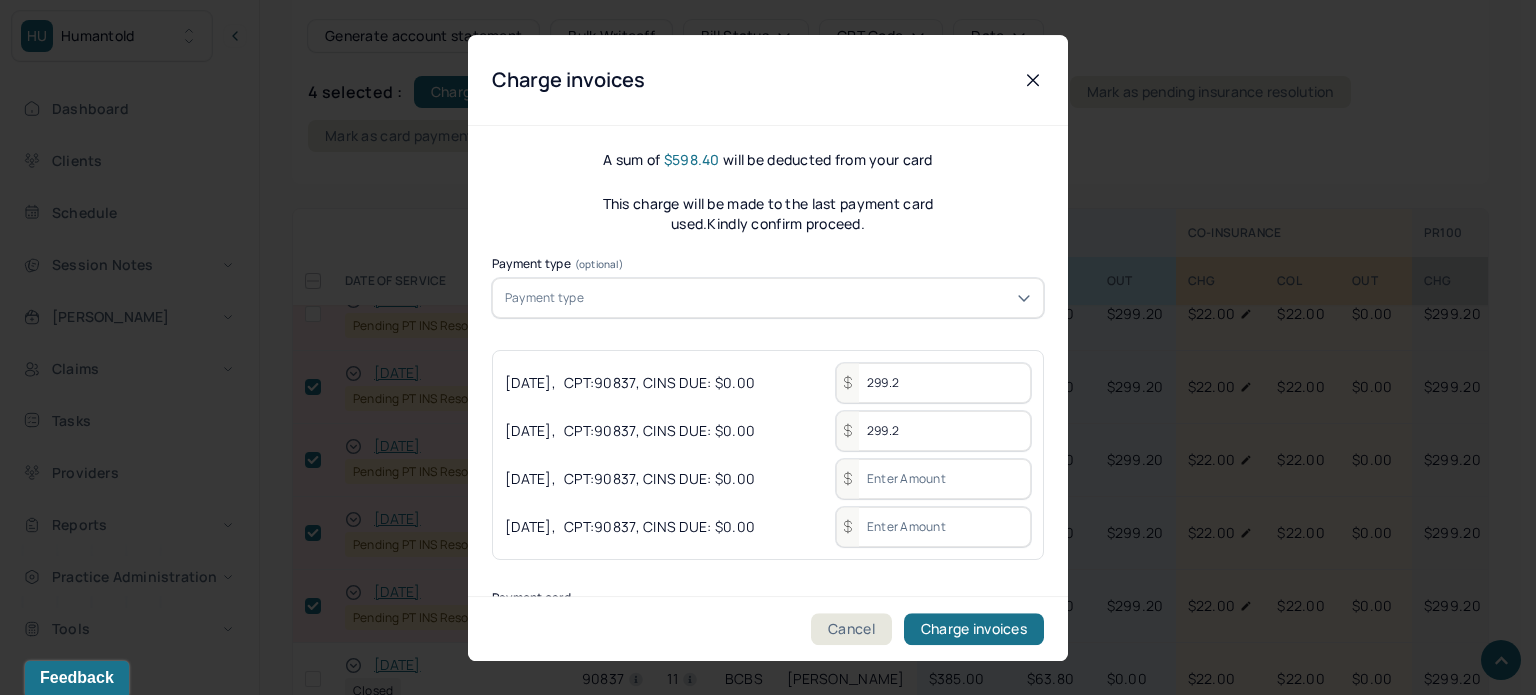 type on "299.2" 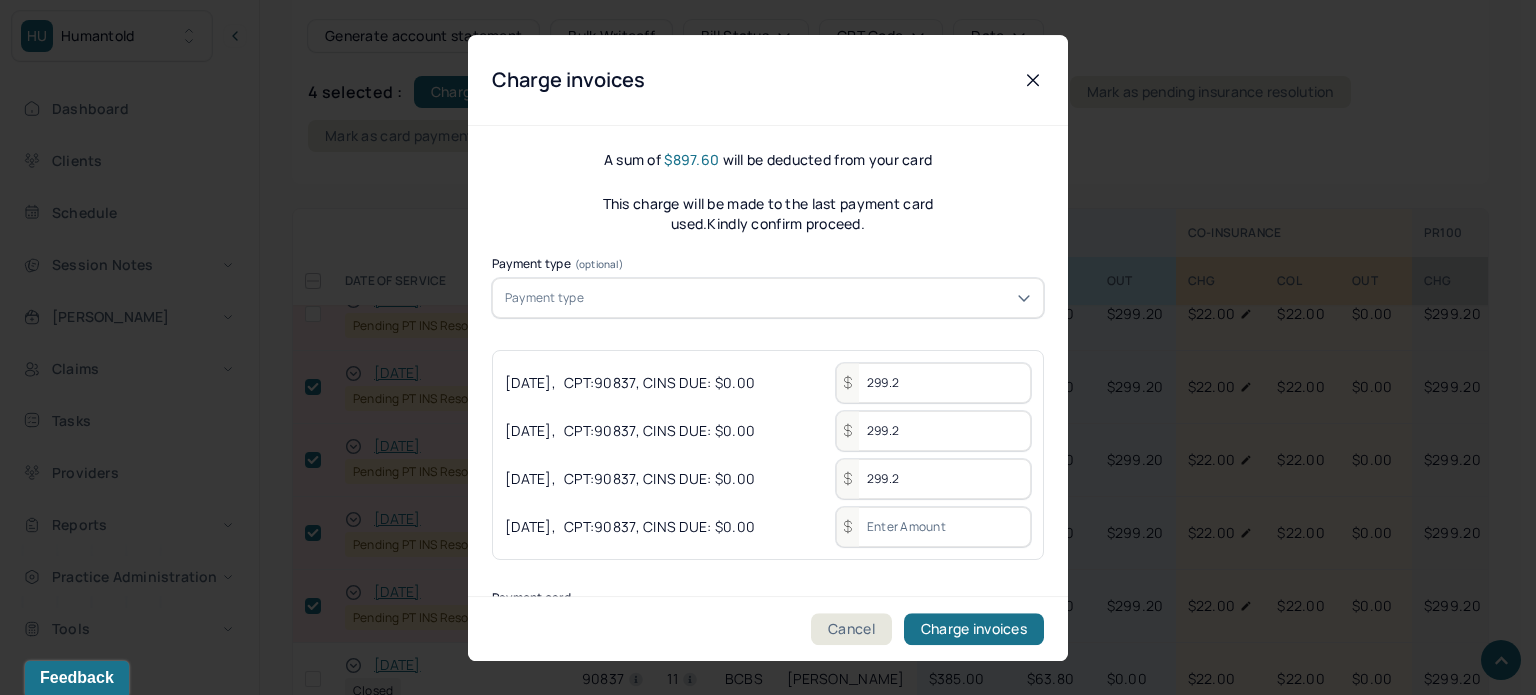 type on "299.2" 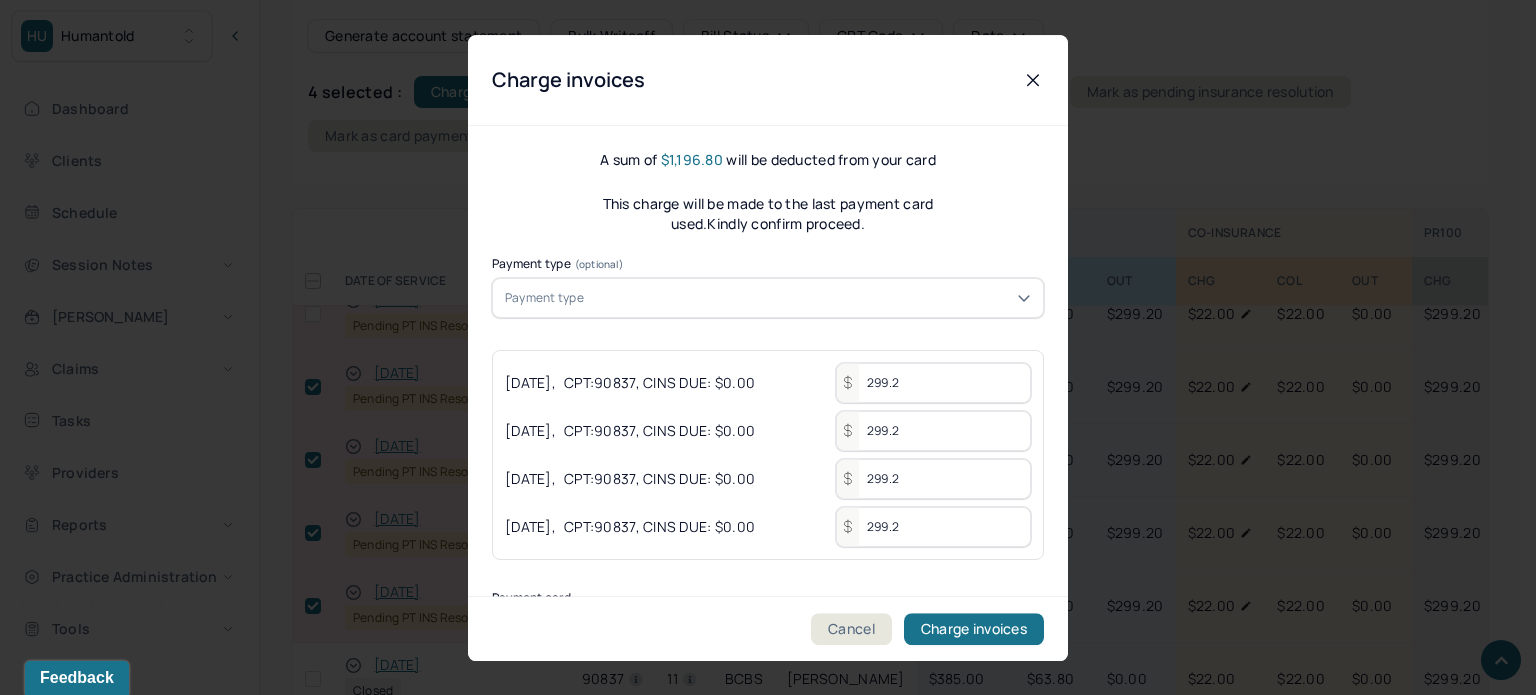 type on "299.2" 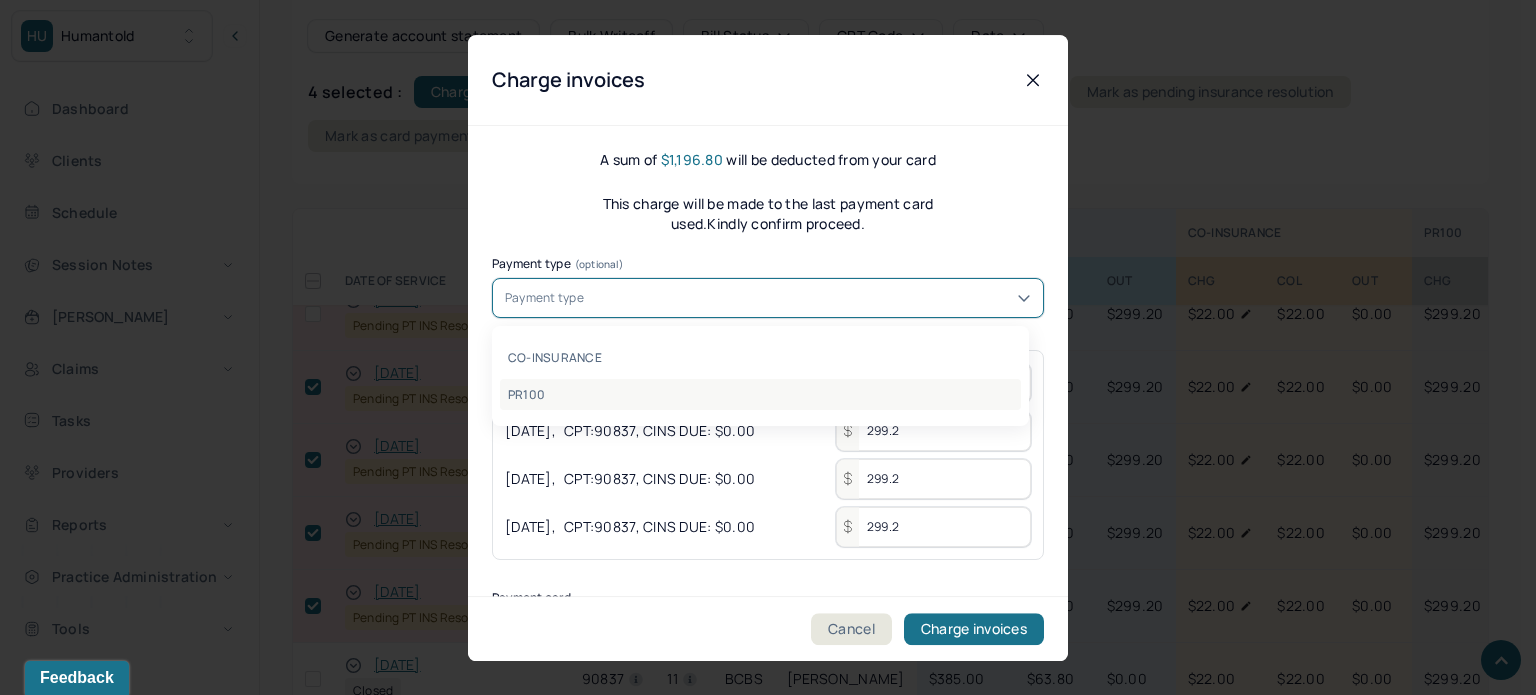 click on "PR100" at bounding box center (760, 394) 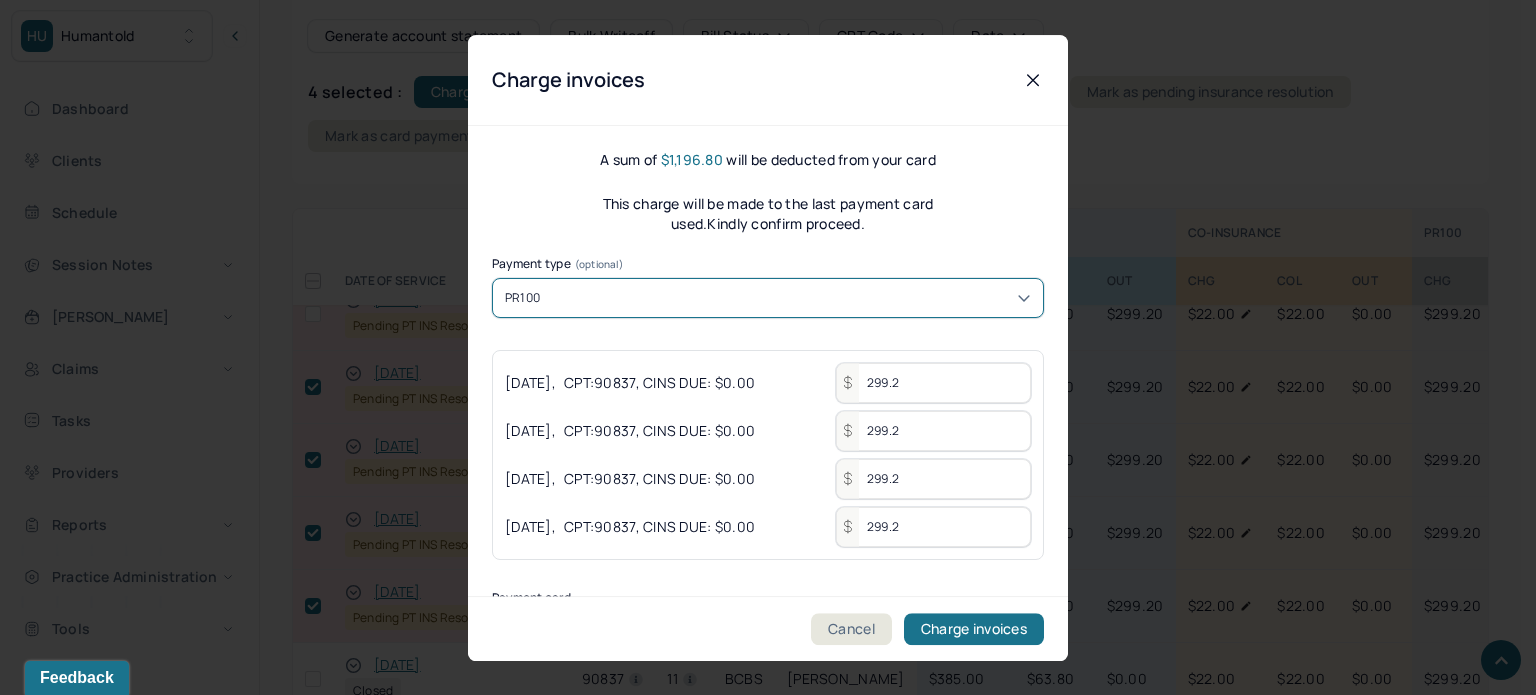 scroll, scrollTop: 78, scrollLeft: 0, axis: vertical 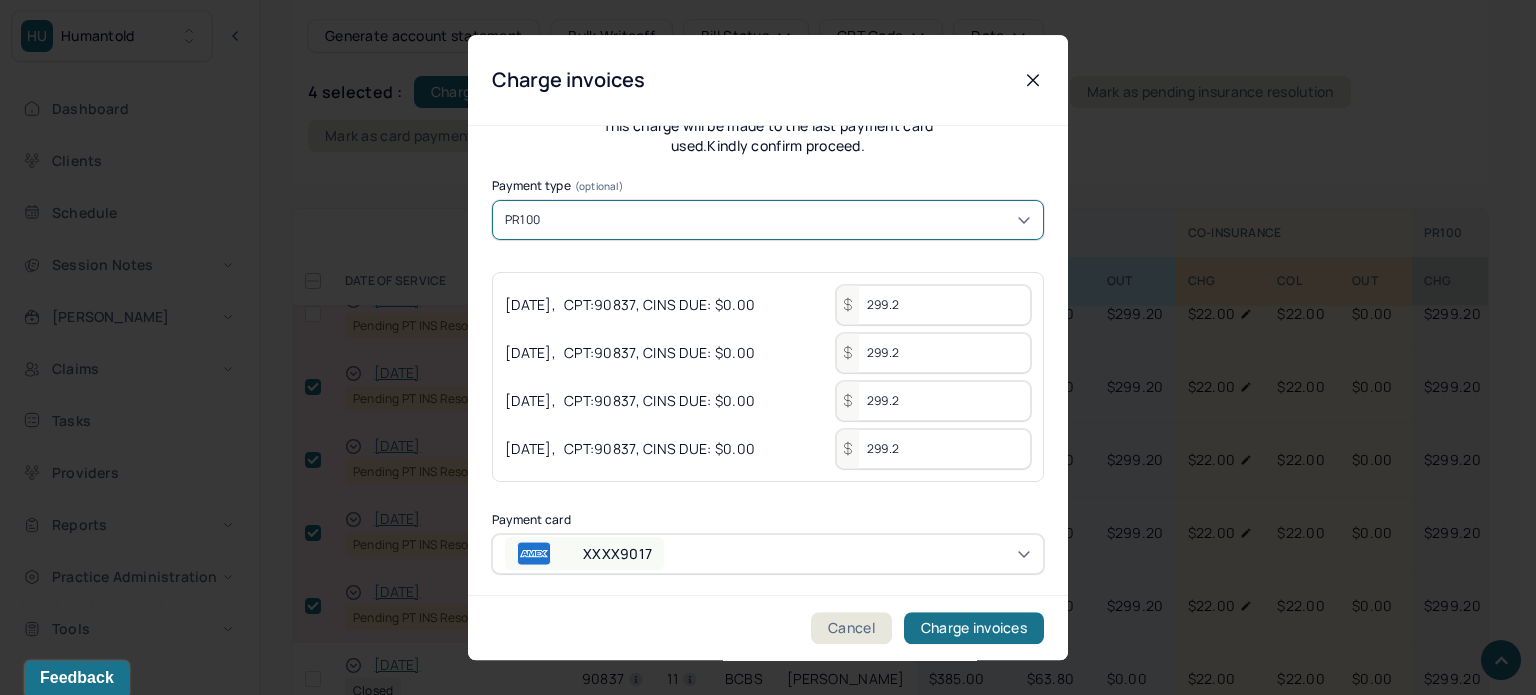 click on "XXXX9017" at bounding box center (768, 554) 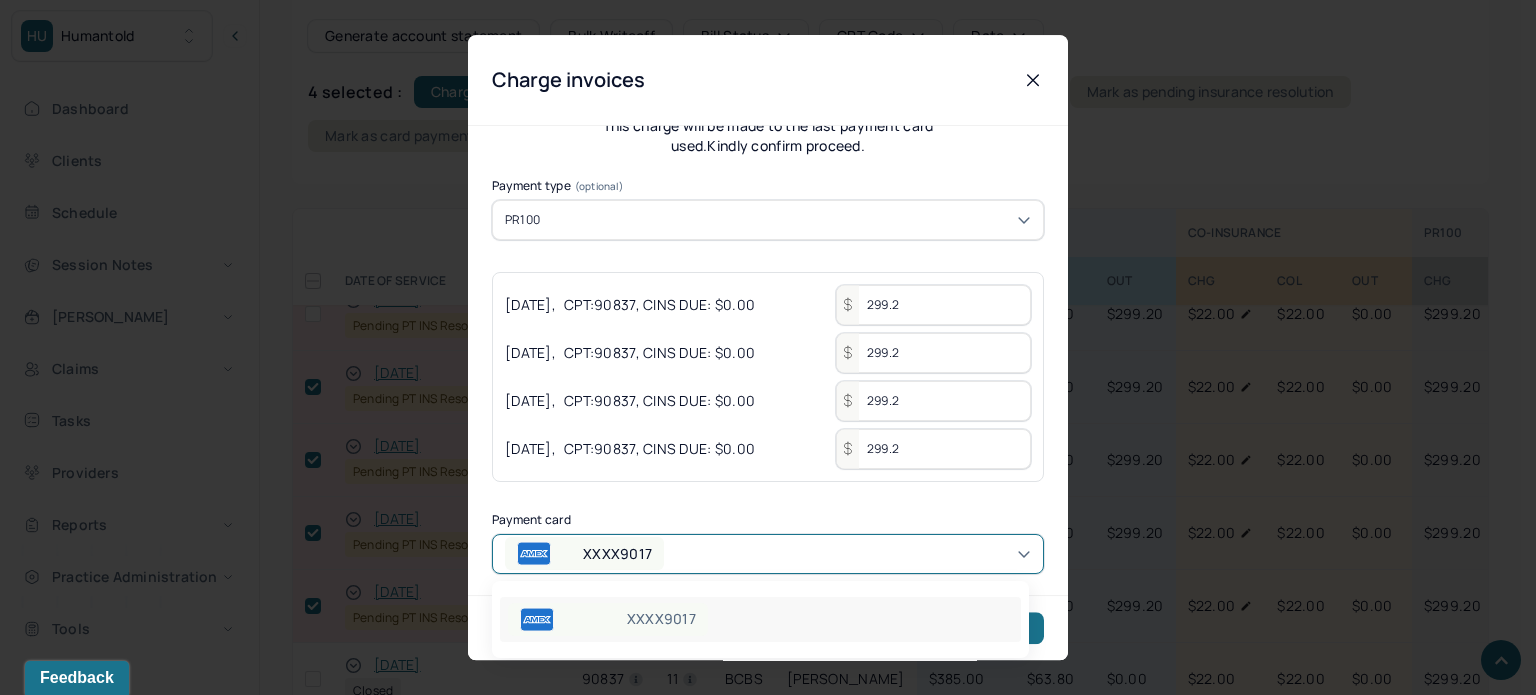 click on "XXXX9017" at bounding box center [768, 554] 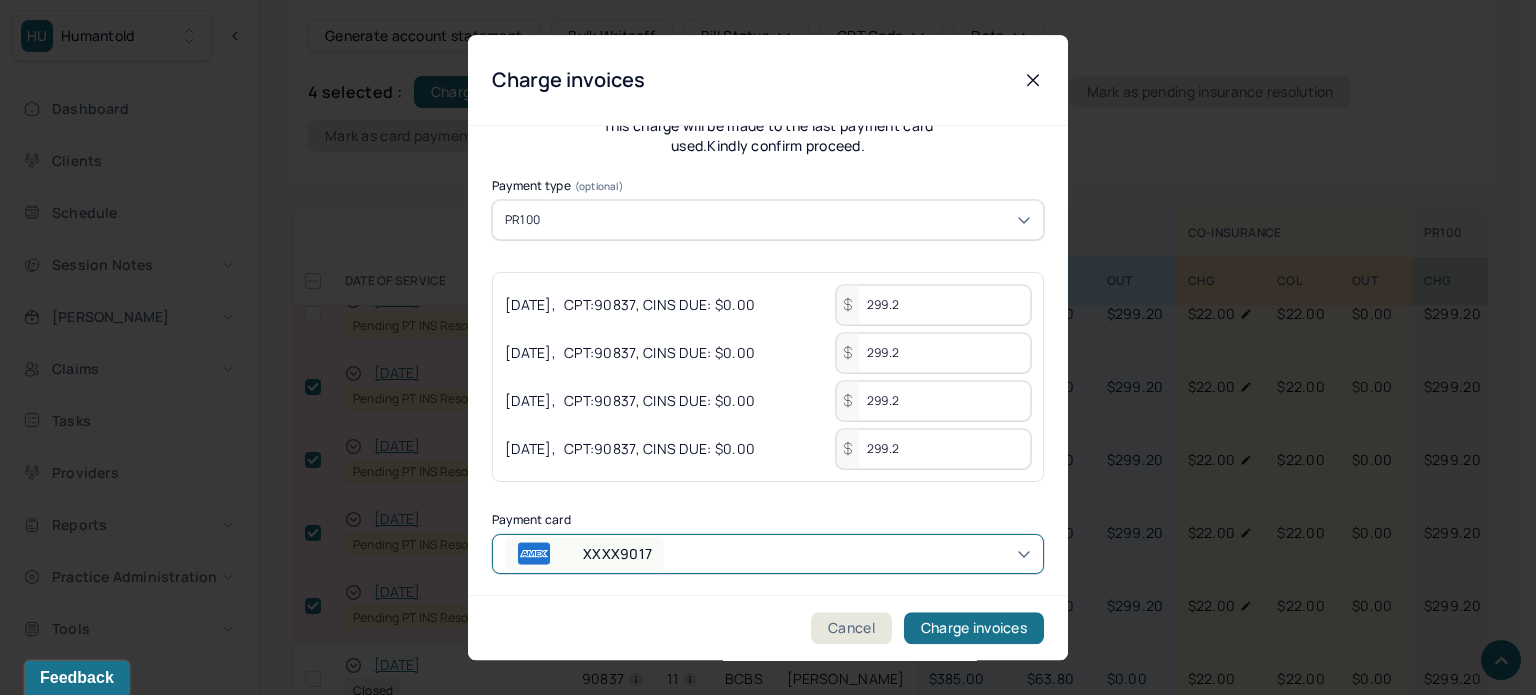 click on "A sum of   $1,196.80   will be deducted from your card This charge will be made to the last payment card used.Kindly confirm proceed. Payment type (optional) PR100 [DATE] , CPT:  90837 ,   CINS DUE:   $0.00 299.2 [DATE] , CPT:  90837 ,   CINS DUE:   $0.00 299.2 [DATE] , CPT:  90837 ,   CINS DUE:   $0.00 299.2 [DATE] , CPT:  90837 ,   CINS DUE:   $0.00 299.2 Payment card XXXX9017" at bounding box center [768, 323] 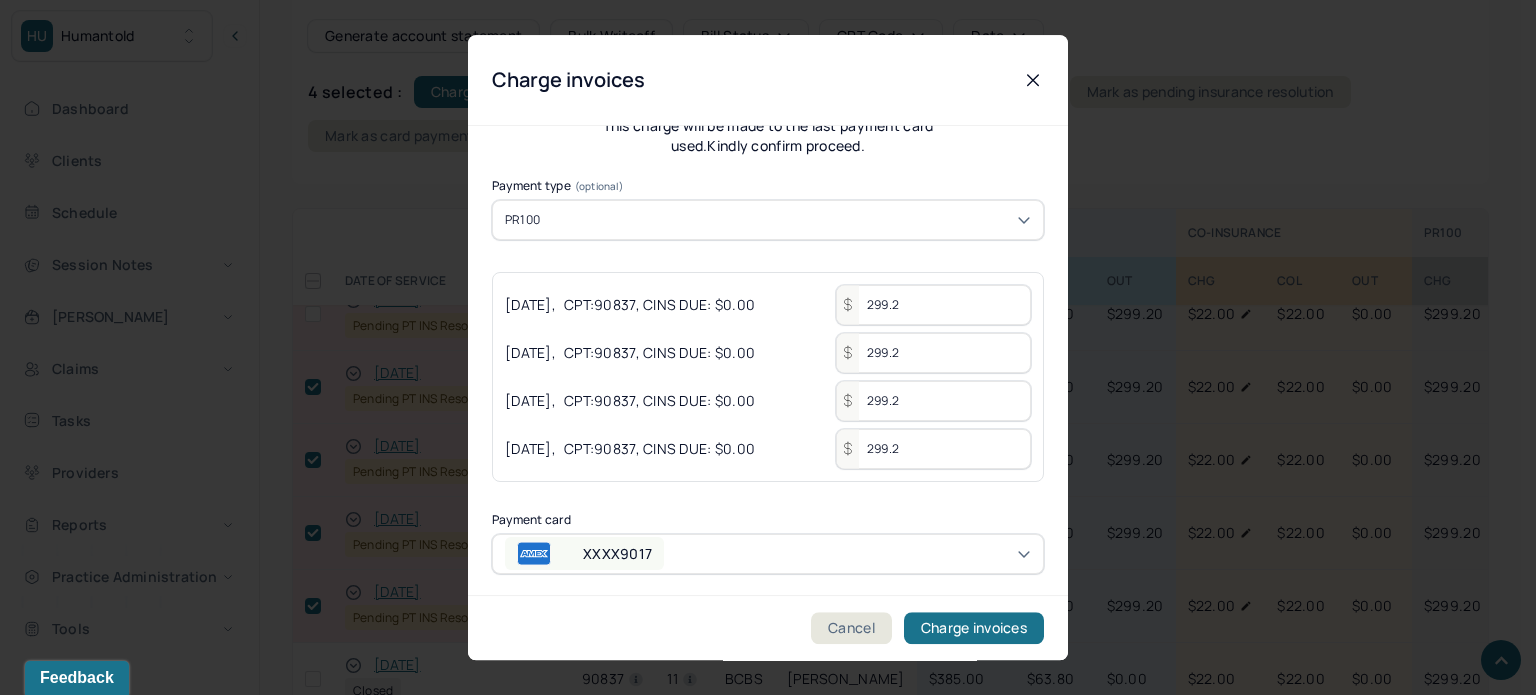scroll, scrollTop: 0, scrollLeft: 0, axis: both 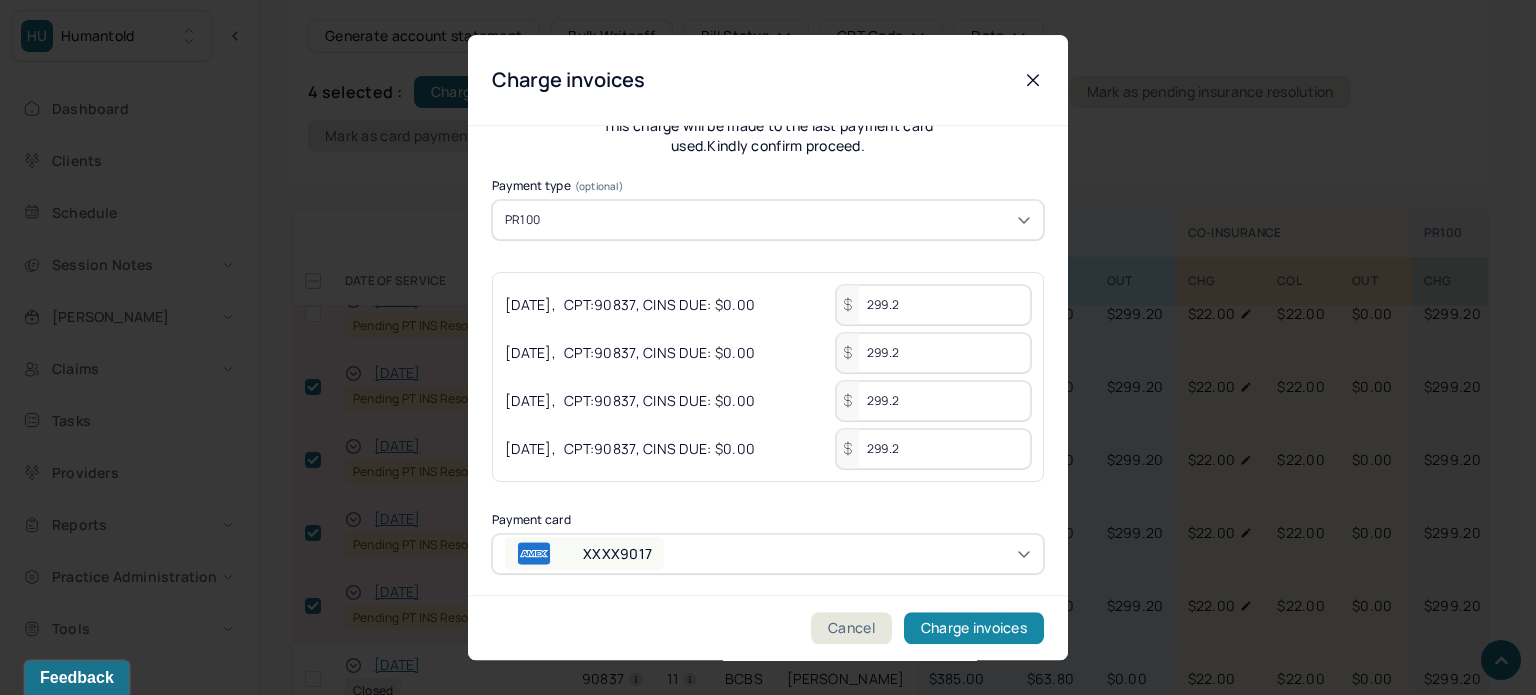 click on "Charge invoices" at bounding box center (974, 628) 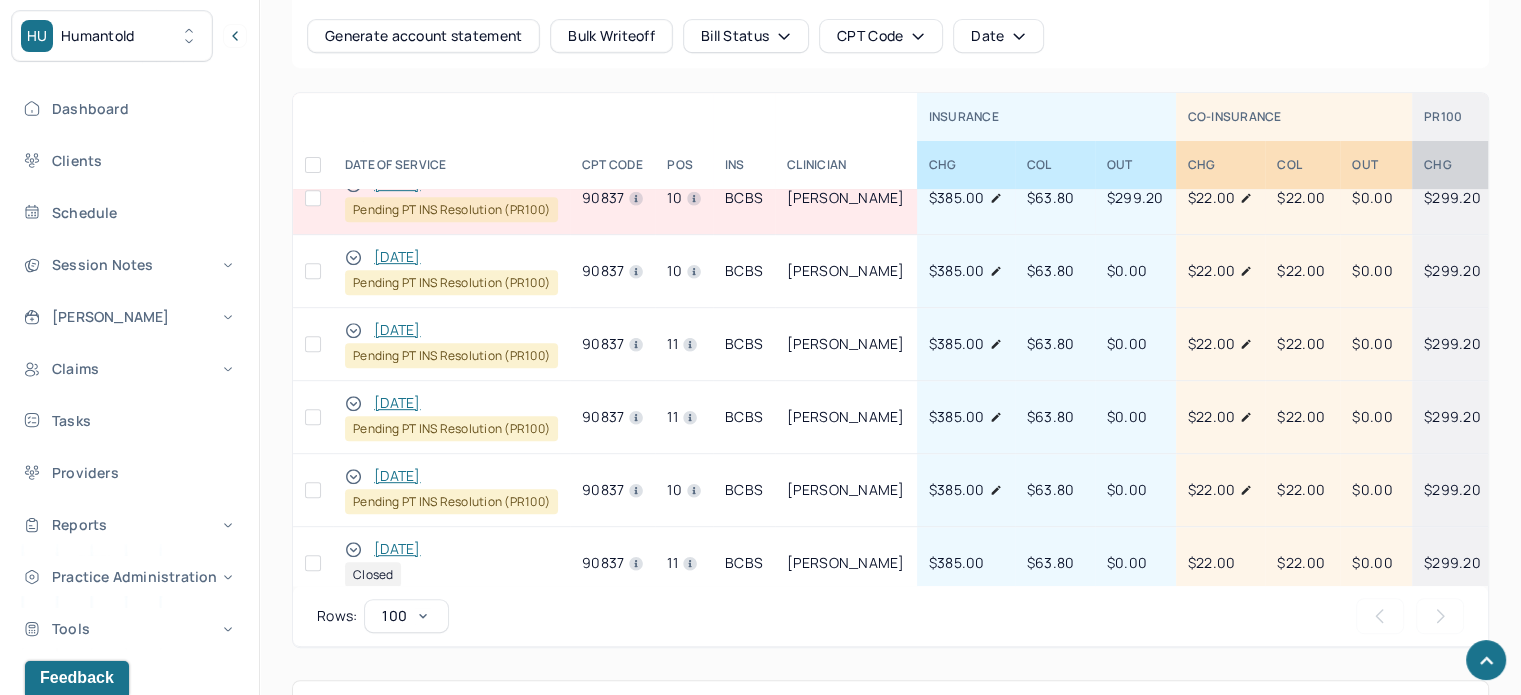 click at bounding box center [313, 490] 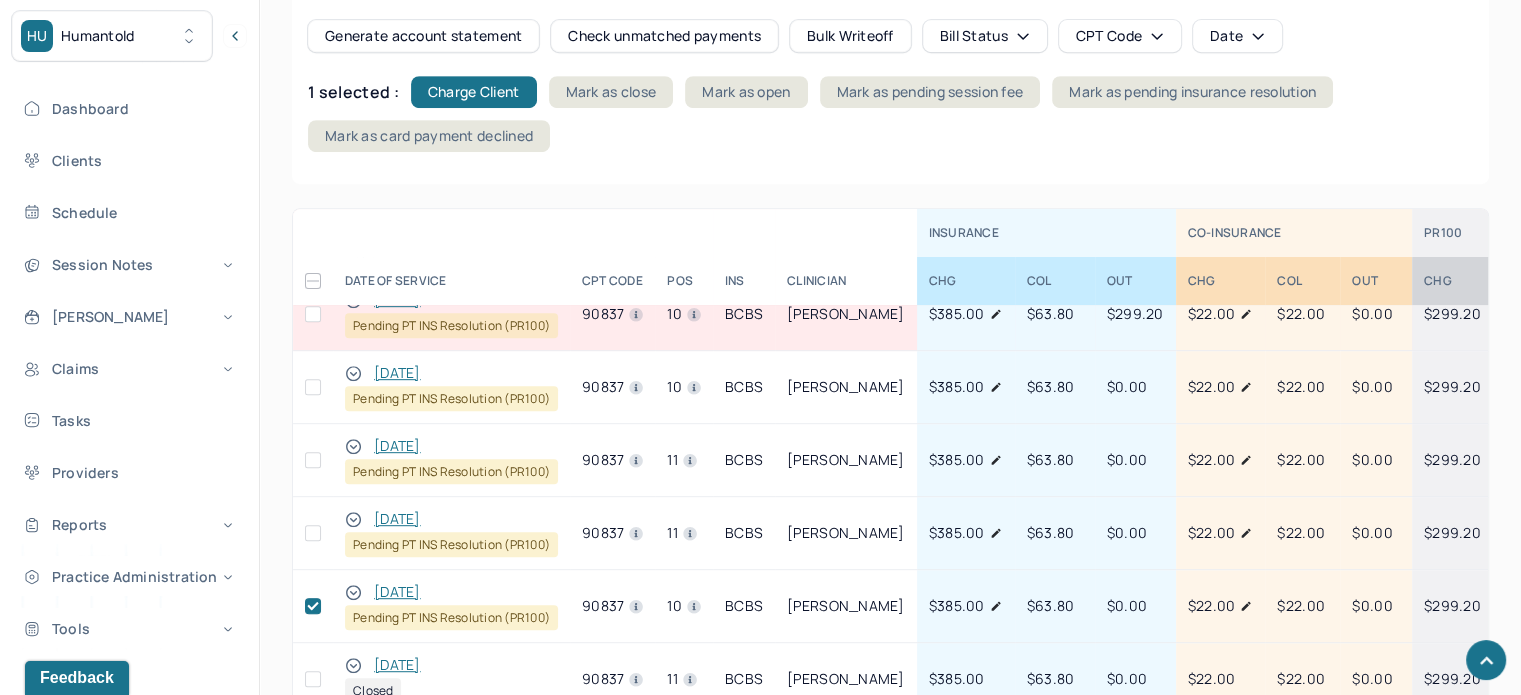 click at bounding box center (313, 533) 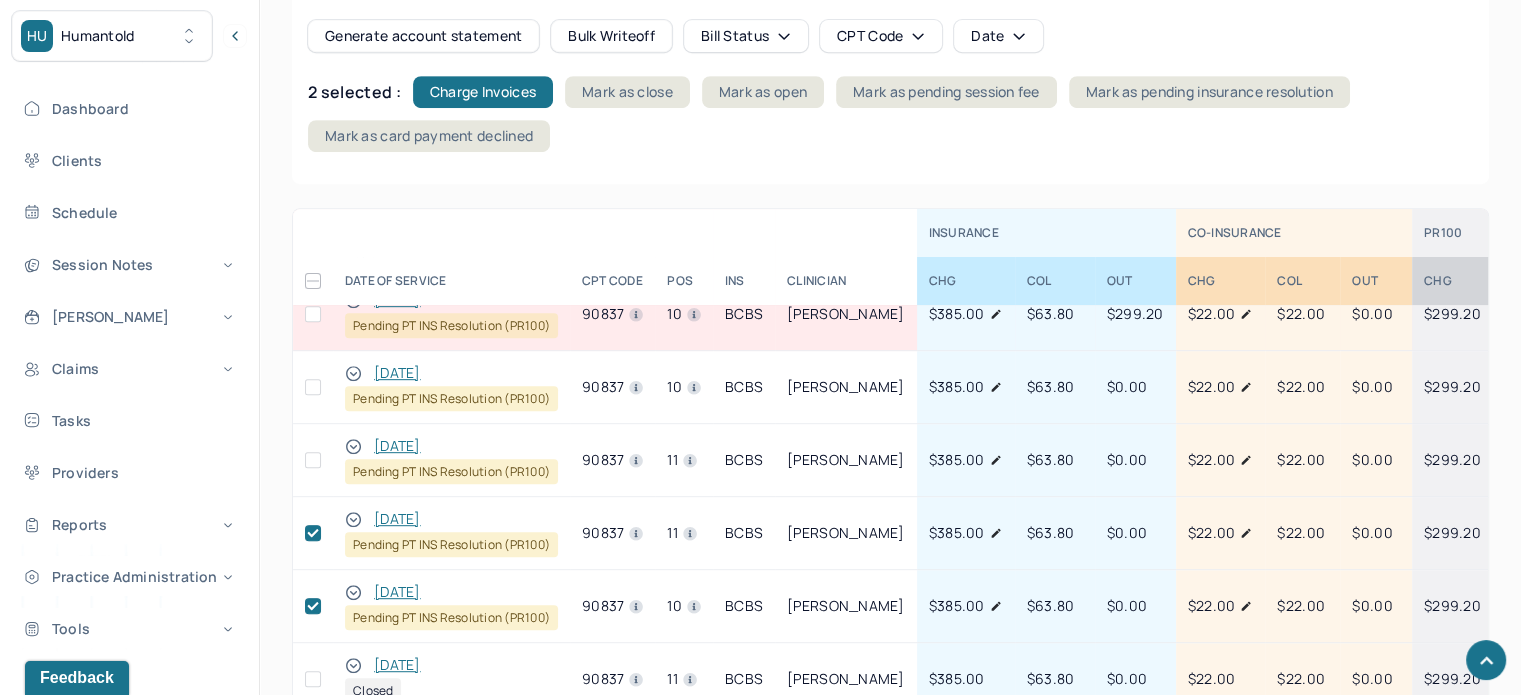 click at bounding box center (313, 460) 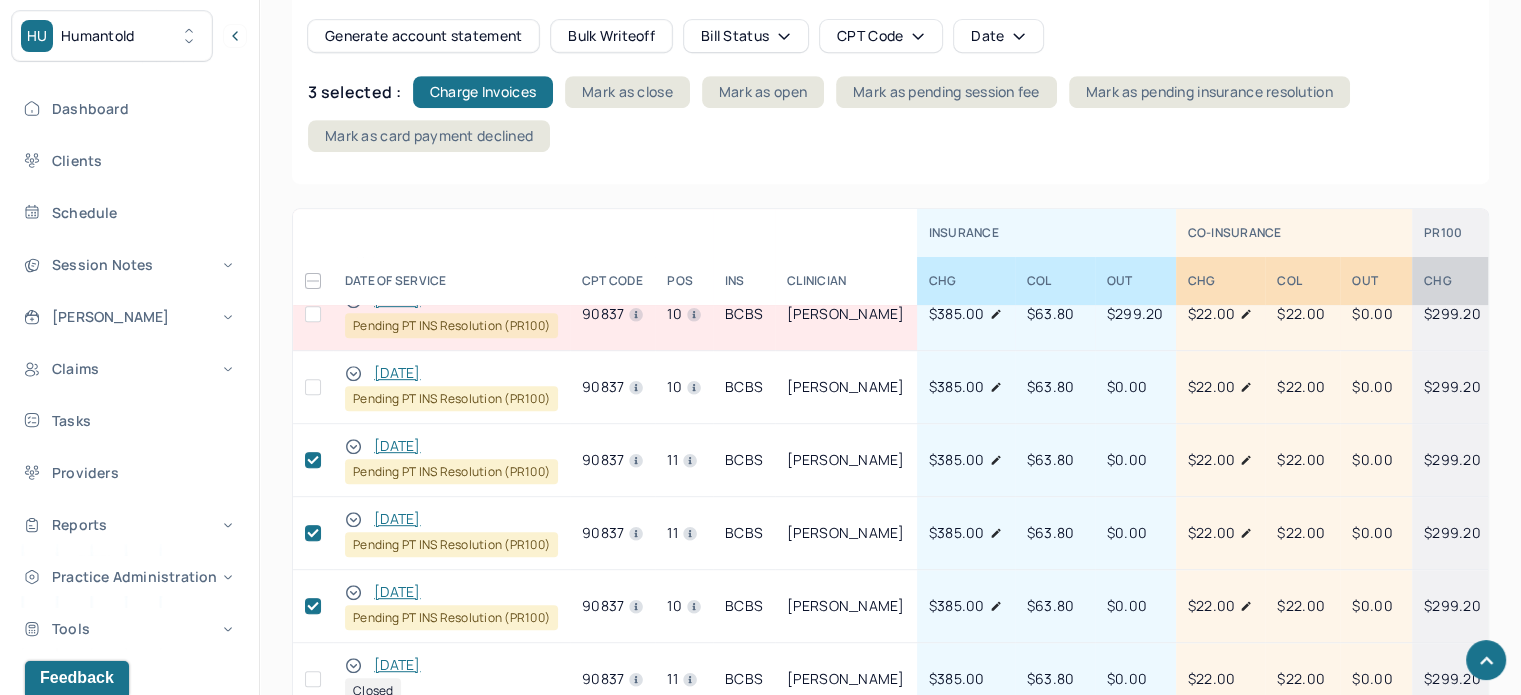 click at bounding box center (313, 387) 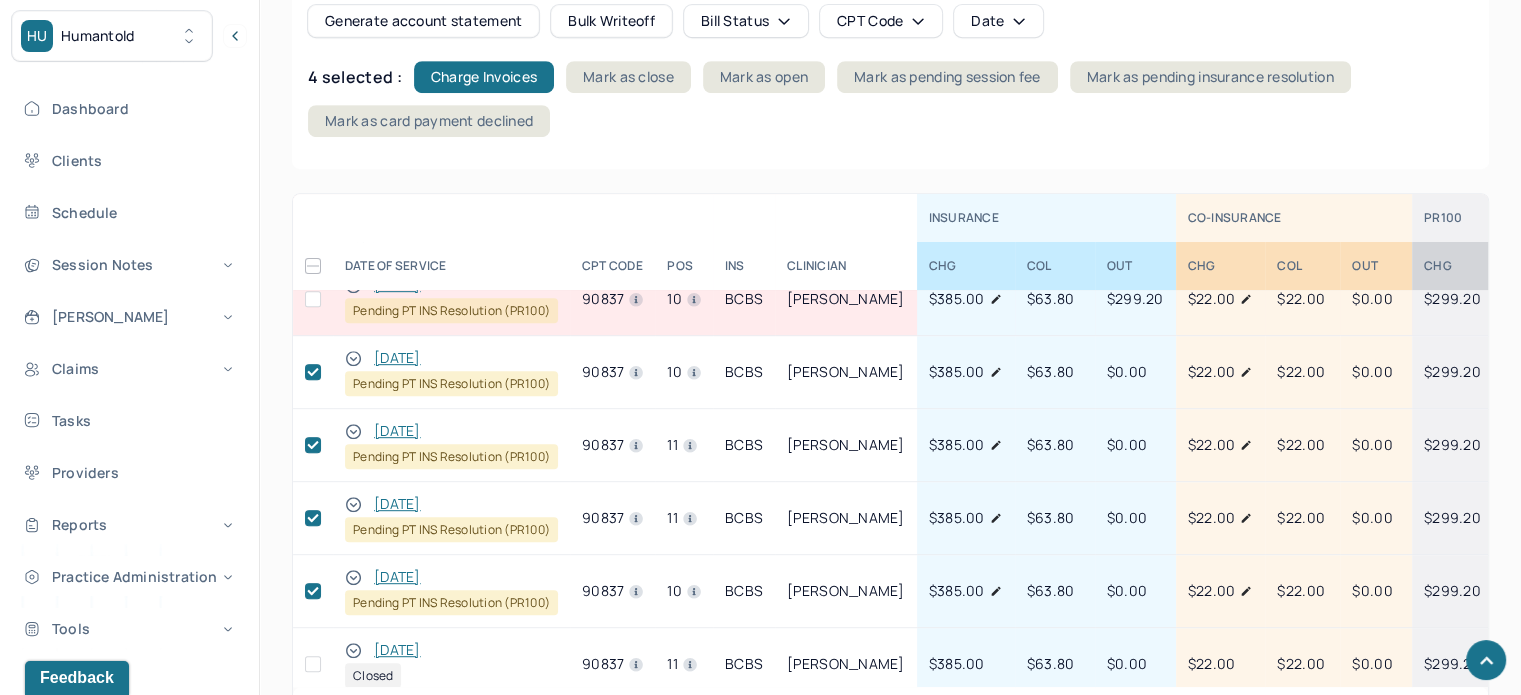 scroll, scrollTop: 1028, scrollLeft: 0, axis: vertical 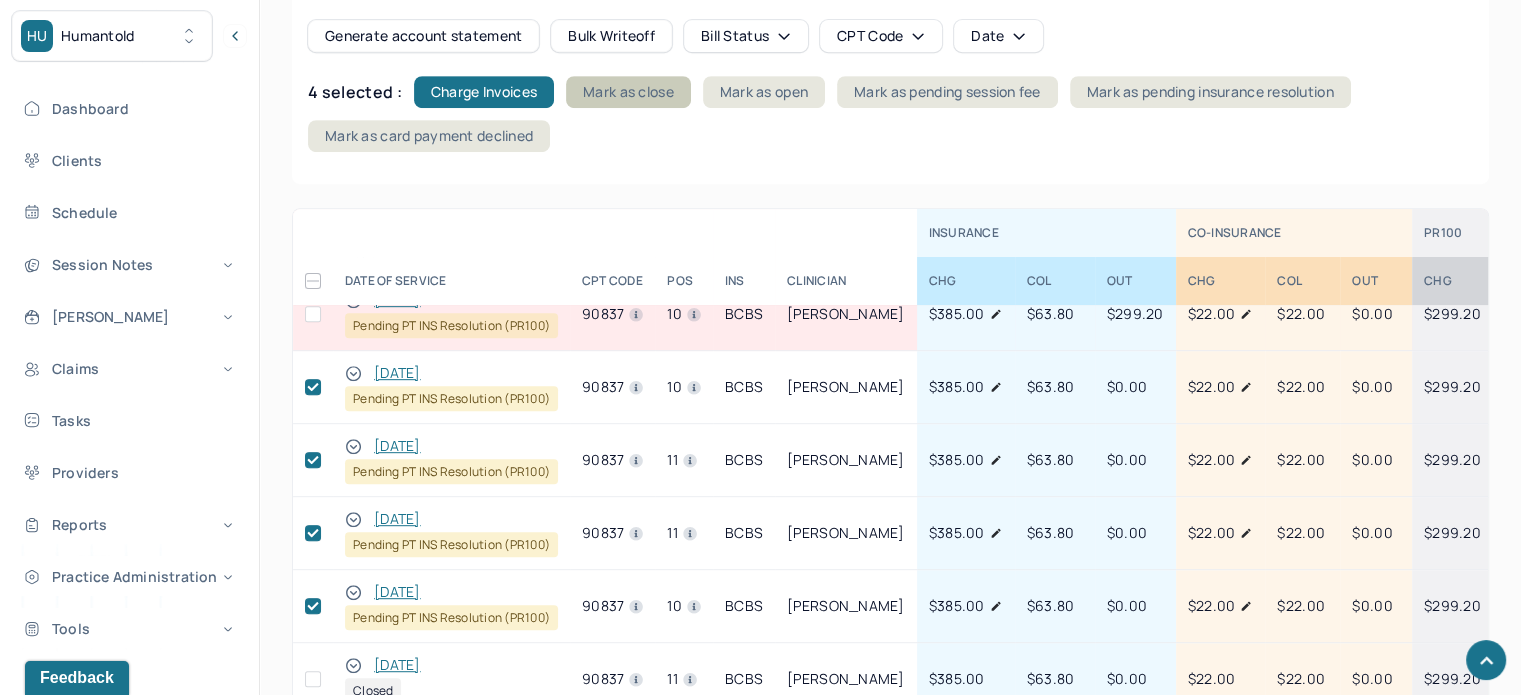 click on "Mark as close" at bounding box center [628, 92] 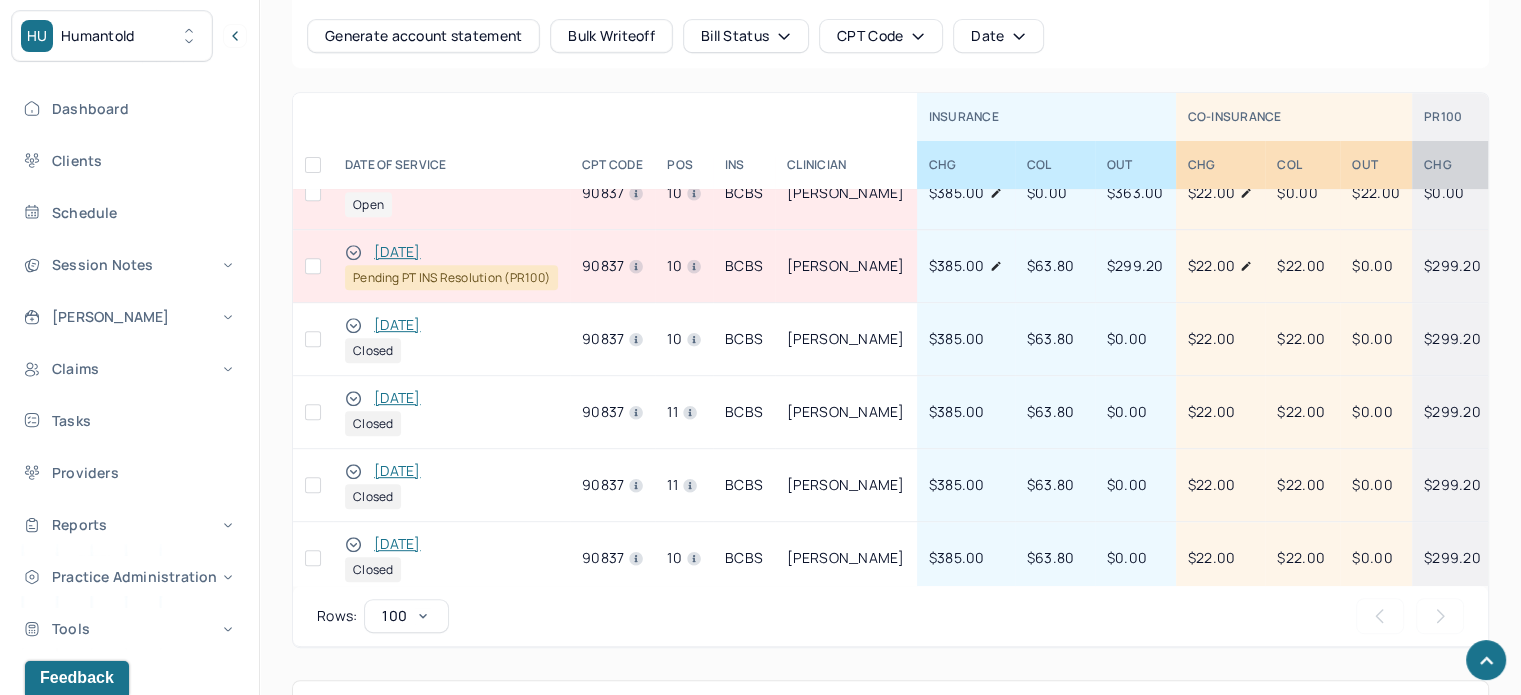 scroll, scrollTop: 0, scrollLeft: 0, axis: both 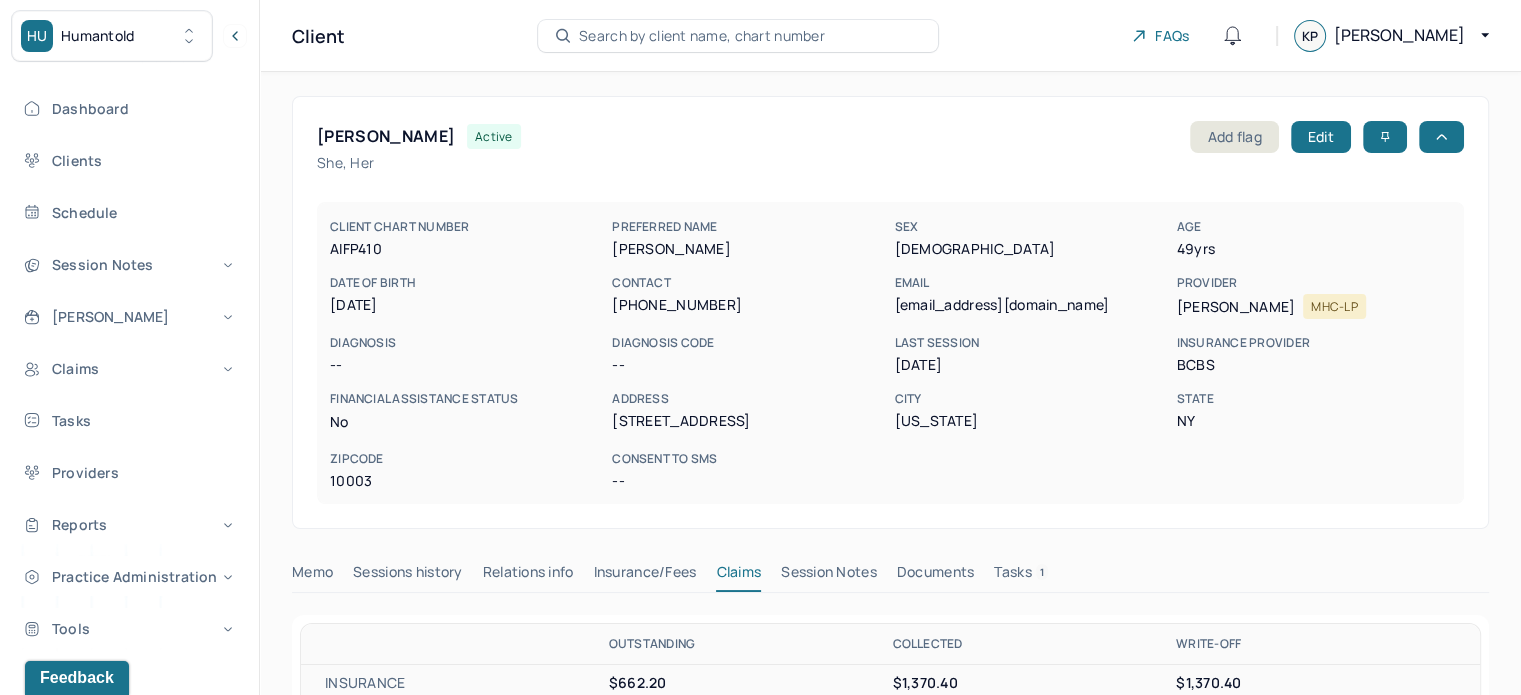 click on "[EMAIL_ADDRESS][DOMAIN_NAME]" at bounding box center [1031, 305] 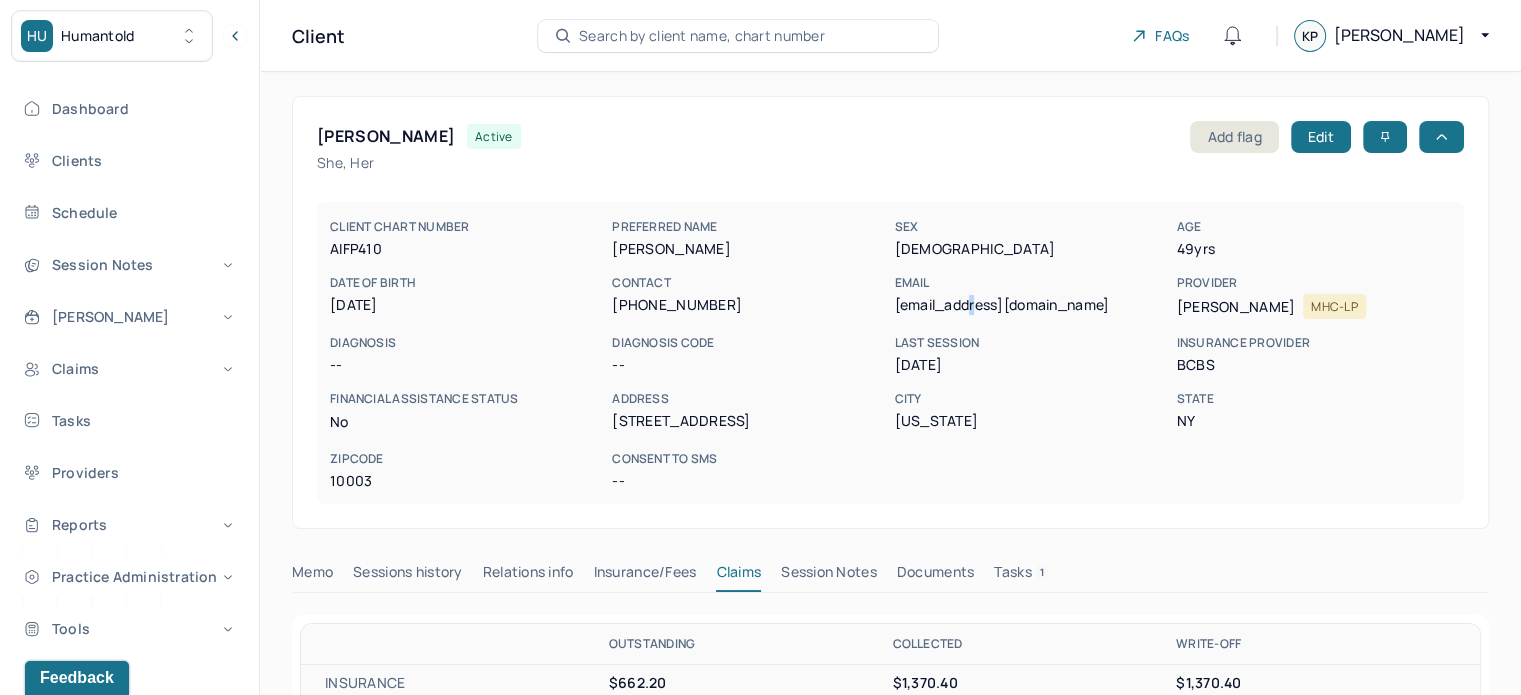 click on "[EMAIL_ADDRESS][DOMAIN_NAME]" at bounding box center [1031, 305] 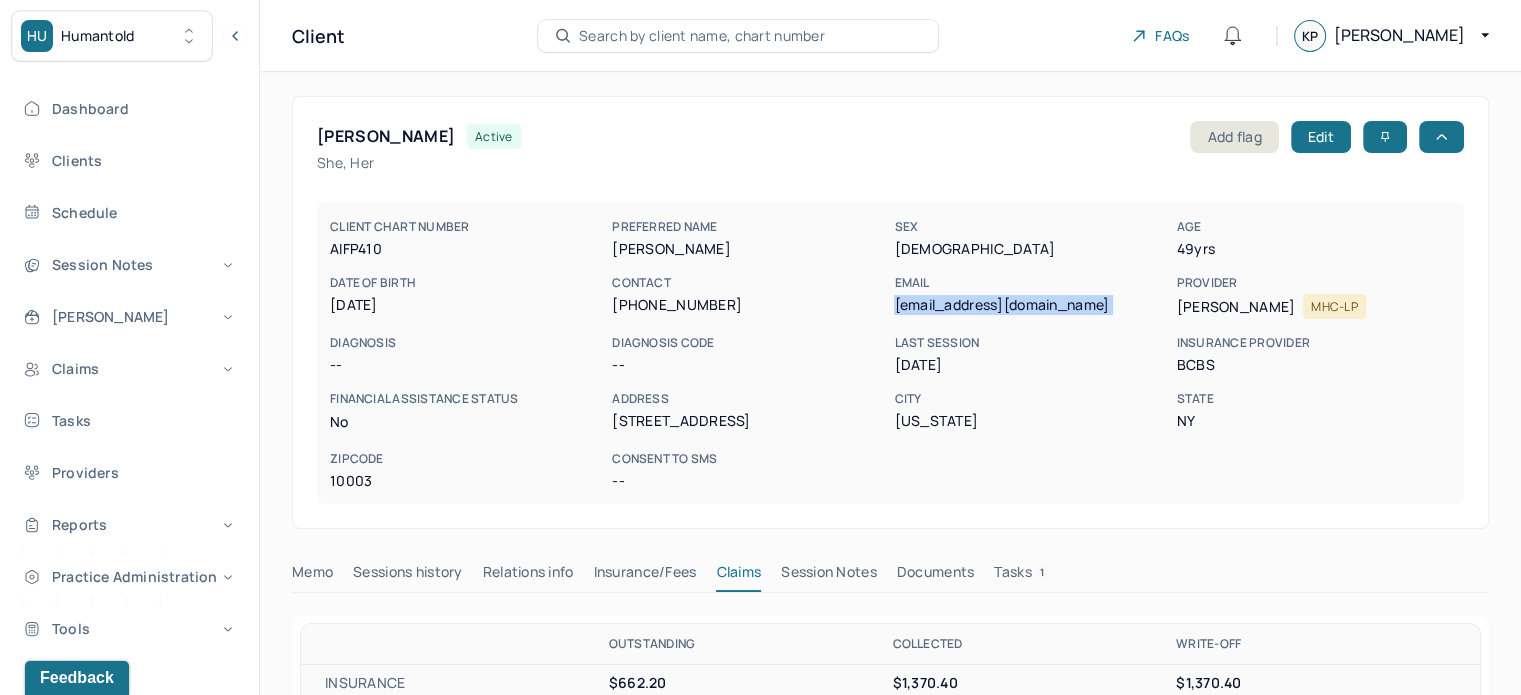 click on "[EMAIL_ADDRESS][DOMAIN_NAME]" at bounding box center (1031, 305) 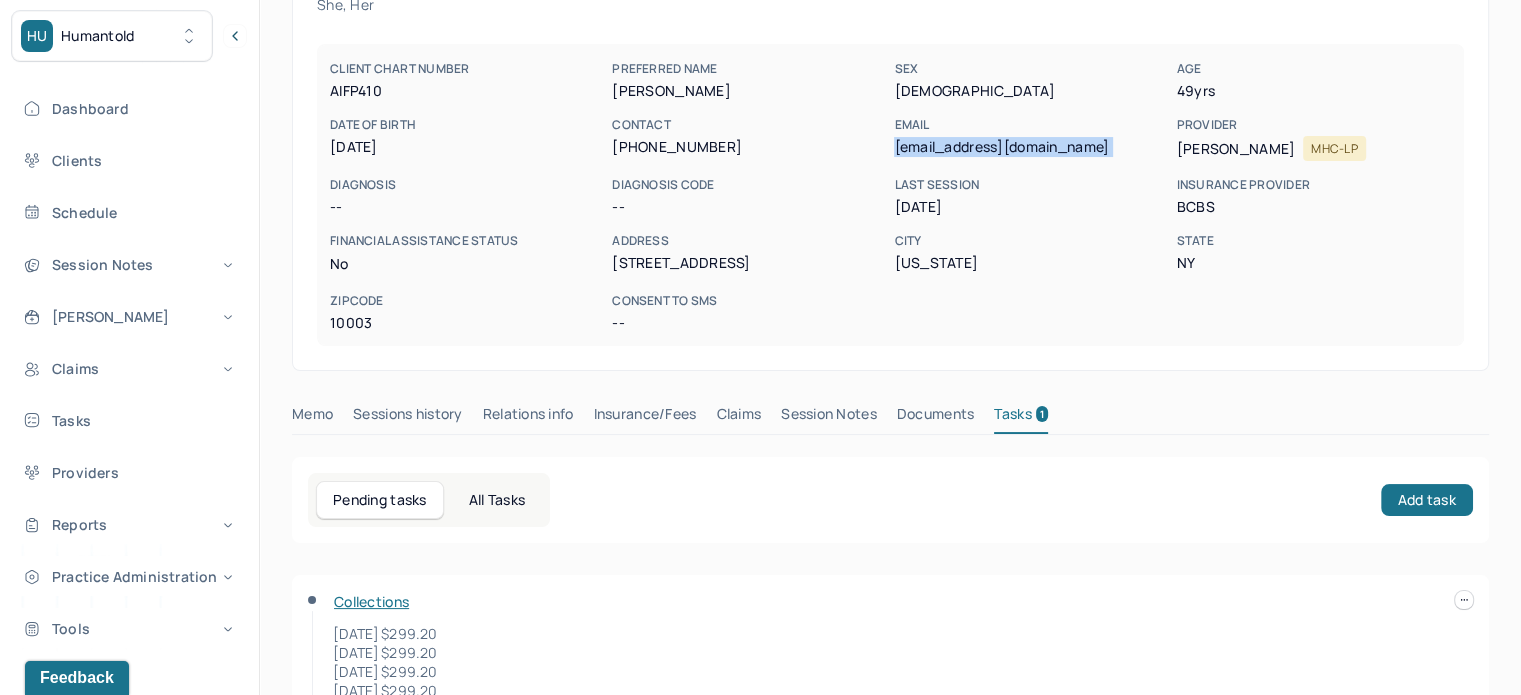 scroll, scrollTop: 308, scrollLeft: 0, axis: vertical 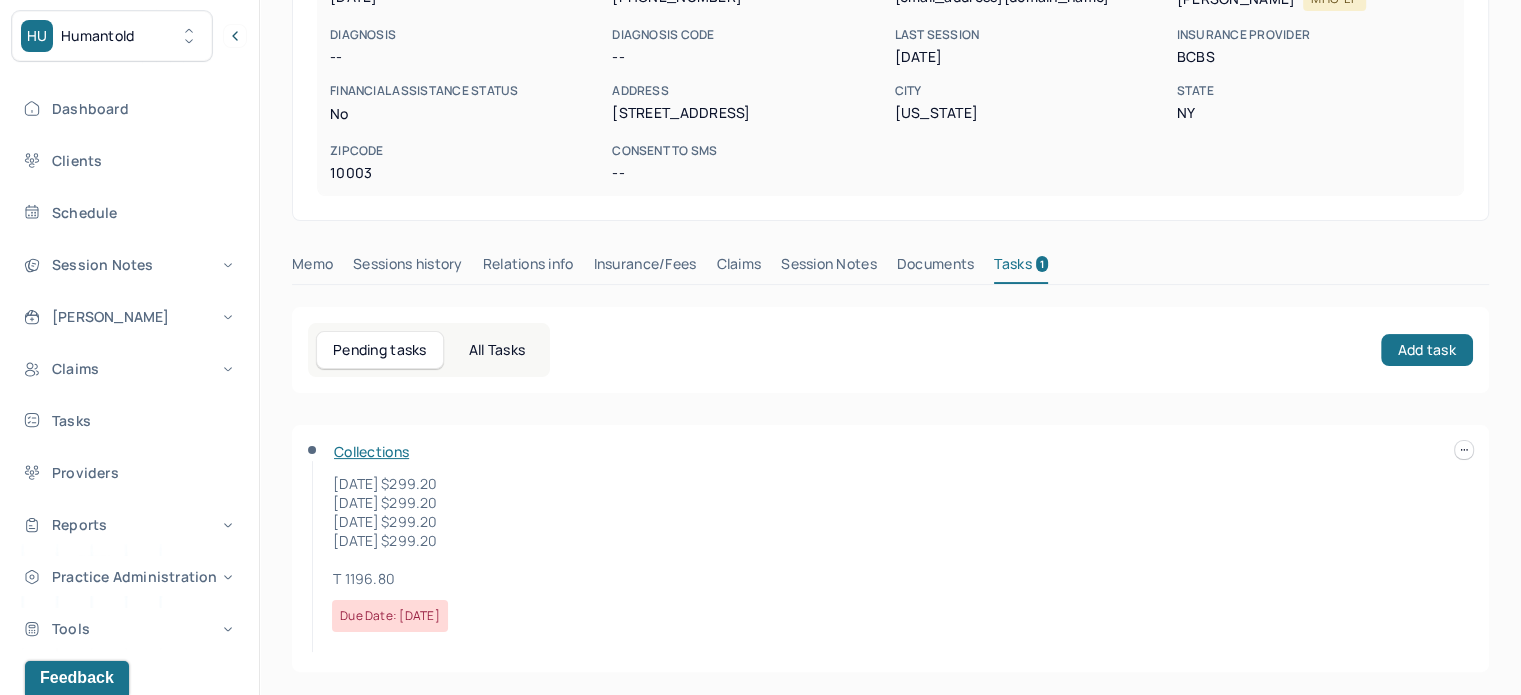 click on "Collections   [DATE]	$299.20 [DATE]	$299.20 [DATE]	$299.20 [DATE]	$299.20 T 1196.80 Due date: [DATE]" at bounding box center (890, 548) 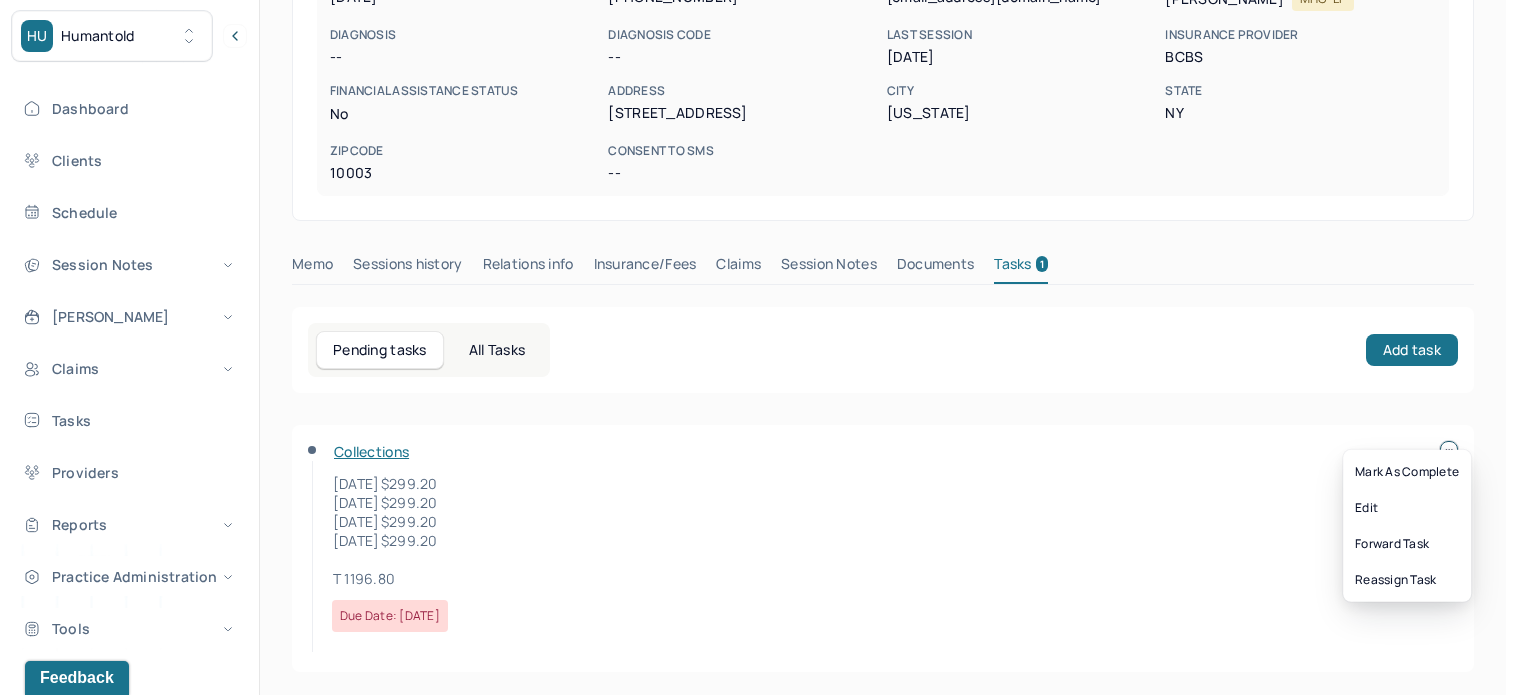click at bounding box center (1449, 450) 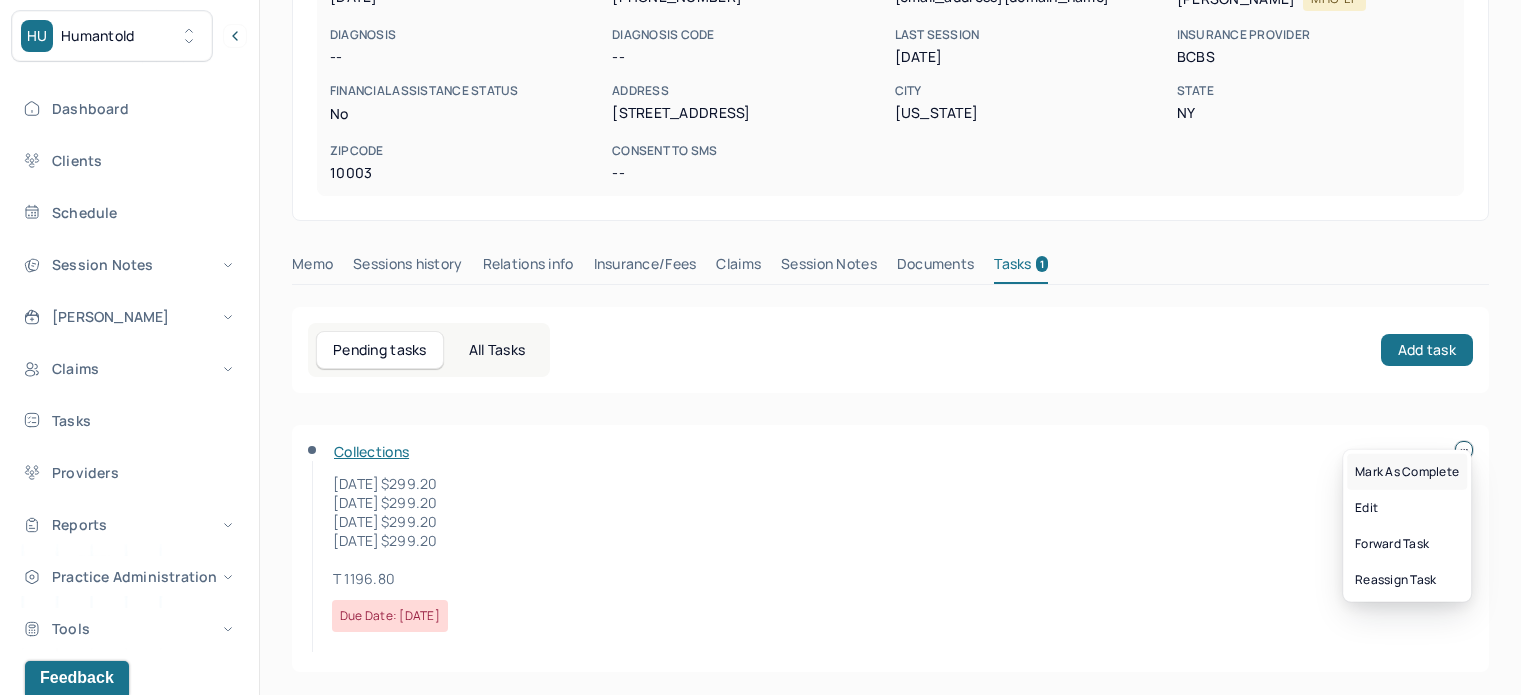 click on "Mark as complete" at bounding box center (1407, 472) 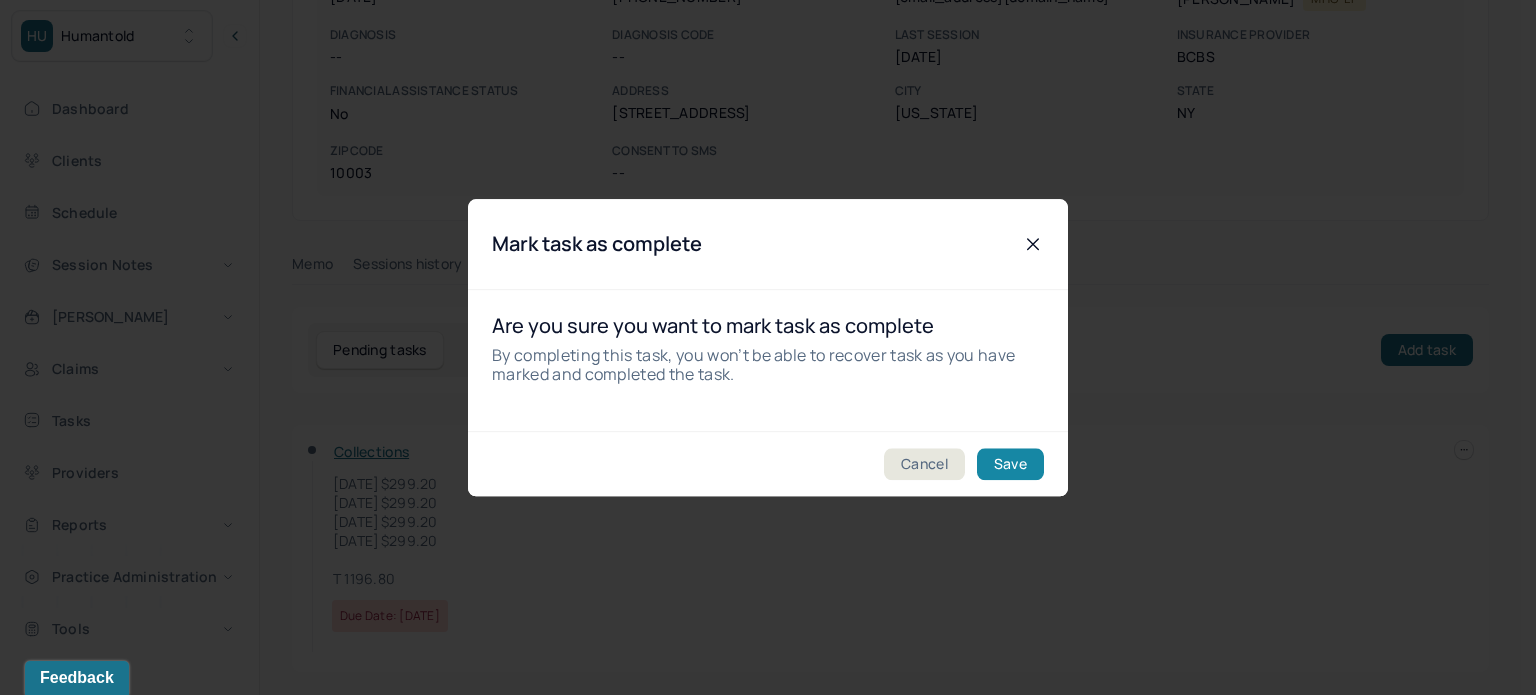 click on "Save" at bounding box center (1010, 464) 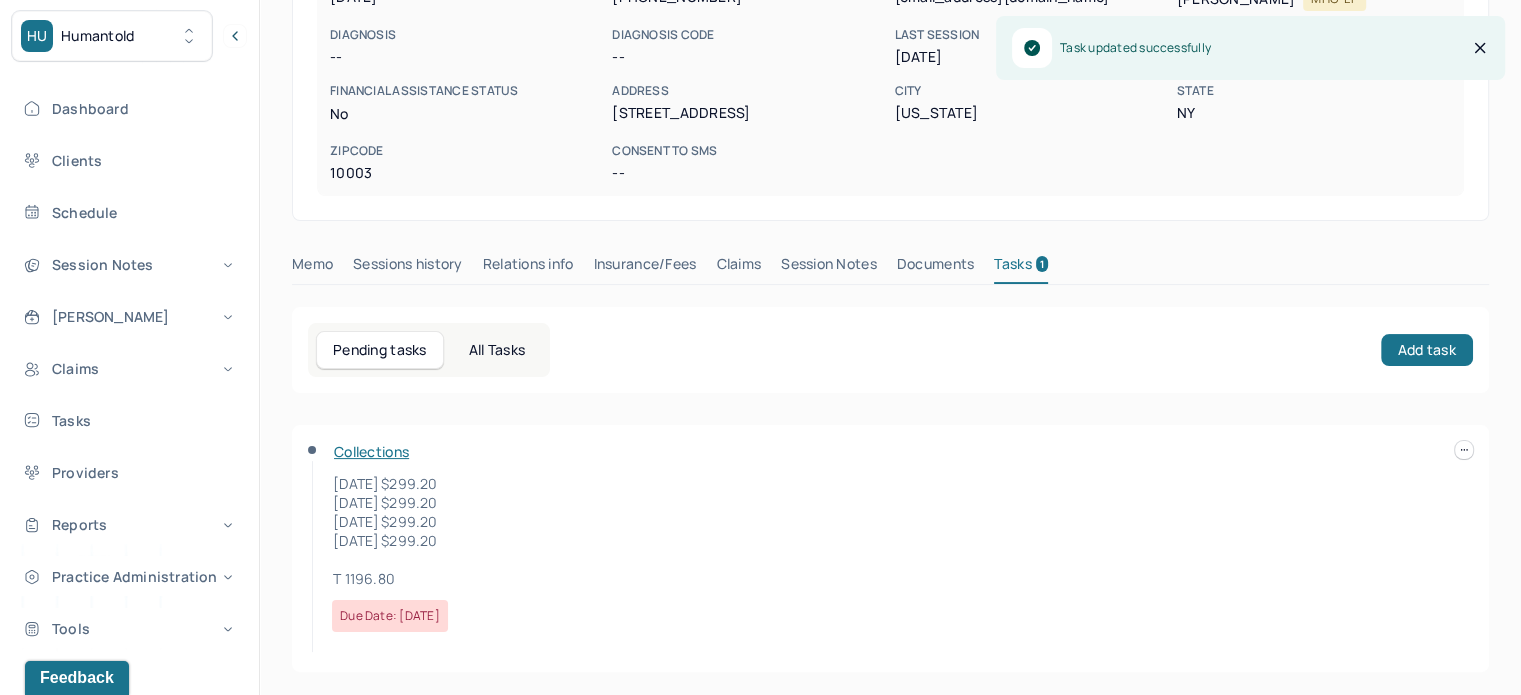 scroll, scrollTop: 180, scrollLeft: 0, axis: vertical 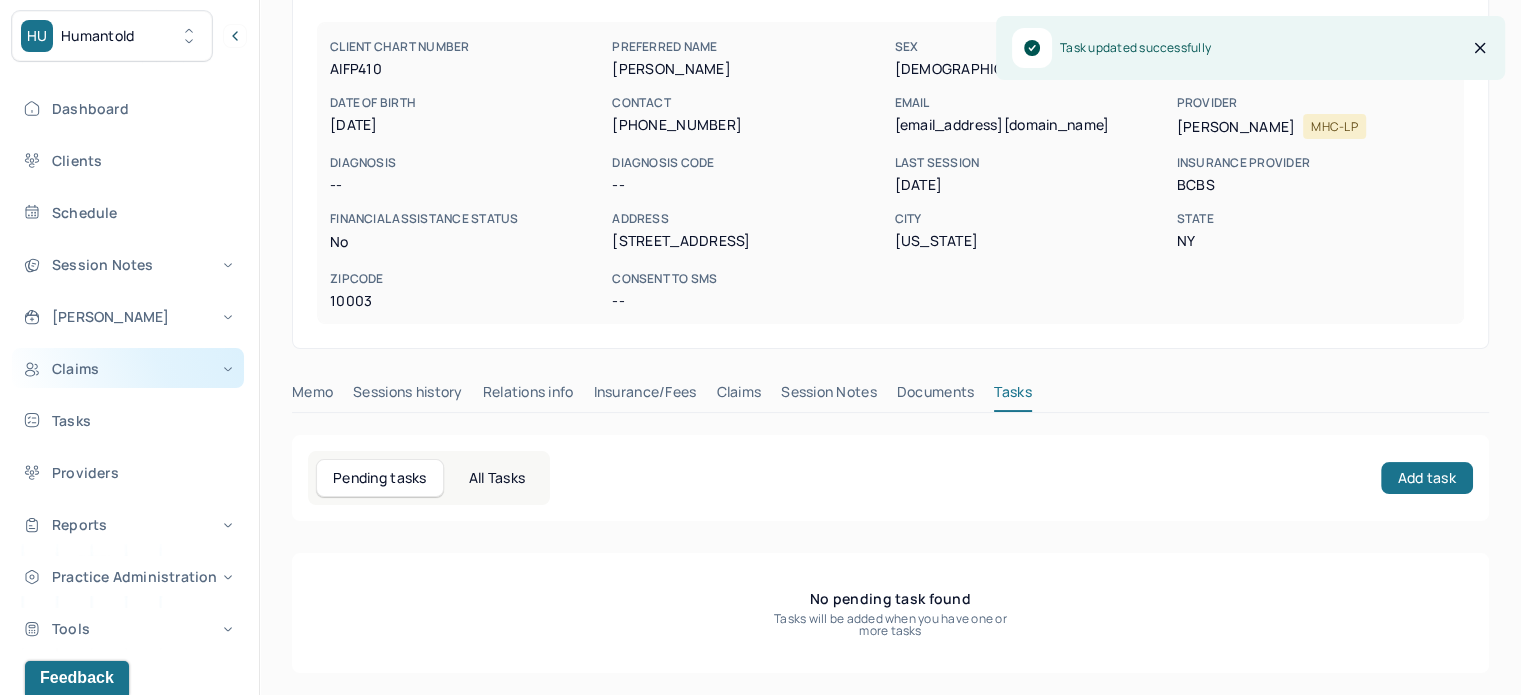 click on "Claims" at bounding box center [128, 368] 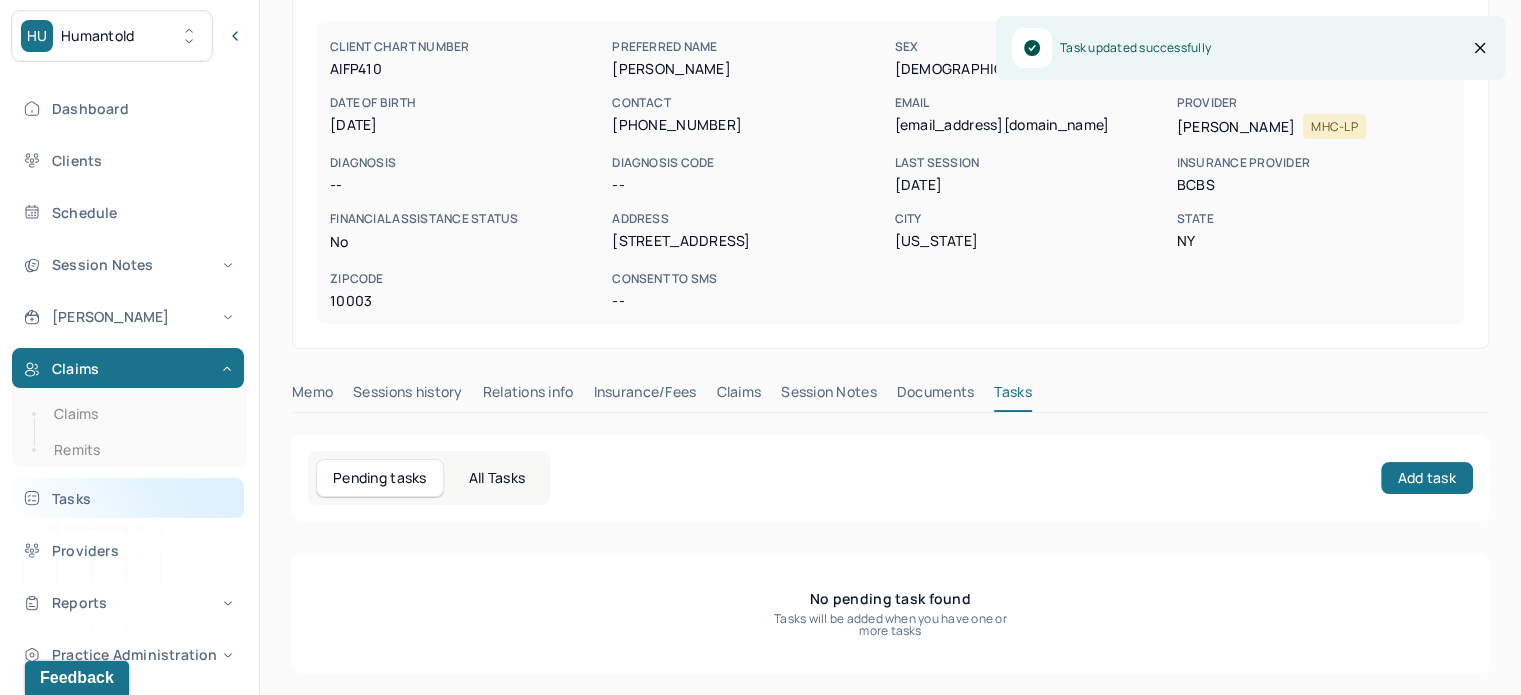 click on "Tasks" at bounding box center [128, 498] 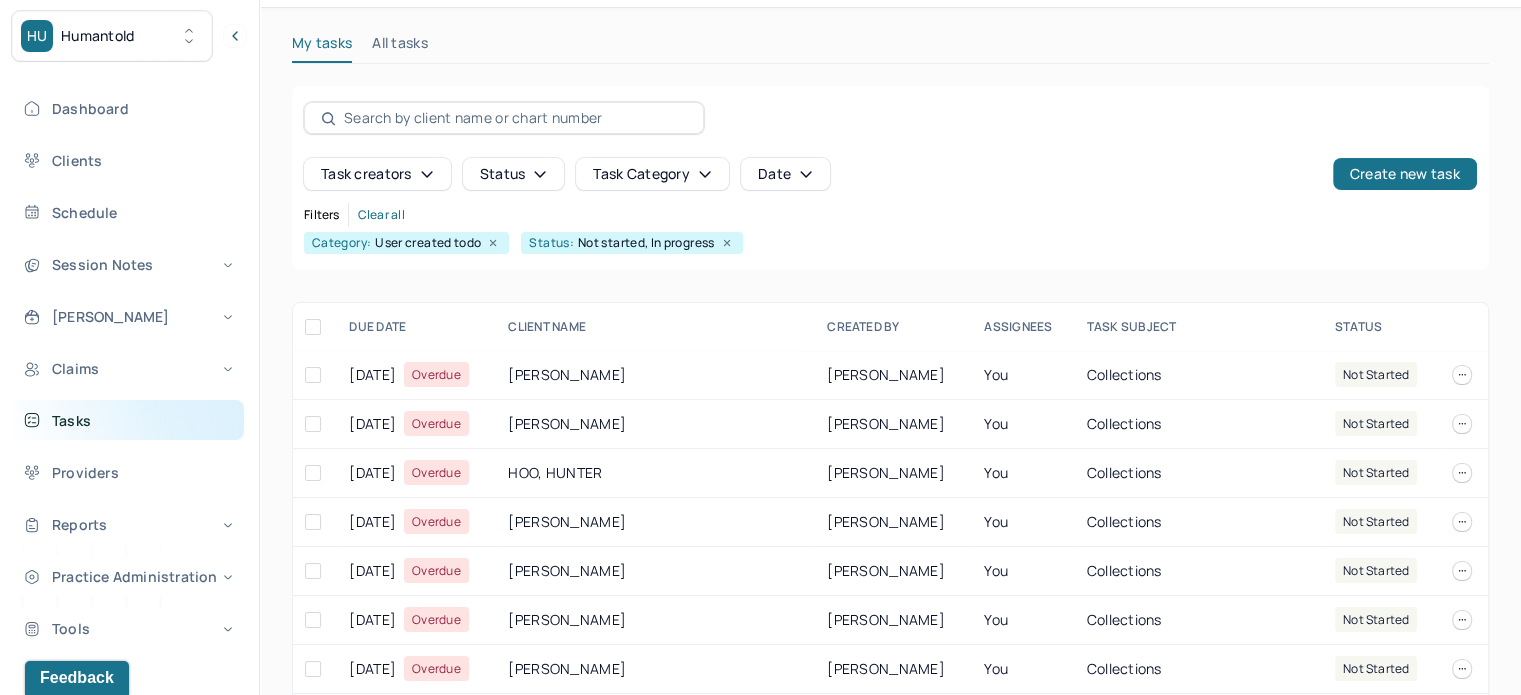 scroll, scrollTop: 180, scrollLeft: 0, axis: vertical 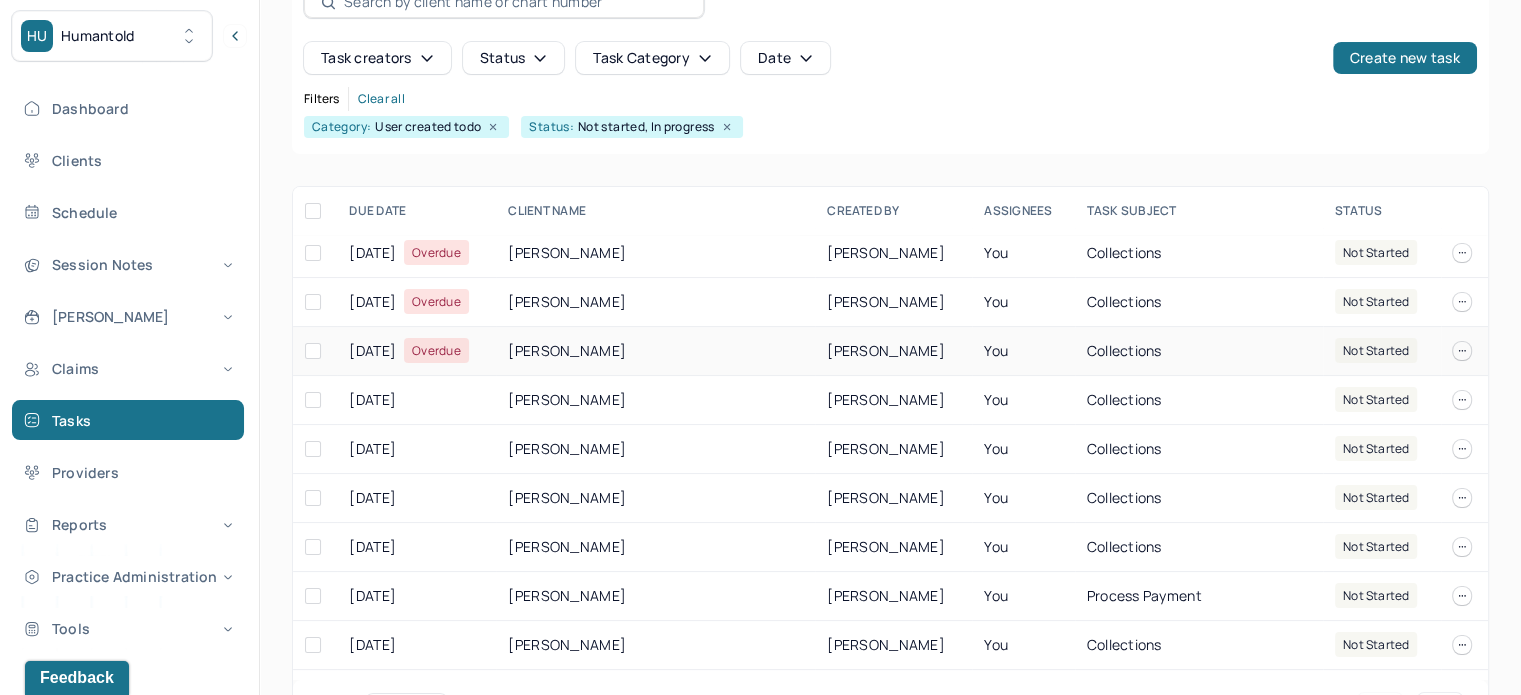 click on "[PERSON_NAME]" at bounding box center (655, 351) 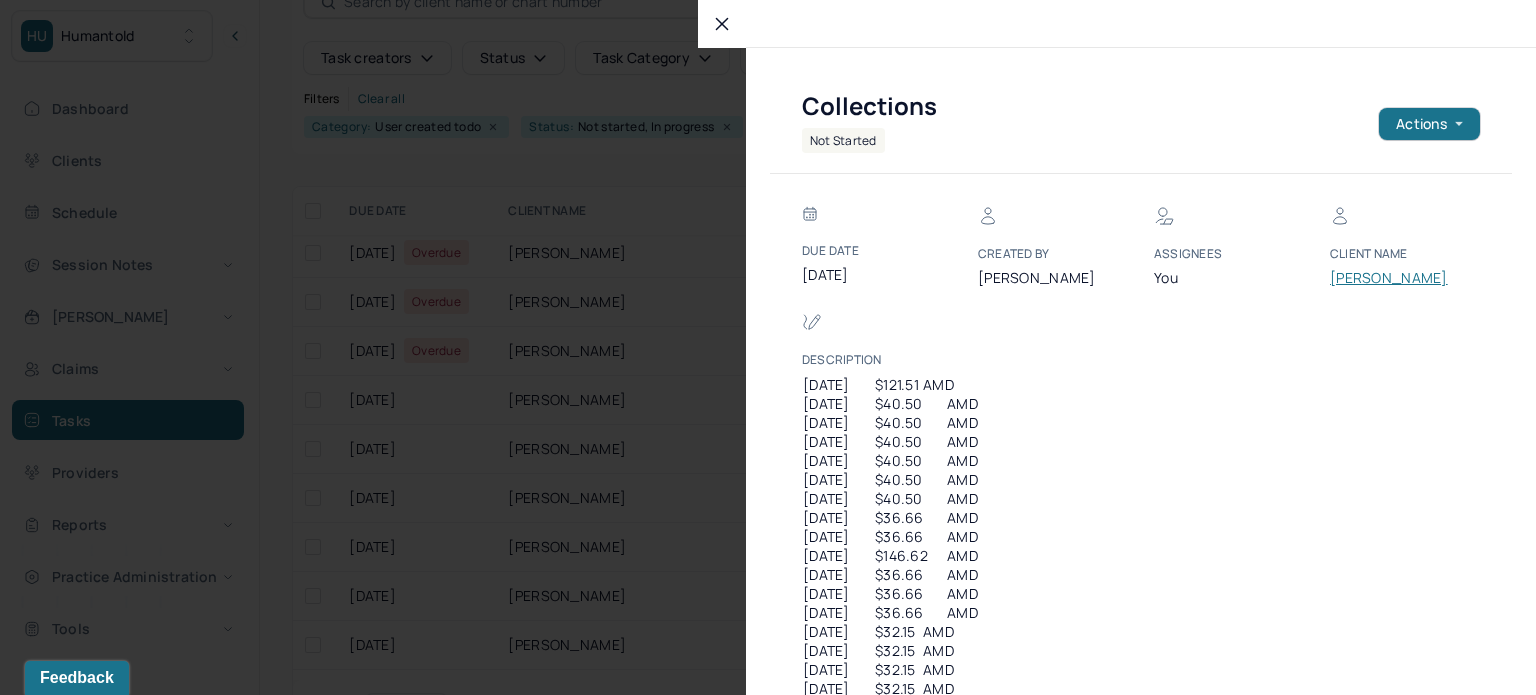 click at bounding box center [768, 347] 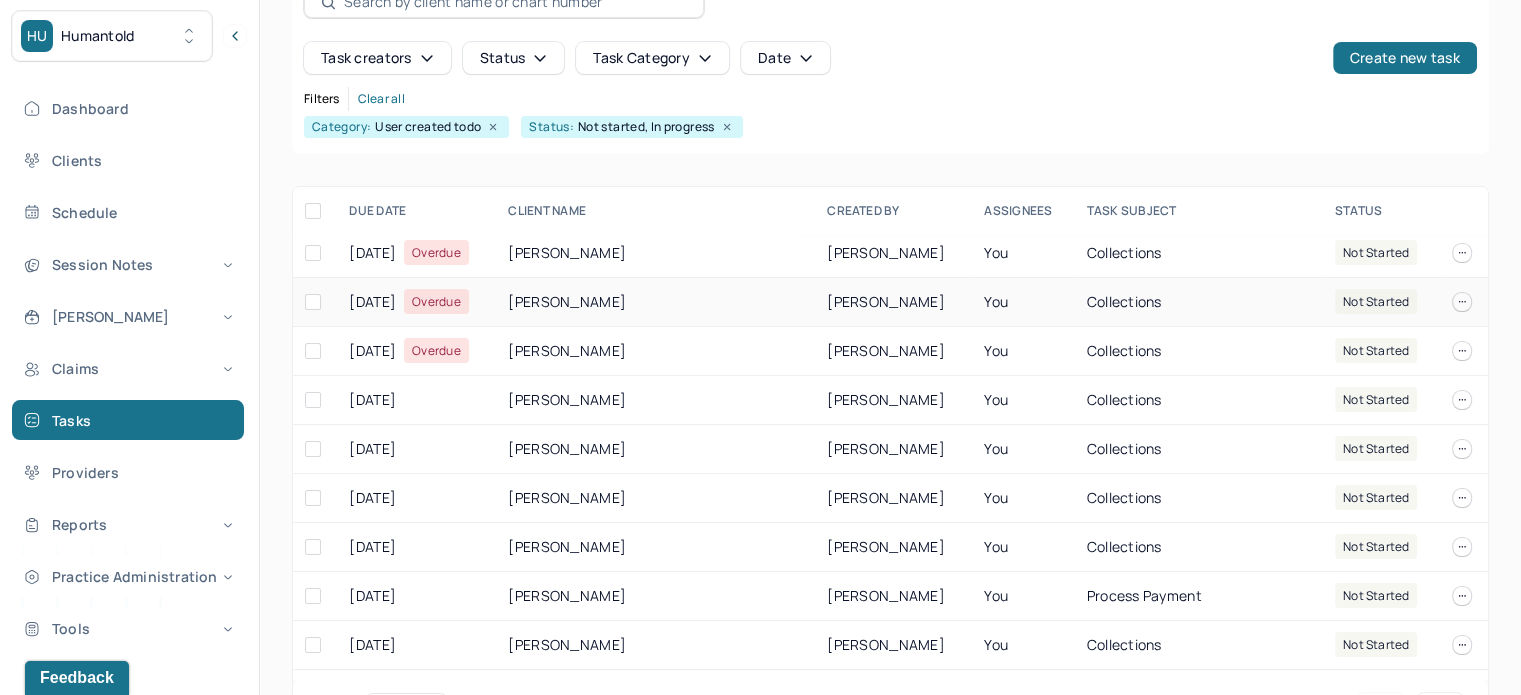 click on "[PERSON_NAME]" at bounding box center (655, 302) 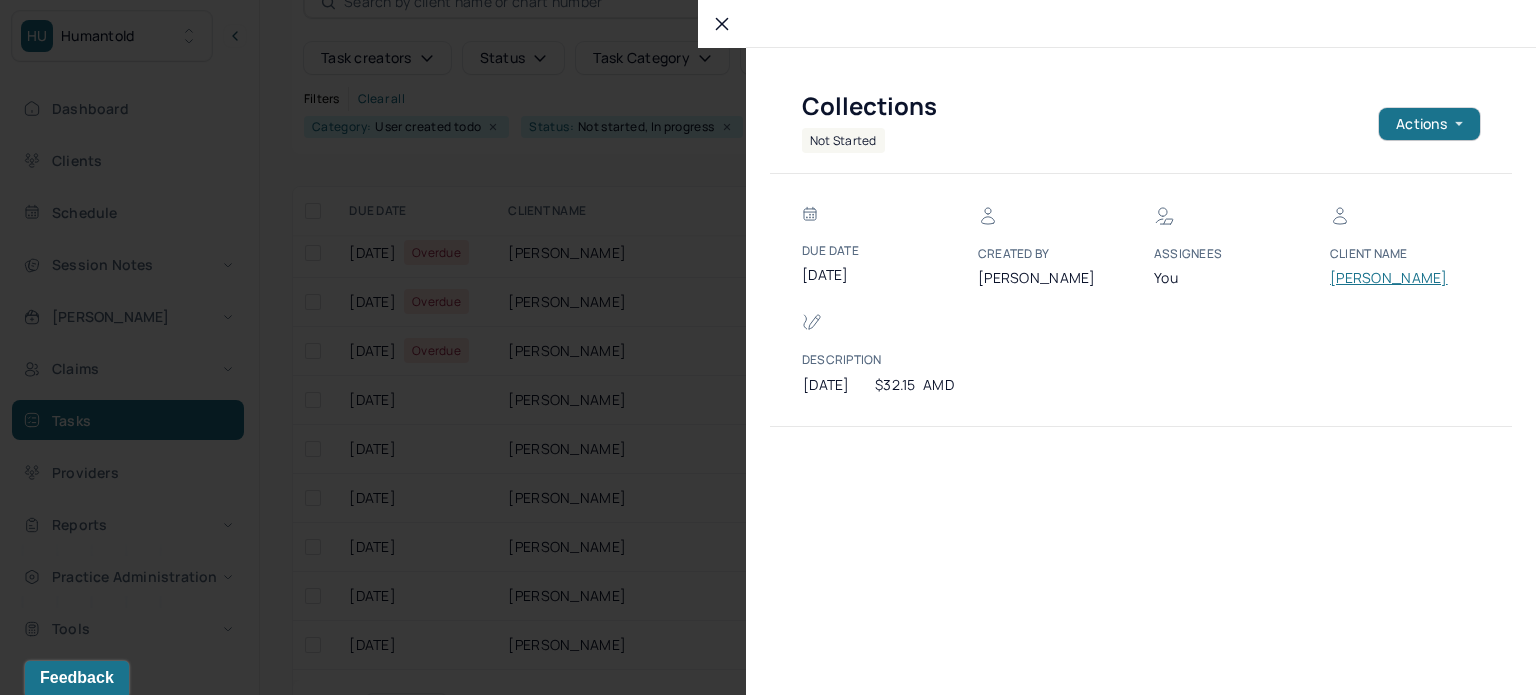 click at bounding box center (768, 347) 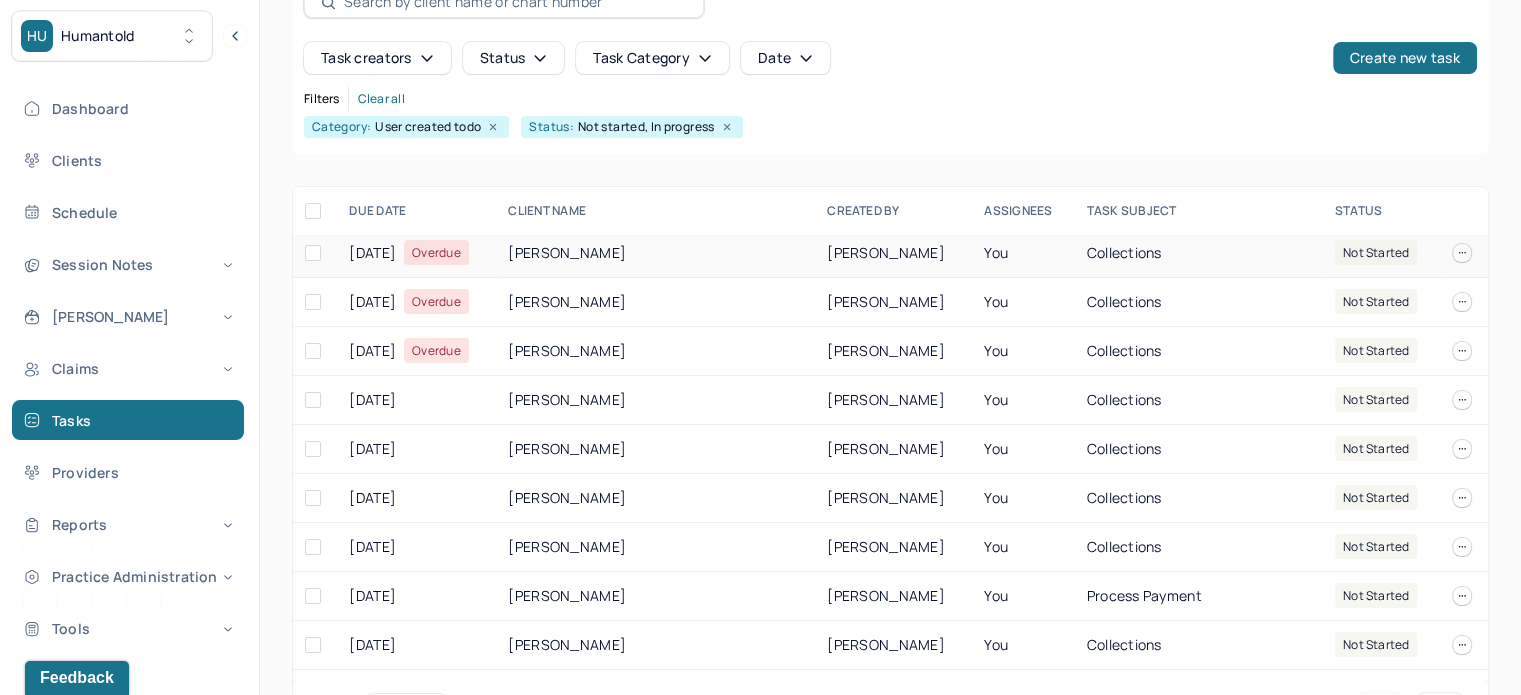 click on "[PERSON_NAME]" at bounding box center [655, 253] 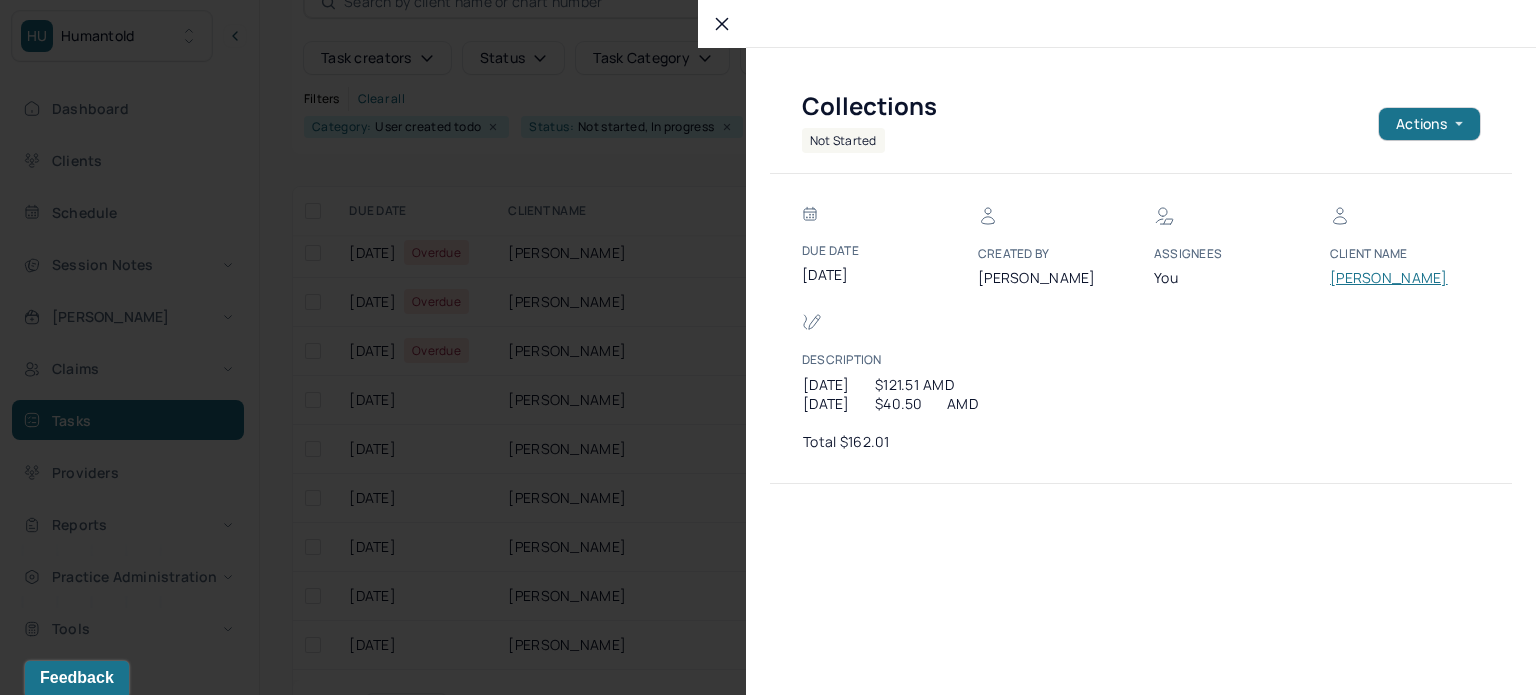 click at bounding box center [768, 347] 